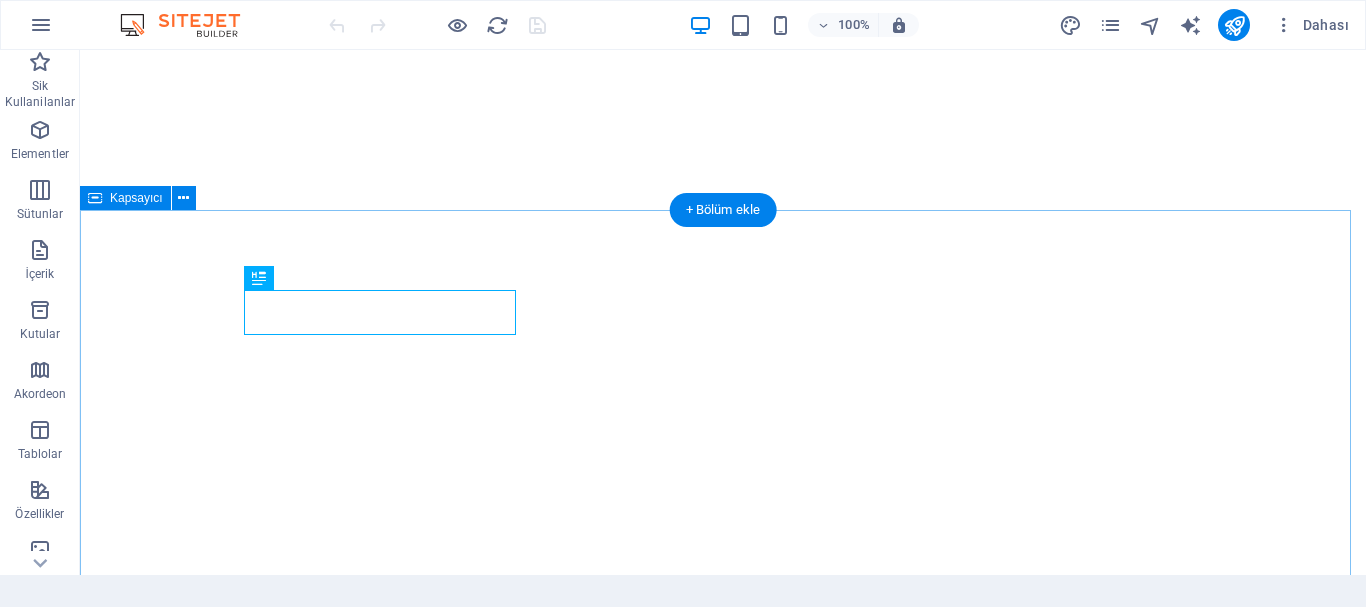 scroll, scrollTop: 0, scrollLeft: 0, axis: both 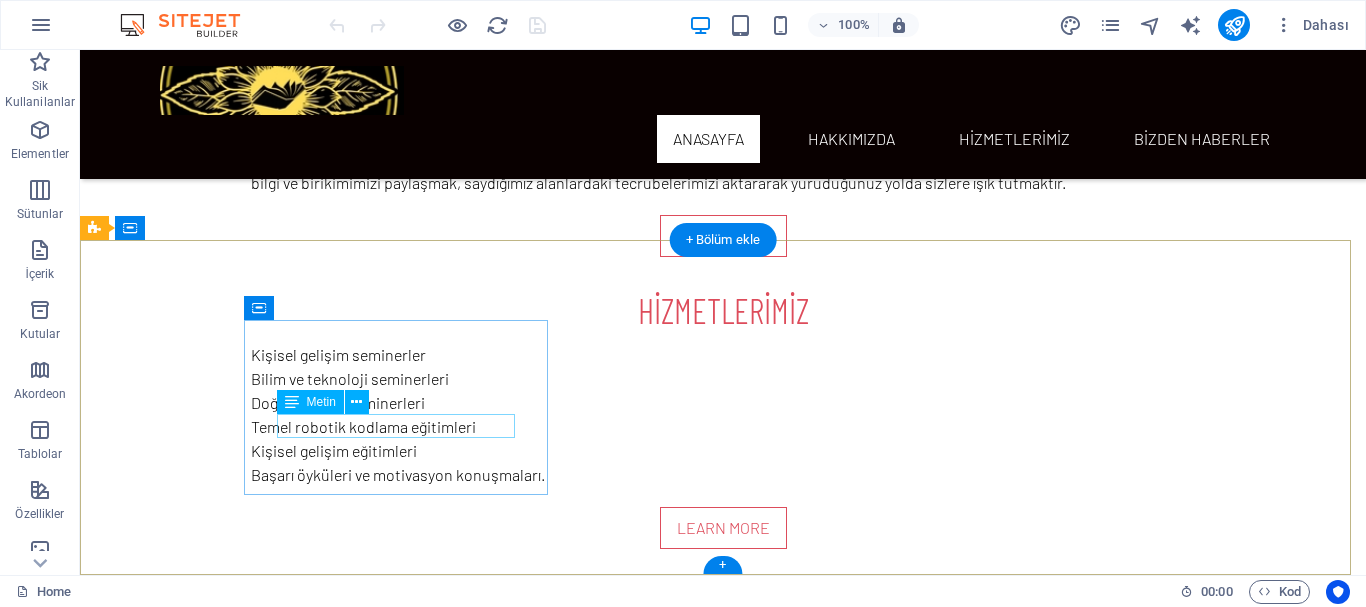 click on "[CITY] / [DISTRICT]" at bounding box center [568, 989] 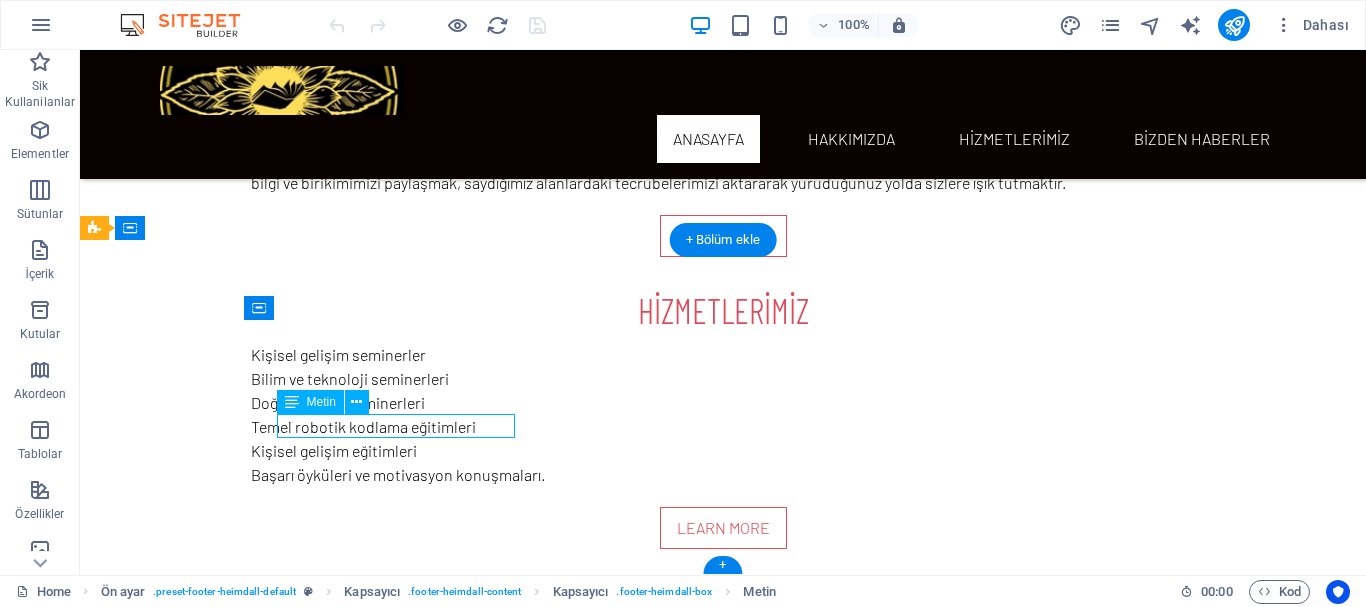 click on "[CITY] / [DISTRICT]" at bounding box center (568, 989) 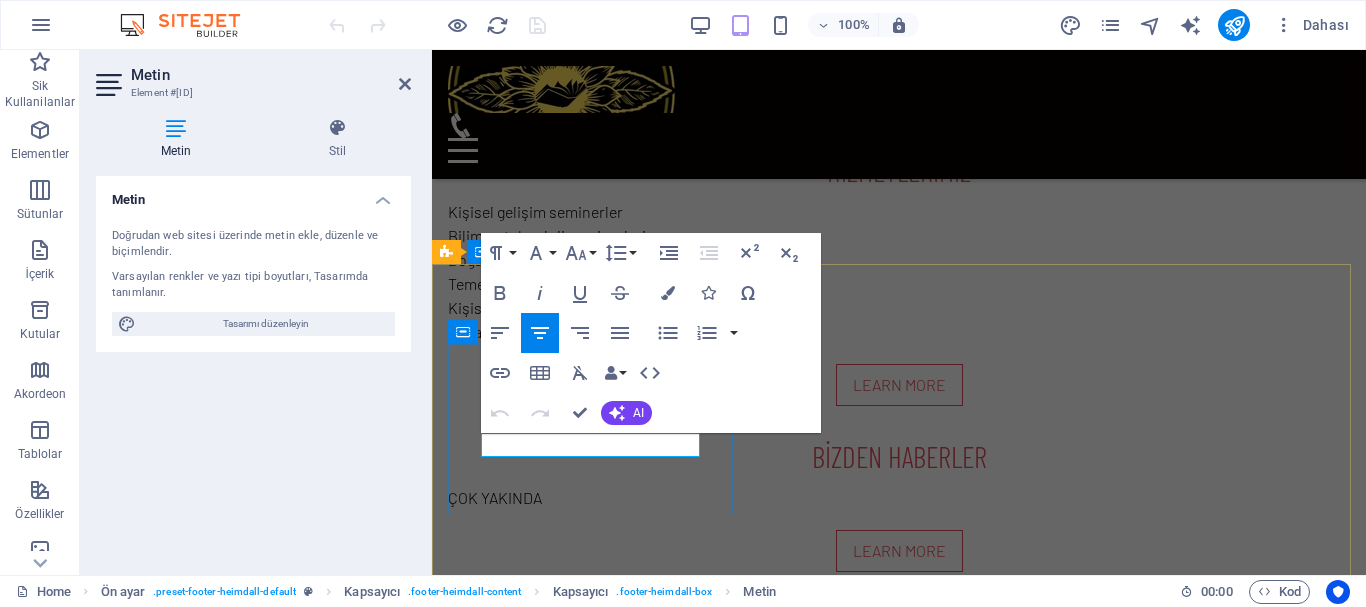 scroll, scrollTop: 797, scrollLeft: 0, axis: vertical 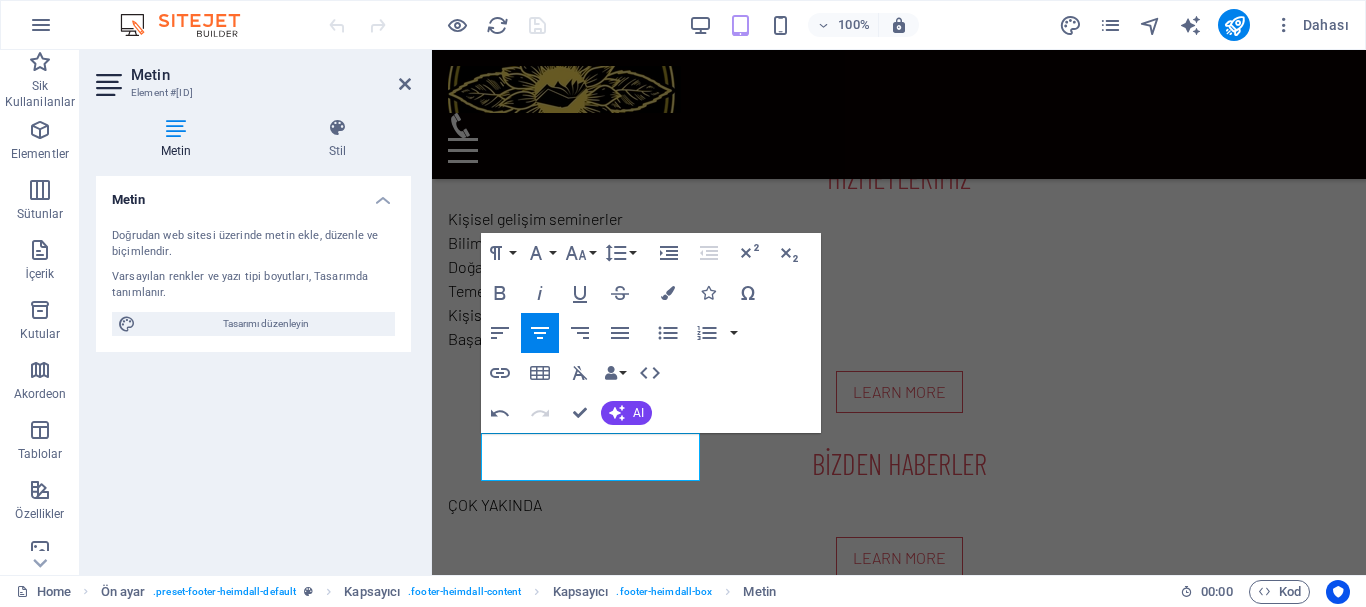 click 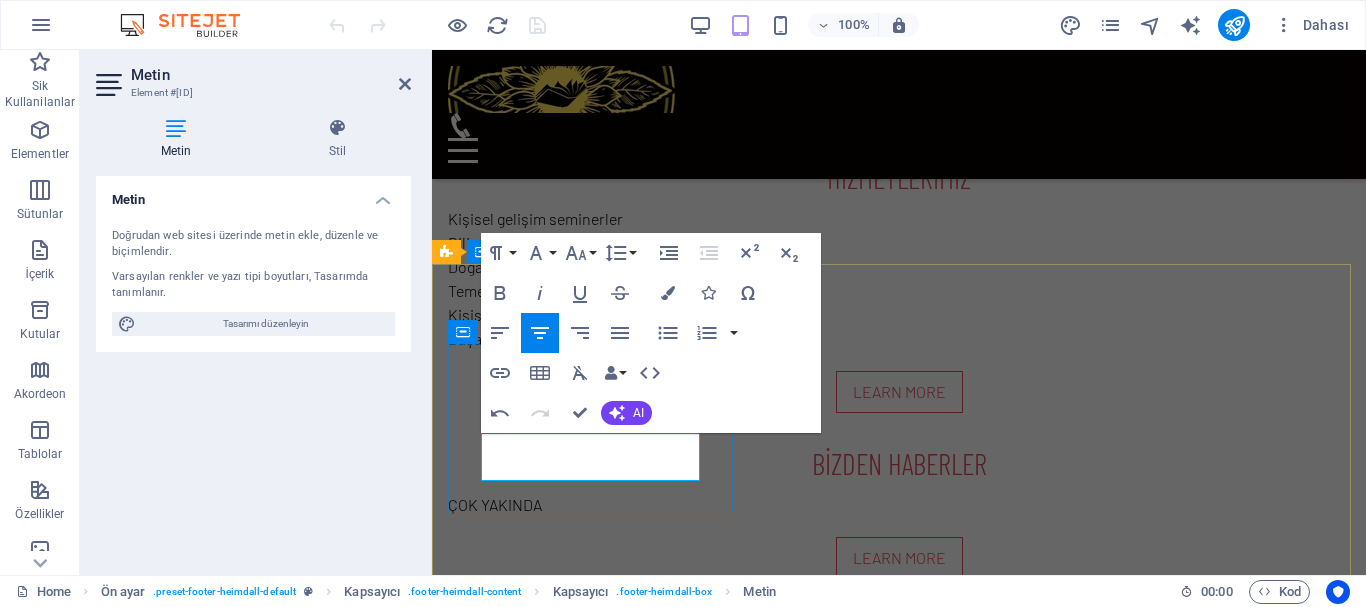 click on "[CITY] / [DISTRICT]" at bounding box center (899, 852) 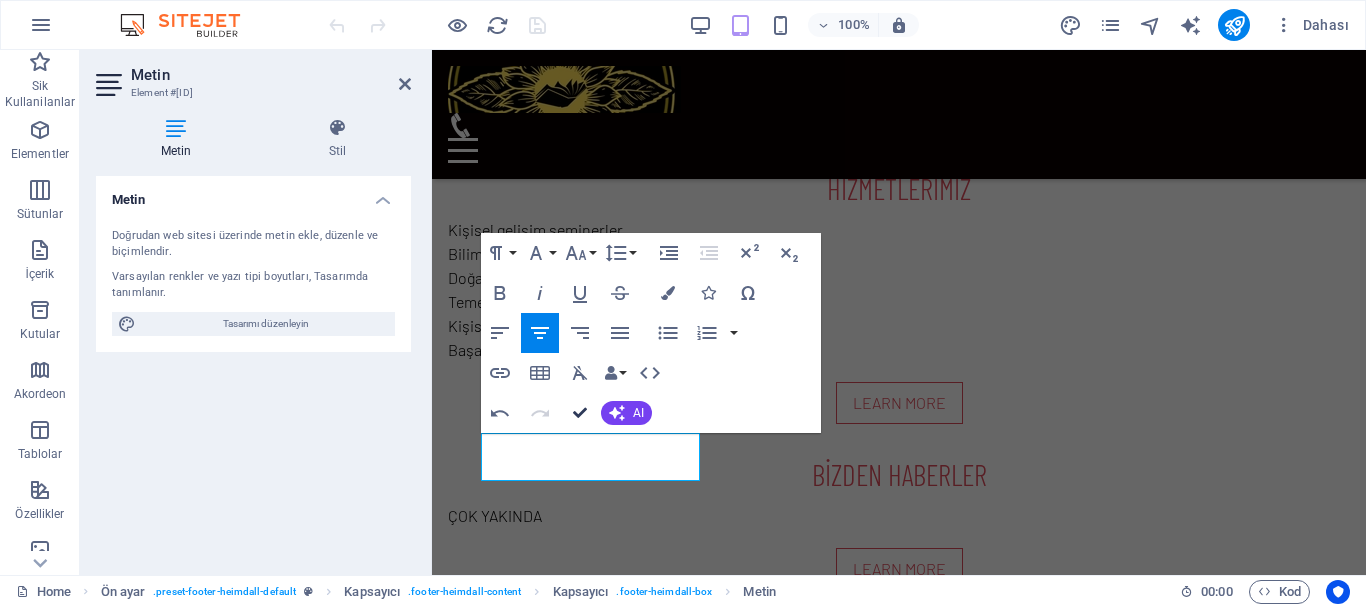 scroll, scrollTop: 785, scrollLeft: 0, axis: vertical 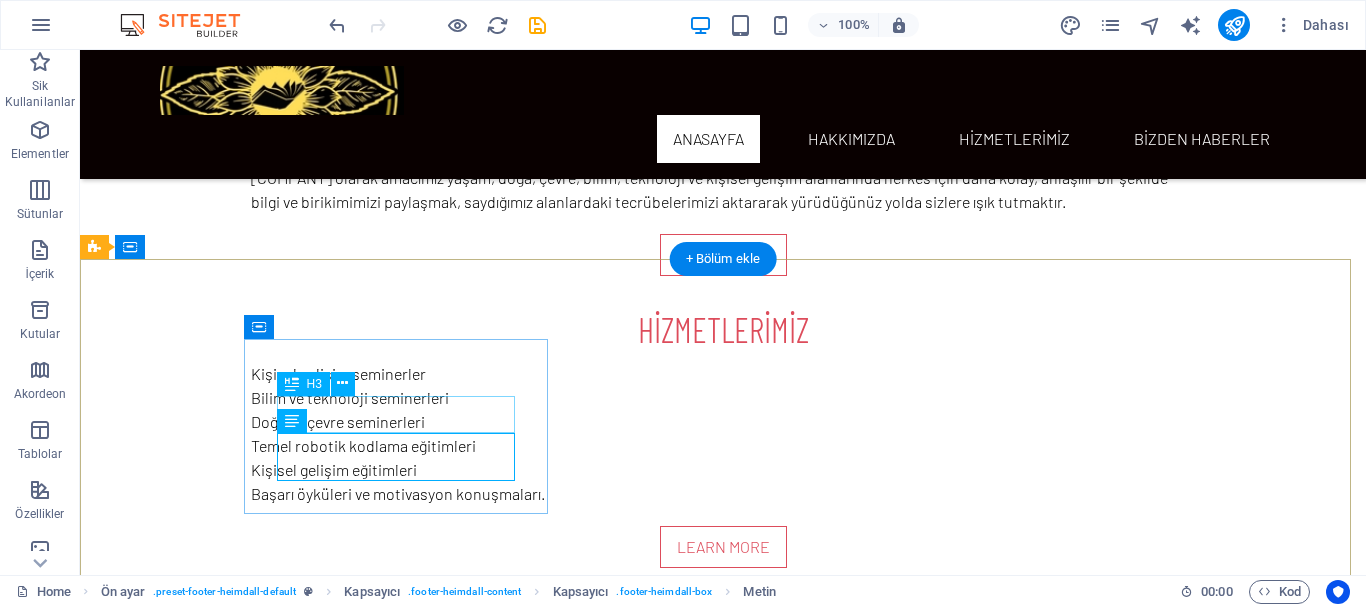 click on "Address" at bounding box center [568, 976] 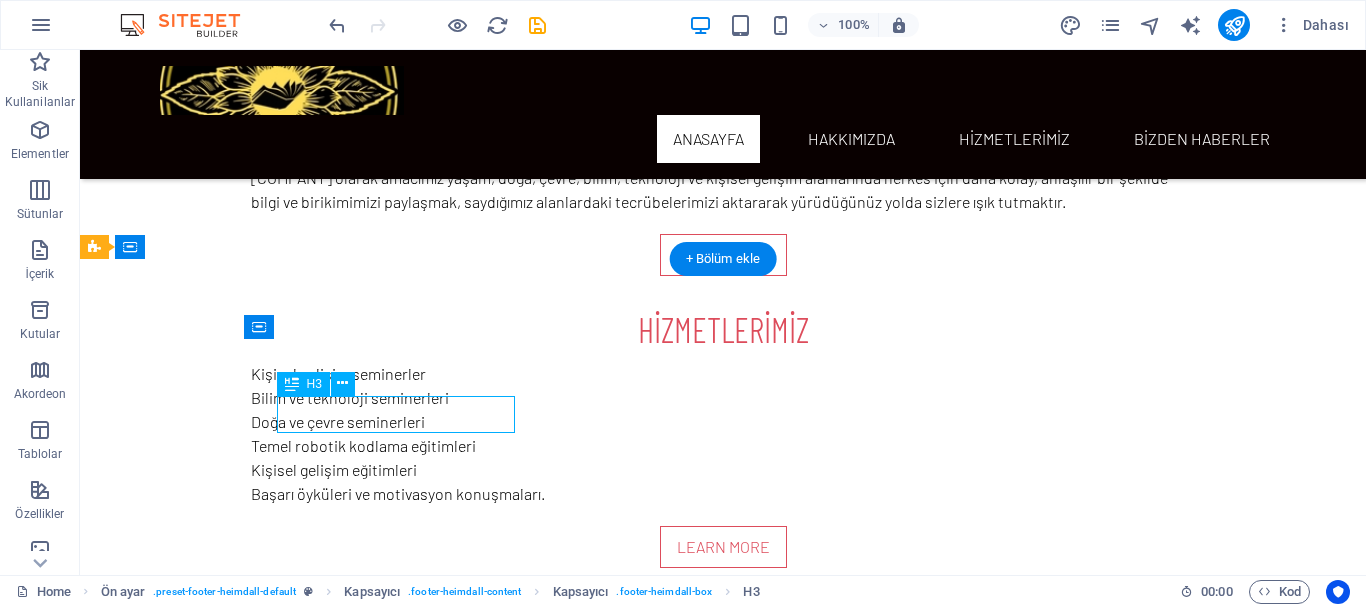 click on "Address" at bounding box center (568, 976) 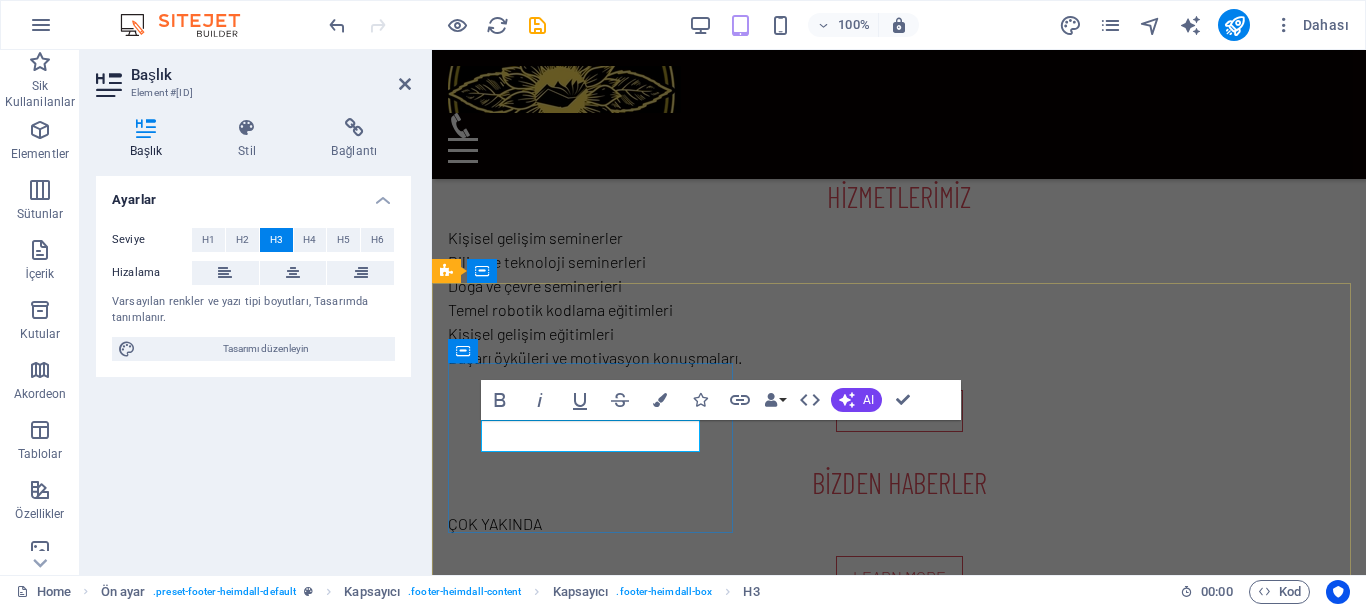 click on "Address" at bounding box center [899, 831] 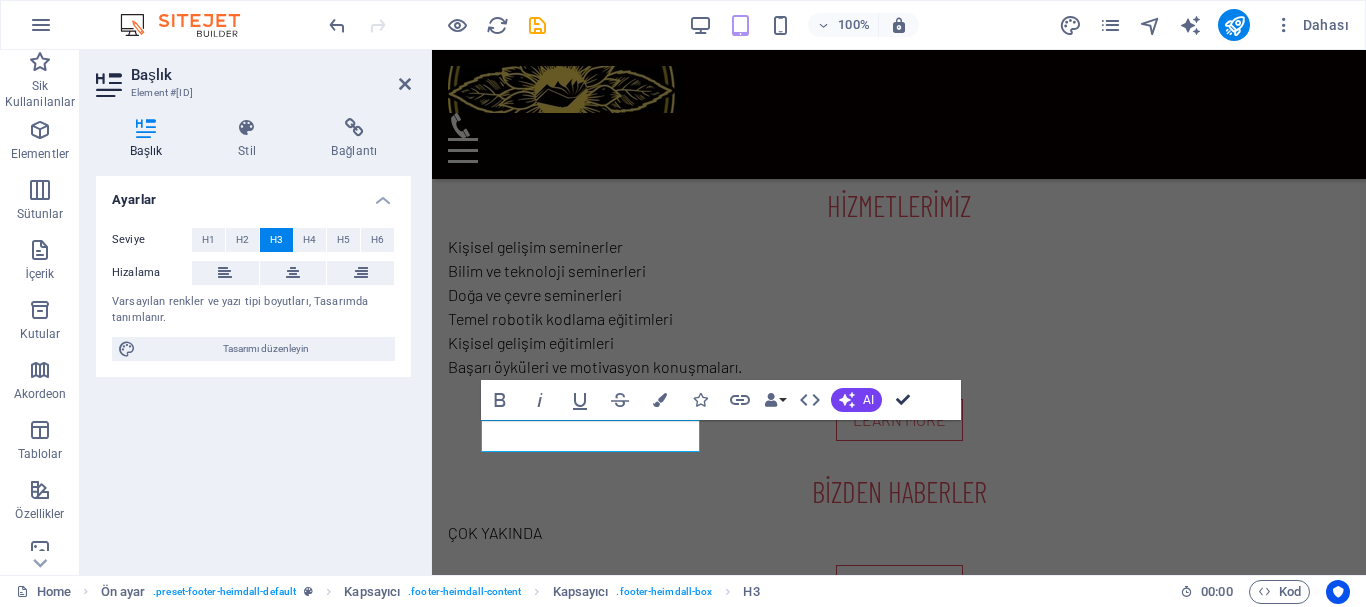 scroll, scrollTop: 761, scrollLeft: 0, axis: vertical 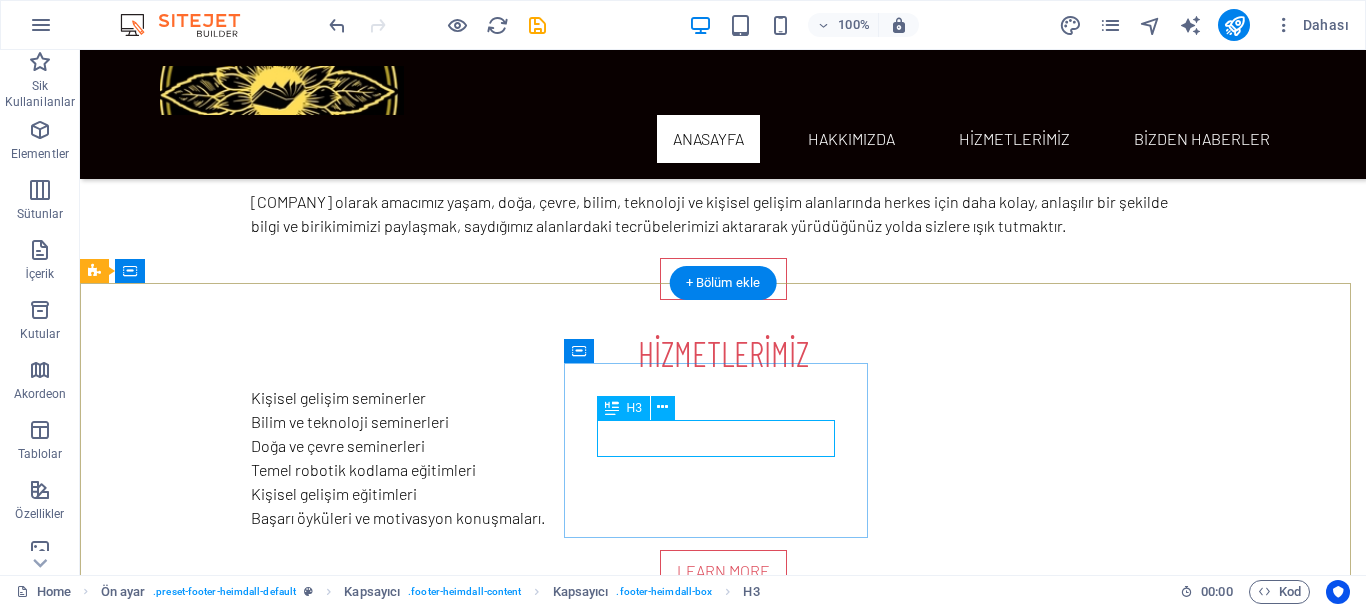 click on "Phone" at bounding box center [568, 1184] 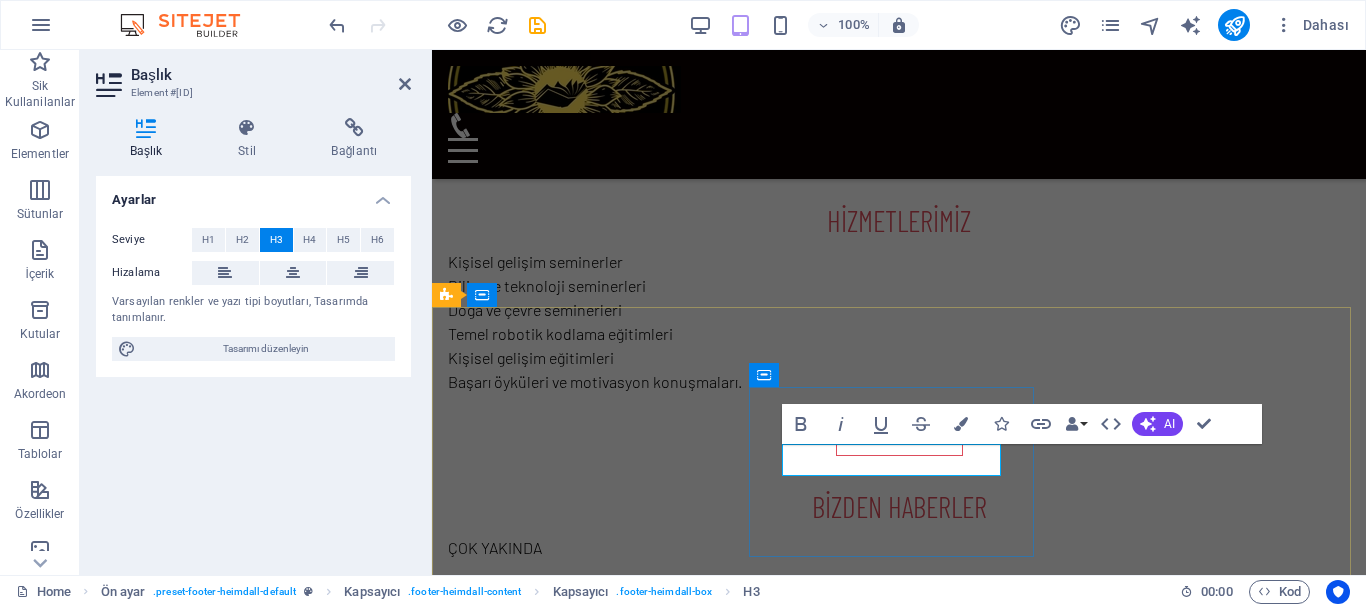 click on "Phone" at bounding box center (899, 1033) 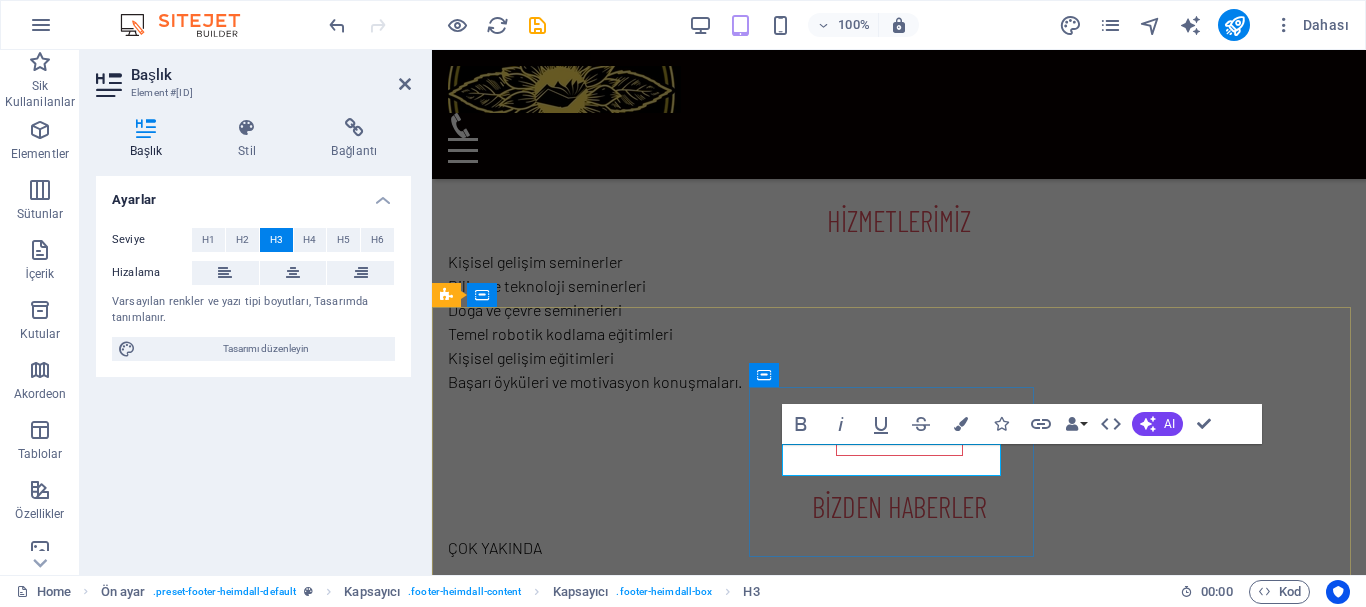 type 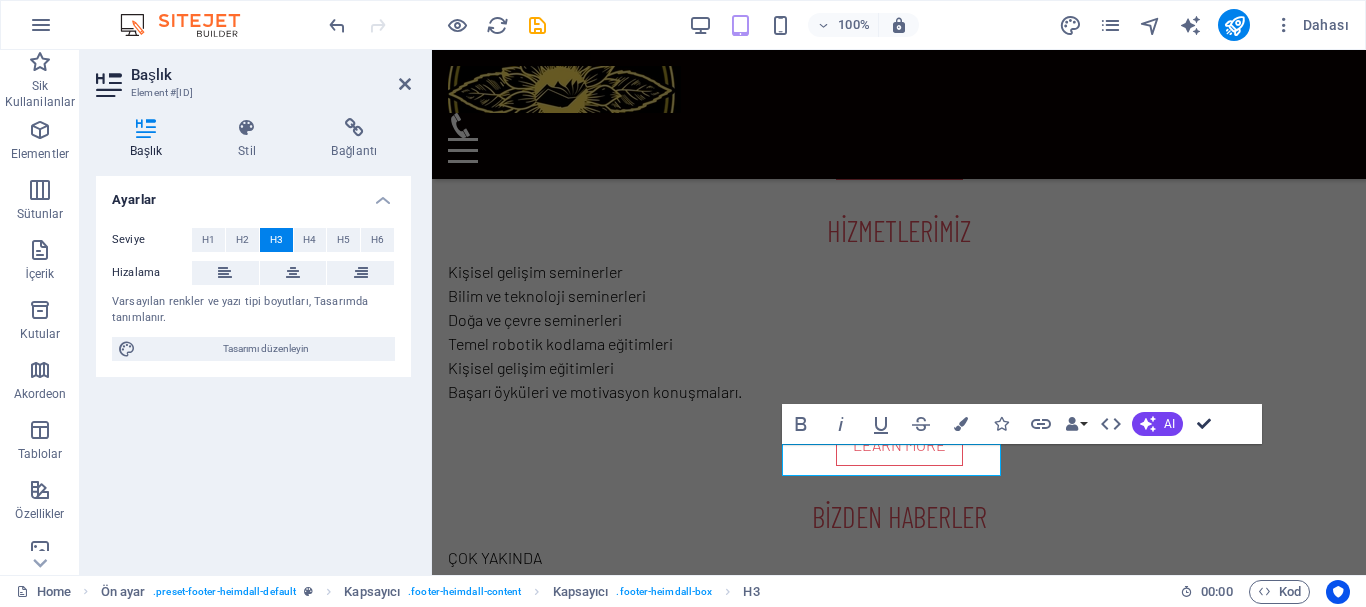 scroll, scrollTop: 737, scrollLeft: 0, axis: vertical 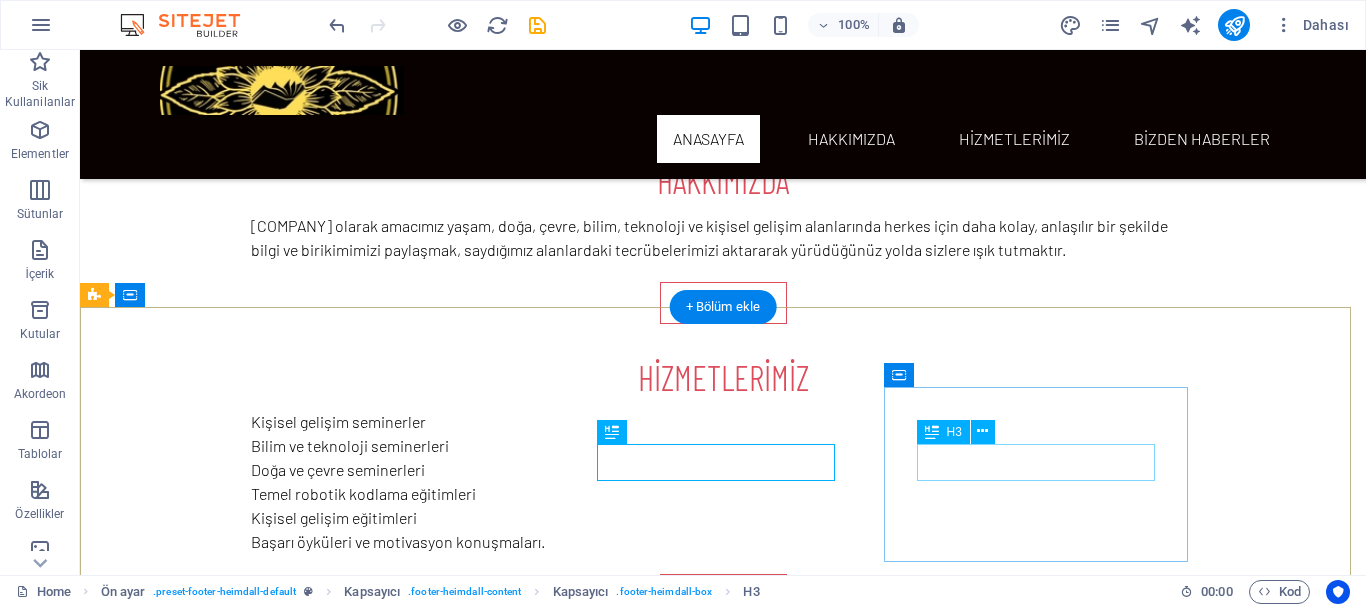 click on "Contact" at bounding box center (568, 1391) 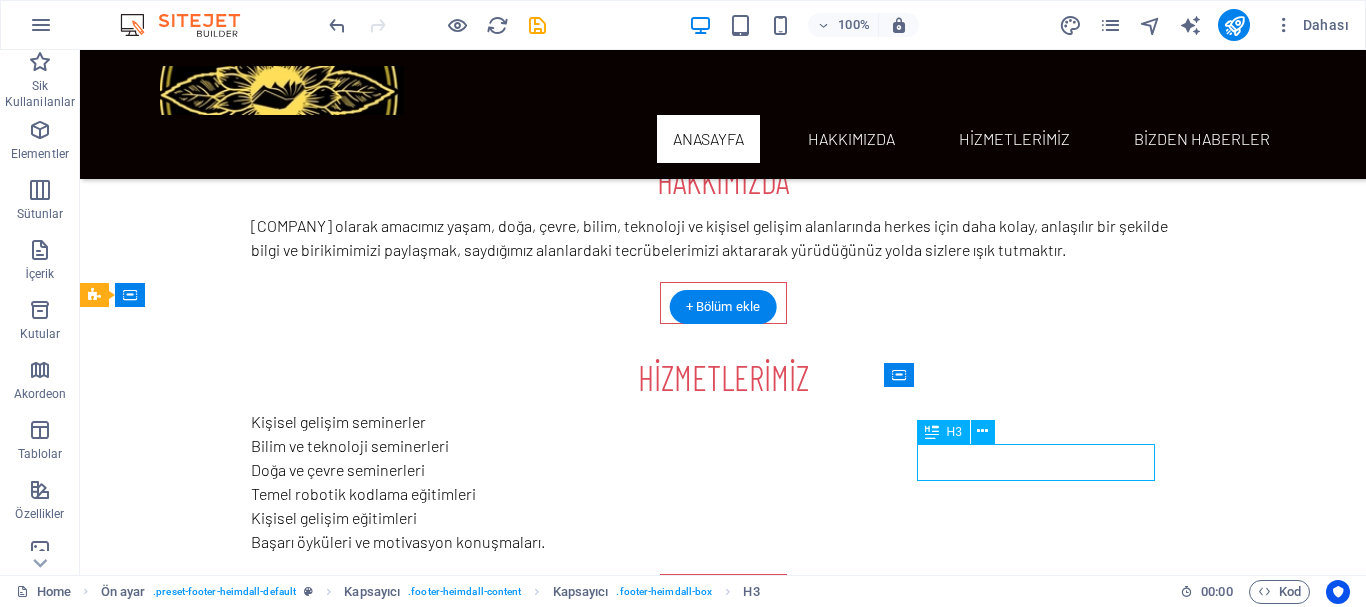 click on "Contact" at bounding box center (568, 1391) 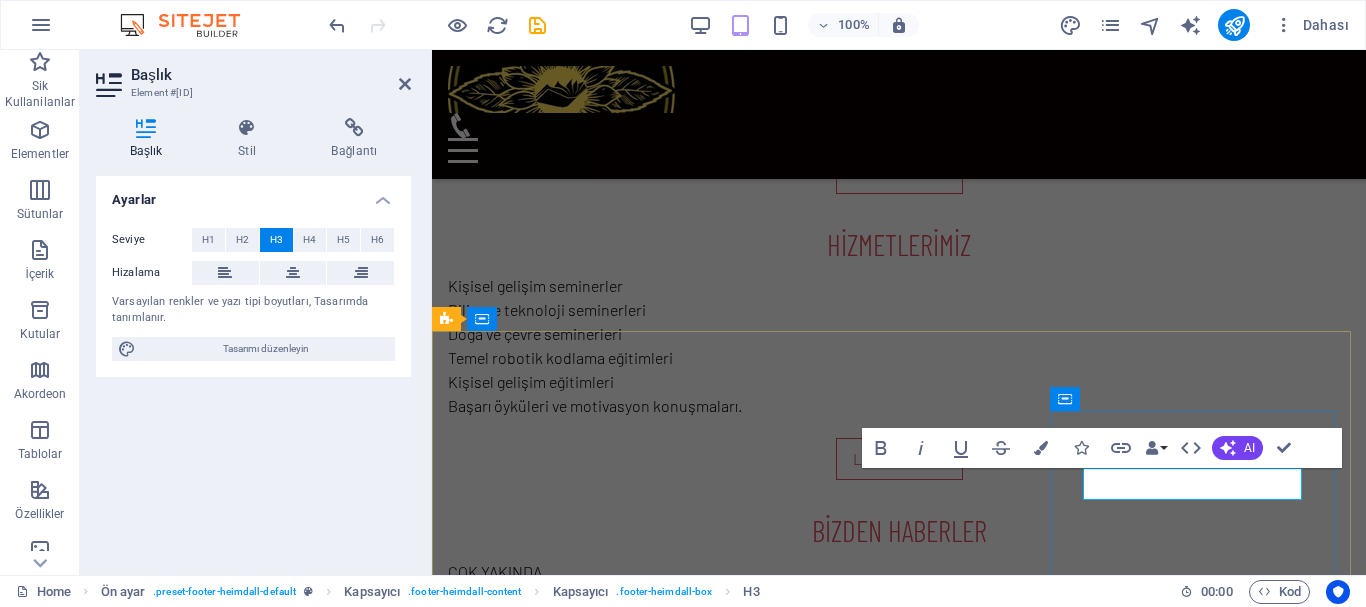type 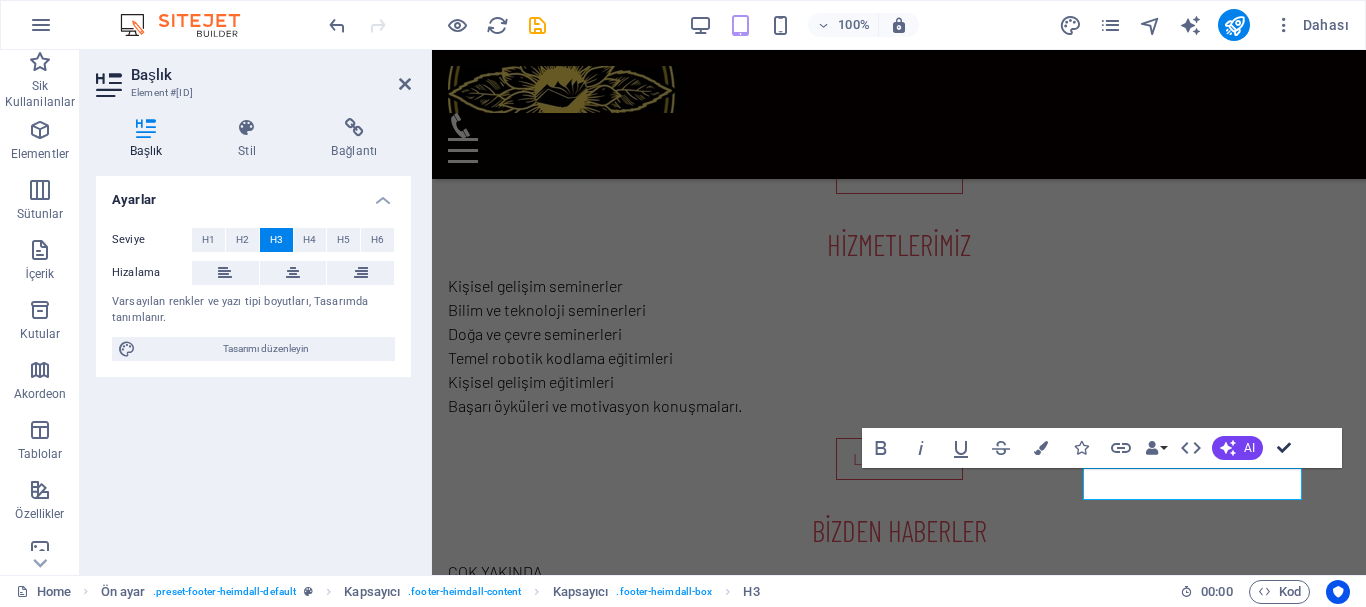 scroll, scrollTop: 713, scrollLeft: 0, axis: vertical 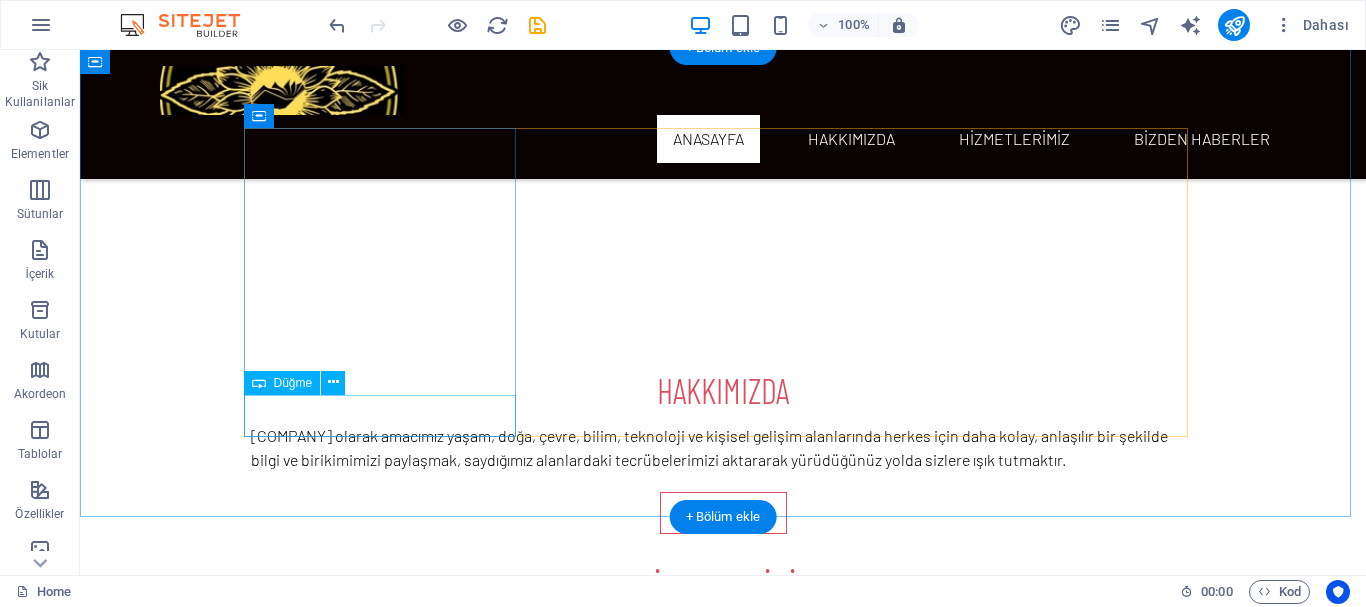 click on "Learn More" at bounding box center [723, 513] 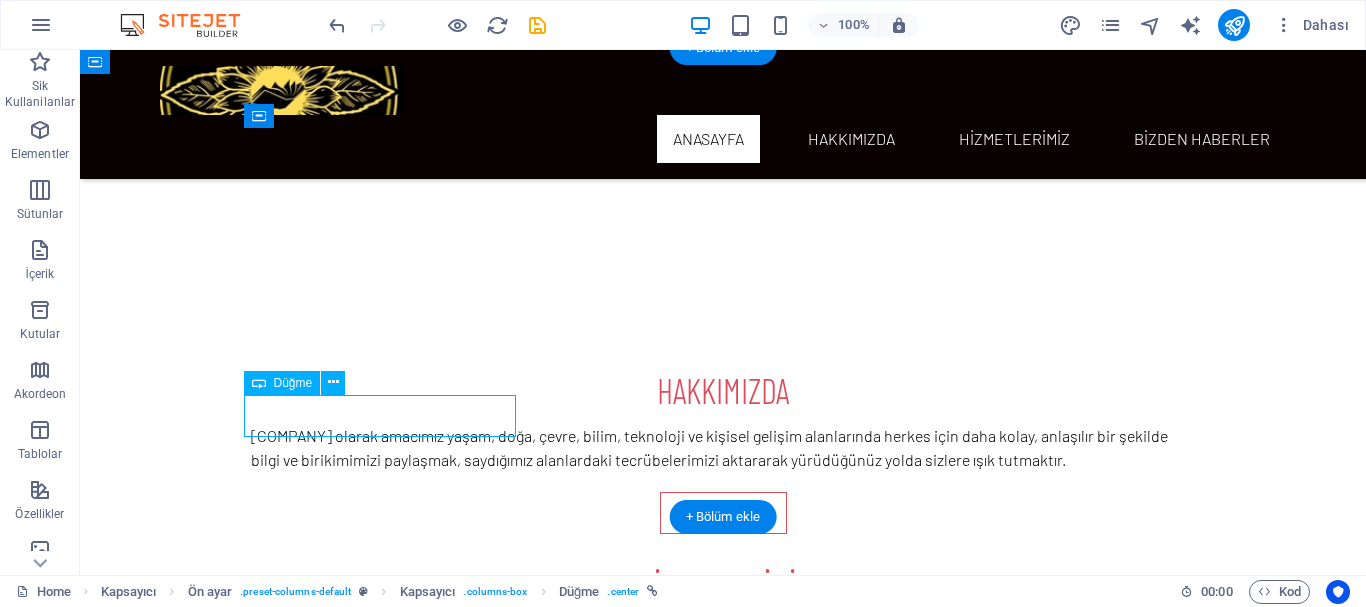 click on "Learn More" at bounding box center (723, 513) 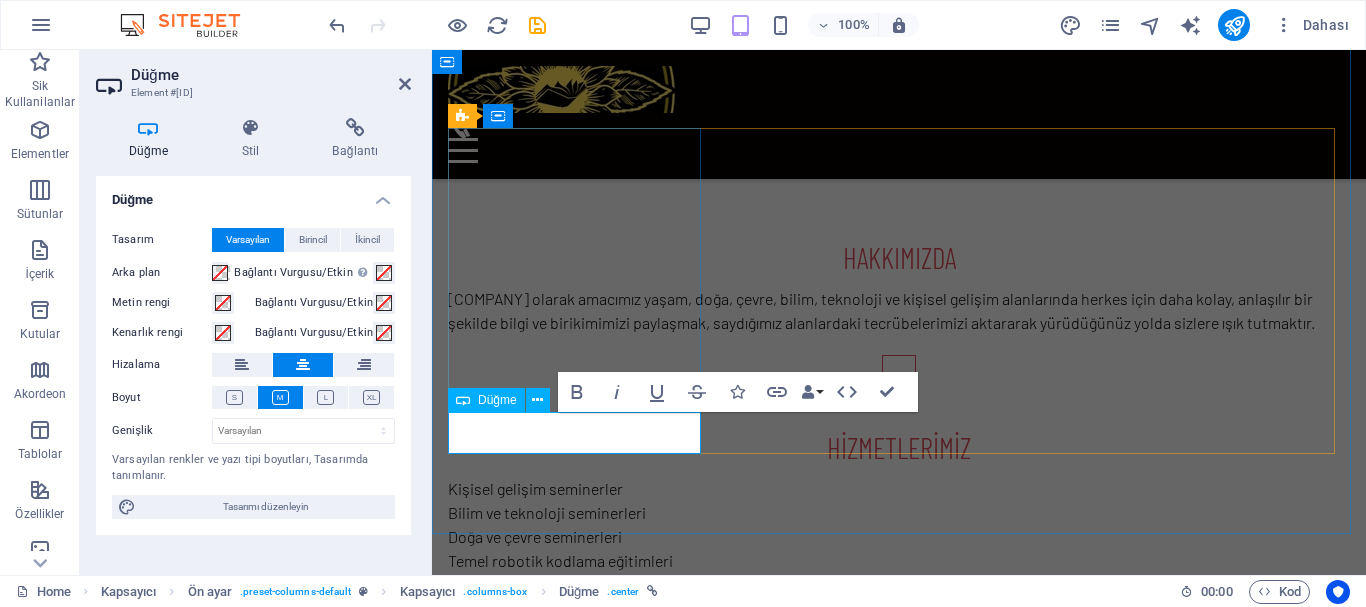 type 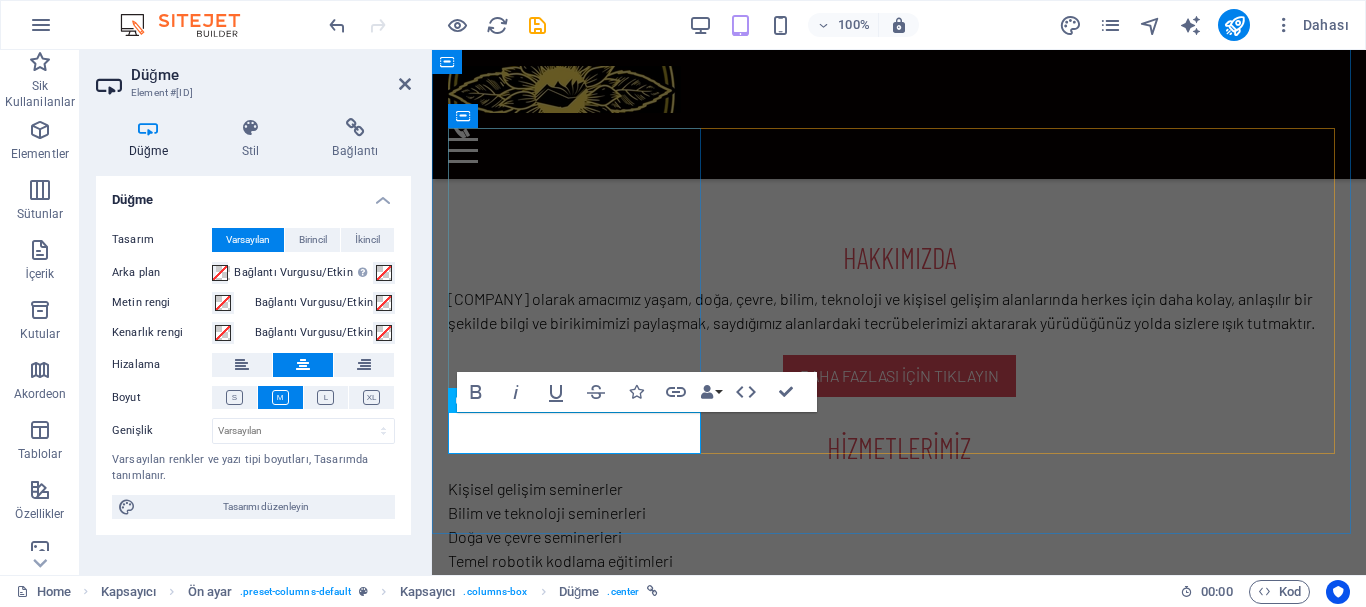 click on "DAHA FAZLASI İÇİN TIKLAYIN" at bounding box center (899, 376) 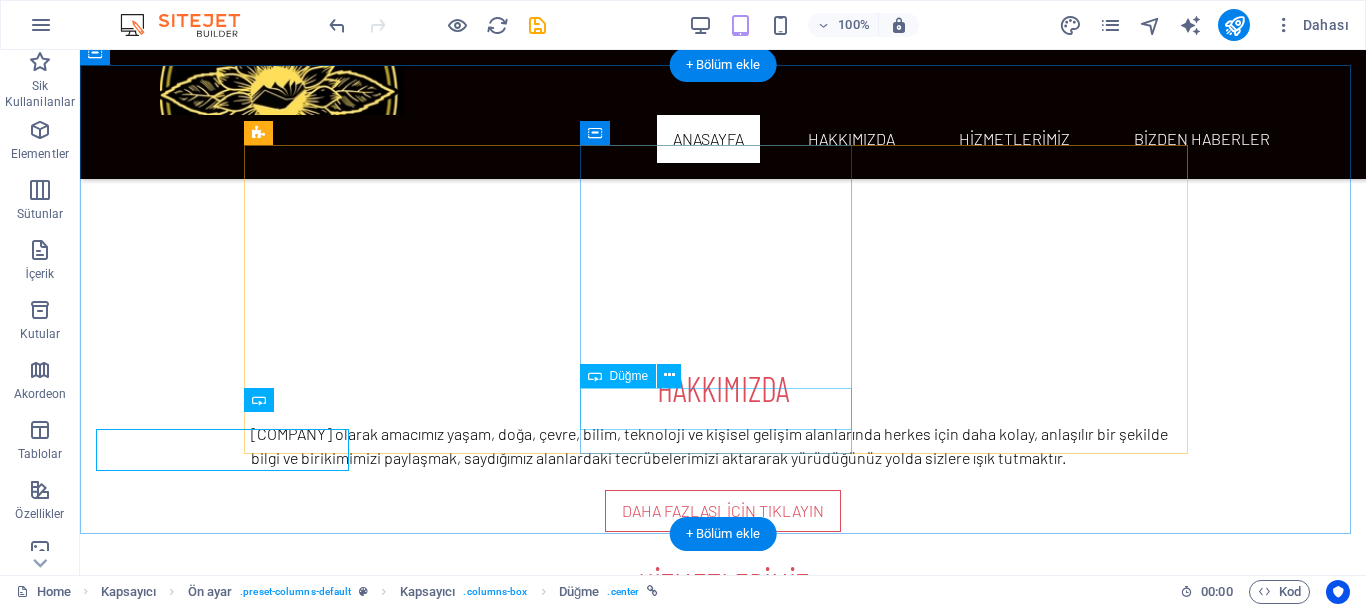 scroll, scrollTop: 510, scrollLeft: 0, axis: vertical 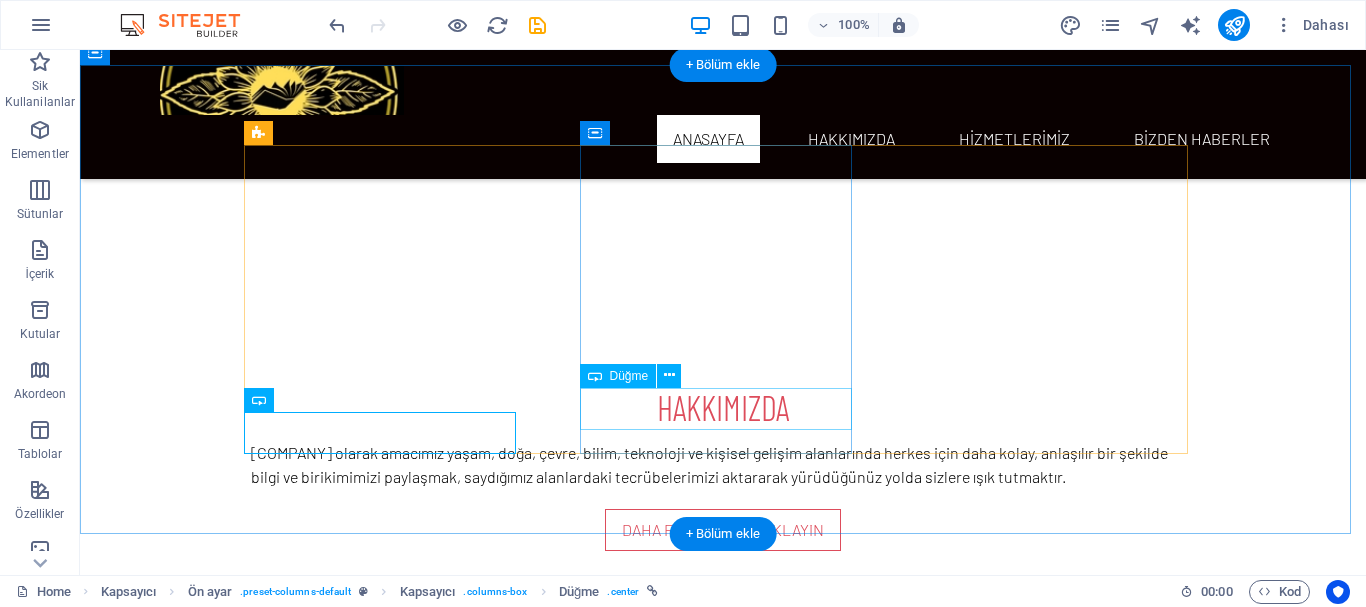 click on "Learn More" at bounding box center [723, 822] 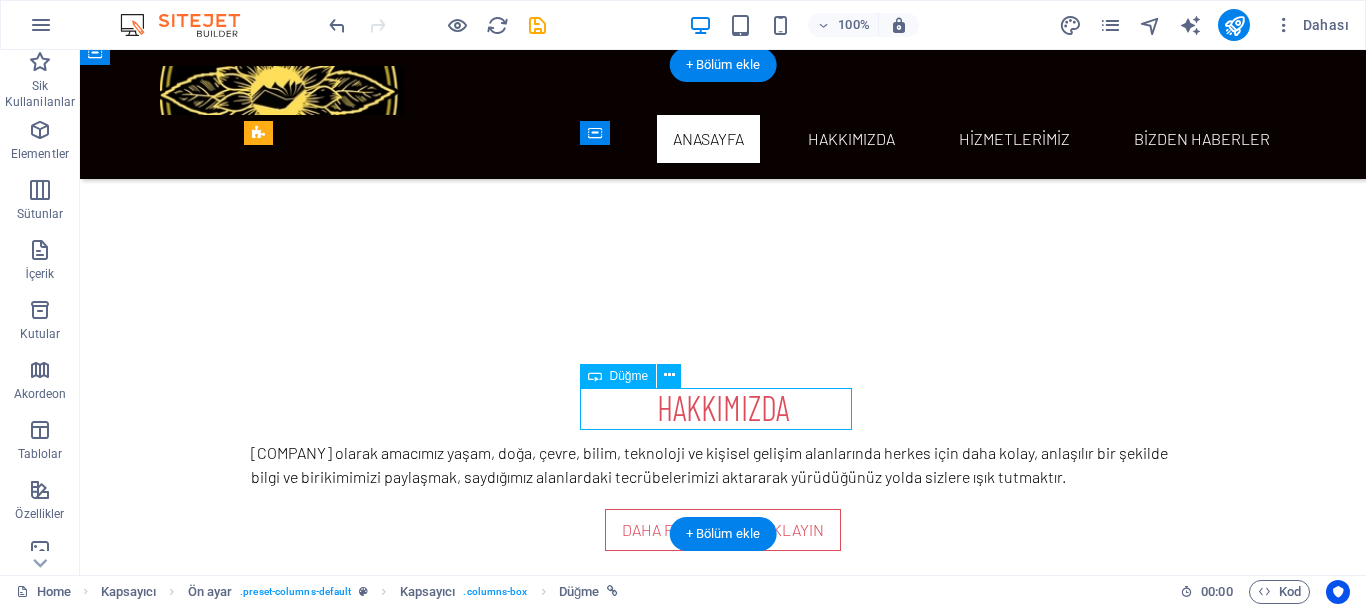 click on "Learn More" at bounding box center [723, 822] 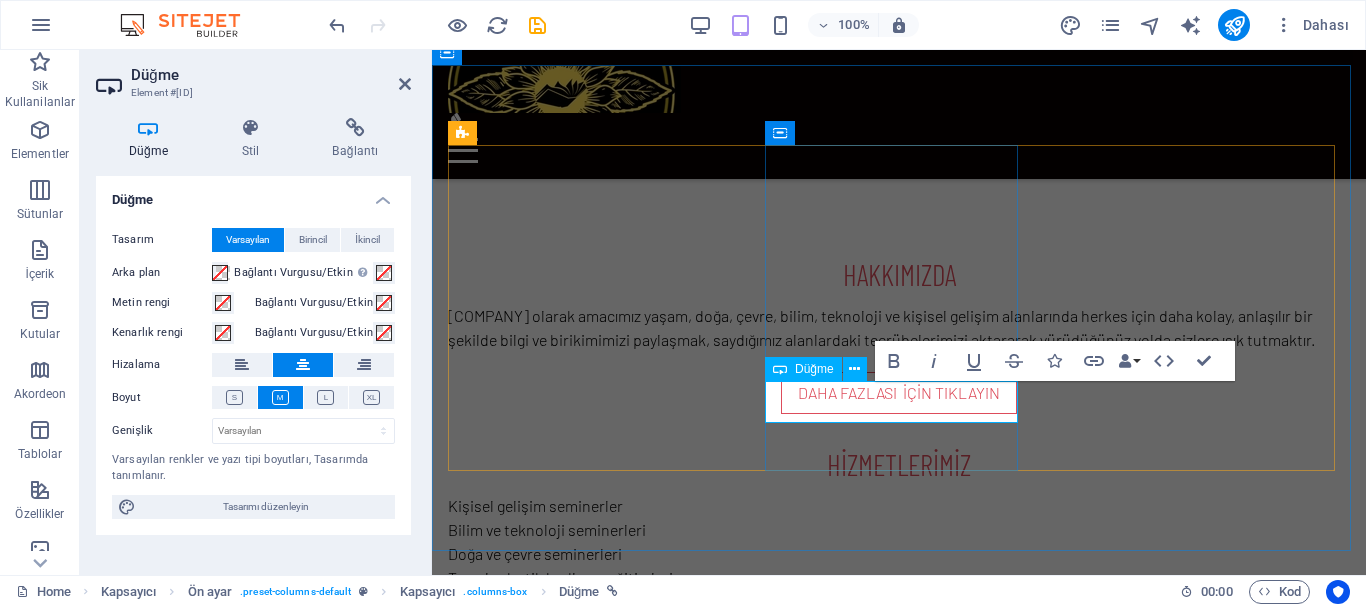 type 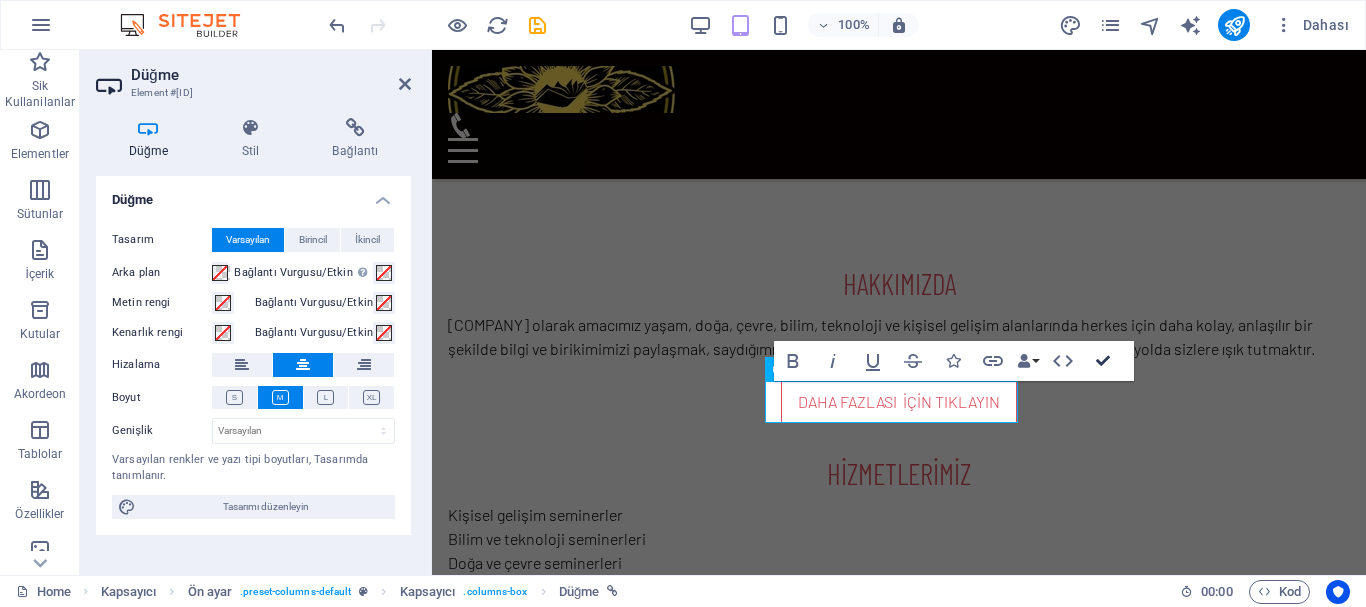 scroll, scrollTop: 517, scrollLeft: 0, axis: vertical 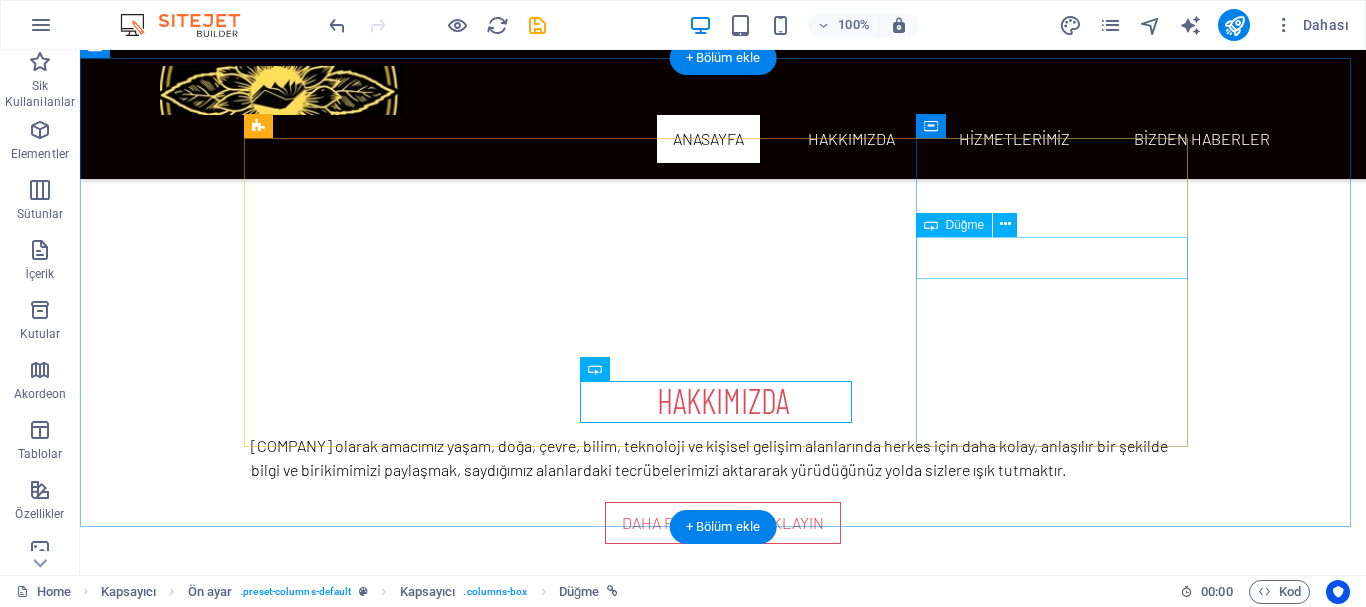 click on "Learn More" at bounding box center [723, 988] 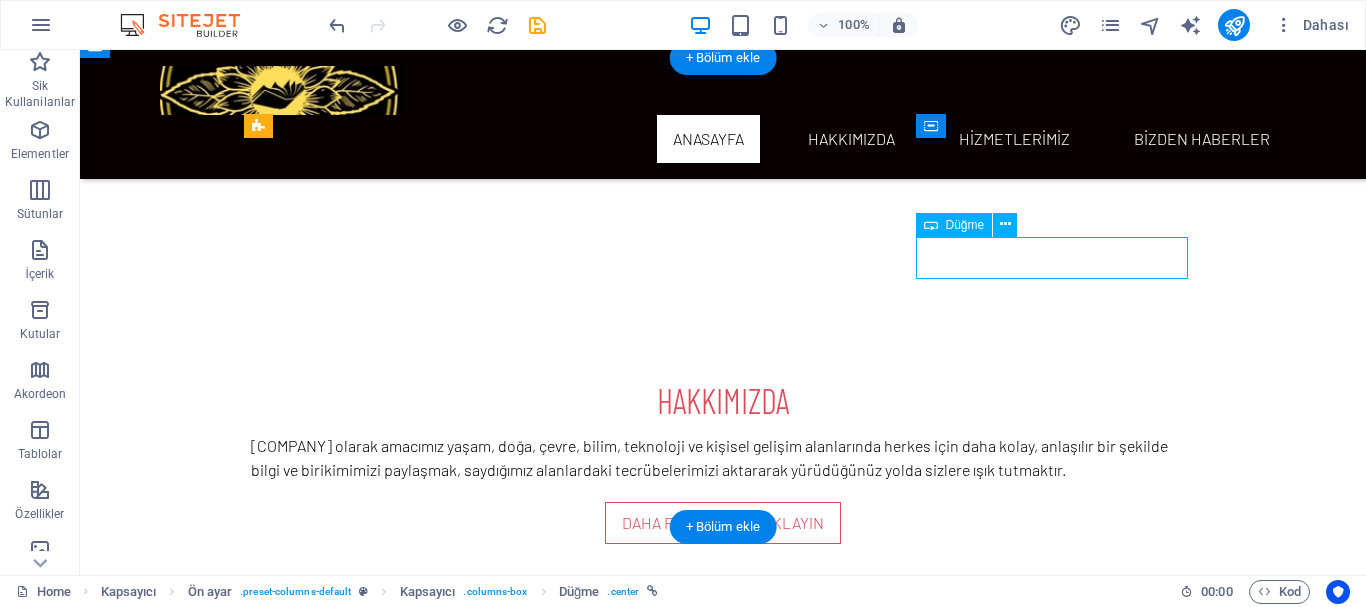 click on "Learn More" at bounding box center (723, 988) 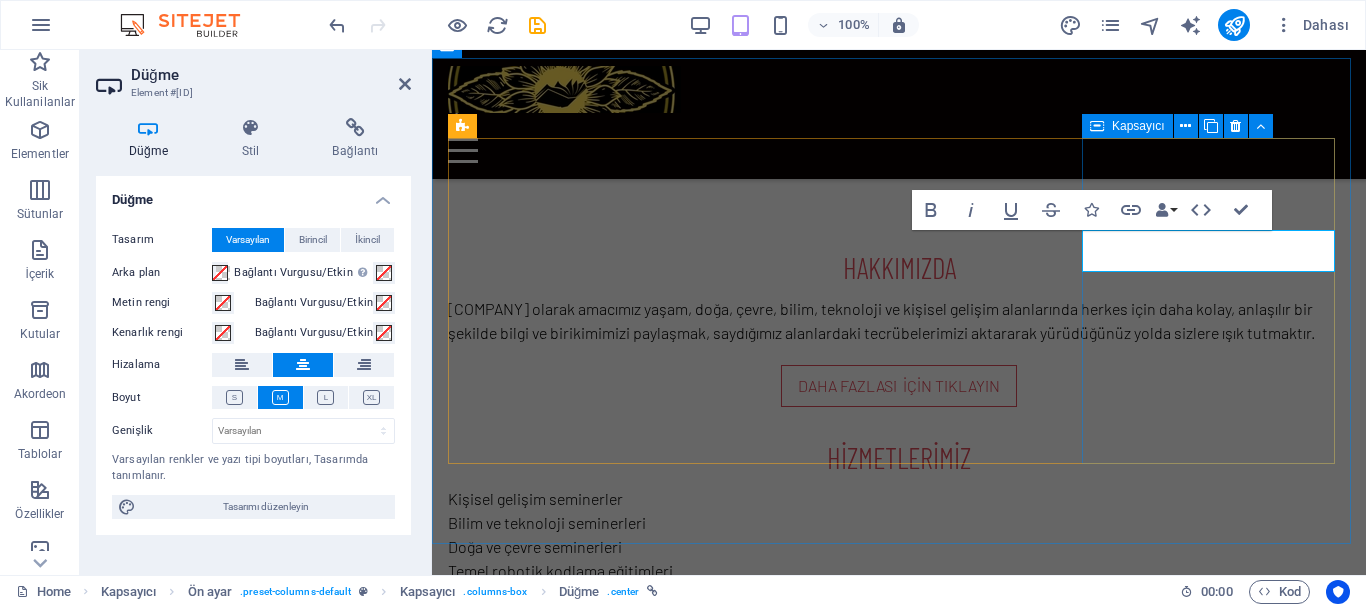type 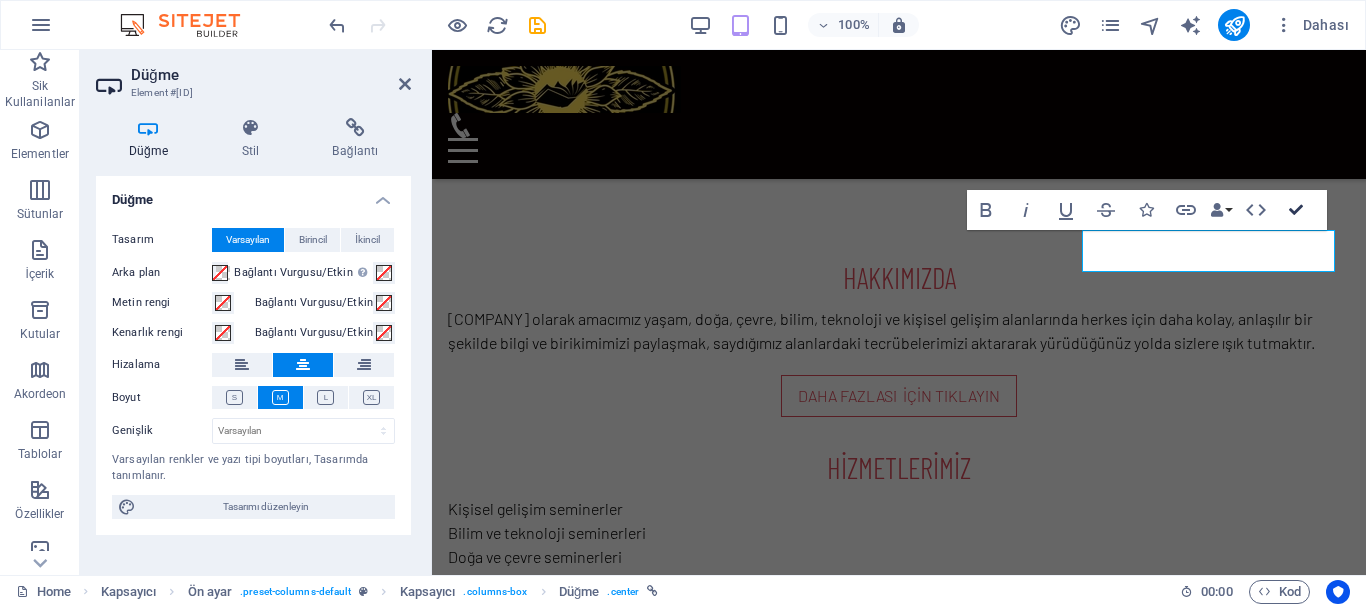 scroll, scrollTop: 524, scrollLeft: 0, axis: vertical 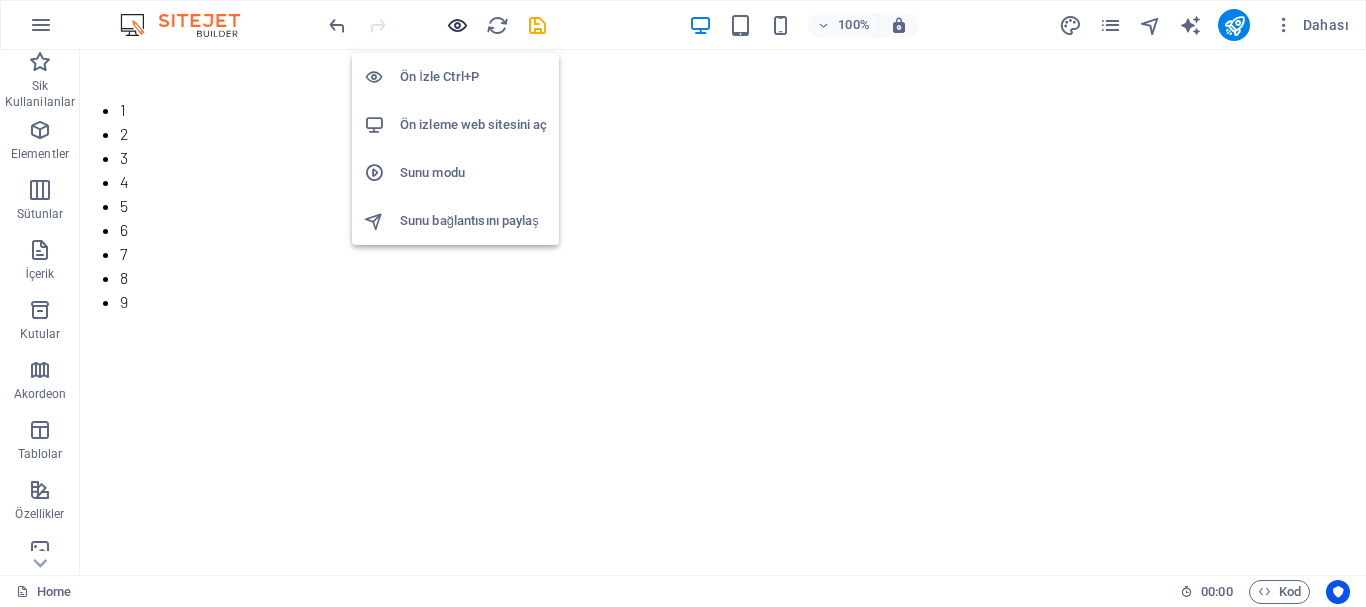 click at bounding box center [457, 25] 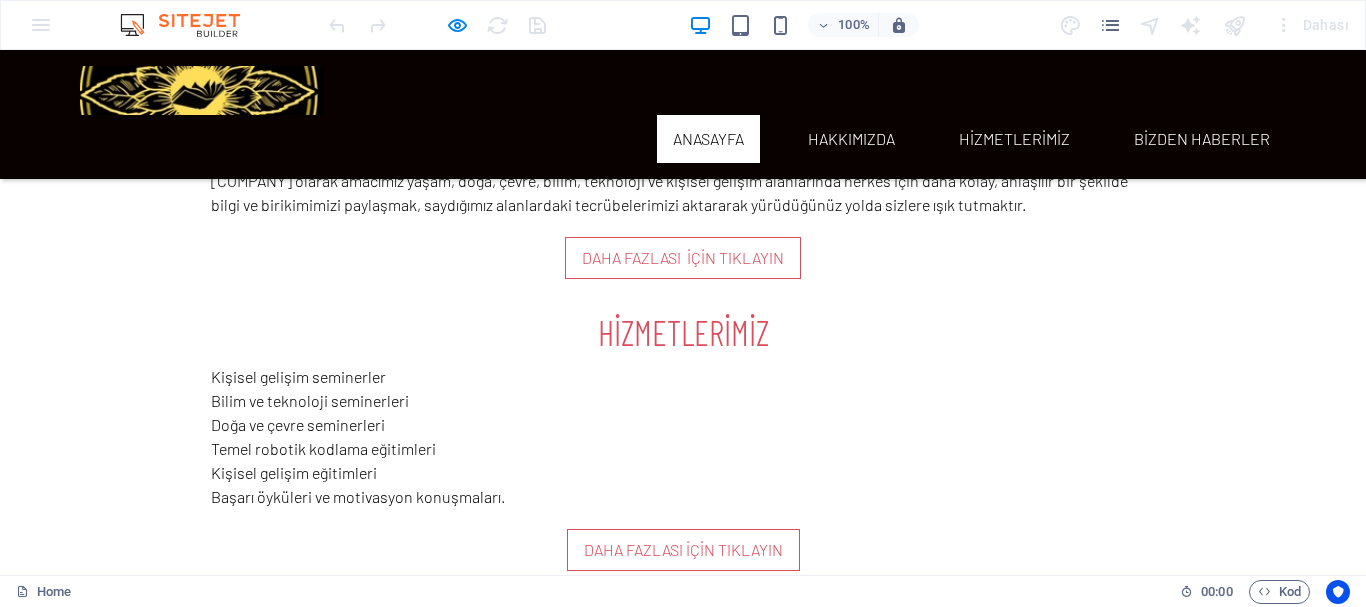 scroll, scrollTop: 804, scrollLeft: 0, axis: vertical 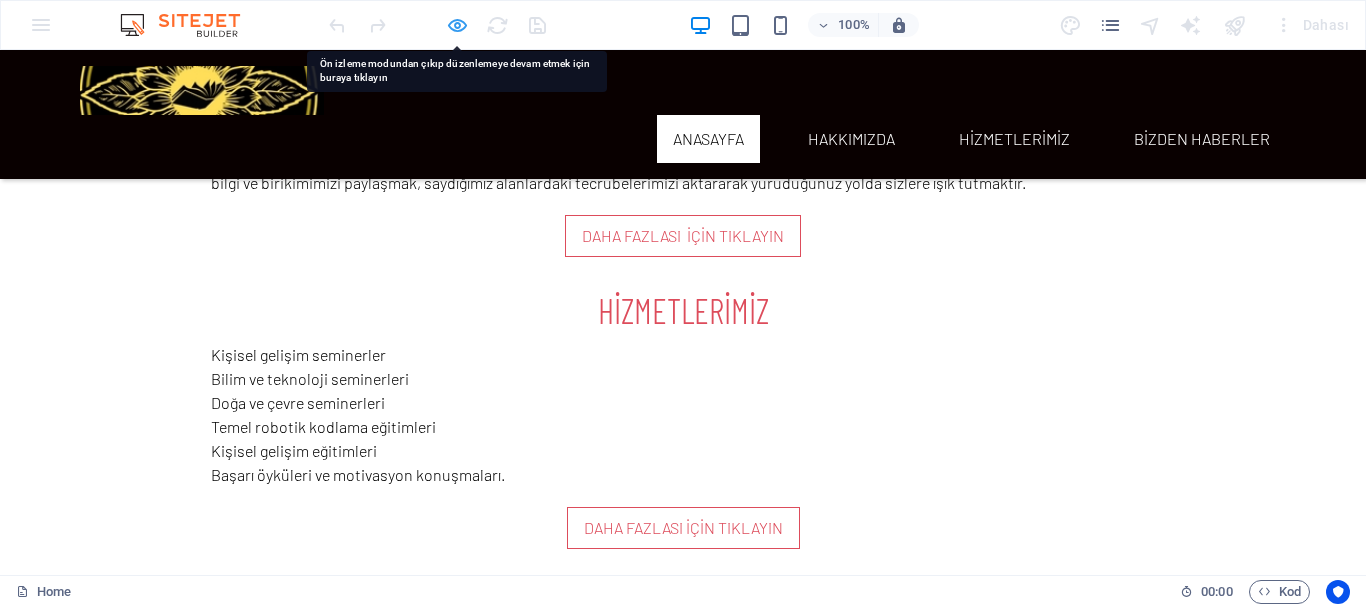 drag, startPoint x: 680, startPoint y: 381, endPoint x: 457, endPoint y: 23, distance: 421.77365 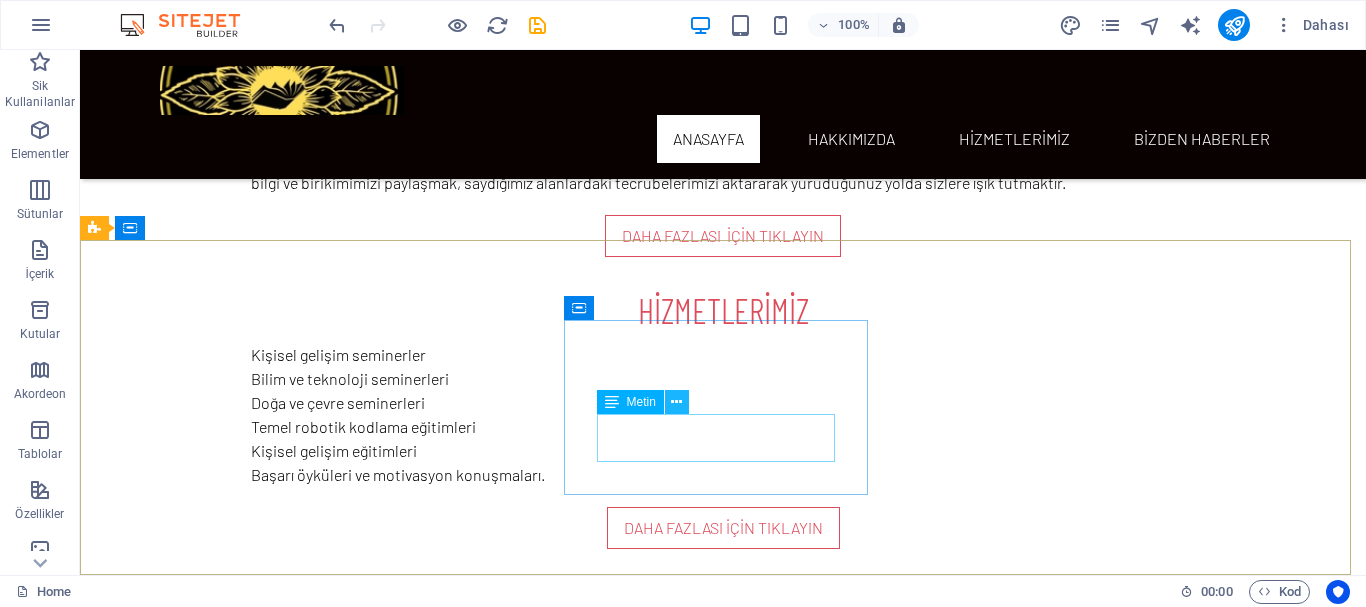 click at bounding box center (677, 402) 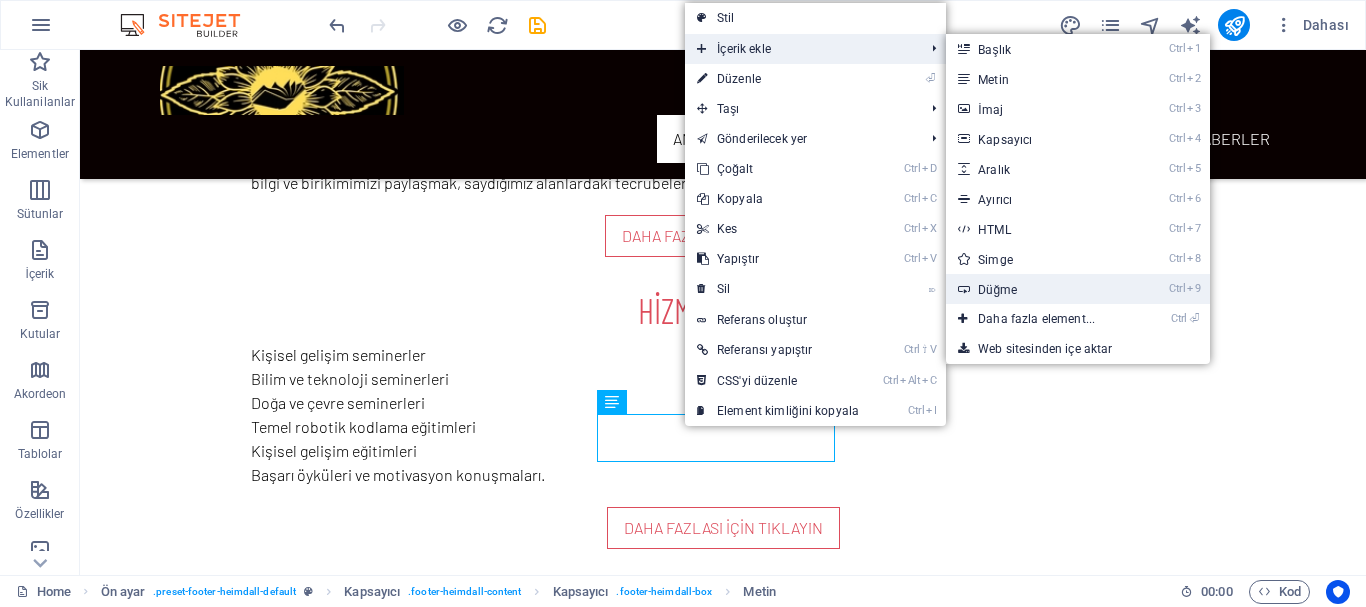 click on "Ctrl 9  Düğme" at bounding box center [1040, 289] 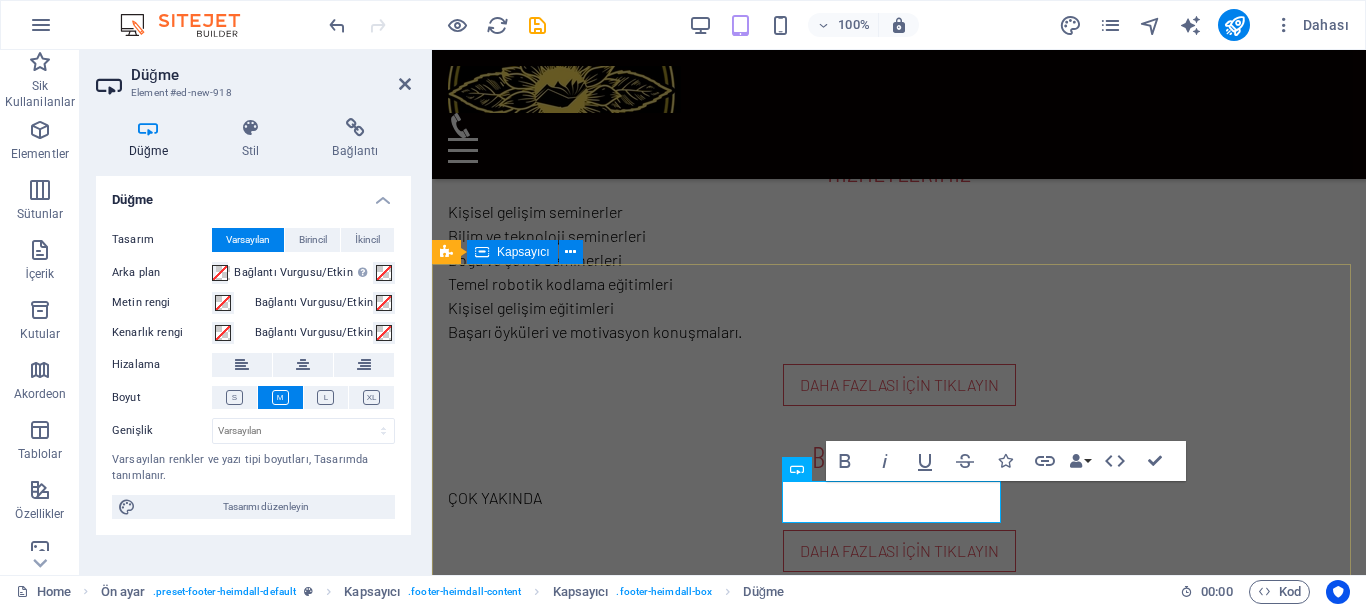 scroll, scrollTop: 797, scrollLeft: 0, axis: vertical 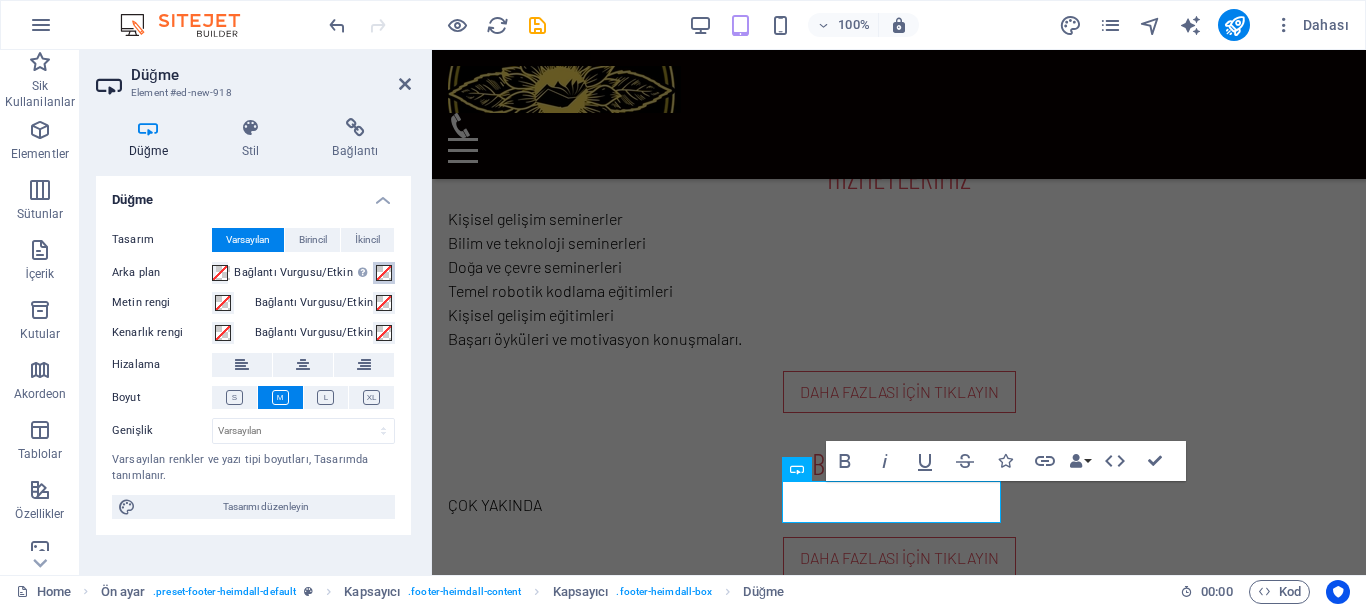 click at bounding box center (384, 273) 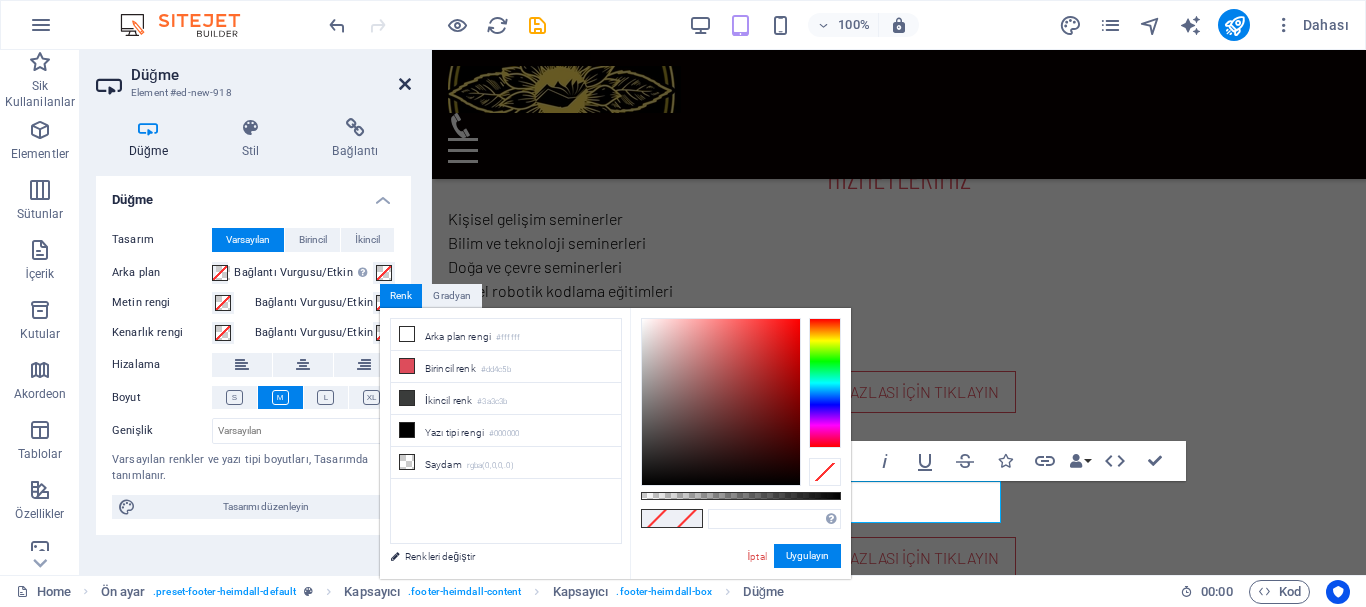 click at bounding box center [405, 84] 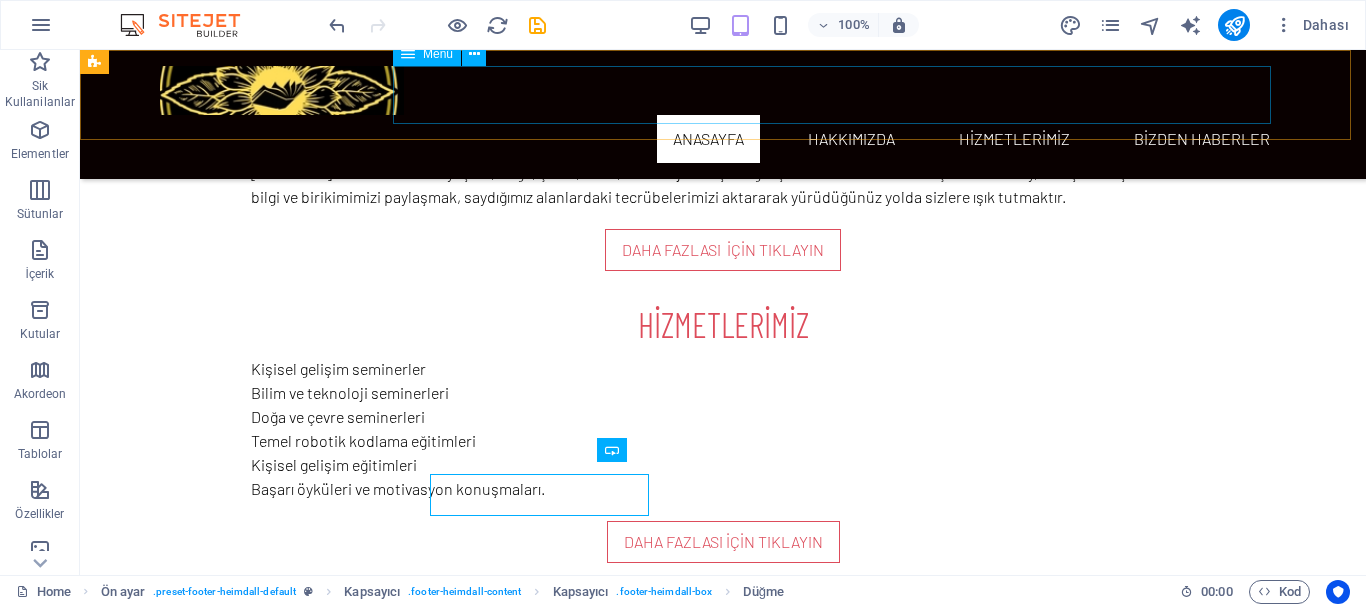 scroll, scrollTop: 804, scrollLeft: 0, axis: vertical 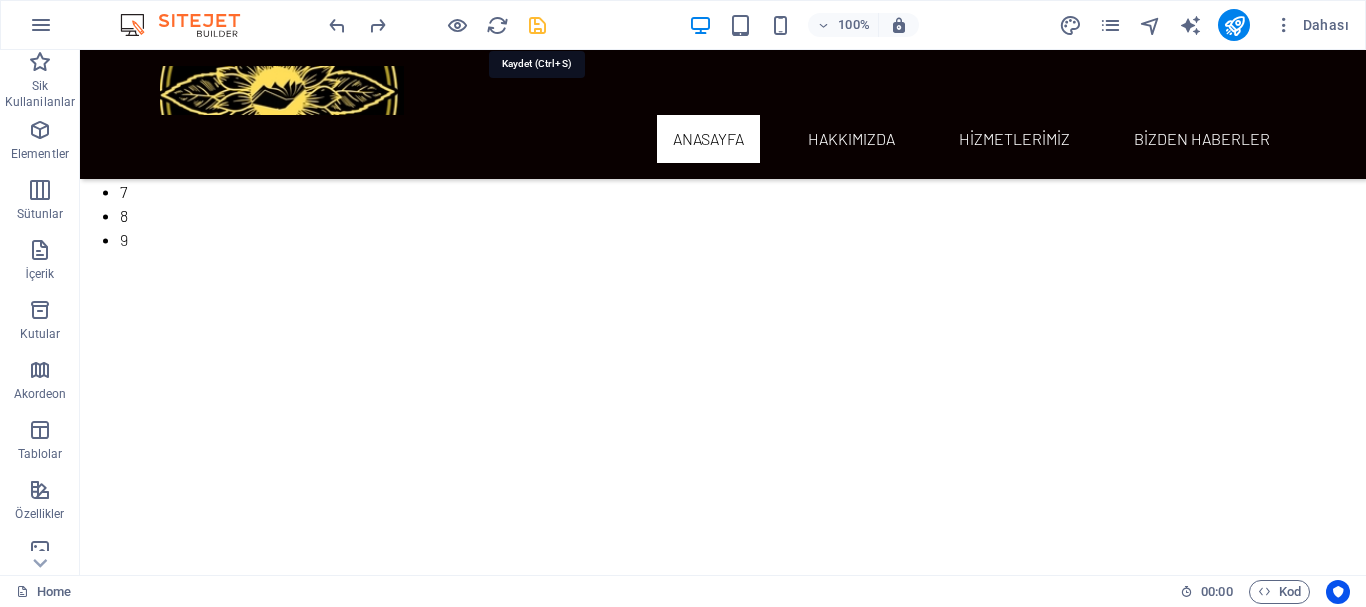 click at bounding box center (537, 25) 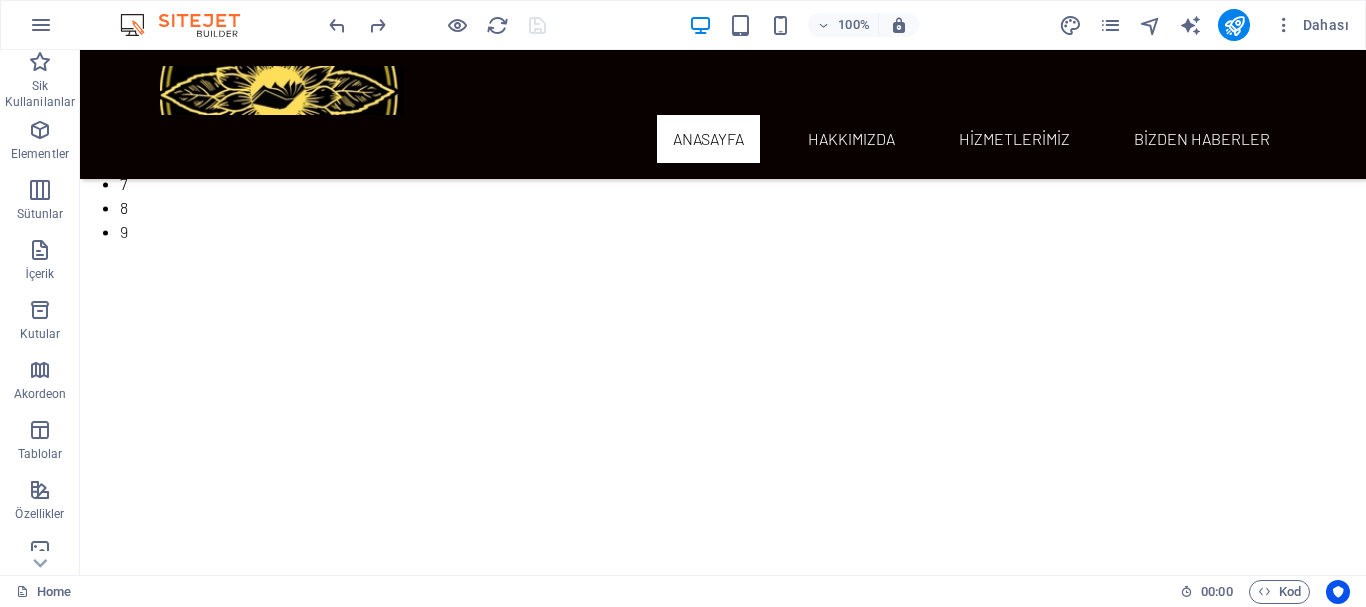 scroll, scrollTop: 0, scrollLeft: 0, axis: both 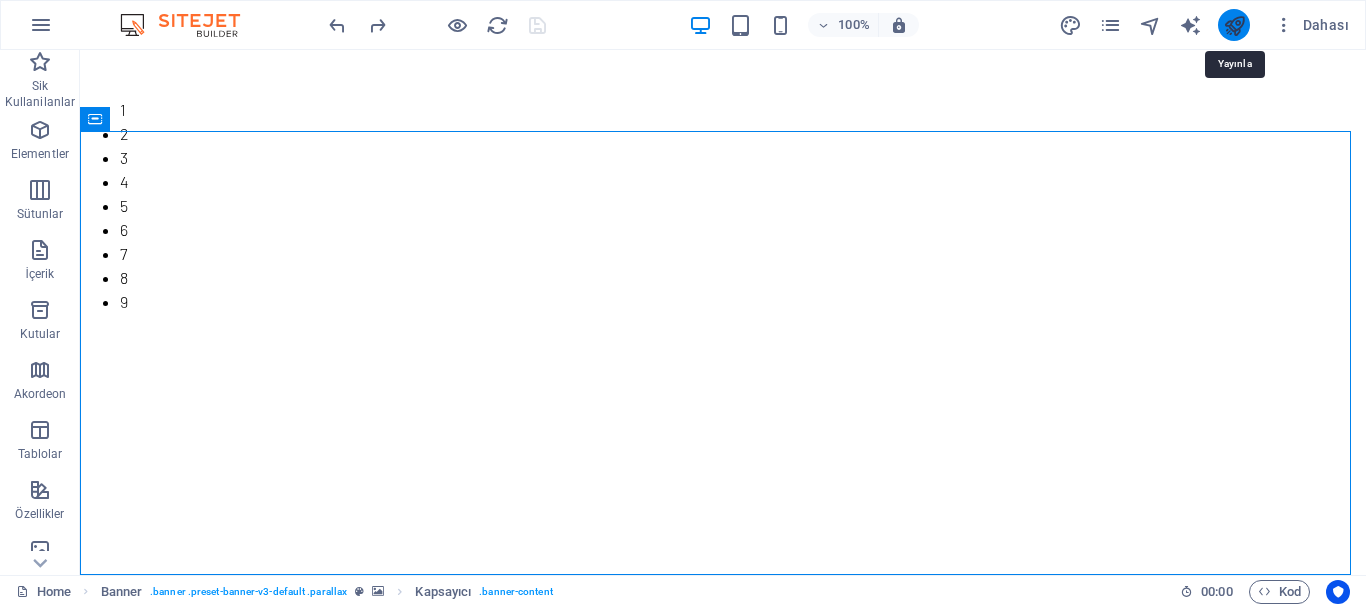 click at bounding box center (1234, 25) 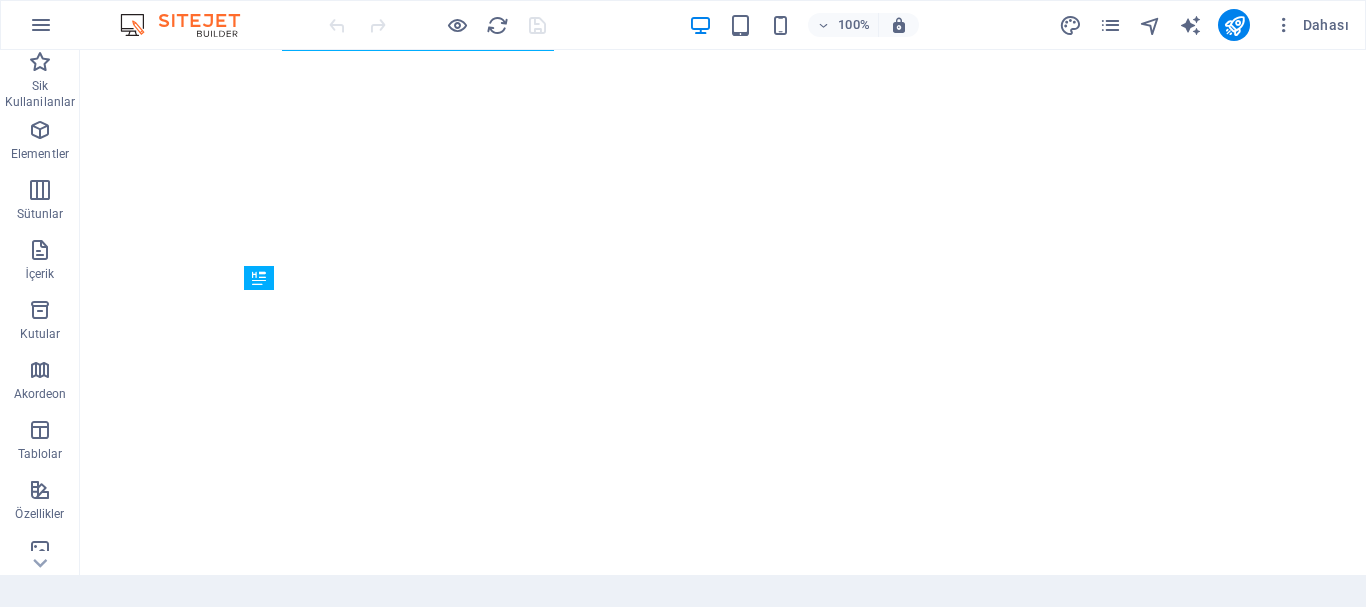 scroll, scrollTop: 0, scrollLeft: 0, axis: both 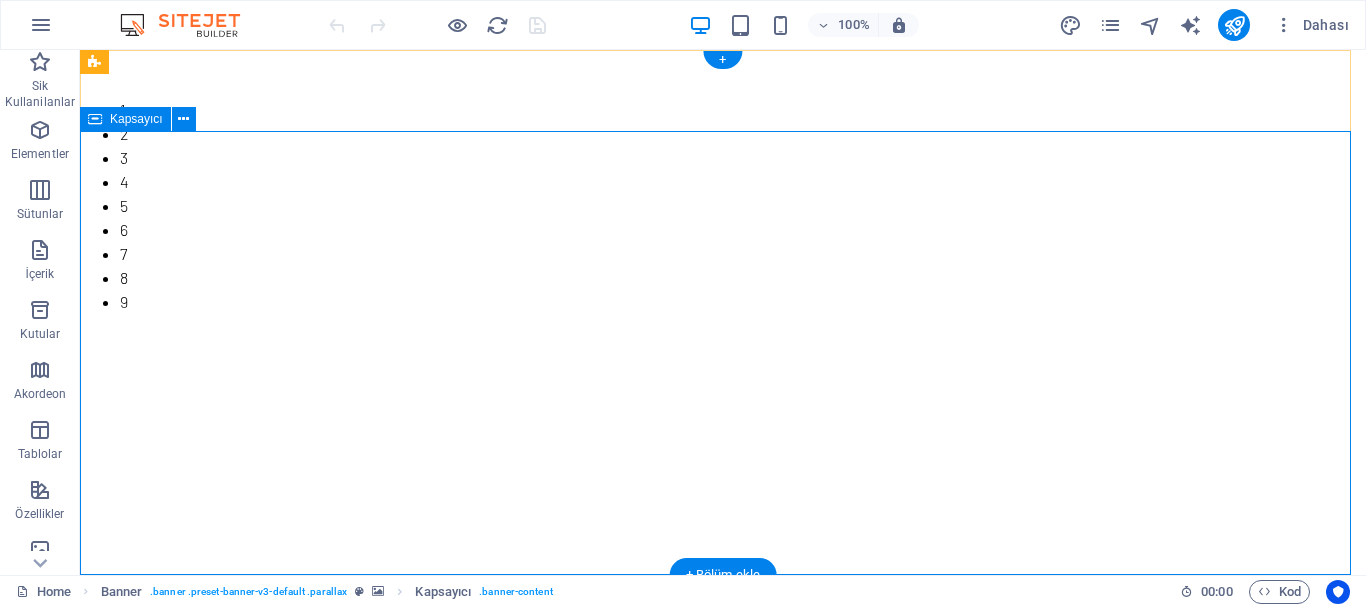 click at bounding box center (723, 784) 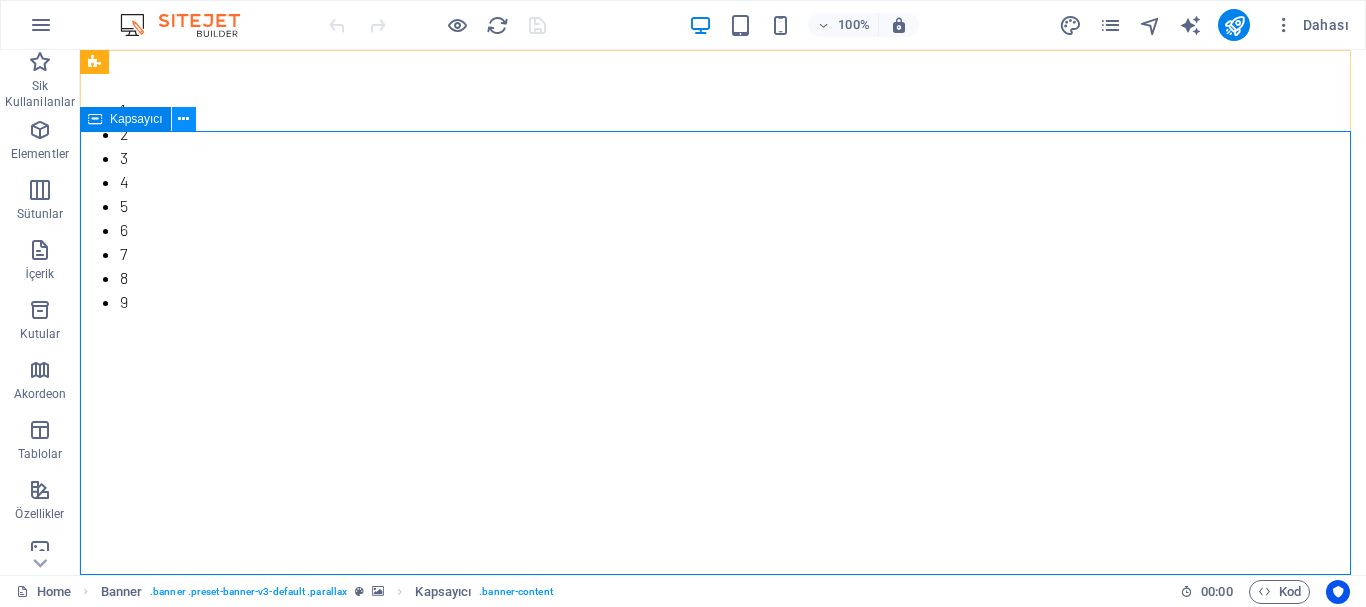 click at bounding box center (184, 119) 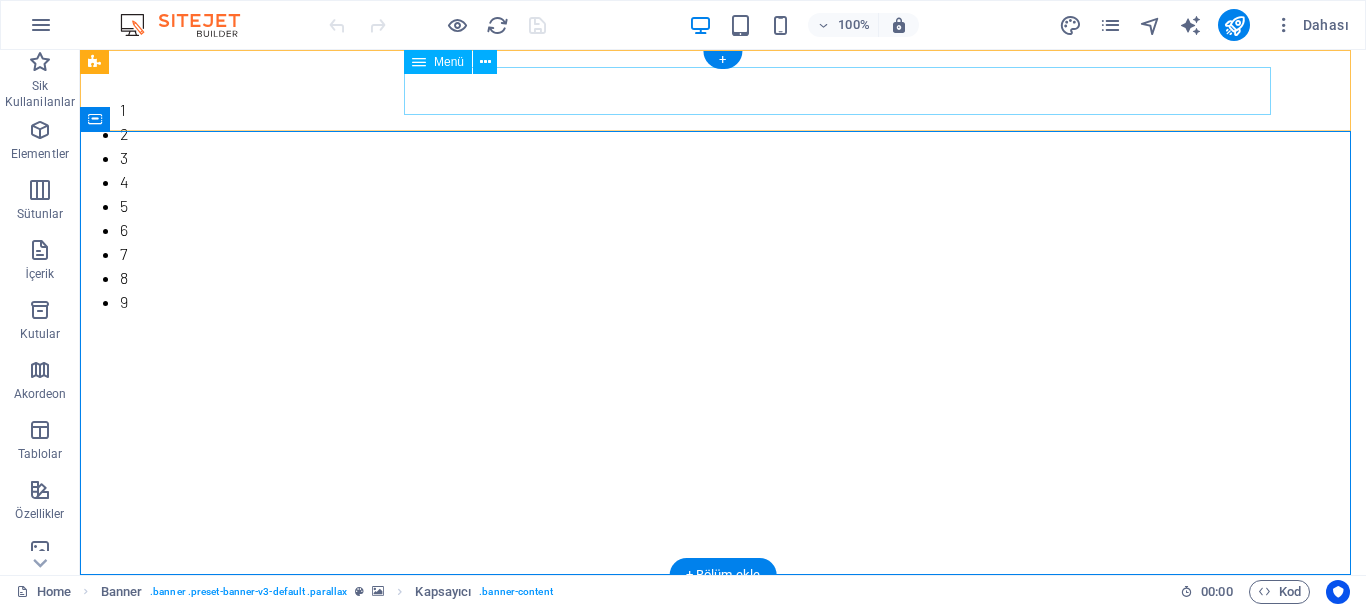 click on "ANASAYFA HAKKIMIZDA HİZMETLERİMİZ BİZDEN HABERLER" at bounding box center (723, 664) 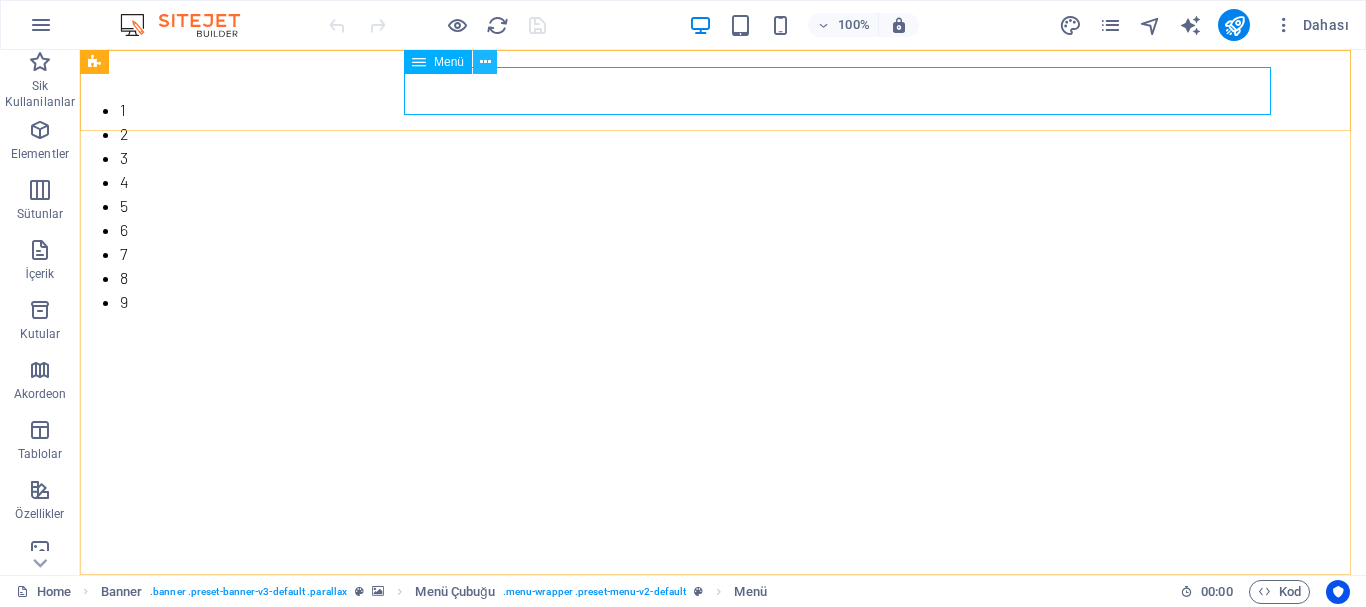 click at bounding box center [485, 62] 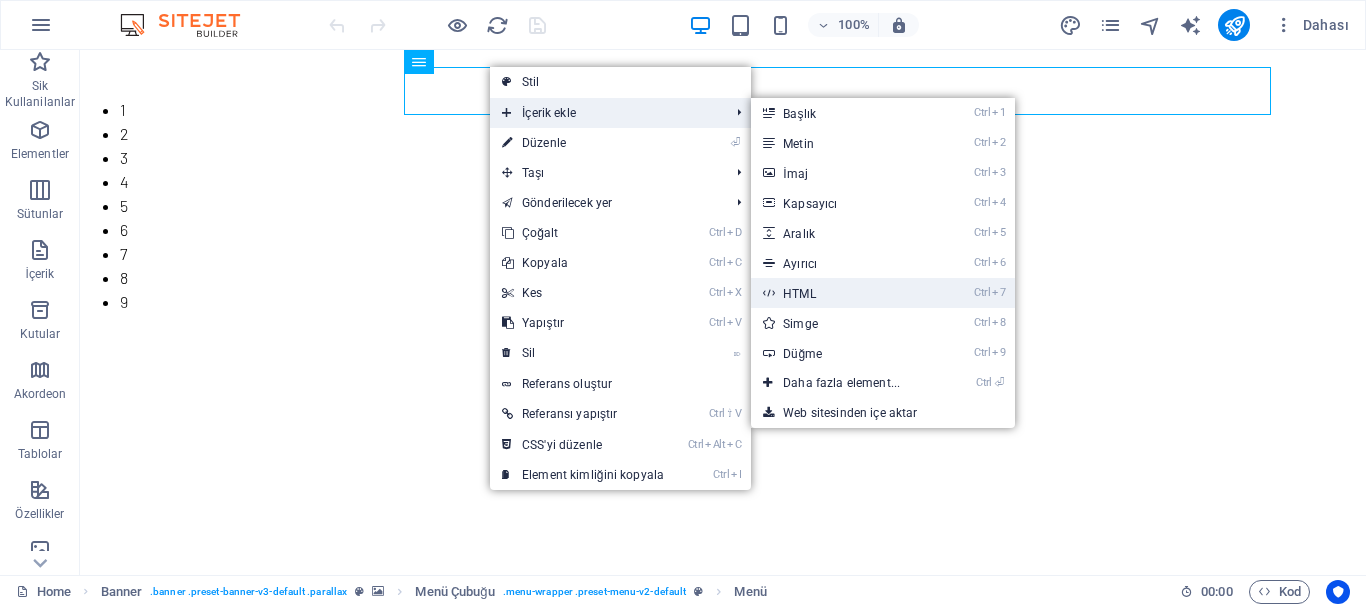 click on "Ctrl 7  HTML" at bounding box center [845, 293] 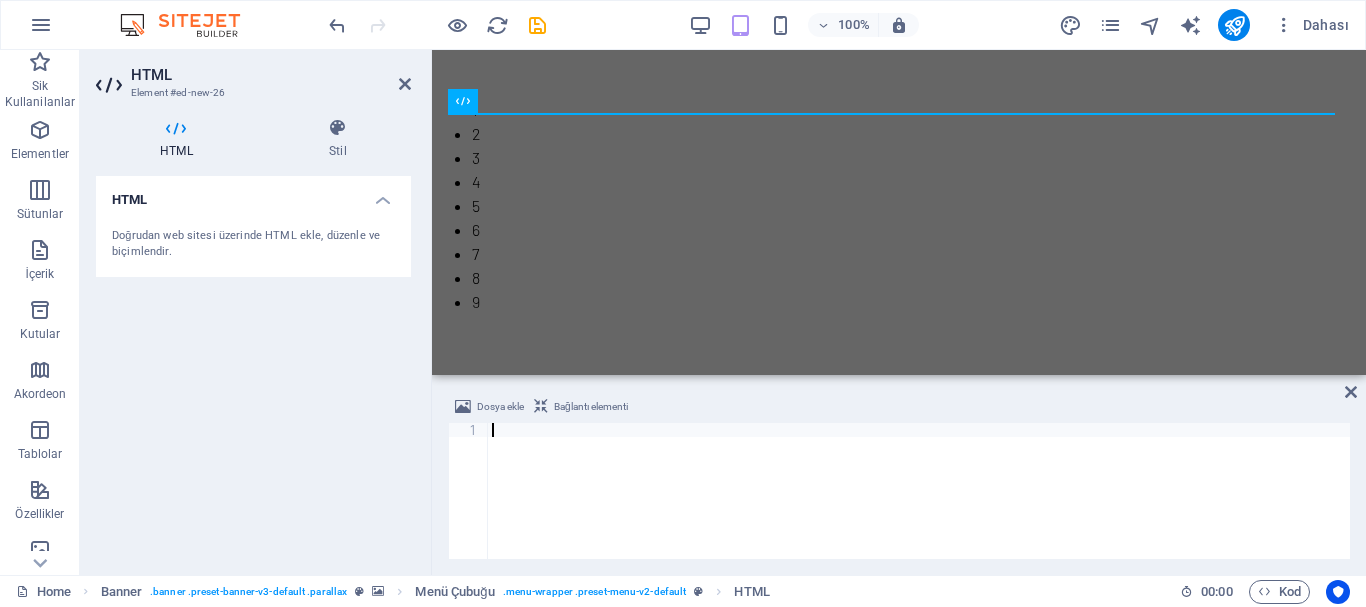 click at bounding box center [919, 505] 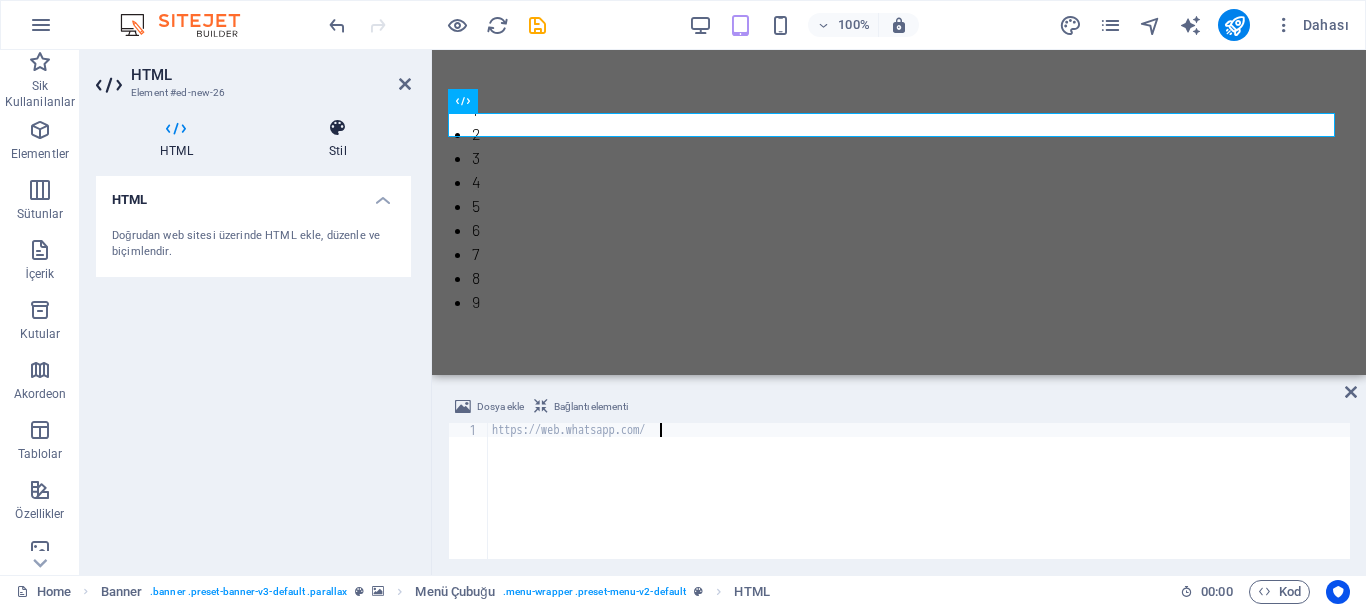 click at bounding box center (338, 128) 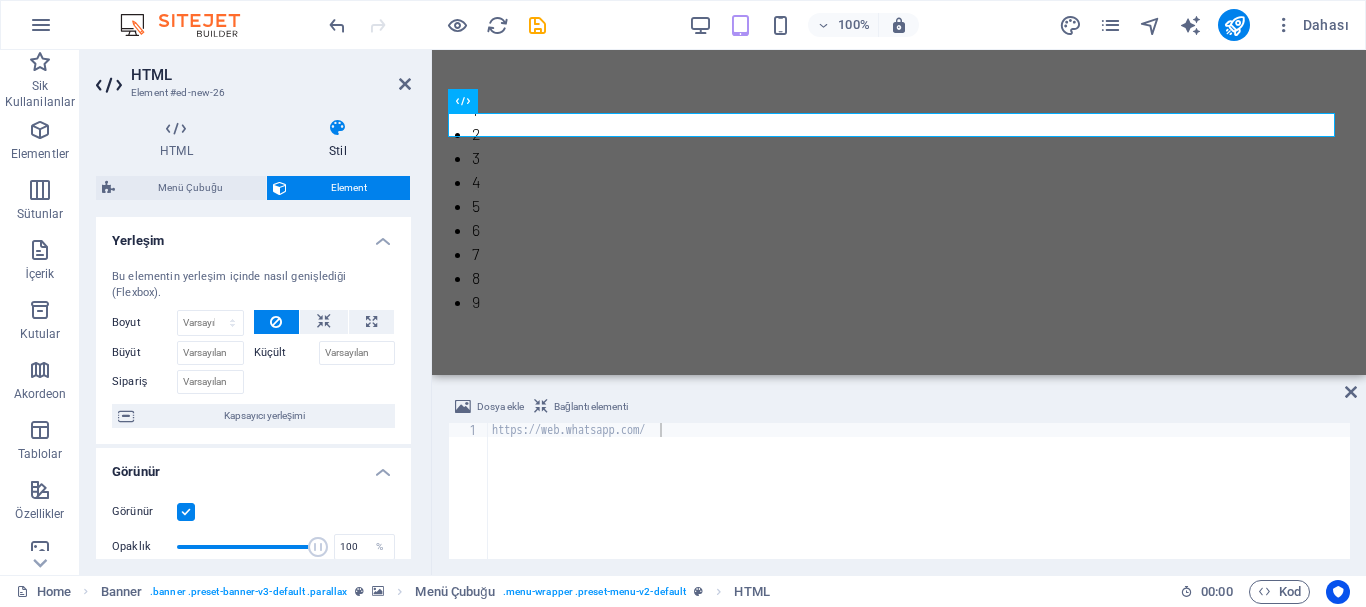 click on "Element" at bounding box center (348, 188) 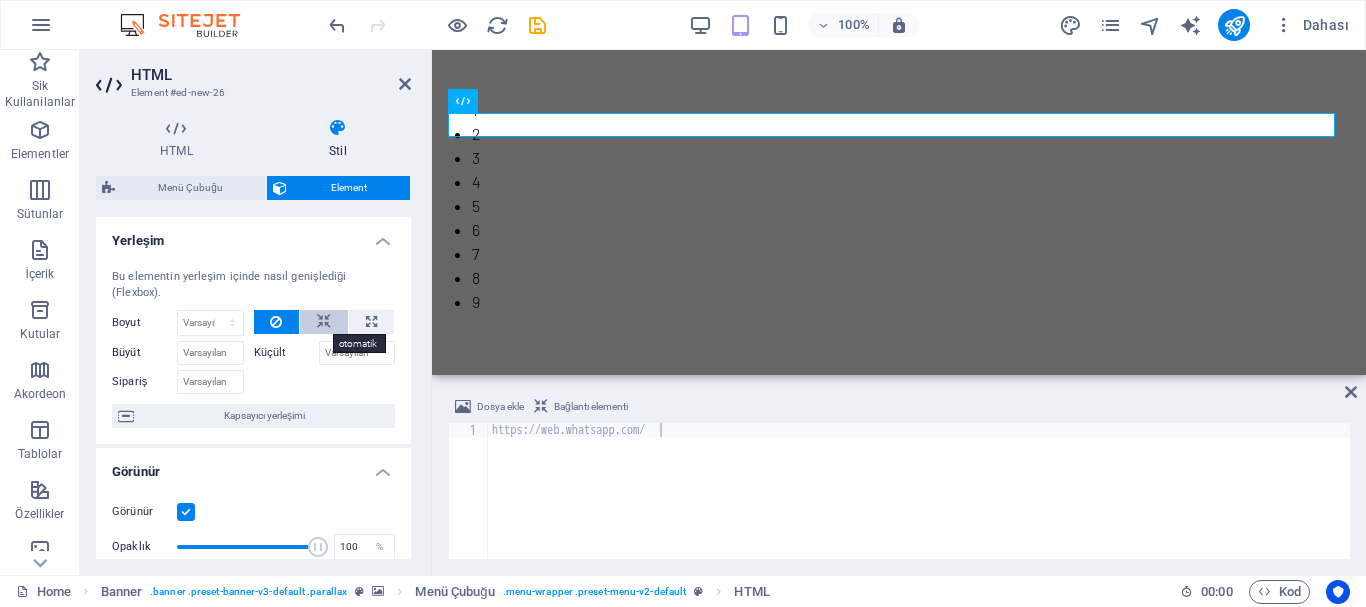 click at bounding box center [324, 322] 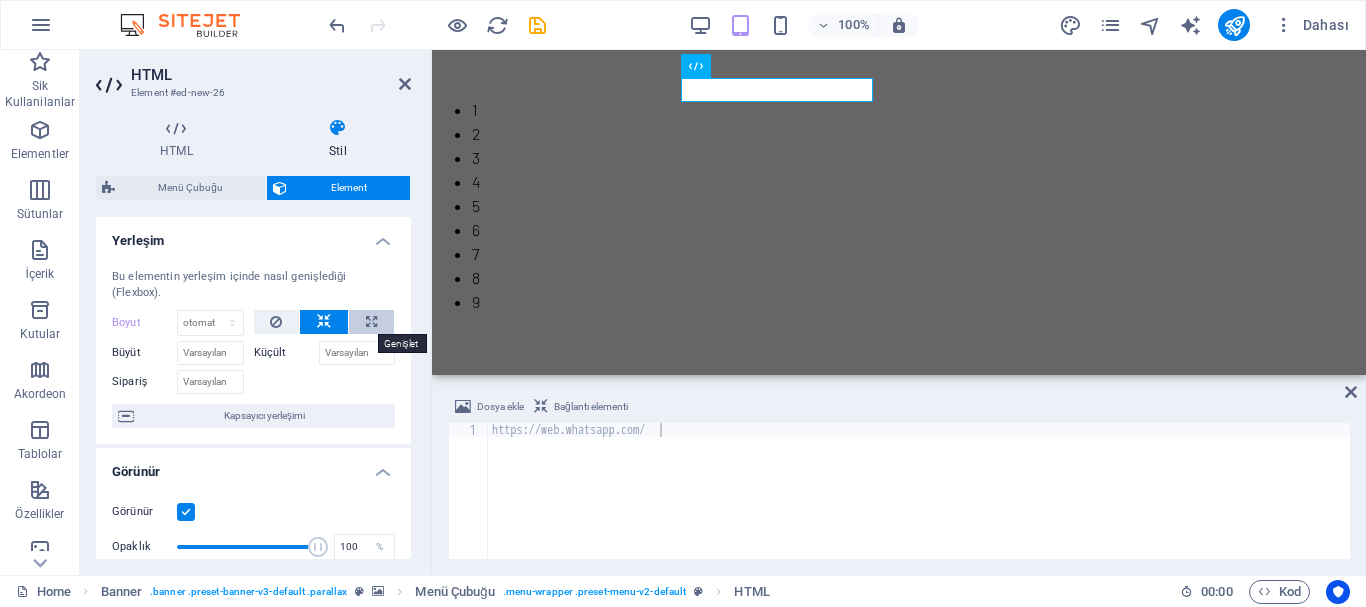 click at bounding box center [371, 322] 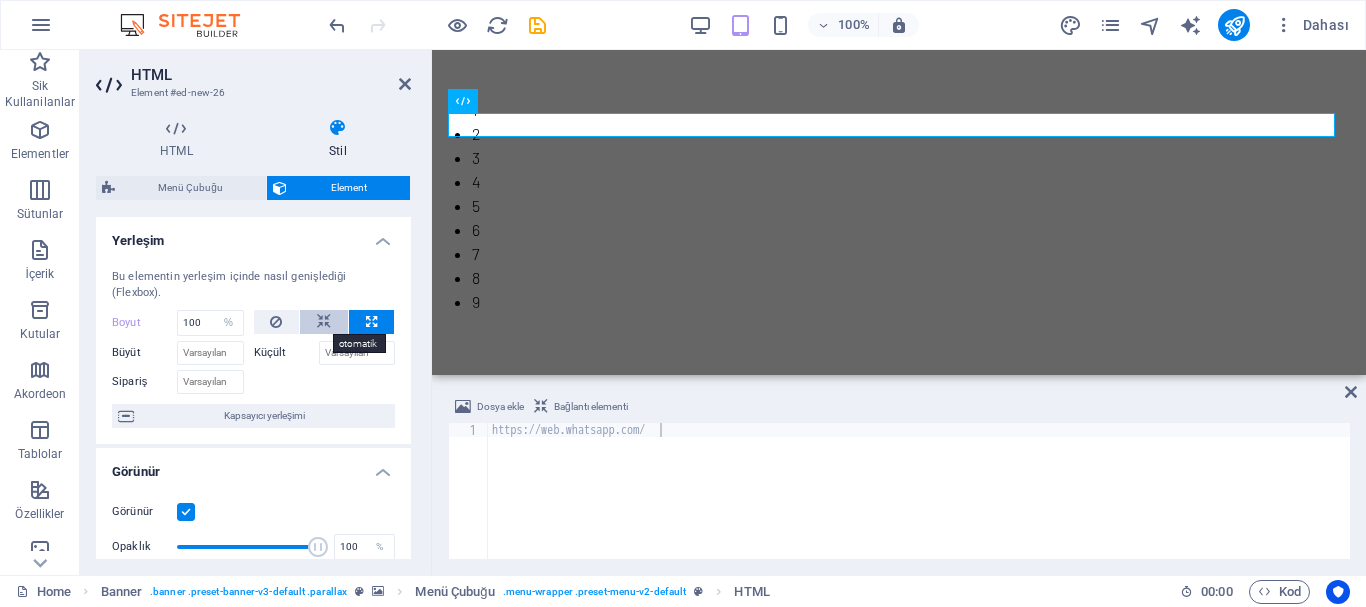 click at bounding box center (324, 322) 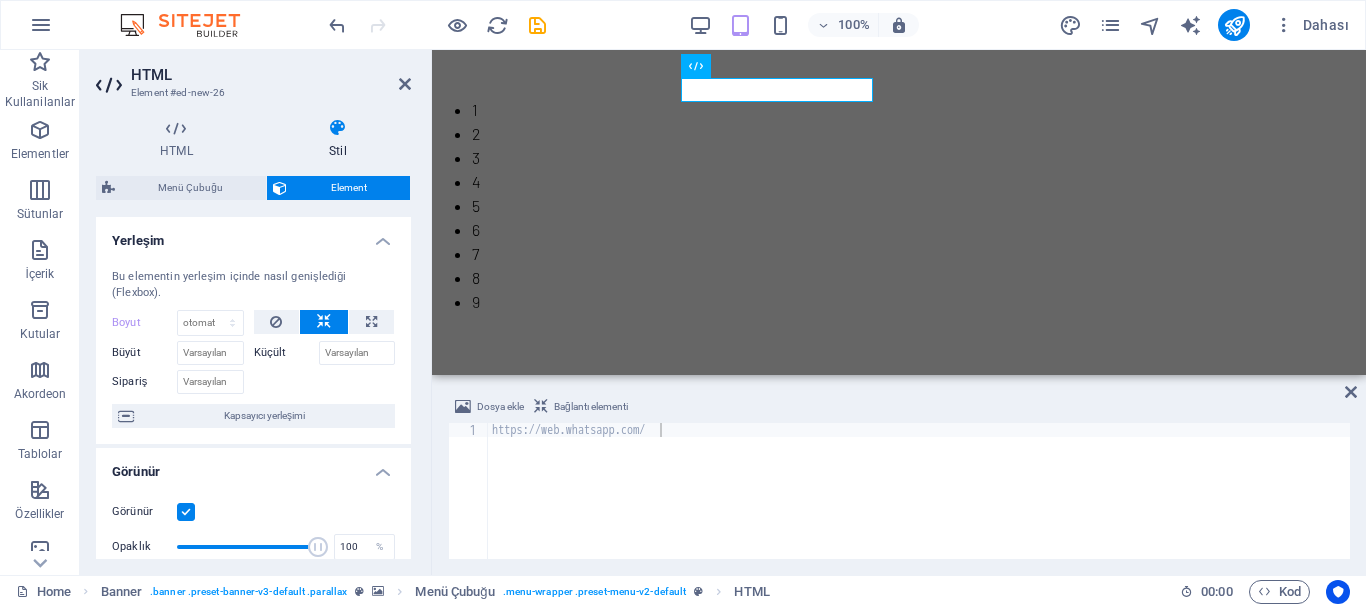 click on "Element" at bounding box center [348, 188] 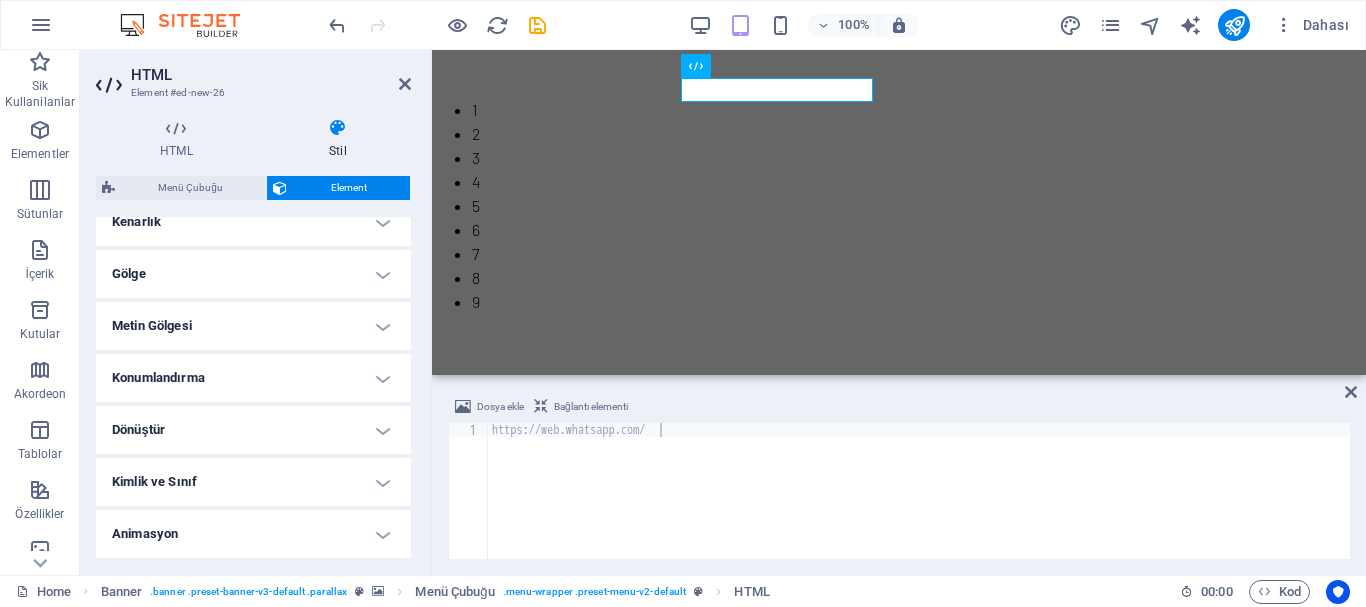scroll, scrollTop: 520, scrollLeft: 0, axis: vertical 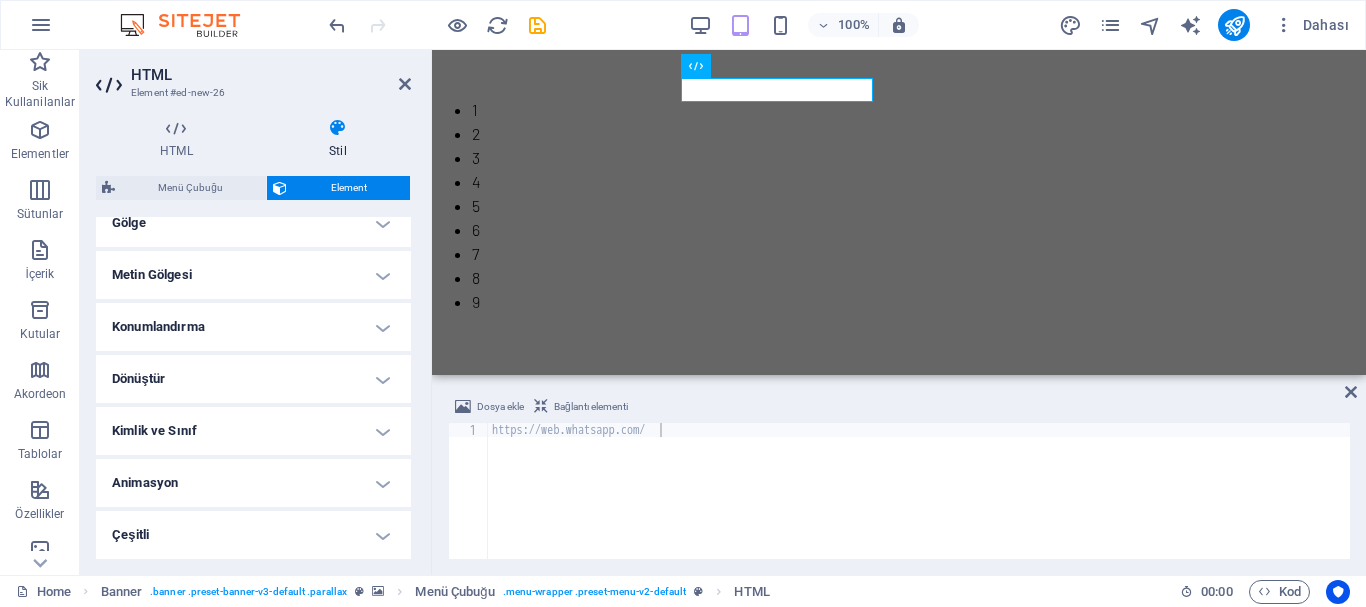 click on "Kimlik ve Sınıf" at bounding box center (253, 431) 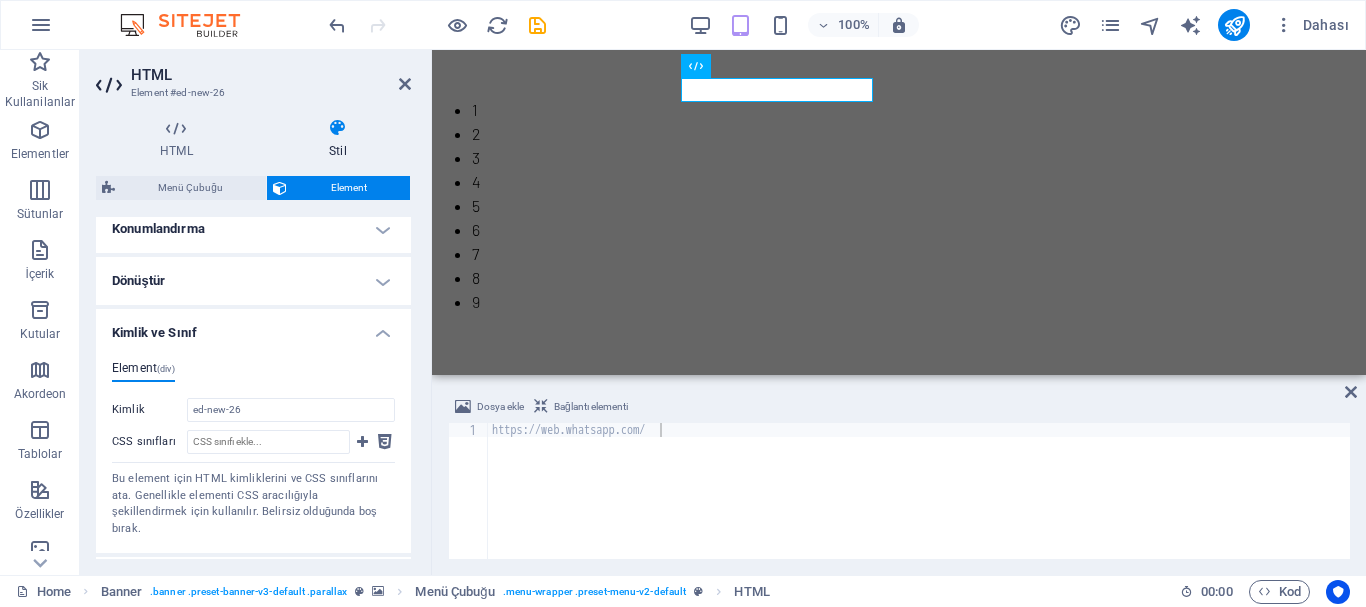 scroll, scrollTop: 621, scrollLeft: 0, axis: vertical 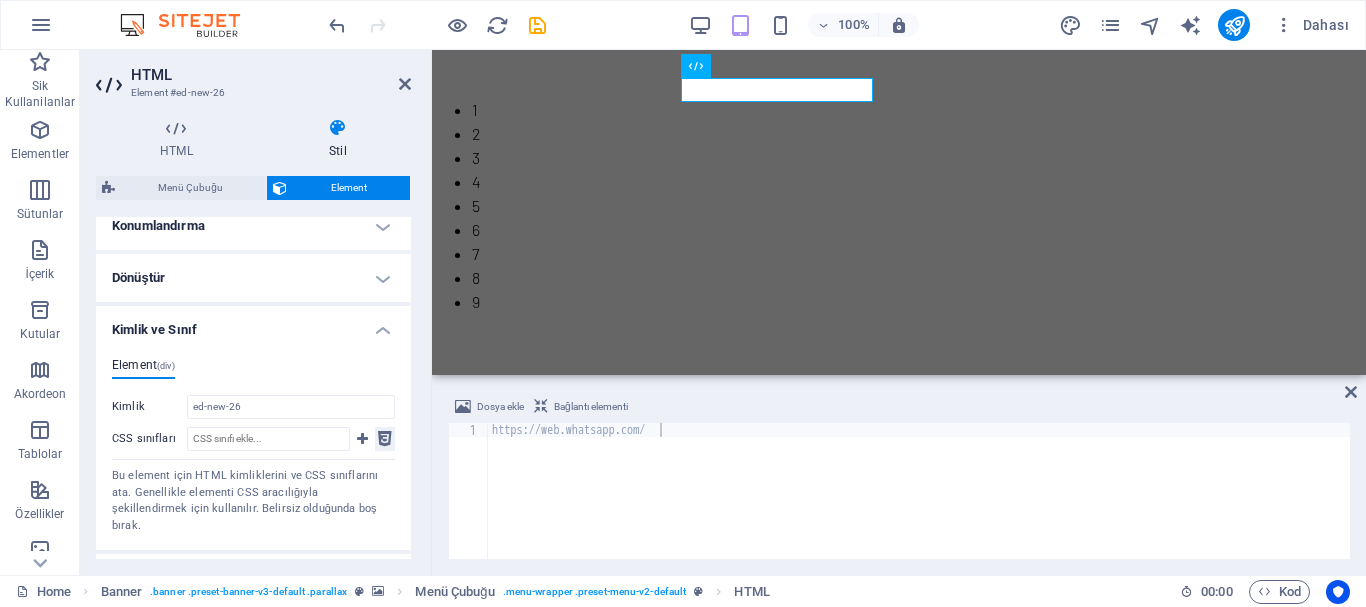 click at bounding box center [385, 439] 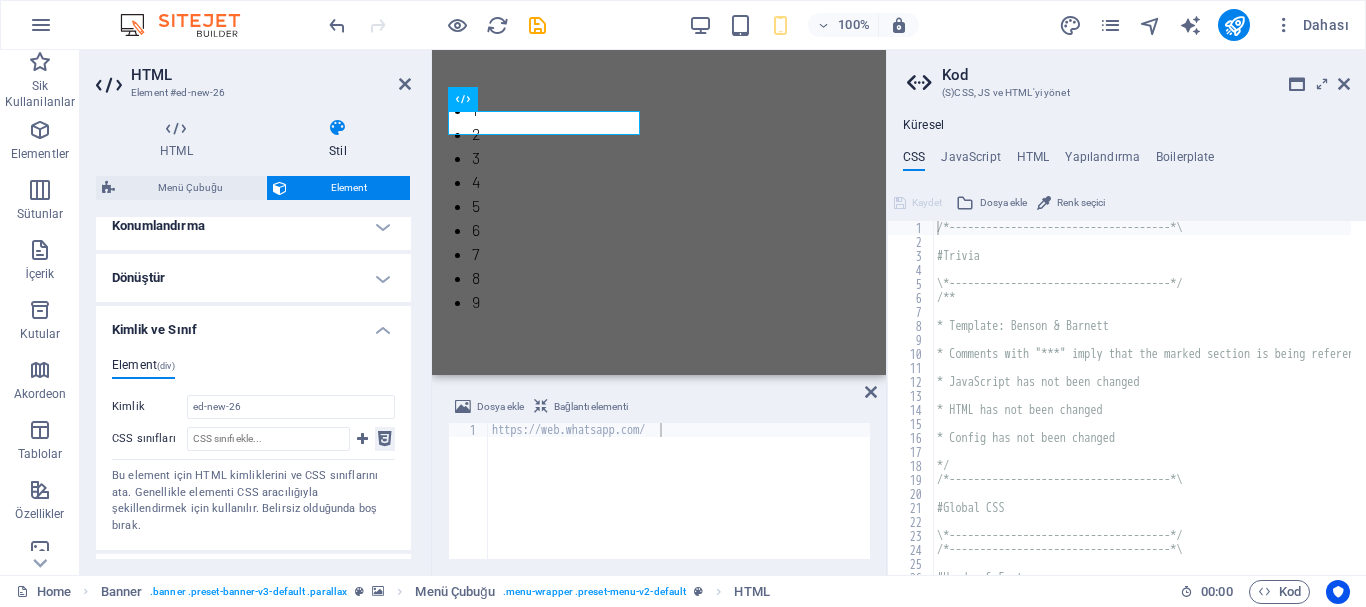 click at bounding box center (385, 439) 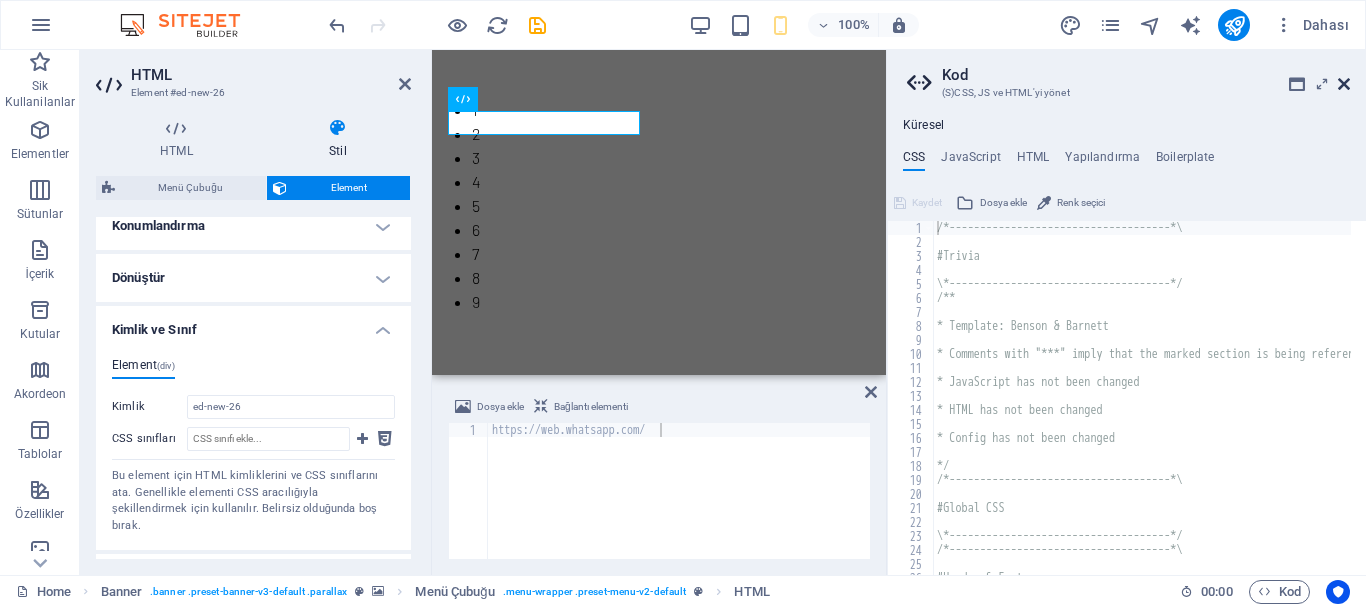 click at bounding box center (1344, 84) 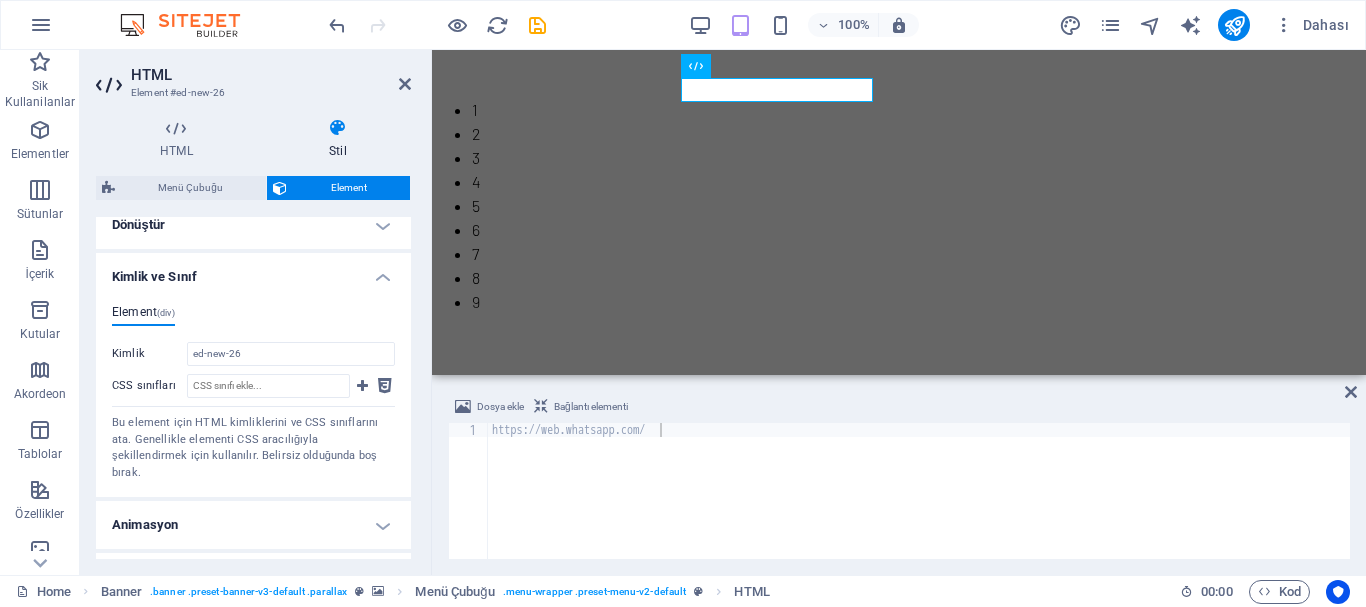 scroll, scrollTop: 700, scrollLeft: 0, axis: vertical 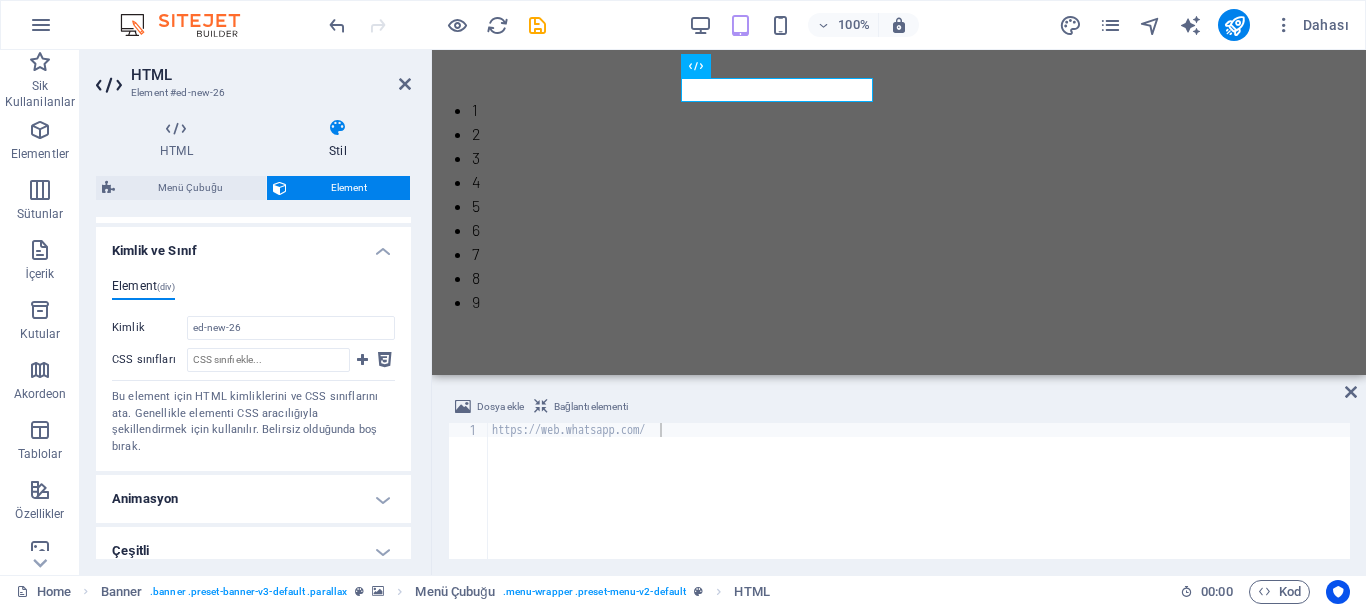 click on "Animasyon" at bounding box center [253, 499] 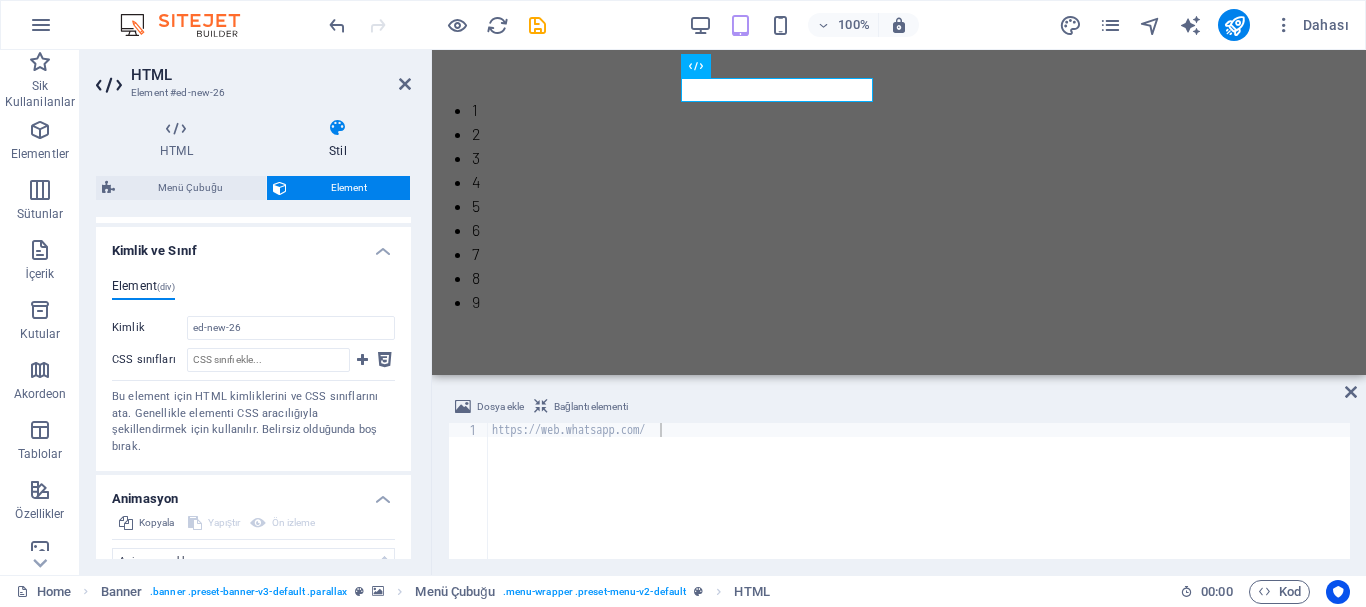 drag, startPoint x: 406, startPoint y: 462, endPoint x: 405, endPoint y: 506, distance: 44.011364 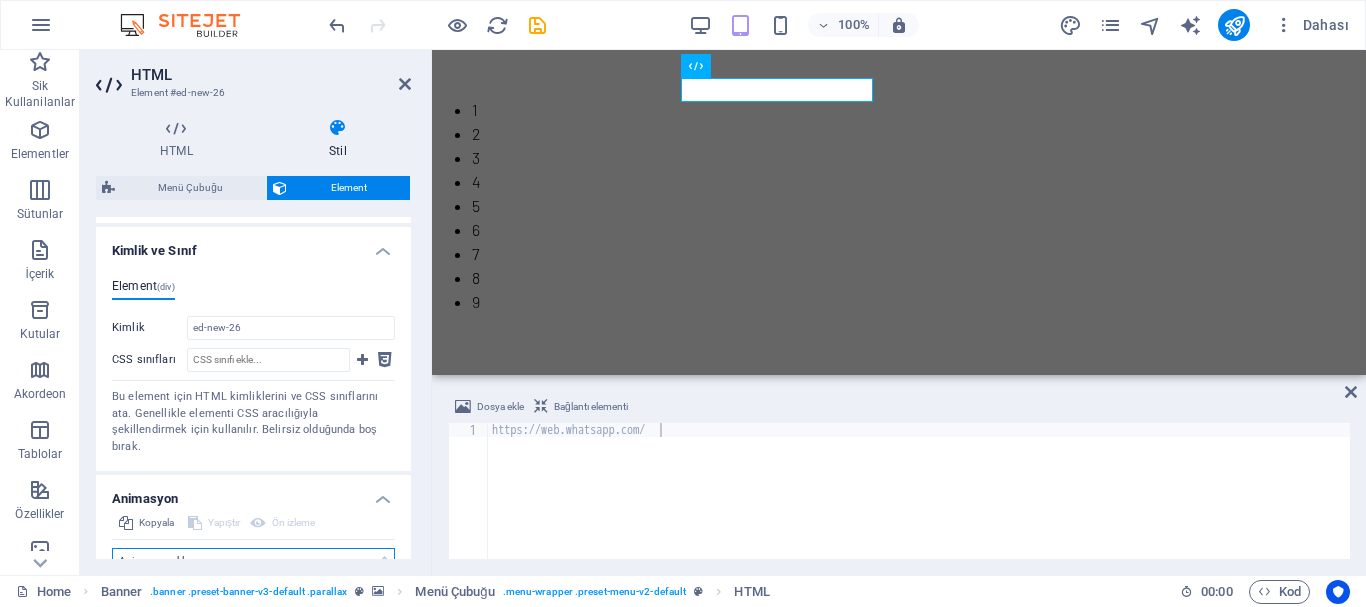 click on "Animasyon ekleme Göster / Gizle Yukarı/Aşağı kaydır Yakınlaştır/Uzaklaştır Soldan sağa kaydır Sağdan sola kaydır Yukarıdan aşağıya kaydır Aşağıdan yukarıya kaydır Nabız atışı Yanıp sönme Kaplama olarak aç" at bounding box center (253, 560) 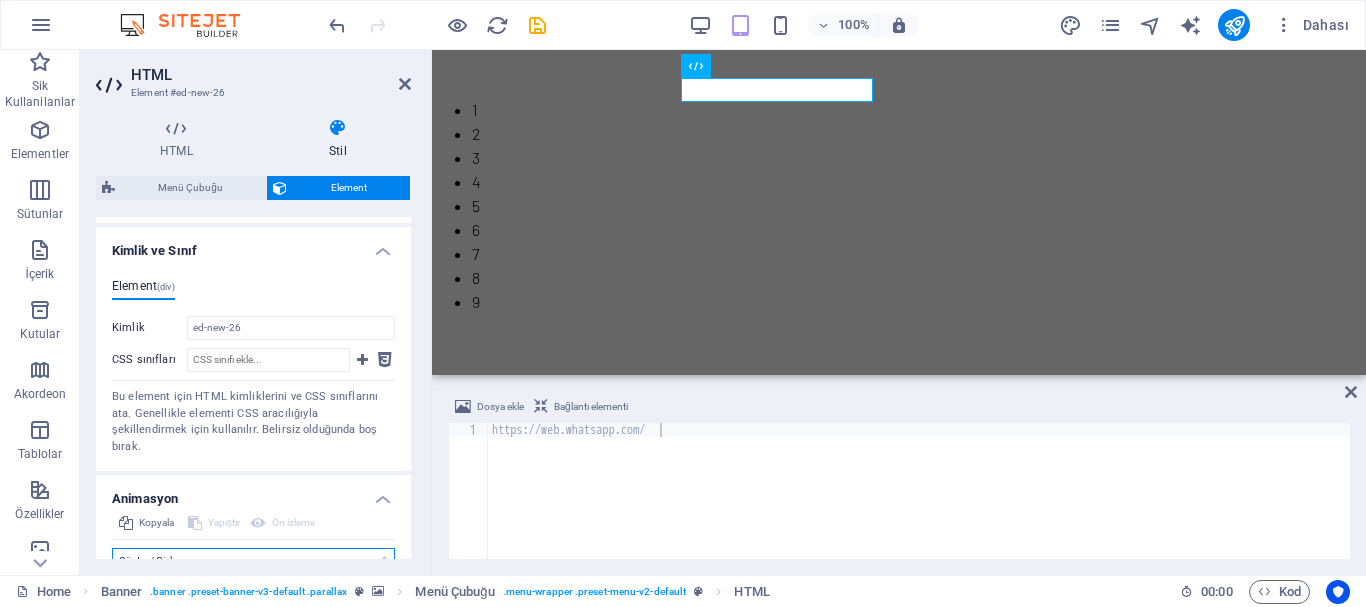 click on "Animasyon ekleme Göster / Gizle Yukarı/Aşağı kaydır Yakınlaştır/Uzaklaştır Soldan sağa kaydır Sağdan sola kaydır Yukarıdan aşağıya kaydır Aşağıdan yukarıya kaydır Nabız atışı Yanıp sönme Kaplama olarak aç" at bounding box center [253, 560] 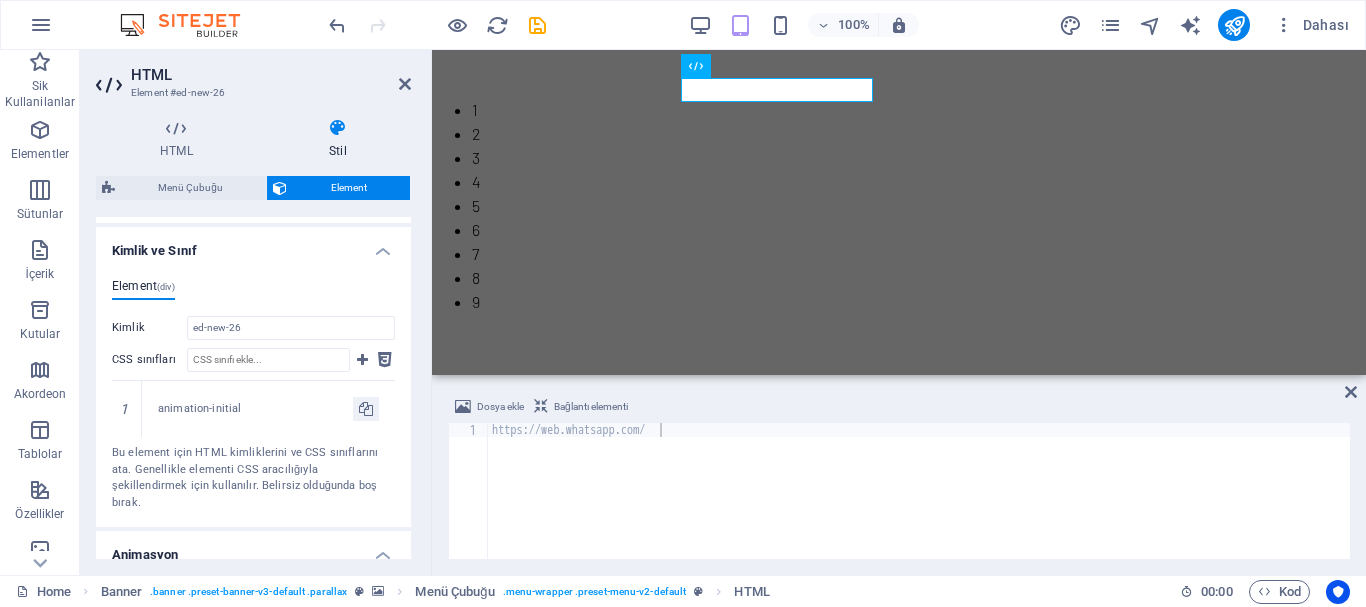 click on "Element  (div)" at bounding box center [143, 290] 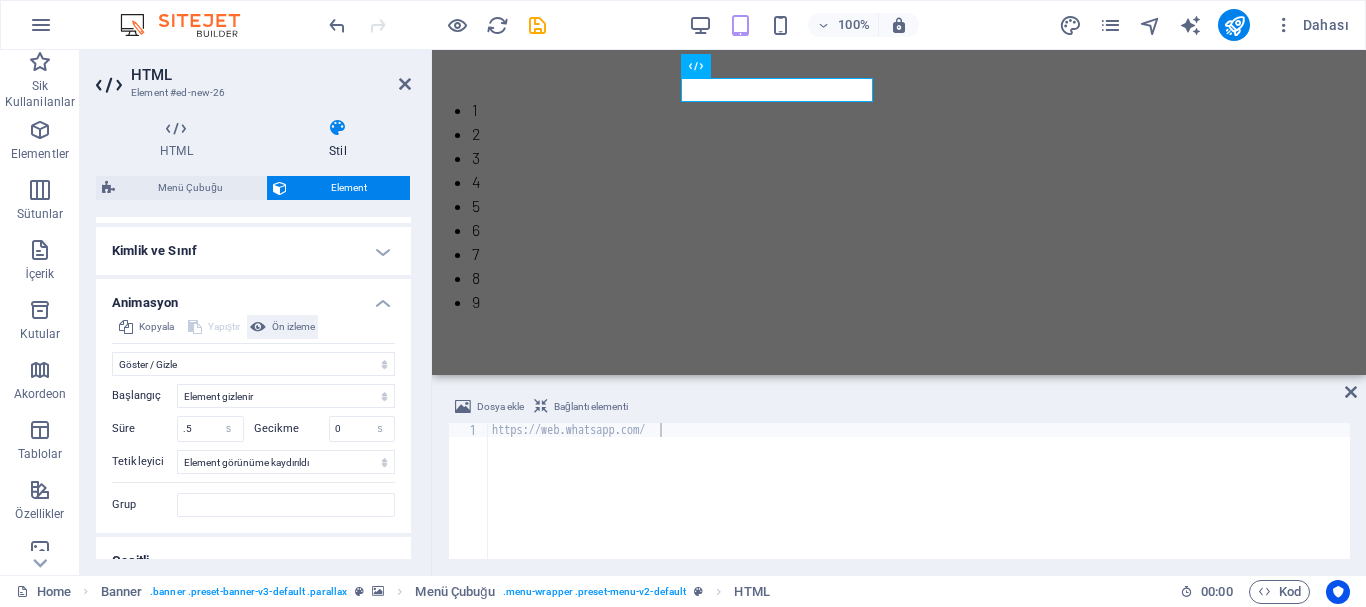 click on "Ön izleme" at bounding box center (293, 327) 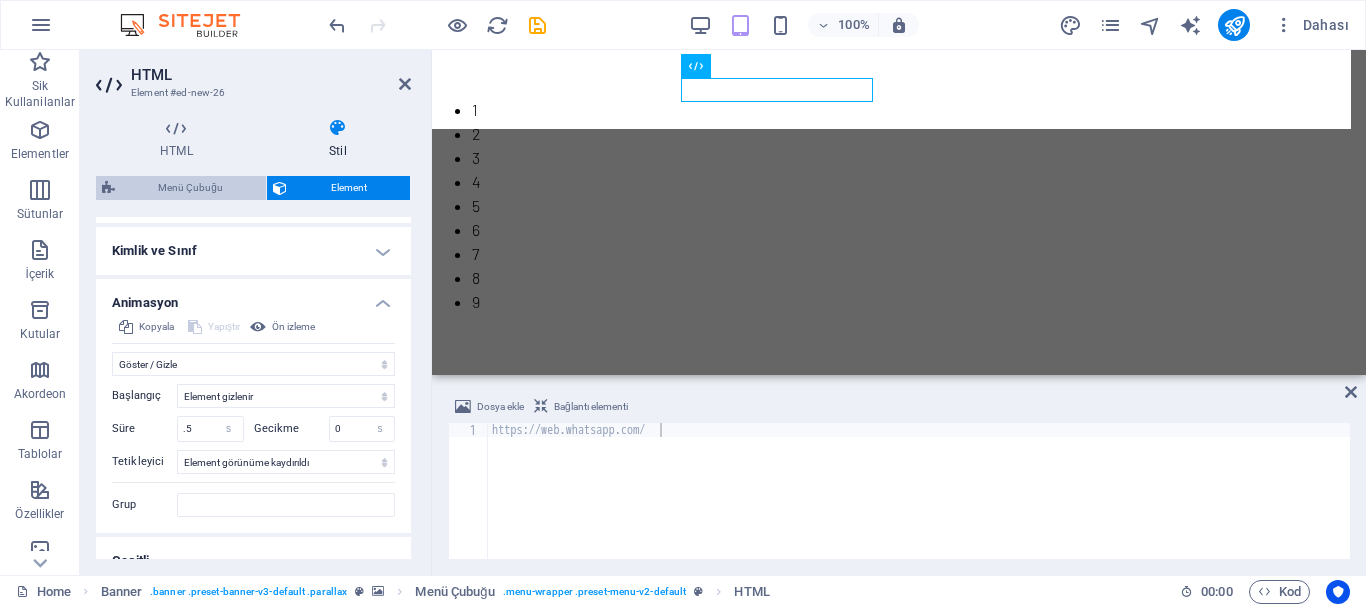 click on "Menü Çubuğu" at bounding box center [190, 188] 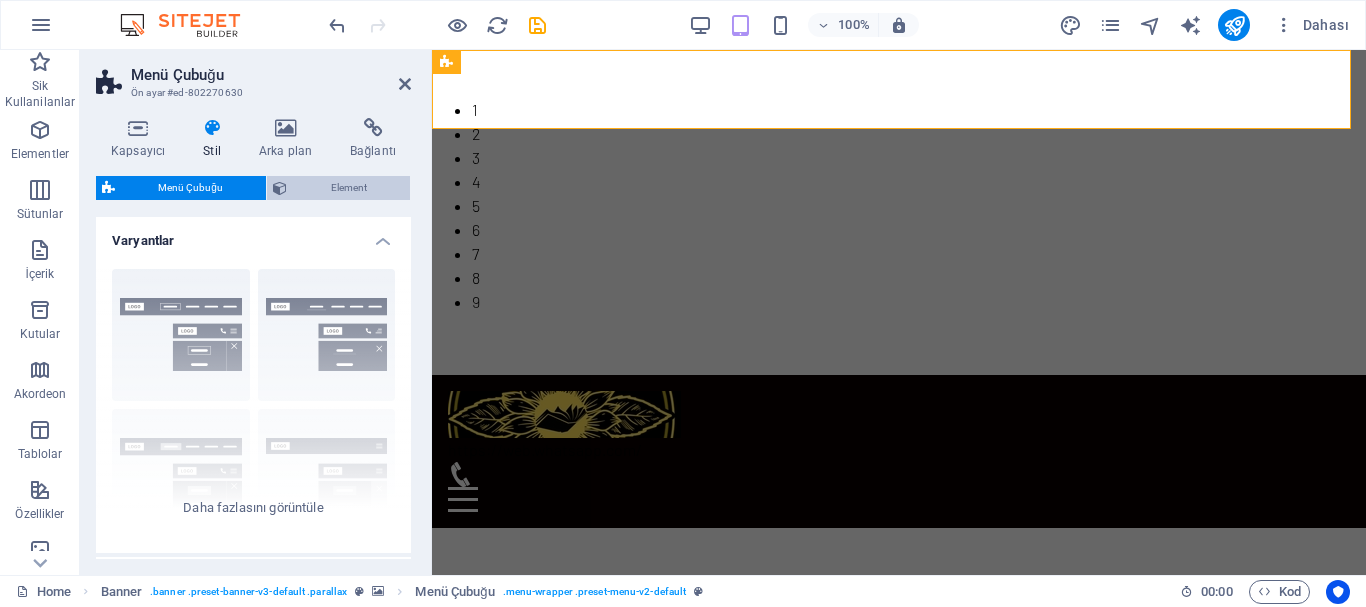 click on "Element" at bounding box center (348, 188) 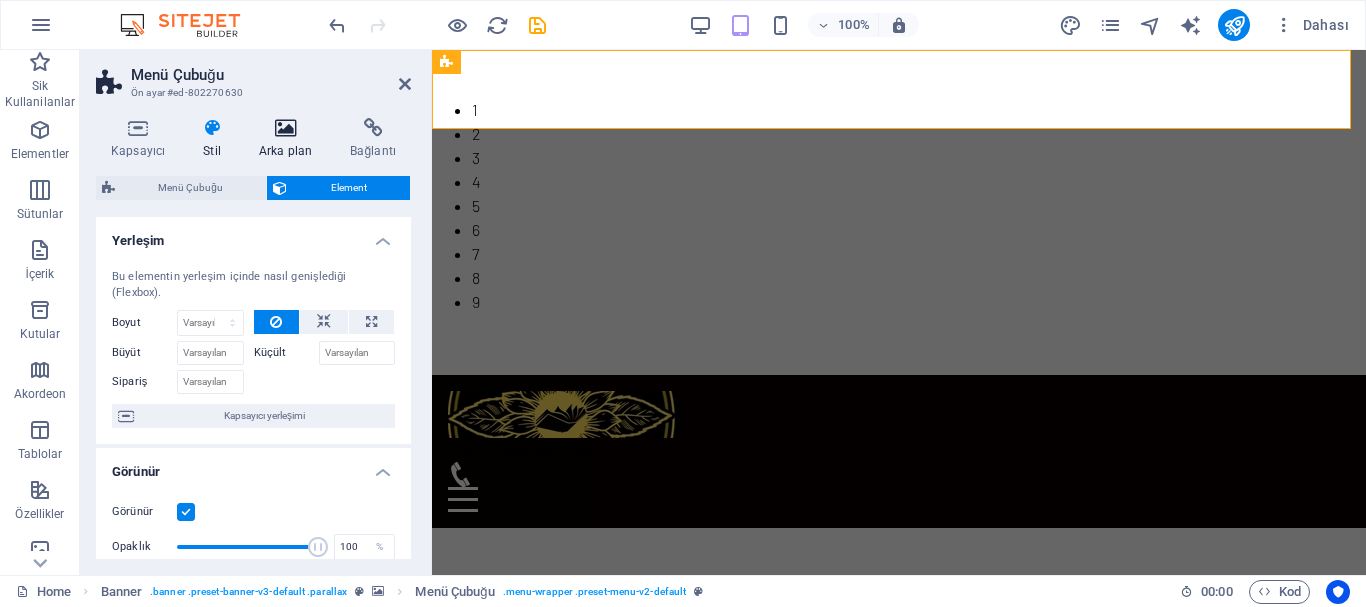 click at bounding box center [285, 128] 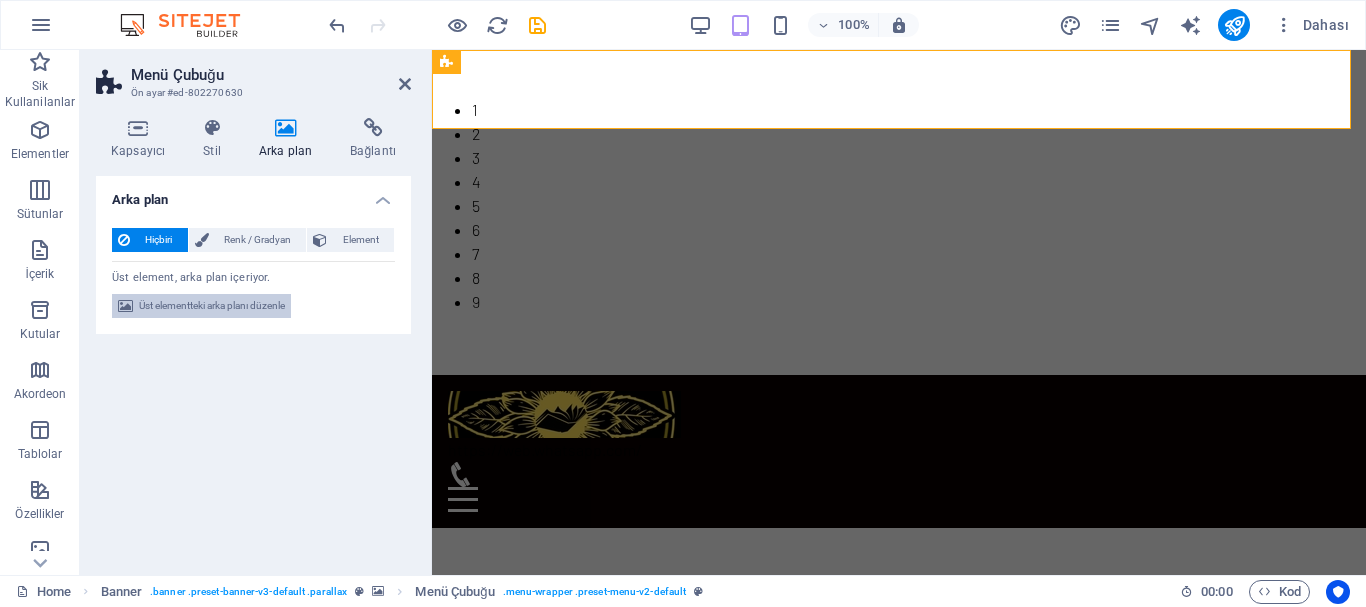 click on "Üst elementteki arka planı düzenle" at bounding box center (212, 306) 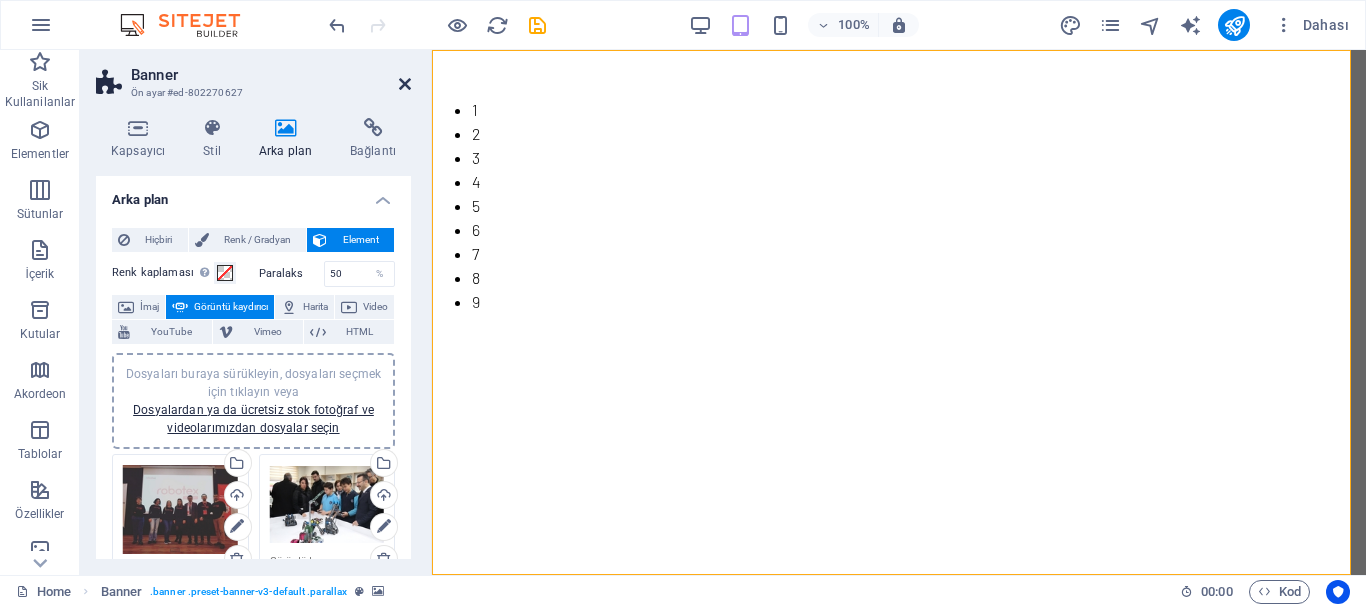 click at bounding box center [405, 84] 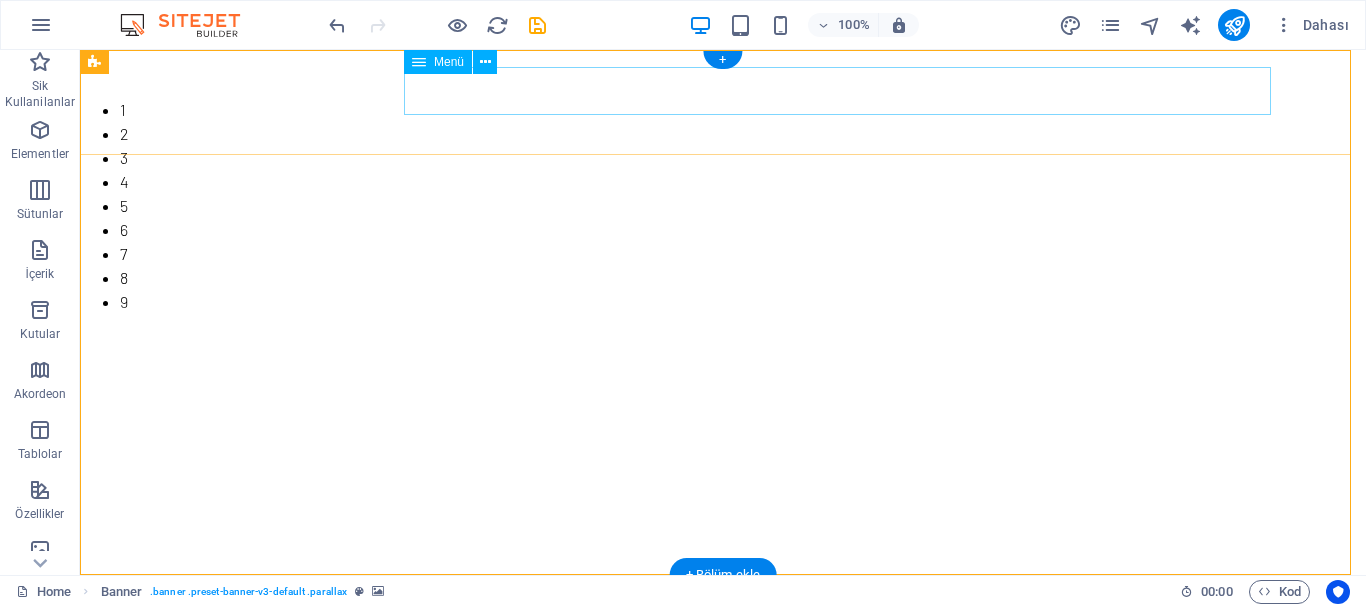 click on "ANASAYFA HAKKIMIZDA HİZMETLERİMİZ BİZDEN HABERLER" at bounding box center (723, 664) 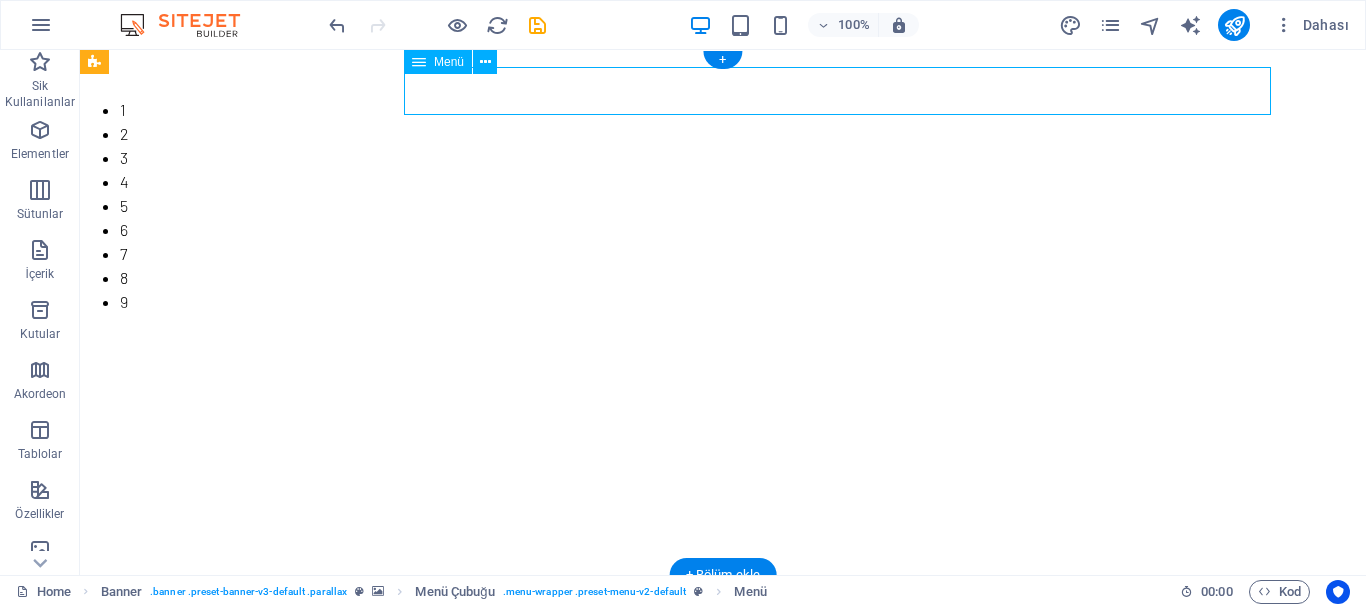 click on "ANASAYFA HAKKIMIZDA HİZMETLERİMİZ BİZDEN HABERLER" at bounding box center (723, 664) 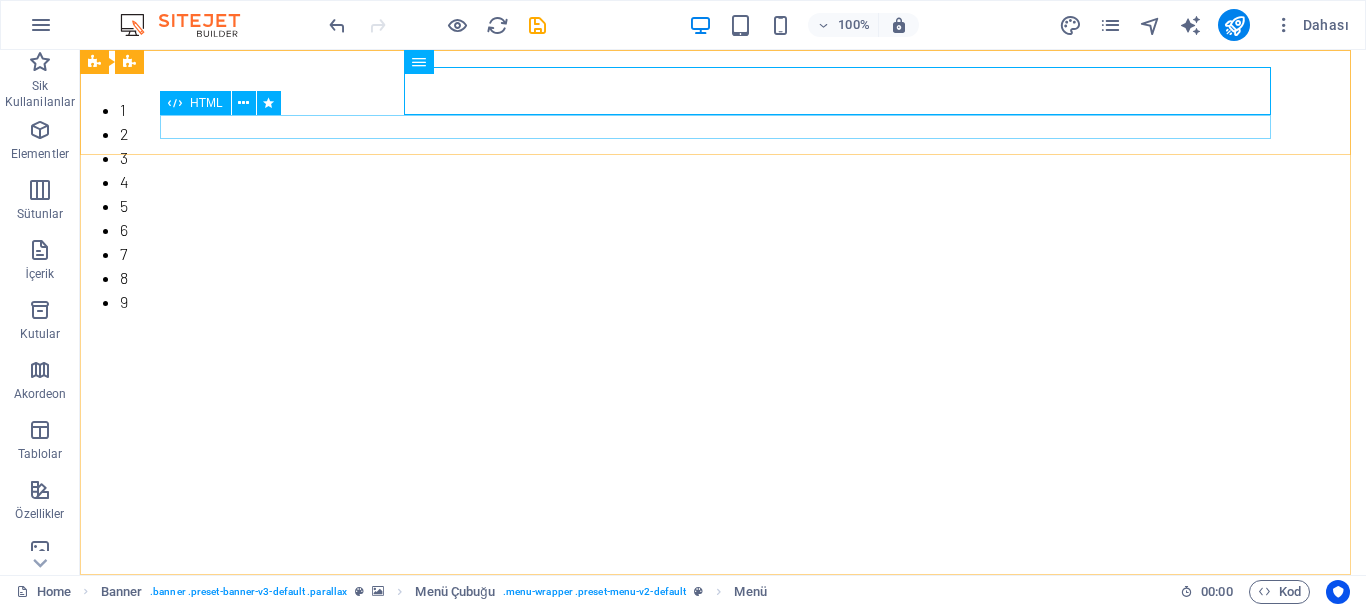 click on "HTML" at bounding box center (206, 103) 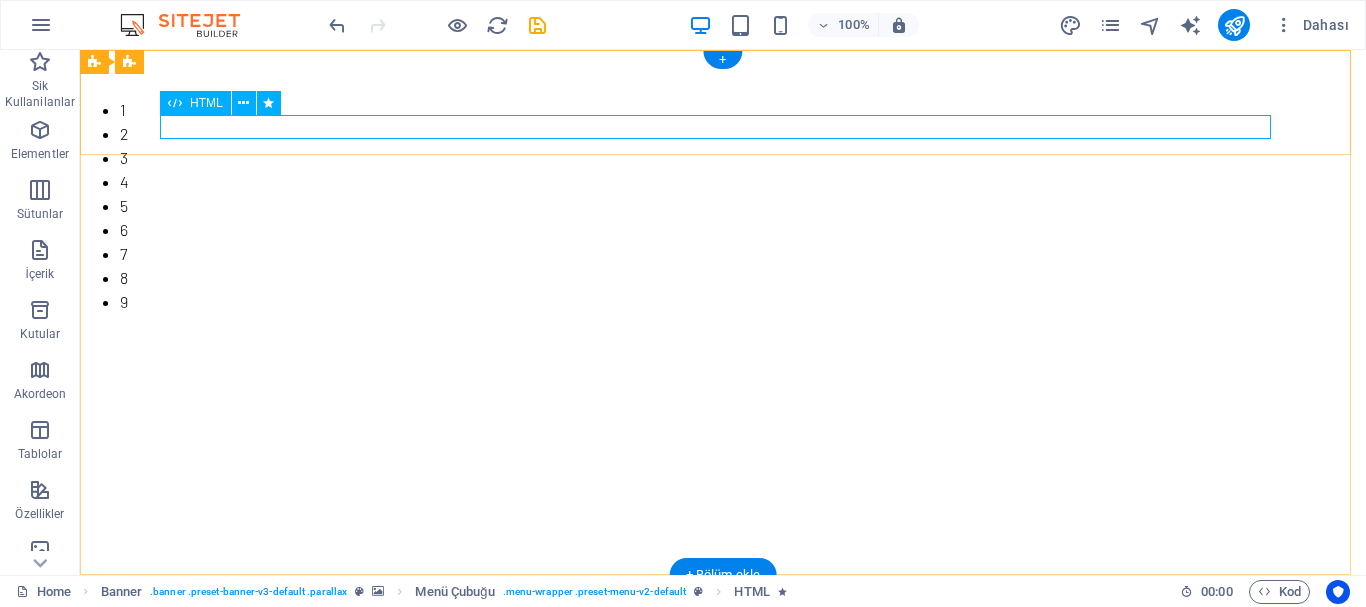 click on "https://web.whatsapp.com/" at bounding box center (723, 700) 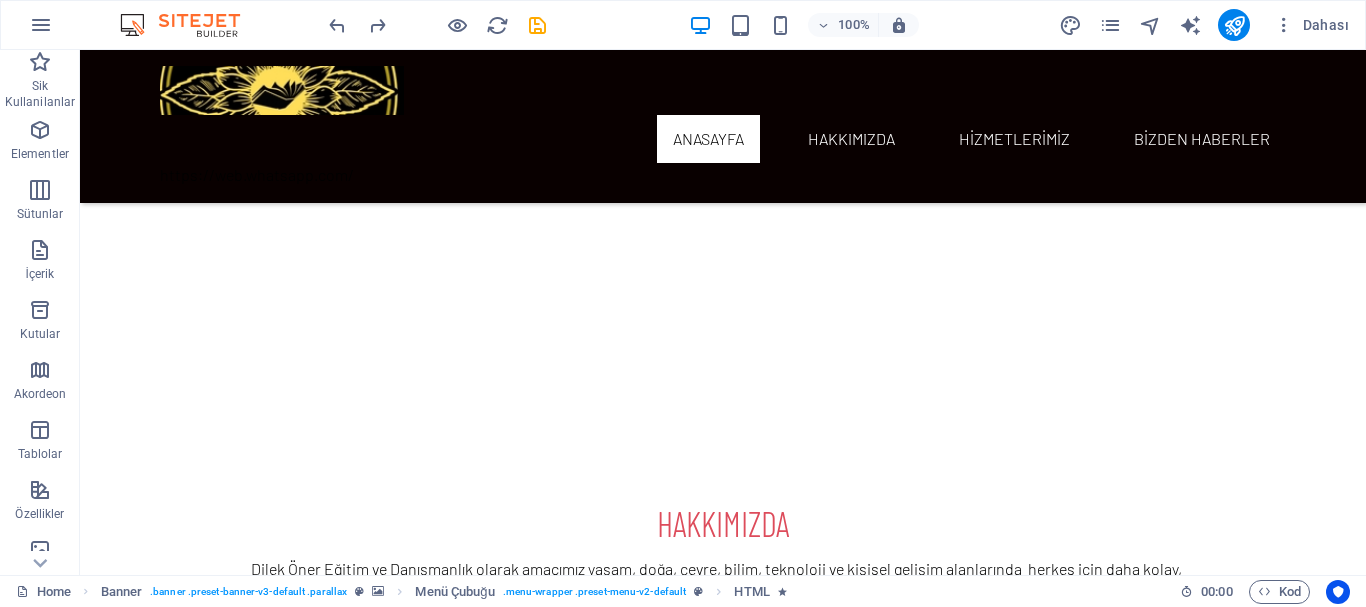 scroll, scrollTop: 451, scrollLeft: 0, axis: vertical 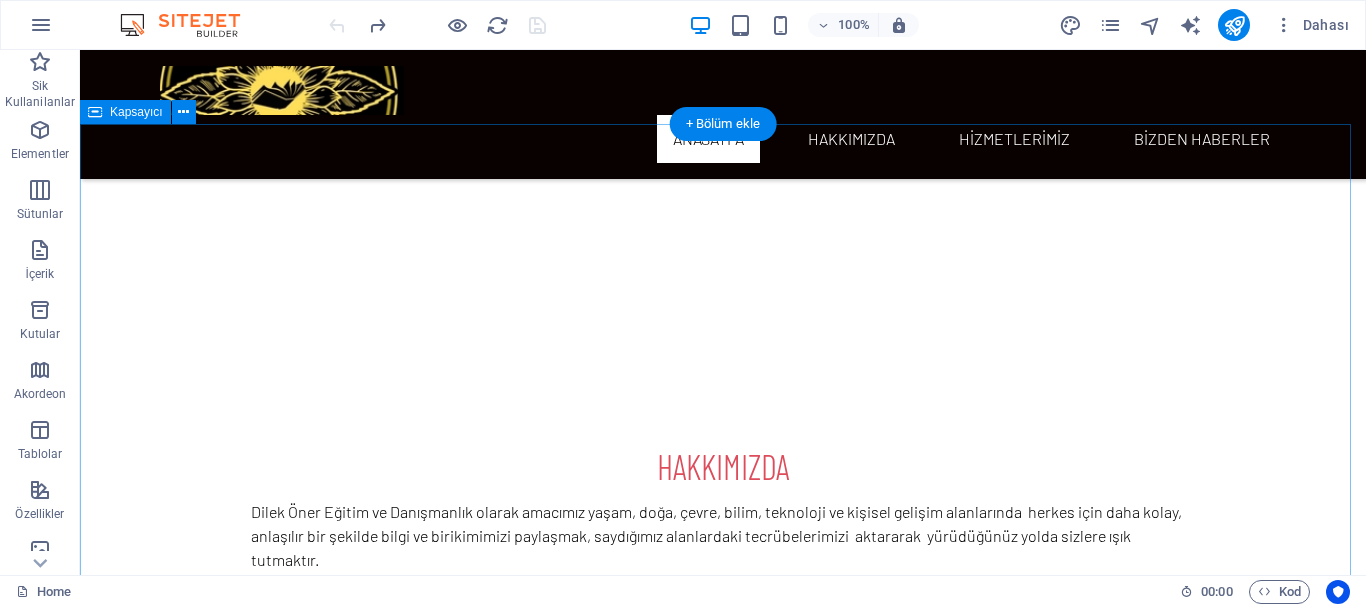 click on "HAKKIMIZDA Dilek Öner Eğitim ve Danışmanlık olarak amacımız yaşam, doğa, çevre, bilim, teknoloji ve kişisel gelişim alanlarında  herkes için daha kolay, anlaşılır bir şekilde bilgi ve birikimimizi paylaşmak, saydığımız alanlardaki tecrübelerimizi  aktararak  yürüdüğünüz yolda sizlere ışık tutmaktır. DAHA FAZLASI  İÇİN TIKLAYIN HİZMETLERİMİZ Kişisel gelişim seminerler Bilim ve teknoloji seminerleri Doğa ve çevre seminerleri Temel robotik kodlama eğitimleri Kişisel gelişim eğitimleri Başarı öyküleri ve motivasyon konuşmaları. DAHA FAZLASI İÇİN TIKLAYIN BİZDEN HABERLER ÇOK YAKINDA DAHA FAZLASI İÇİN TIKLAYIN" at bounding box center (723, 772) 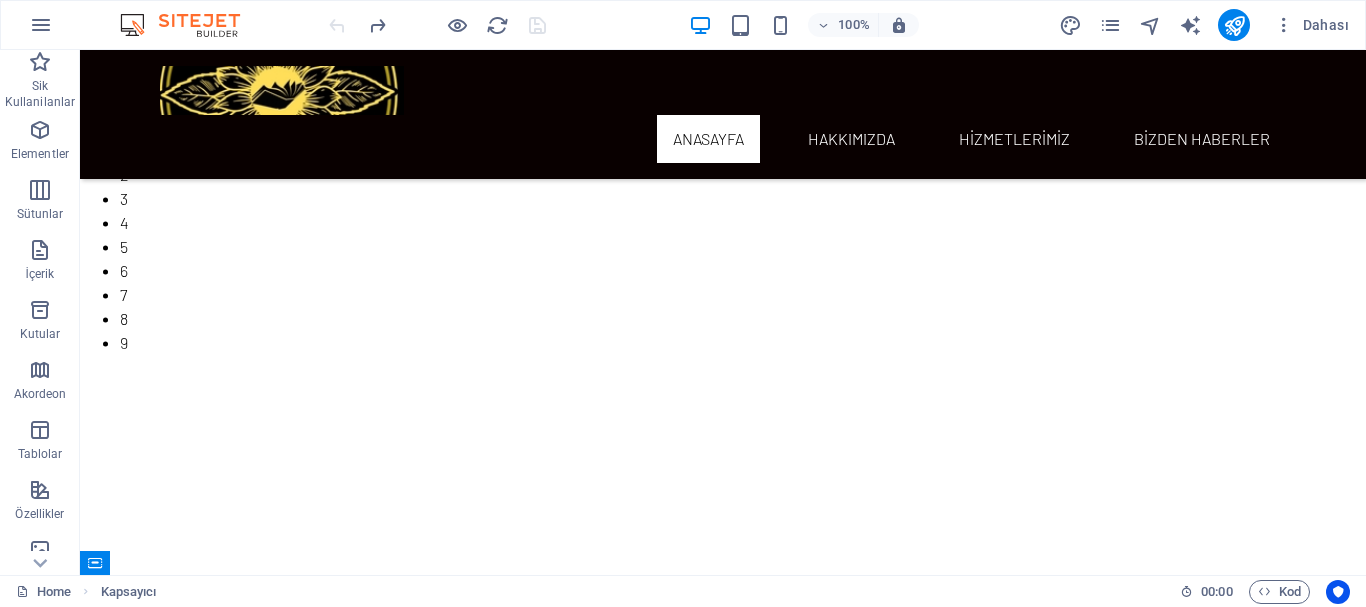 scroll, scrollTop: 0, scrollLeft: 0, axis: both 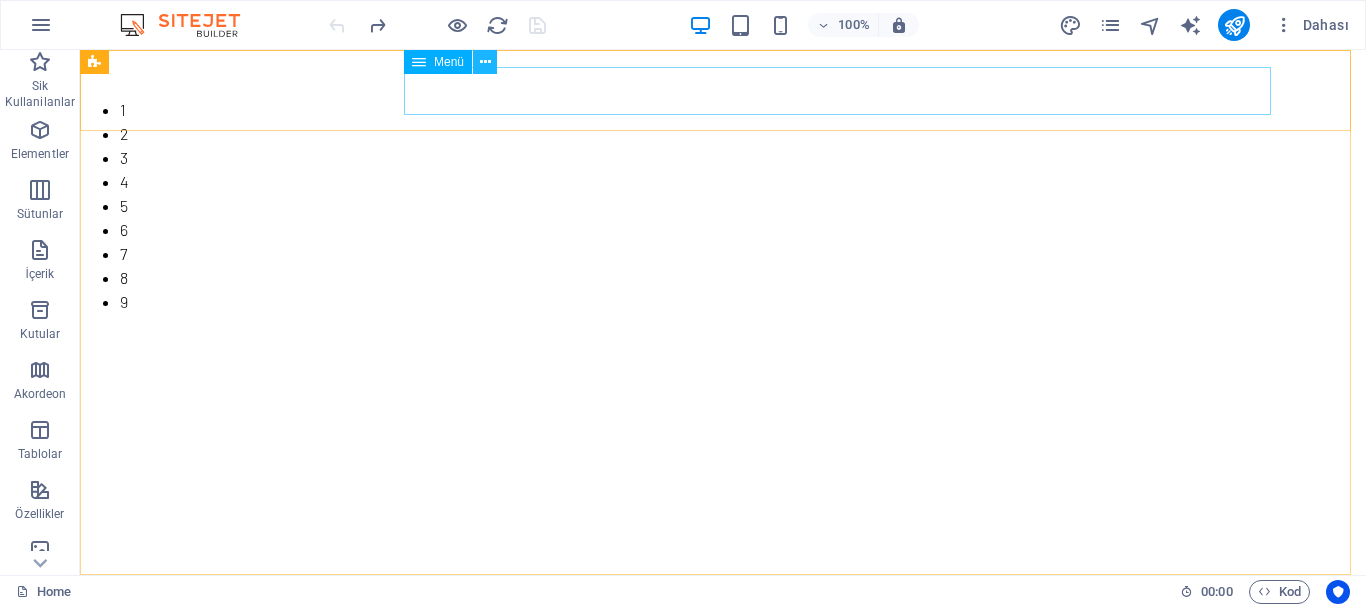click at bounding box center (485, 62) 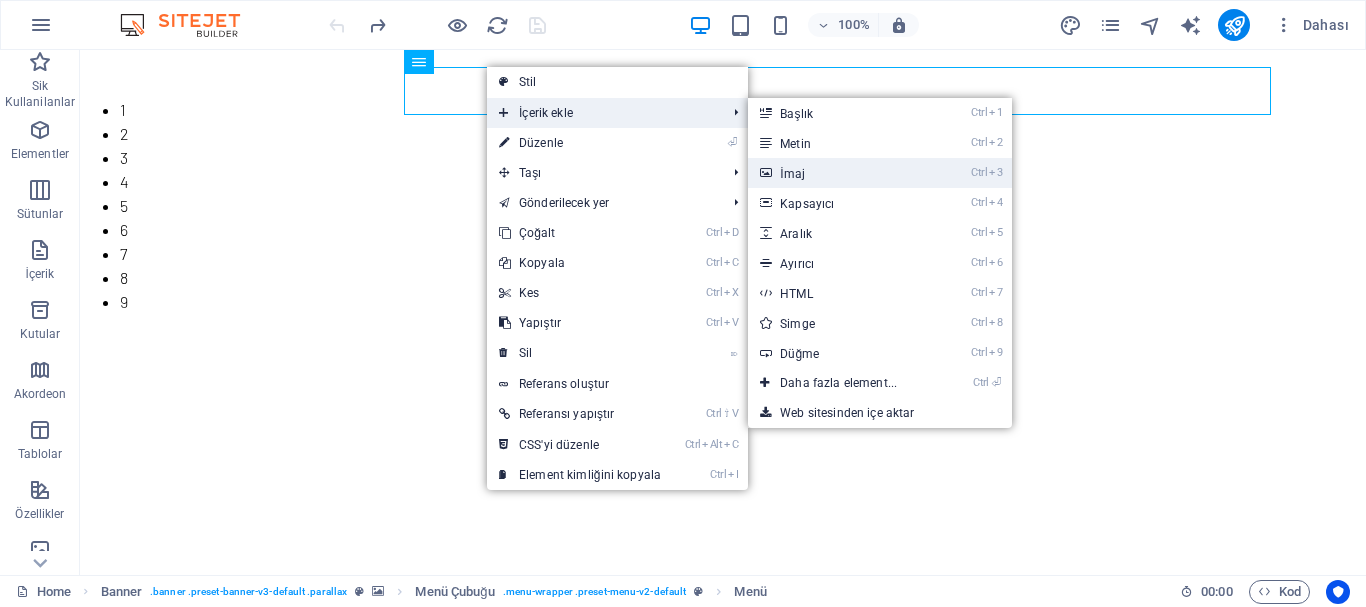 click on "Ctrl 3  İmaj" at bounding box center [842, 173] 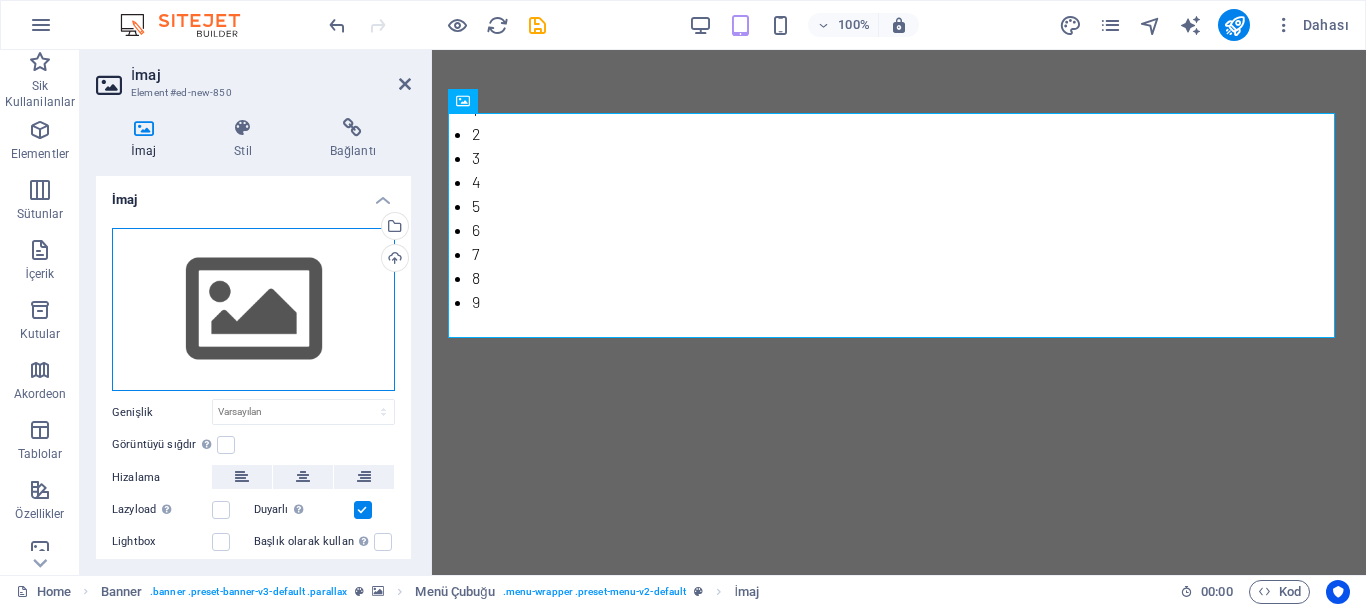 click on "Dosyaları buraya sürükleyin, dosyaları seçmek için tıklayın veya Dosyalardan ya da ücretsiz stok fotoğraf ve videolarımızdan dosyalar seçin" at bounding box center [253, 310] 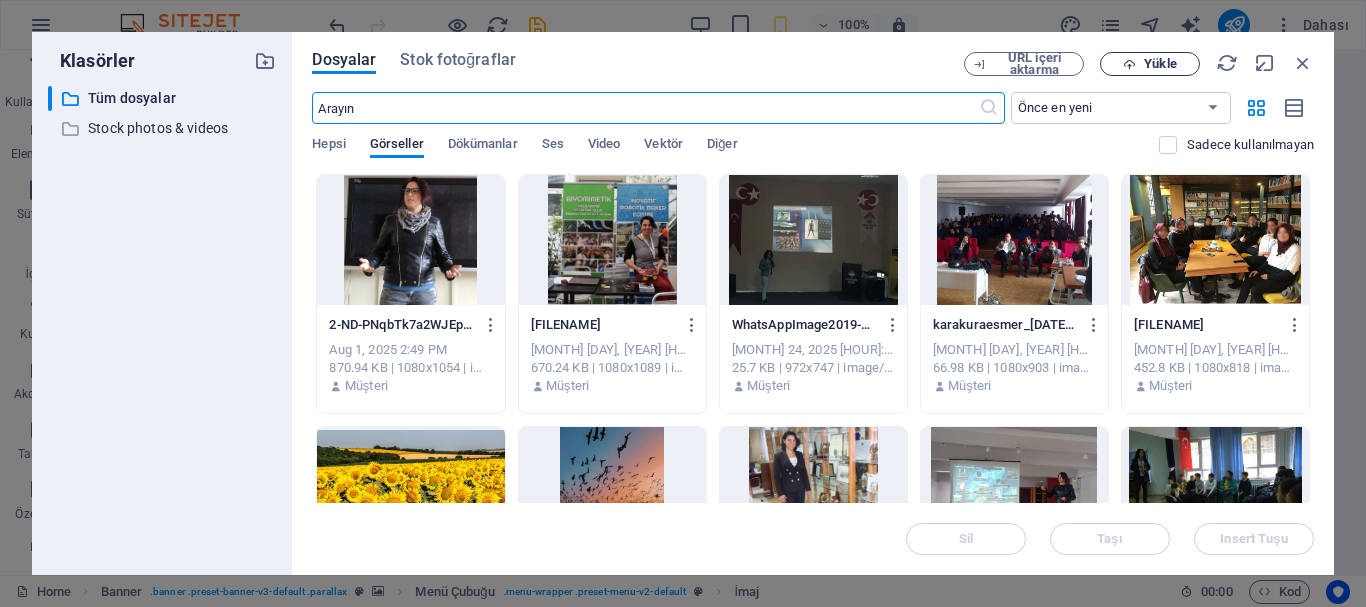 click on "Yükle" at bounding box center (1160, 64) 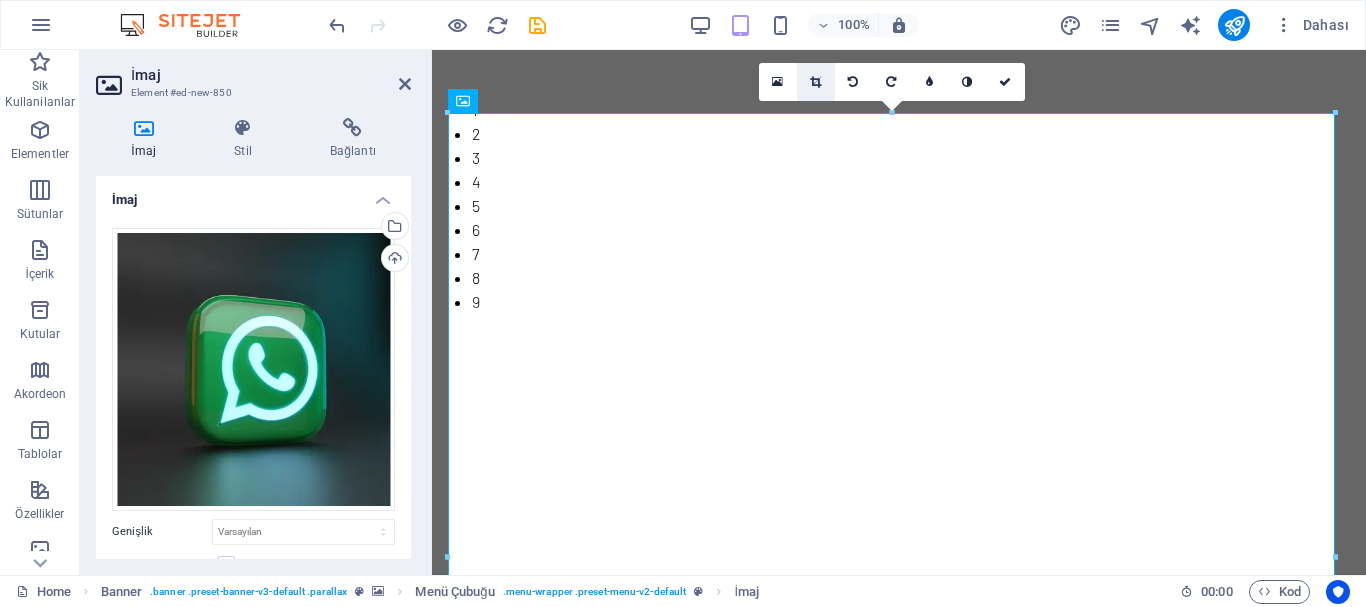 click at bounding box center [815, 82] 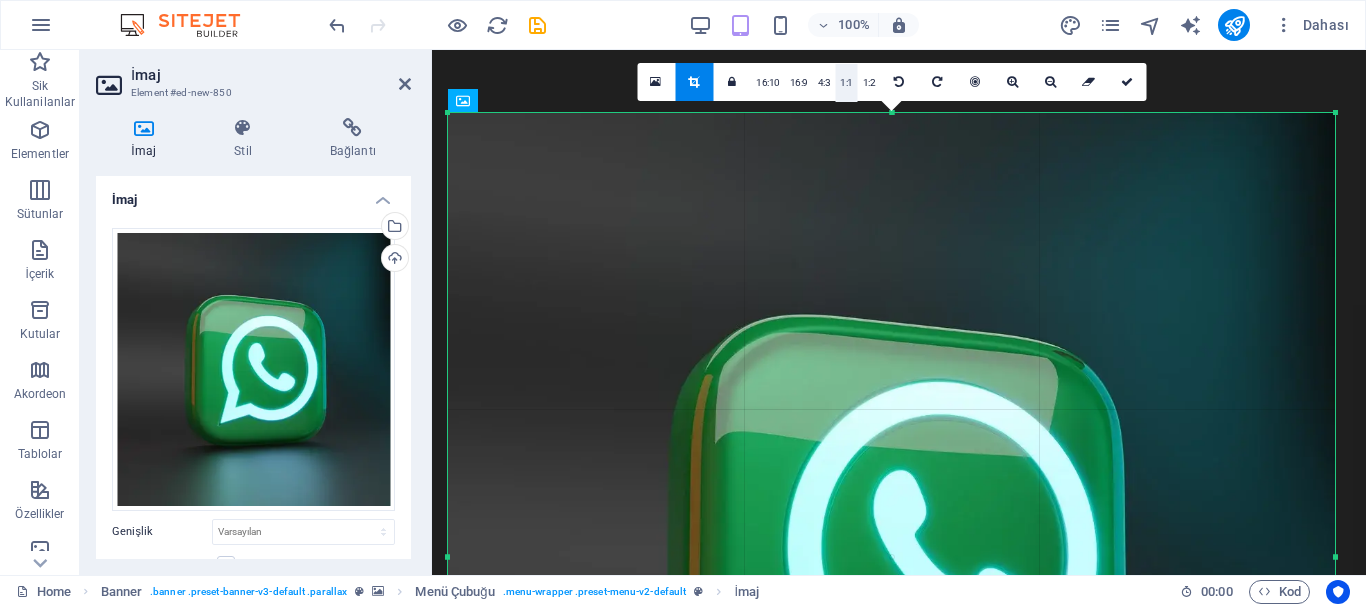 click at bounding box center [655, 82] 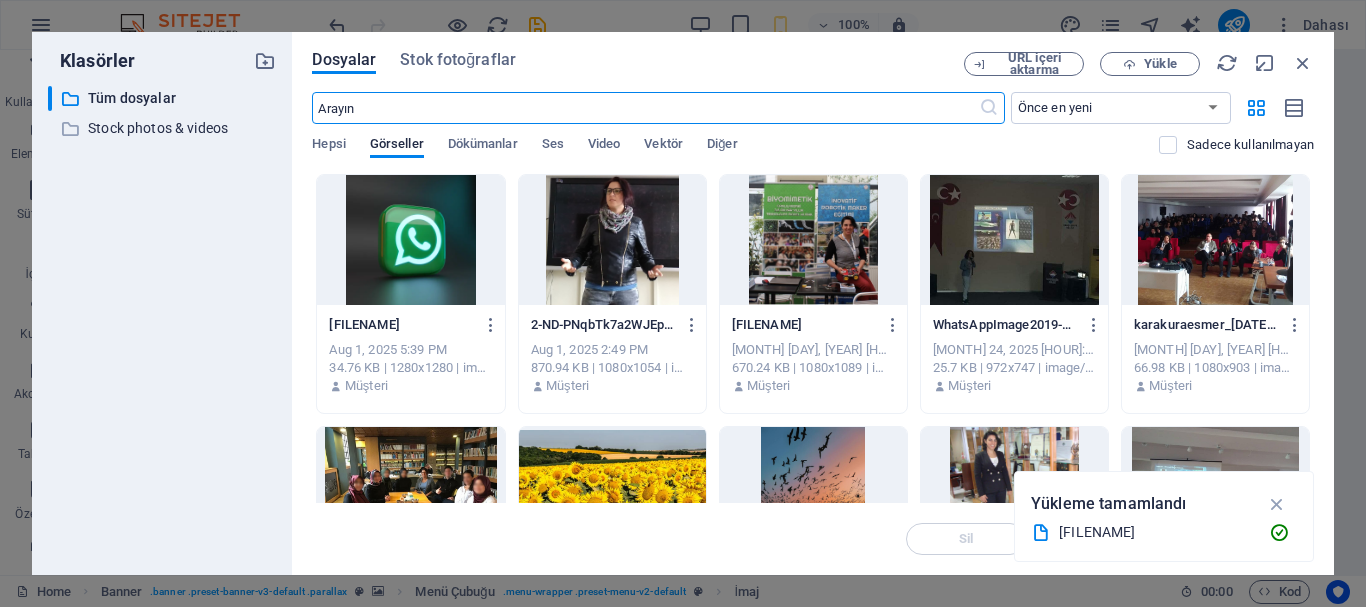 click at bounding box center [410, 240] 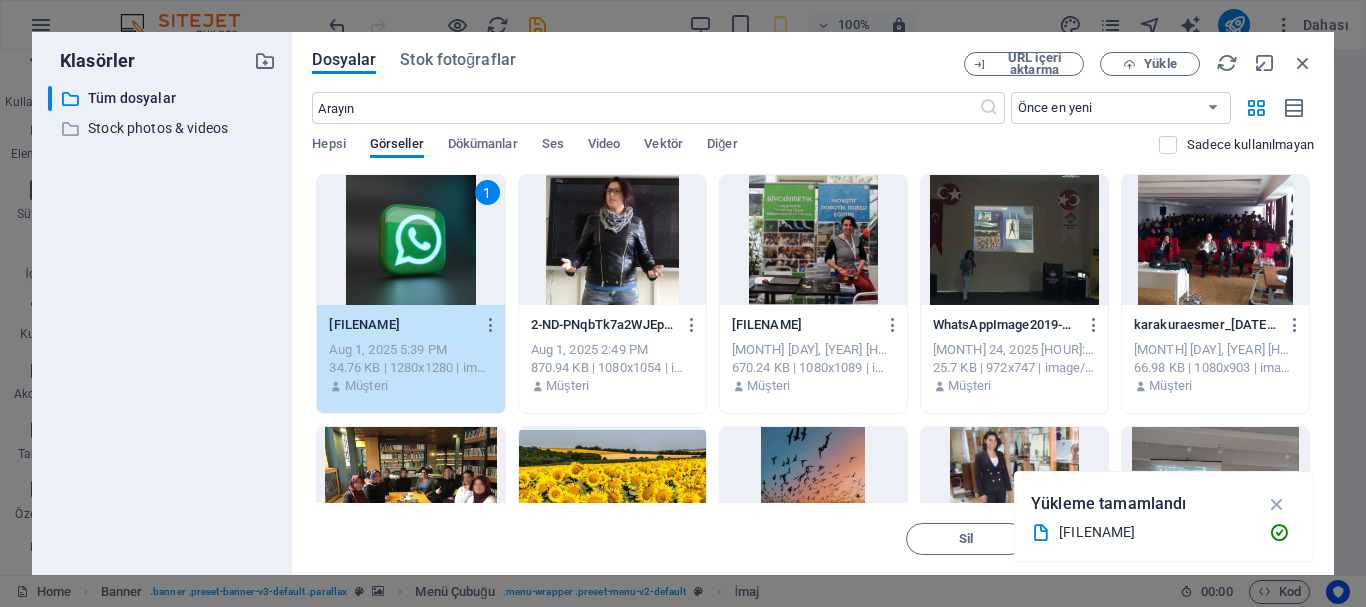 click on "1" at bounding box center [410, 240] 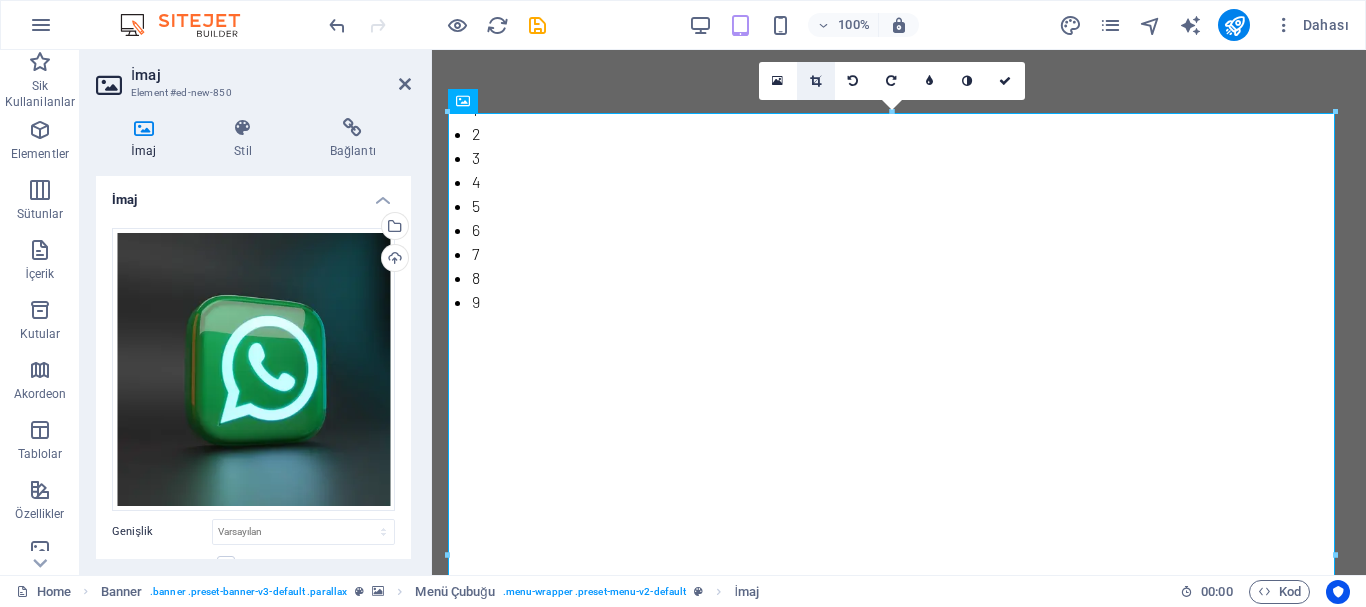 click at bounding box center (815, 81) 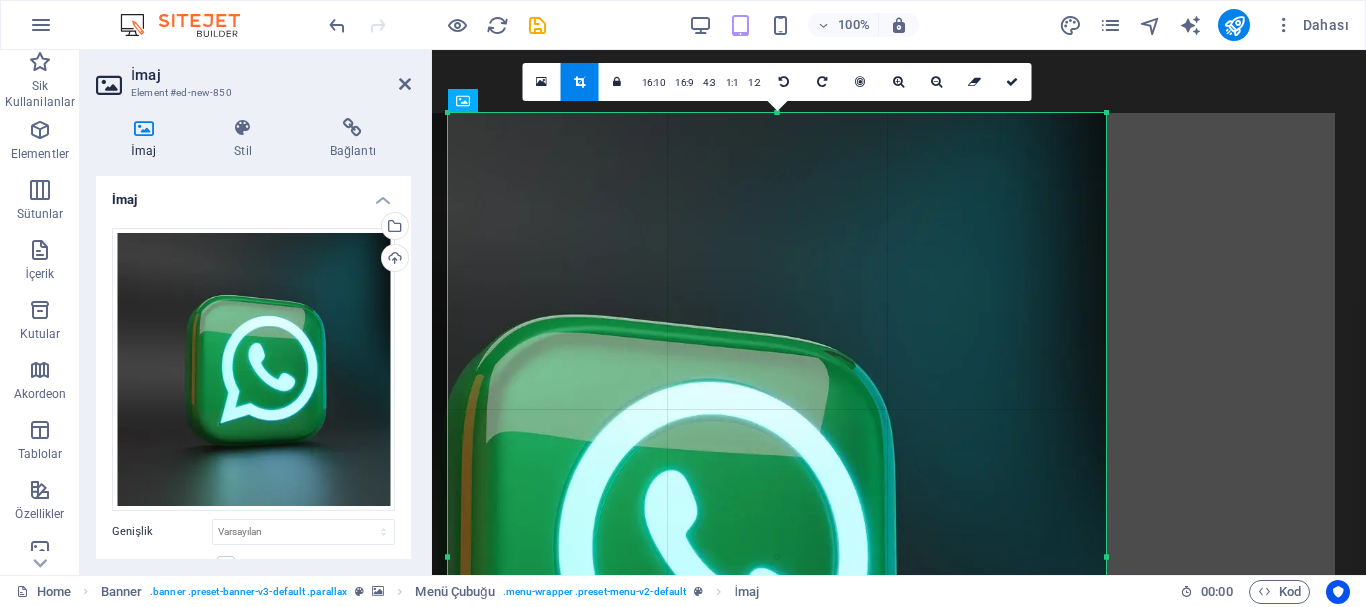 drag, startPoint x: 446, startPoint y: 114, endPoint x: 675, endPoint y: 351, distance: 329.5603 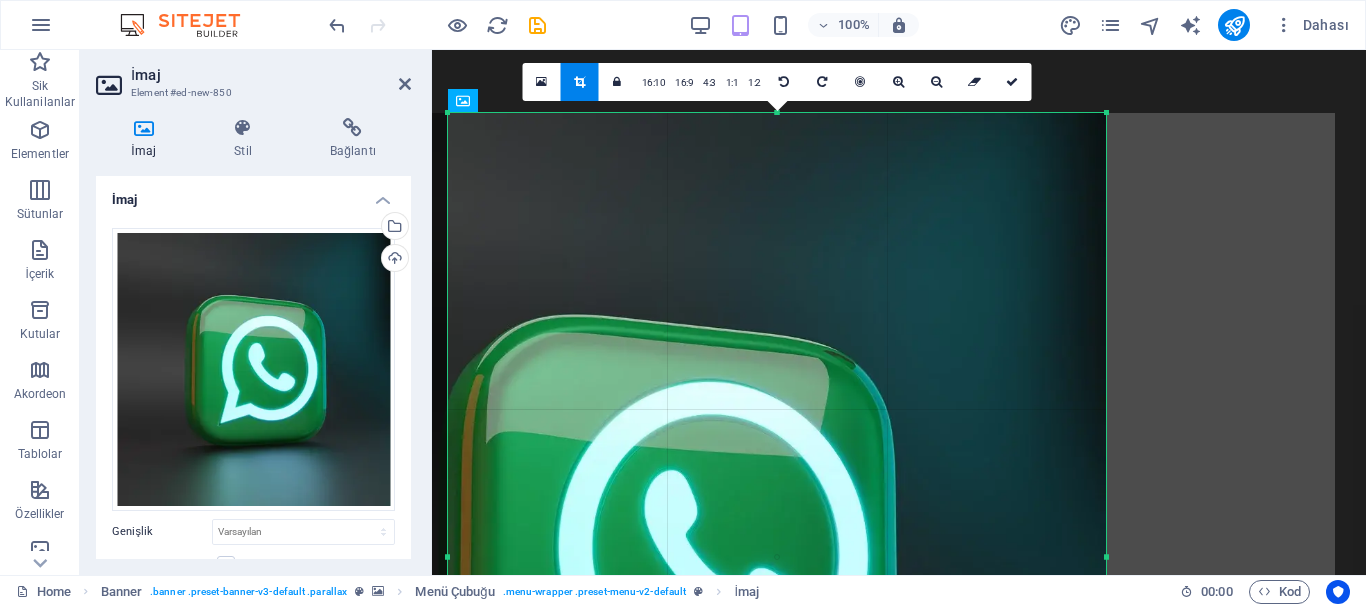 click on "180 170 160 150 140 130 120 110 100 90 80 70 60 50 40 30 20 10 0 -10 -20 -30 -40 -50 -60 -70 -80 -90 -100 -110 -120 -130 -140 -150 -160 -170 658px × 887px / 0° / 69% 16:10 16:9 4:3 1:1 1:2 0" at bounding box center (777, 556) 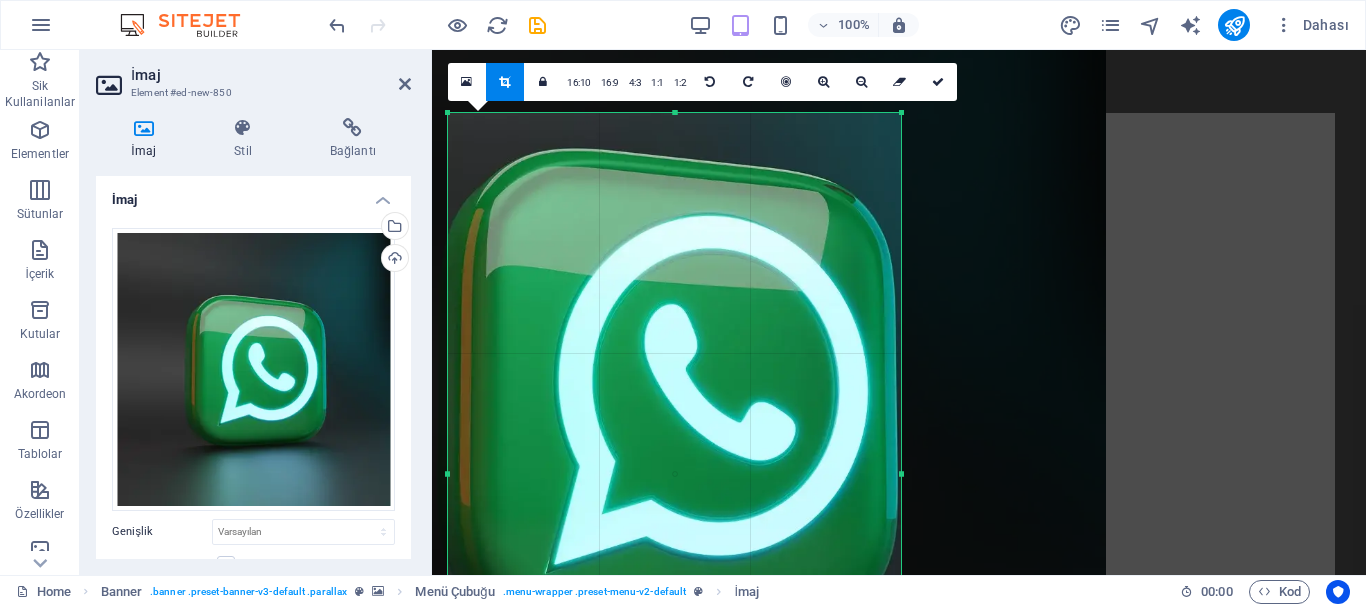 drag, startPoint x: 1106, startPoint y: 115, endPoint x: 901, endPoint y: 281, distance: 263.7821 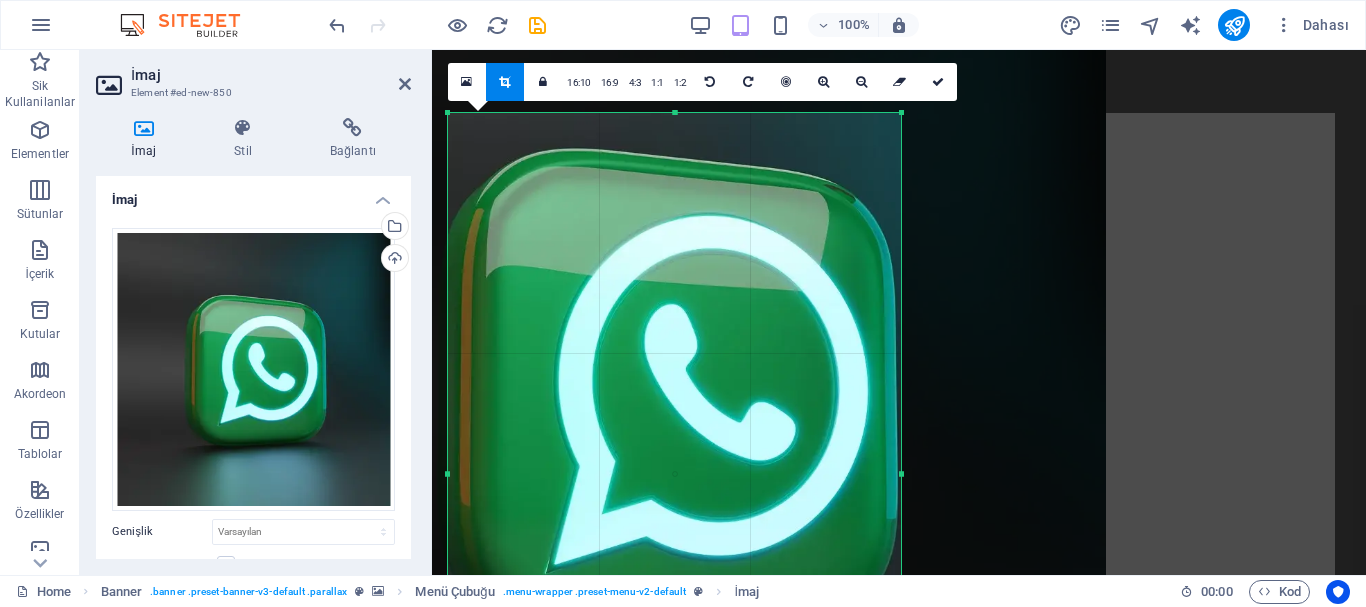 click on "180 170 160 150 140 130 120 110 100 90 80 70 60 50 40 30 20 10 0 -10 -20 -30 -40 -50 -60 -70 -80 -90 -100 -110 -120 -130 -140 -150 -160 -170 453px × 721px / 0° / 69% 16:10 16:9 4:3 1:1 1:2 0" at bounding box center [674, 473] 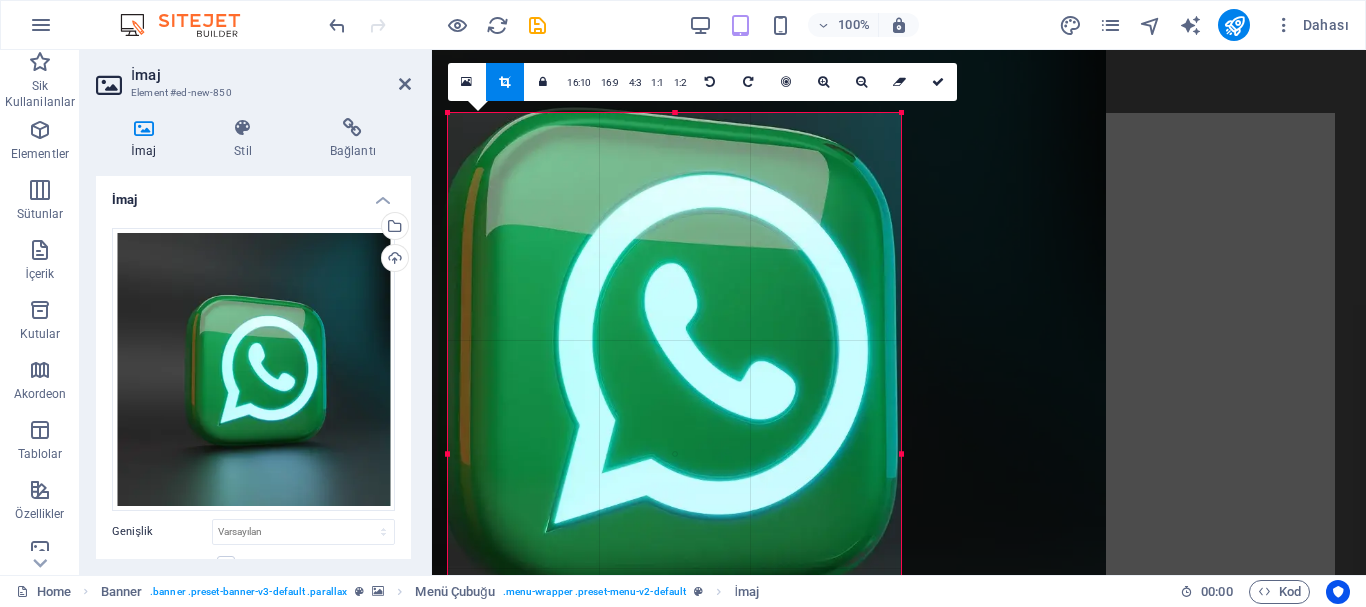 drag, startPoint x: 675, startPoint y: 113, endPoint x: 678, endPoint y: 154, distance: 41.109608 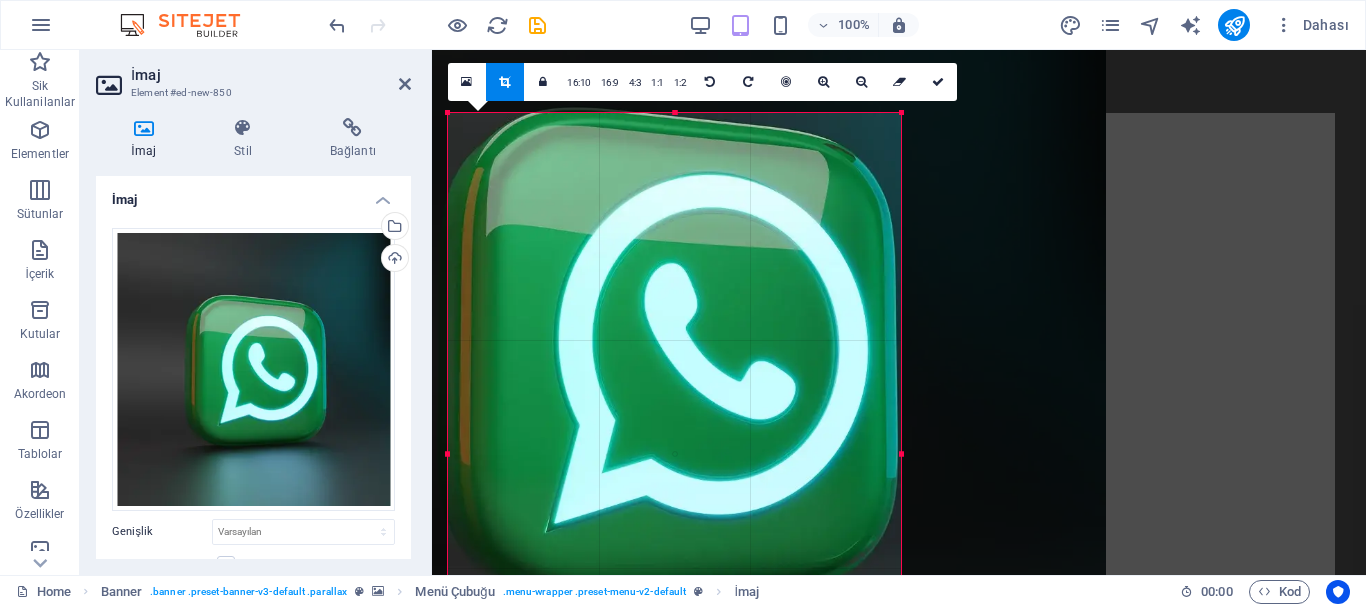 click on "180 170 160 150 140 130 120 110 100 90 80 70 60 50 40 30 20 10 0 -10 -20 -30 -40 -50 -60 -70 -80 -90 -100 -110 -120 -130 -140 -150 -160 -170 453px × 682px / 0° / 69% 16:10 16:9 4:3 1:1 1:2 0" at bounding box center (674, 454) 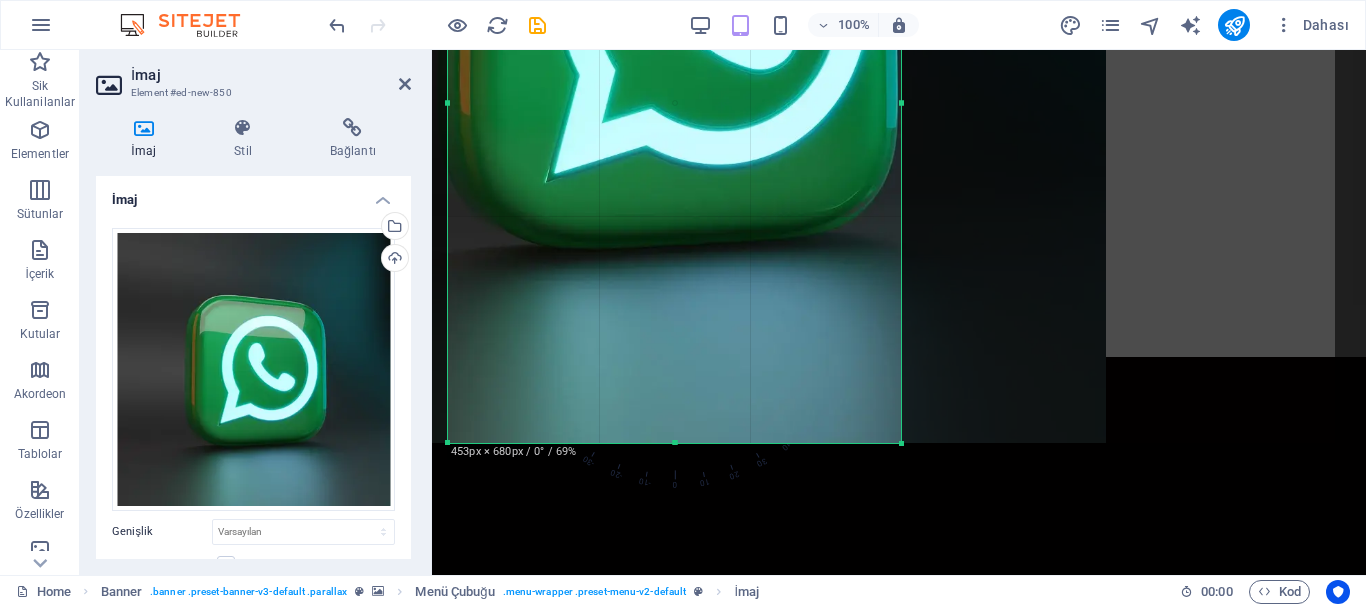 scroll, scrollTop: 417, scrollLeft: 0, axis: vertical 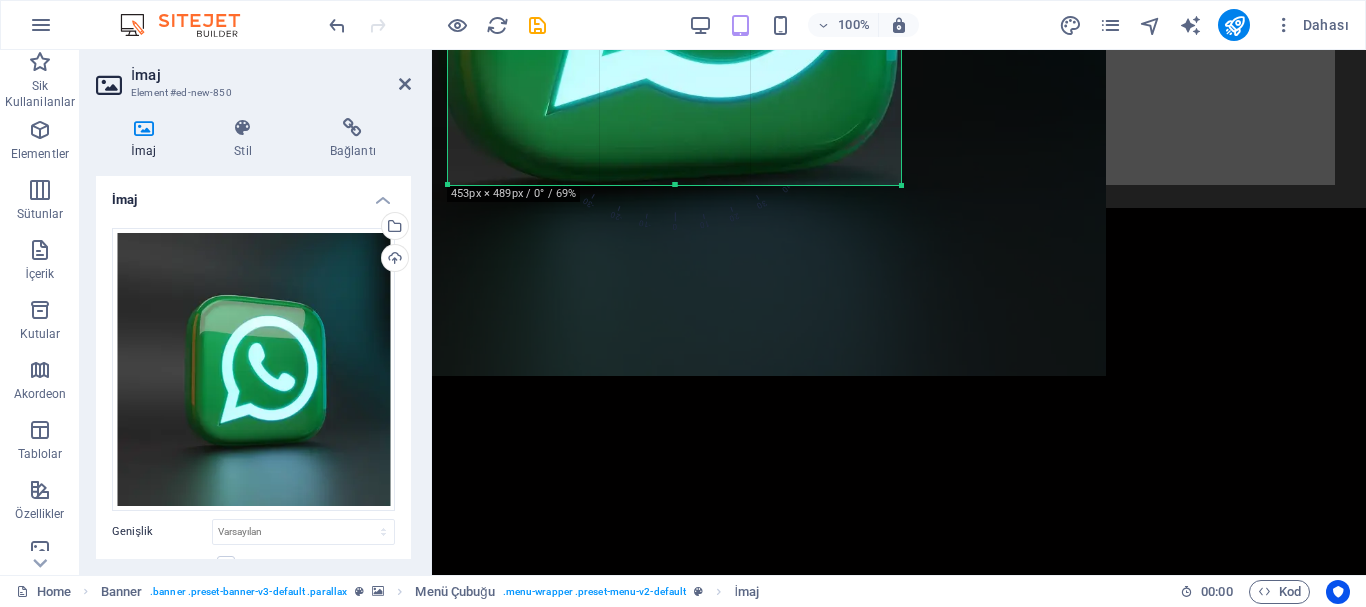 drag, startPoint x: 674, startPoint y: 376, endPoint x: 676, endPoint y: 185, distance: 191.01047 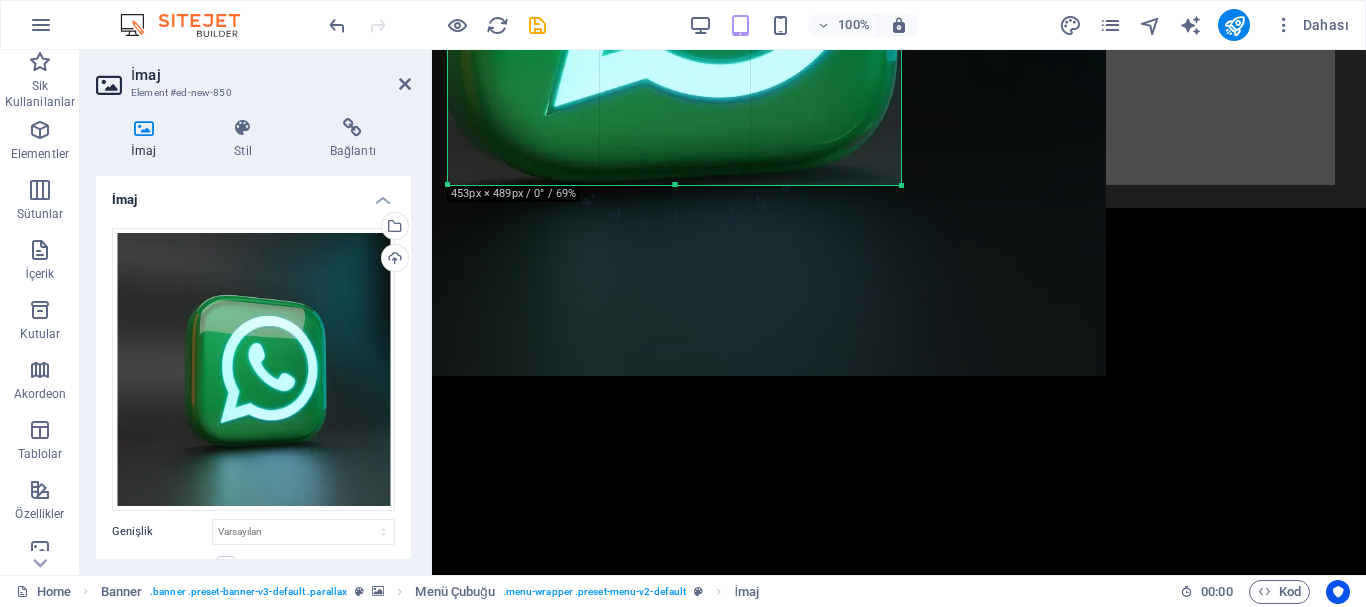 click at bounding box center (674, 185) 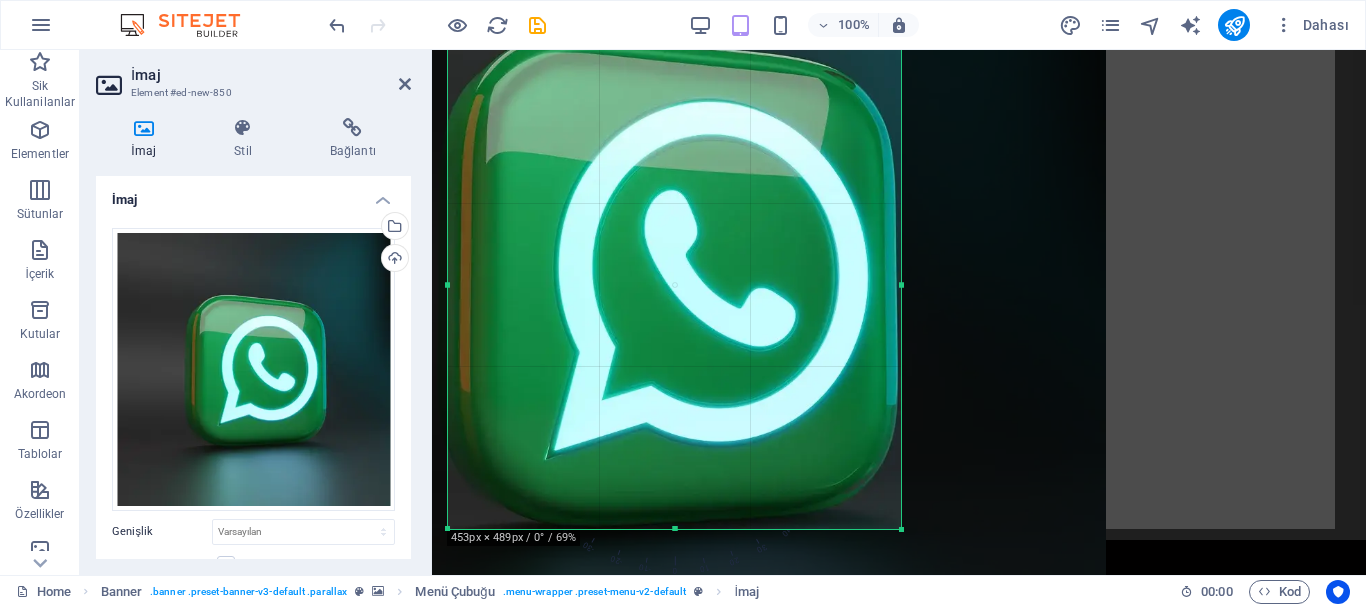 scroll, scrollTop: 0, scrollLeft: 0, axis: both 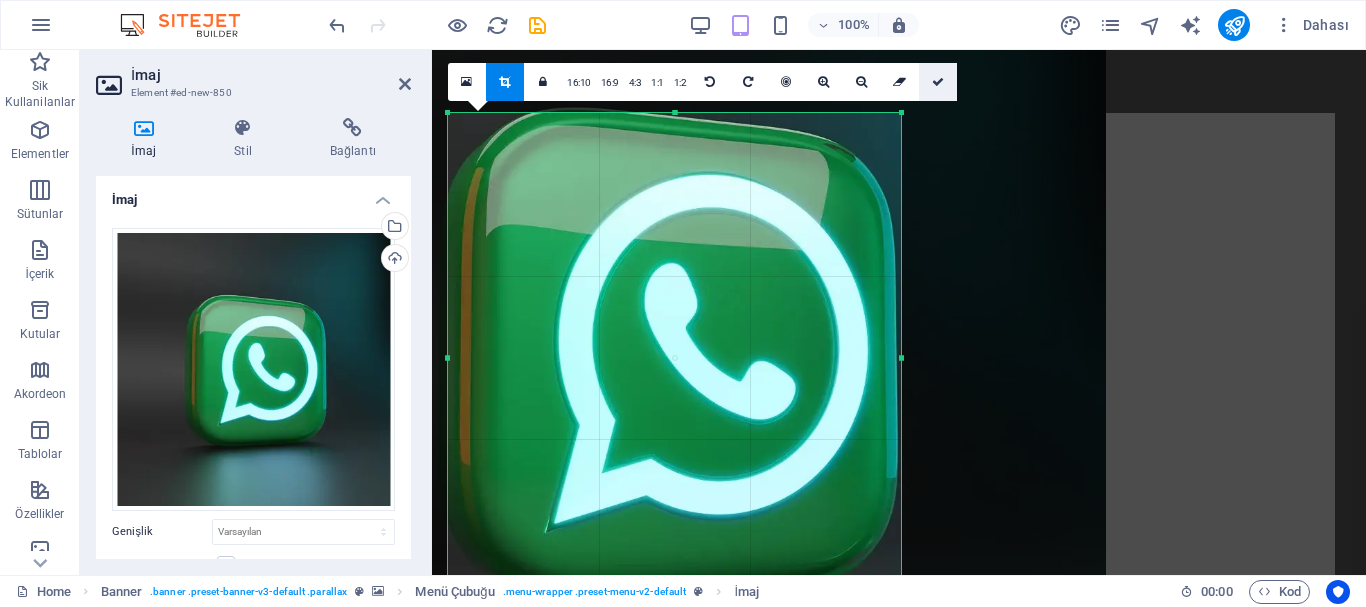 click at bounding box center [938, 82] 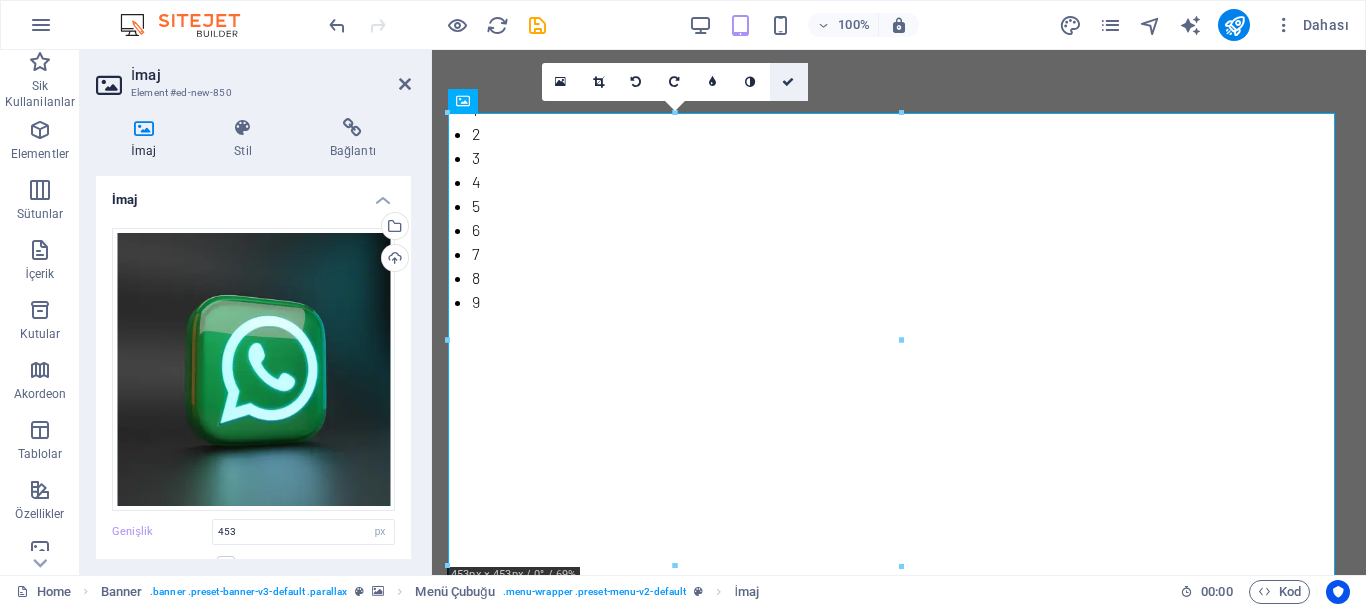 click at bounding box center (788, 82) 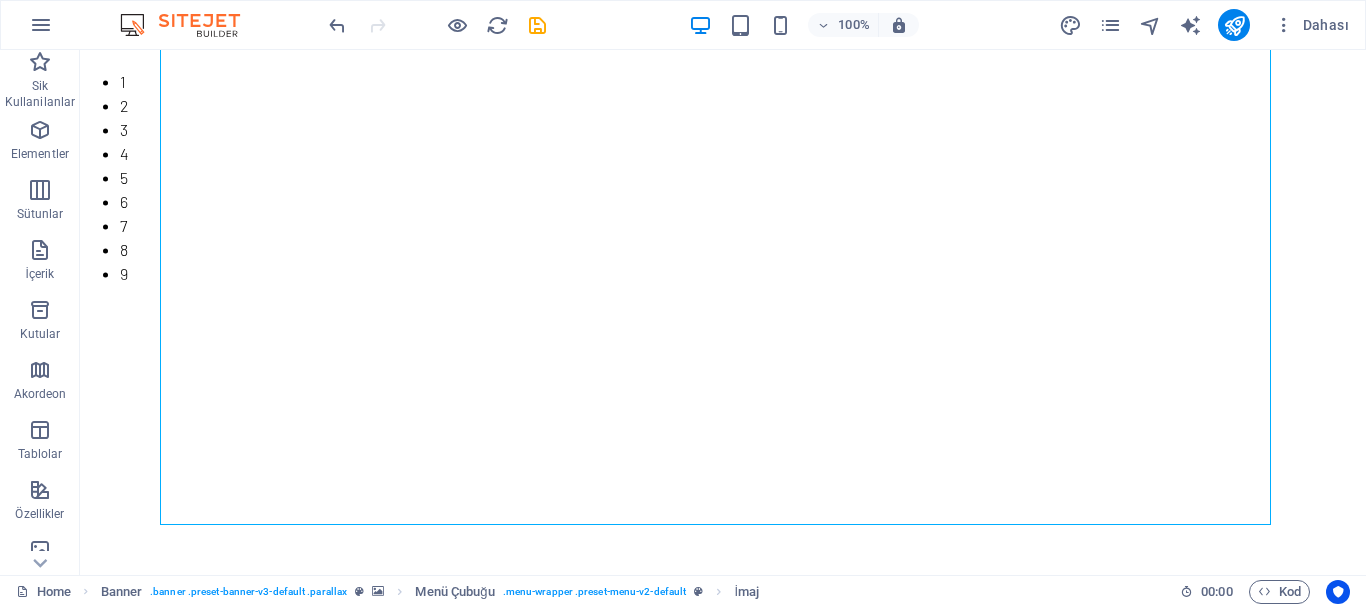 scroll, scrollTop: 0, scrollLeft: 0, axis: both 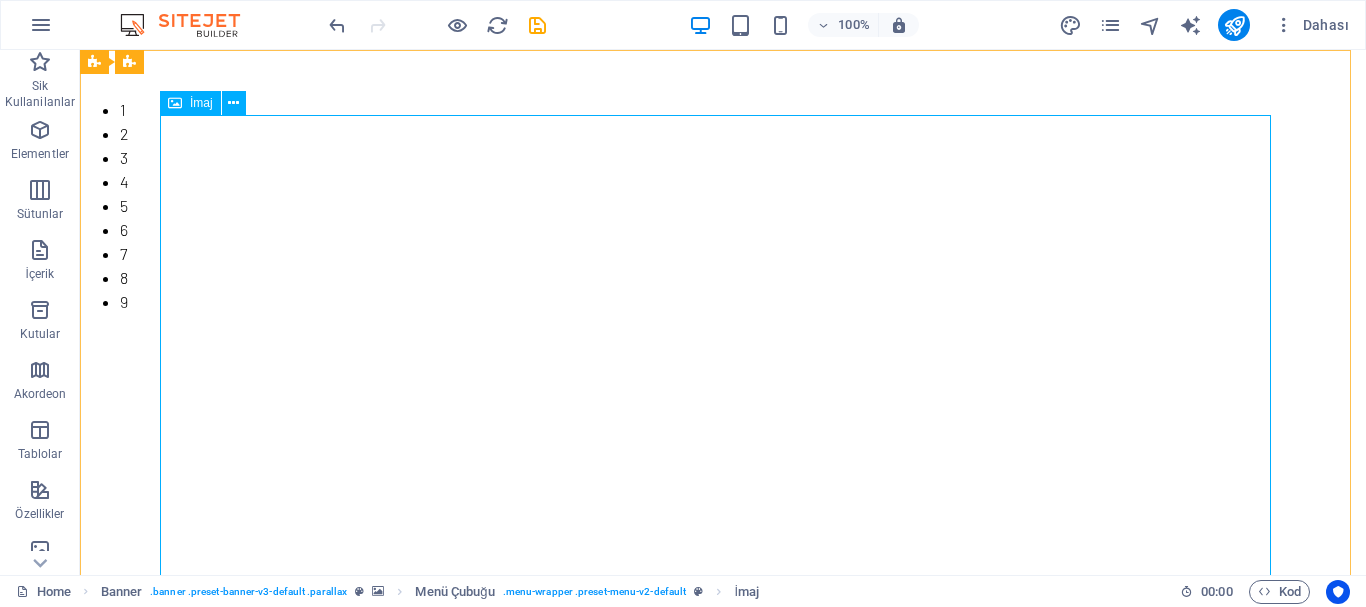 click on "İmaj" at bounding box center (201, 103) 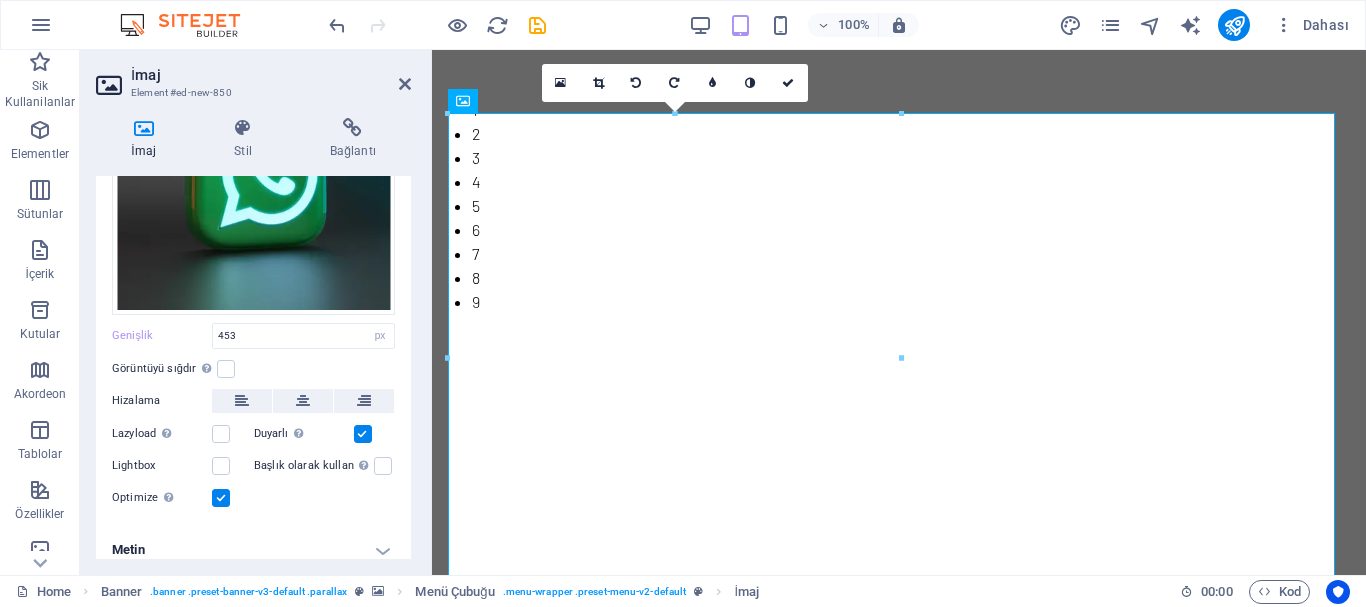 scroll, scrollTop: 207, scrollLeft: 0, axis: vertical 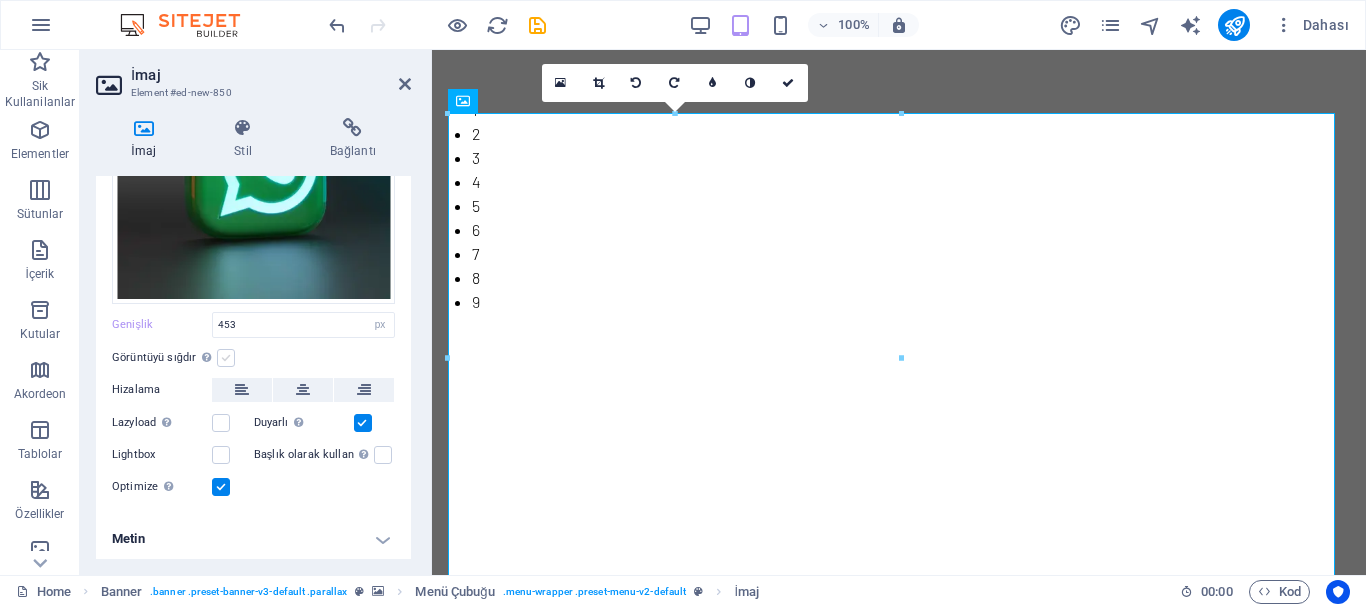 click at bounding box center [226, 358] 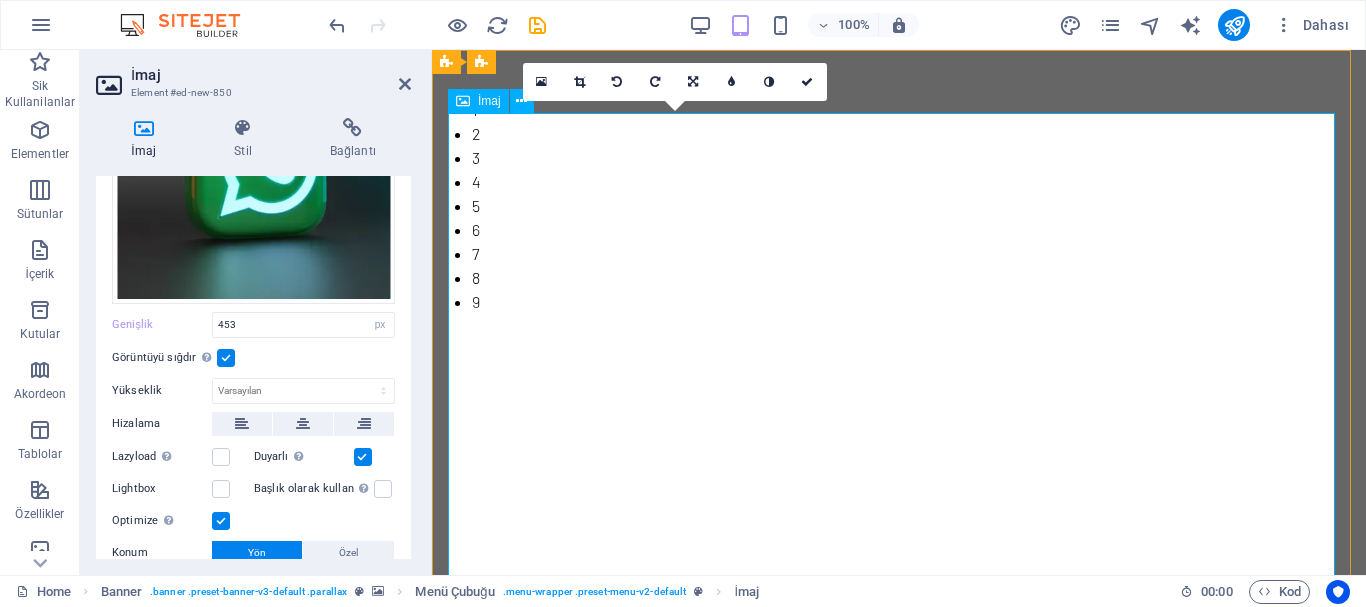 click at bounding box center (899, 932) 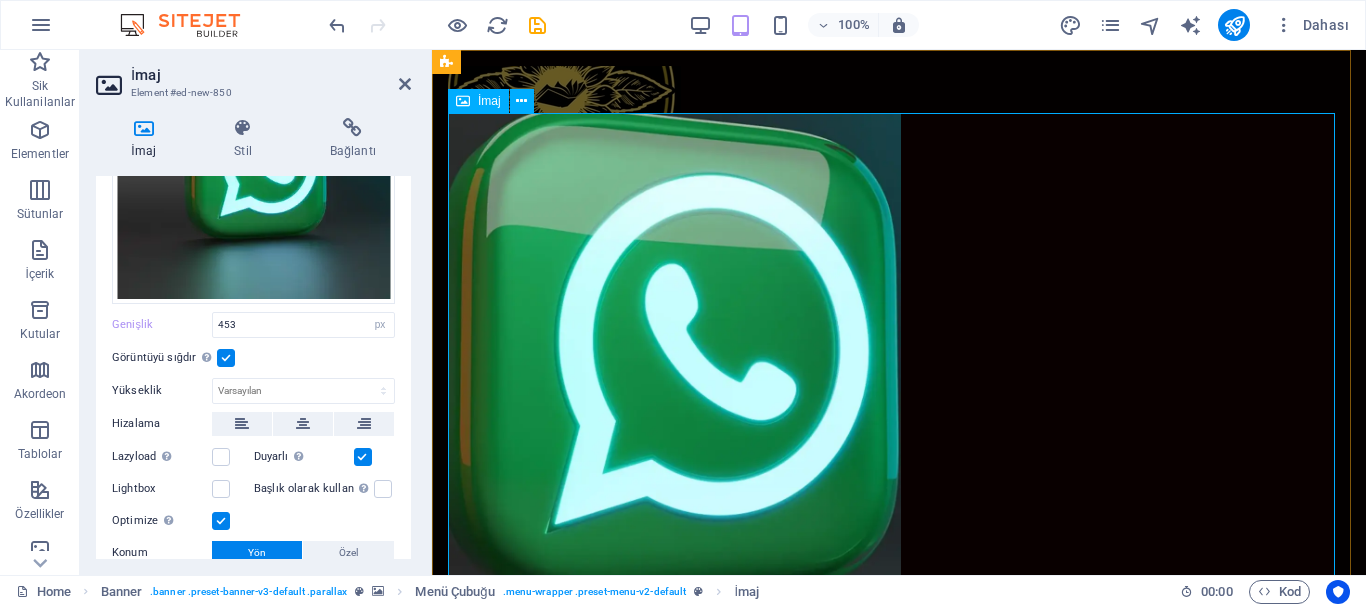 scroll, scrollTop: 0, scrollLeft: 0, axis: both 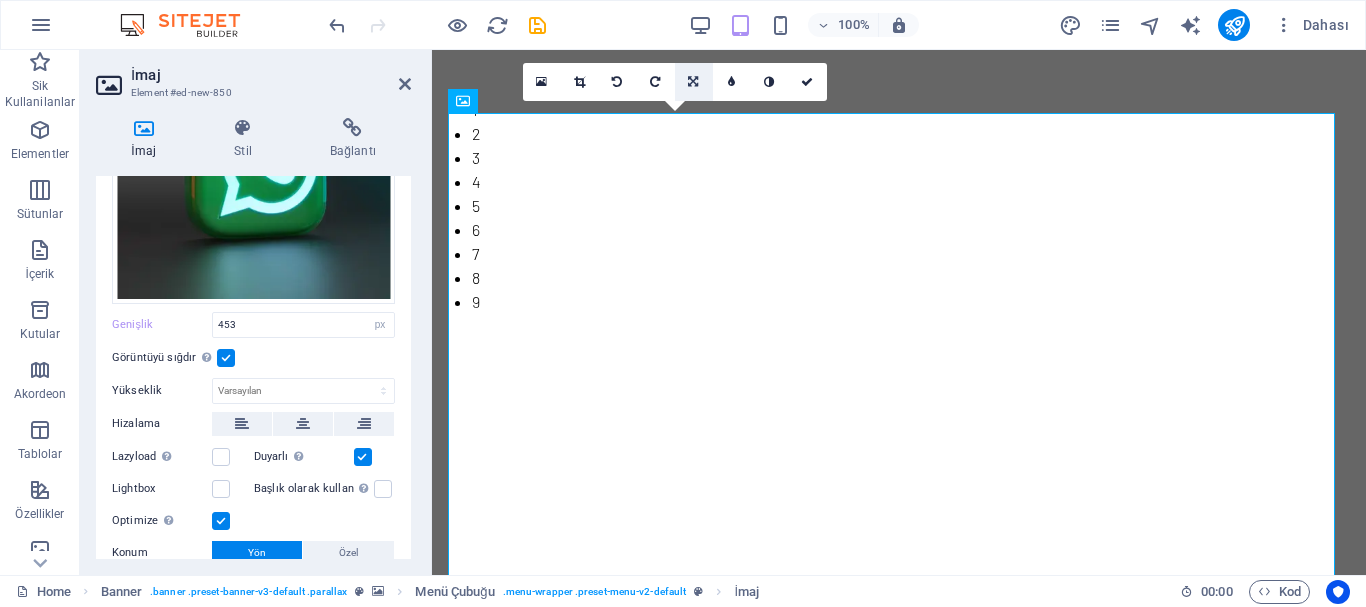 click at bounding box center [693, 82] 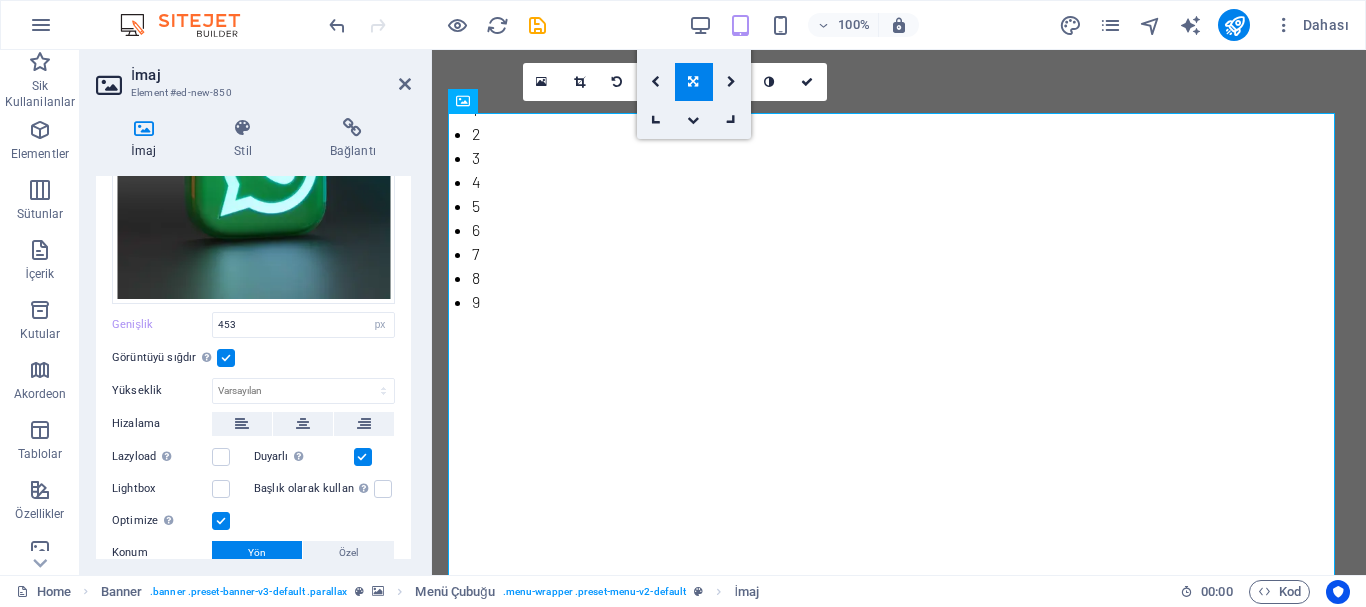 click at bounding box center [693, 82] 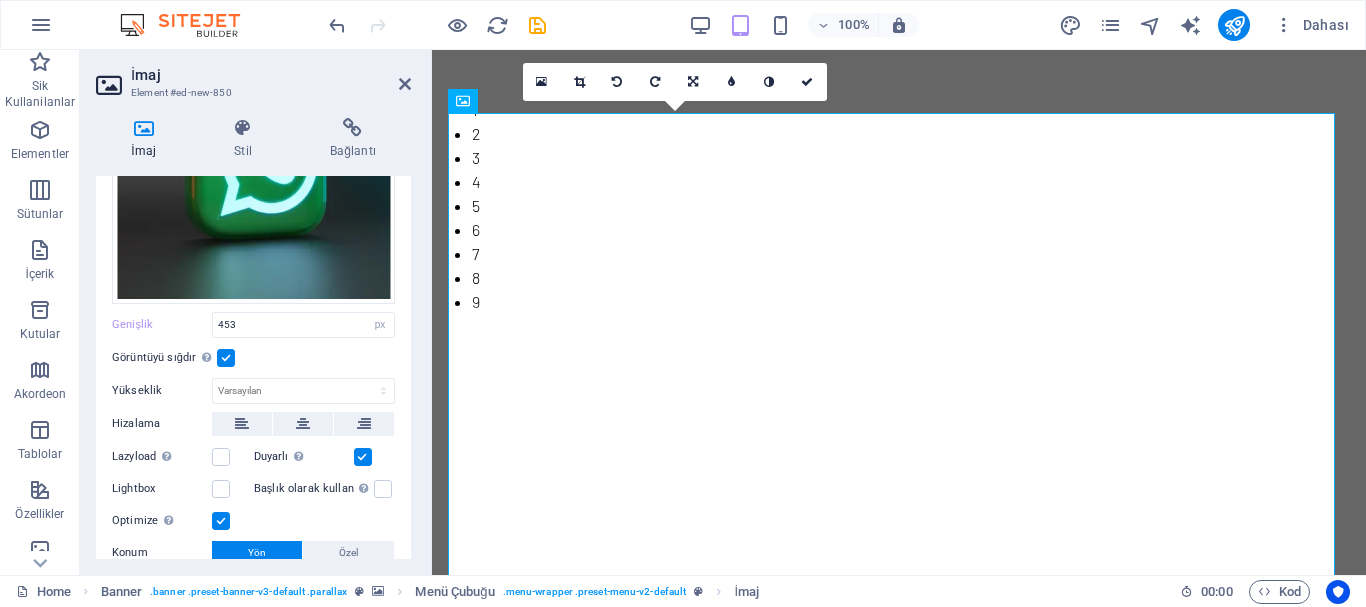 click at bounding box center (693, 82) 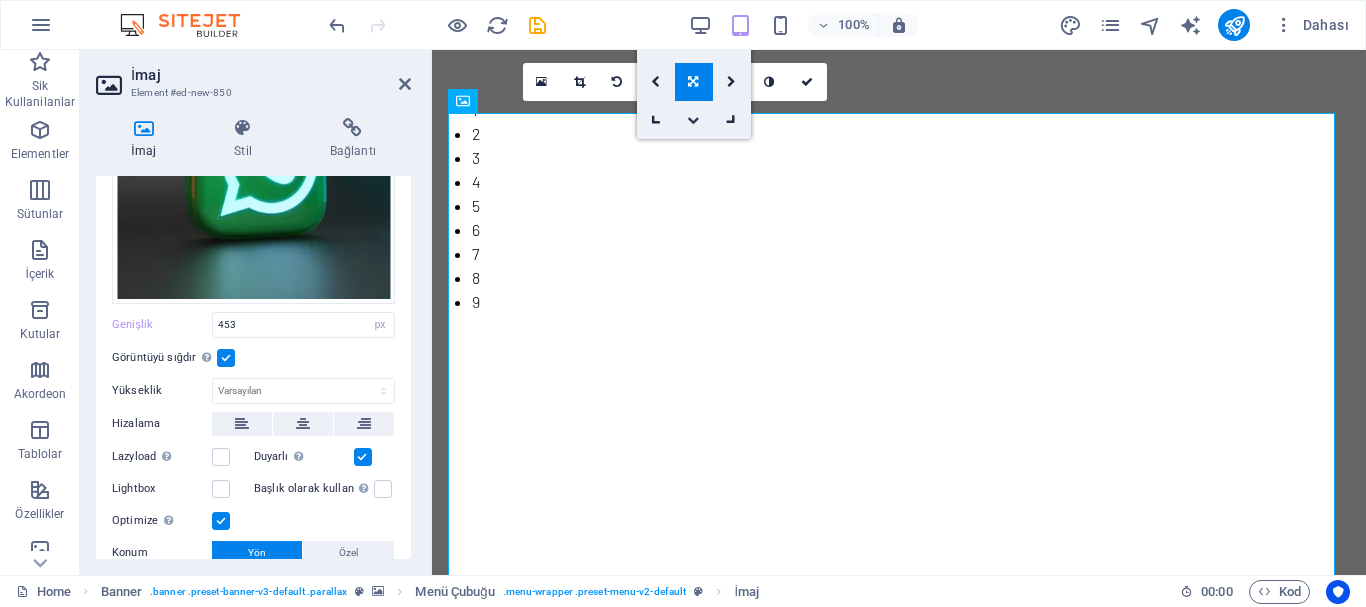 click at bounding box center [693, 120] 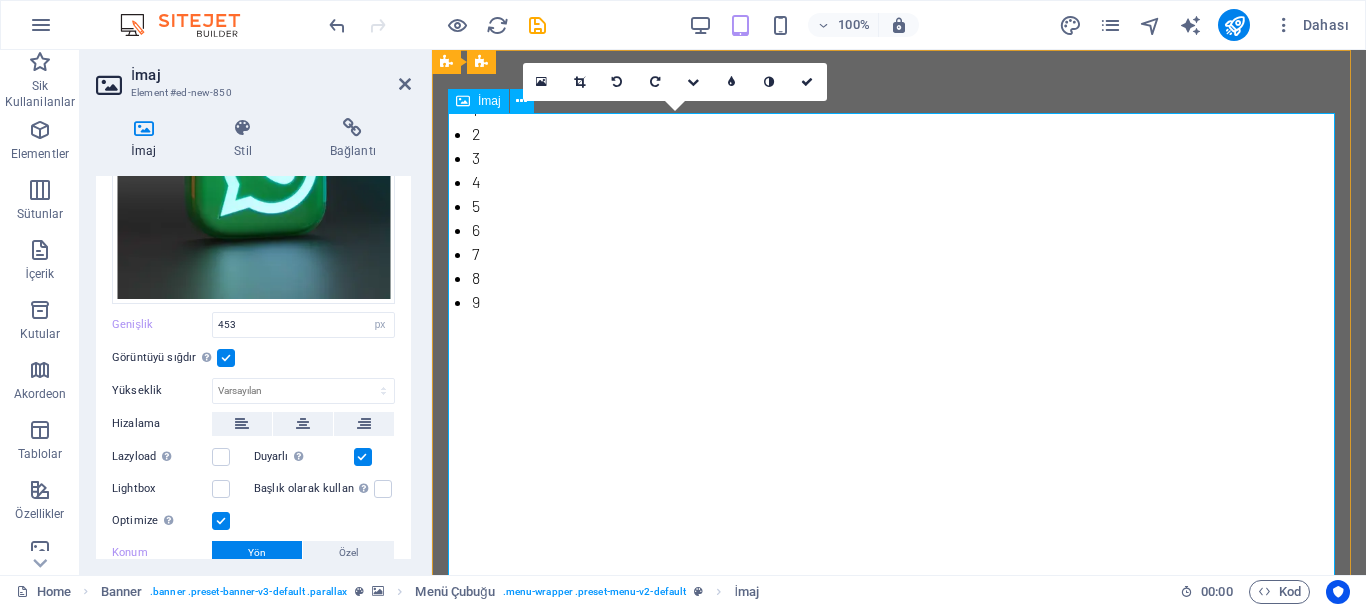 click at bounding box center (899, 932) 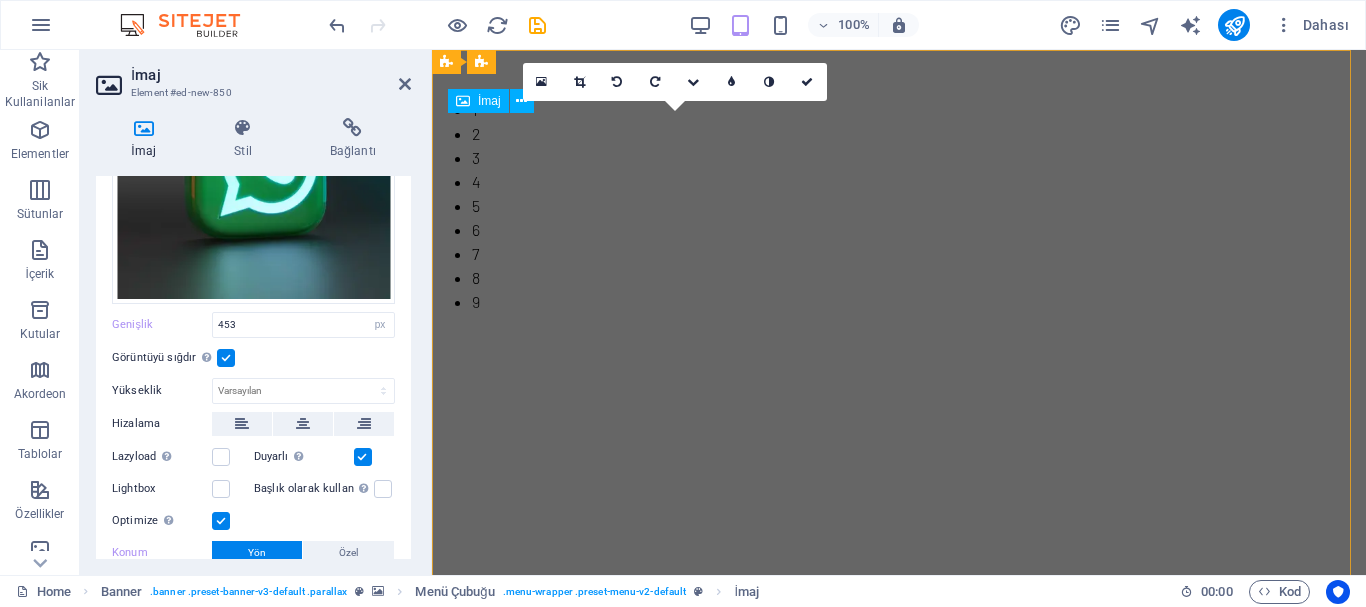 scroll, scrollTop: 916, scrollLeft: 0, axis: vertical 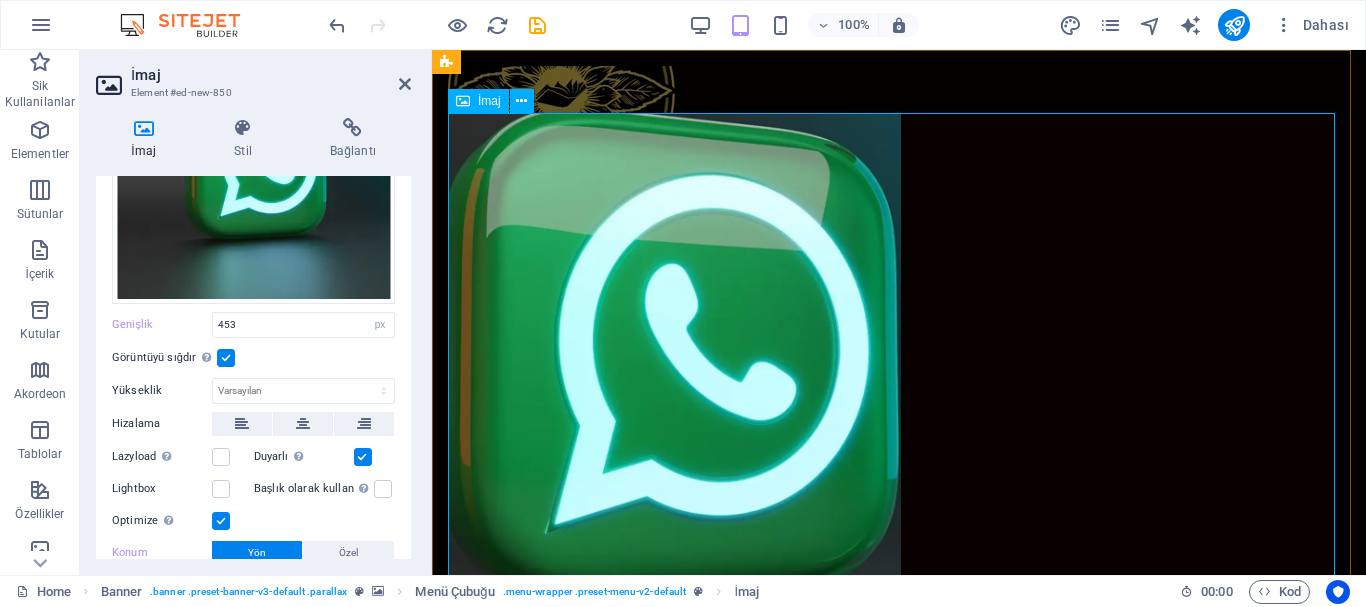 click at bounding box center (899, 357) 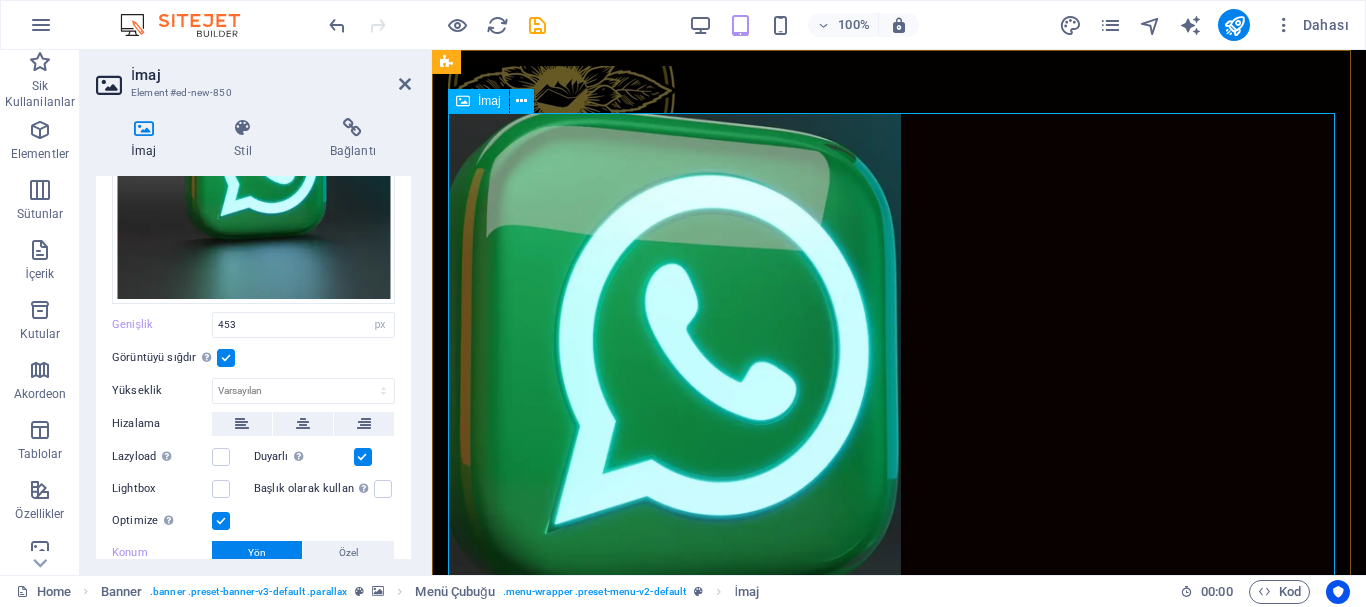click at bounding box center [899, 357] 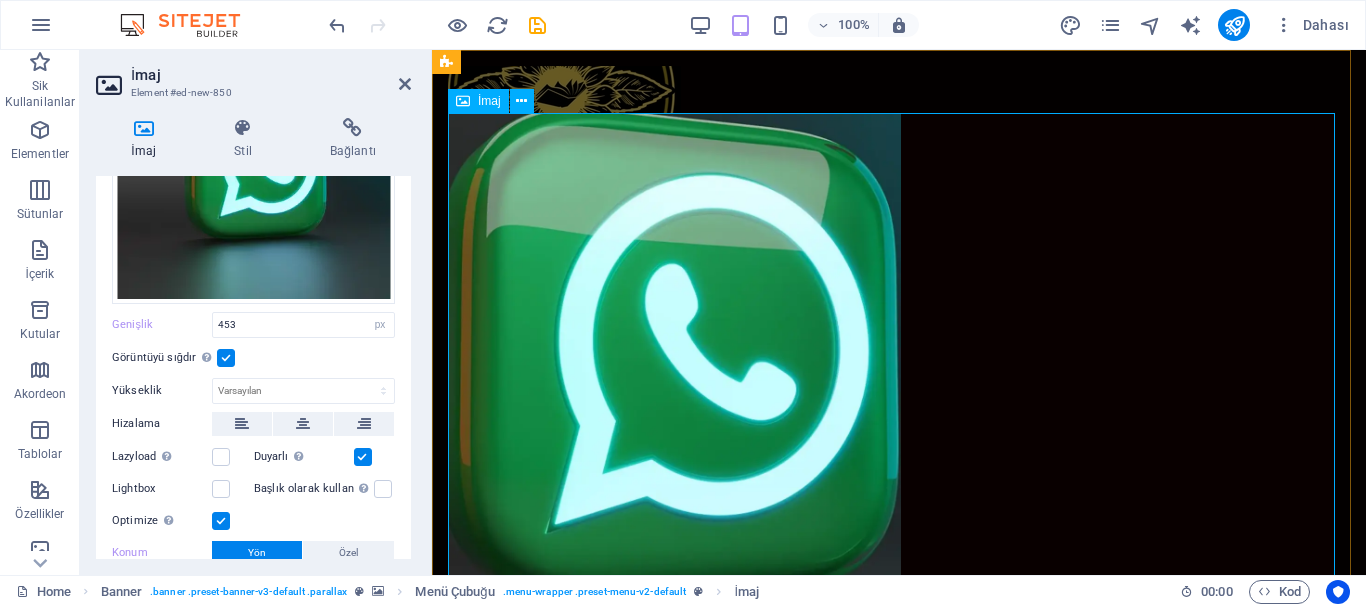 click at bounding box center (899, 357) 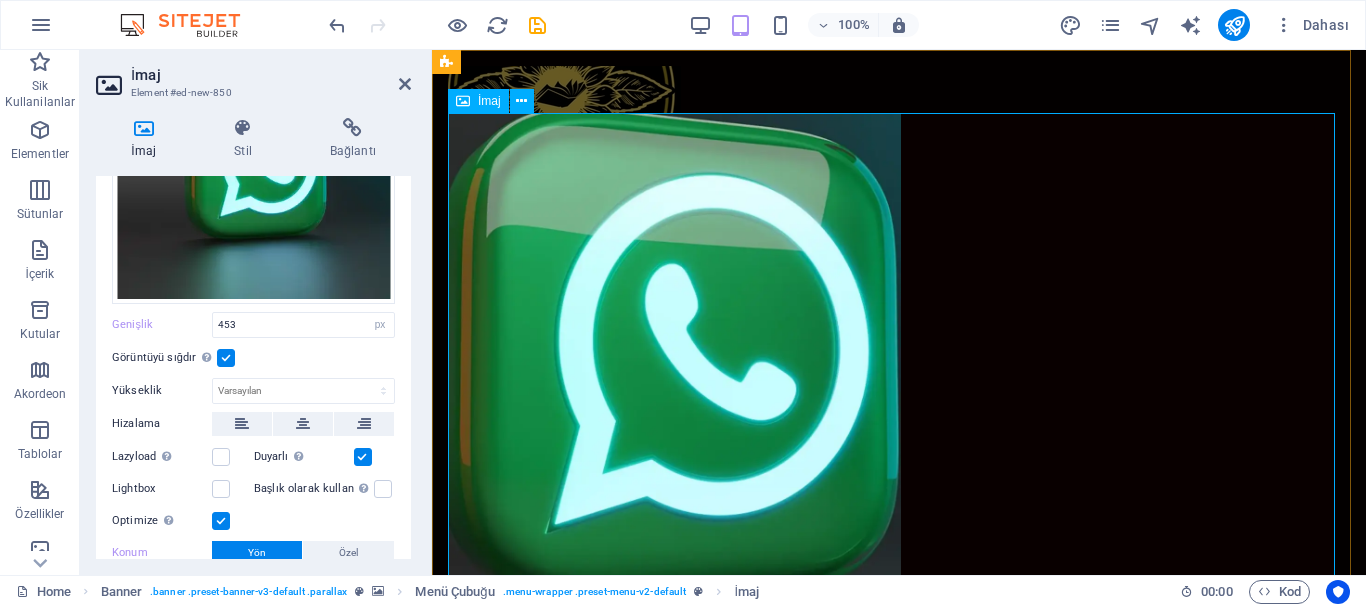 click at bounding box center (899, 357) 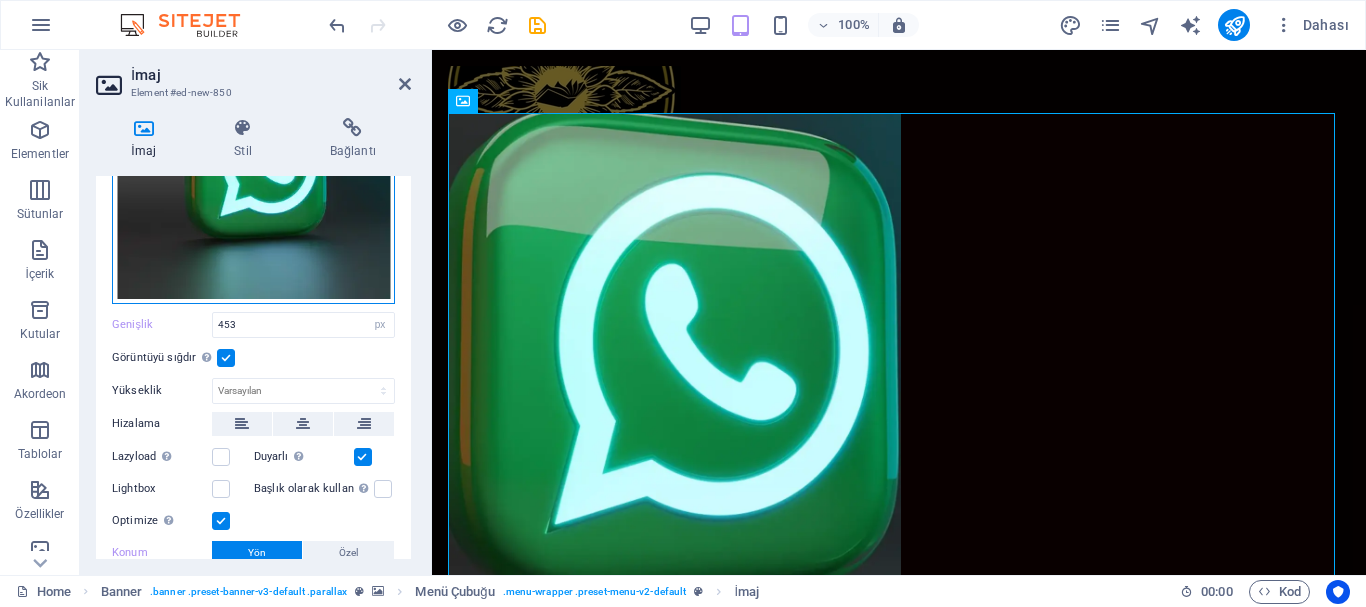 click on "Dosyaları buraya sürükleyin, dosyaları seçmek için tıklayın veya Dosyalardan ya da ücretsiz stok fotoğraf ve videolarımızdan dosyalar seçin" at bounding box center [253, 162] 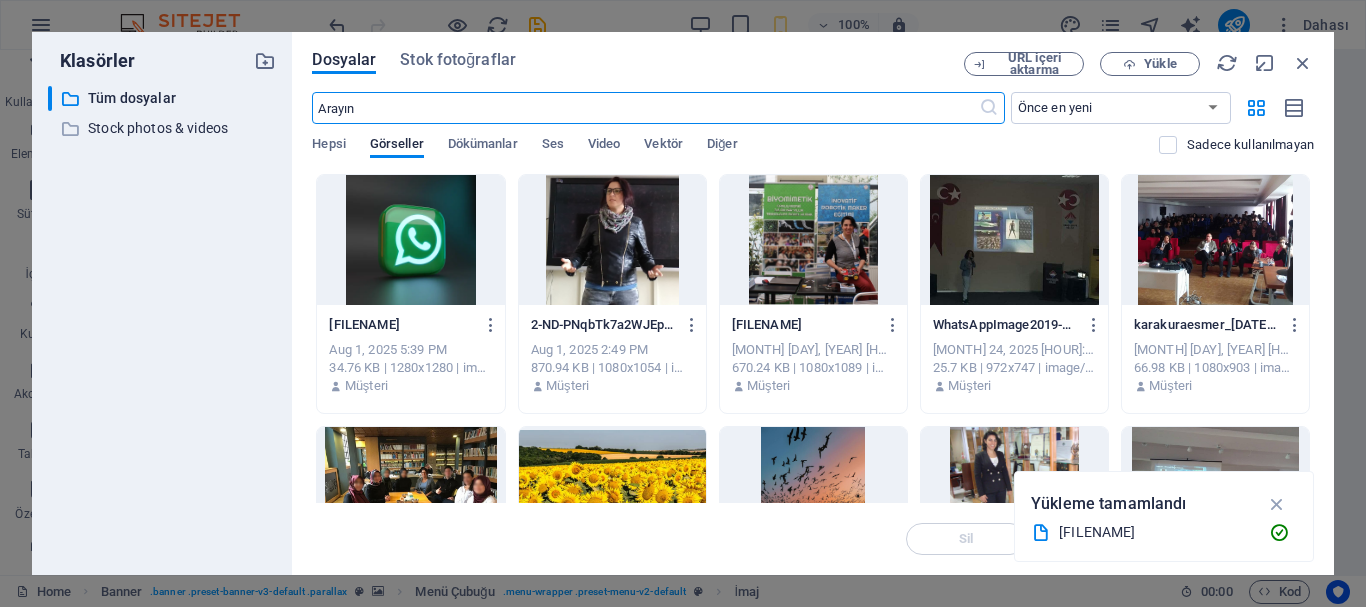 scroll, scrollTop: 853, scrollLeft: 0, axis: vertical 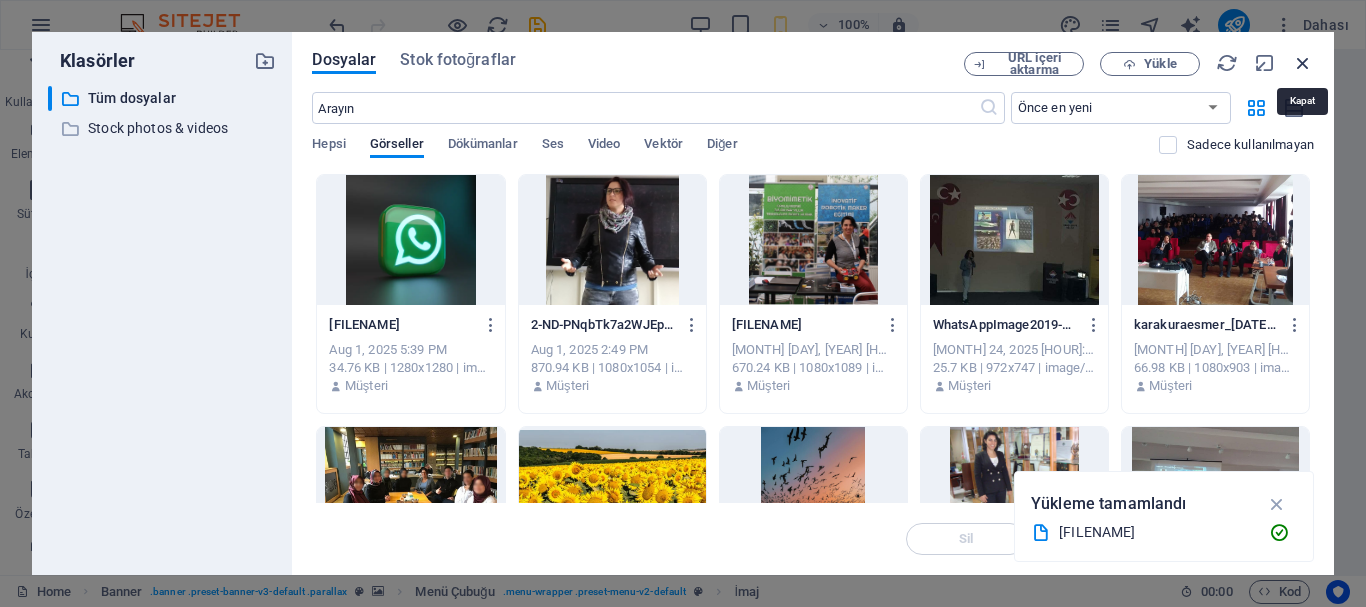 click at bounding box center (1303, 63) 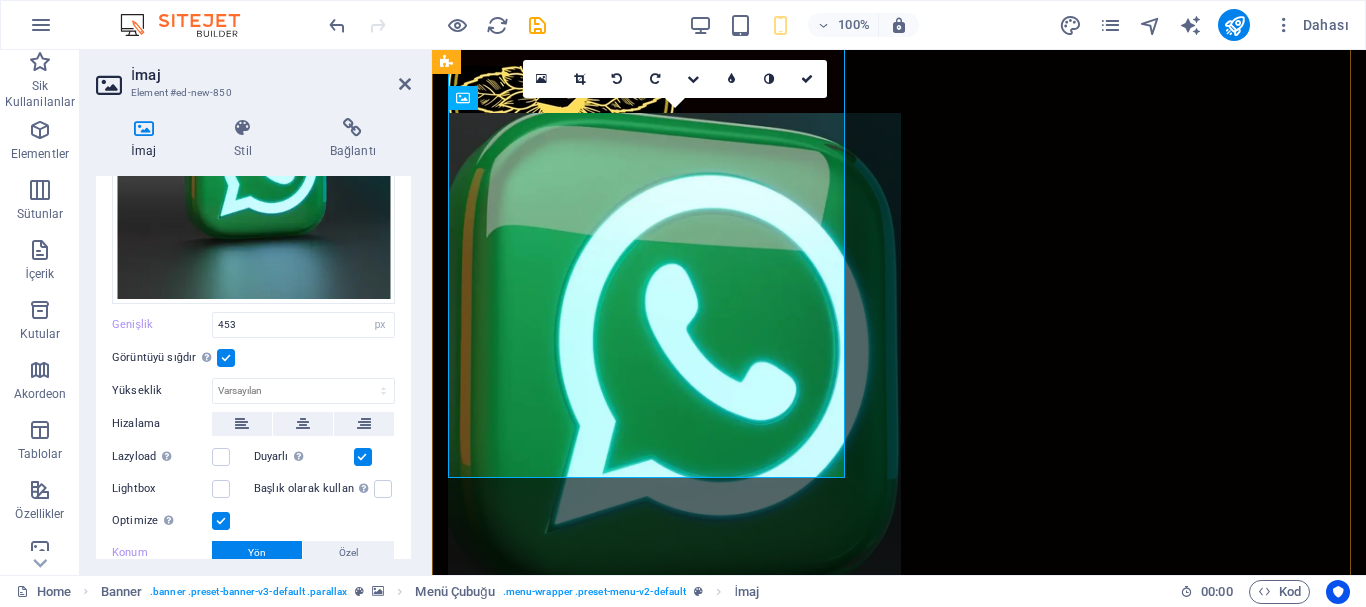 scroll, scrollTop: 916, scrollLeft: 0, axis: vertical 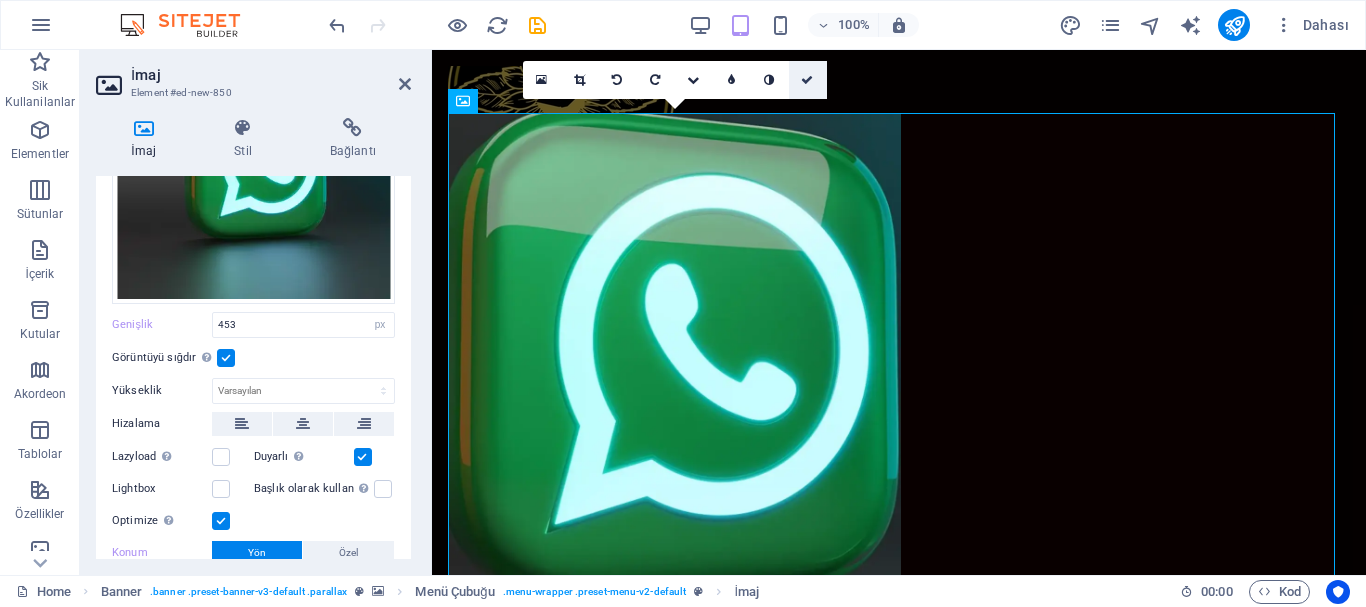 click at bounding box center (807, 80) 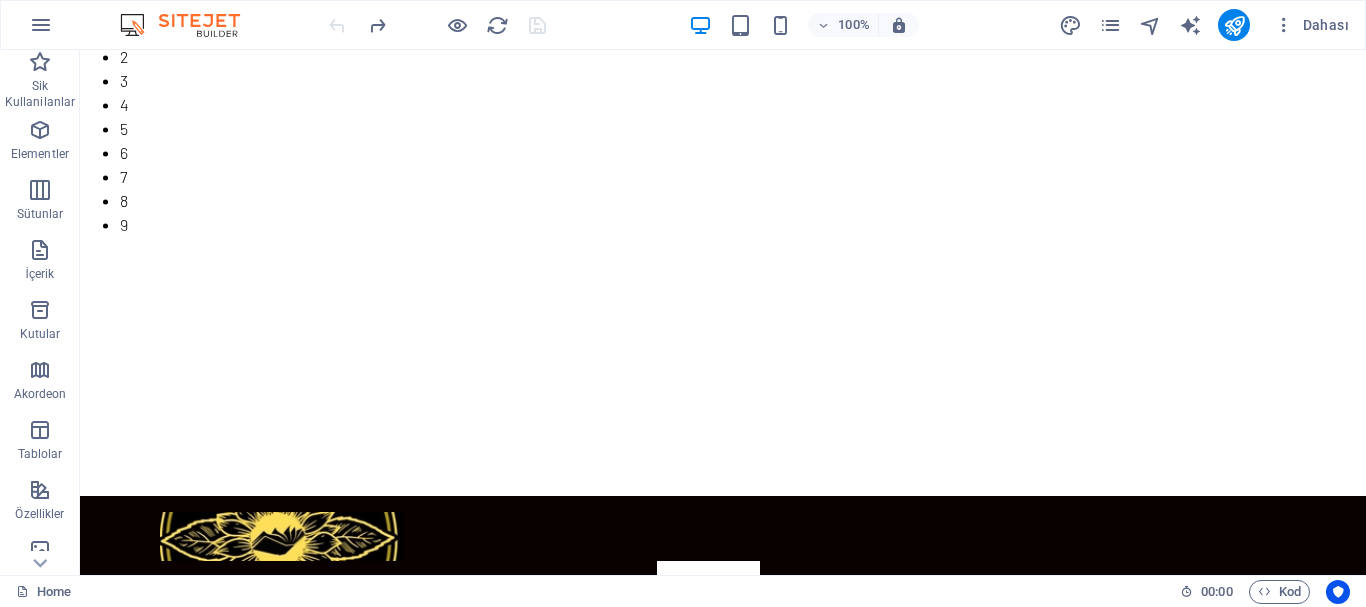 scroll, scrollTop: 0, scrollLeft: 0, axis: both 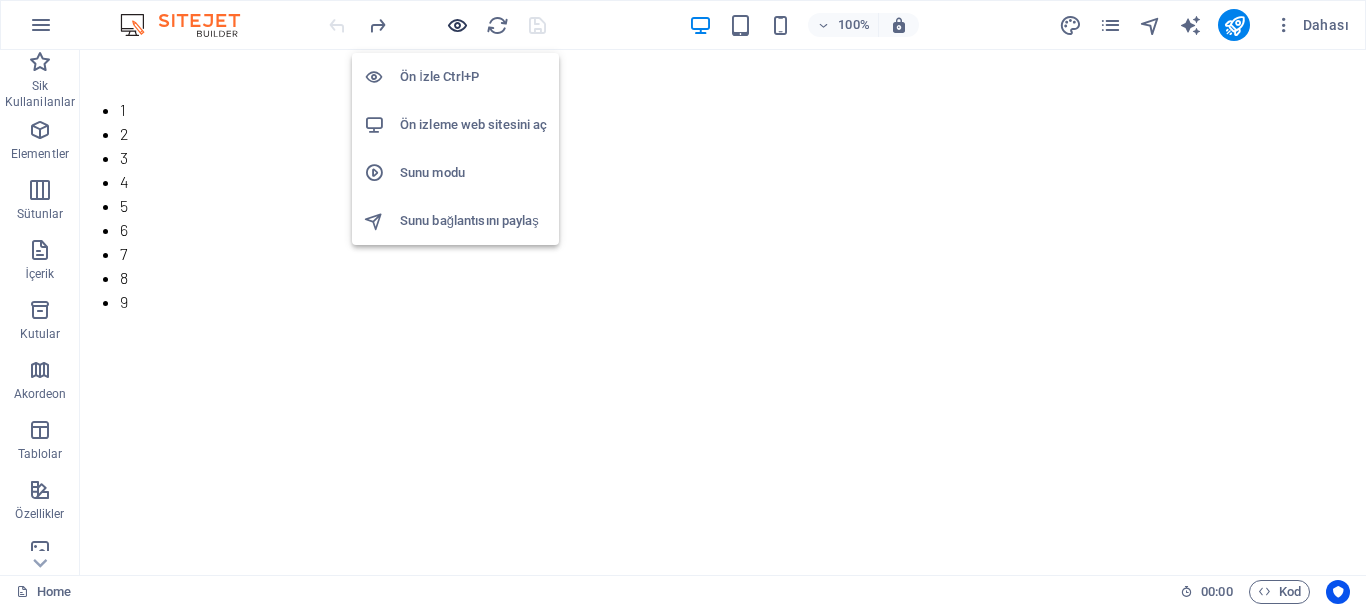 click at bounding box center [457, 25] 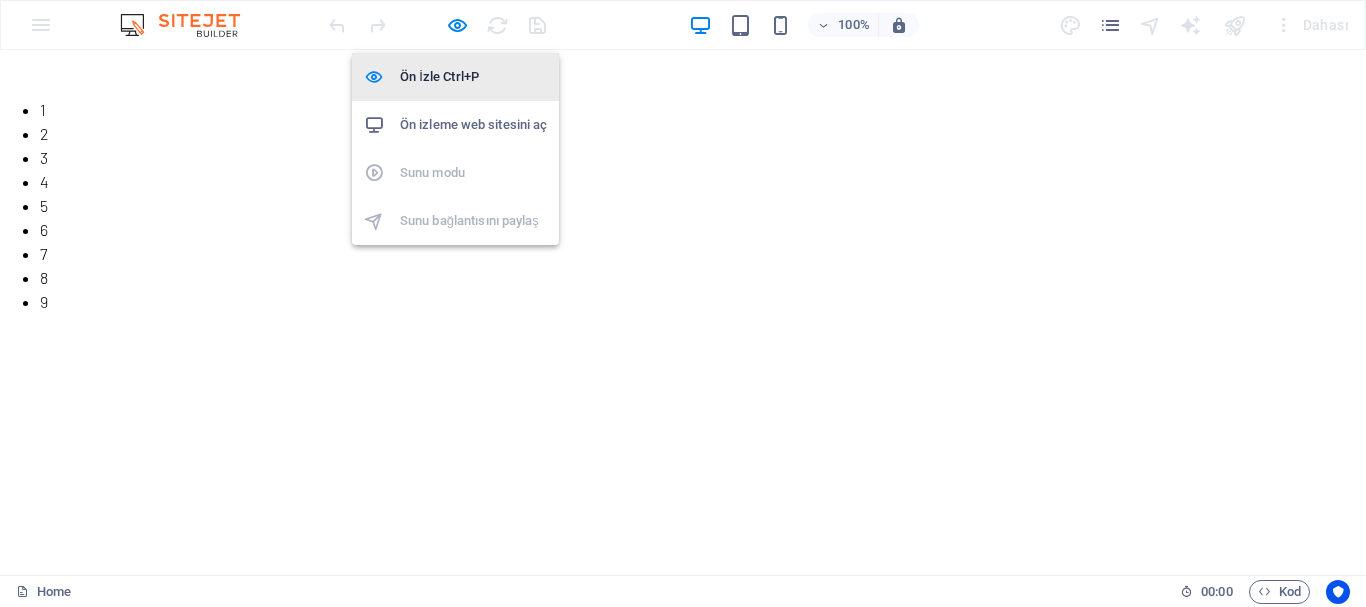 click on "Ön İzle Ctrl+P" at bounding box center [473, 77] 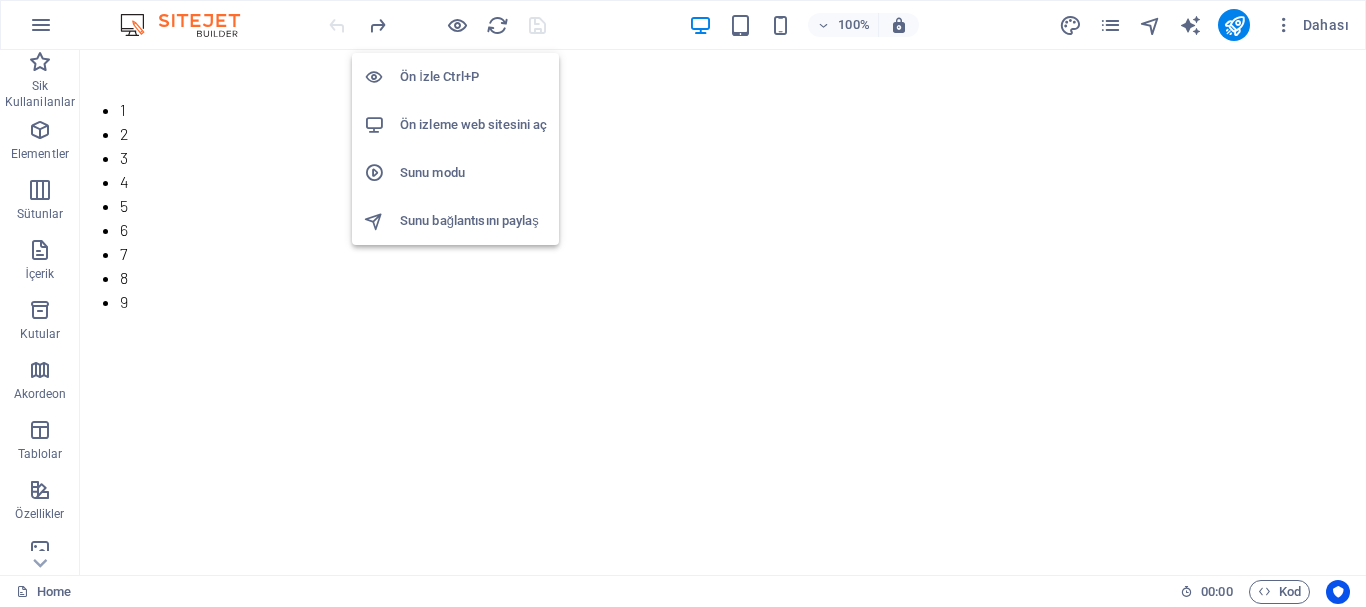 click on "Ön İzle Ctrl+P" at bounding box center [473, 77] 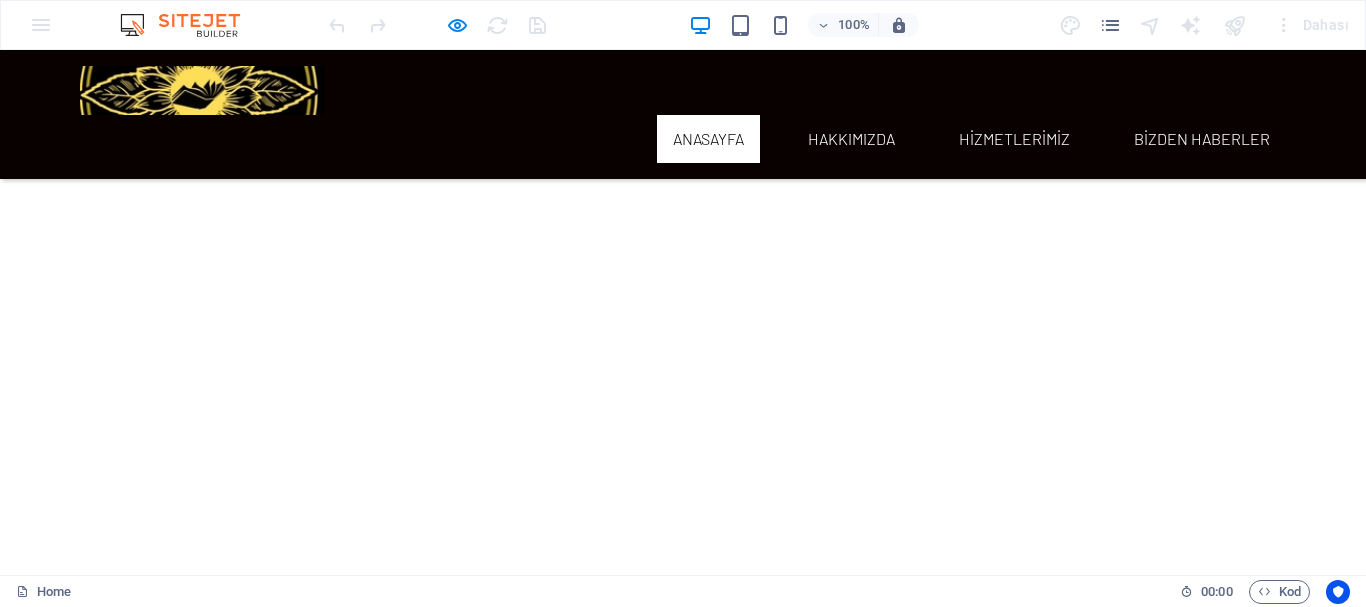 scroll, scrollTop: 0, scrollLeft: 0, axis: both 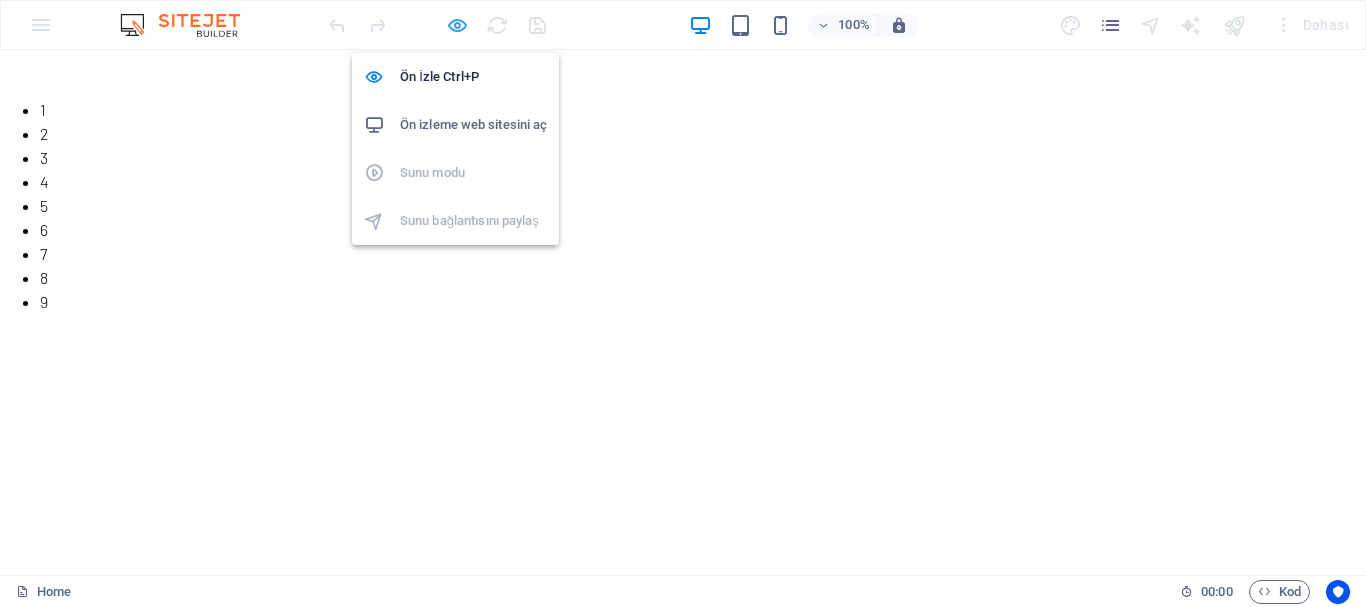 click at bounding box center [457, 25] 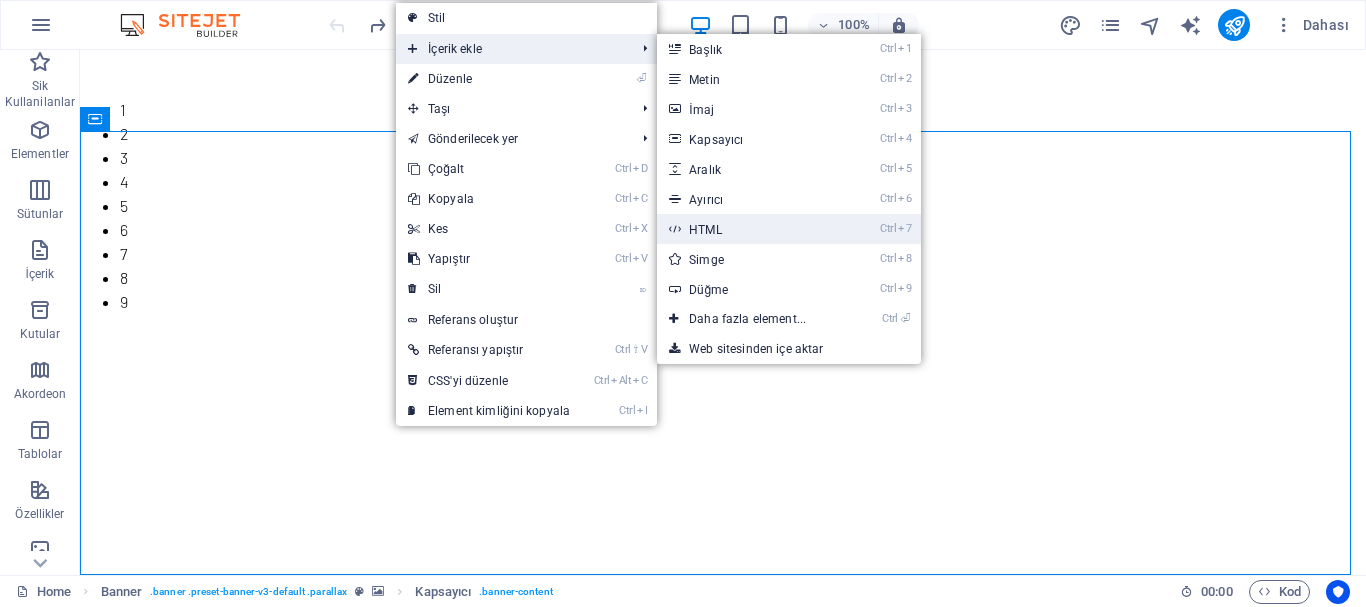 click on "Ctrl 7  HTML" at bounding box center (751, 229) 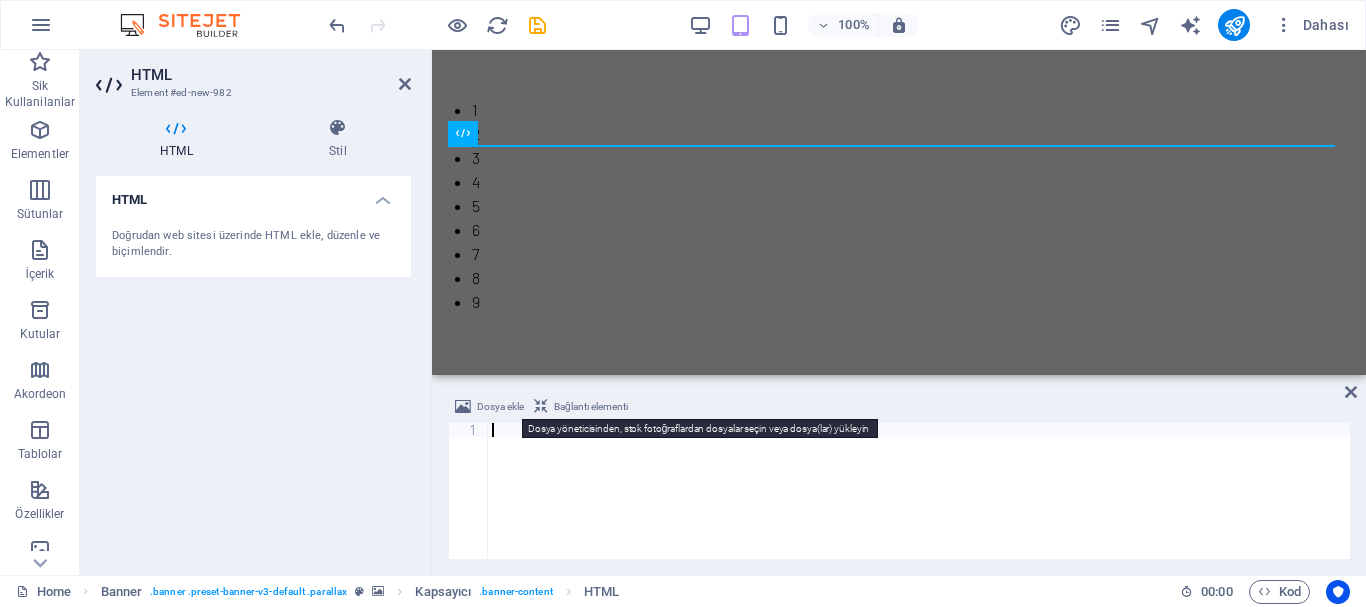 click on "Dosya ekle" at bounding box center (500, 407) 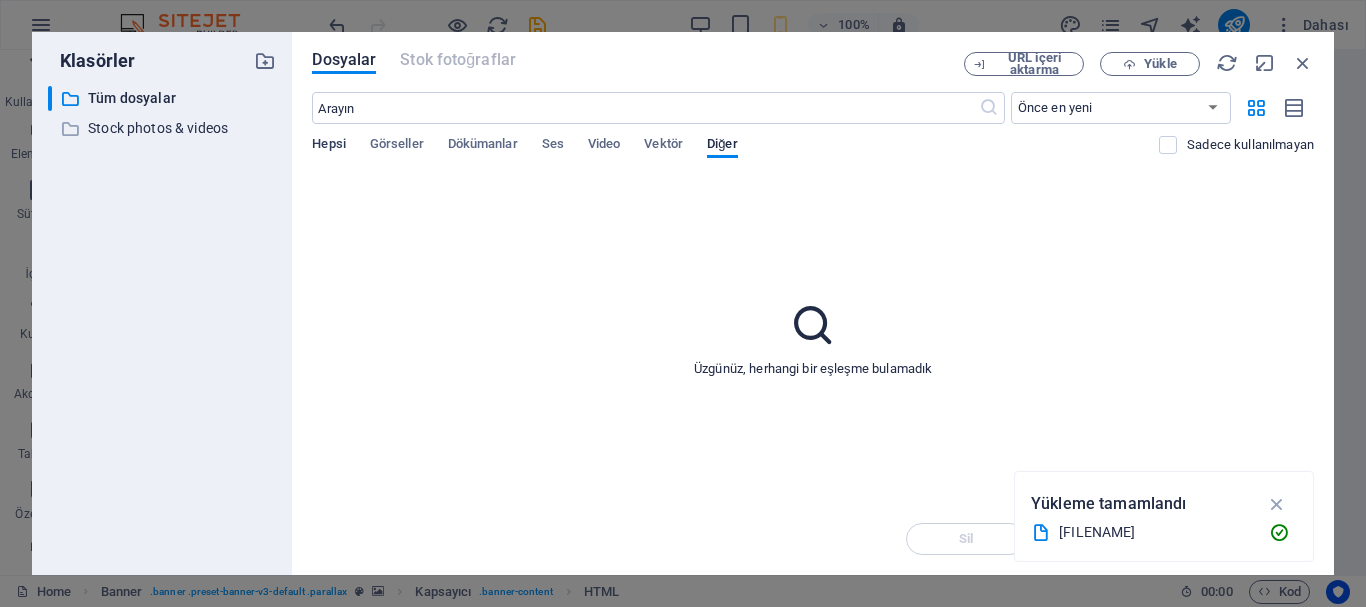 click on "Hepsi" at bounding box center [328, 146] 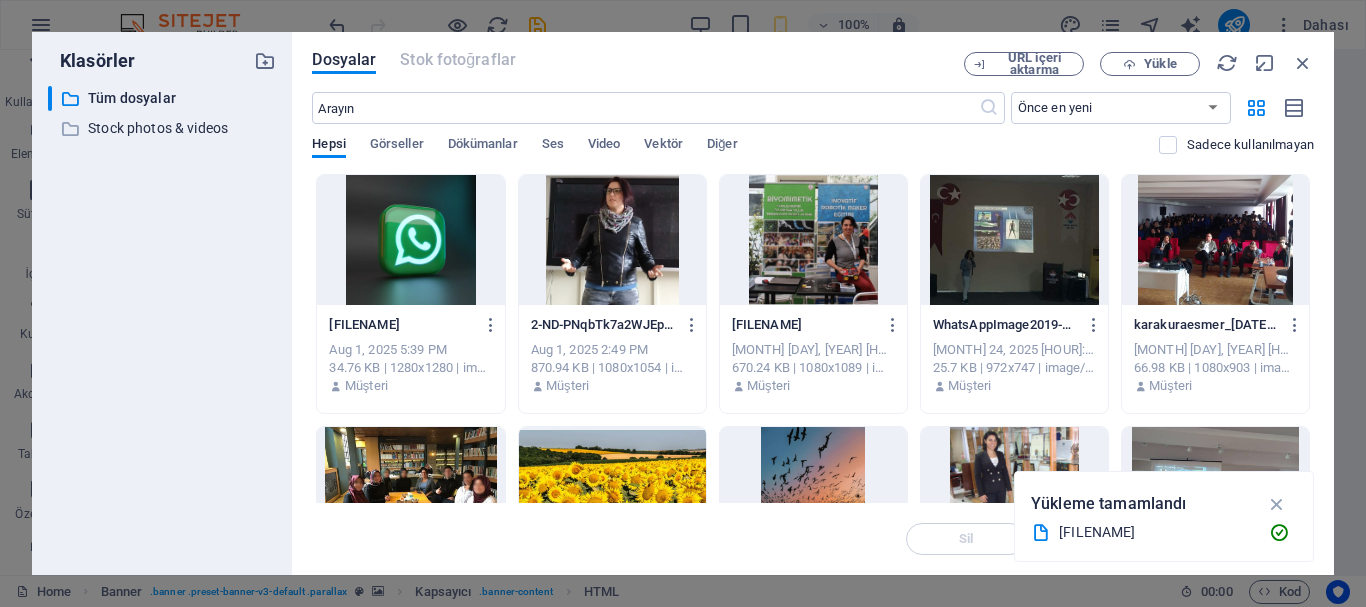 click at bounding box center (410, 240) 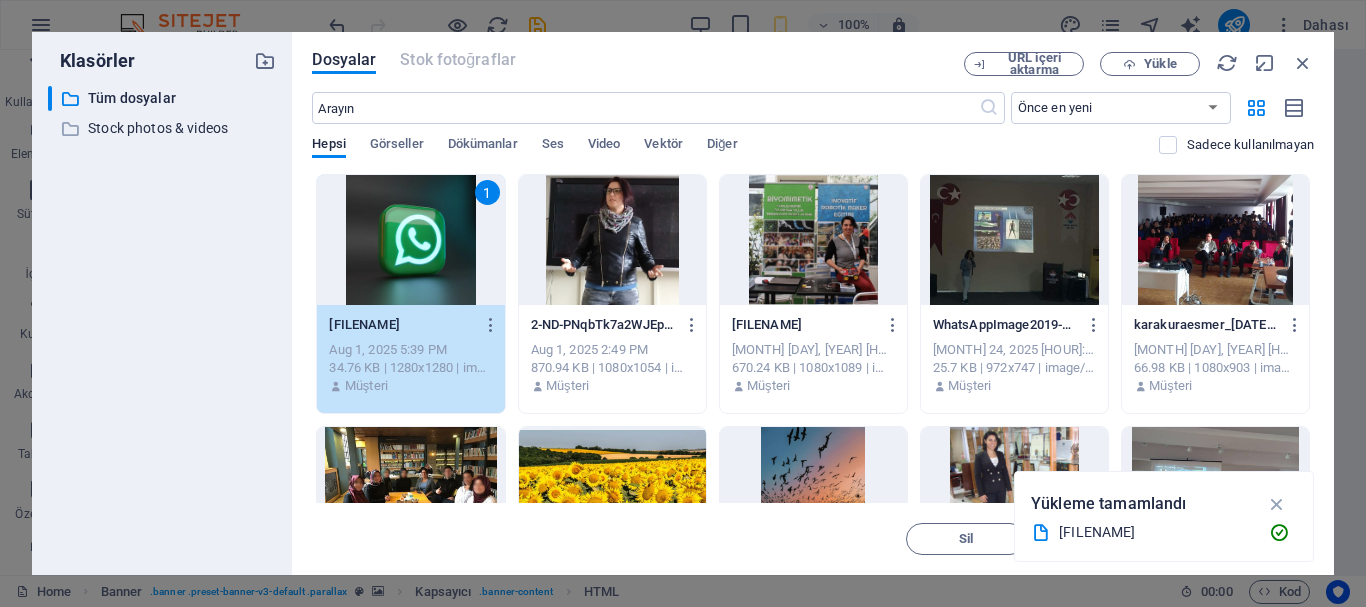 click on "1" at bounding box center [410, 240] 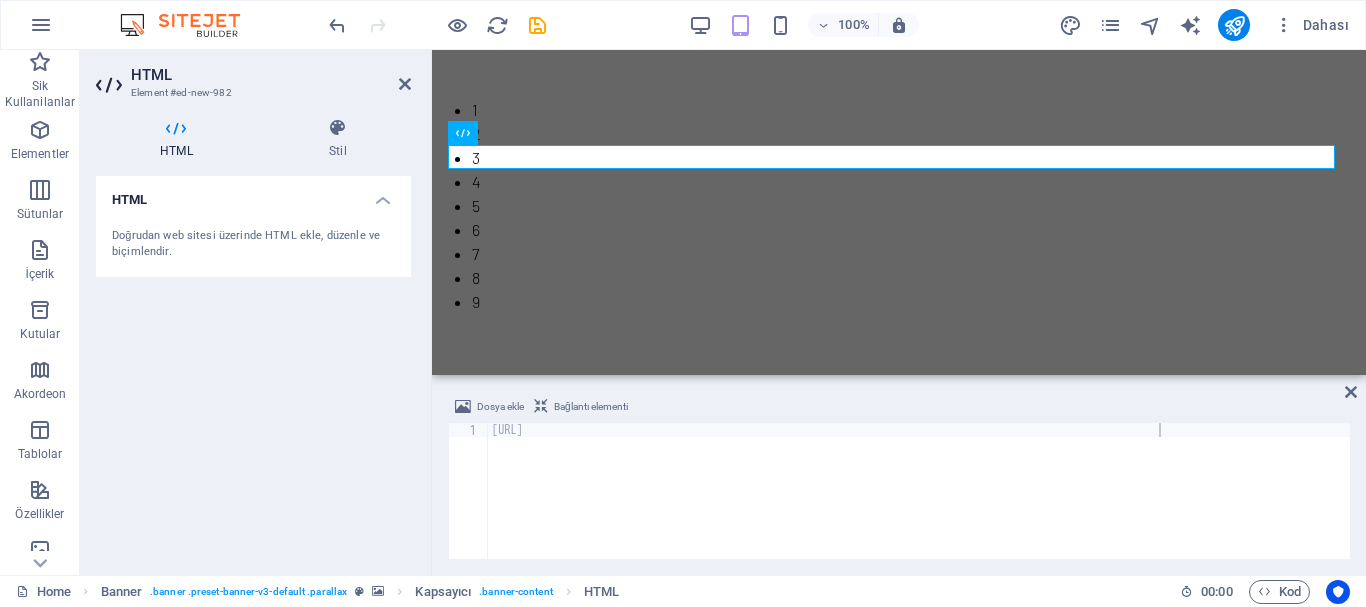 click on "Bağlantı elementi" at bounding box center (591, 407) 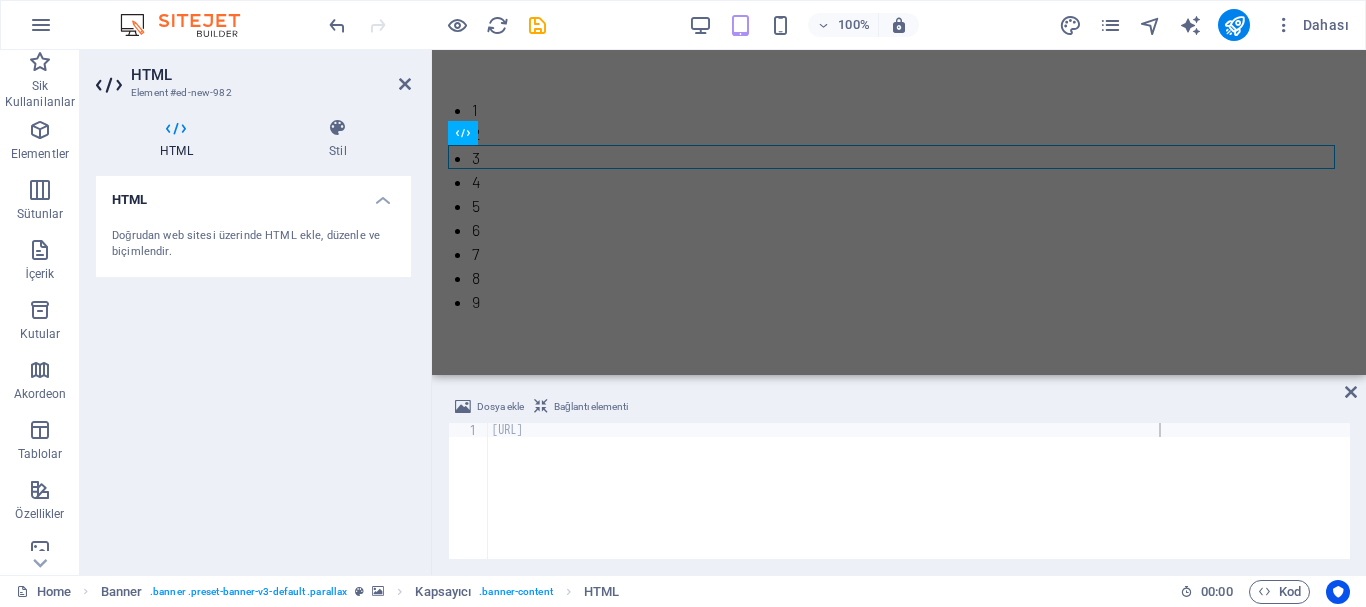 click on "Doğrudan web sitesi üzerinde HTML ekle, düzenle ve biçimlendir." at bounding box center (253, 244) 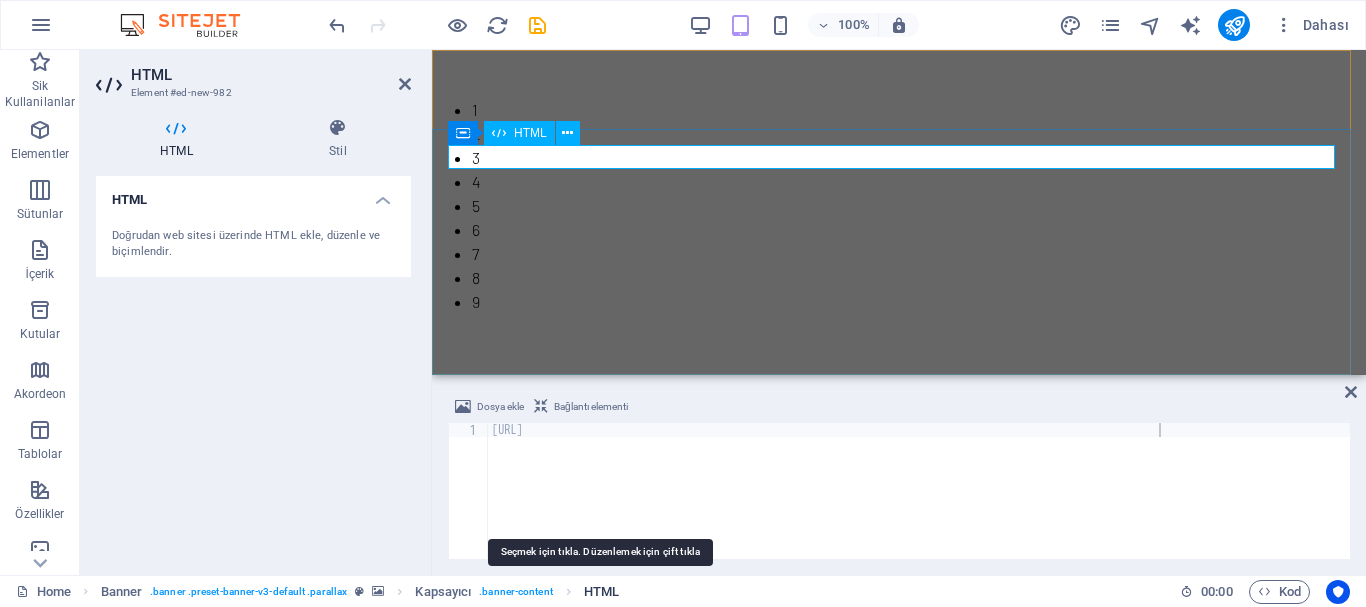 click on "HTML" at bounding box center (601, 592) 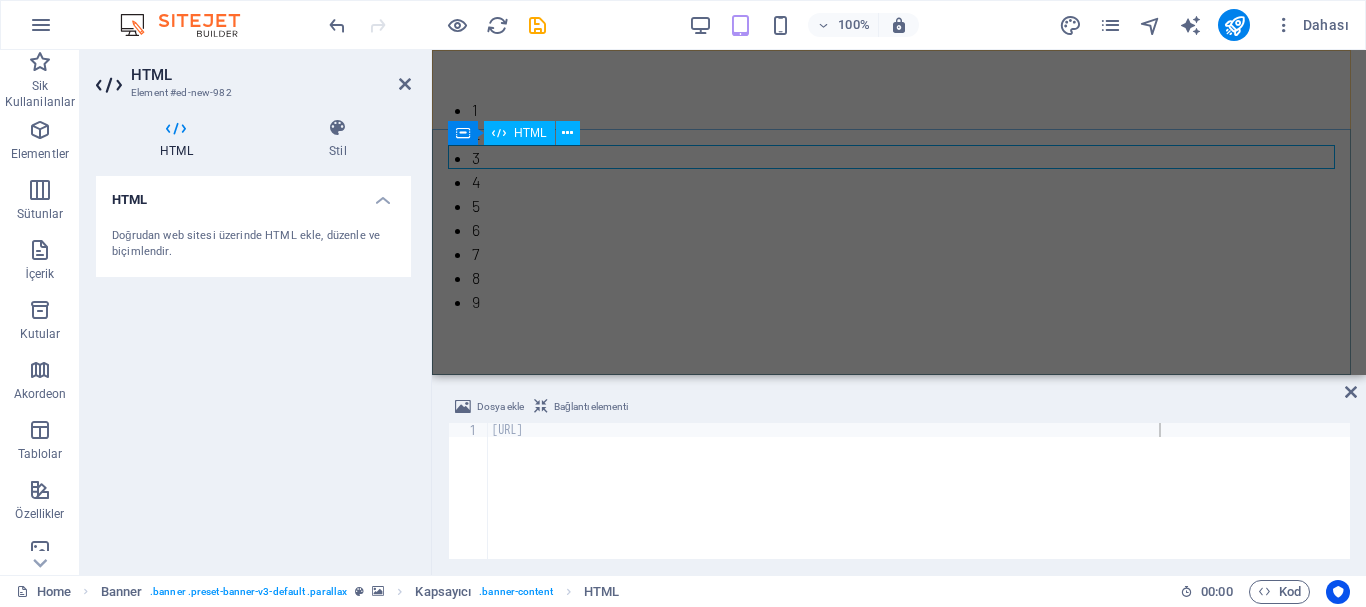 click on "HTML" at bounding box center [530, 133] 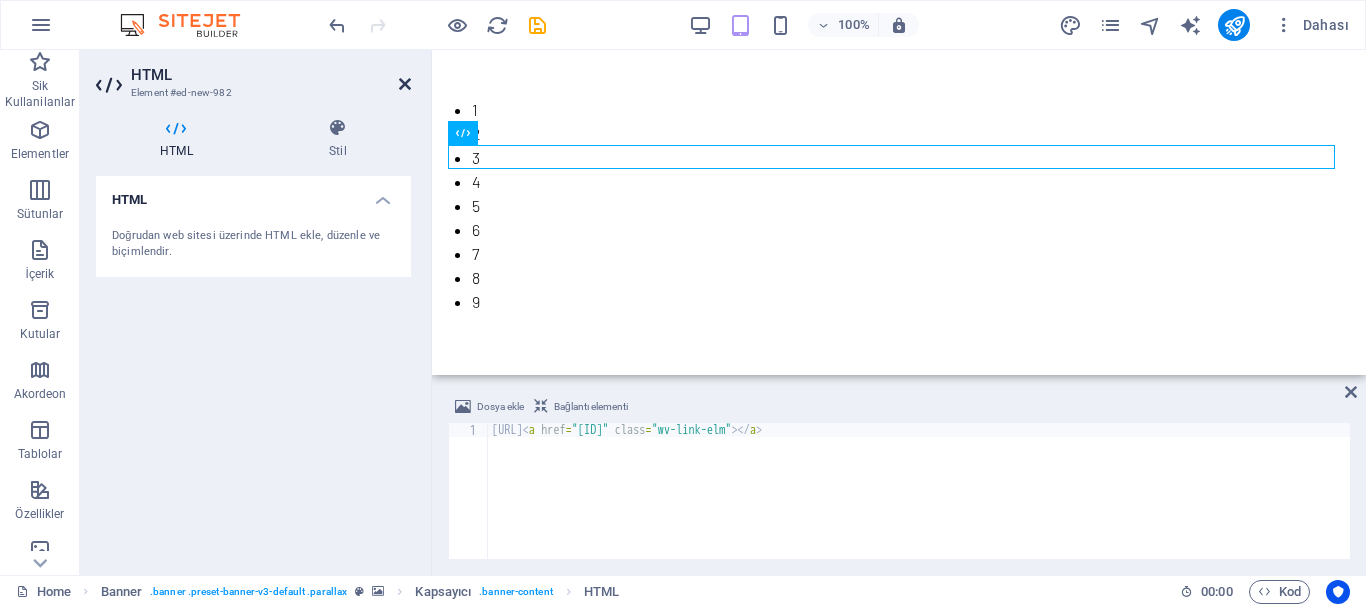 click at bounding box center (405, 84) 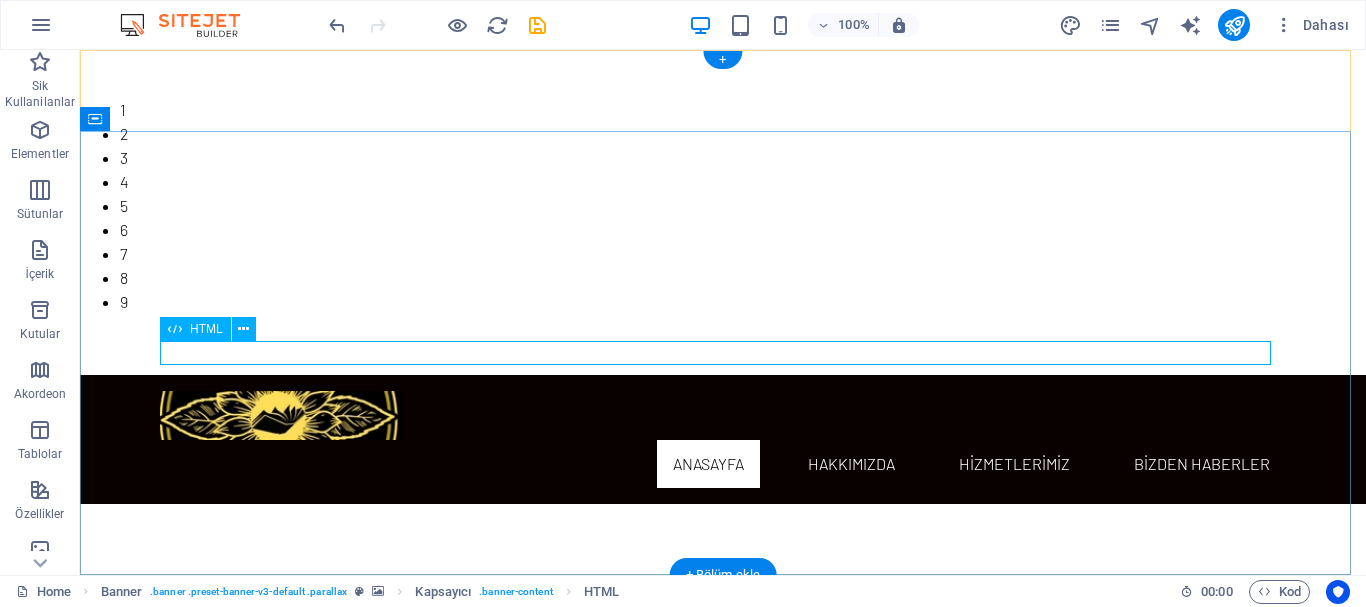 click on "https://cdn1.site-media.eu/images/0/18063766/whatsapp-icon-6953523_1280-QcObx8a2elkBTV2NhksONA.webp" at bounding box center [723, 596] 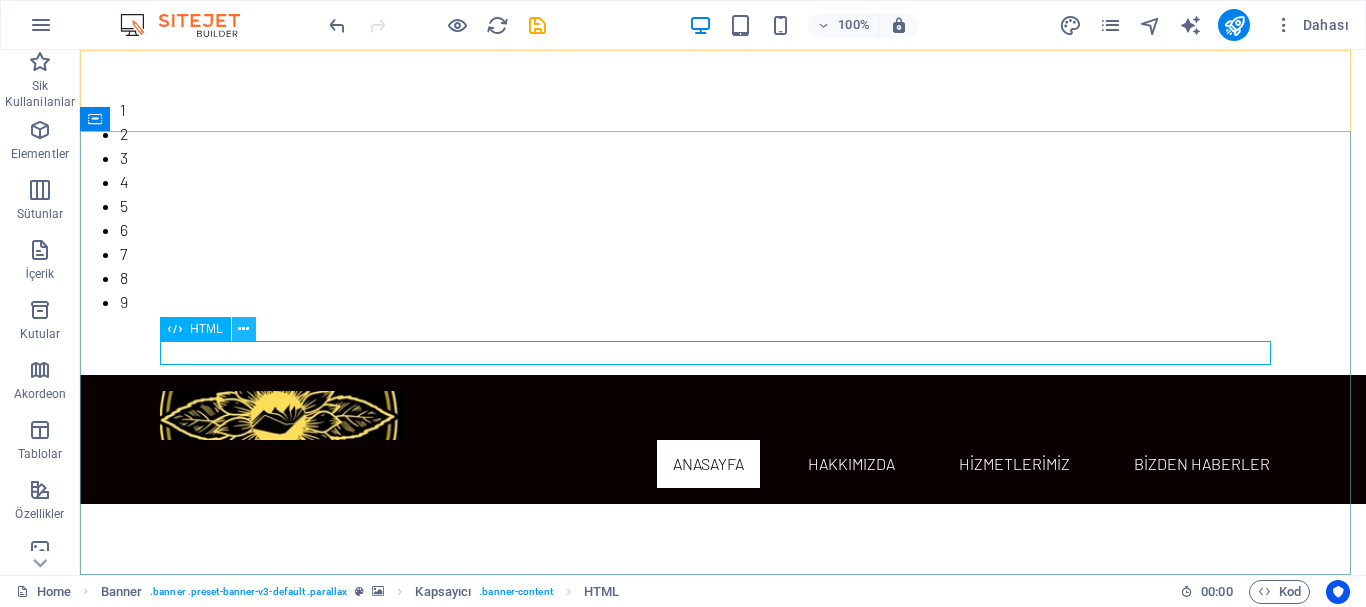 click at bounding box center [243, 329] 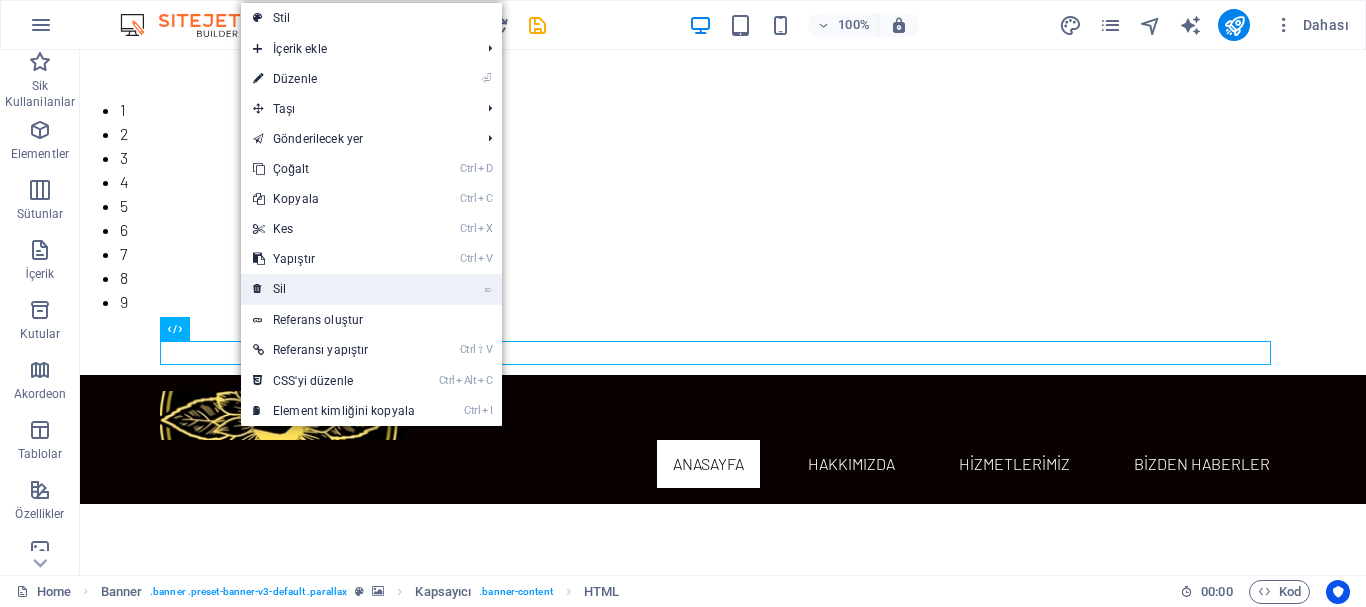 click on "⌦  Sil" at bounding box center [334, 289] 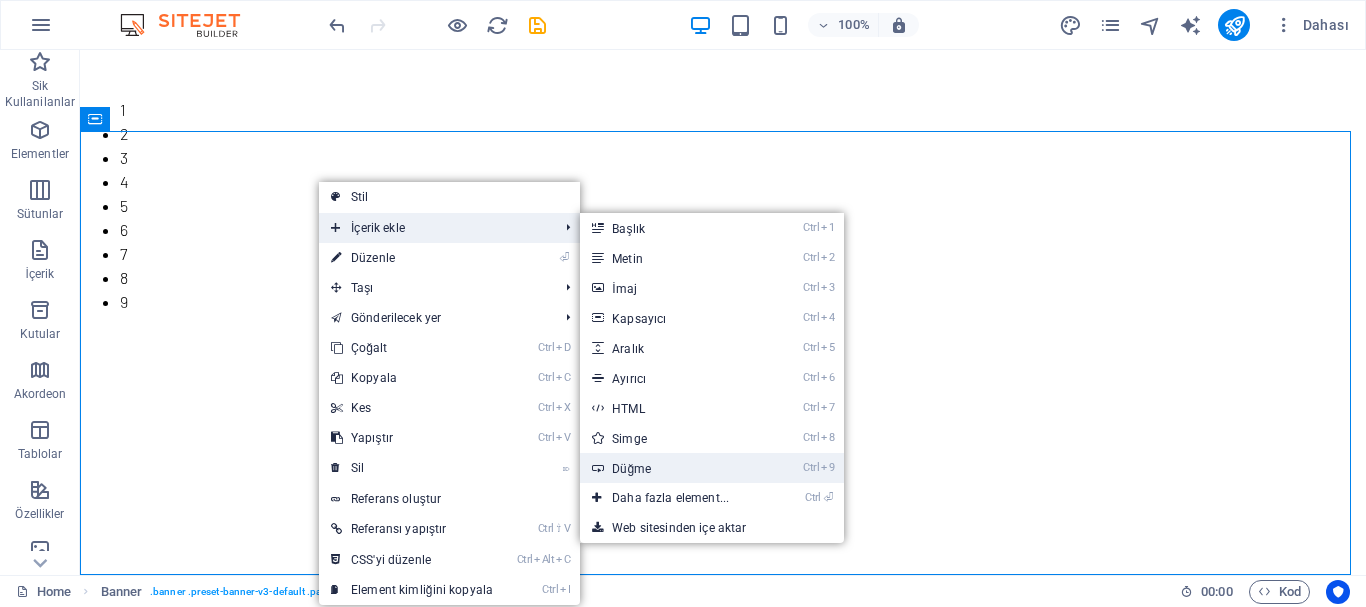 click on "Ctrl 9  Düğme" at bounding box center [674, 468] 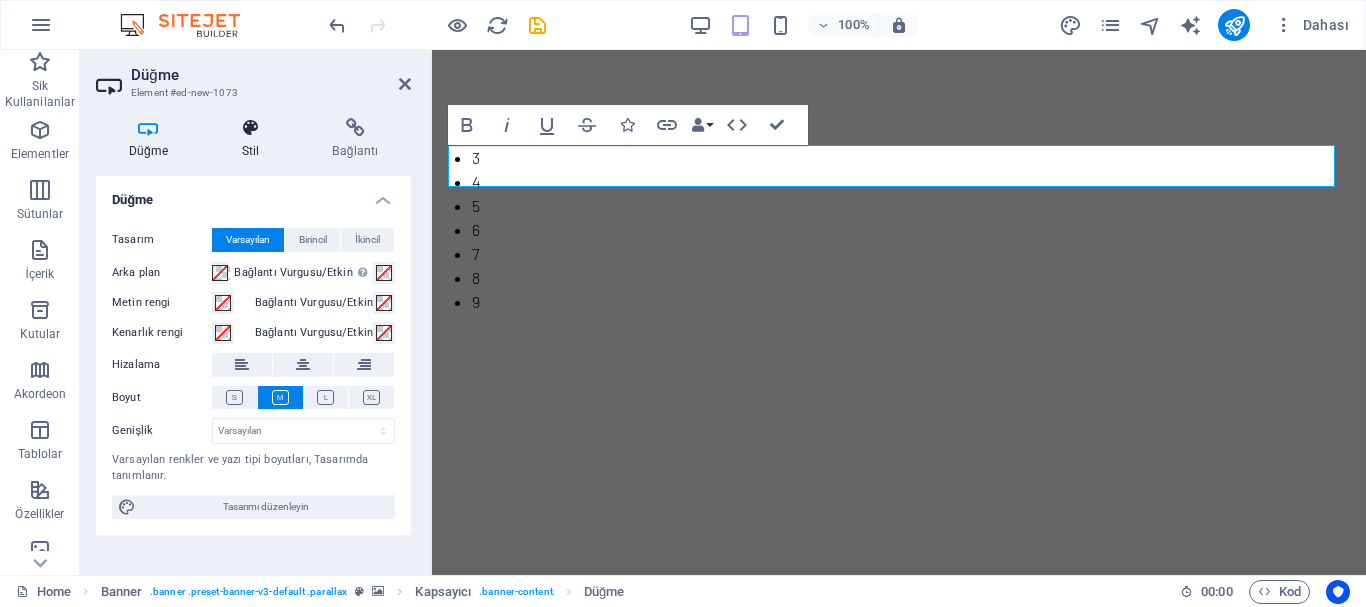 click on "Stil" at bounding box center [254, 139] 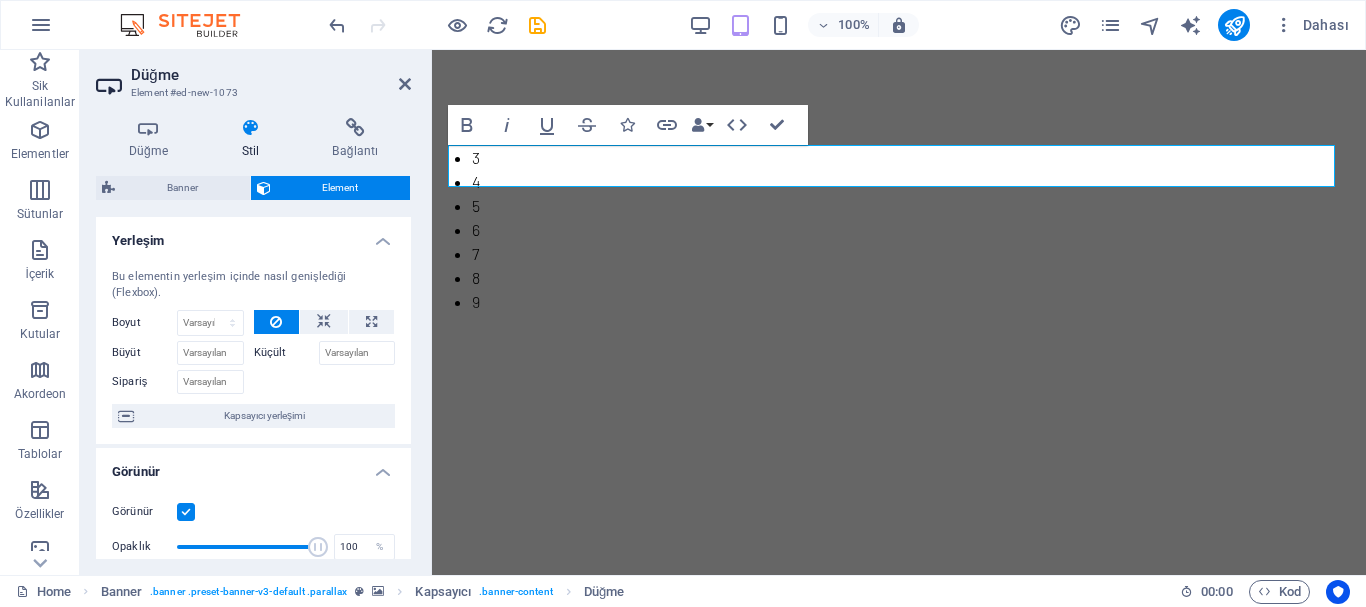 click on "Element" at bounding box center [341, 188] 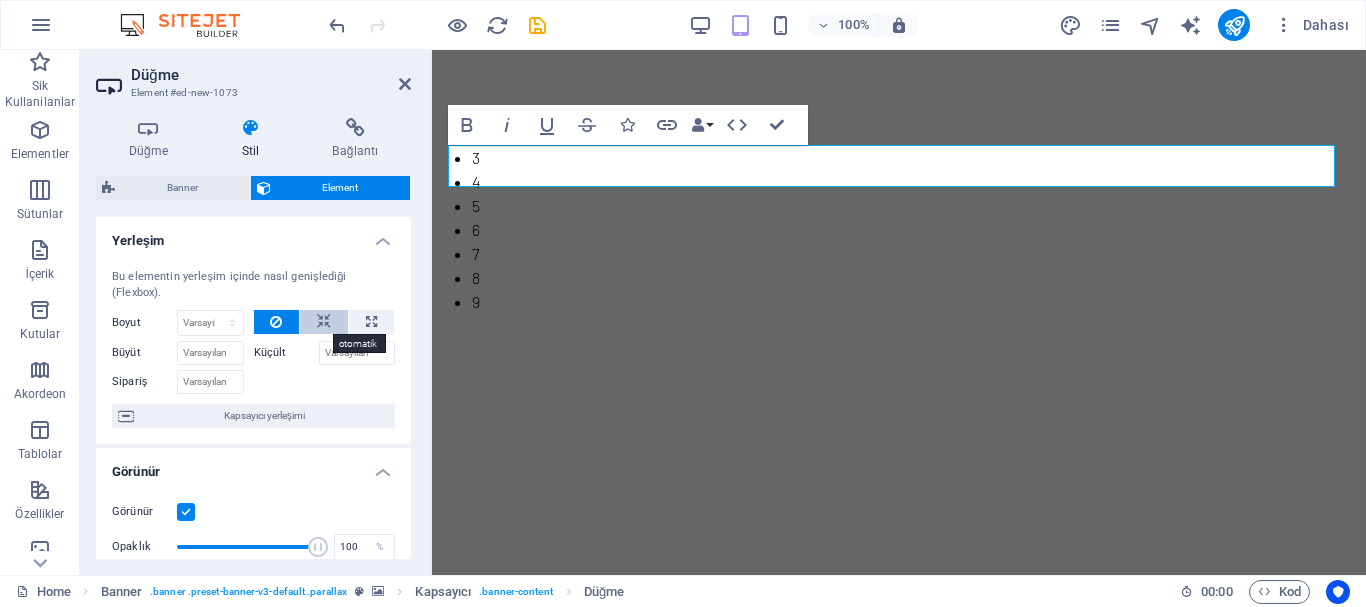click at bounding box center (324, 322) 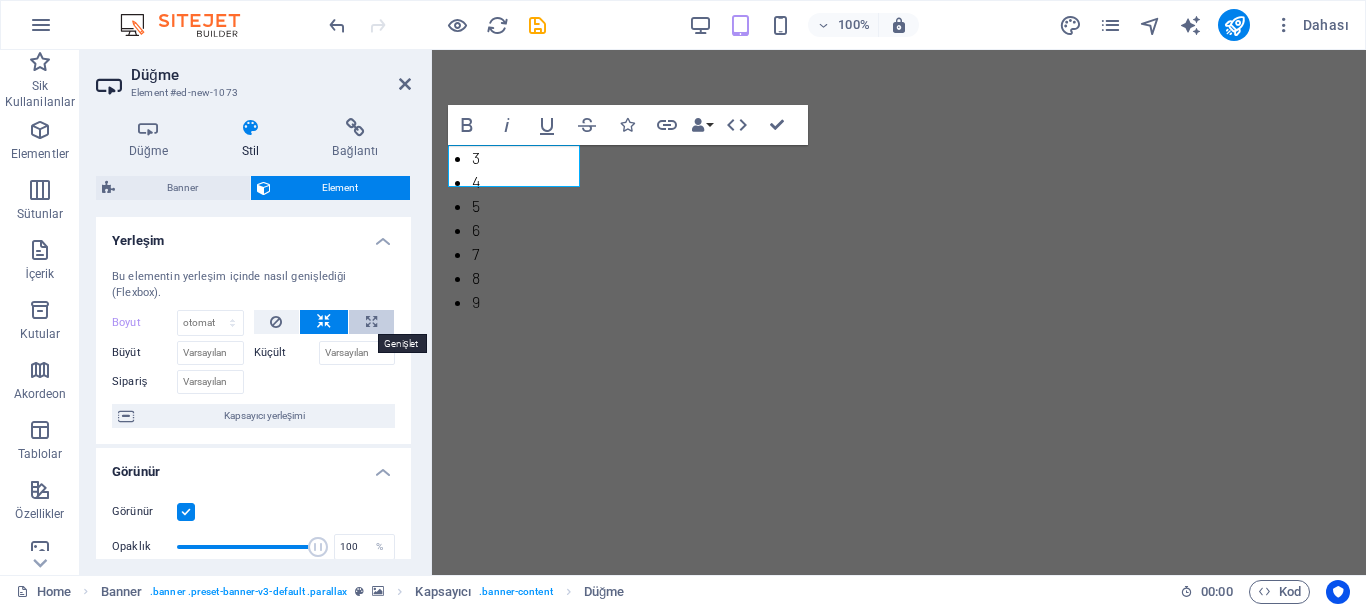 click at bounding box center (371, 322) 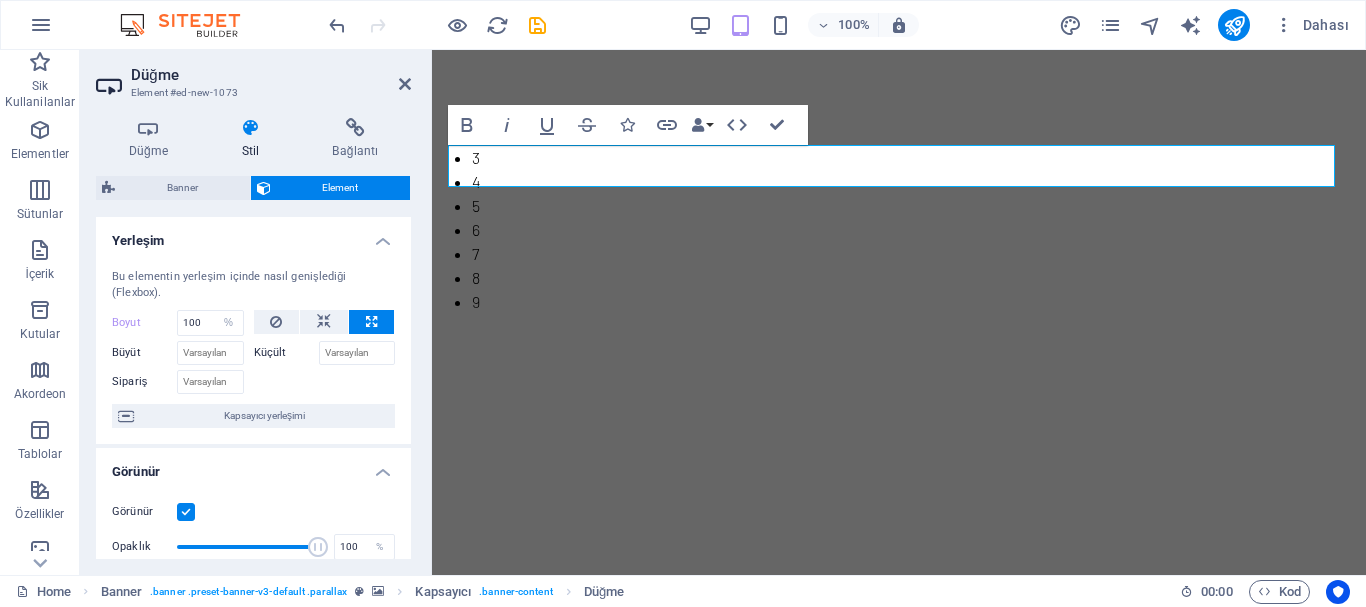 click on "Küçült" at bounding box center [286, 353] 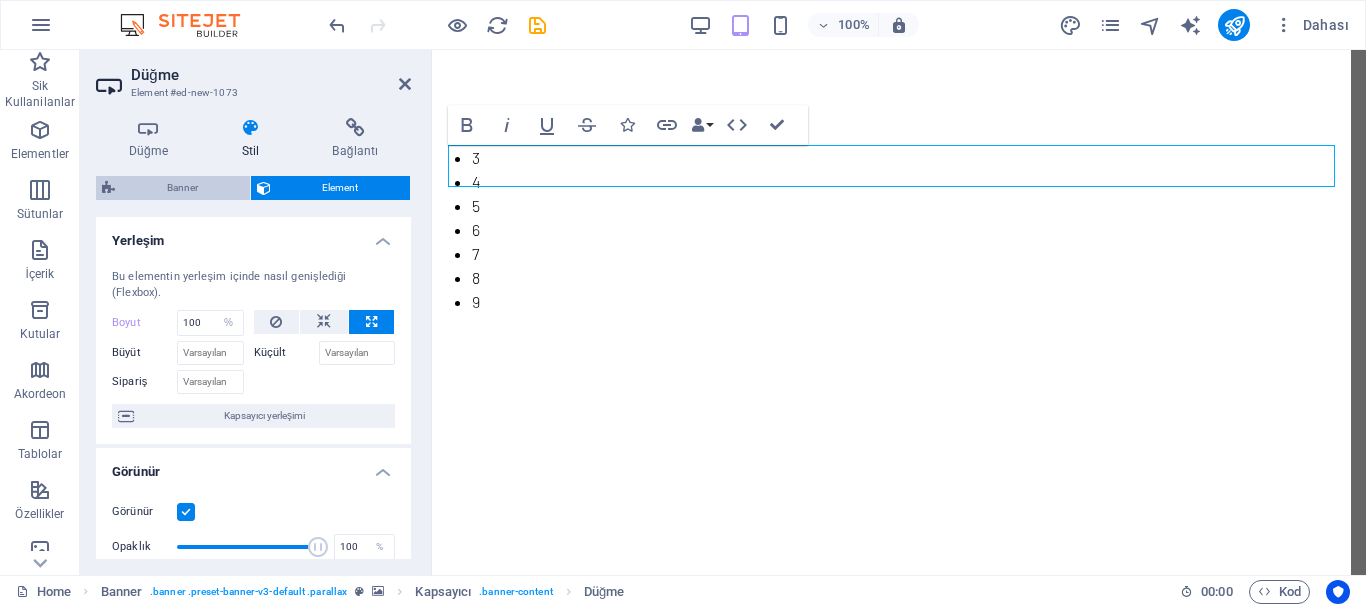 click on "Banner" at bounding box center [182, 188] 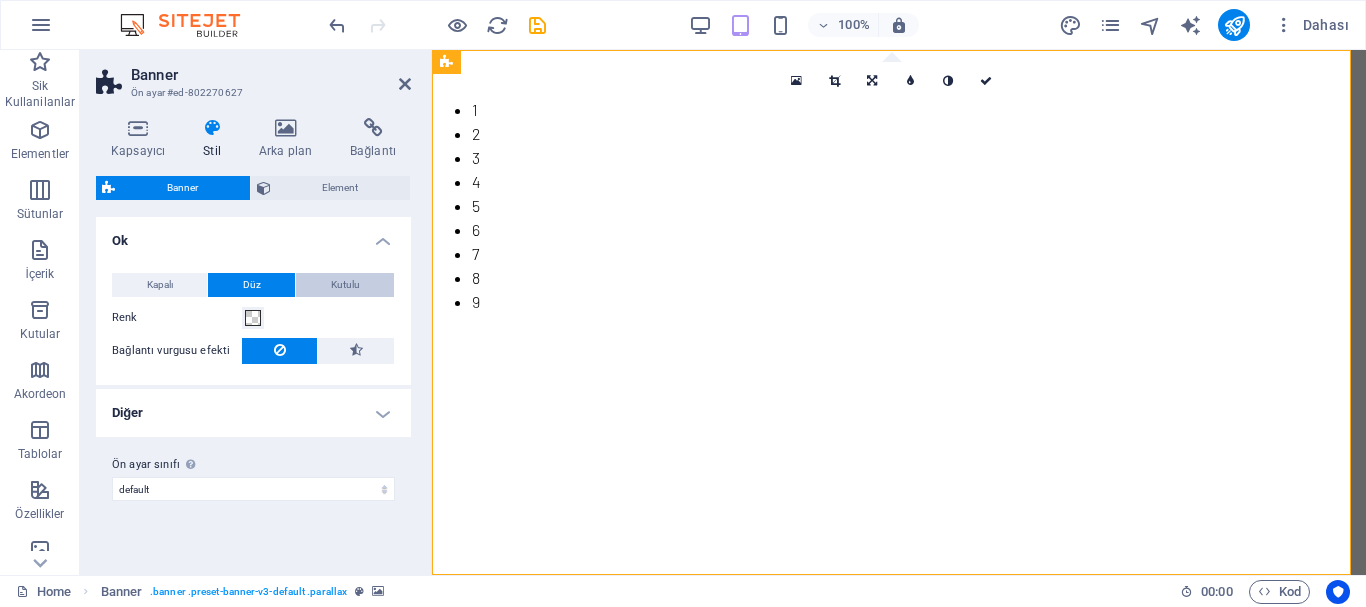 click on "Kutulu" at bounding box center (345, 285) 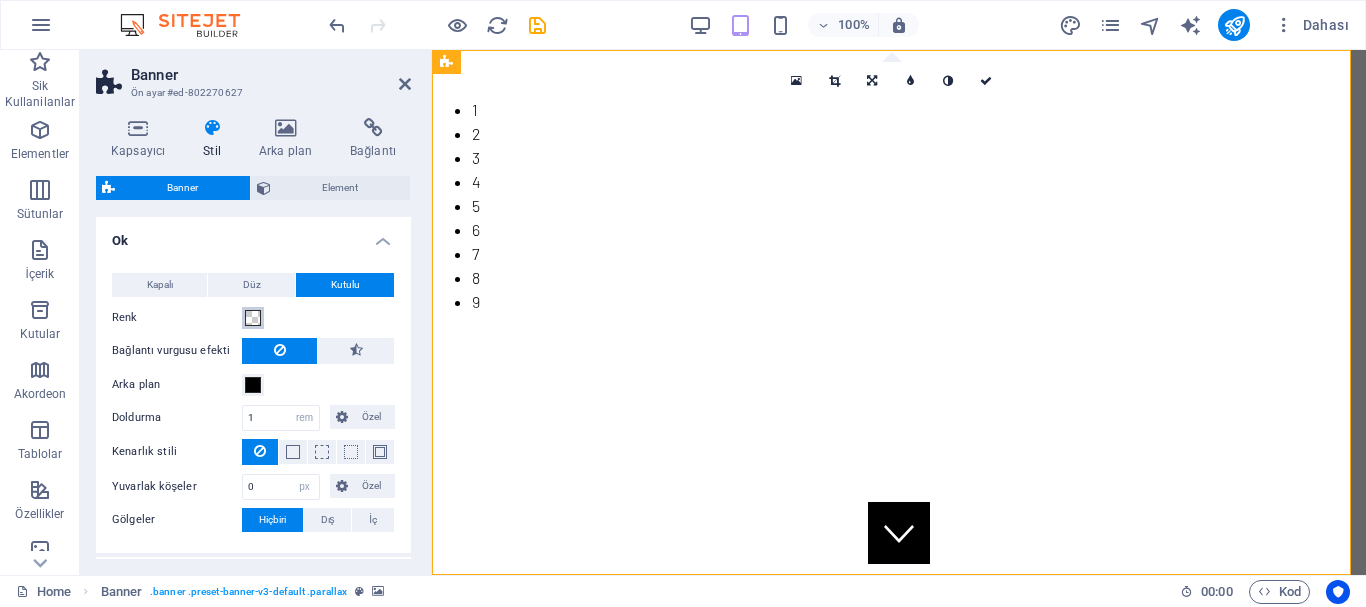 click at bounding box center (253, 318) 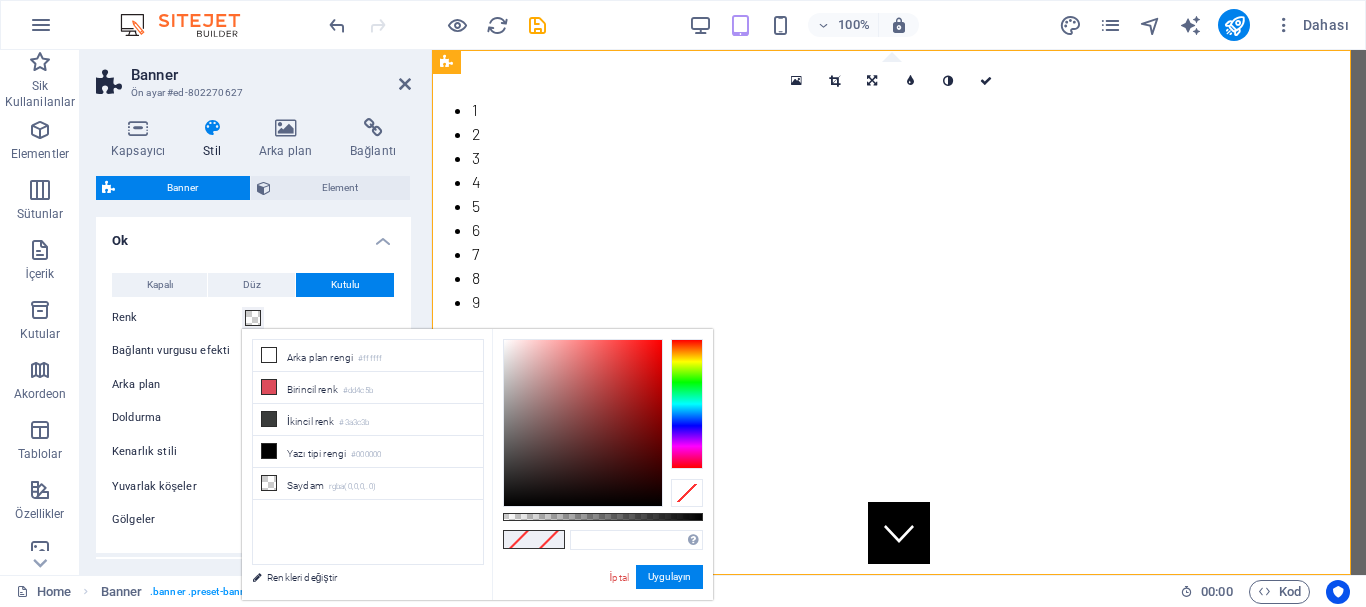 click at bounding box center [253, 318] 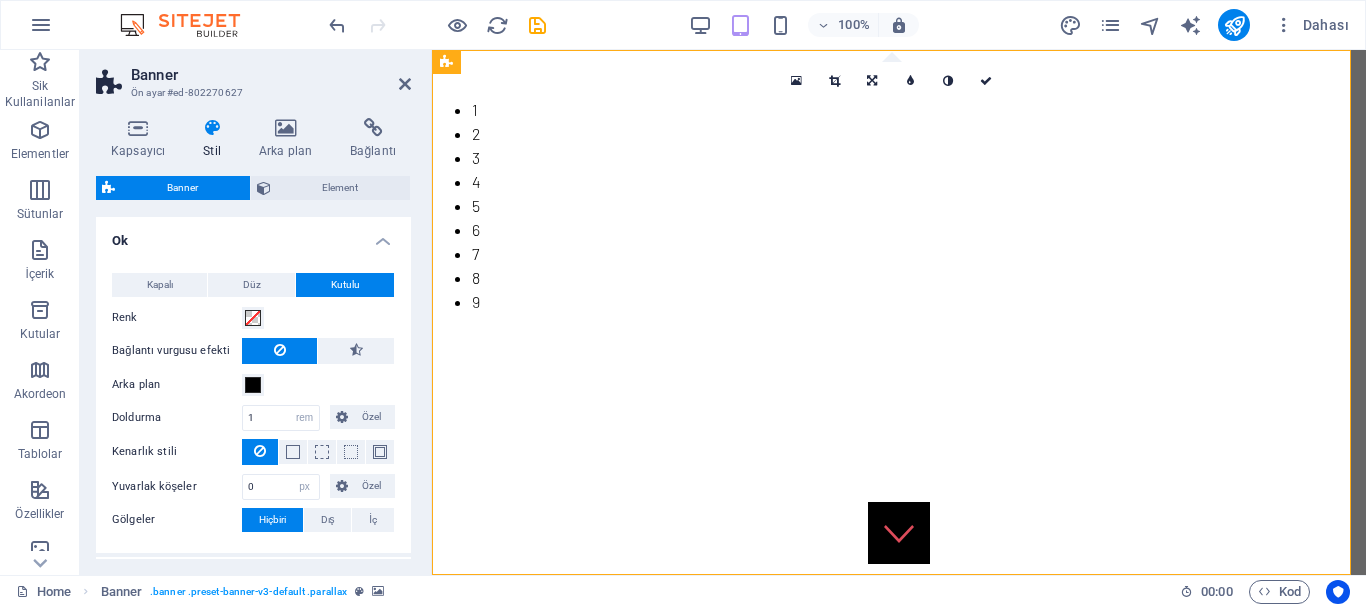 click on "Arka plan" at bounding box center [177, 385] 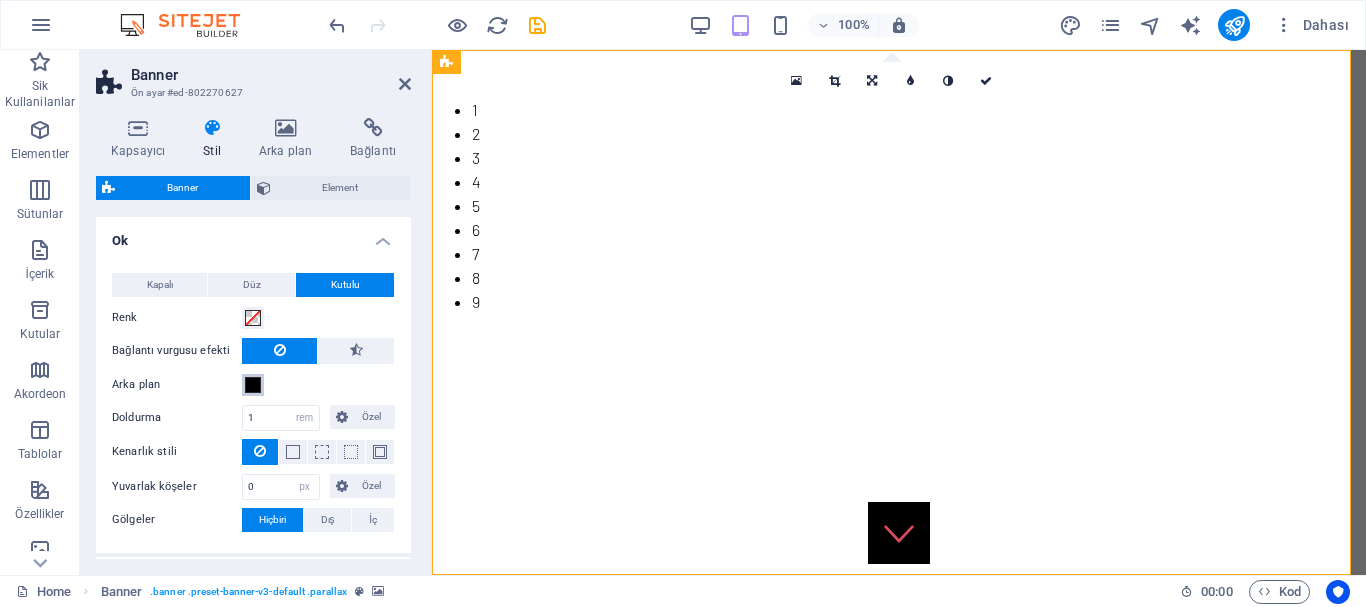 click on "Arka plan" at bounding box center [253, 385] 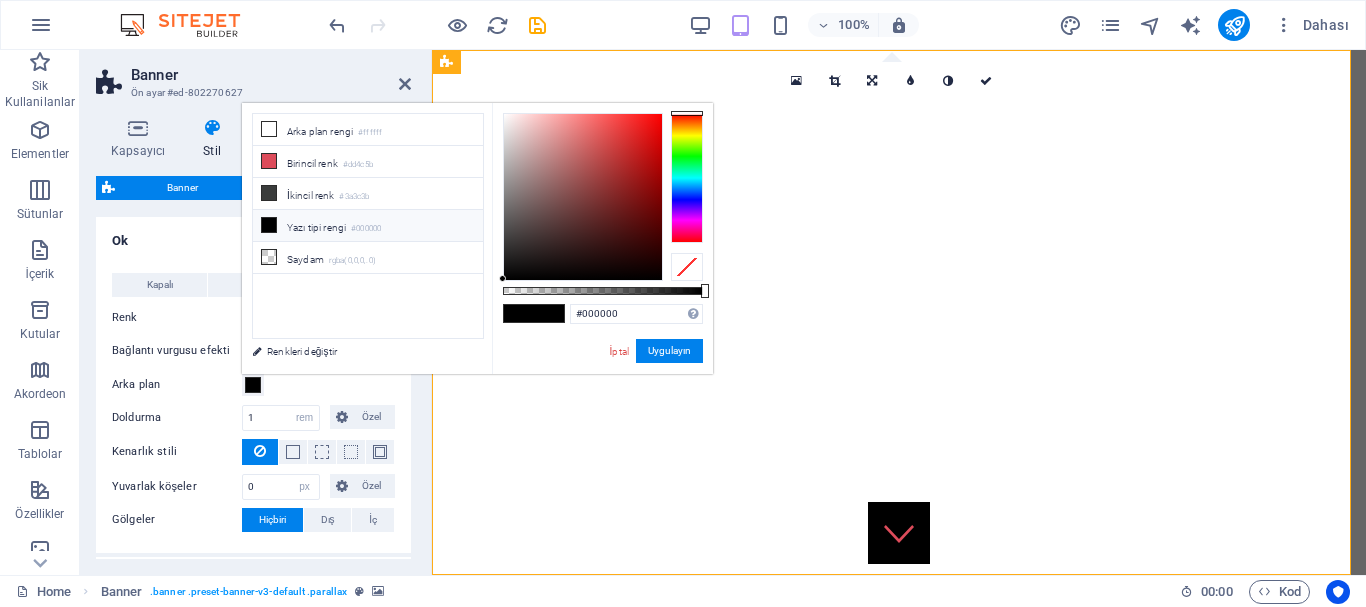 click on "Arka plan" at bounding box center (177, 385) 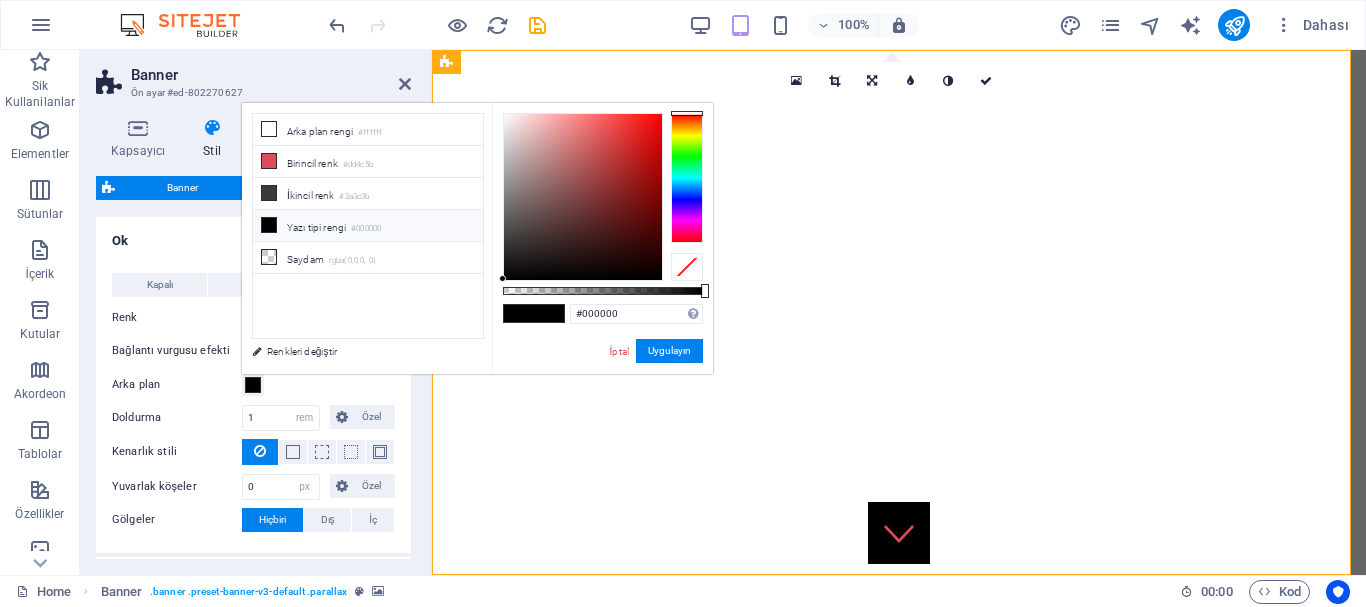 click at bounding box center (253, 385) 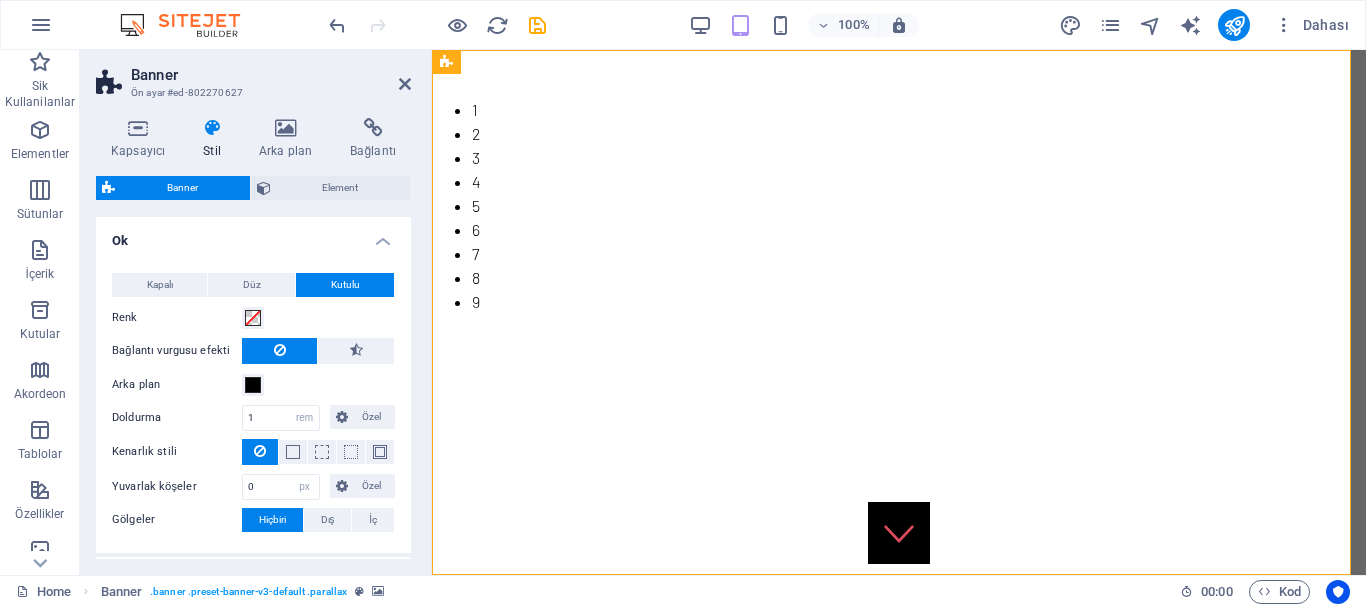 drag, startPoint x: 412, startPoint y: 335, endPoint x: 412, endPoint y: 346, distance: 11 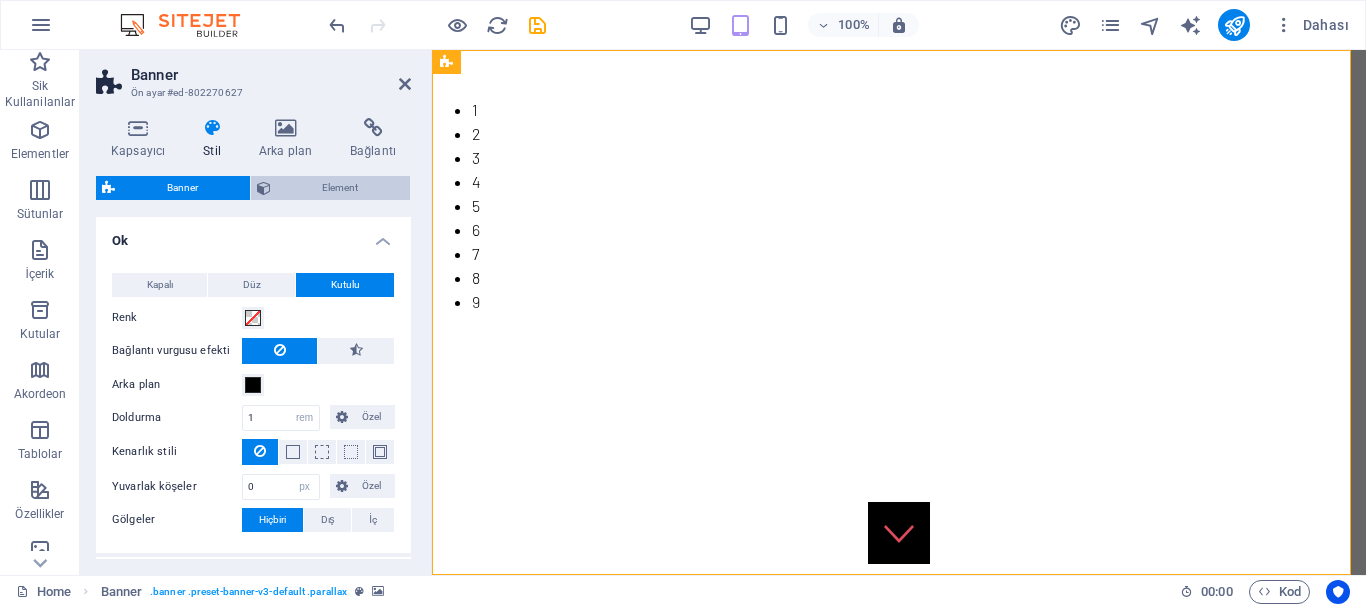 click on "Element" at bounding box center [341, 188] 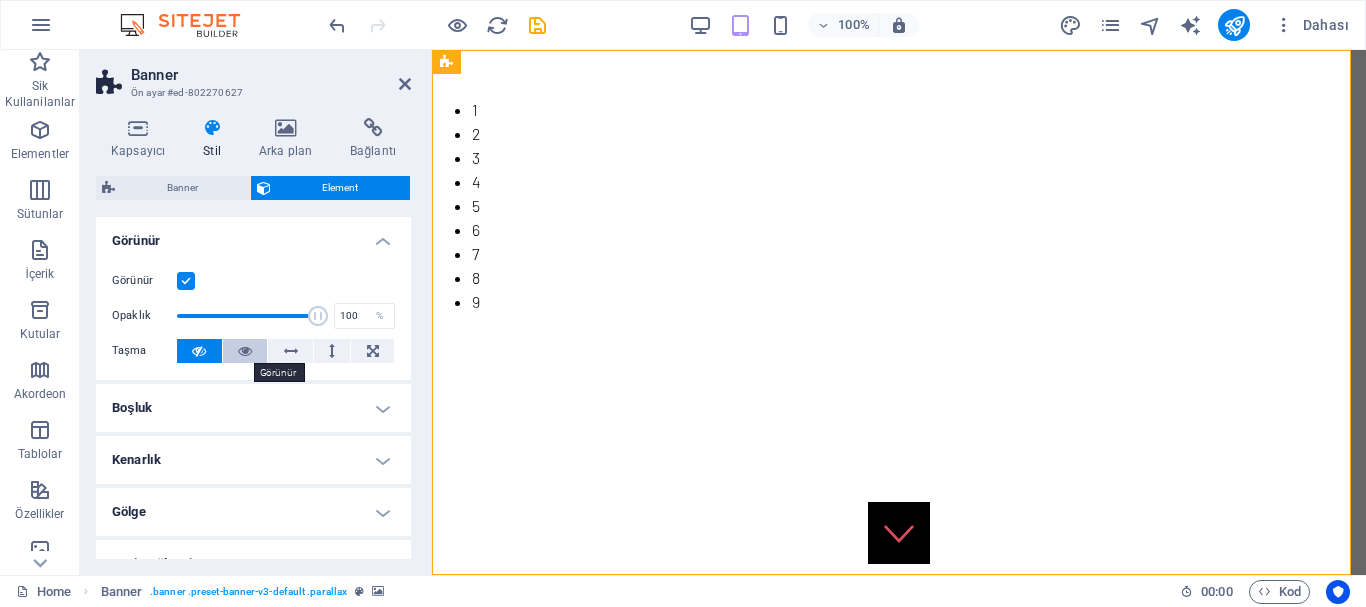 click at bounding box center [245, 351] 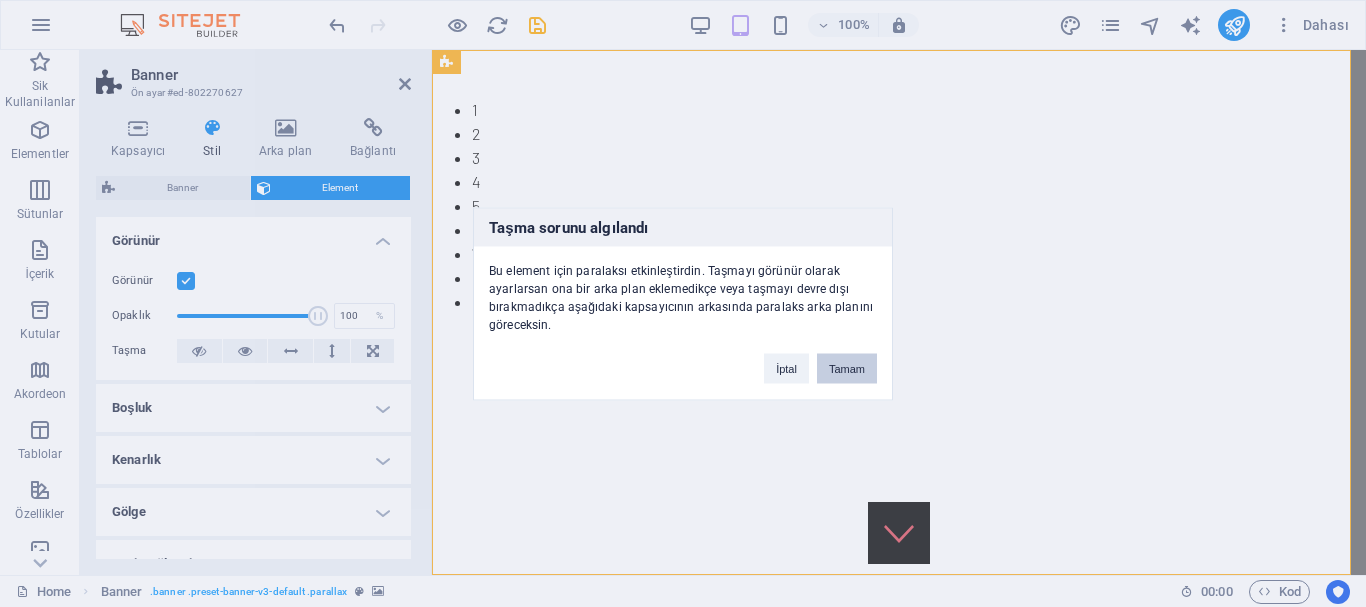 click on "Tamam" at bounding box center (847, 368) 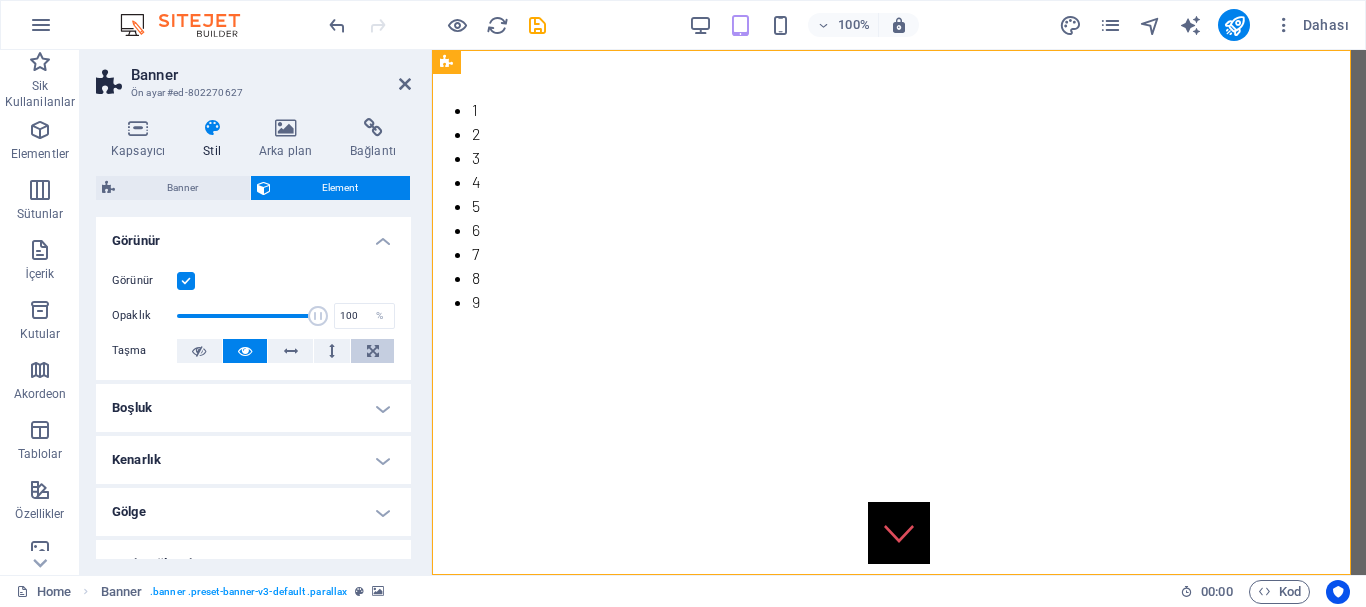 click at bounding box center [373, 351] 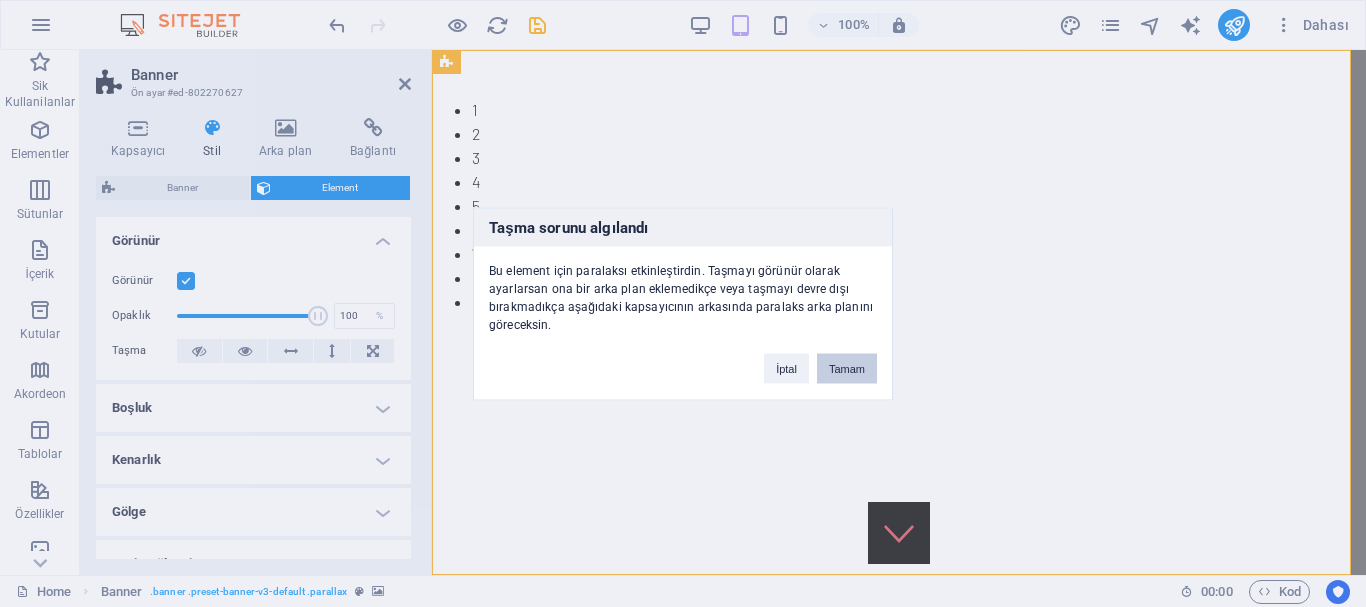 click on "Tamam" at bounding box center (847, 368) 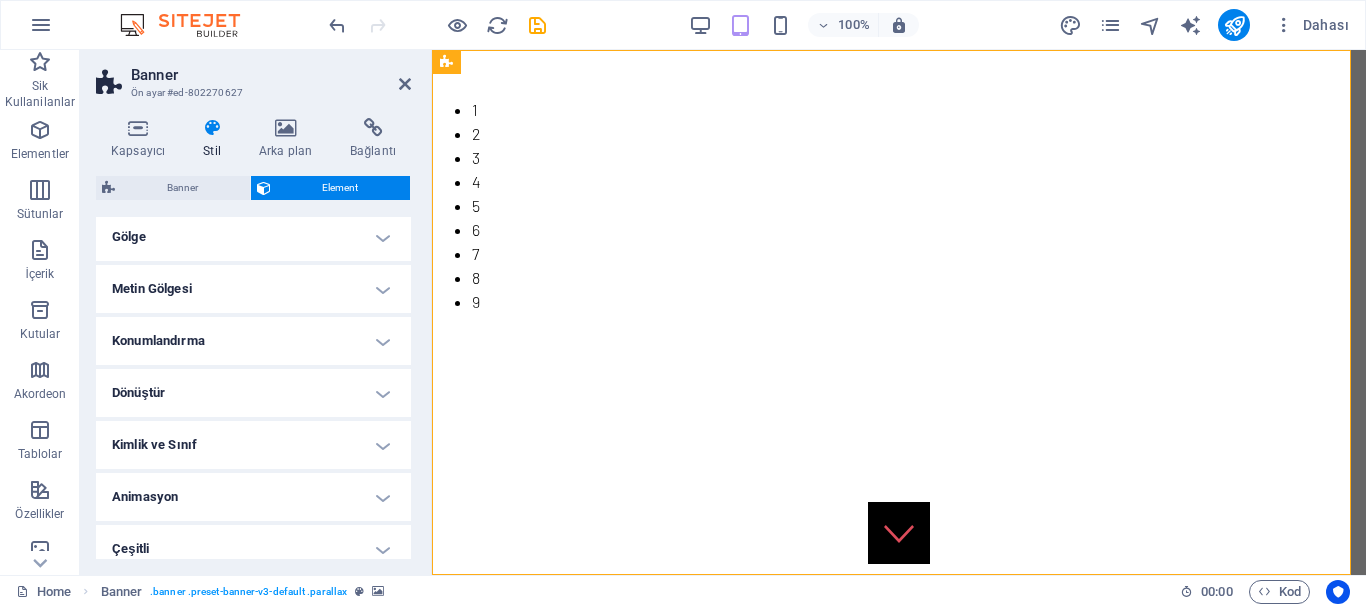 scroll, scrollTop: 289, scrollLeft: 0, axis: vertical 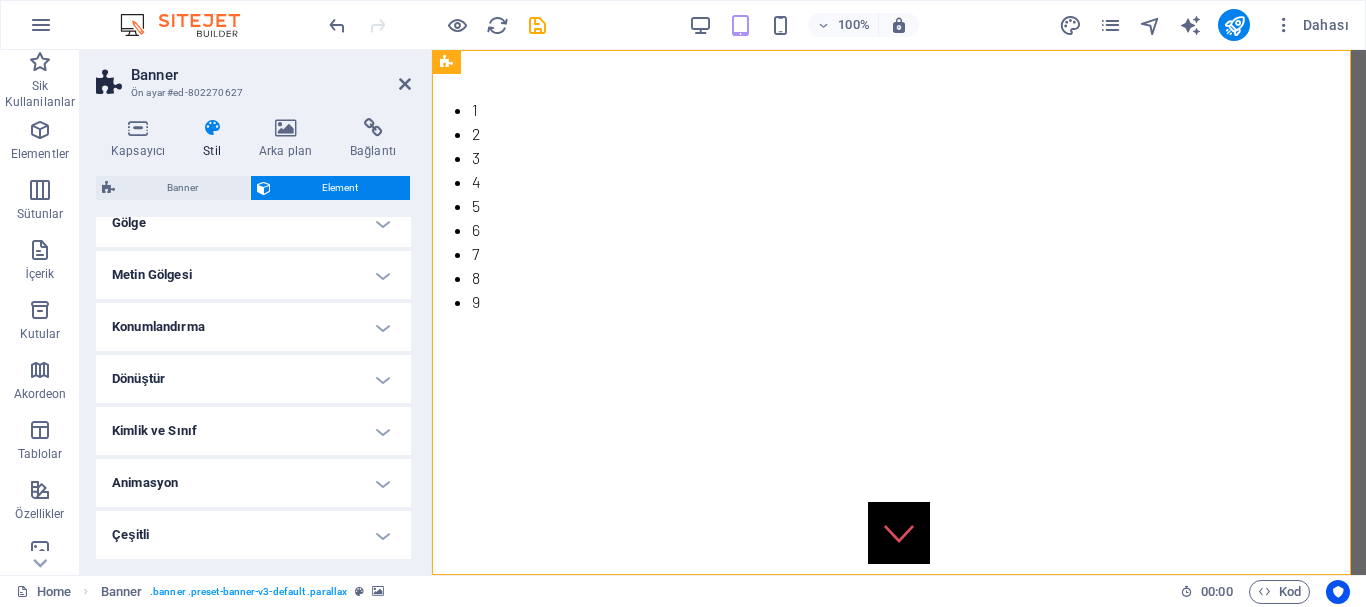click on "Animasyon" at bounding box center (253, 483) 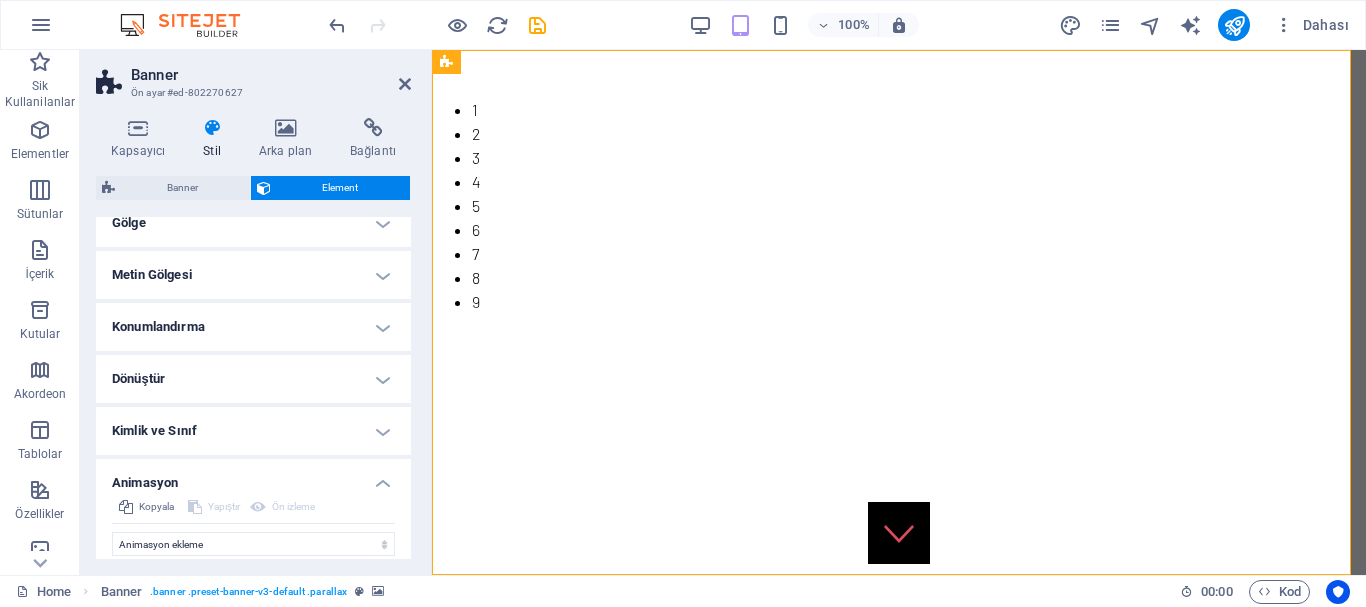 scroll, scrollTop: 354, scrollLeft: 0, axis: vertical 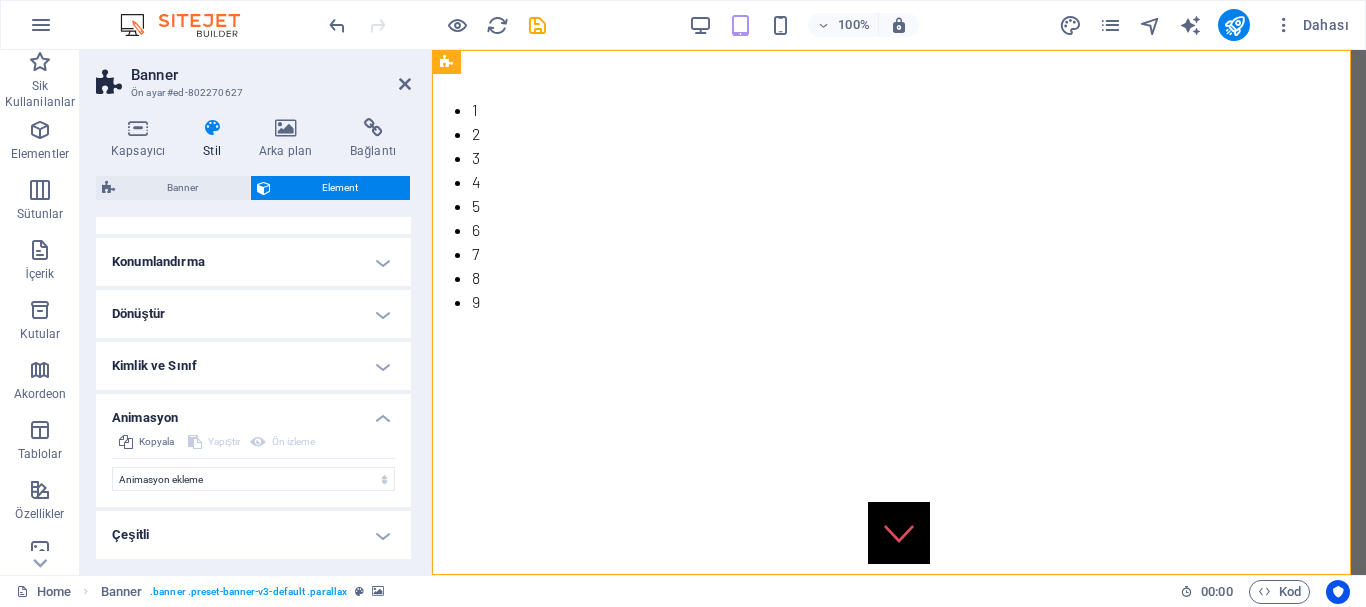 click on "Çeşitli" at bounding box center [253, 535] 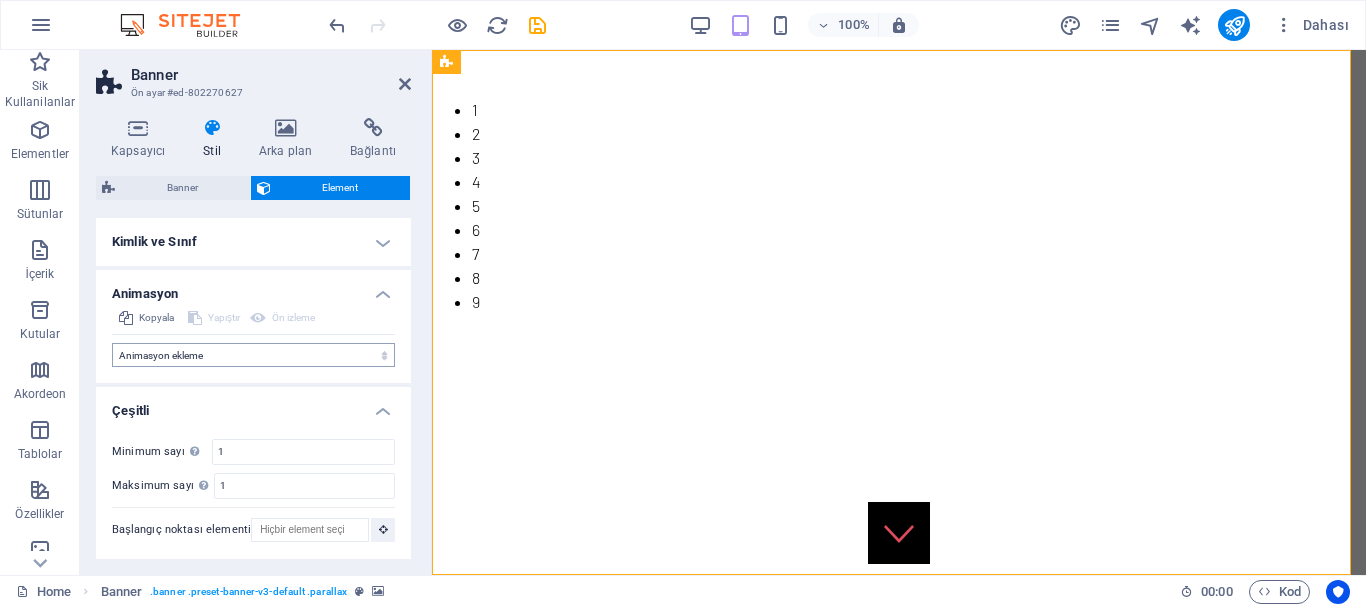 scroll, scrollTop: 0, scrollLeft: 0, axis: both 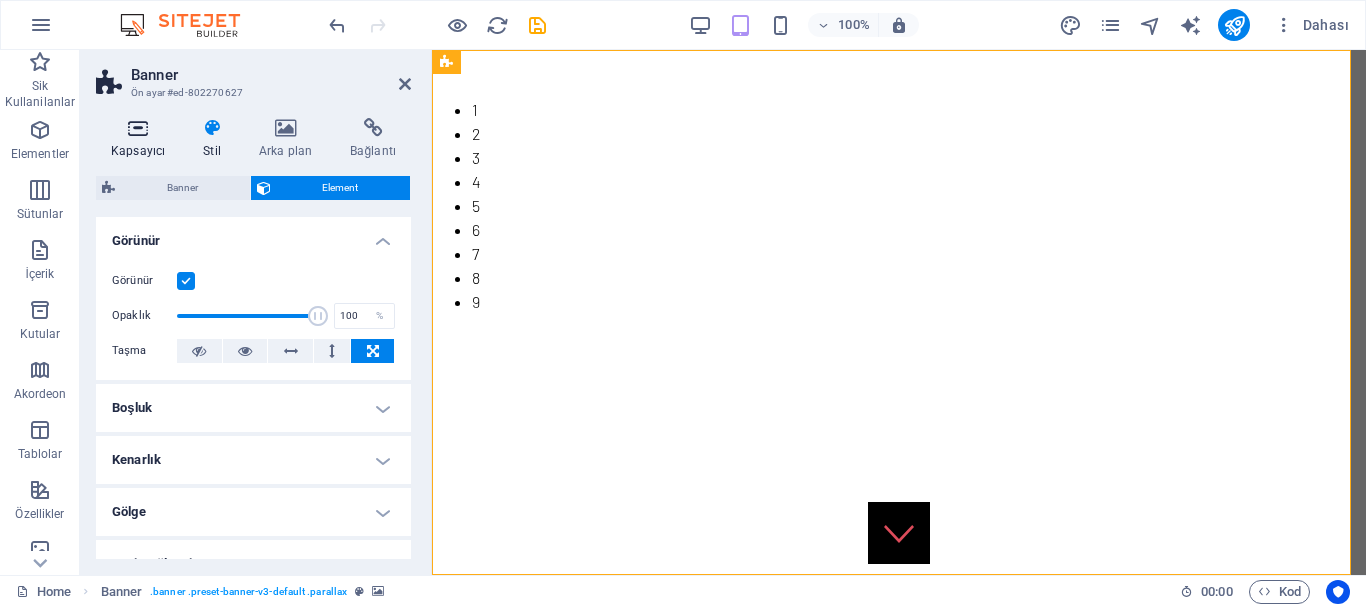 click at bounding box center (138, 128) 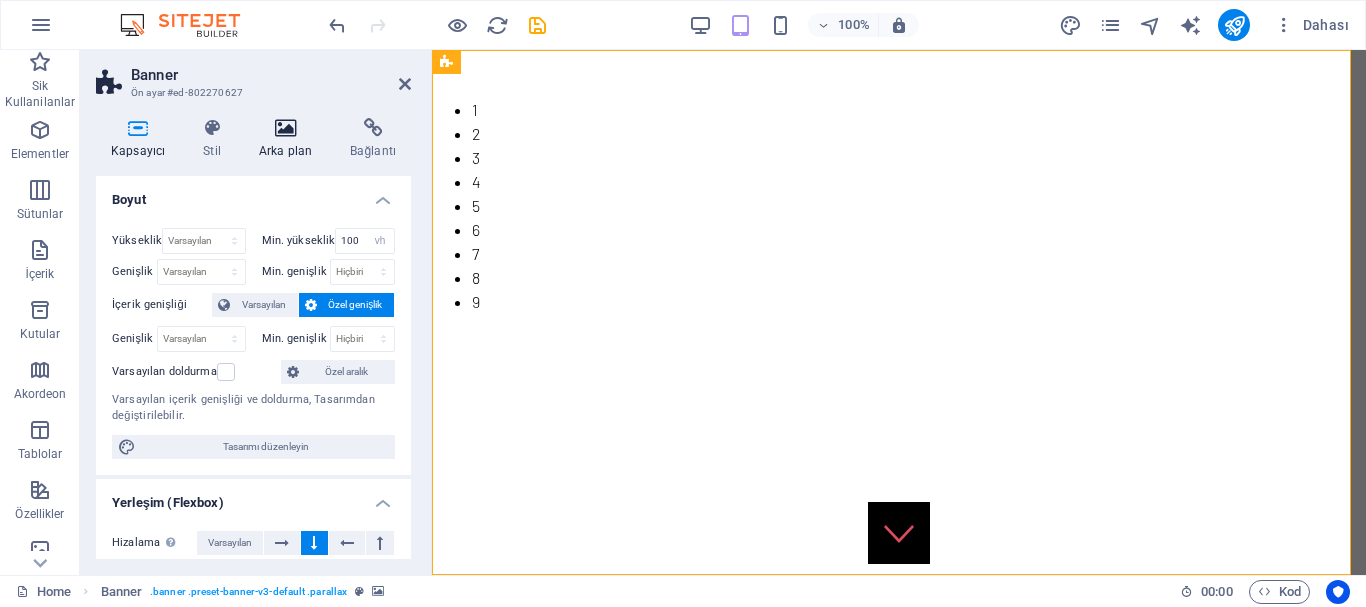 click at bounding box center [285, 128] 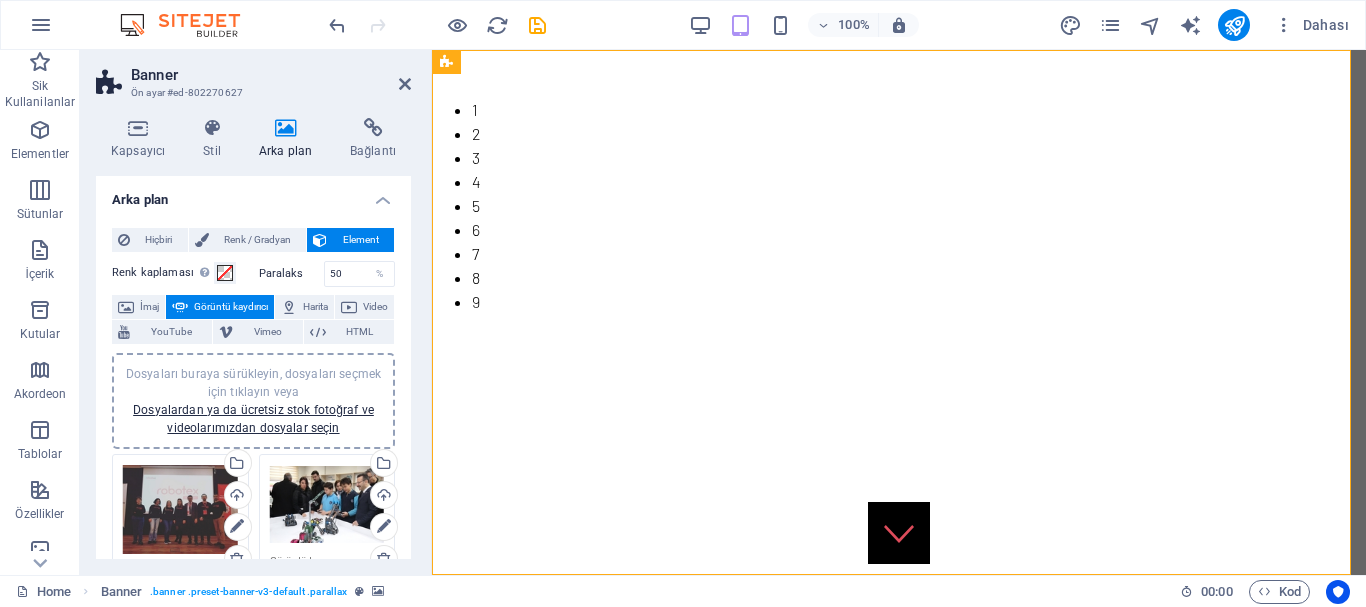 drag, startPoint x: 403, startPoint y: 230, endPoint x: 401, endPoint y: 356, distance: 126.01587 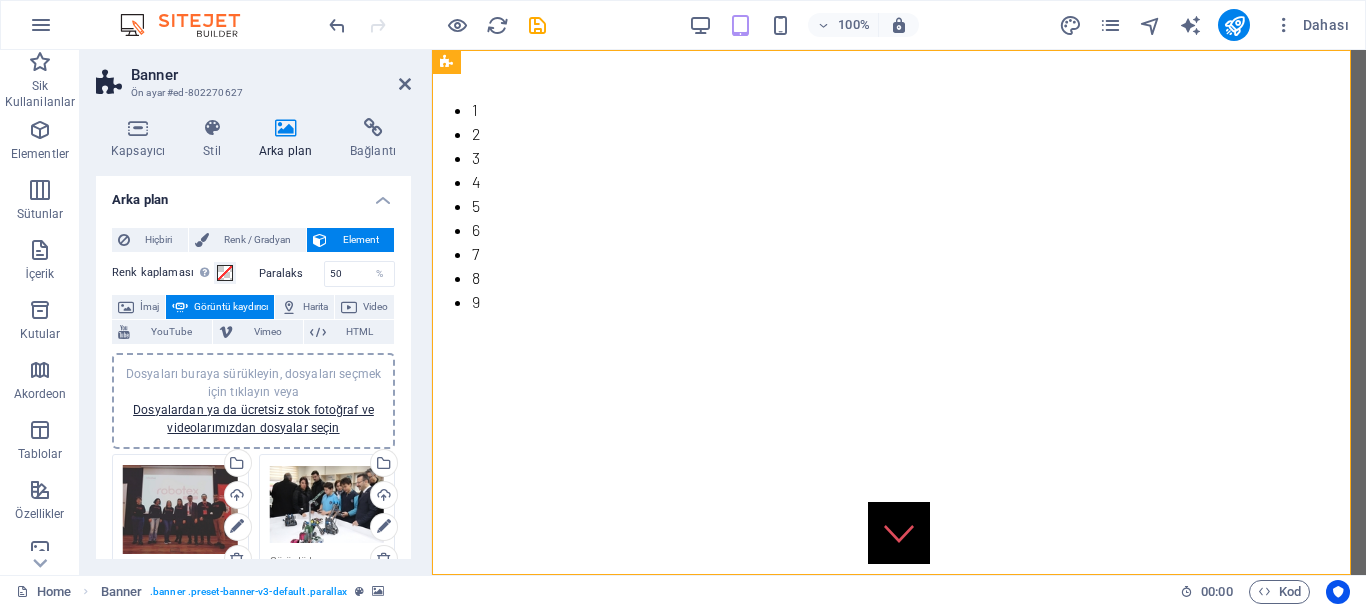 drag, startPoint x: 405, startPoint y: 236, endPoint x: 400, endPoint y: 263, distance: 27.45906 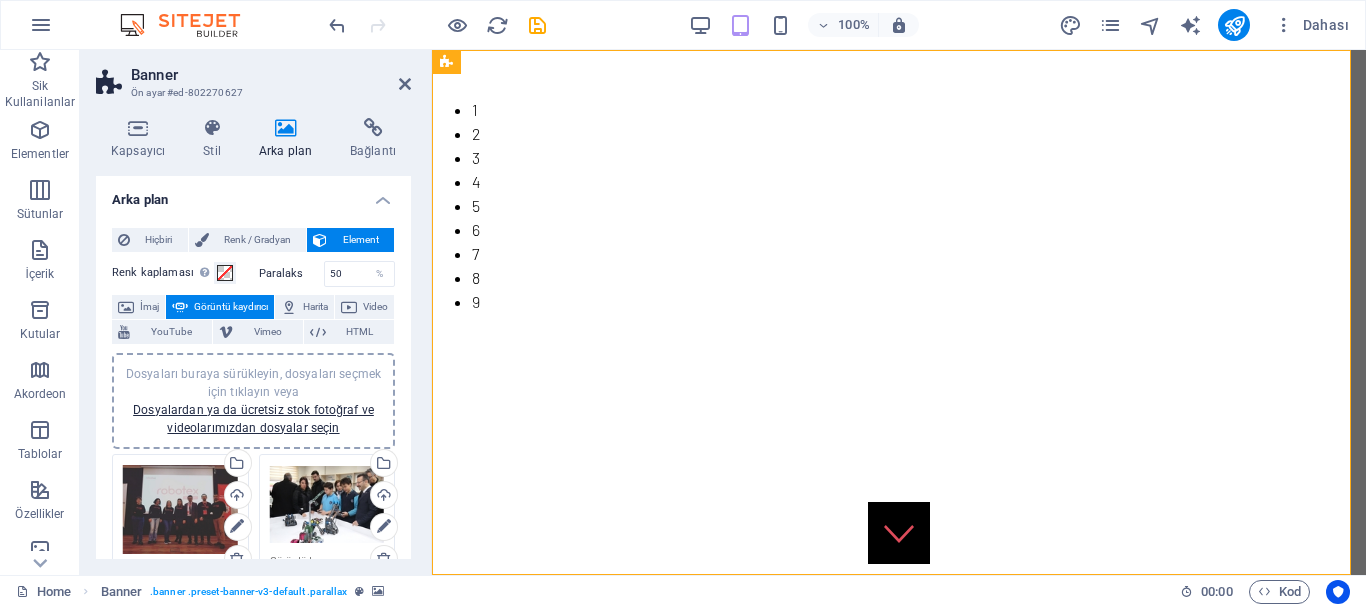 click on "Hiçbiri Renk / Gradyan Element Arka planı tam genişliğe genişlet Renk kaplaması Renklendireceğin arka planın üzerine bir kaplama yerleştirir Paralaks 50 % İmaj Görüntü kaydırıcı Harita Video YouTube Vimeo HTML Dosyaları buraya sürükleyin, dosyaları seçmek için tıklayın veya Dosyalardan ya da ücretsiz stok fotoğraf ve videolarımızdan dosyalar seçin Dosyaları buraya sürükleyin, dosyaları seçmek için tıklayın veya Dosyalardan ya da ücretsiz stok fotoğraf ve videolarımızdan dosyalar seçin Dosya yöneticisinden, stok fotoğraflardan dosyalar seçin veya dosya(lar) yükleyin Yükle Dosyaları buraya sürükleyin, dosyaları seçmek için tıklayın veya Dosyalardan ya da ücretsiz stok fotoğraf ve videolarımızdan dosyalar seçin Dosya yöneticisinden, stok fotoğraflardan dosyalar seçin veya dosya(lar) yükleyin Yükle Dosyaları buraya sürükleyin, dosyaları seçmek için tıklayın veya Dosyalardan ya da ücretsiz stok fotoğraf ve videolarımızdan dosyalar seçin" at bounding box center (253, 959) 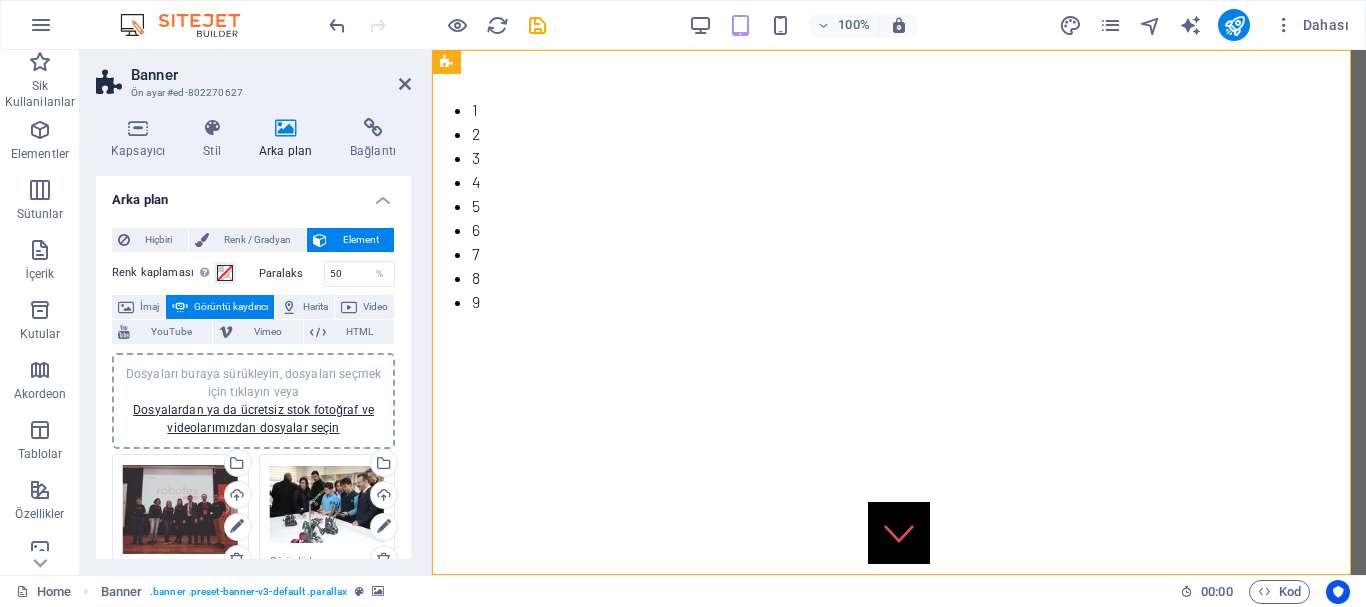click on "Element" at bounding box center (360, 240) 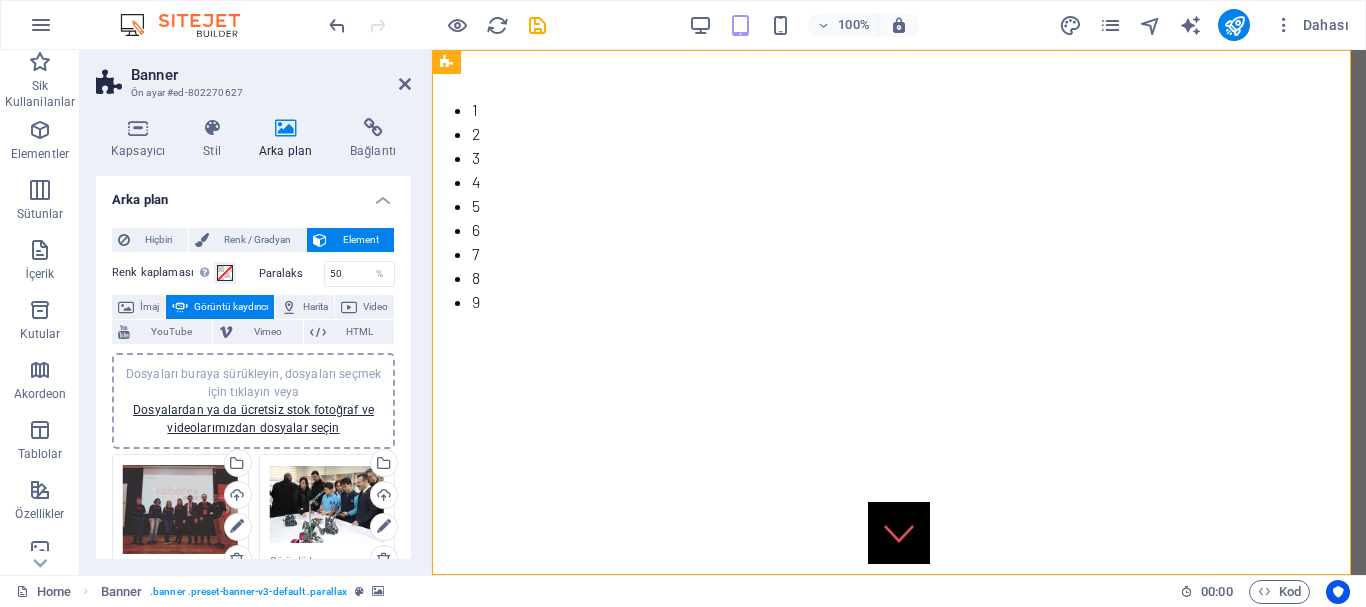 click on "Element" at bounding box center [360, 240] 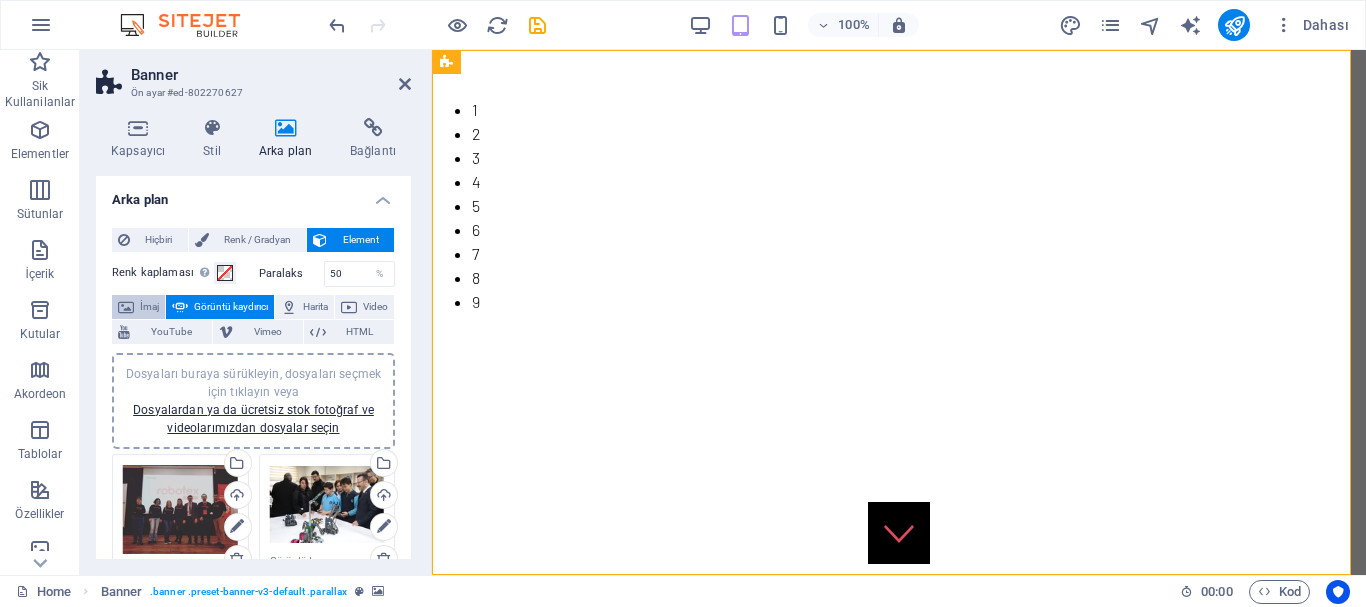 click on "İmaj" at bounding box center (149, 307) 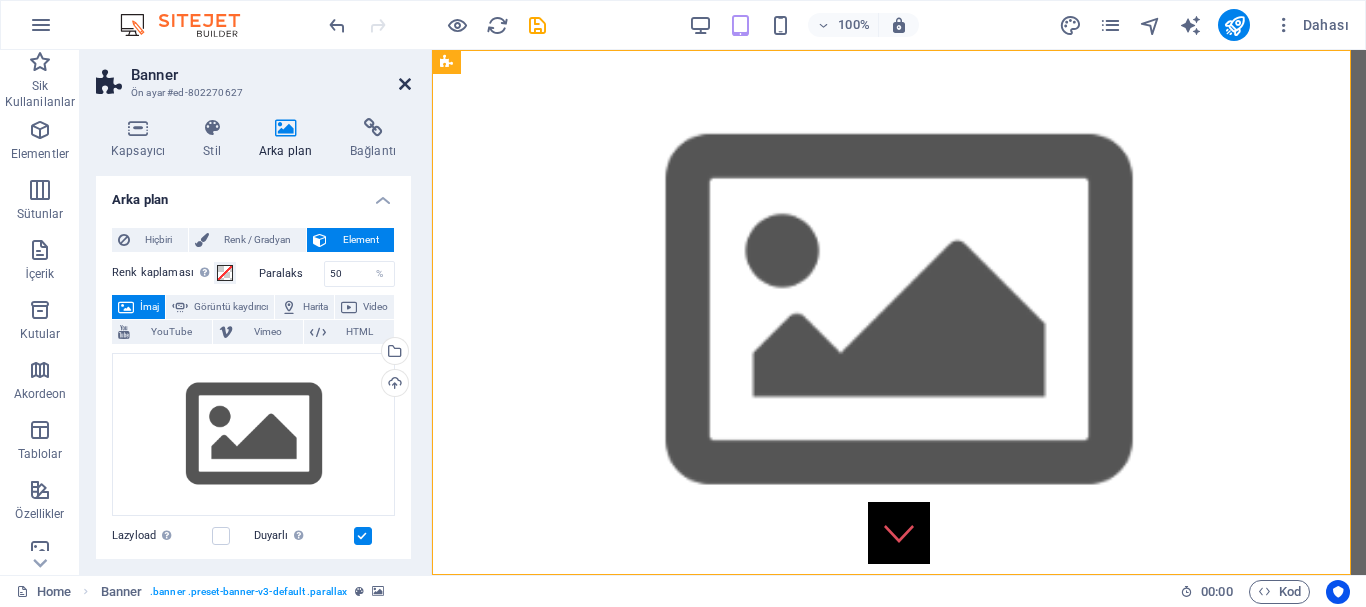 click at bounding box center (405, 84) 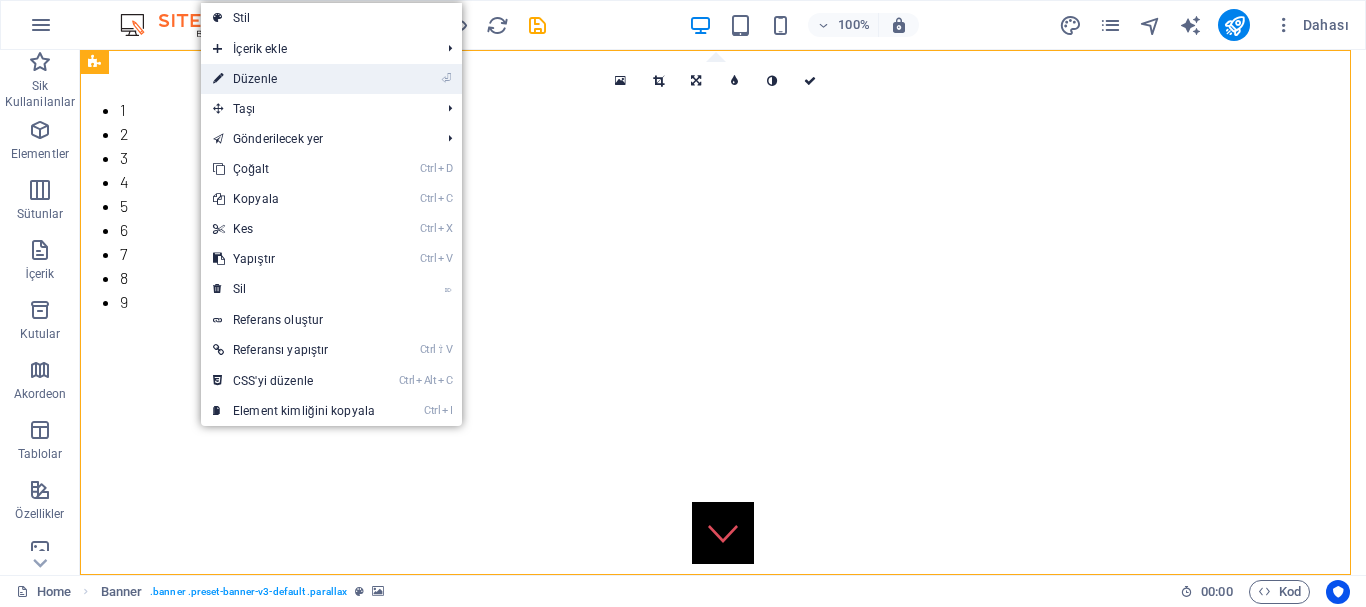 click on "⏎  Düzenle" at bounding box center [294, 79] 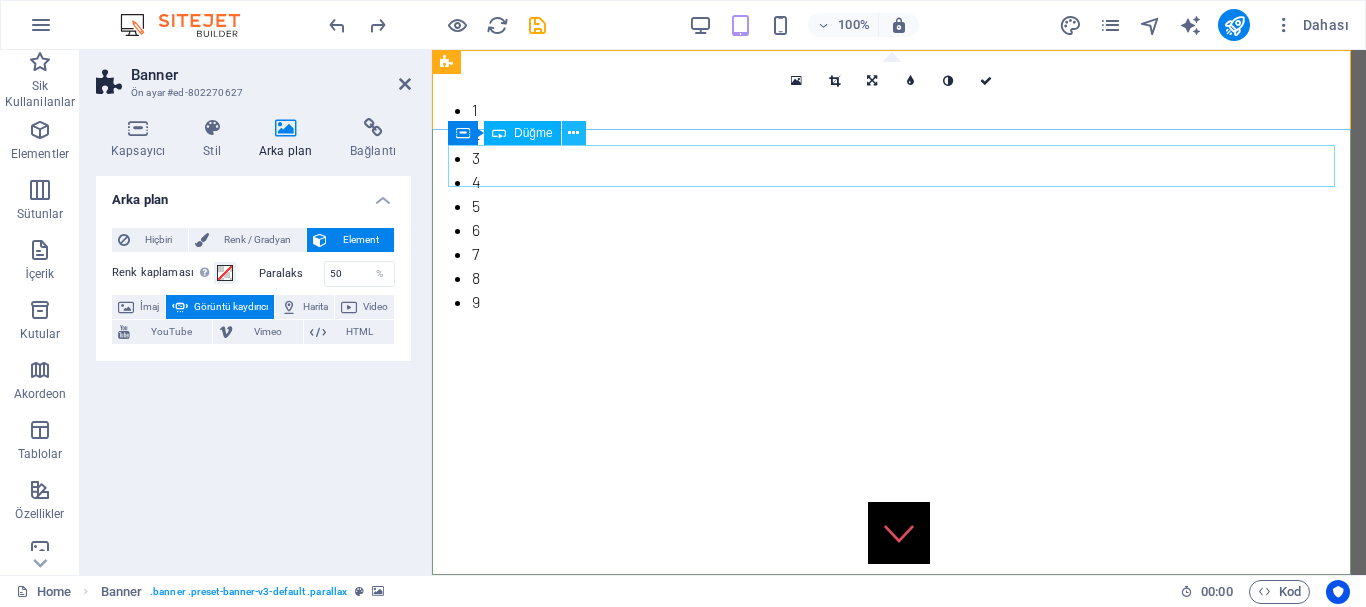 click at bounding box center [573, 133] 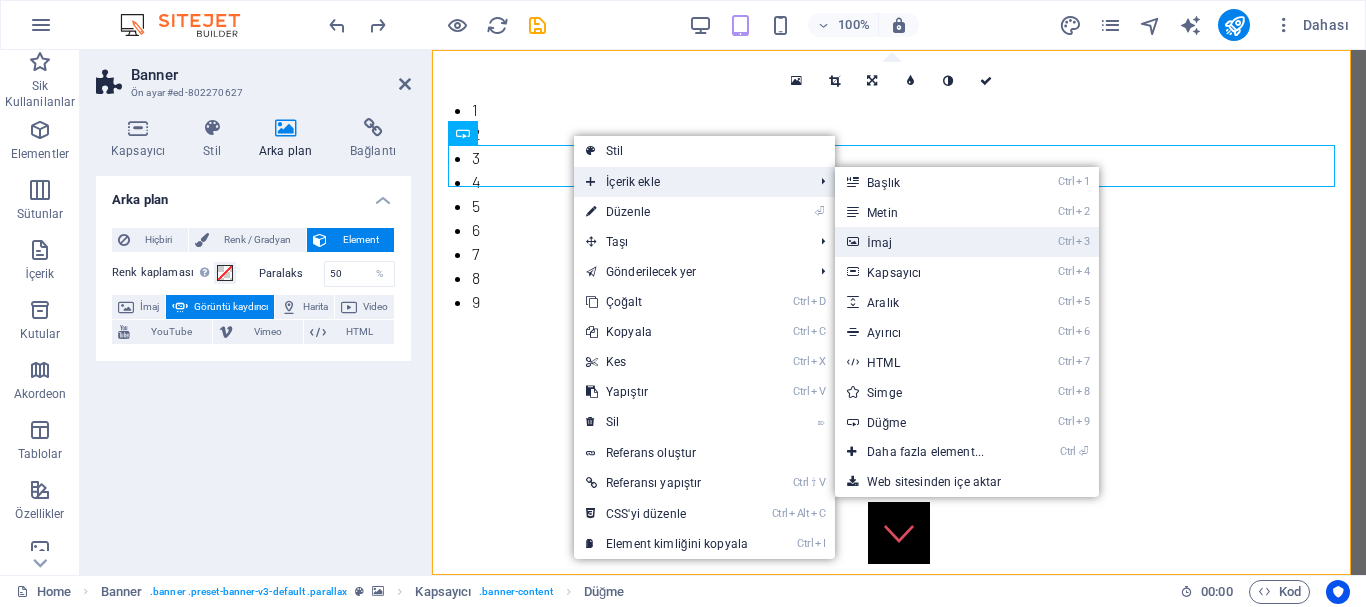 click on "Ctrl 3  İmaj" at bounding box center [929, 242] 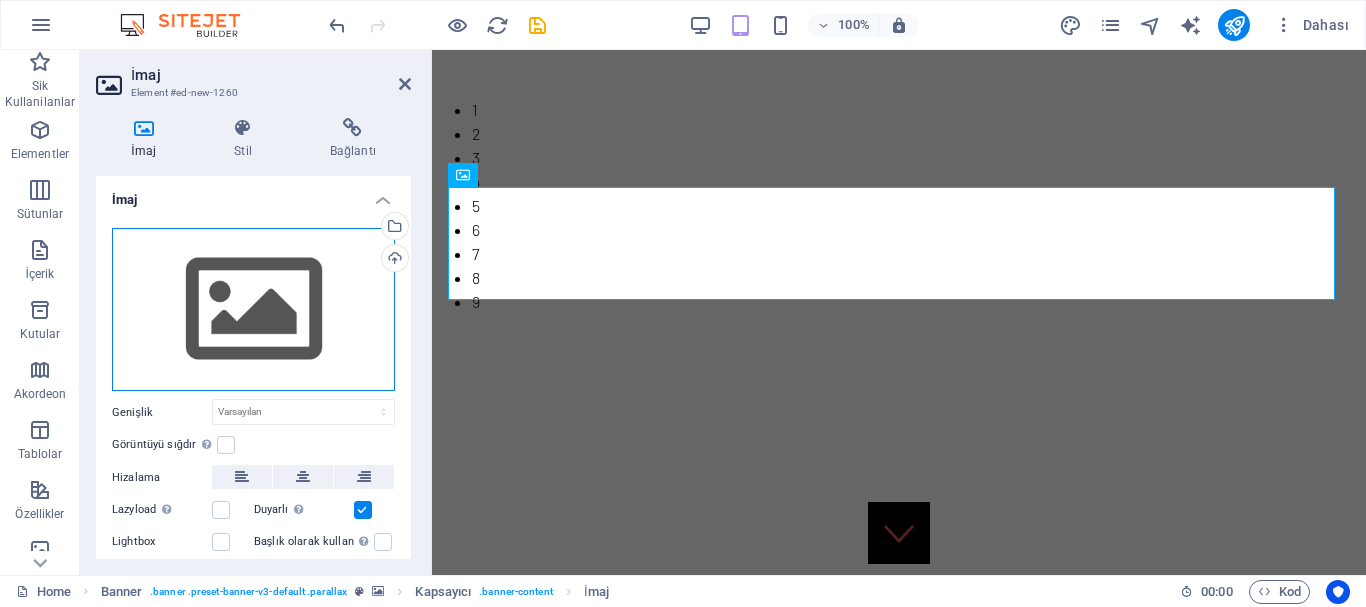 click on "Dosyaları buraya sürükleyin, dosyaları seçmek için tıklayın veya Dosyalardan ya da ücretsiz stok fotoğraf ve videolarımızdan dosyalar seçin" at bounding box center (253, 310) 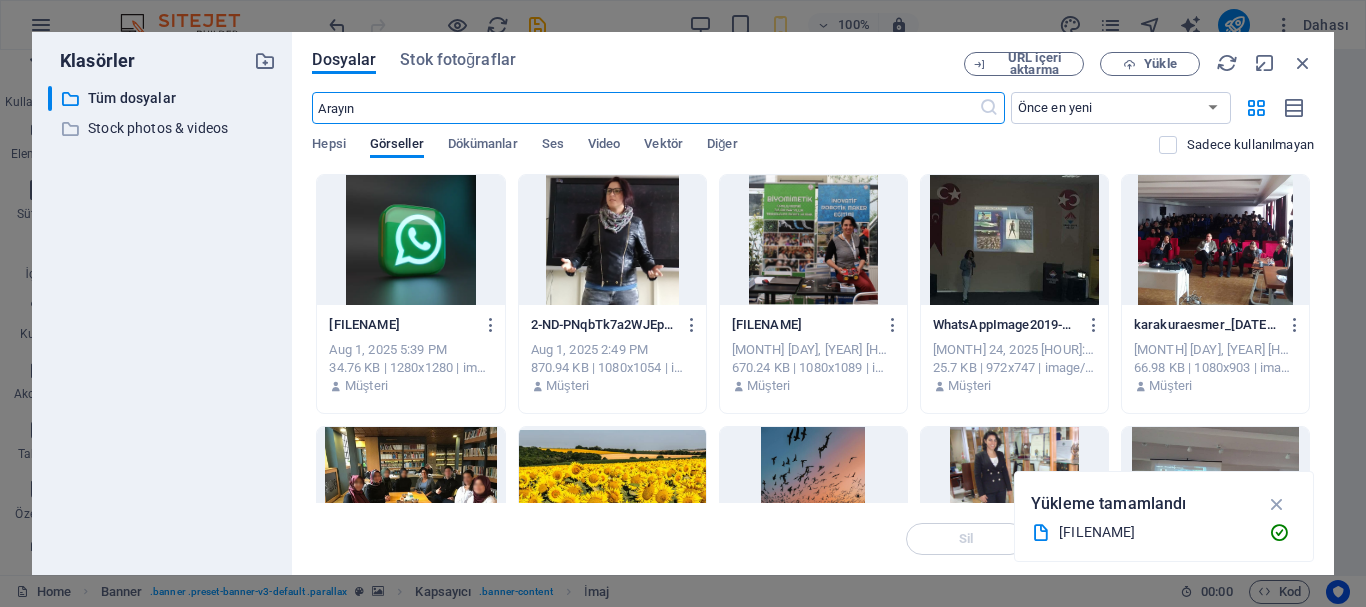 click at bounding box center (410, 240) 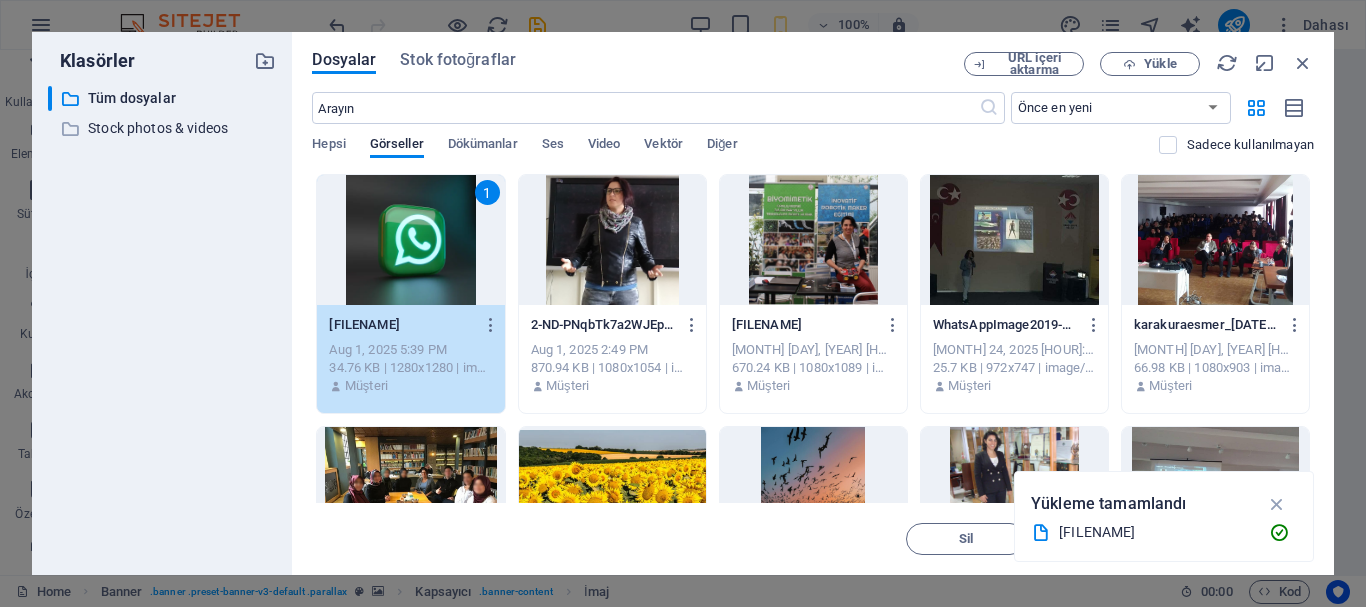 click on "1" at bounding box center (410, 240) 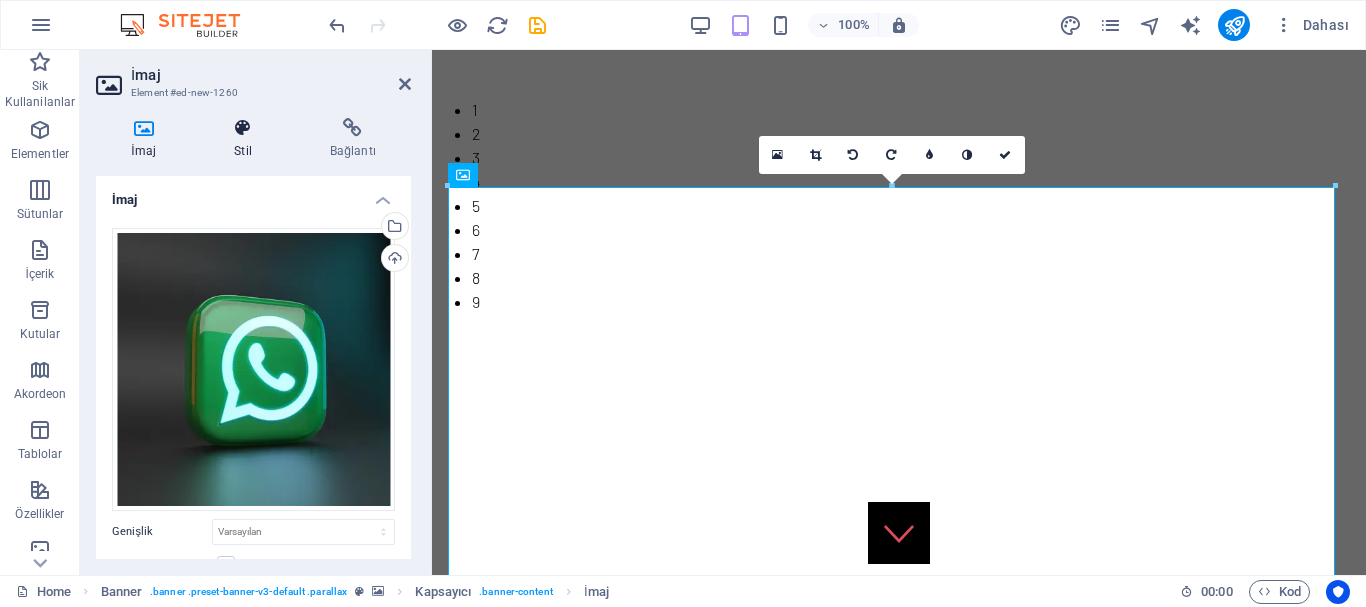 click at bounding box center (243, 128) 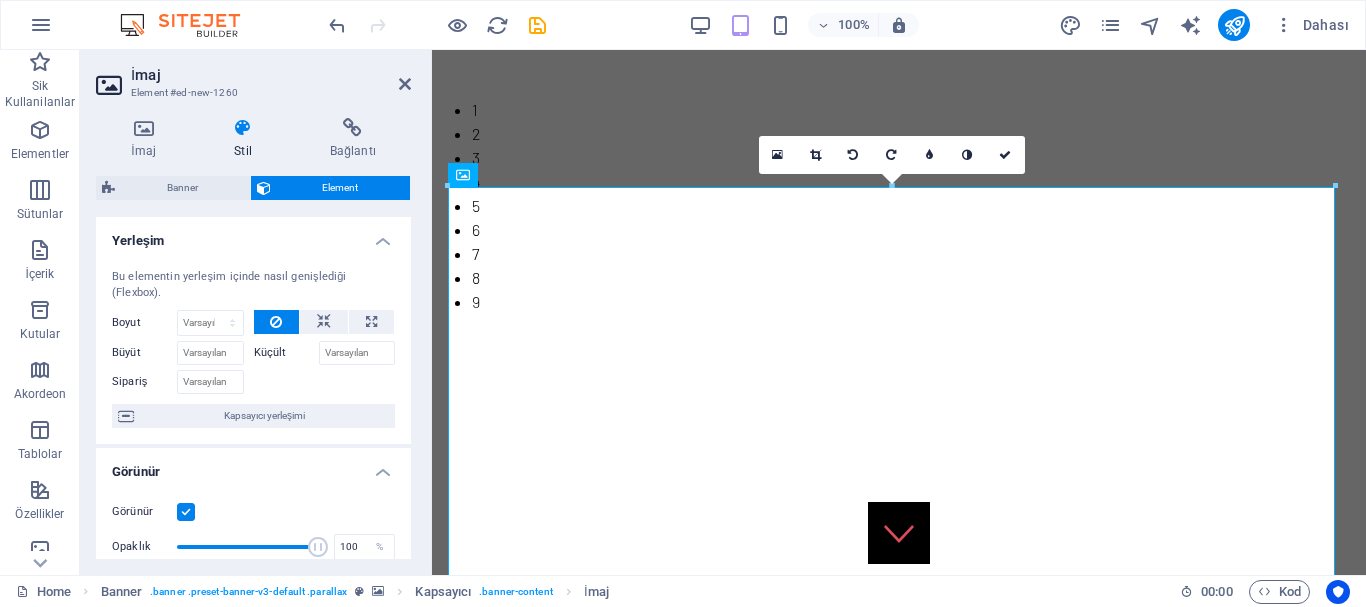 click on "Küçült" at bounding box center [286, 353] 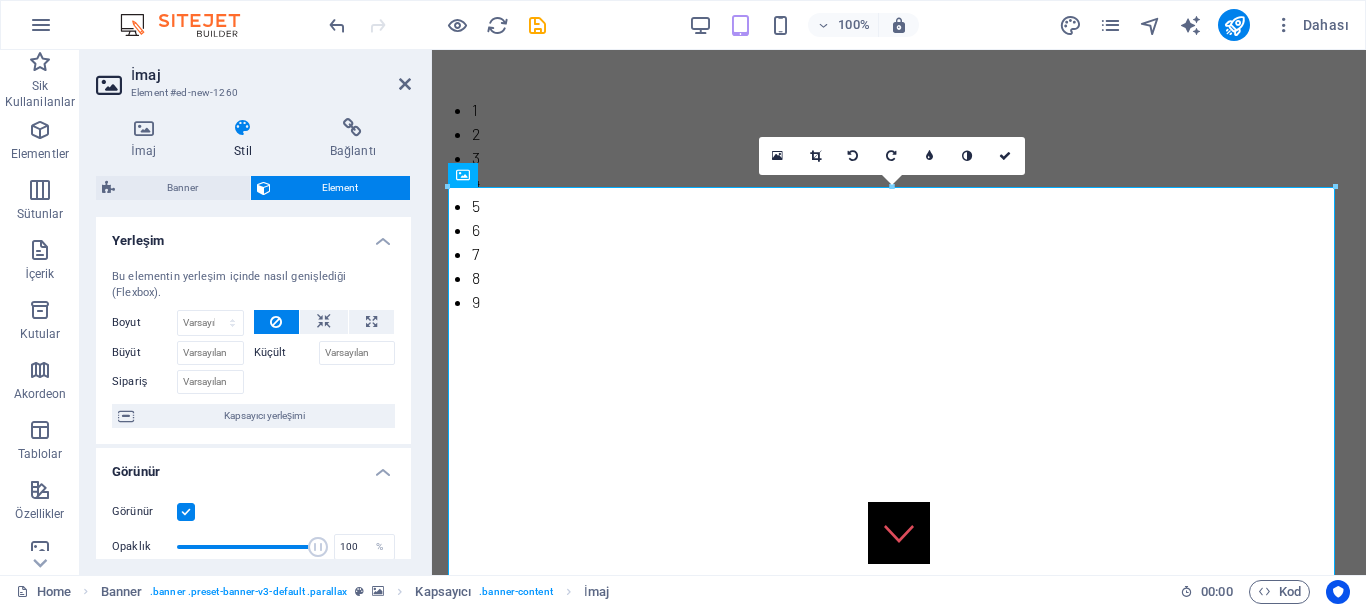 click on "Küçült" at bounding box center (286, 353) 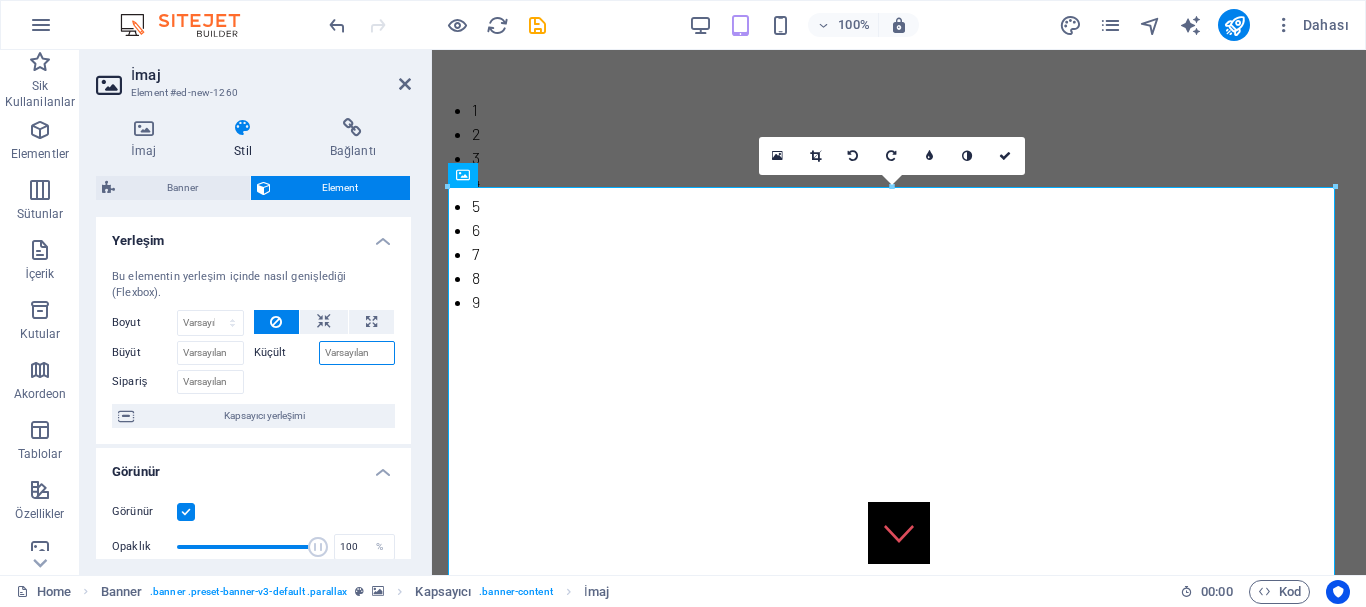click on "Küçült" at bounding box center (357, 353) 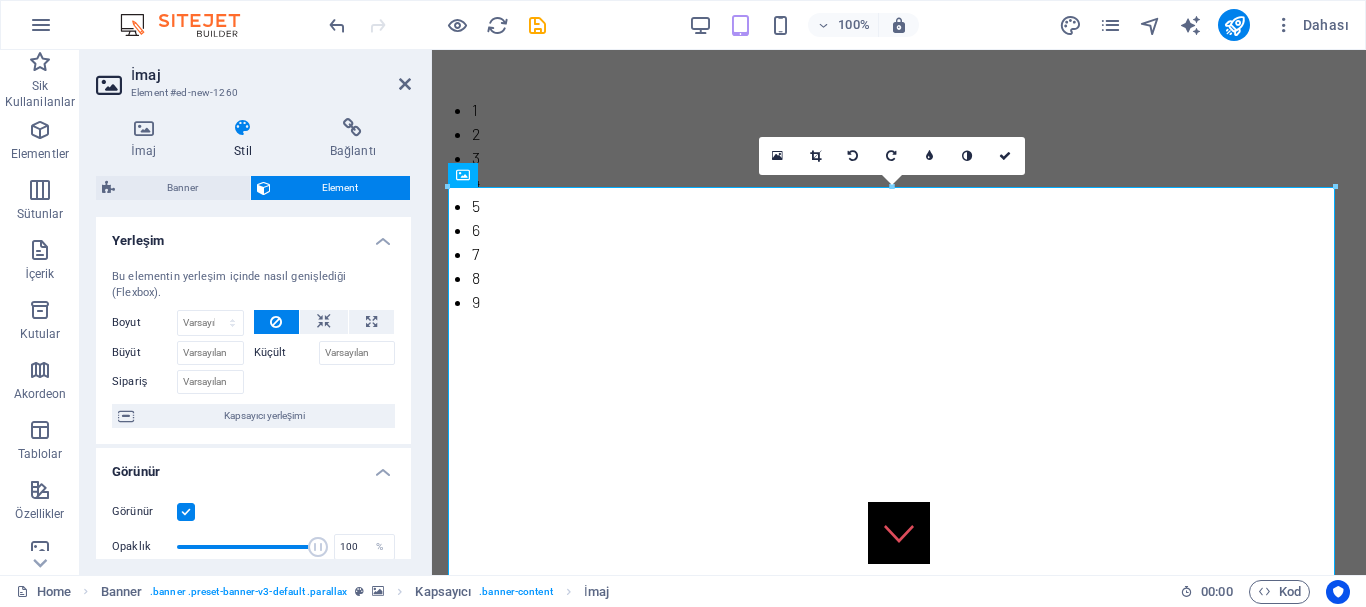 click on "Küçült" at bounding box center [286, 353] 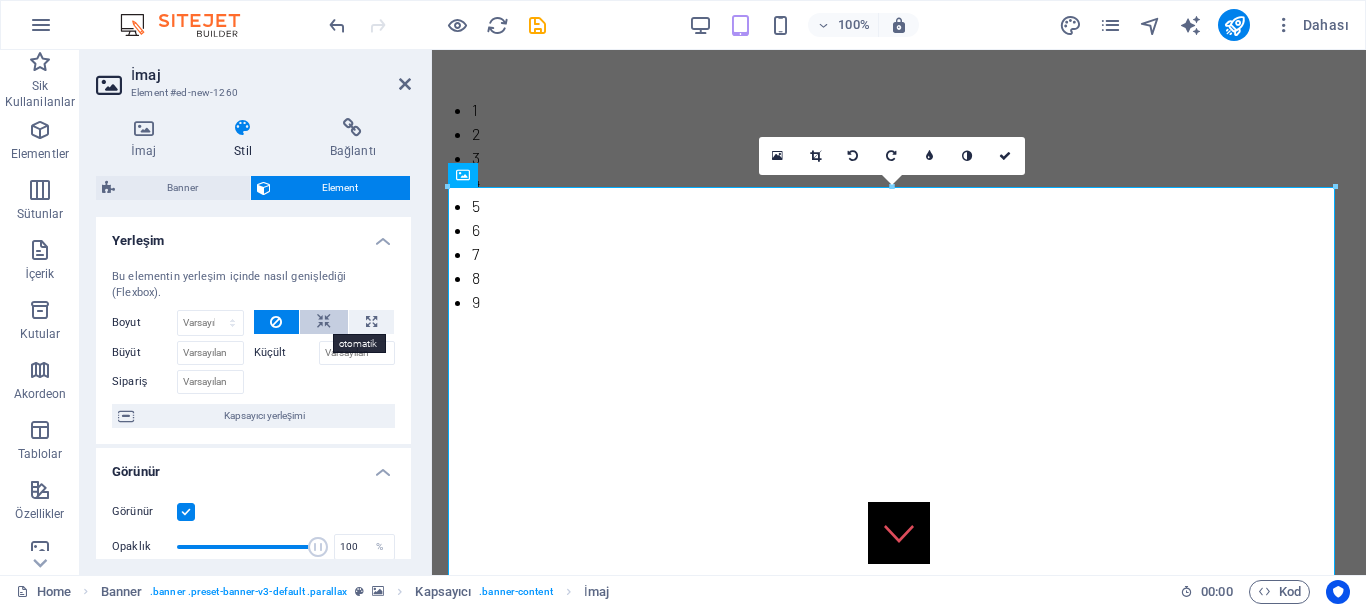 click at bounding box center [324, 322] 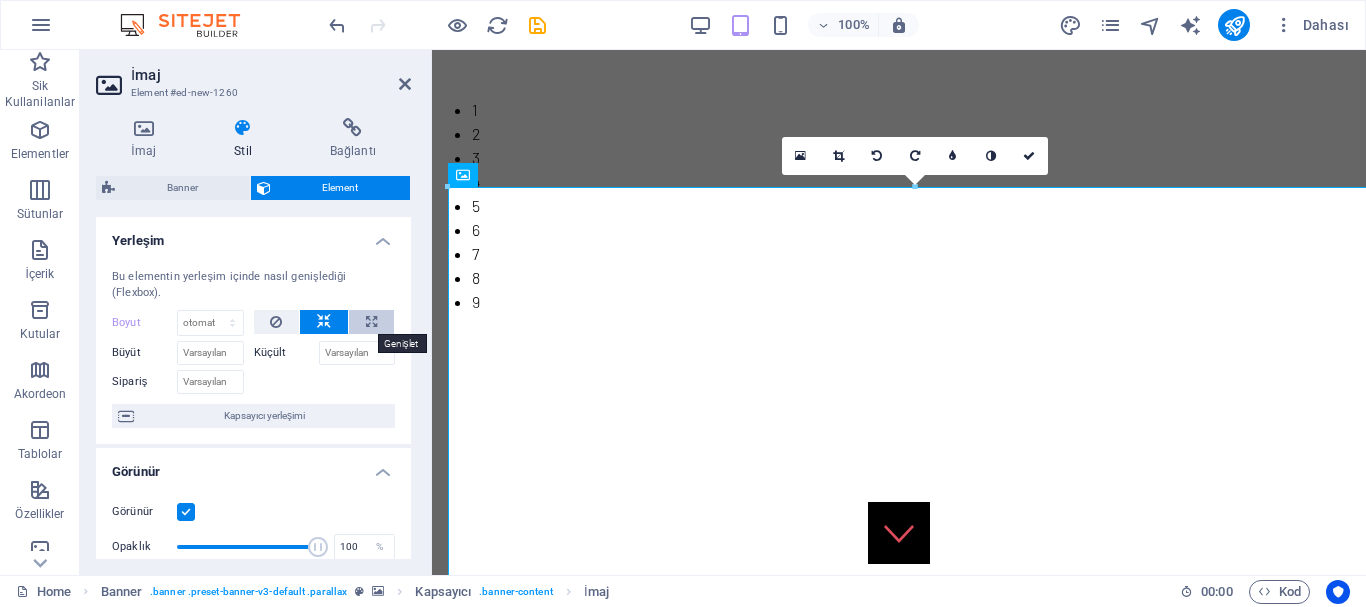 click at bounding box center [371, 322] 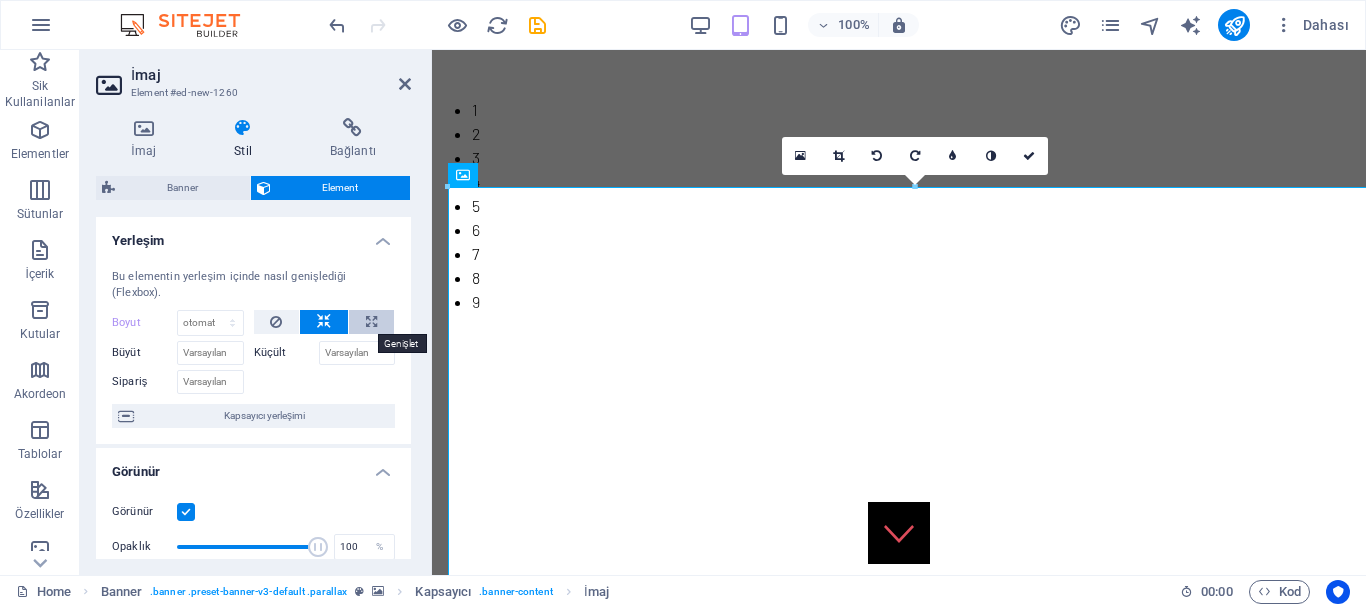 type on "100" 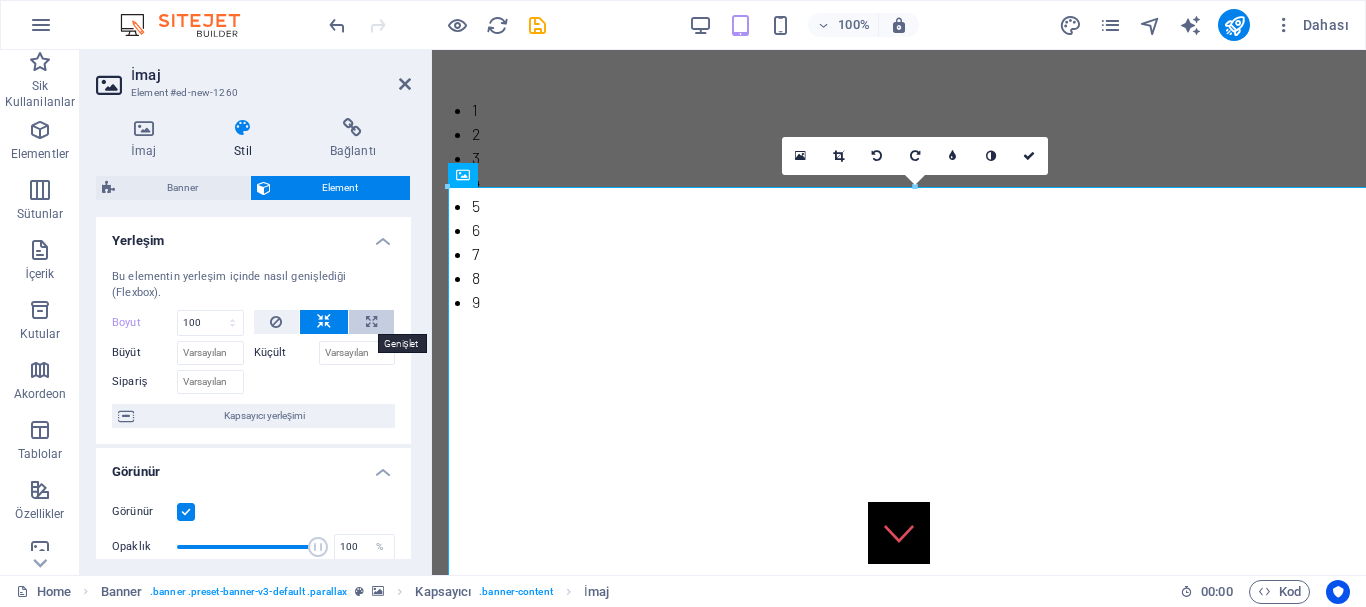 select on "%" 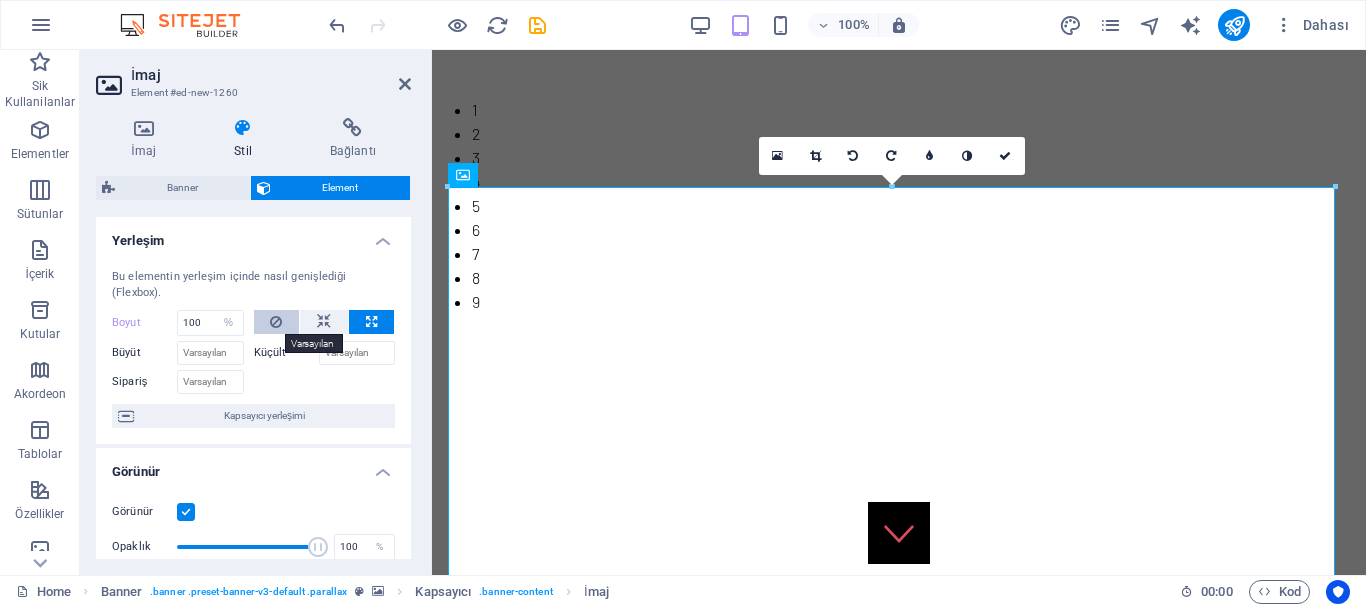 click at bounding box center (276, 322) 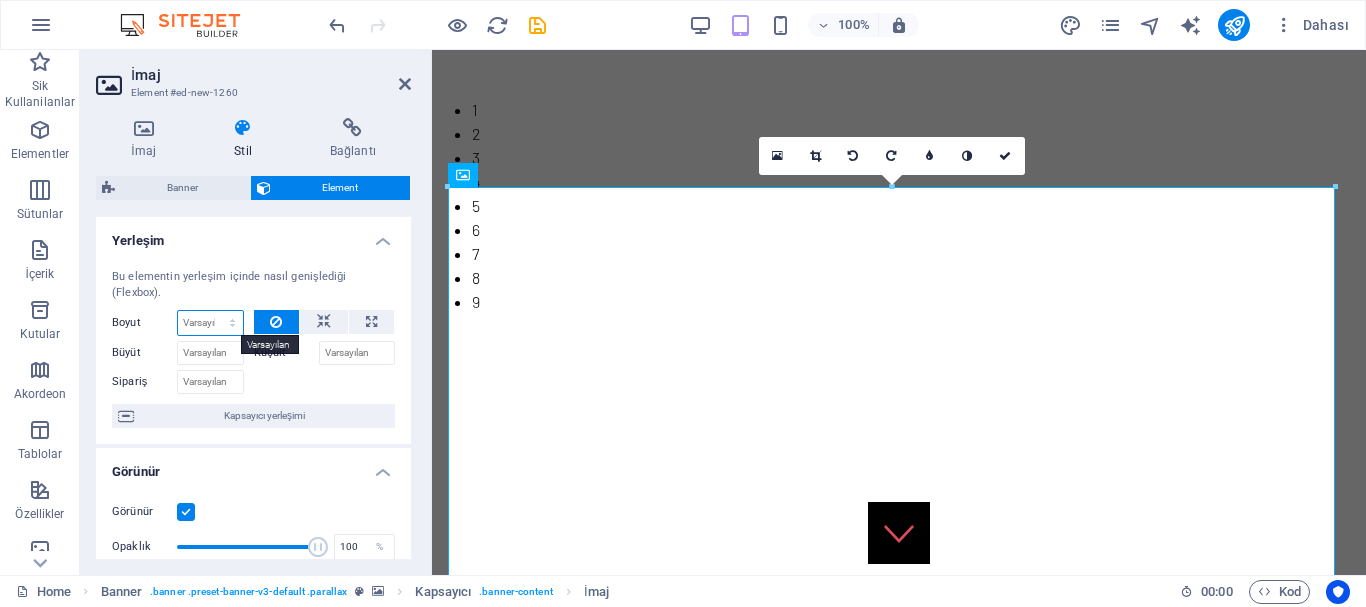 click on "Varsayılan otomatik px % 1/1 1/2 1/3 1/4 1/5 1/6 1/7 1/8 1/9 1/10" at bounding box center (210, 323) 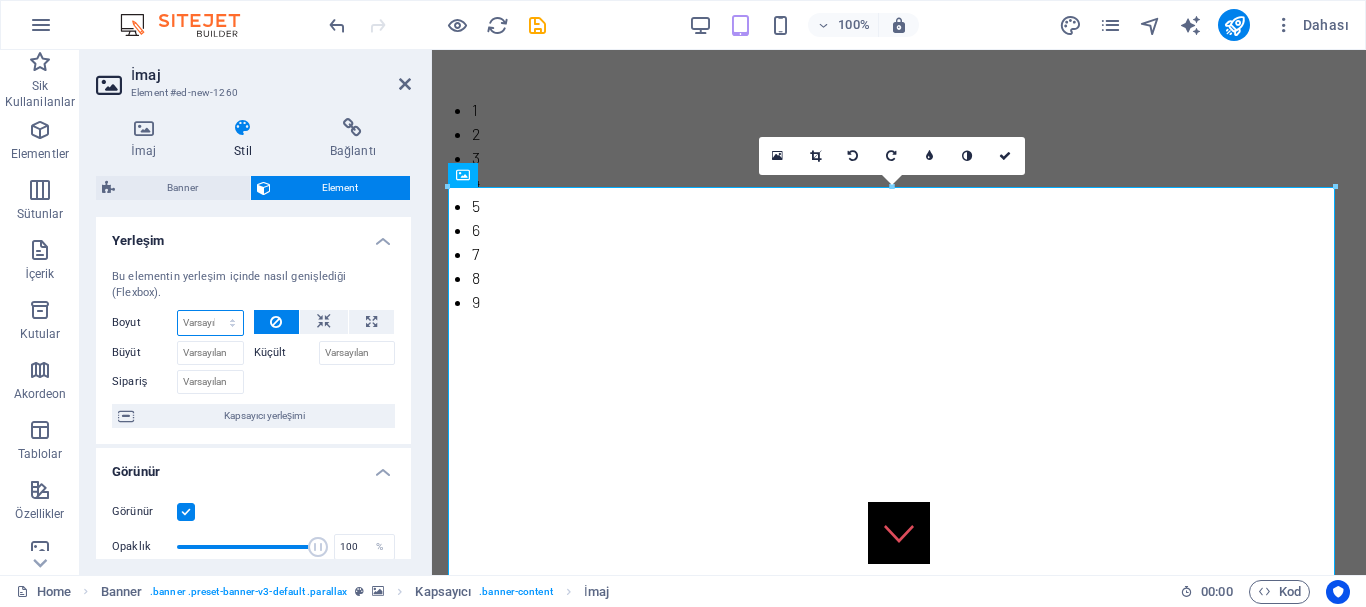 select on "1/1" 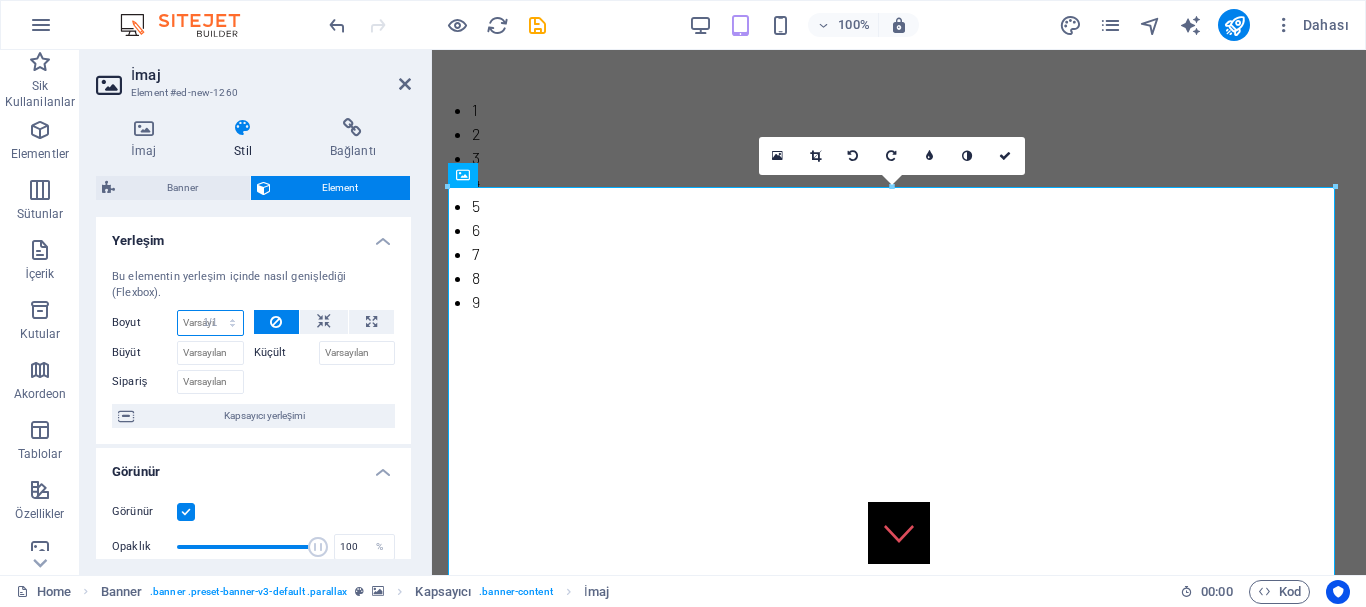 click on "Varsayılan otomatik px % 1/1 1/2 1/3 1/4 1/5 1/6 1/7 1/8 1/9 1/10" at bounding box center [210, 323] 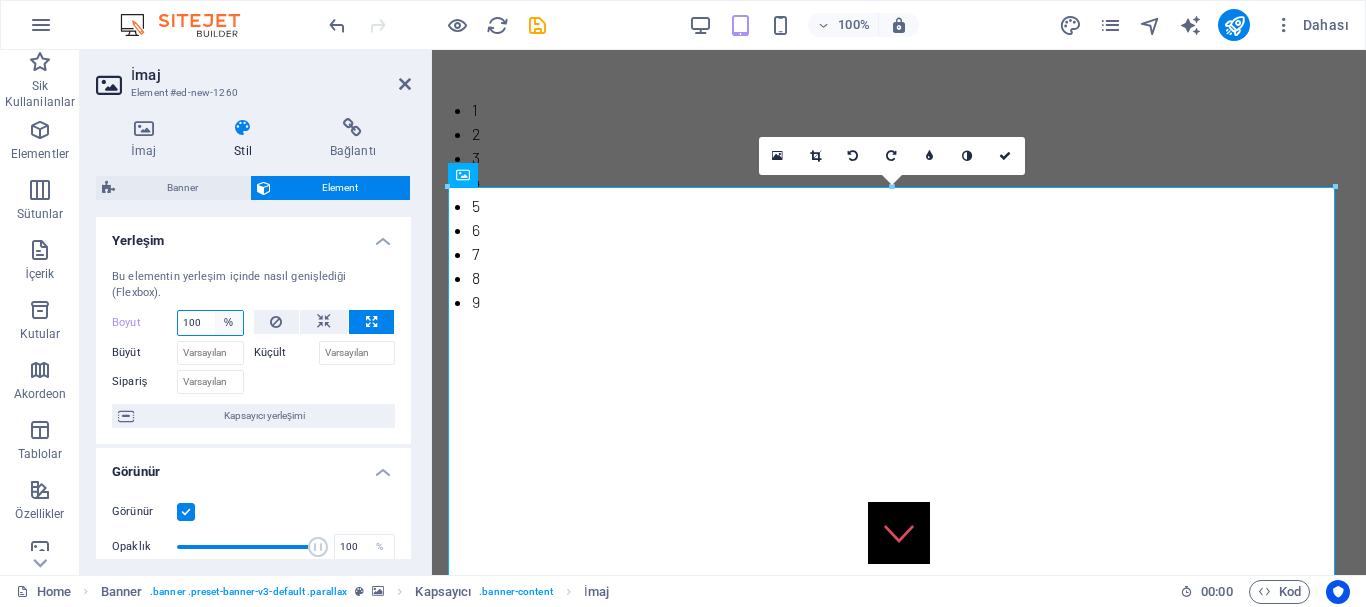 click on "Varsayılan otomatik px % 1/1 1/2 1/3 1/4 1/5 1/6 1/7 1/8 1/9 1/10" at bounding box center (229, 323) 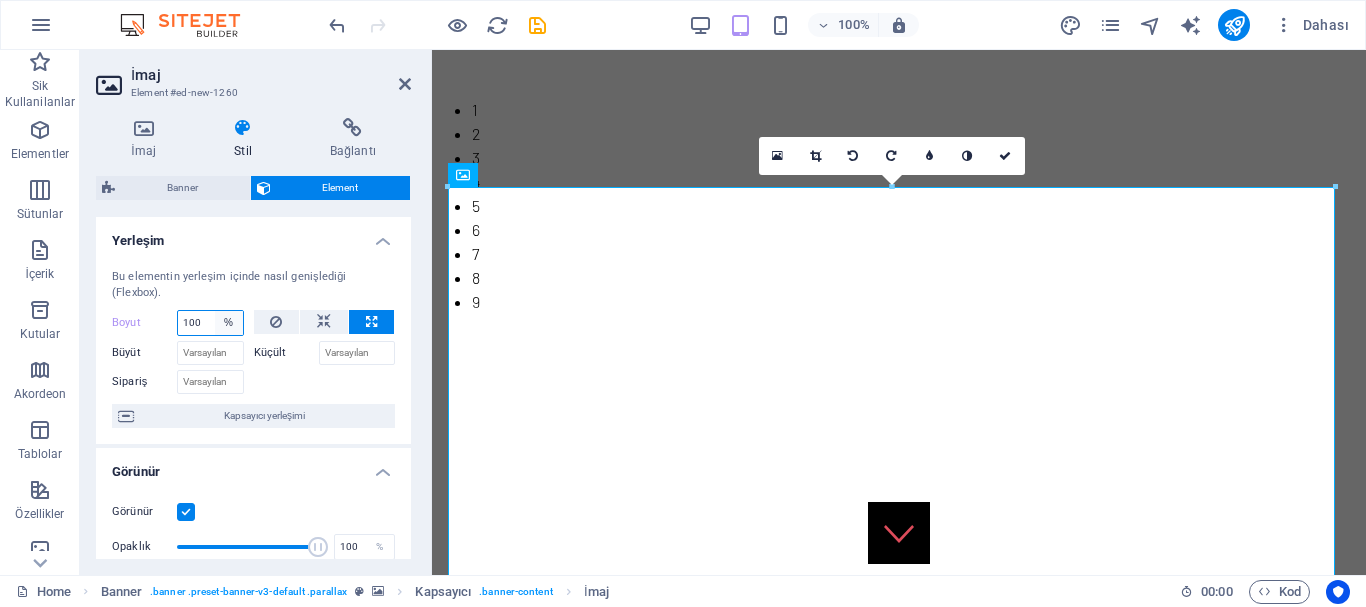 select on "1/10" 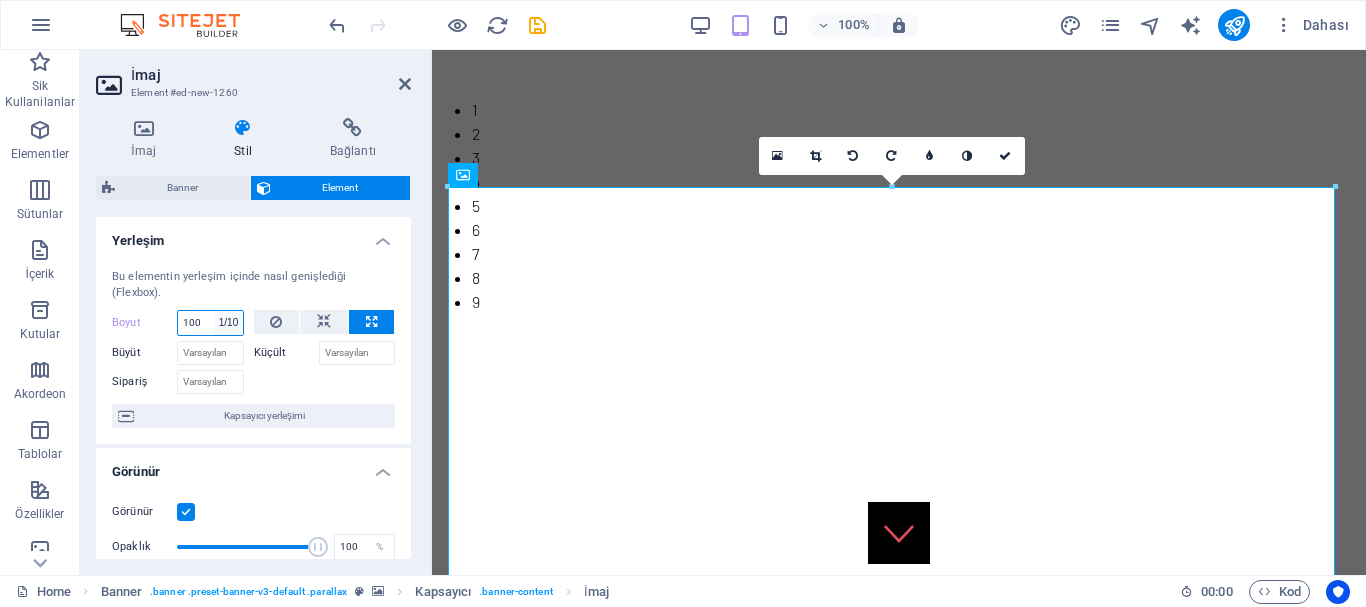 click on "Varsayılan otomatik px % 1/1 1/2 1/3 1/4 1/5 1/6 1/7 1/8 1/9 1/10" at bounding box center [229, 323] 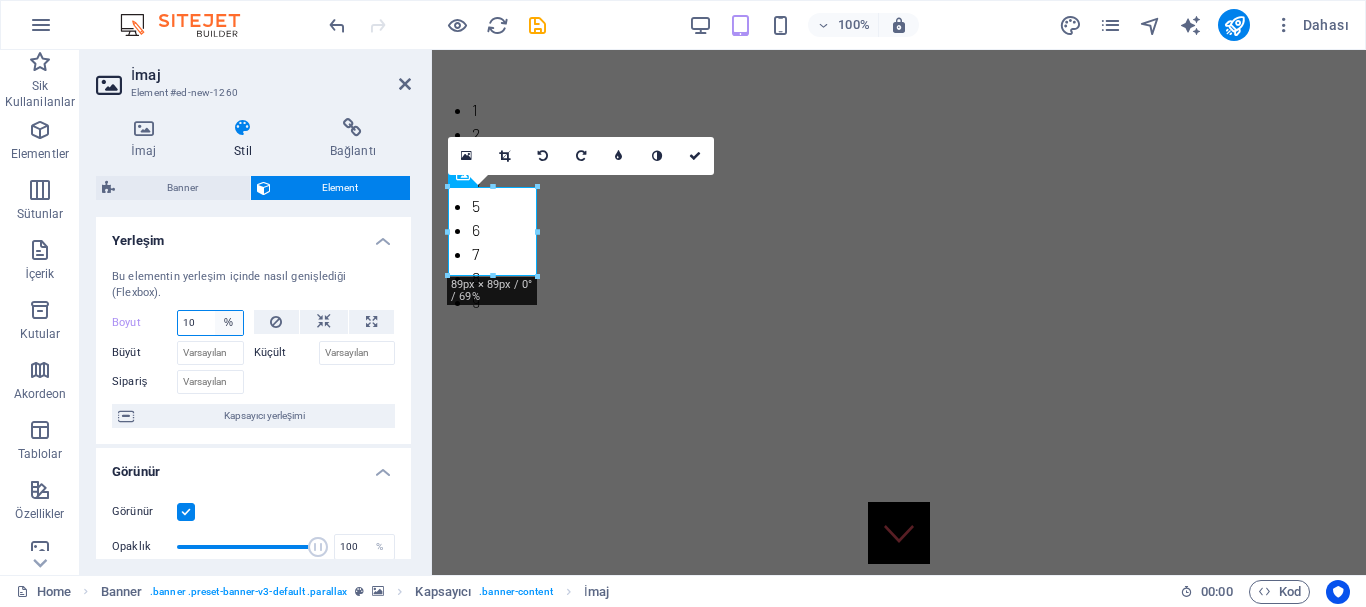 click on "Varsayılan otomatik px % 1/1 1/2 1/3 1/4 1/5 1/6 1/7 1/8 1/9 1/10" at bounding box center [229, 323] 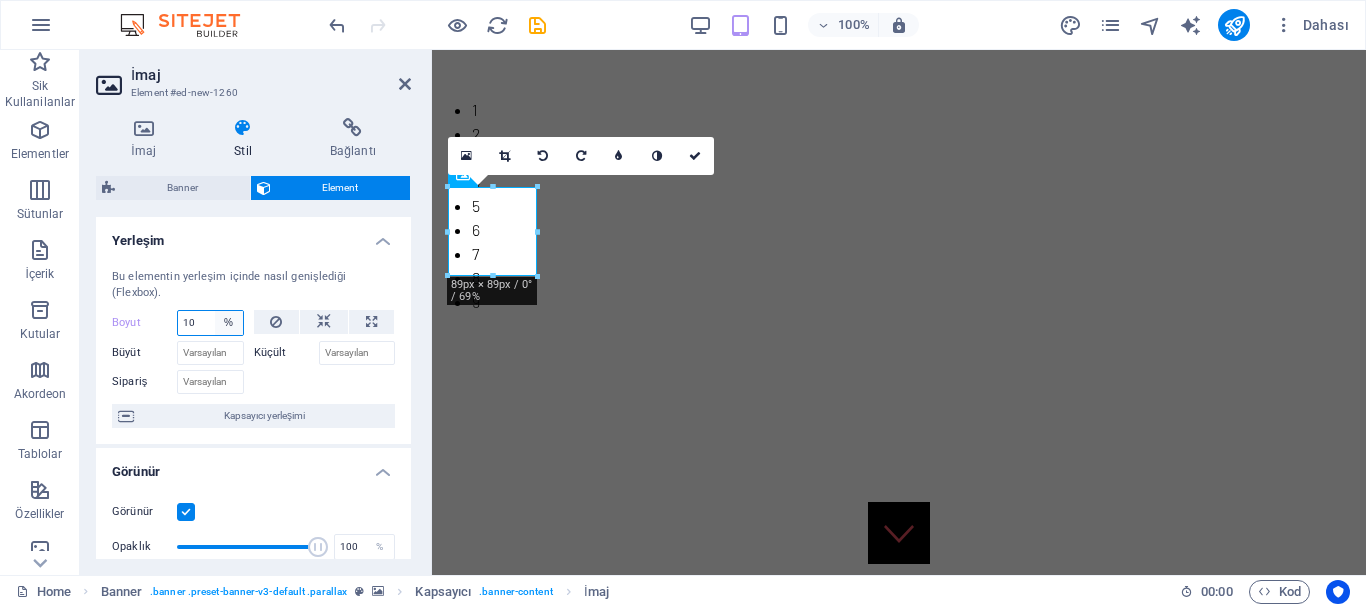 select on "1/10" 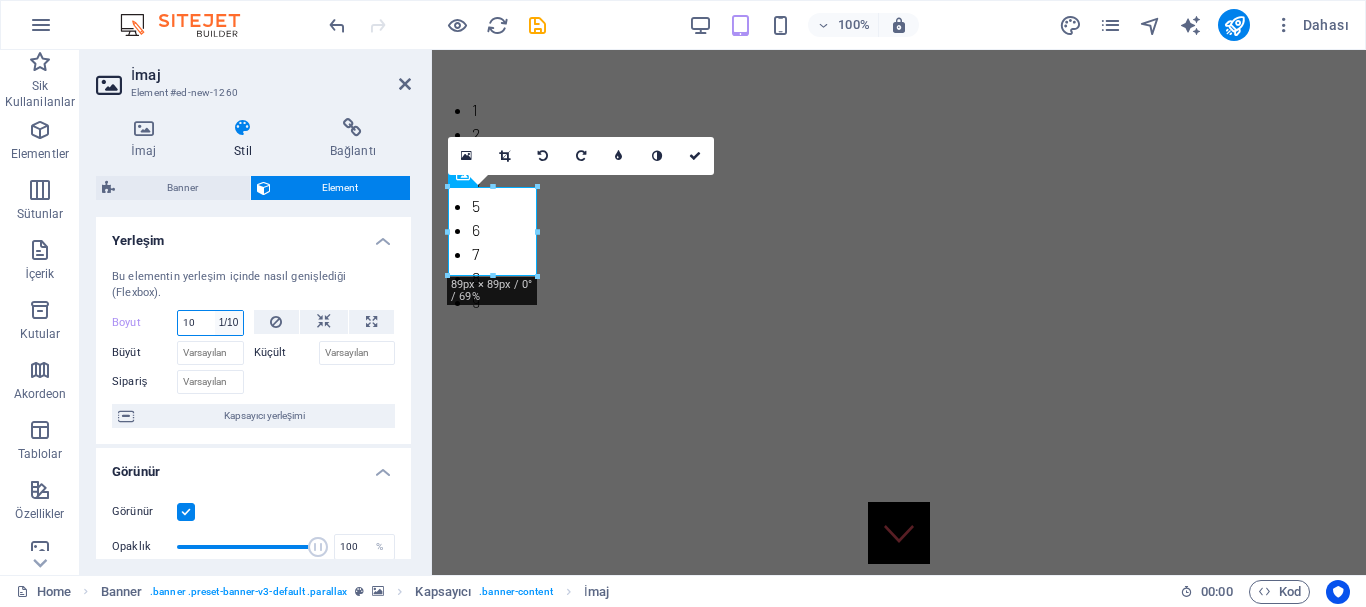 click on "Varsayılan otomatik px % 1/1 1/2 1/3 1/4 1/5 1/6 1/7 1/8 1/9 1/10" at bounding box center [229, 323] 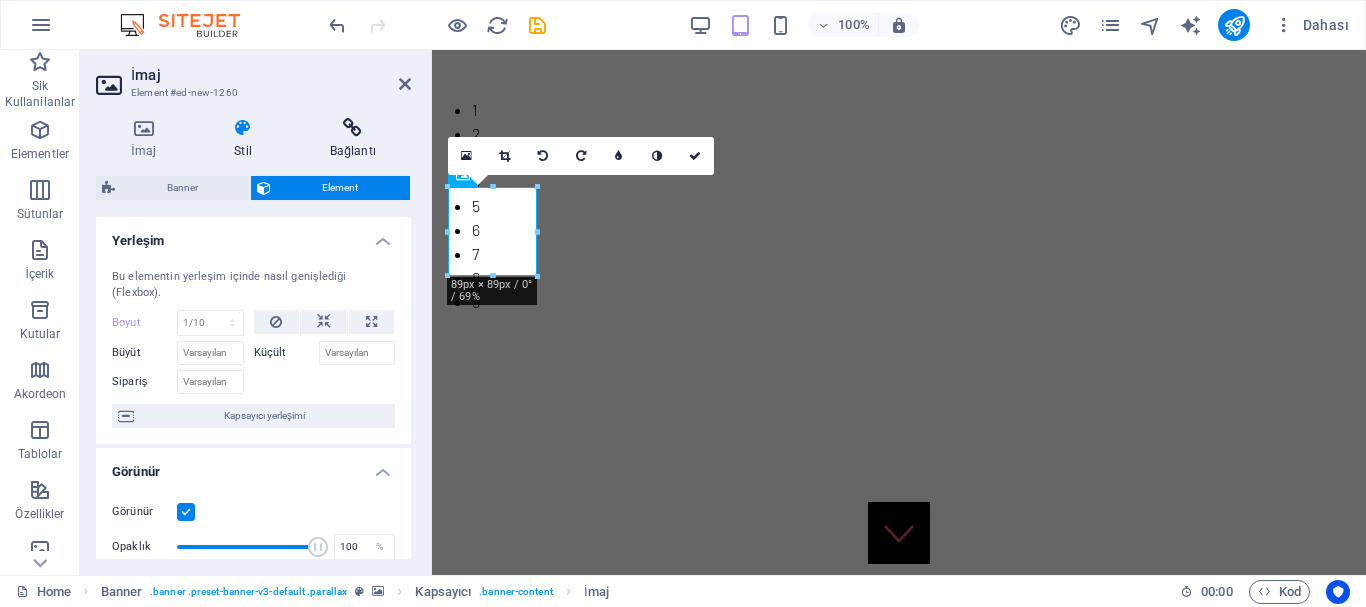 click at bounding box center [353, 128] 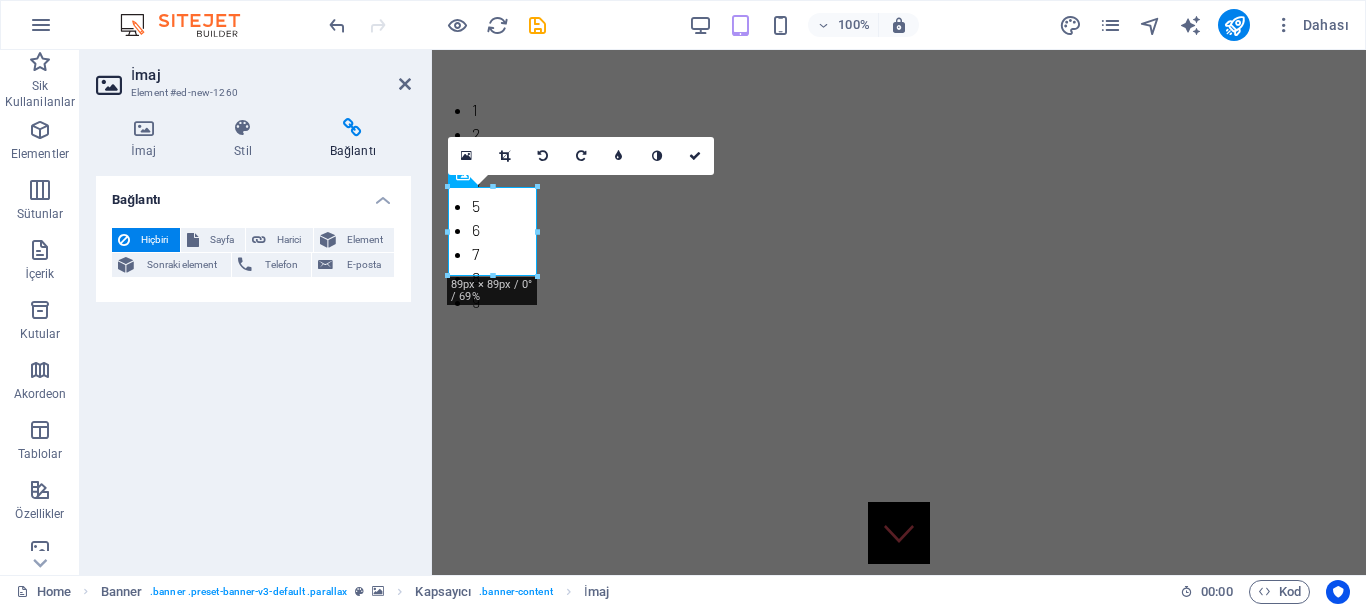 click on "Bağlantı" at bounding box center (253, 194) 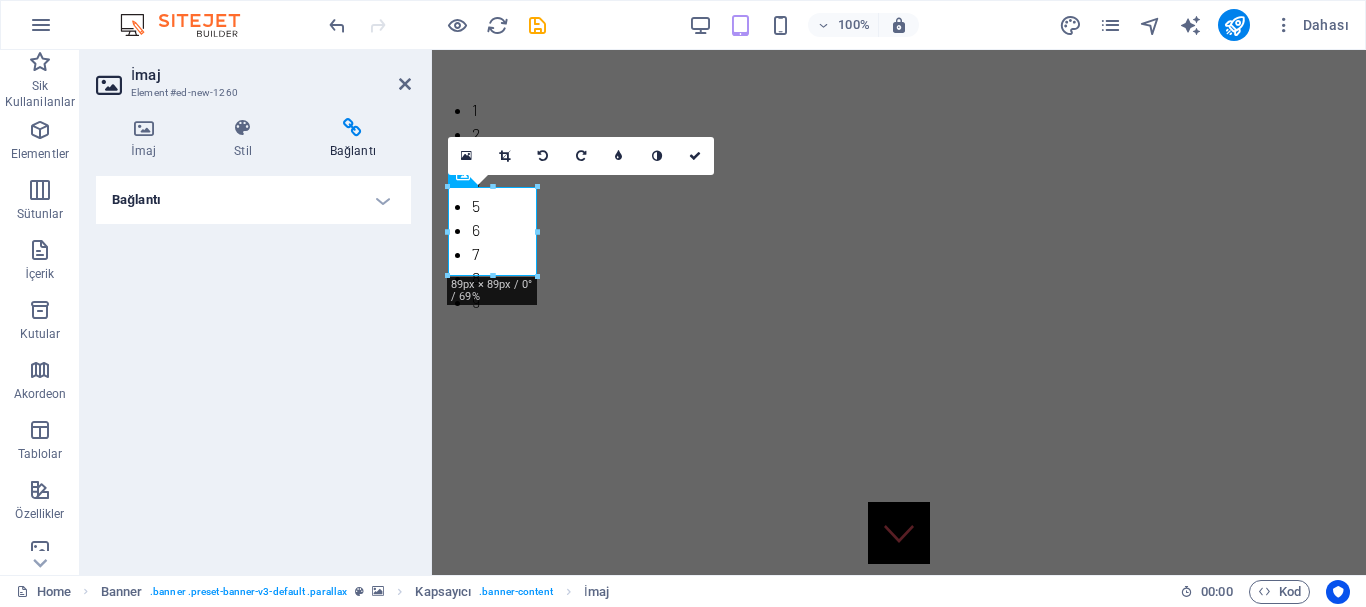 click on "Bağlantı" at bounding box center [253, 200] 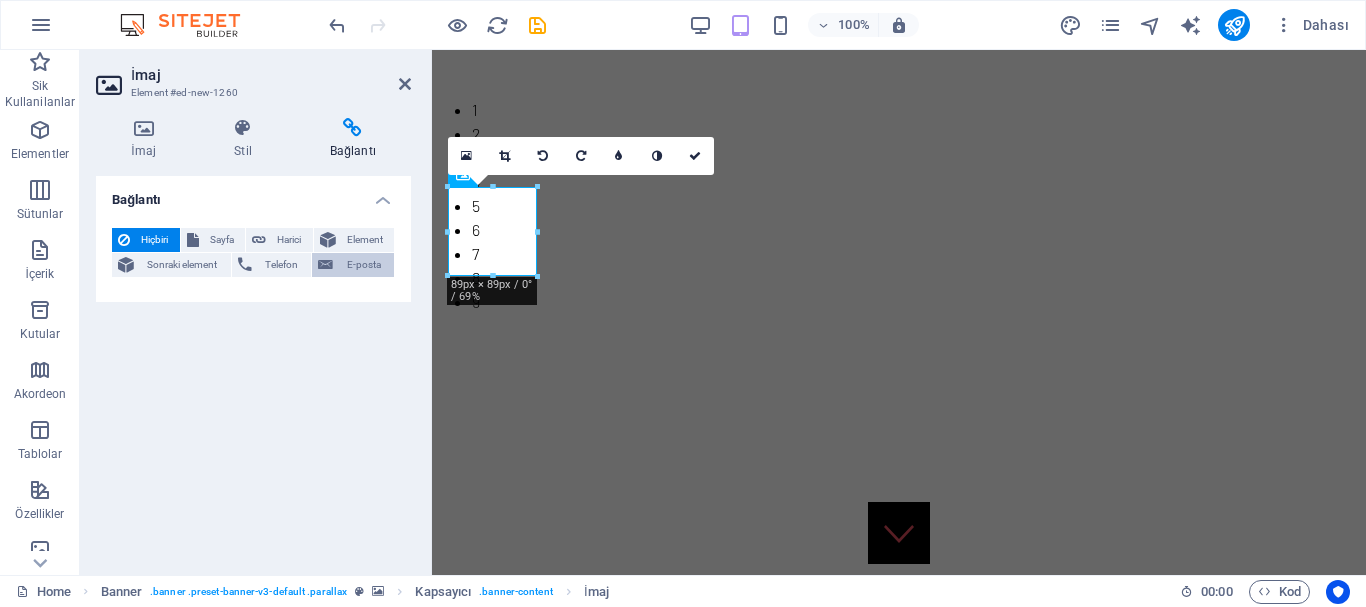 click on "E-posta" at bounding box center [363, 265] 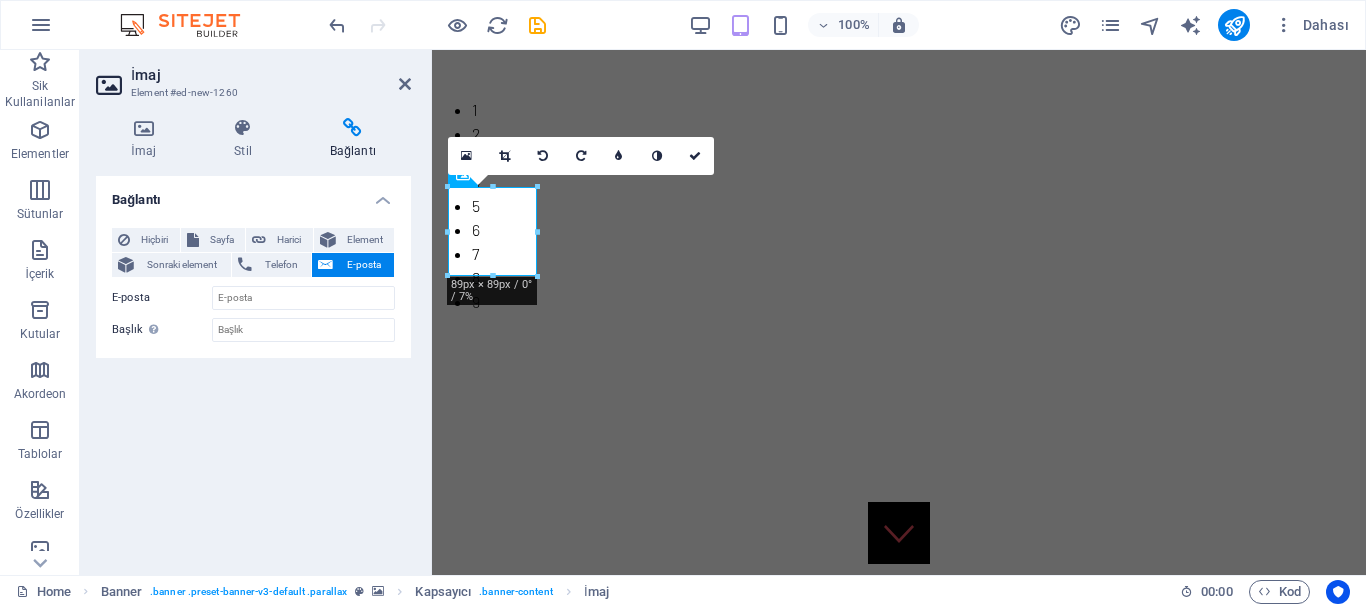 click on "E-posta" at bounding box center (363, 265) 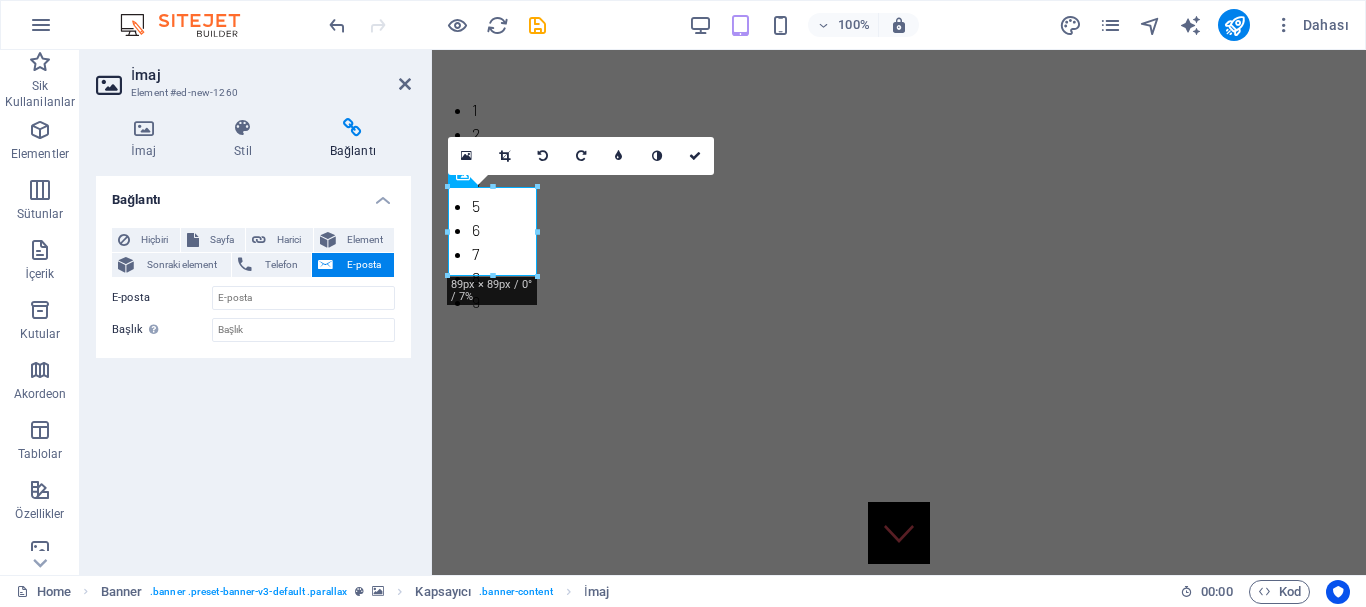 click at bounding box center [353, 128] 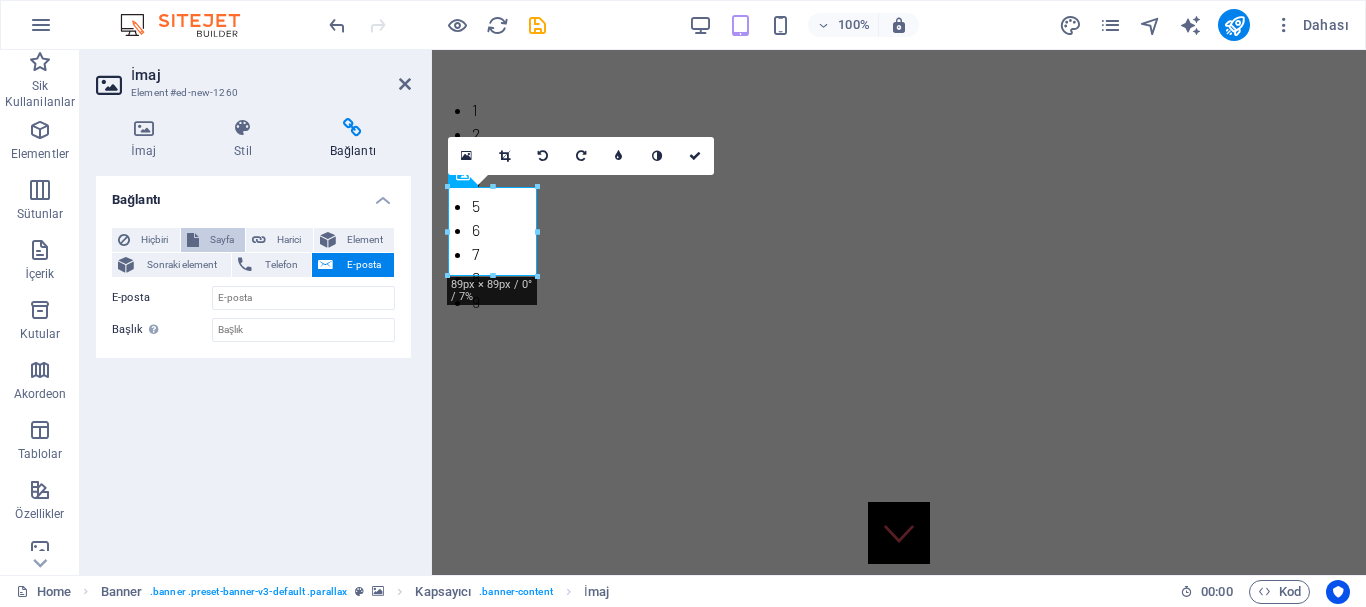 click at bounding box center (193, 240) 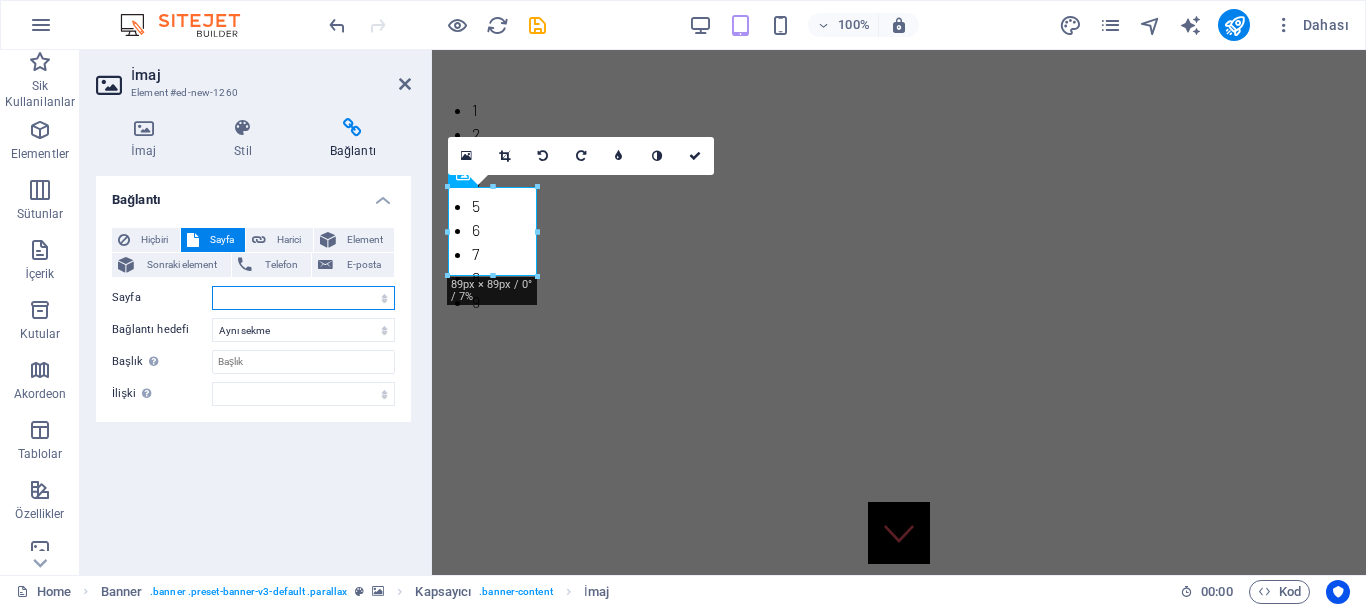 click on "Home About Coaching Reviews Contact Legal Notice Privacy" at bounding box center (303, 298) 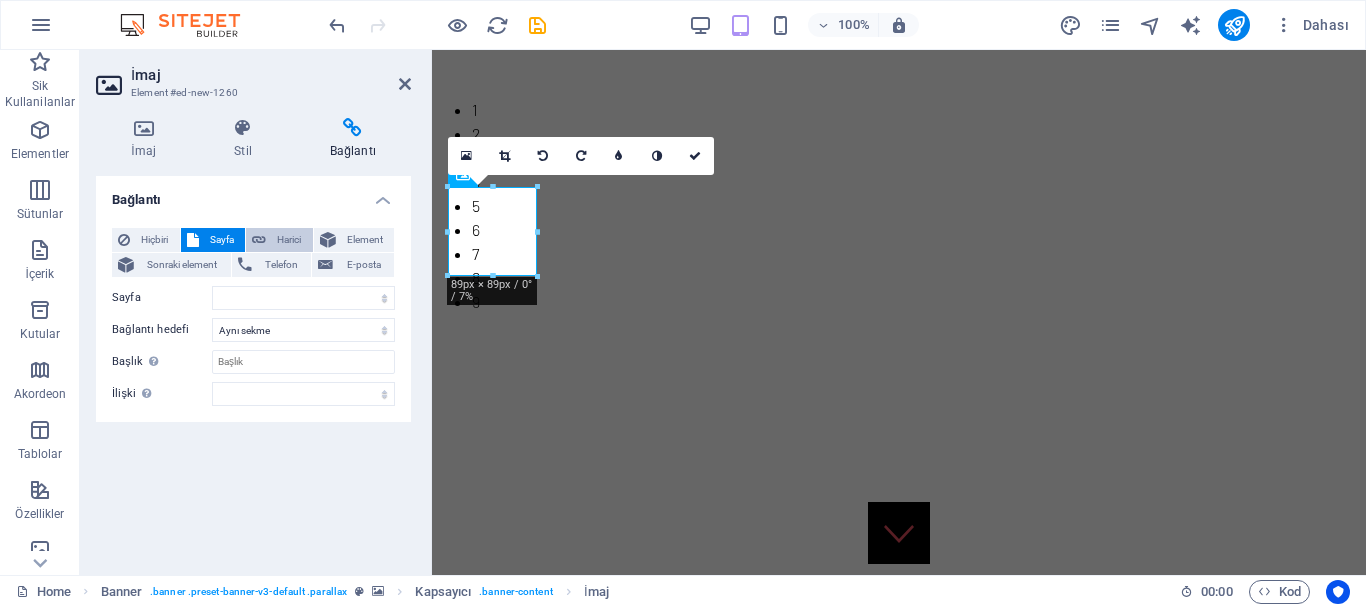 click on "Harici" at bounding box center [289, 240] 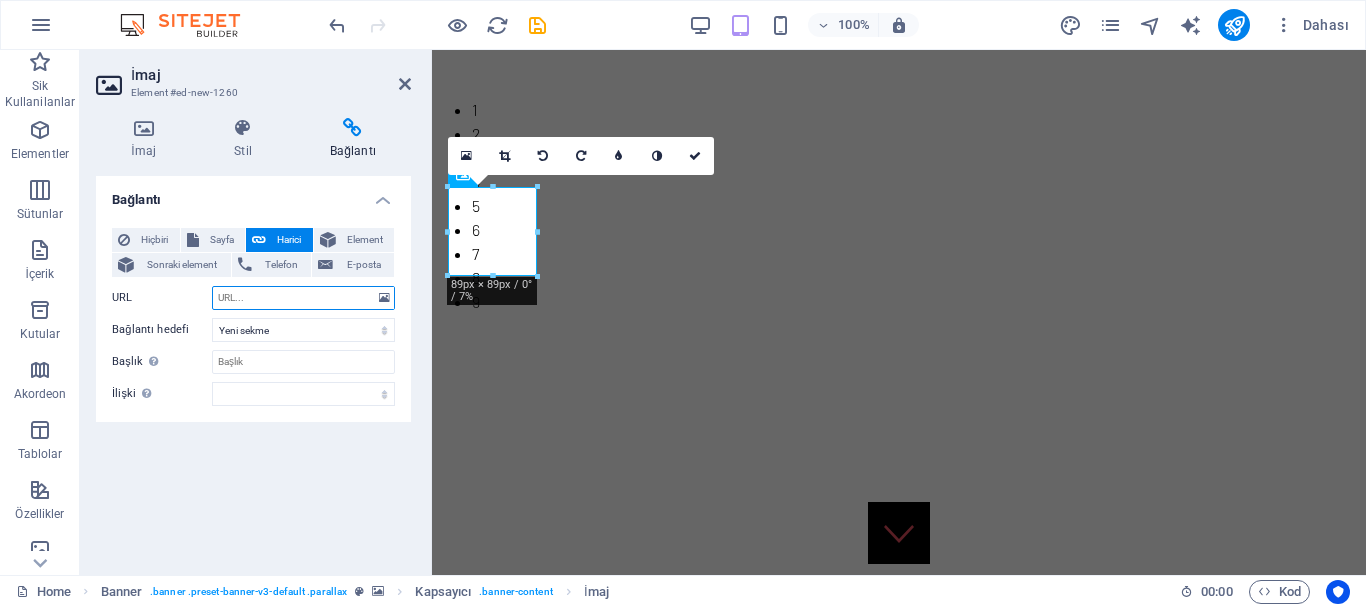 click on "URL" at bounding box center [303, 298] 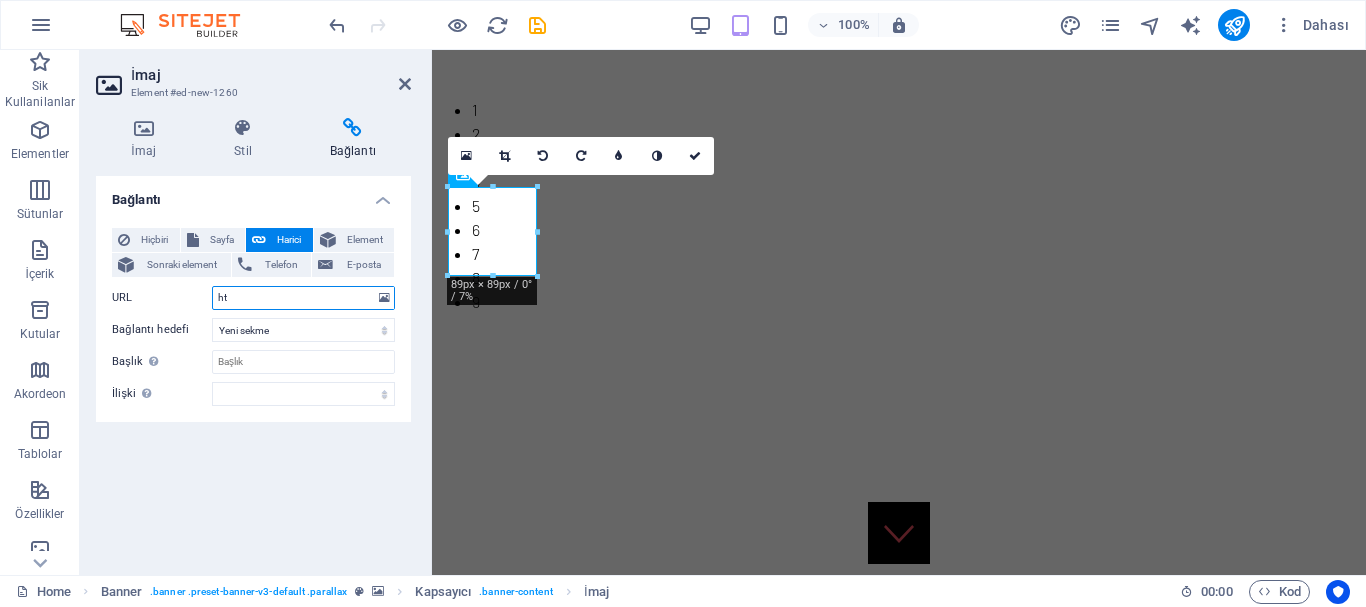 type on "h" 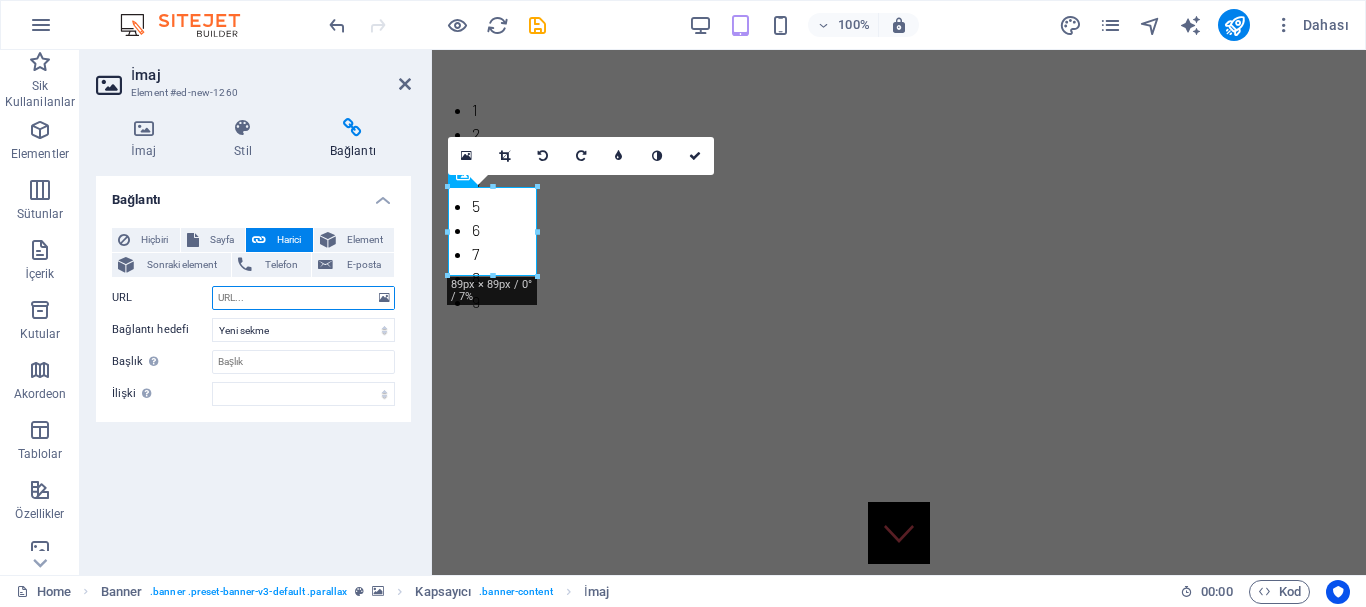 click on "URL" at bounding box center [303, 298] 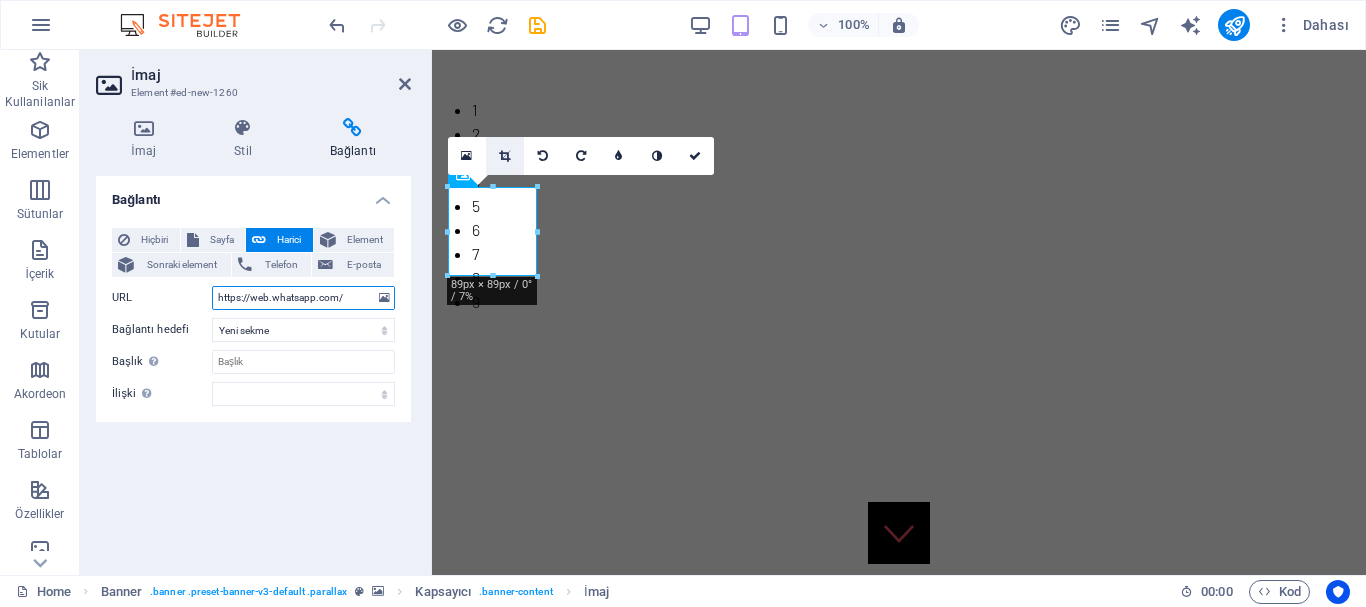 type on "https://web.whatsapp.com/" 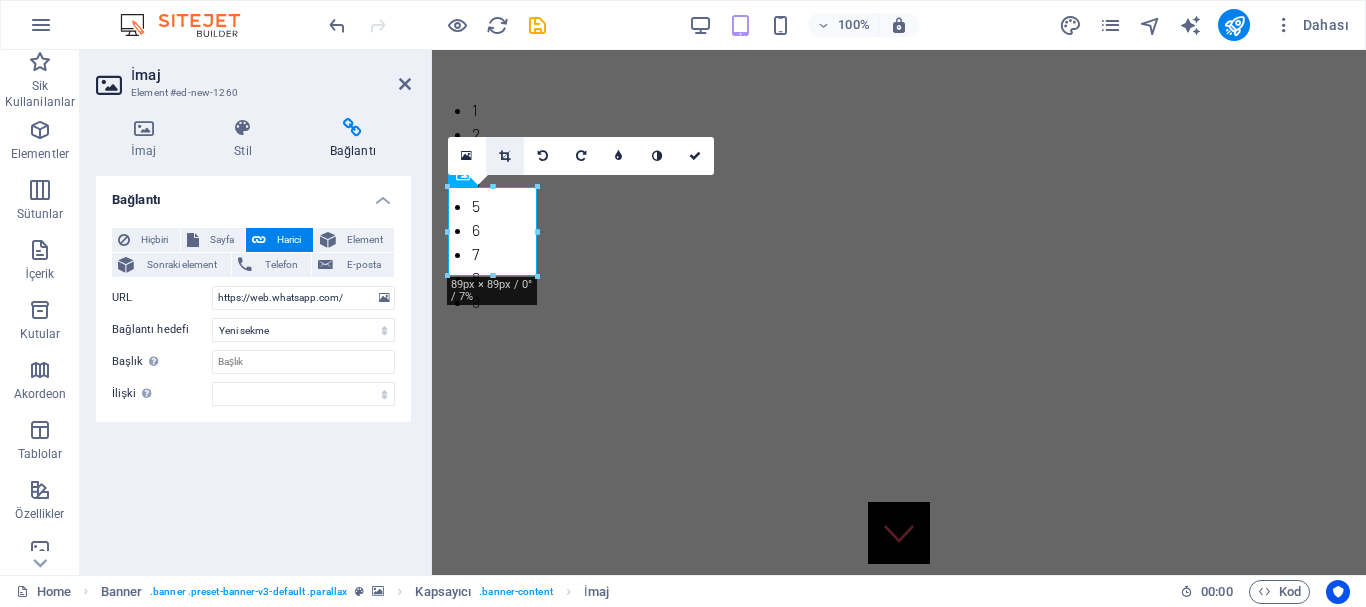 click at bounding box center (504, 156) 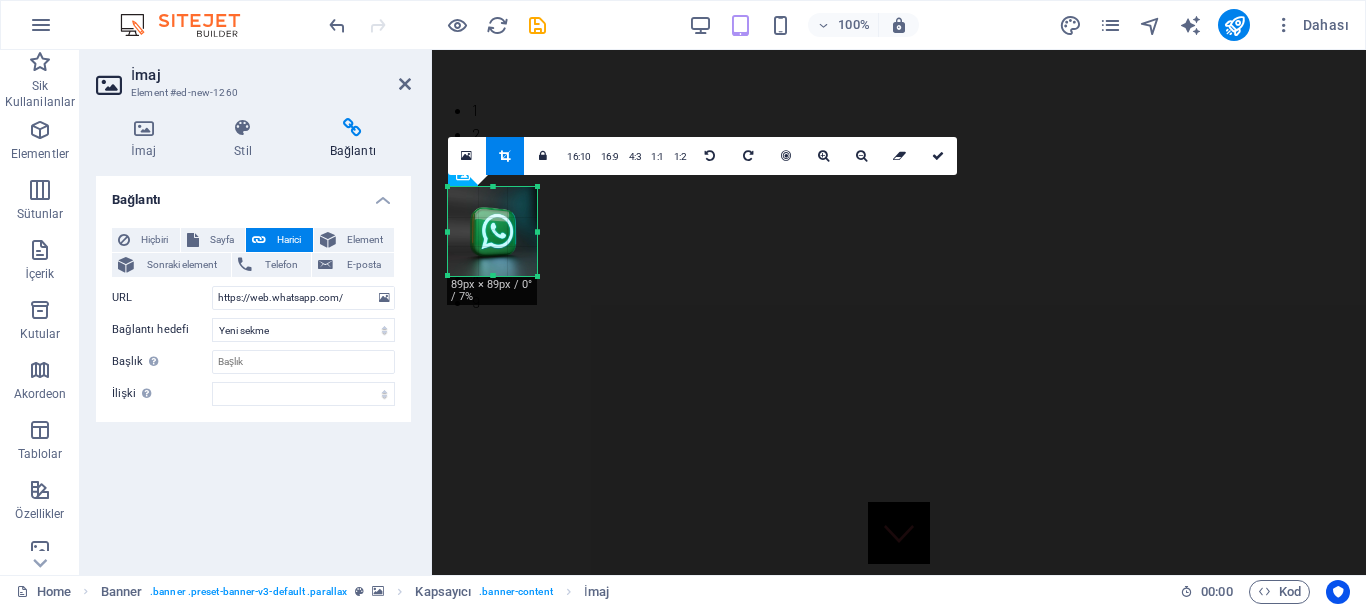 click at bounding box center (504, 156) 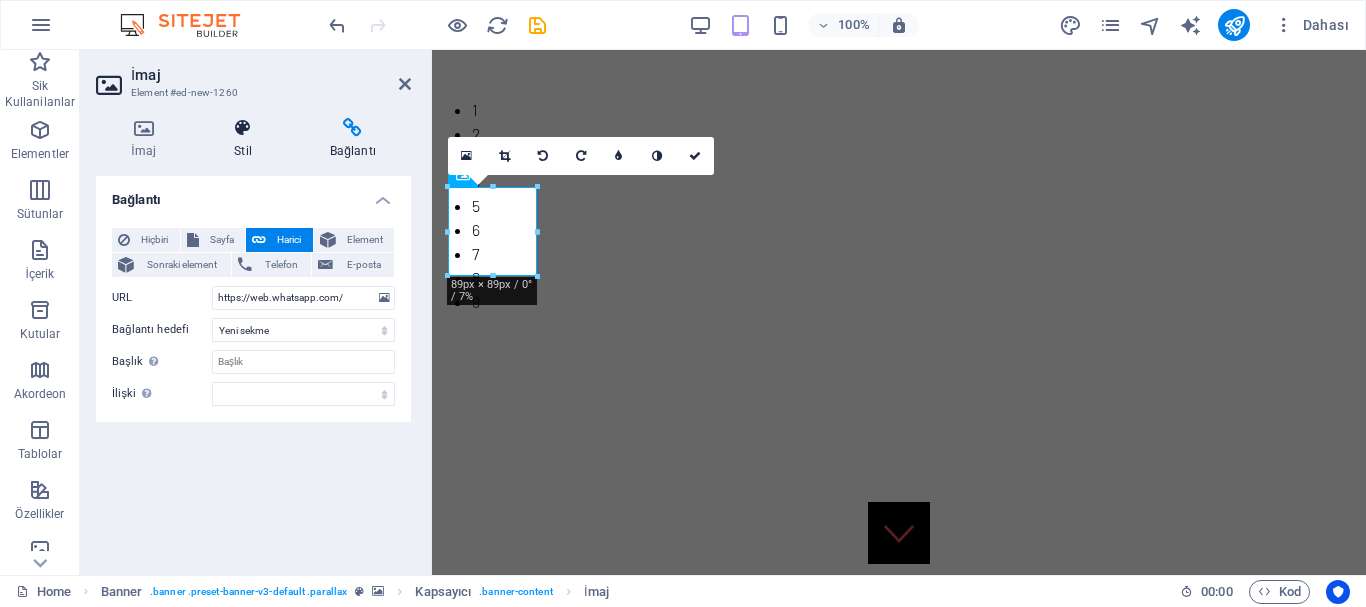 click at bounding box center (243, 128) 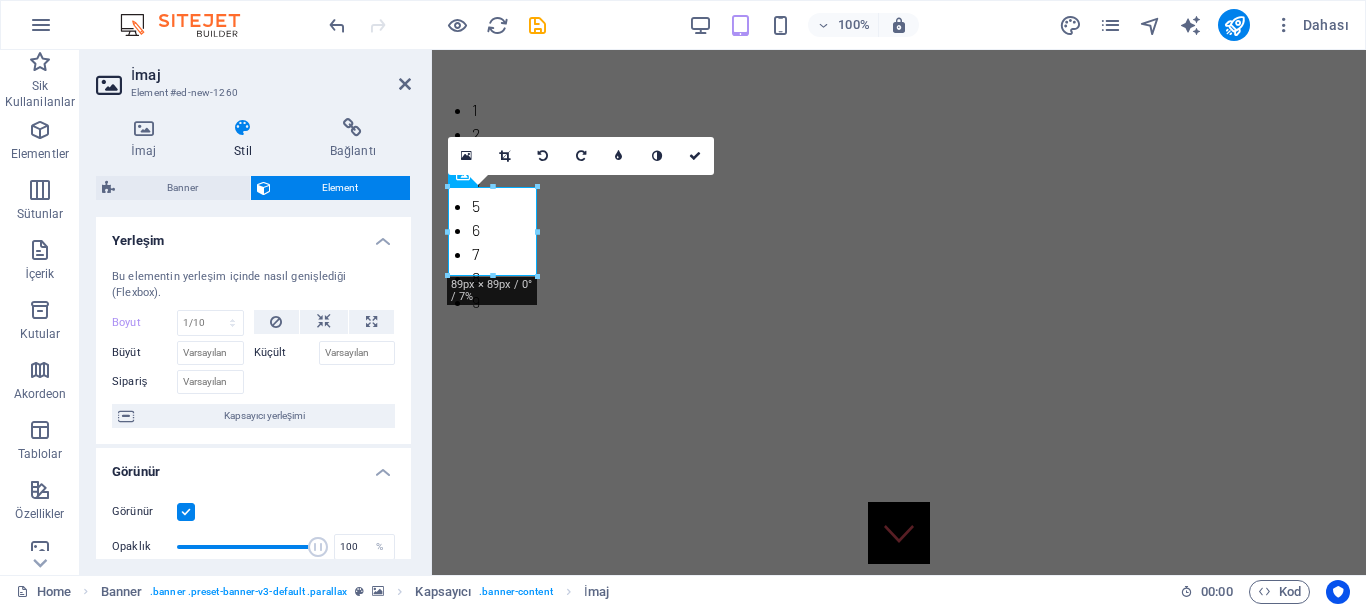 drag, startPoint x: 405, startPoint y: 316, endPoint x: 406, endPoint y: 351, distance: 35.014282 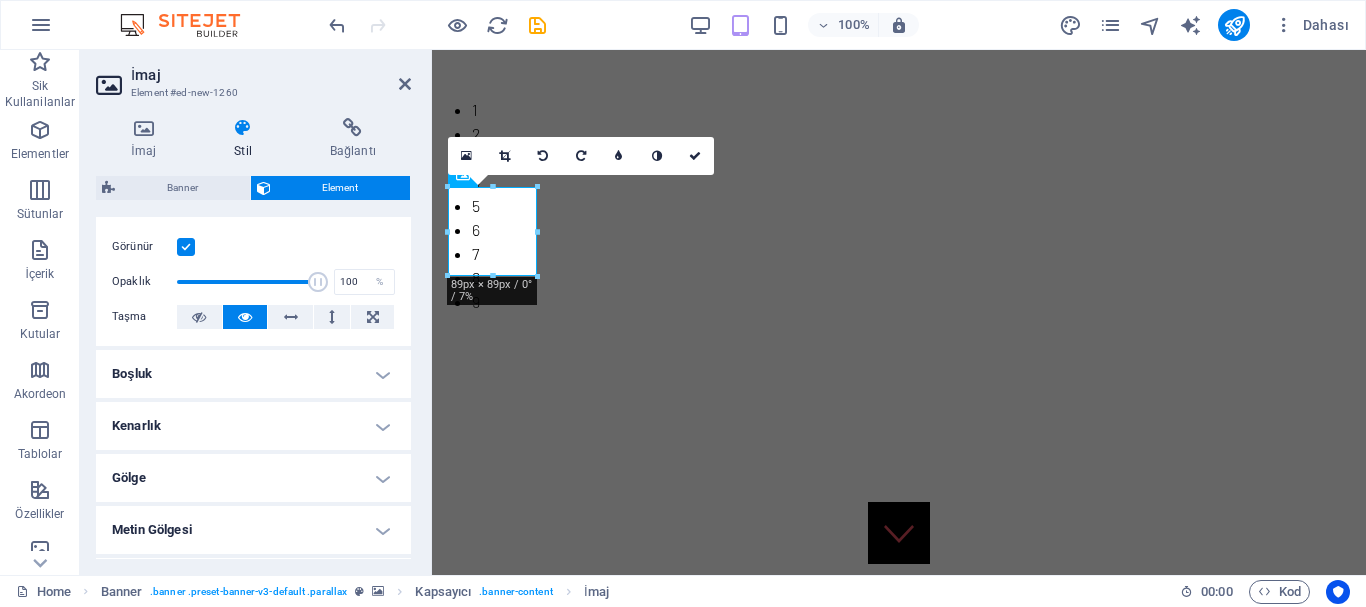 scroll, scrollTop: 270, scrollLeft: 0, axis: vertical 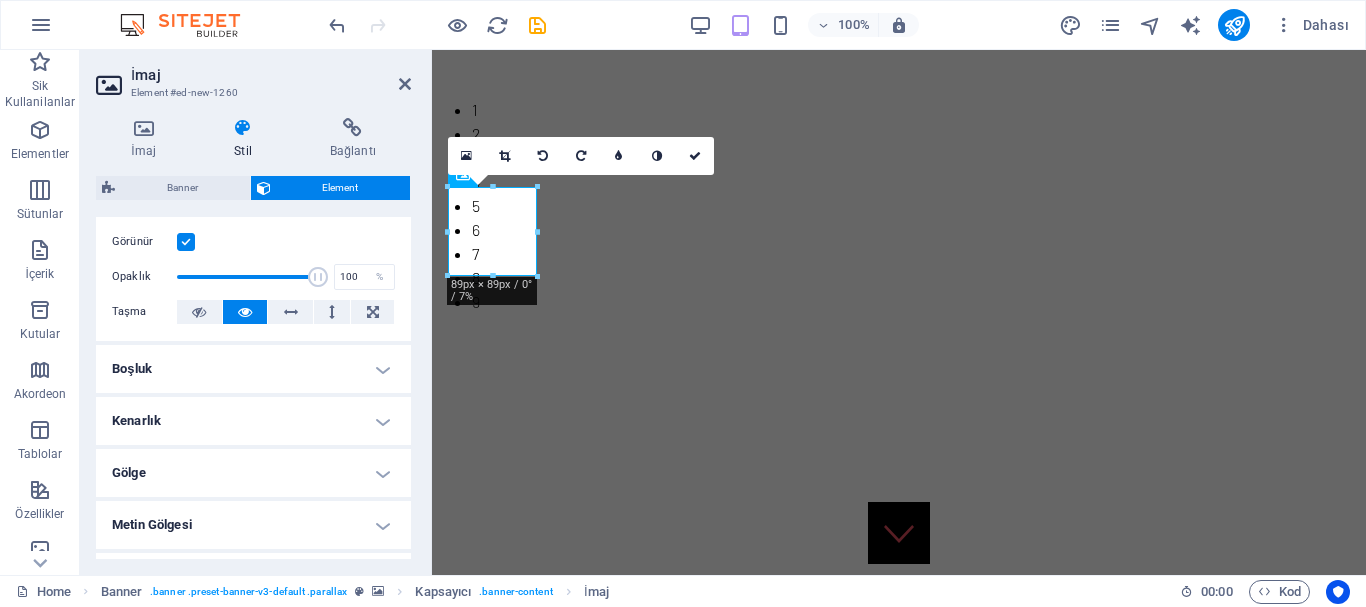 click on "Kenarlık" at bounding box center (253, 421) 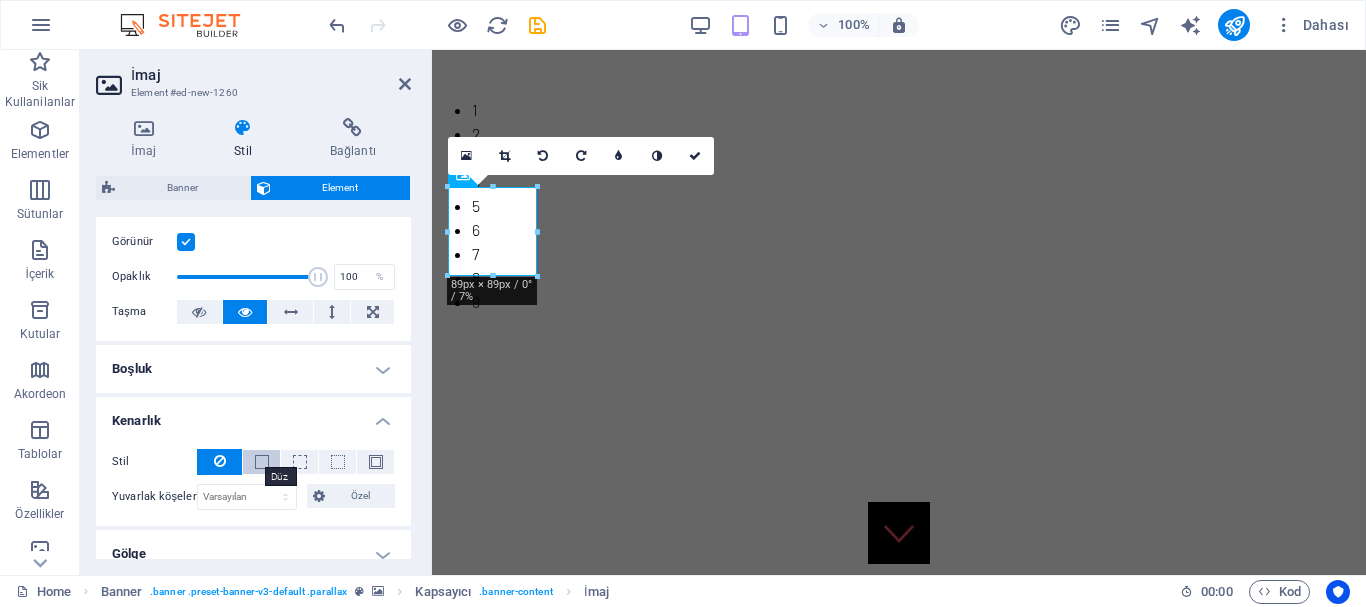 click at bounding box center (262, 462) 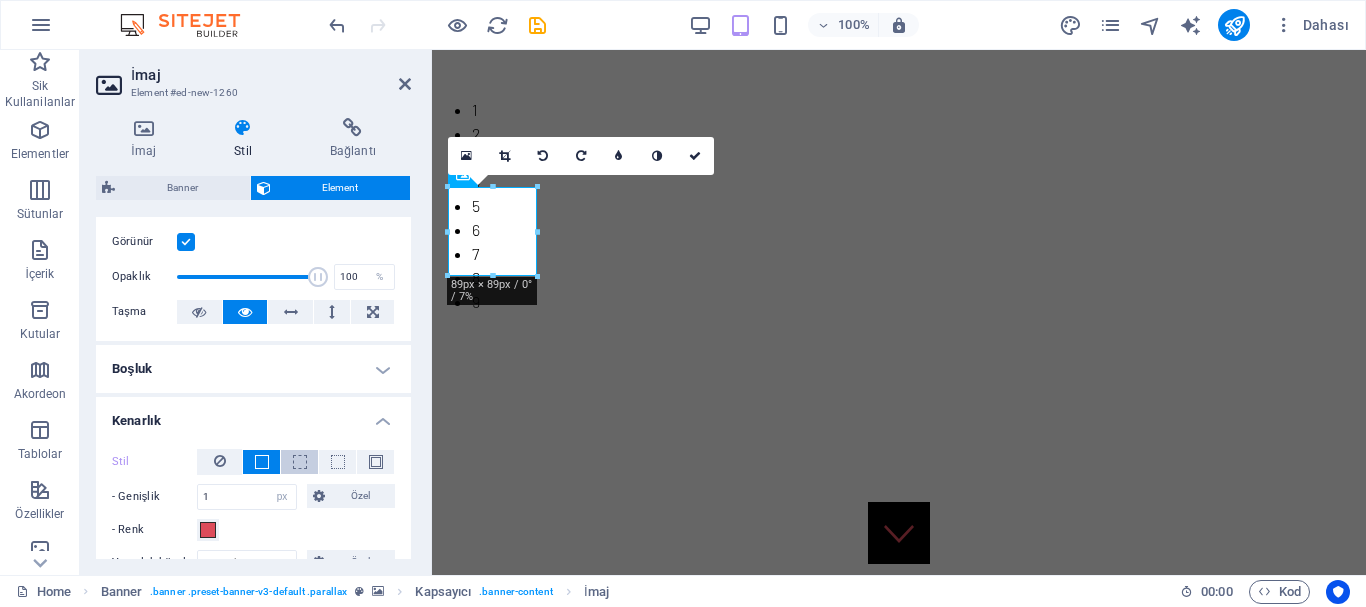 click at bounding box center (299, 462) 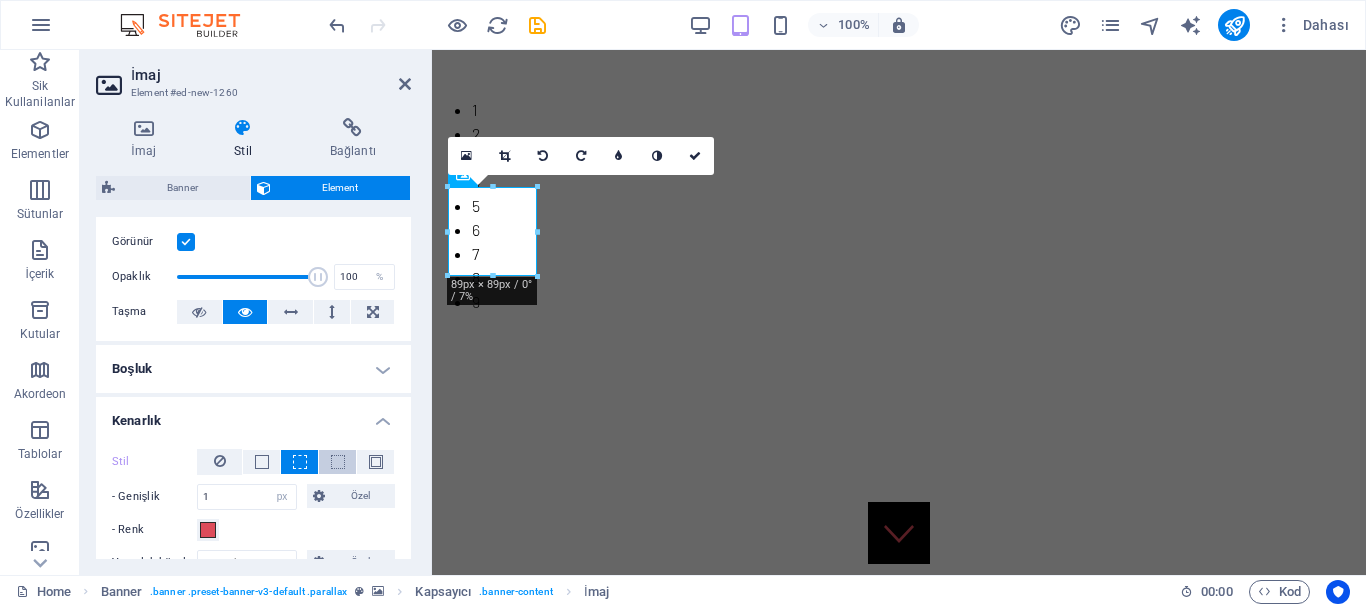 click at bounding box center [337, 462] 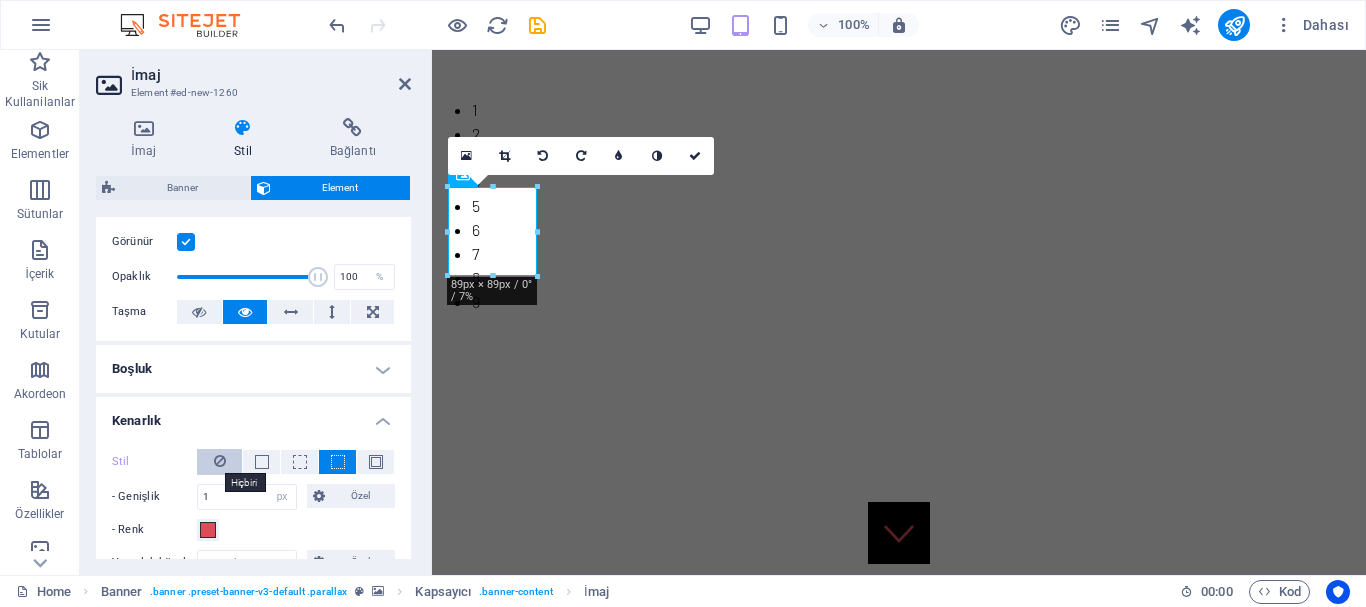 click at bounding box center [220, 461] 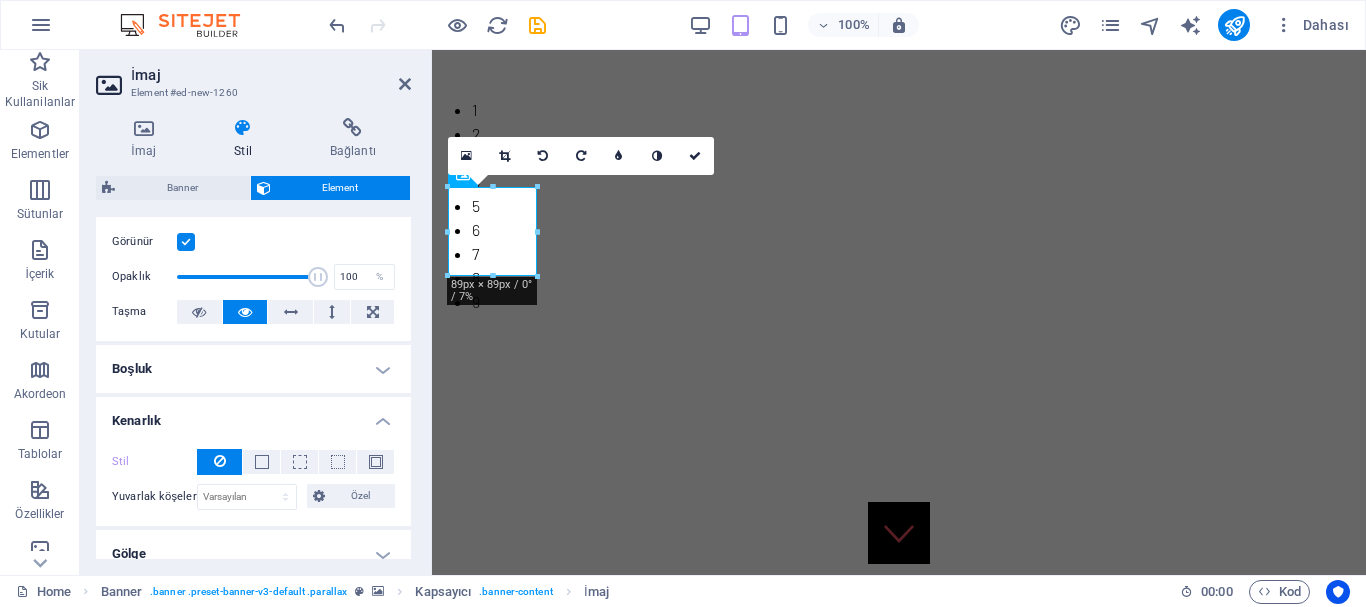 drag, startPoint x: 405, startPoint y: 393, endPoint x: 406, endPoint y: 460, distance: 67.00746 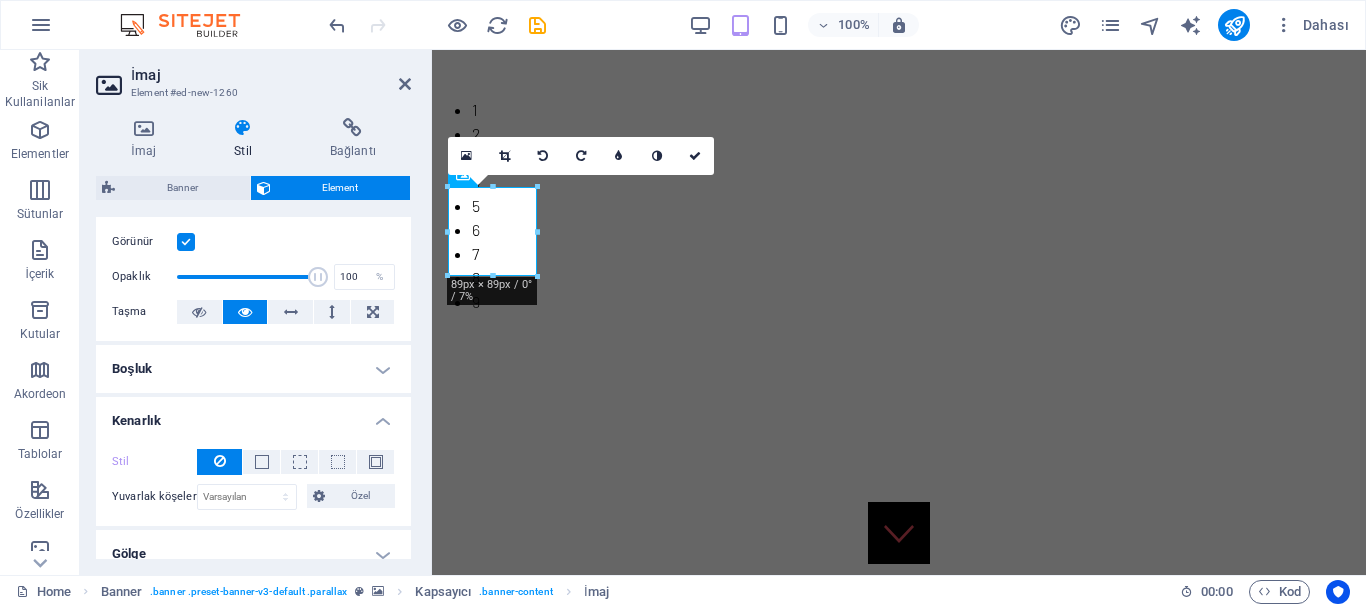 scroll, scrollTop: 601, scrollLeft: 0, axis: vertical 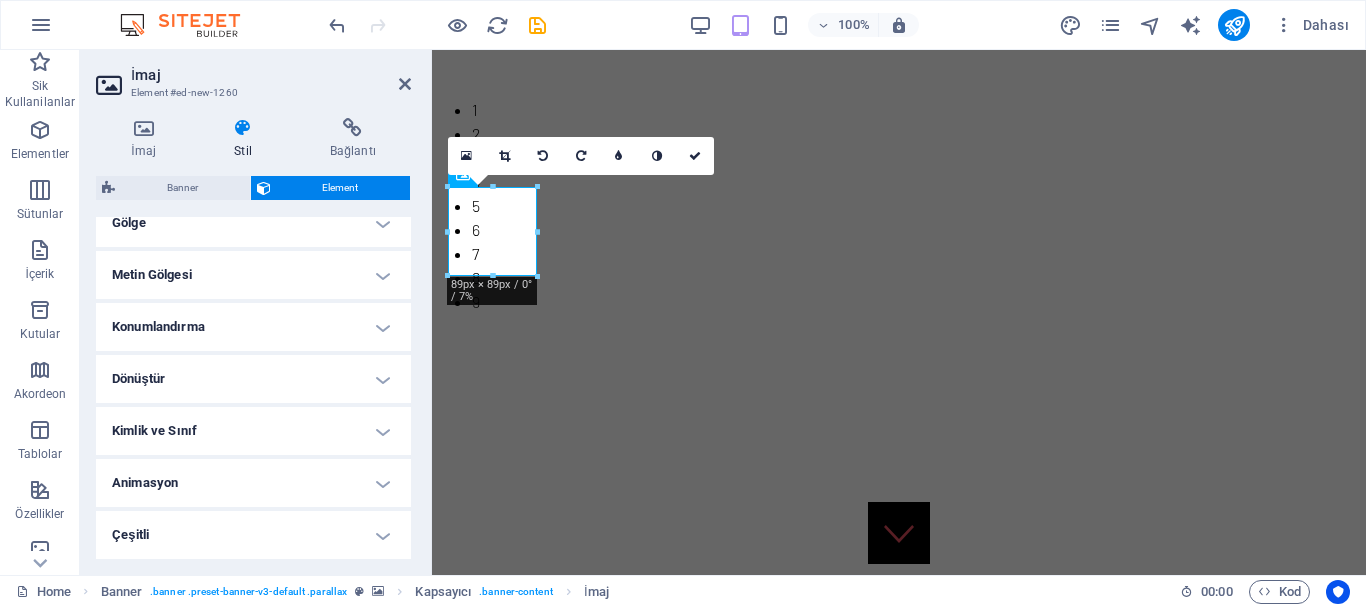 click on "Animasyon" at bounding box center [253, 483] 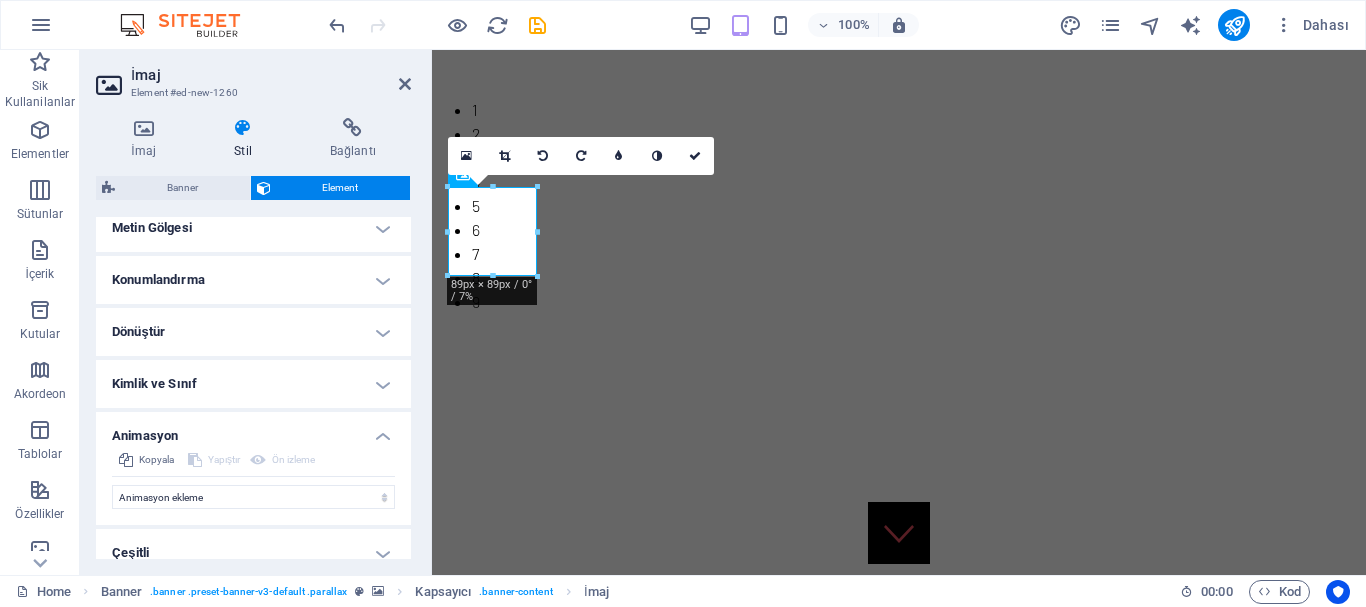 scroll, scrollTop: 666, scrollLeft: 0, axis: vertical 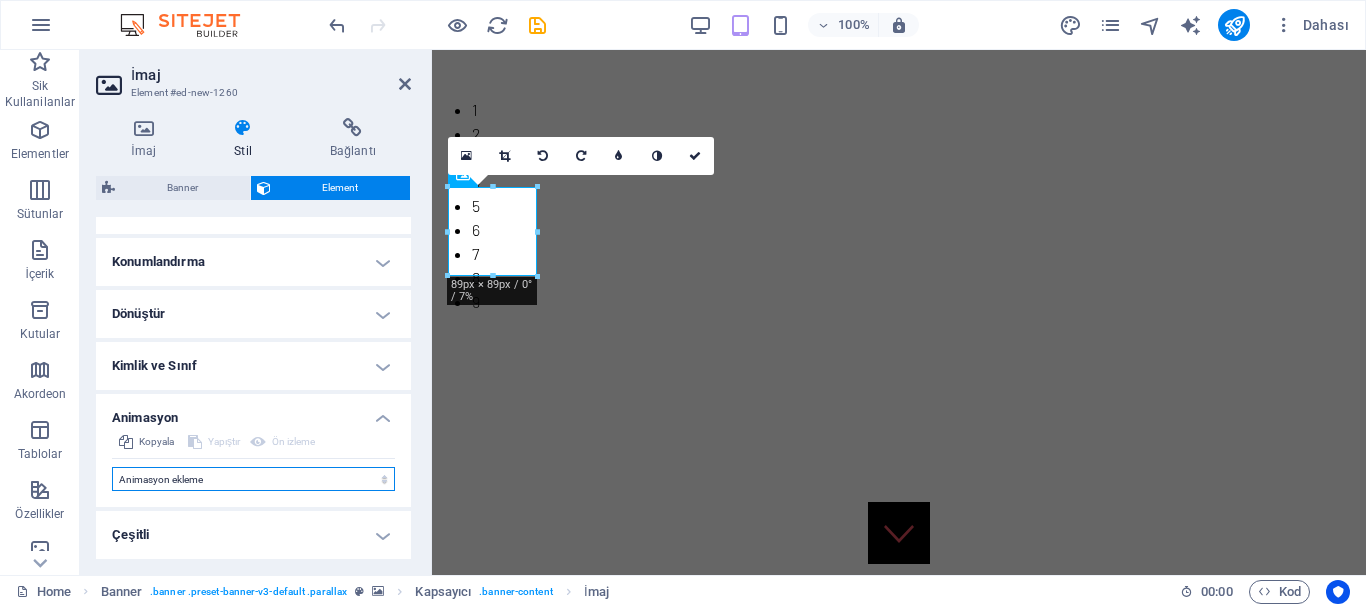 click on "Animasyon ekleme Göster / Gizle Yukarı/Aşağı kaydır Yakınlaştır/Uzaklaştır Soldan sağa kaydır Sağdan sola kaydır Yukarıdan aşağıya kaydır Aşağıdan yukarıya kaydır Nabız atışı Yanıp sönme Kaplama olarak aç" at bounding box center (253, 479) 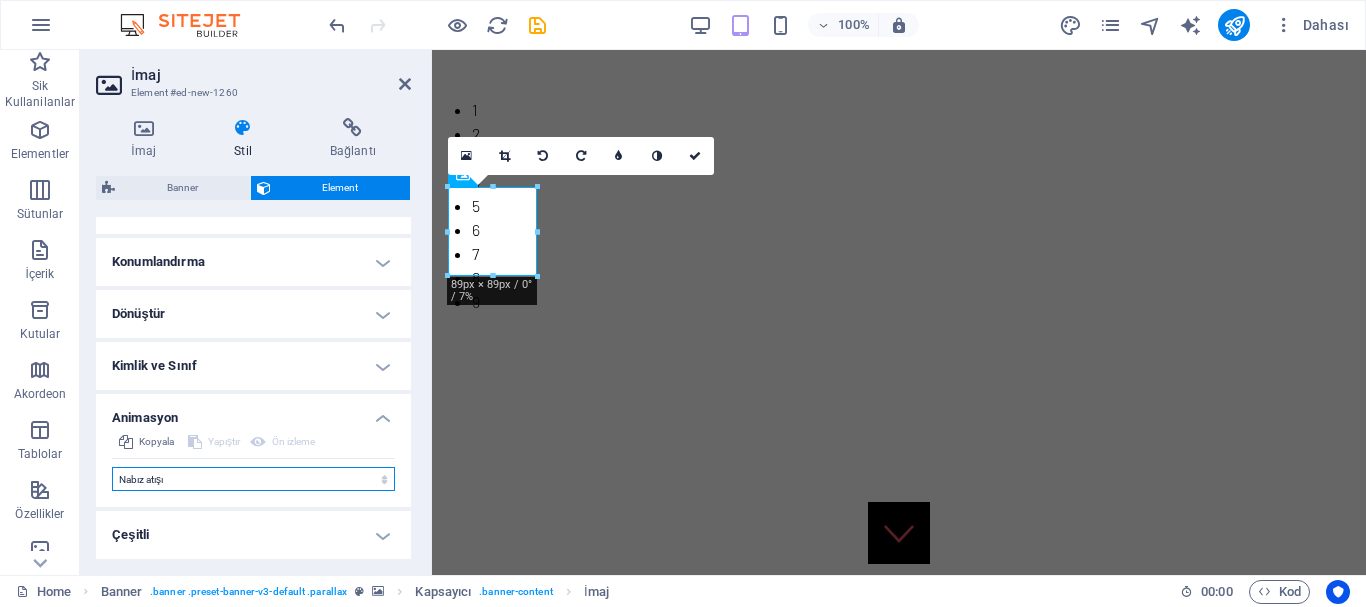 click on "Animasyon ekleme Göster / Gizle Yukarı/Aşağı kaydır Yakınlaştır/Uzaklaştır Soldan sağa kaydır Sağdan sola kaydır Yukarıdan aşağıya kaydır Aşağıdan yukarıya kaydır Nabız atışı Yanıp sönme Kaplama olarak aç" at bounding box center [253, 479] 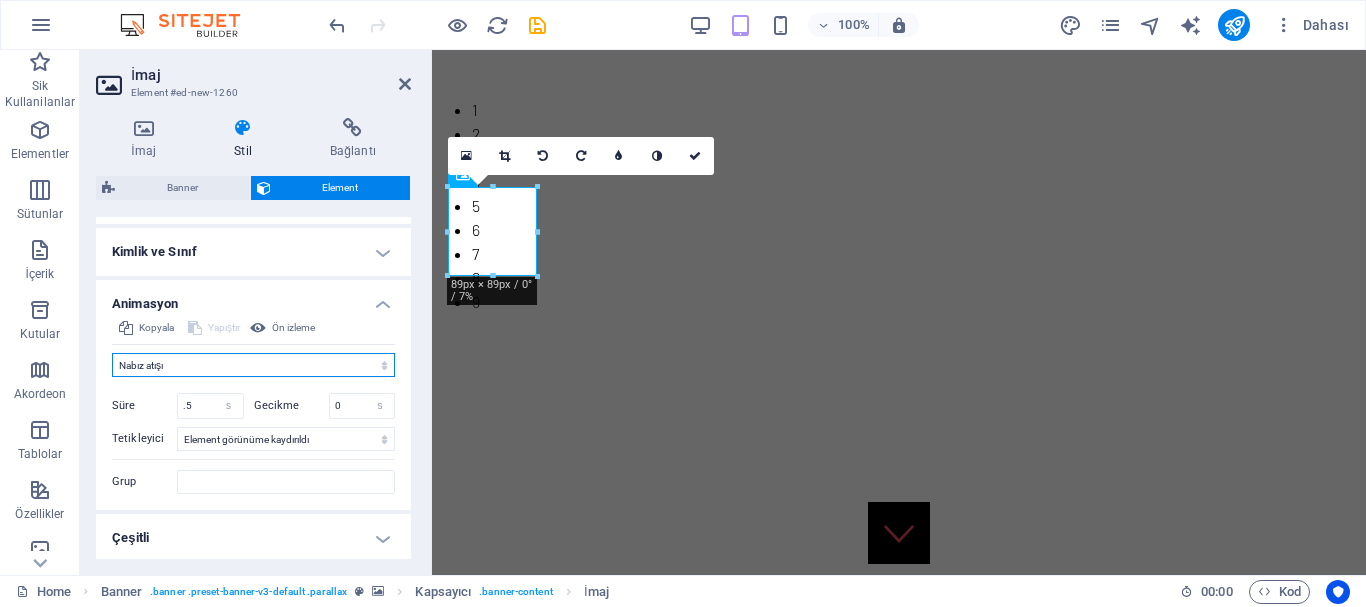 scroll, scrollTop: 783, scrollLeft: 0, axis: vertical 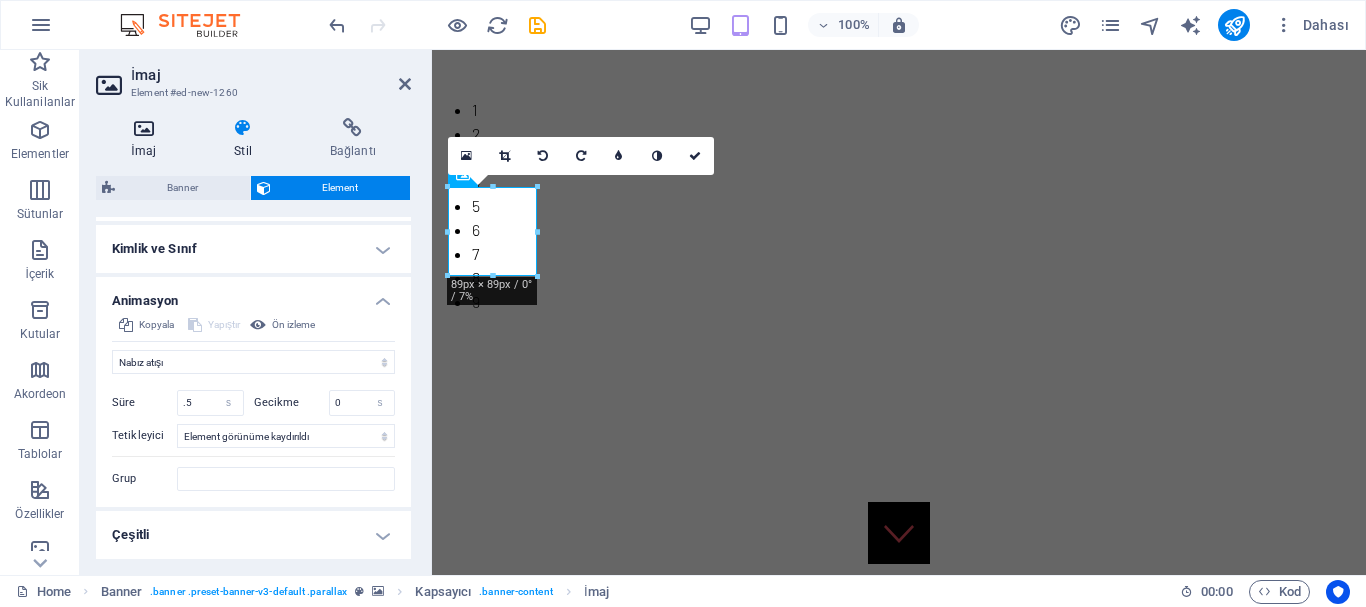 click at bounding box center (143, 128) 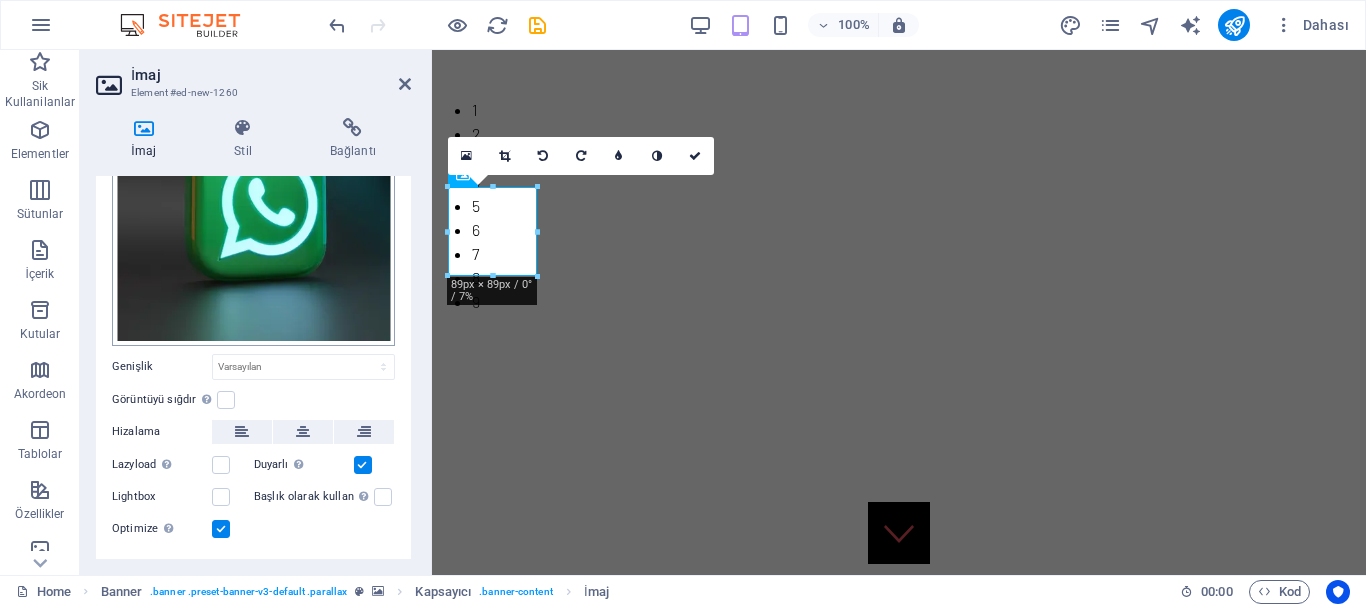 scroll, scrollTop: 207, scrollLeft: 0, axis: vertical 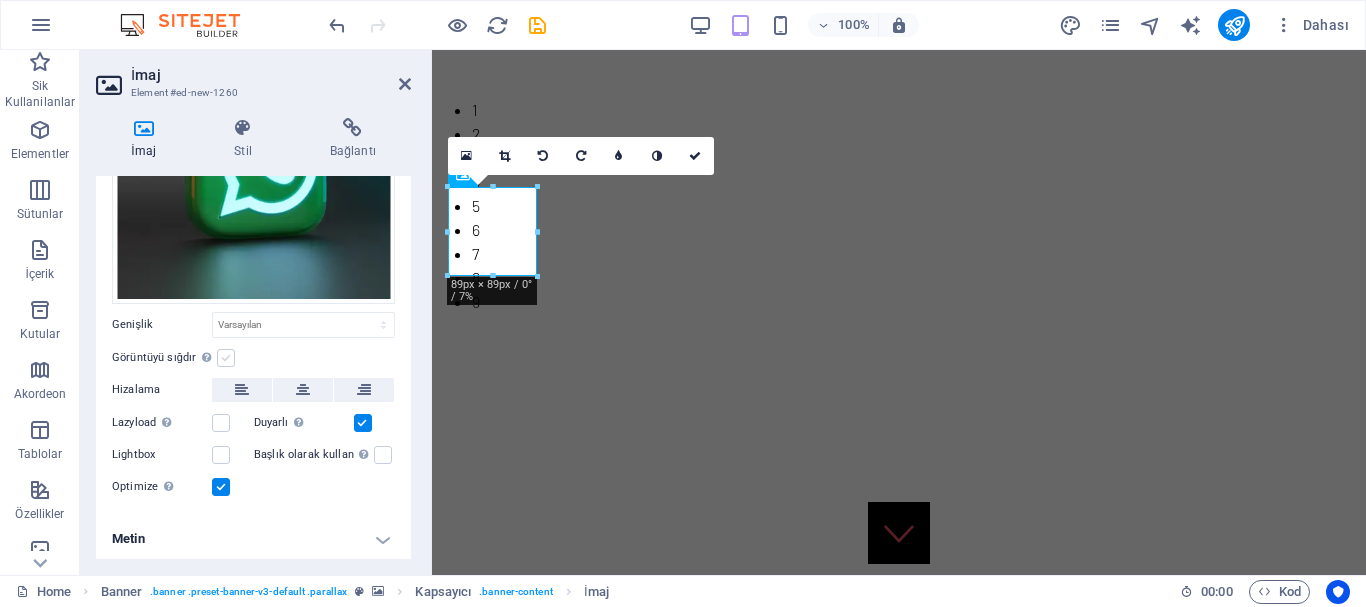 click at bounding box center (226, 358) 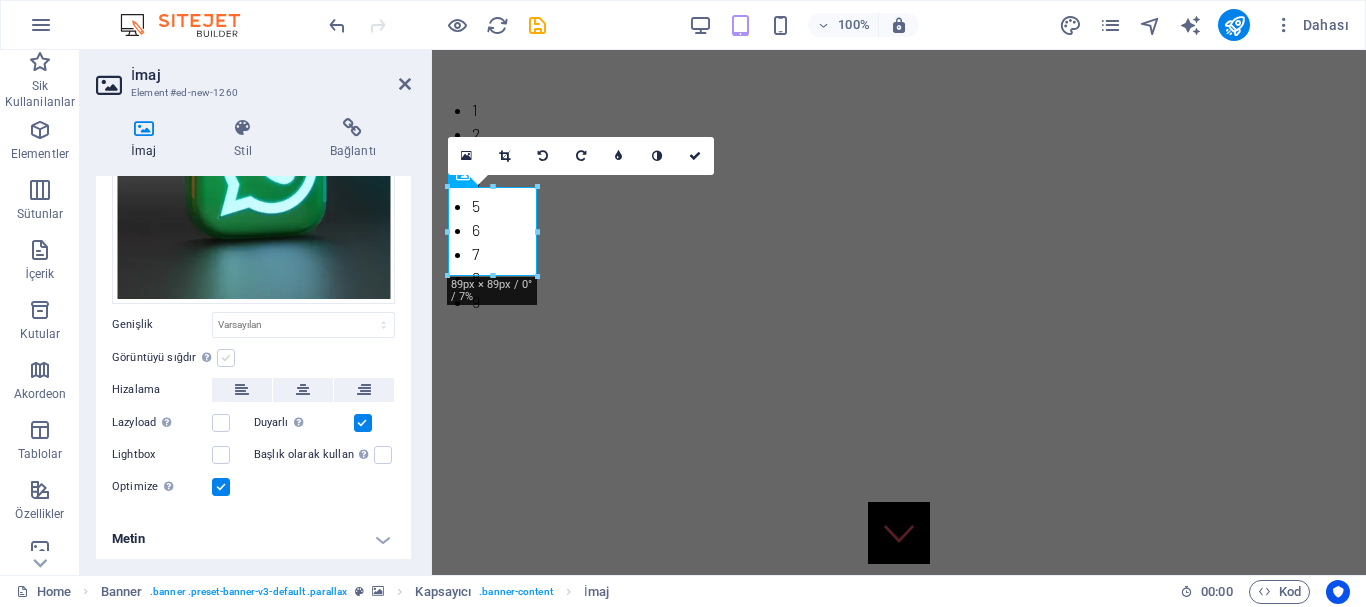 click on "Görüntüyü sığdır Görüntüyü otomatik olarak sabit bir genişliğe ve yüksekliğe sığdır" at bounding box center (0, 0) 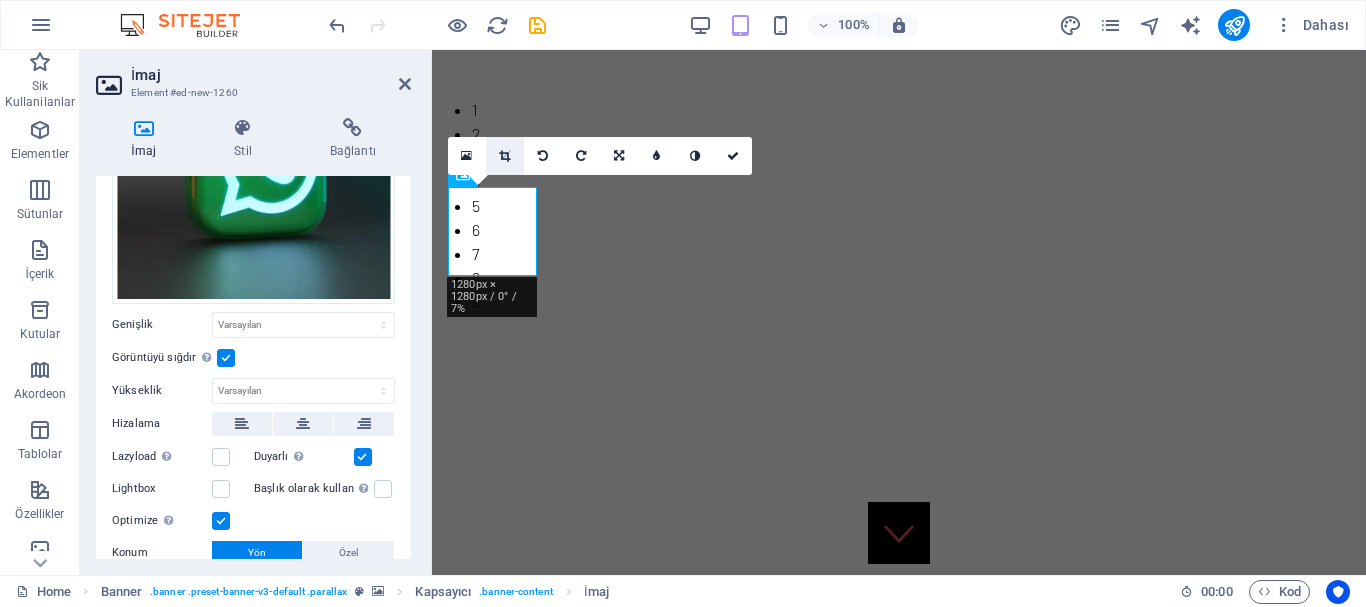 click at bounding box center (504, 156) 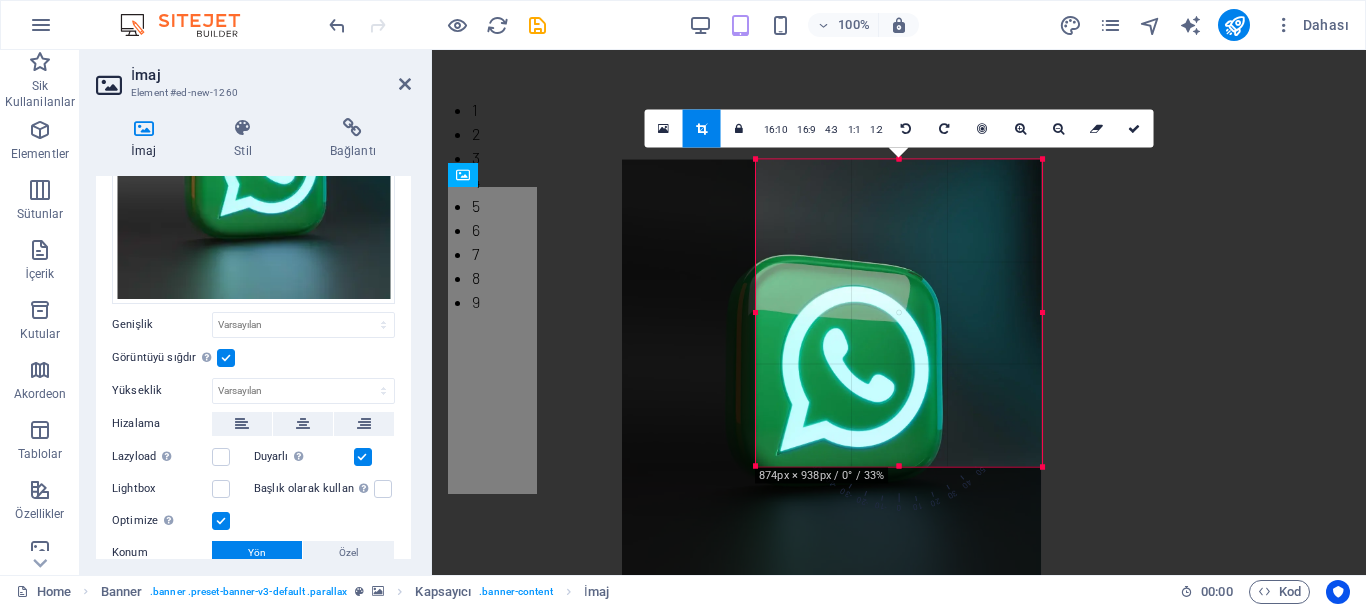 drag, startPoint x: 689, startPoint y: 520, endPoint x: 823, endPoint y: 407, distance: 175.28548 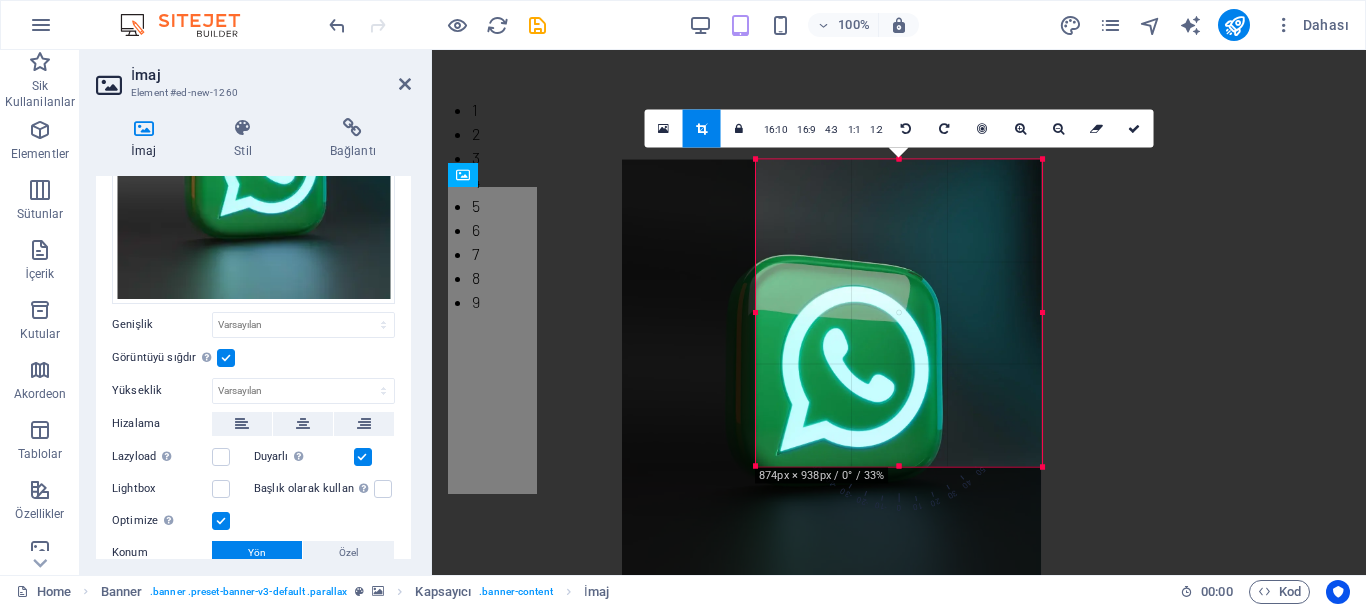 click on "180 170 160 150 140 130 120 110 100 90 80 70 60 50 40 30 20 10 0 -10 -20 -30 -40 -50 -60 -70 -80 -90 -100 -110 -120 -130 -140 -150 -160 -170 874px × 938px / 0° / 33% 16:10 16:9 4:3 1:1 1:2 0" at bounding box center (899, 312) 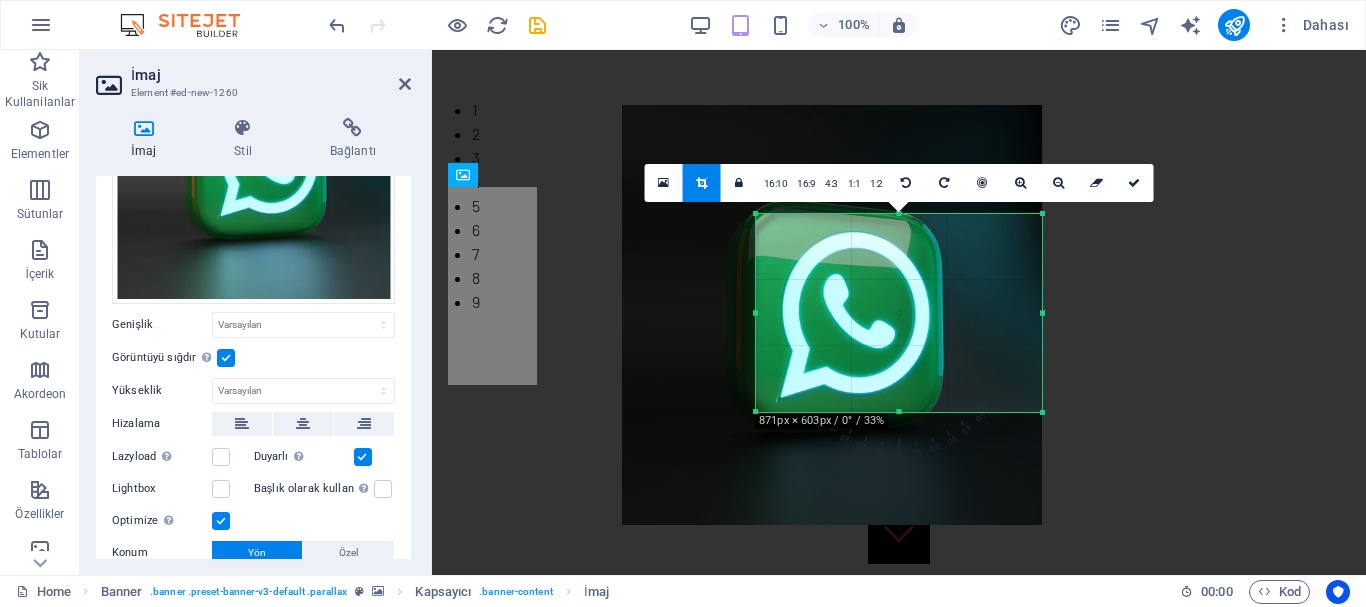 drag, startPoint x: 901, startPoint y: 156, endPoint x: 911, endPoint y: 265, distance: 109.457756 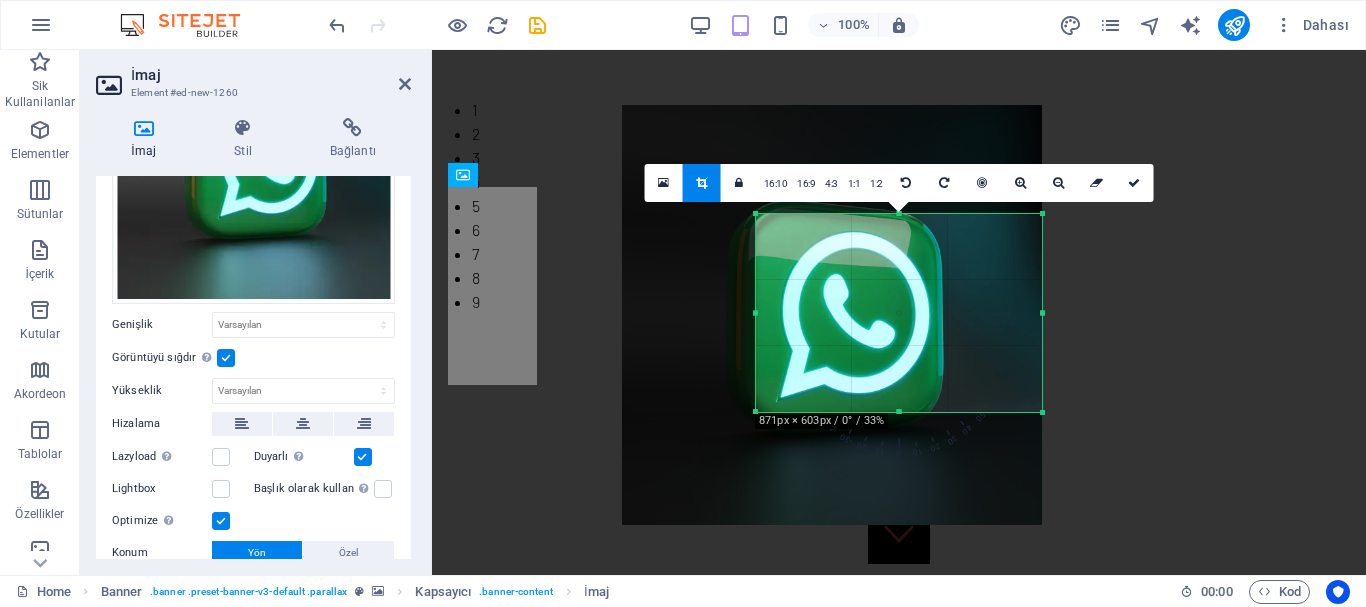 click on "180 170 160 150 140 130 120 110 100 90 80 70 60 50 40 30 20 10 0 -10 -20 -30 -40 -50 -60 -70 -80 -90 -100 -110 -120 -130 -140 -150 -160 -170 871px × 603px / 0° / 33% 16:10 16:9 4:3 1:1 1:2 0" at bounding box center (899, 313) 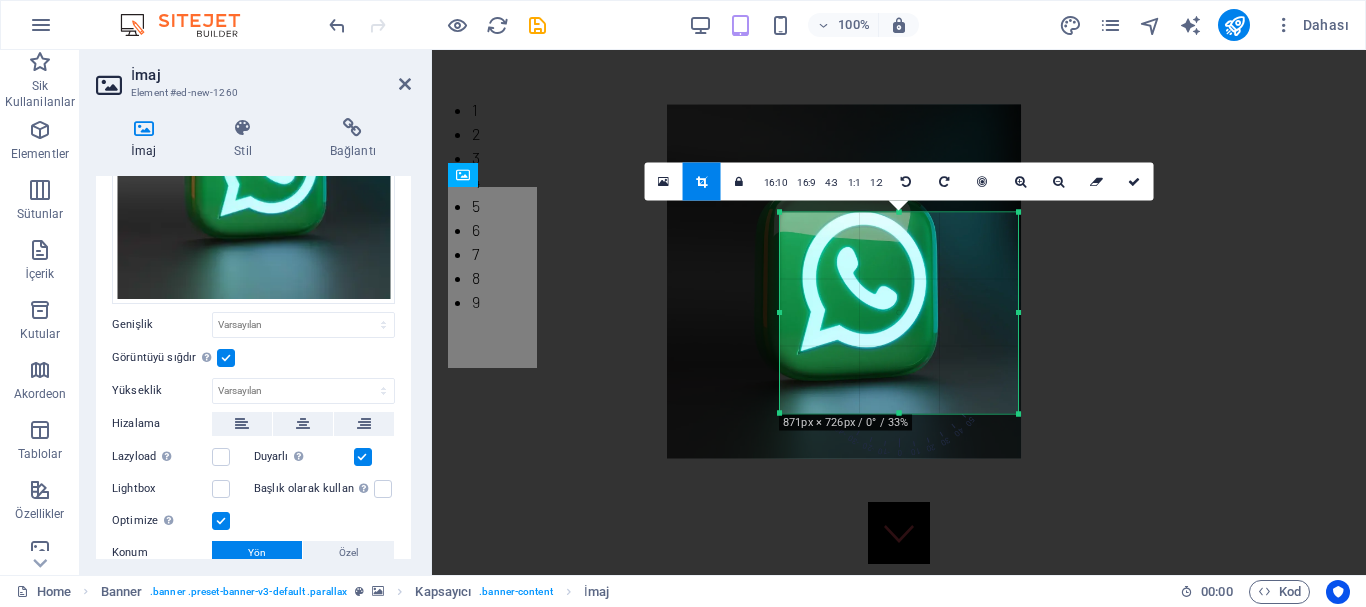 drag, startPoint x: 1040, startPoint y: 212, endPoint x: 998, endPoint y: 207, distance: 42.296574 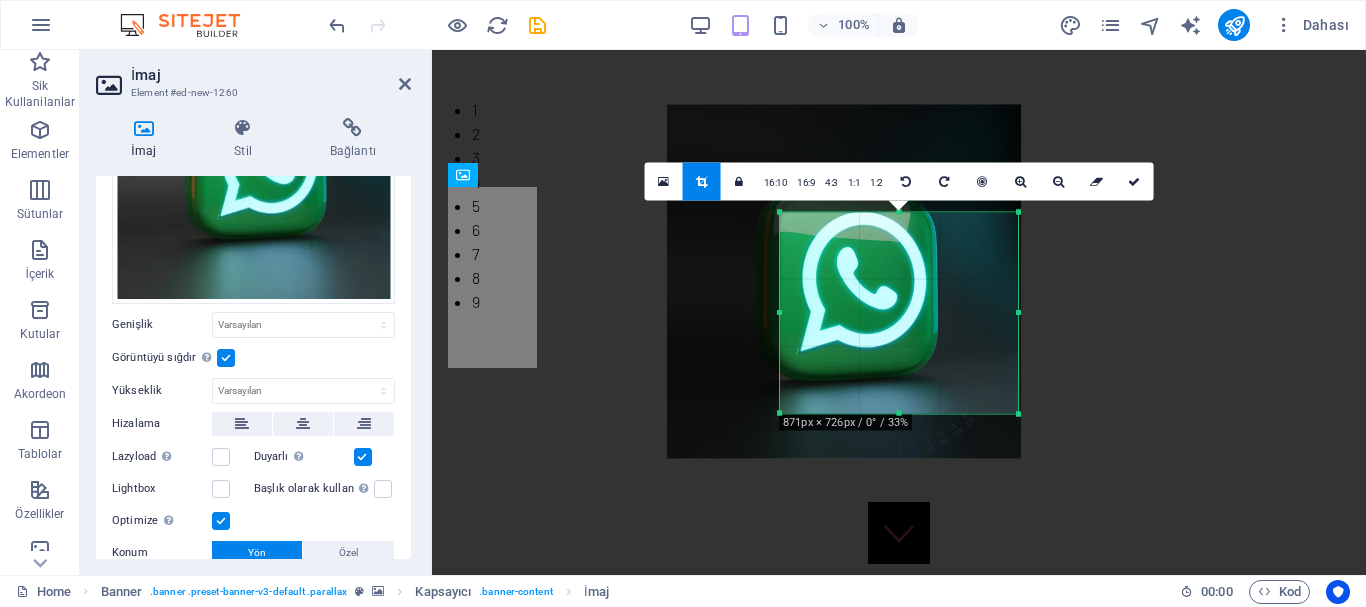 click on "180 170 160 150 140 130 120 110 100 90 80 70 60 50 40 30 20 10 0 -10 -20 -30 -40 -50 -60 -70 -80 -90 -100 -110 -120 -130 -140 -150 -160 -170 871px × 726px / 0° / 33% 16:10 16:9 4:3 1:1 1:2 0" at bounding box center [899, 312] 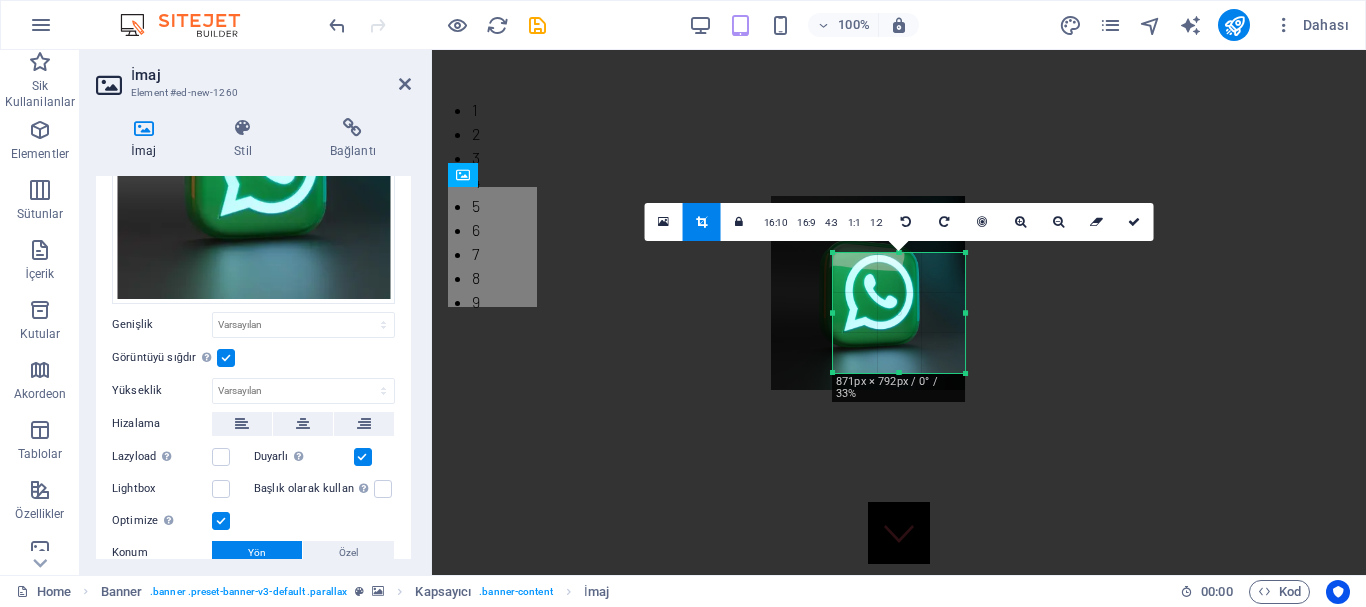 drag, startPoint x: 1025, startPoint y: 419, endPoint x: 914, endPoint y: 336, distance: 138.60014 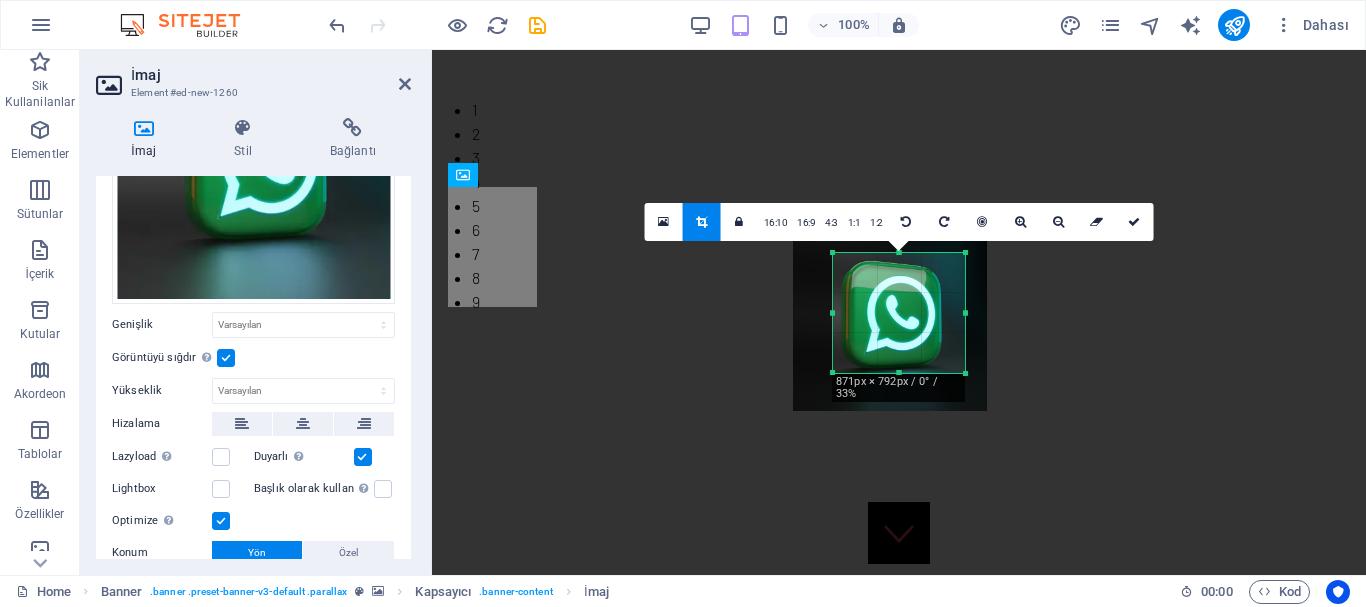 drag, startPoint x: 872, startPoint y: 292, endPoint x: 894, endPoint y: 313, distance: 30.413813 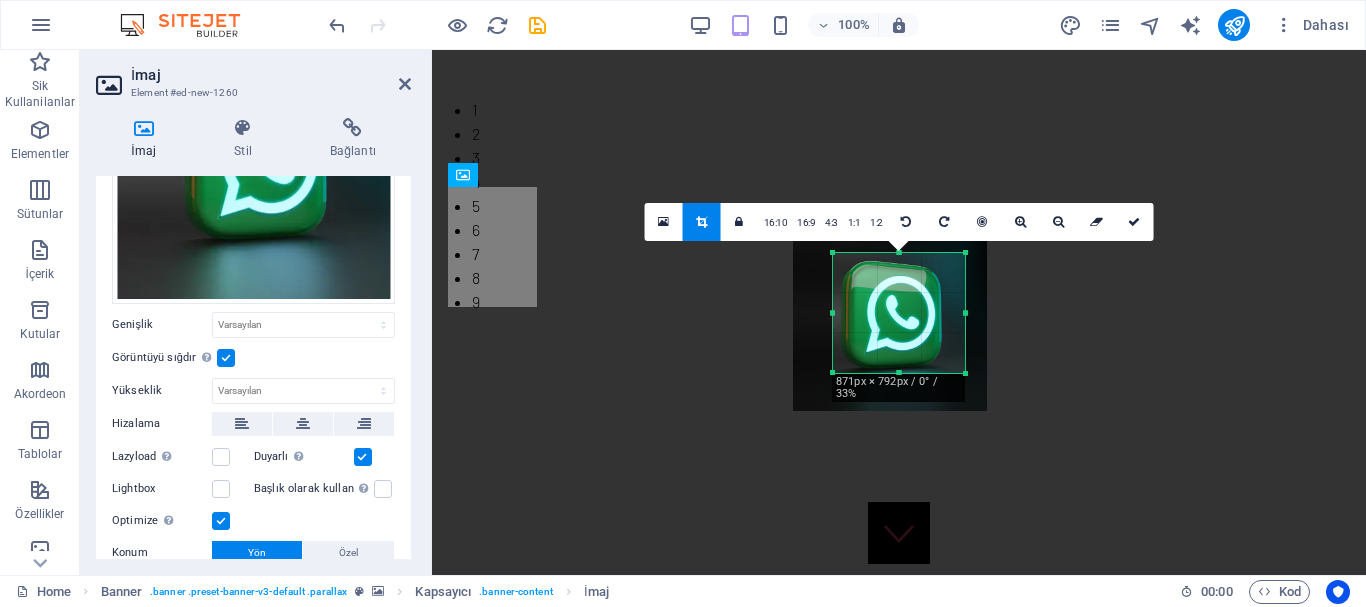click at bounding box center [890, 314] 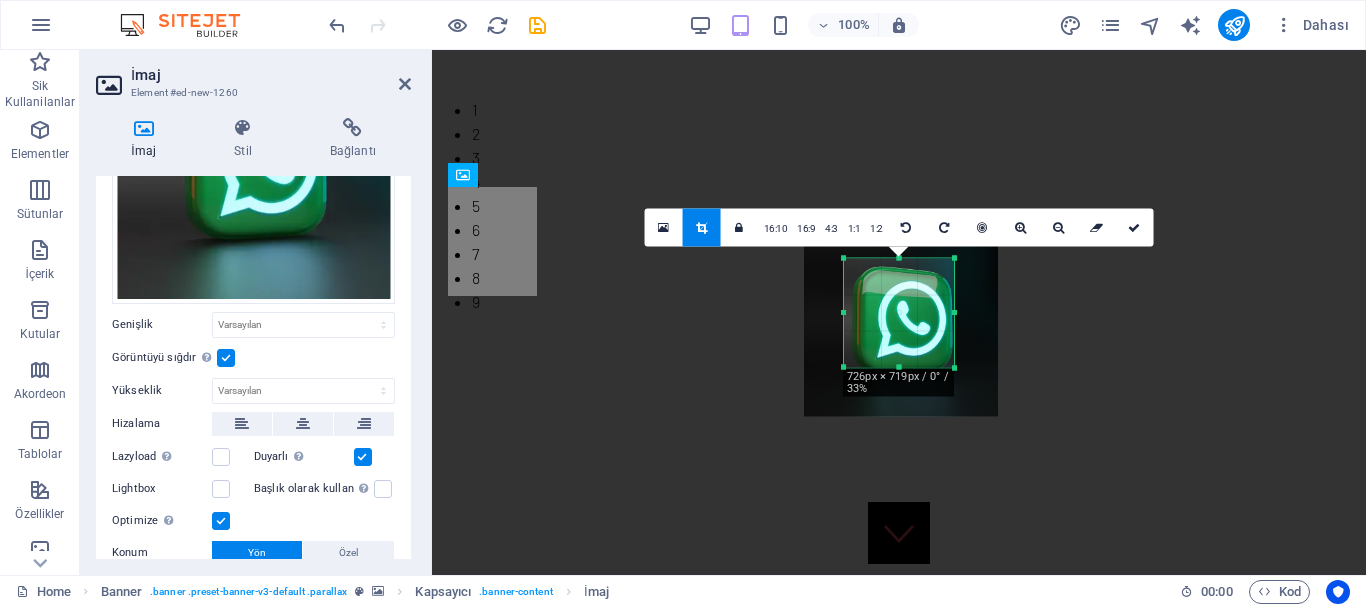 drag, startPoint x: 966, startPoint y: 373, endPoint x: 944, endPoint y: 362, distance: 24.596748 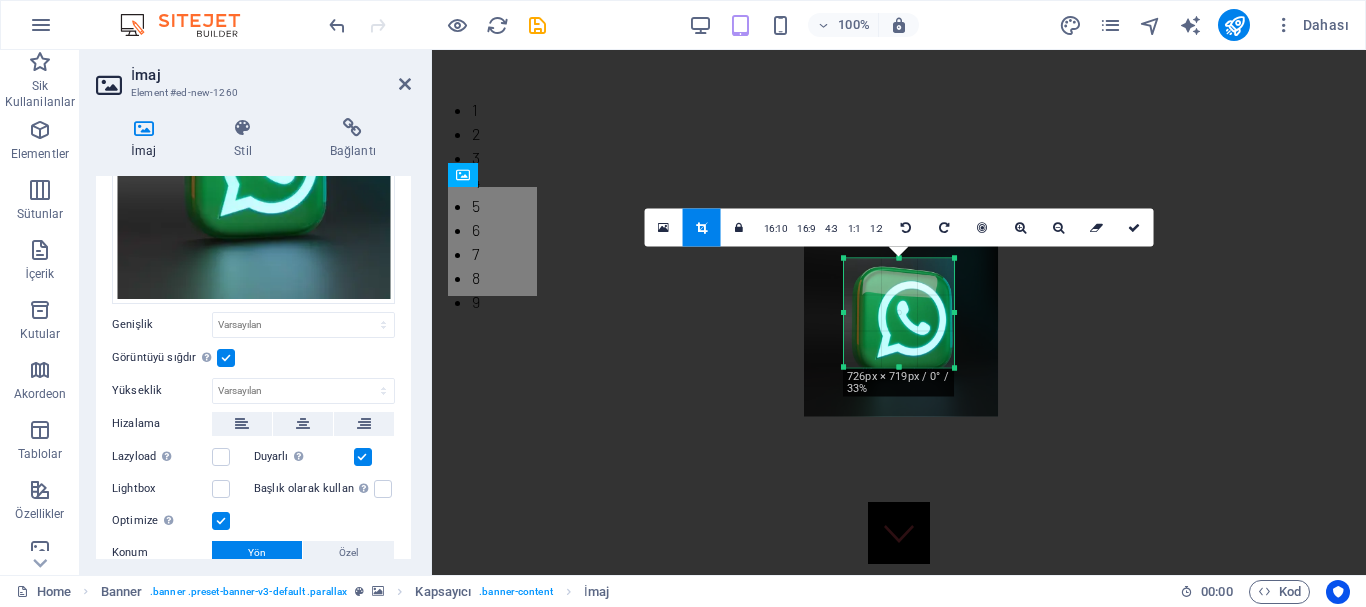 click on "180 170 160 150 140 130 120 110 100 90 80 70 60 50 40 30 20 10 0 -10 -20 -30 -40 -50 -60 -70 -80 -90 -100 -110 -120 -130 -140 -150 -160 -170 726px × 719px / 0° / 33% 16:10 16:9 4:3 1:1 1:2 0" at bounding box center (899, 312) 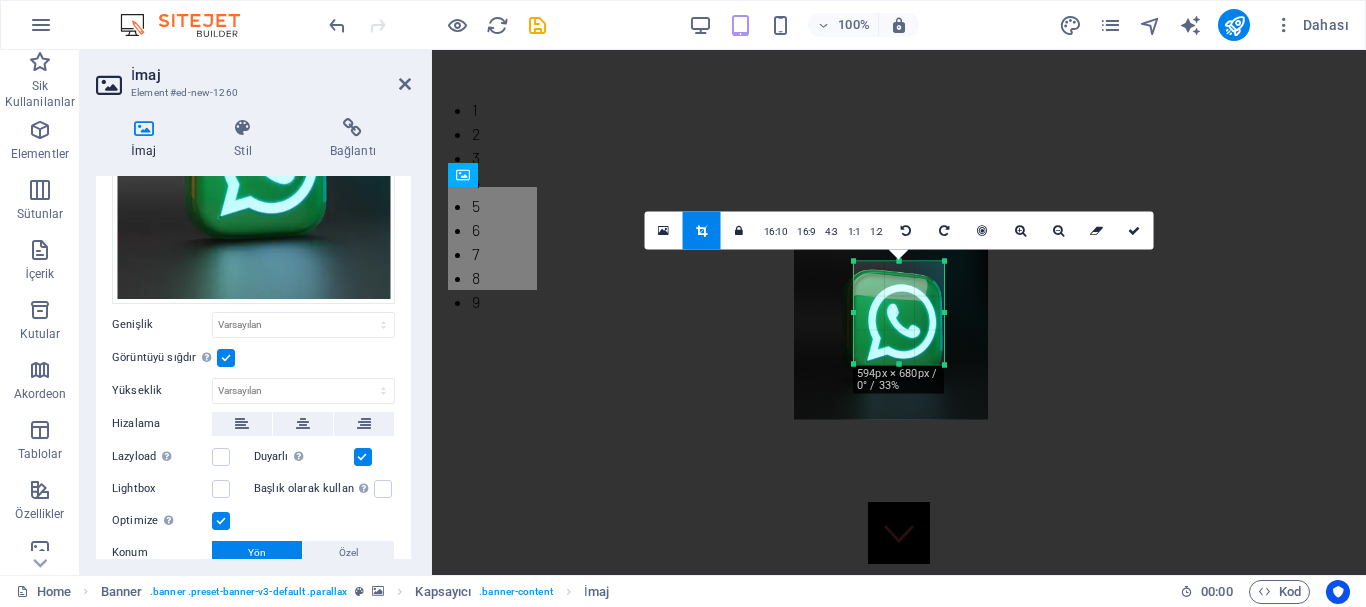 drag, startPoint x: 844, startPoint y: 368, endPoint x: 864, endPoint y: 363, distance: 20.615528 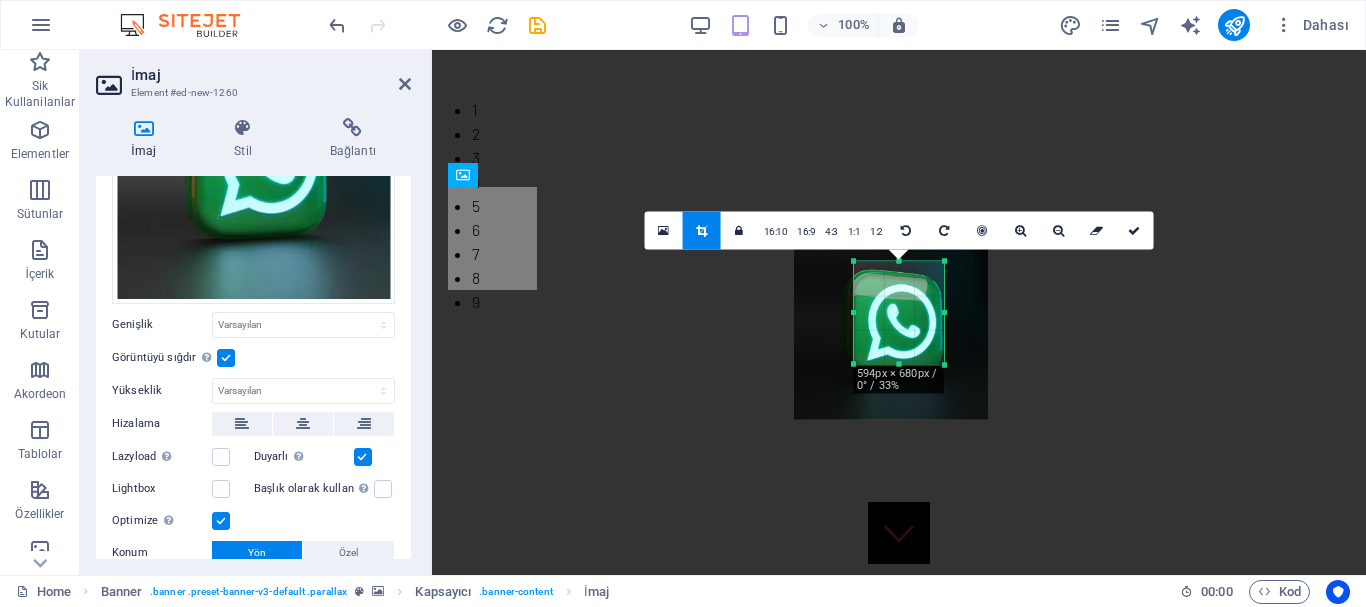 click on "180 170 160 150 140 130 120 110 100 90 80 70 60 50 40 30 20 10 0 -10 -20 -30 -40 -50 -60 -70 -80 -90 -100 -110 -120 -130 -140 -150 -160 -170 594px × 680px / 0° / 33% 16:10 16:9 4:3 1:1 1:2 0" at bounding box center [899, 312] 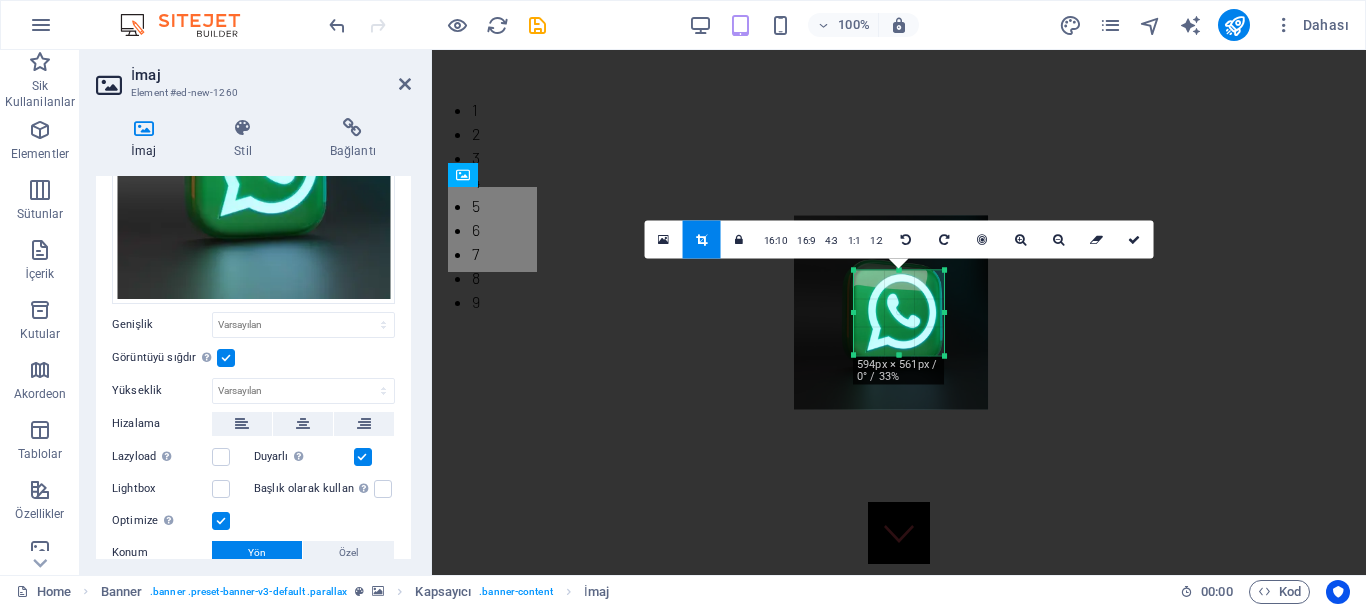 drag, startPoint x: 898, startPoint y: 262, endPoint x: 905, endPoint y: 281, distance: 20.248457 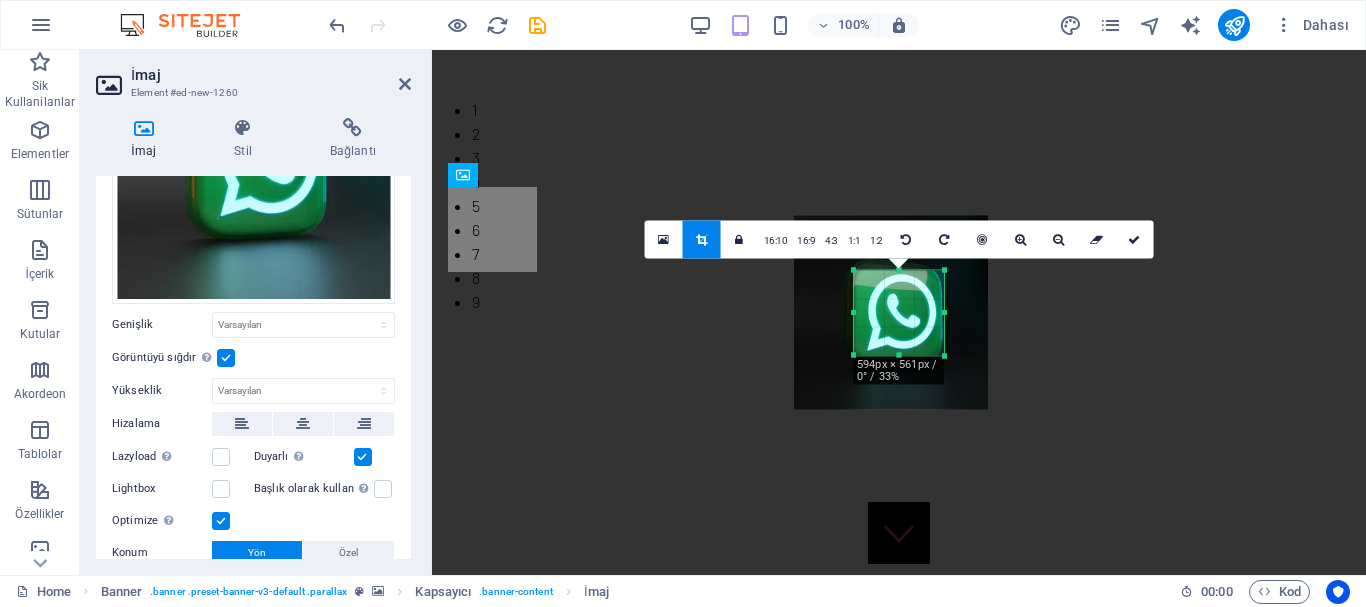click on "180 170 160 150 140 130 120 110 100 90 80 70 60 50 40 30 20 10 0 -10 -20 -30 -40 -50 -60 -70 -80 -90 -100 -110 -120 -130 -140 -150 -160 -170 594px × 561px / 0° / 33% 16:10 16:9 4:3 1:1 1:2 0" at bounding box center [899, 312] 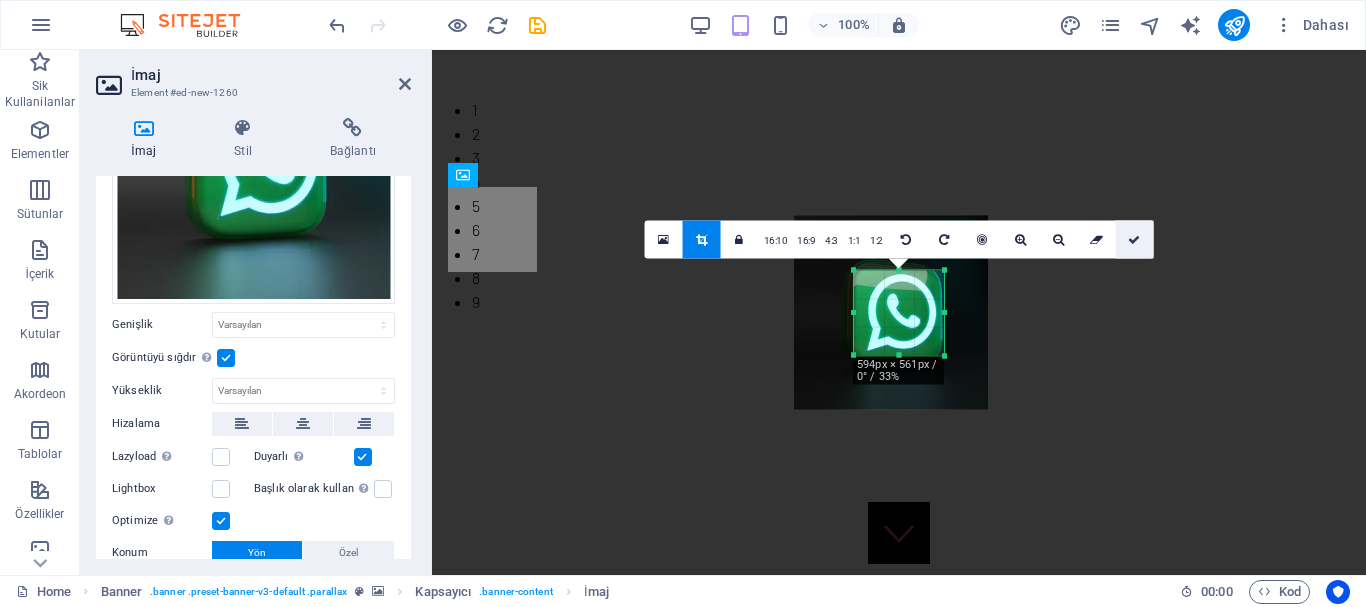 click at bounding box center (1134, 239) 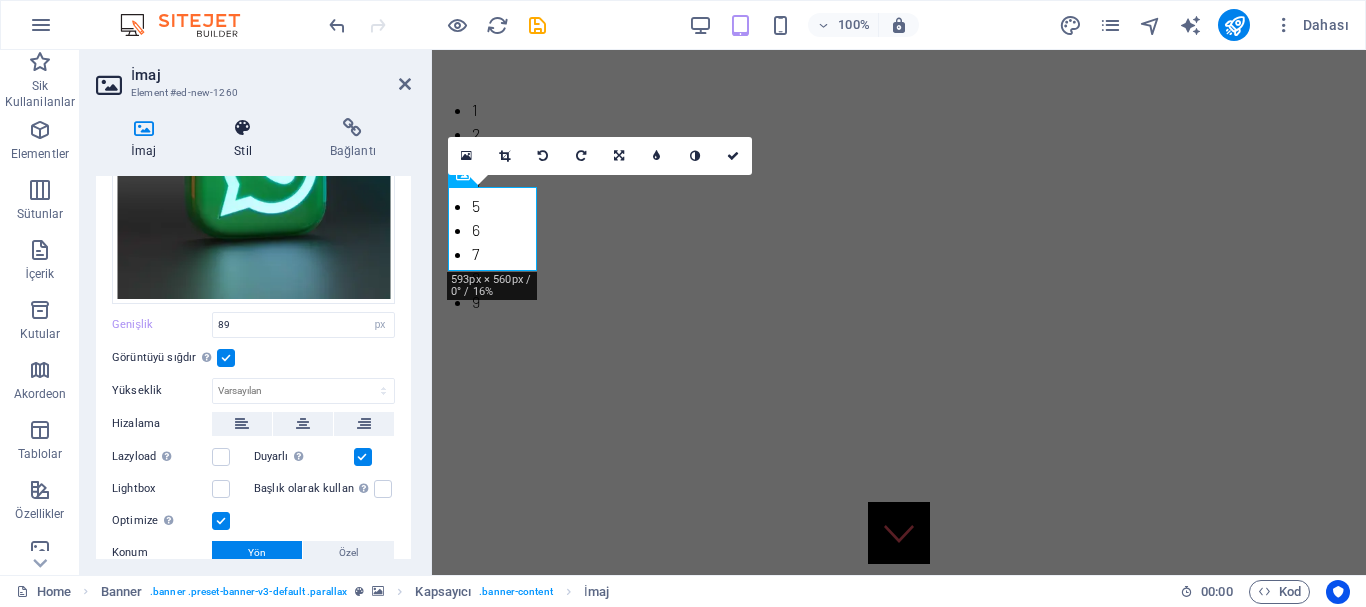 click at bounding box center (243, 128) 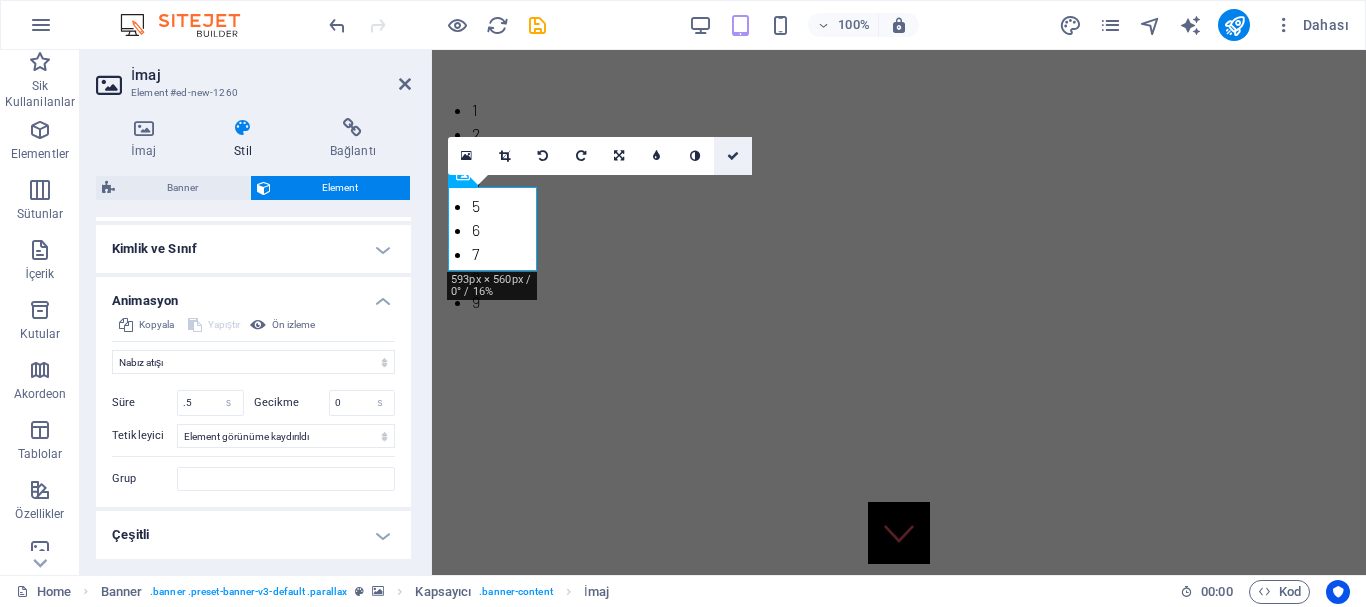 click at bounding box center [733, 156] 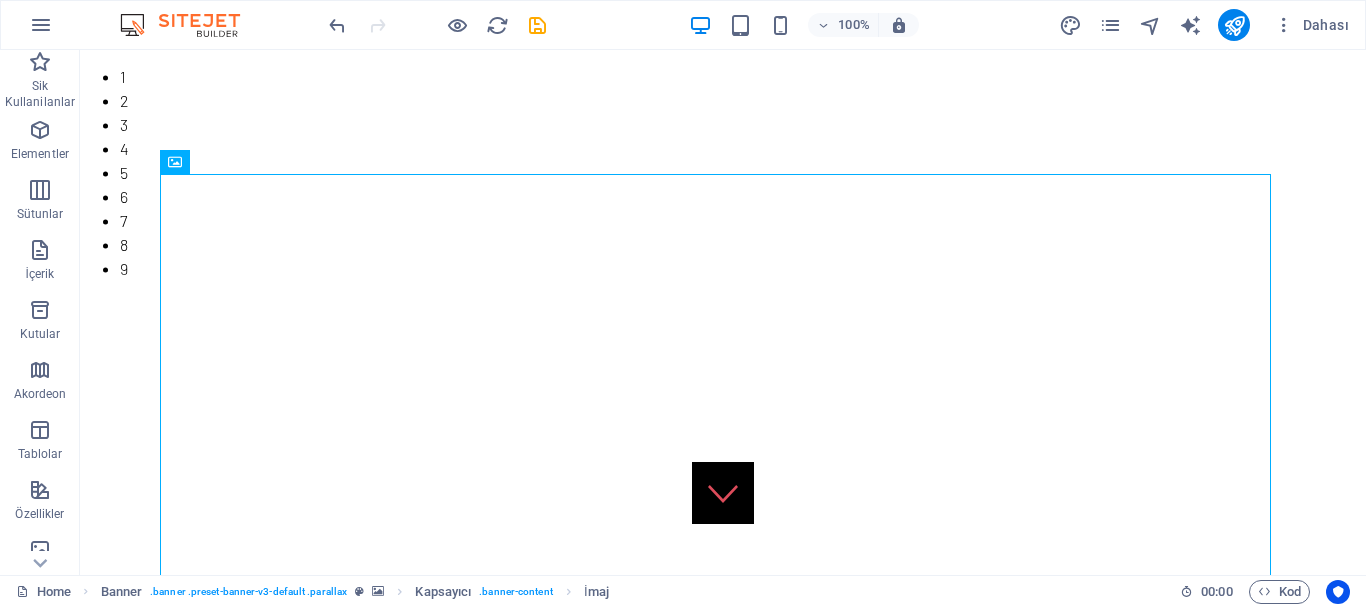 scroll, scrollTop: 0, scrollLeft: 0, axis: both 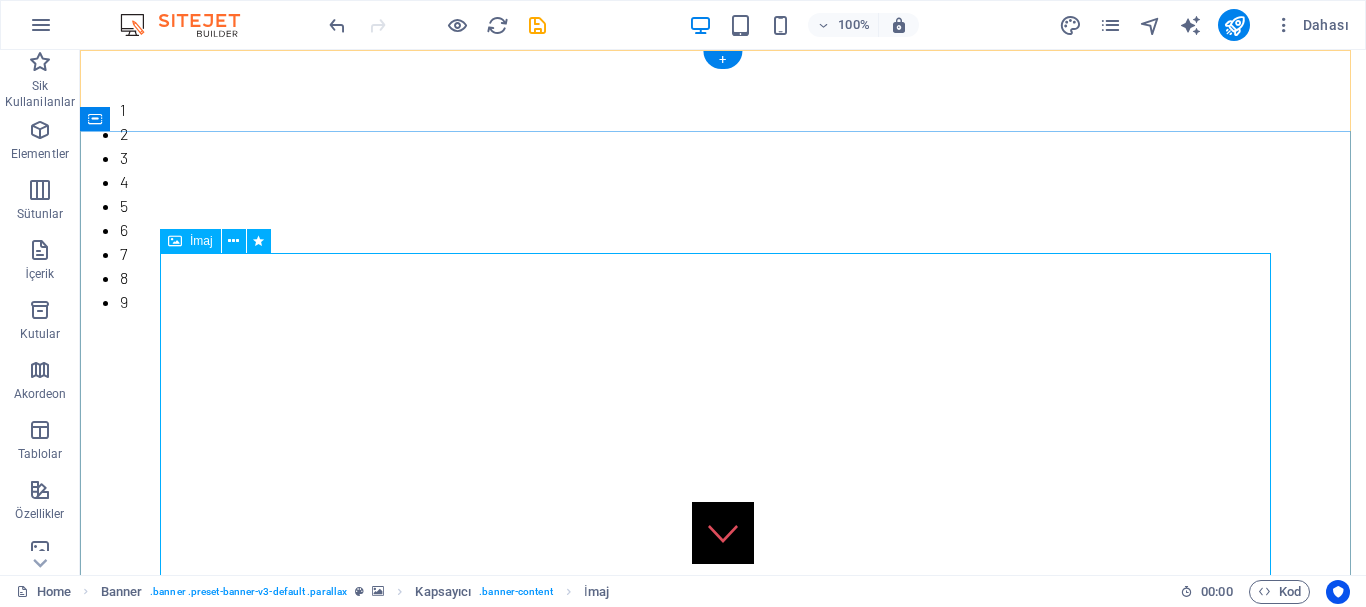 click at bounding box center [723, 1837] 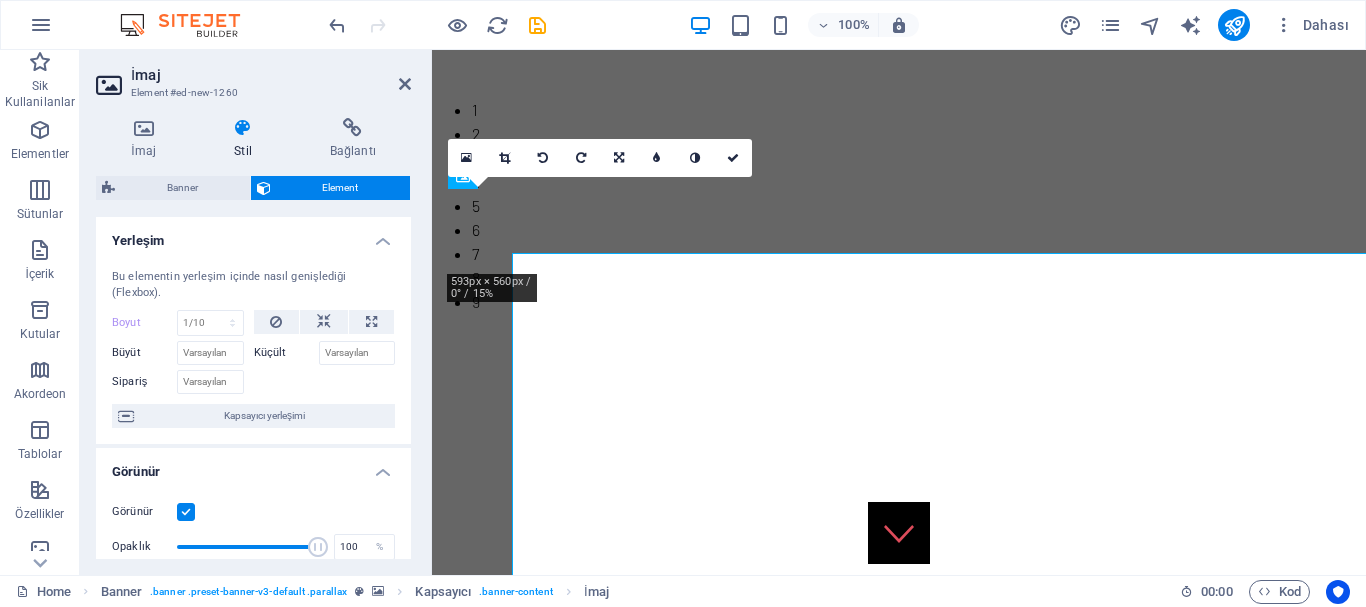 type on "10" 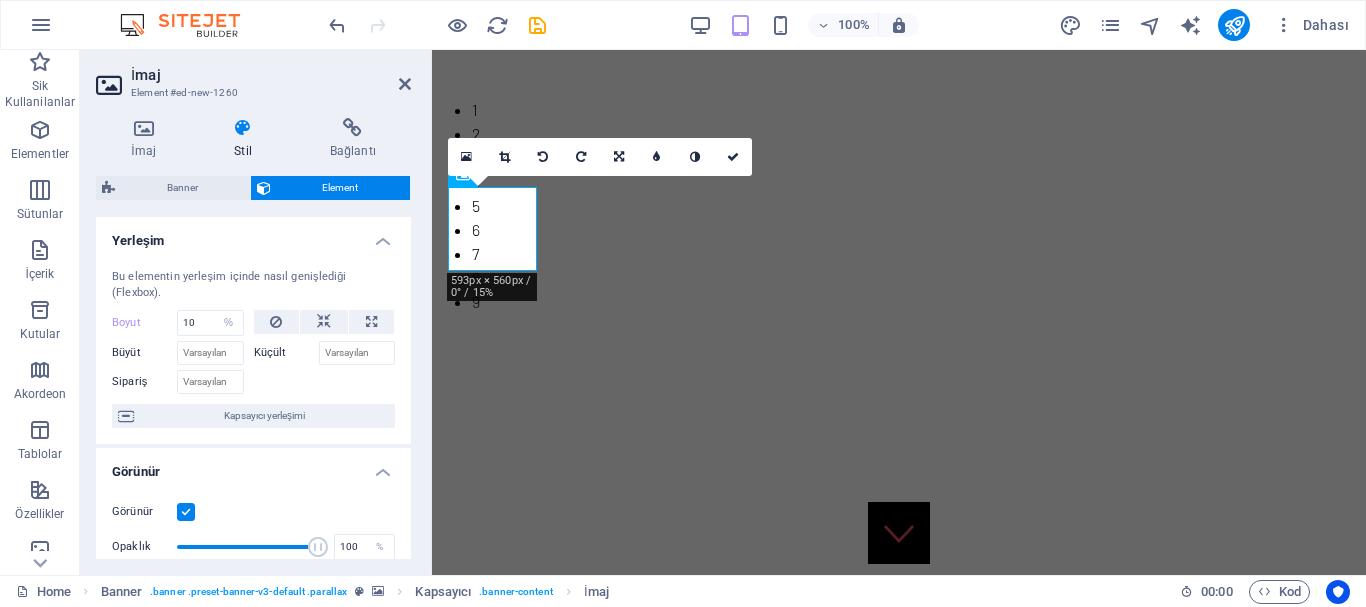 click on "Küçült" at bounding box center [286, 353] 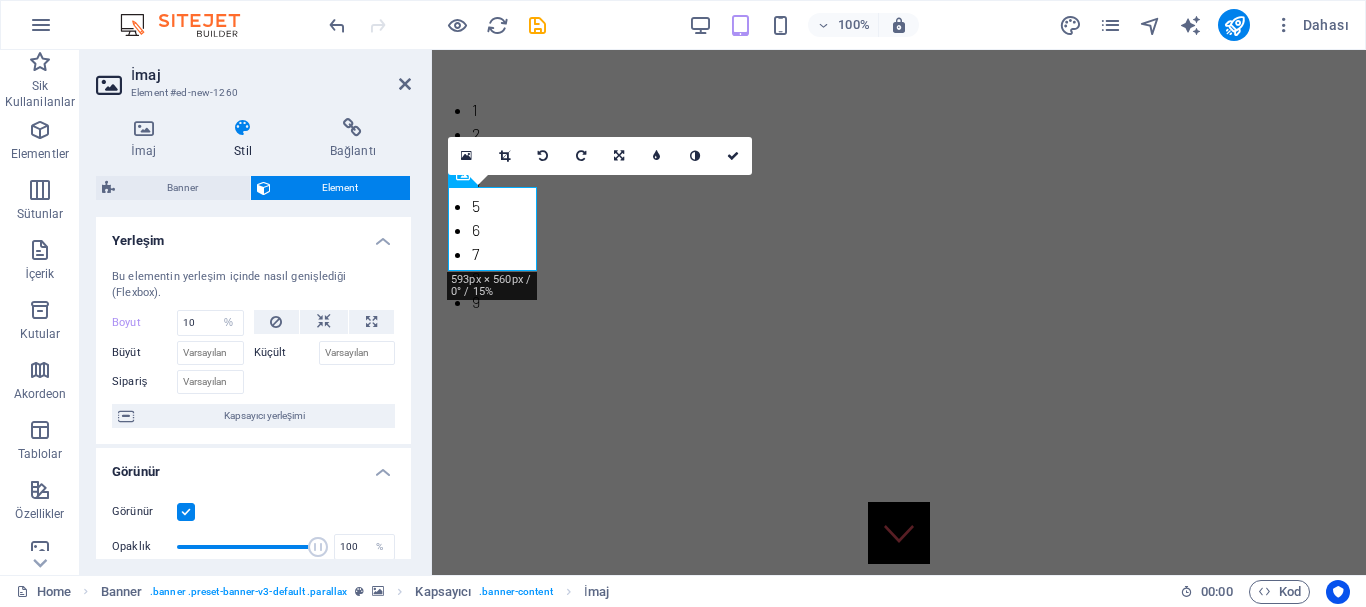 click on "Küçült" at bounding box center (286, 353) 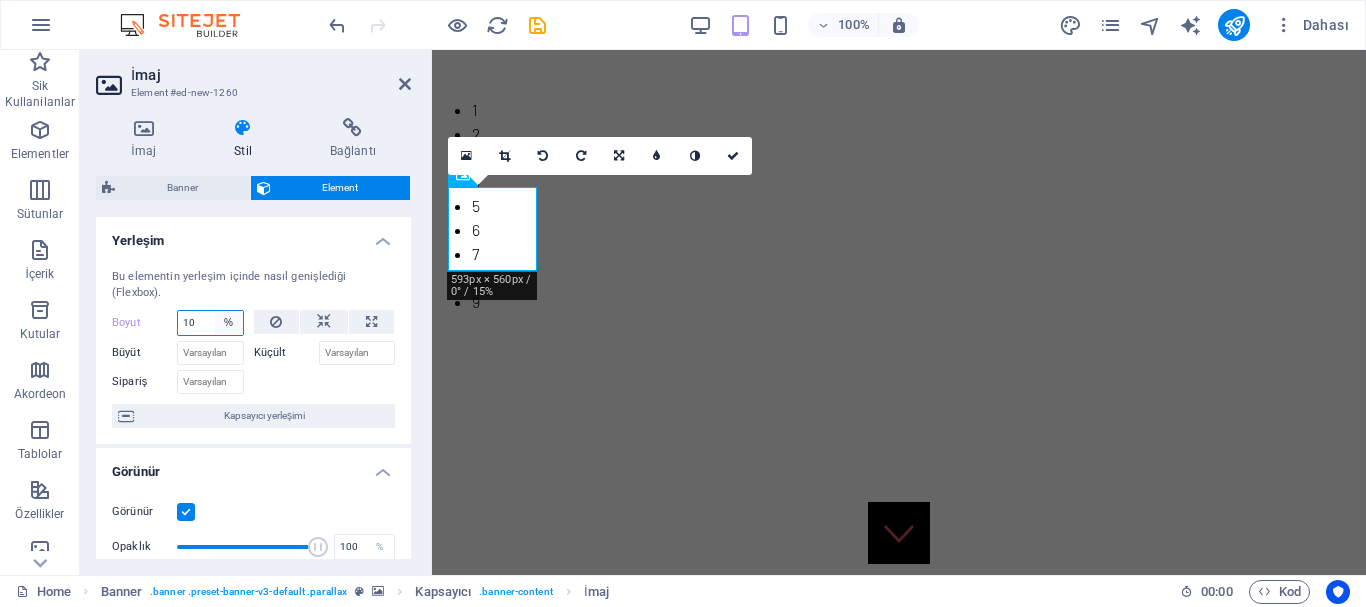 click on "Varsayılan otomatik px % 1/1 1/2 1/3 1/4 1/5 1/6 1/7 1/8 1/9 1/10" at bounding box center (229, 323) 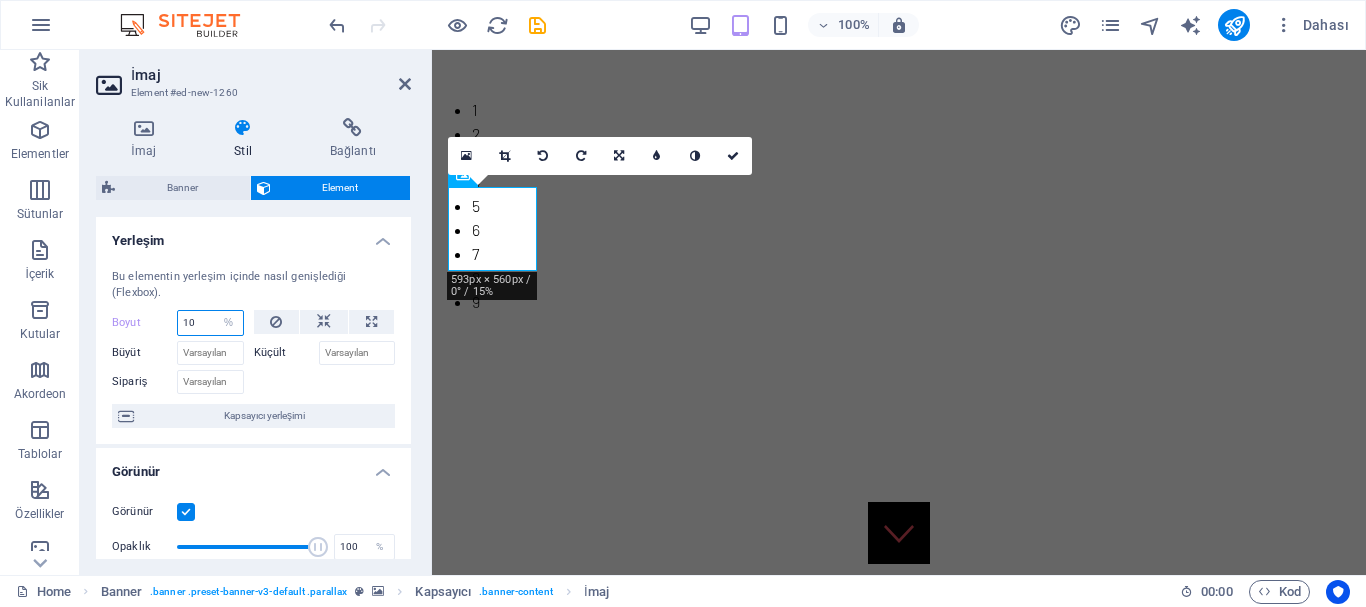 select on "1/10" 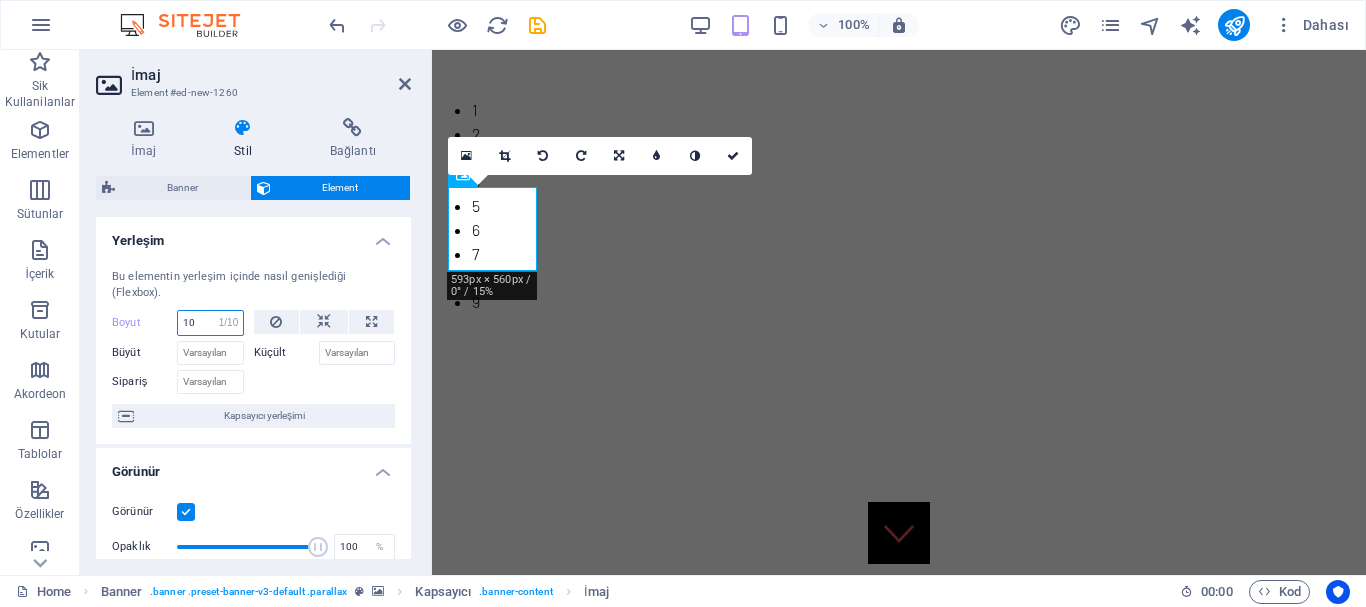 click on "Varsayılan otomatik px % 1/1 1/2 1/3 1/4 1/5 1/6 1/7 1/8 1/9 1/10" at bounding box center [229, 323] 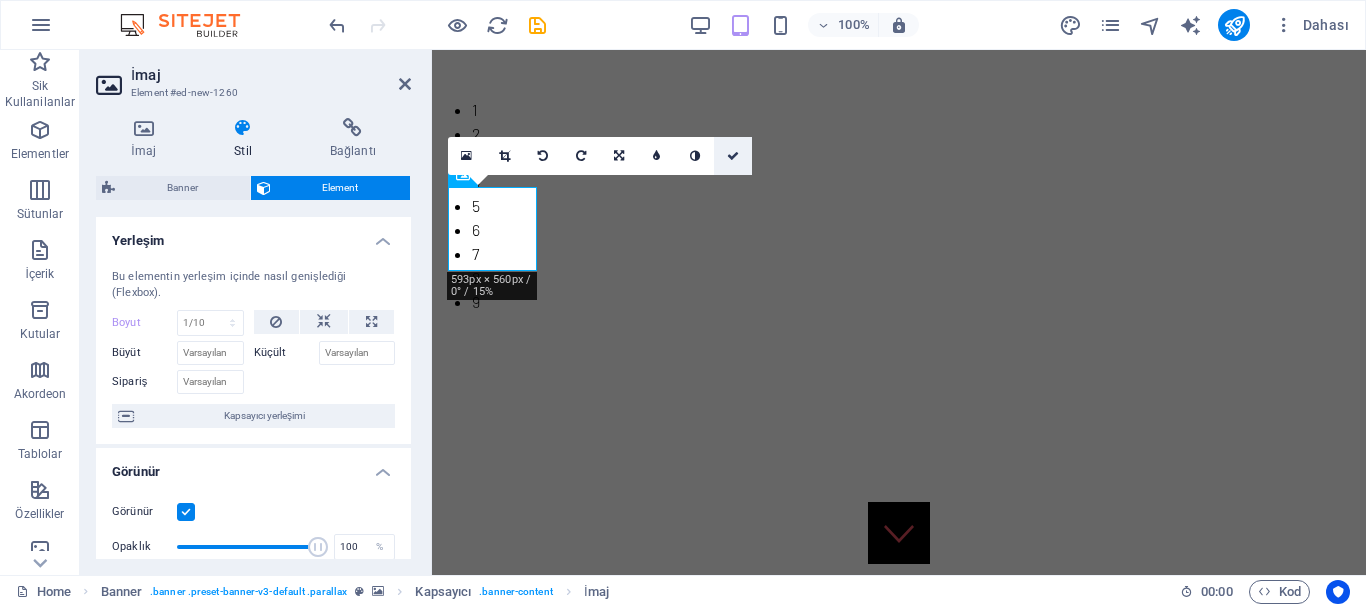 click at bounding box center [733, 156] 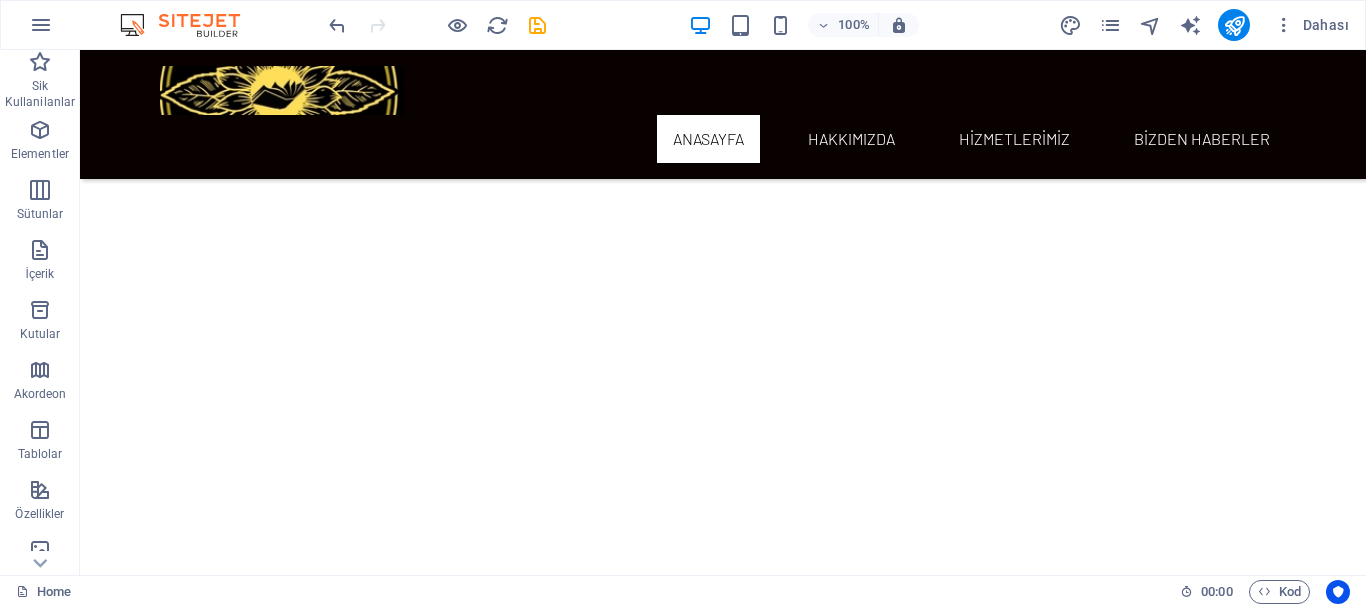 scroll, scrollTop: 511, scrollLeft: 0, axis: vertical 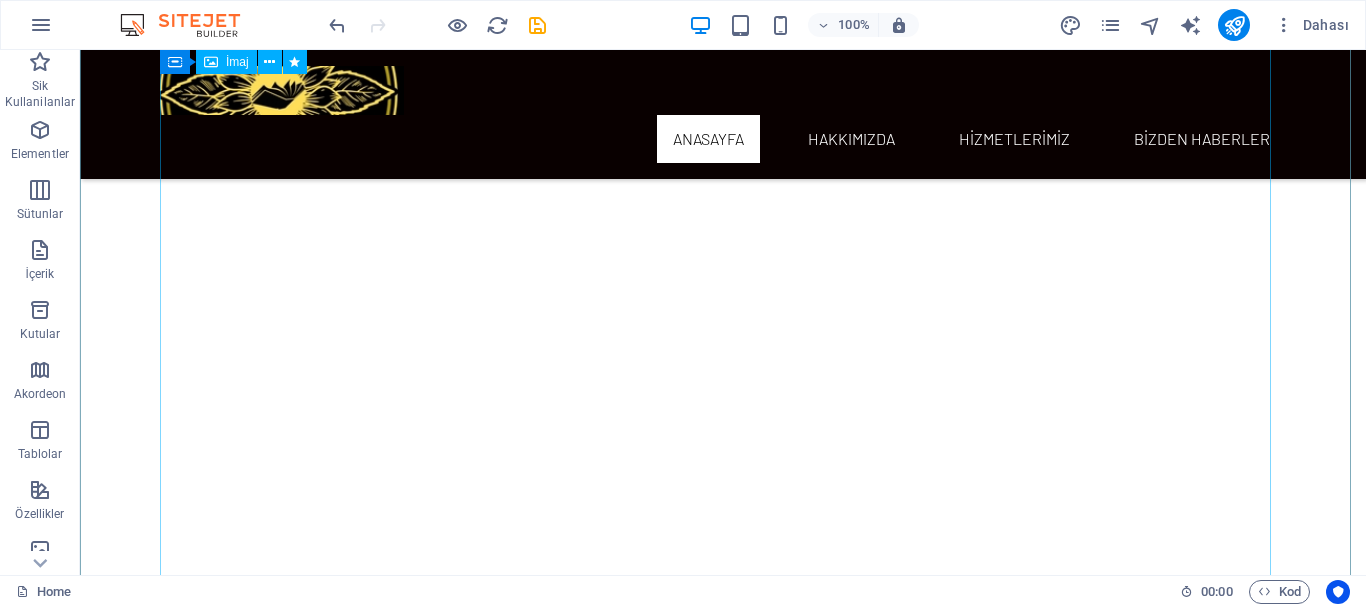 click at bounding box center [723, 1278] 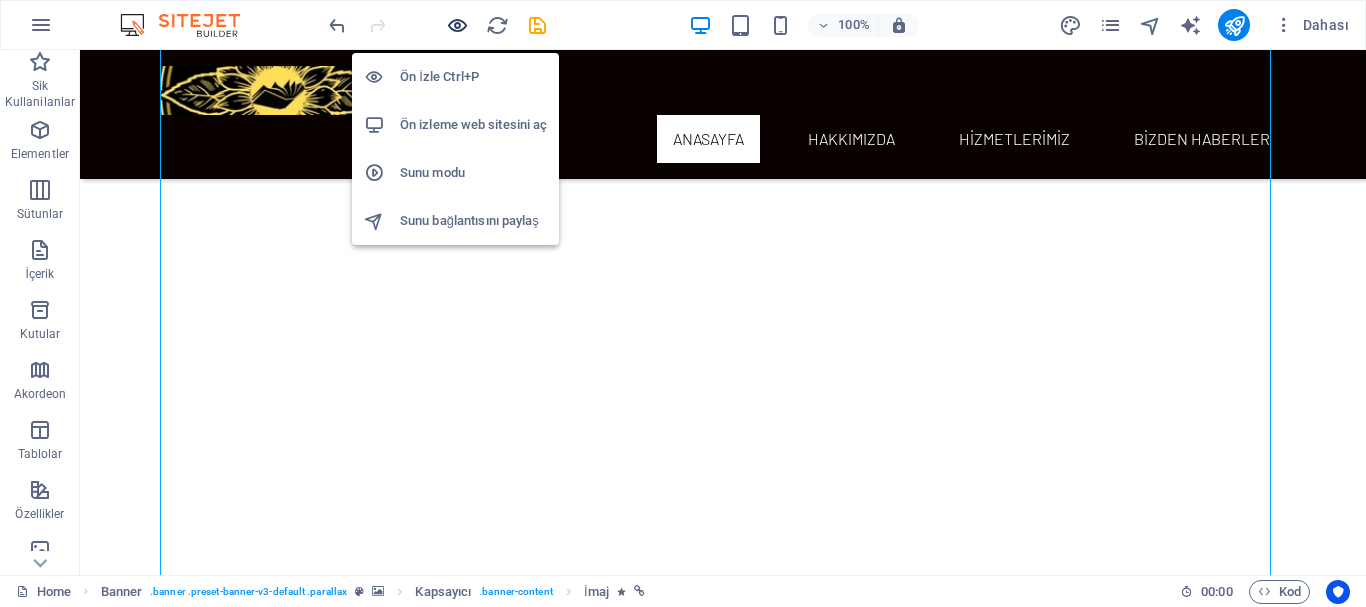 click at bounding box center [457, 25] 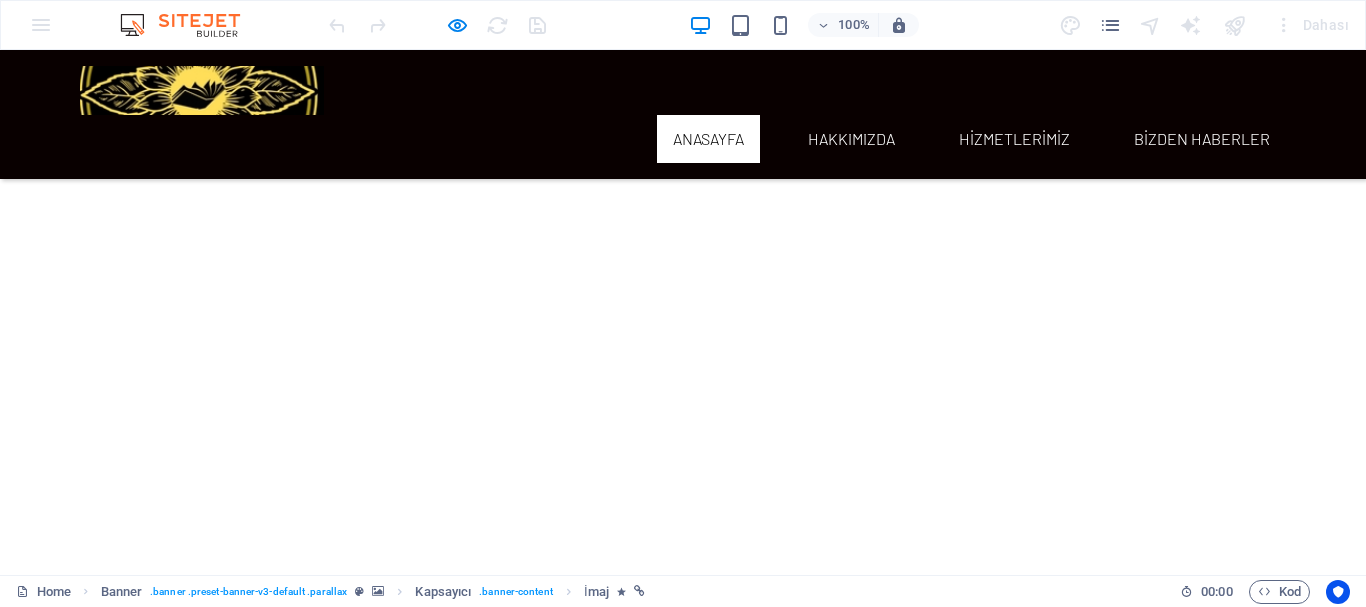 click at bounding box center (763, 1354) 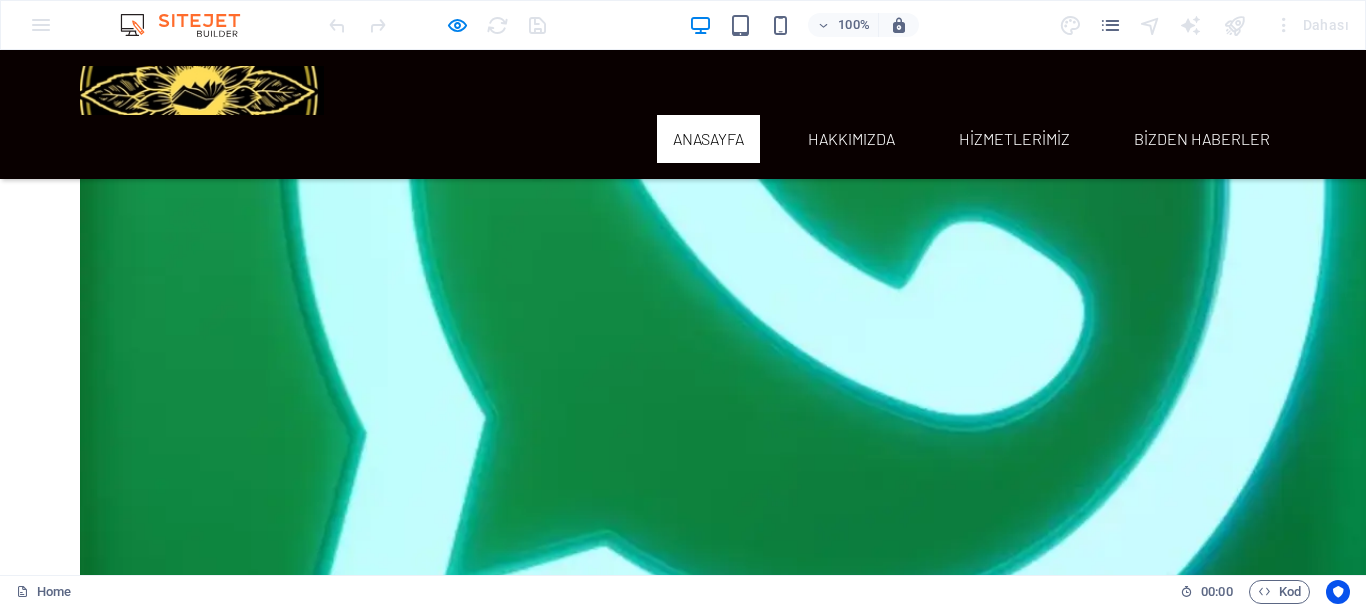 scroll, scrollTop: 0, scrollLeft: 0, axis: both 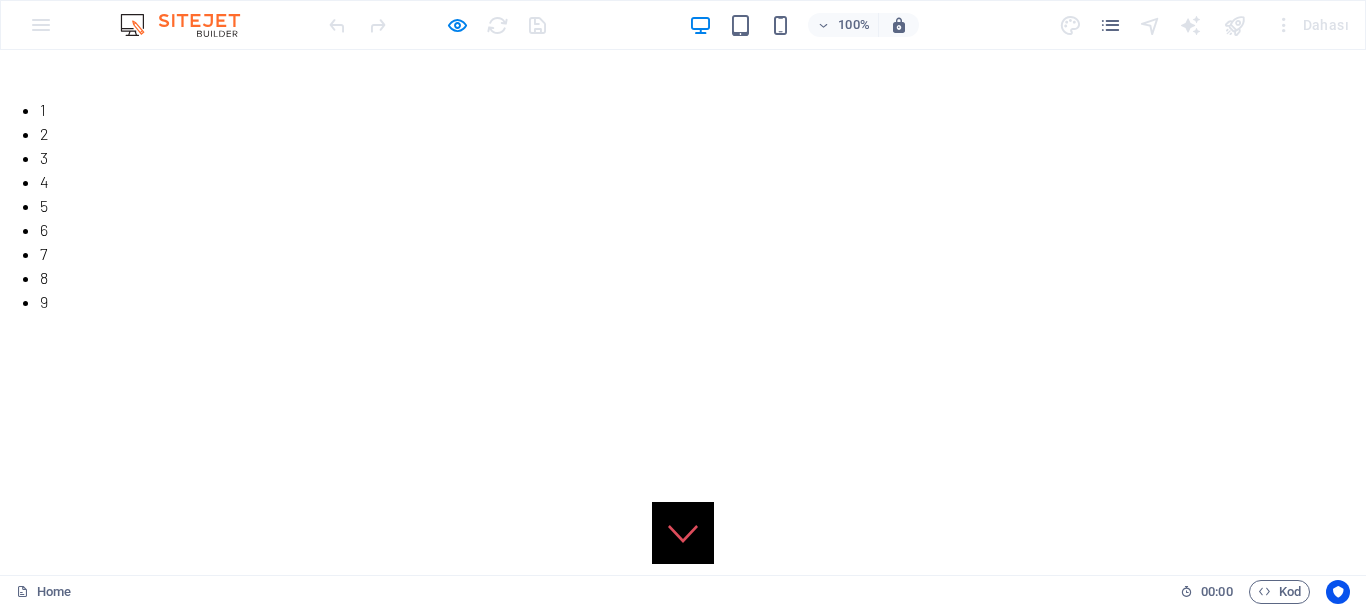 click on "Buton metni" at bounding box center [145, 1247] 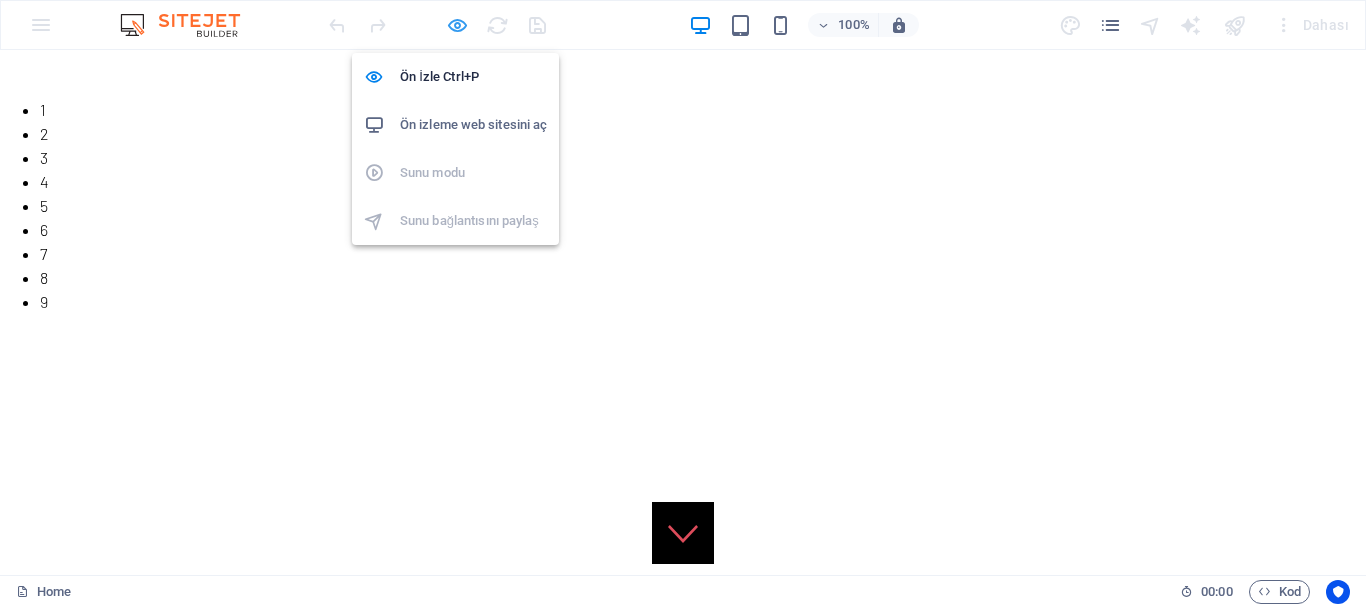 click at bounding box center [457, 25] 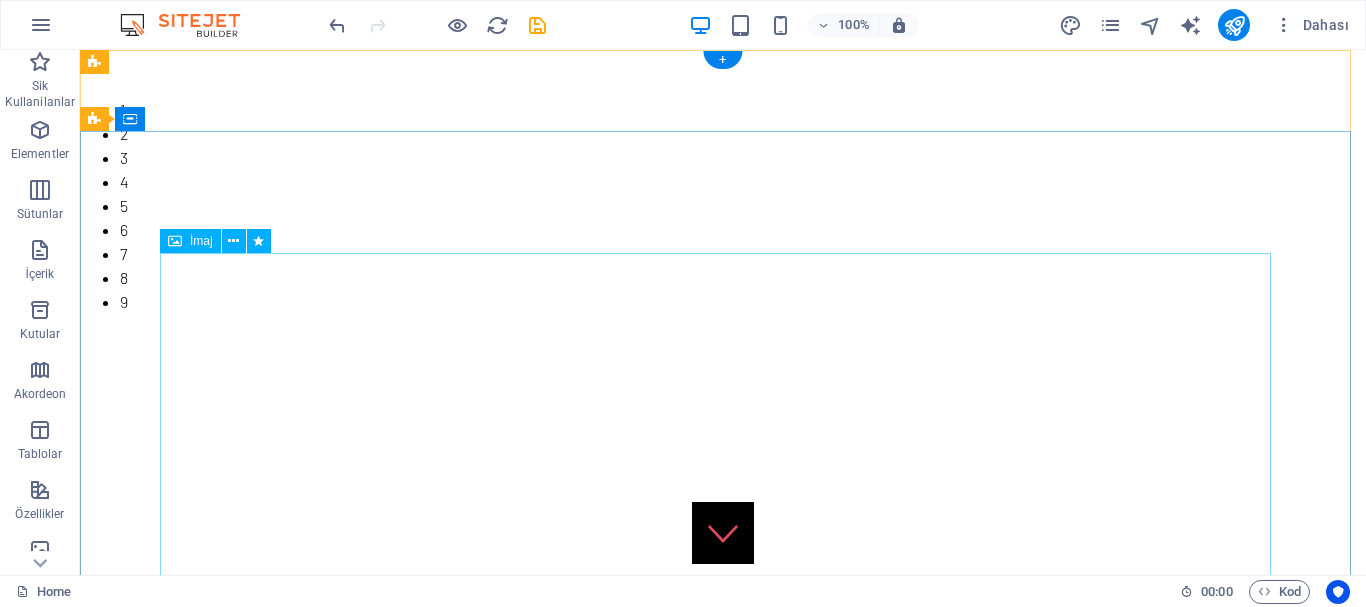 type 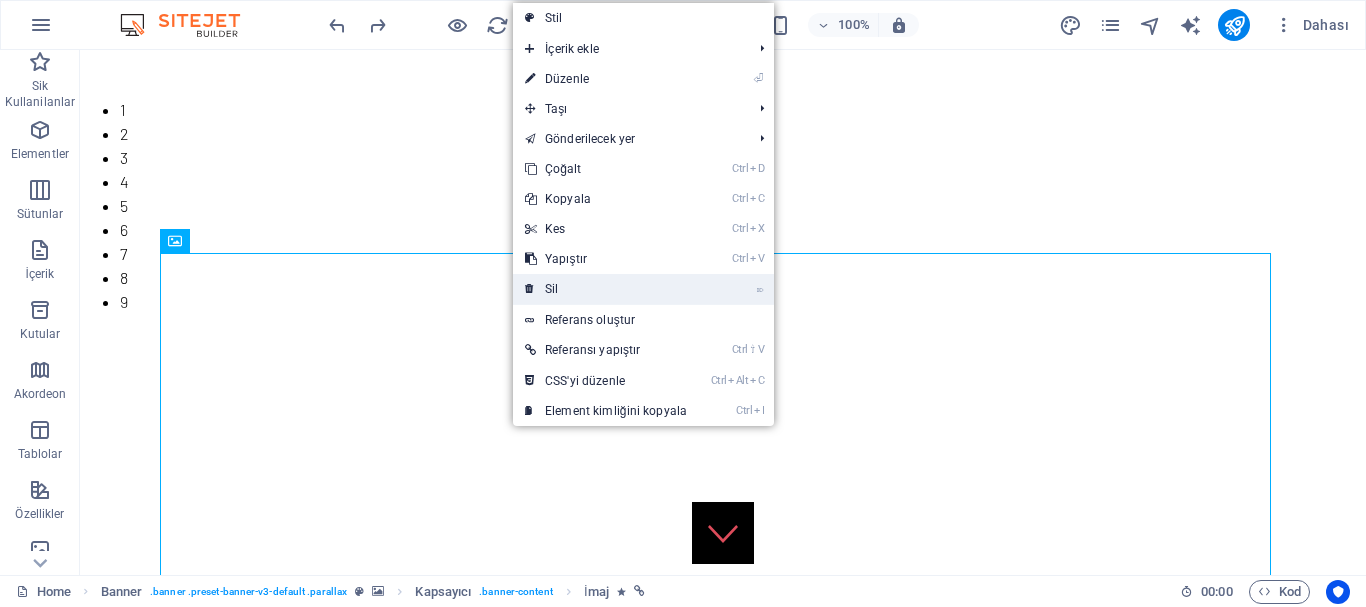 click on "⌦  Sil" at bounding box center (606, 289) 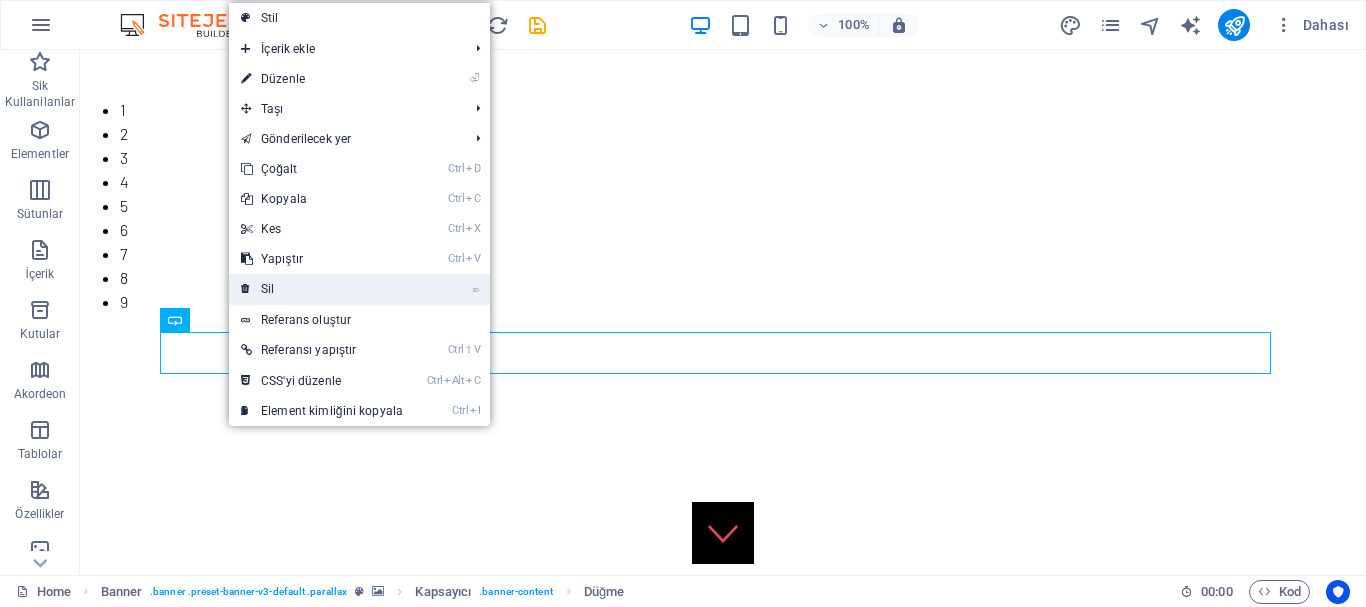 click on "⌦  Sil" at bounding box center [322, 289] 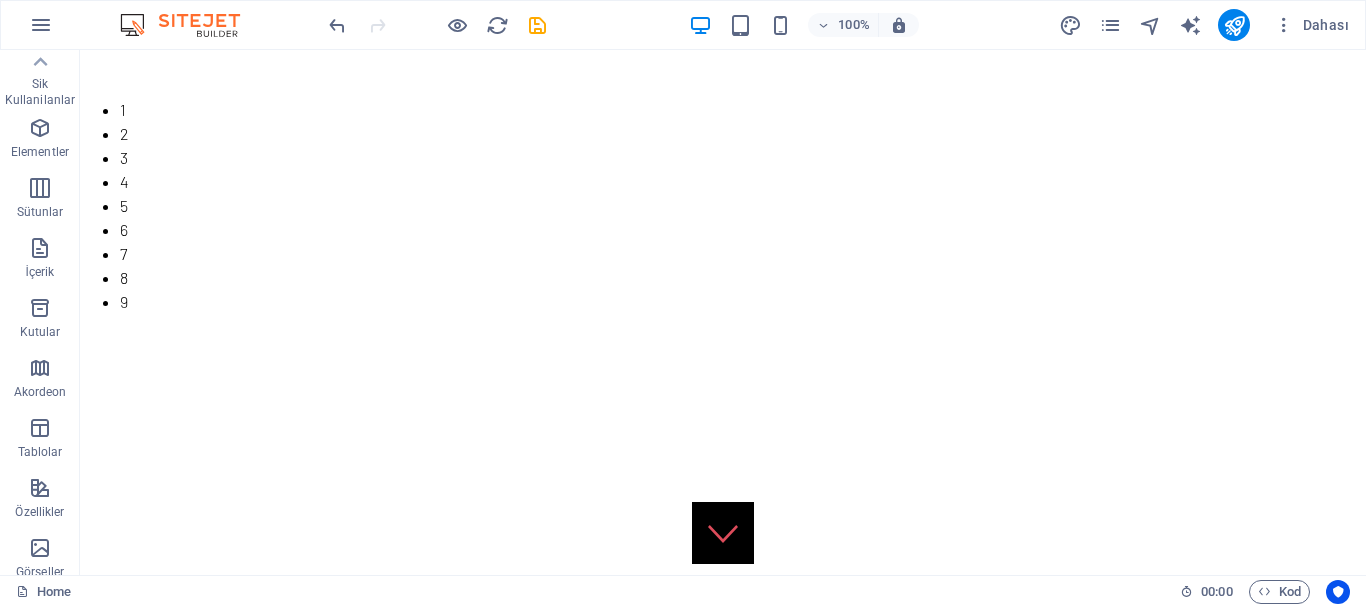 scroll, scrollTop: 0, scrollLeft: 0, axis: both 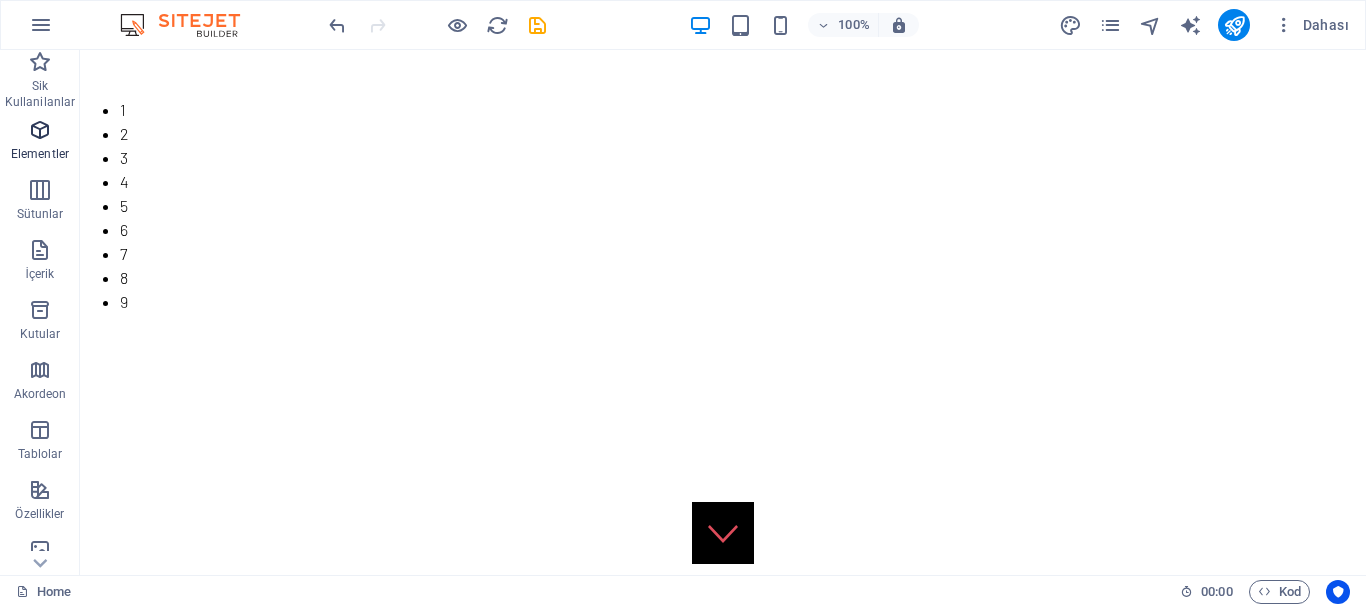 click at bounding box center [40, 130] 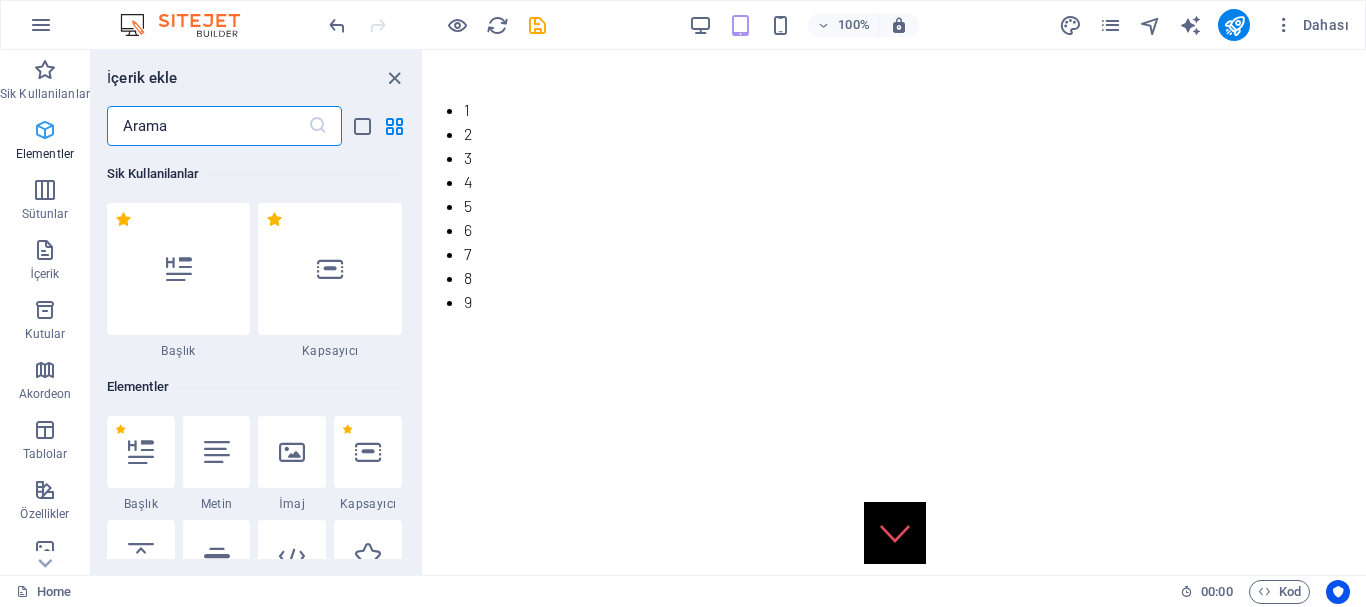 scroll, scrollTop: 213, scrollLeft: 0, axis: vertical 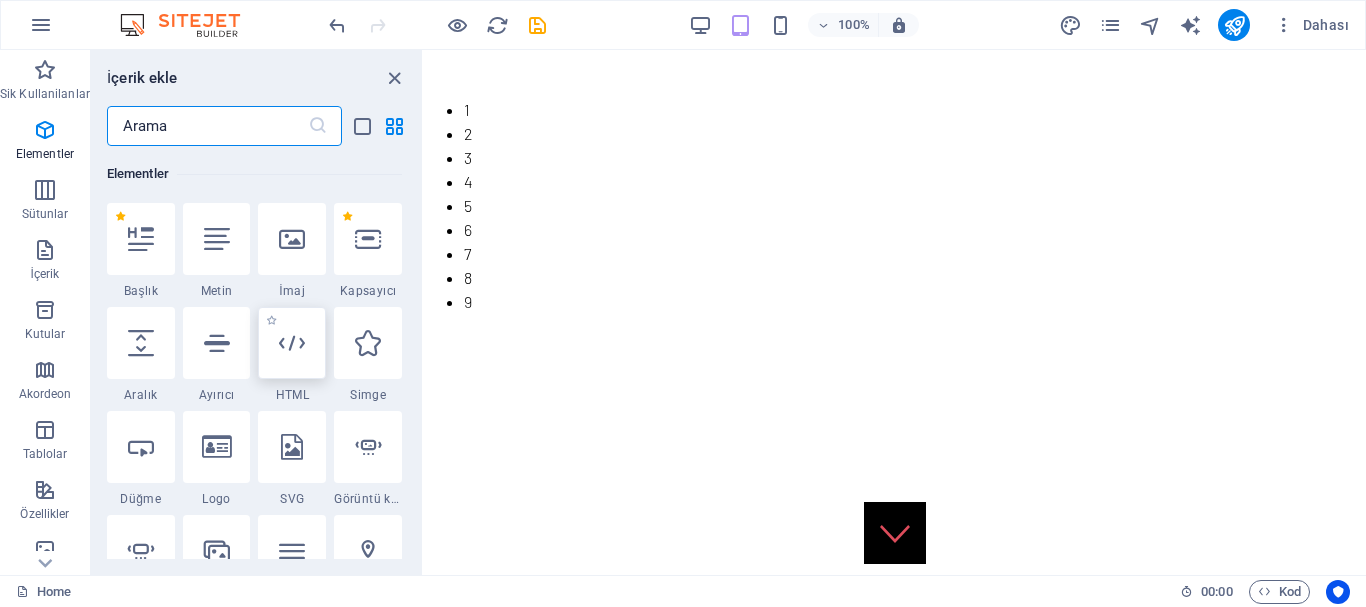click at bounding box center (292, 343) 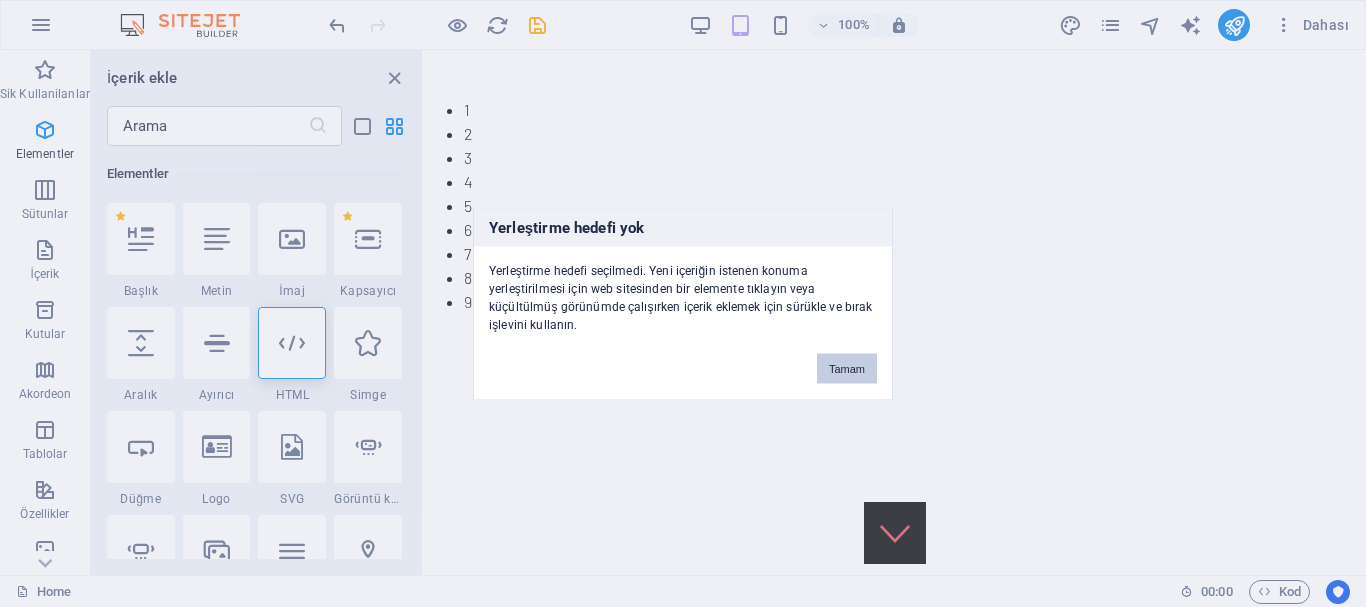 click on "Tamam" at bounding box center (847, 368) 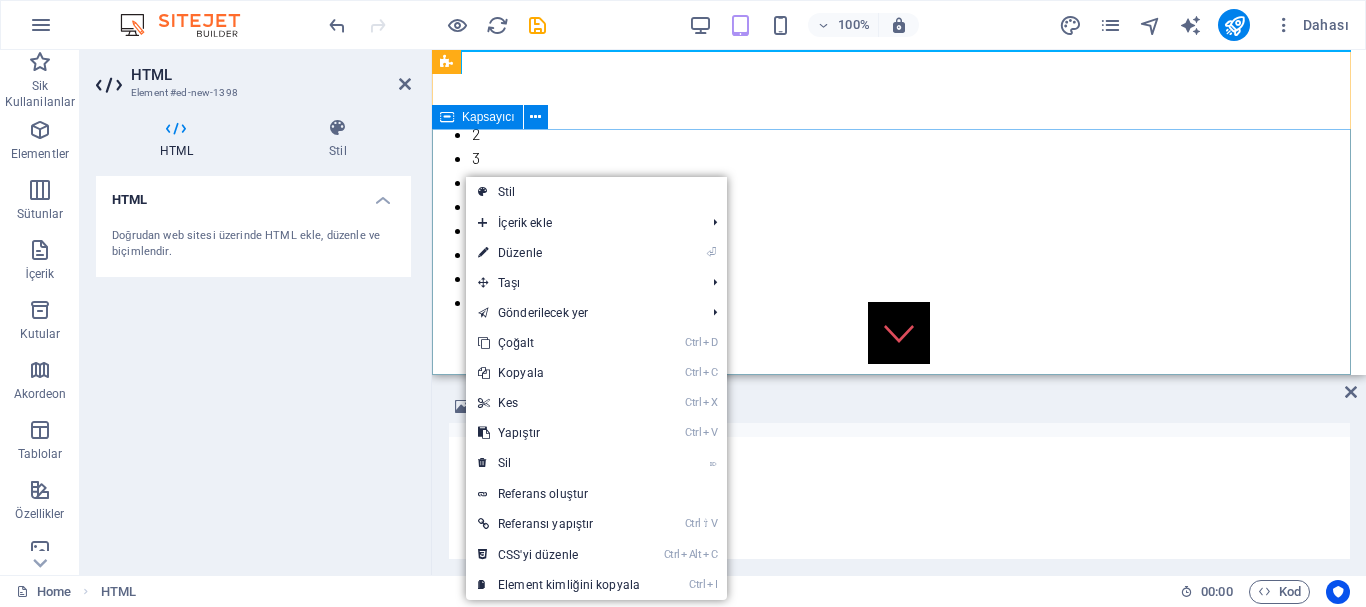 click at bounding box center (899, 520) 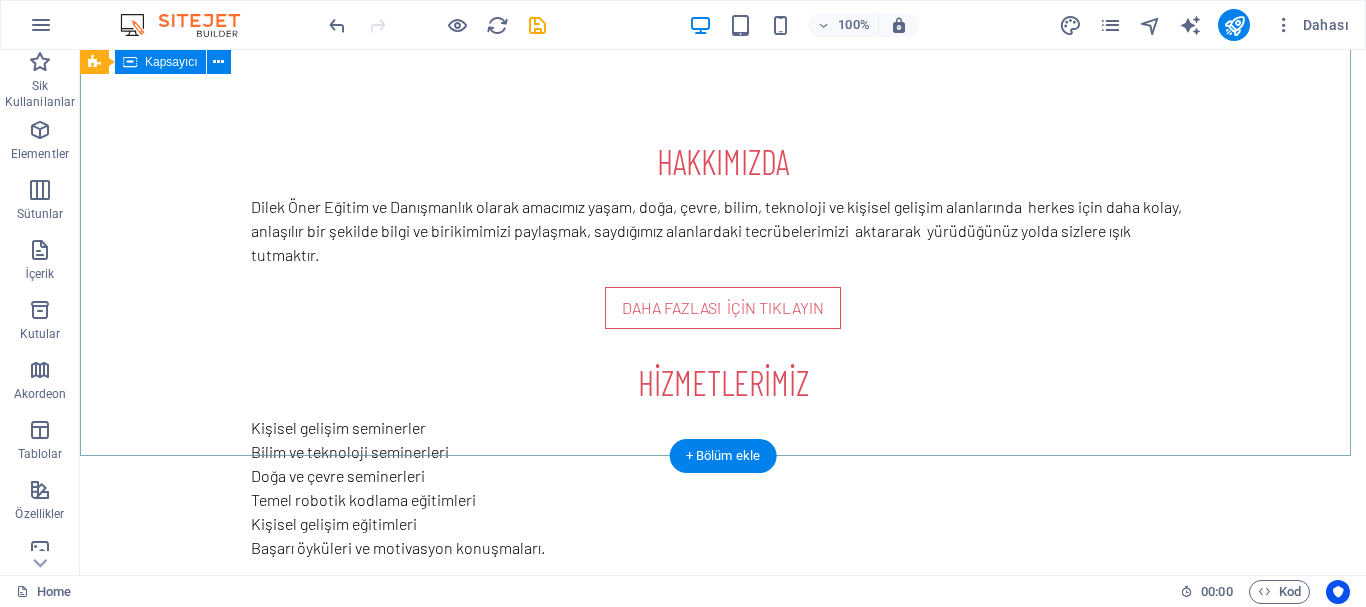 scroll, scrollTop: 0, scrollLeft: 0, axis: both 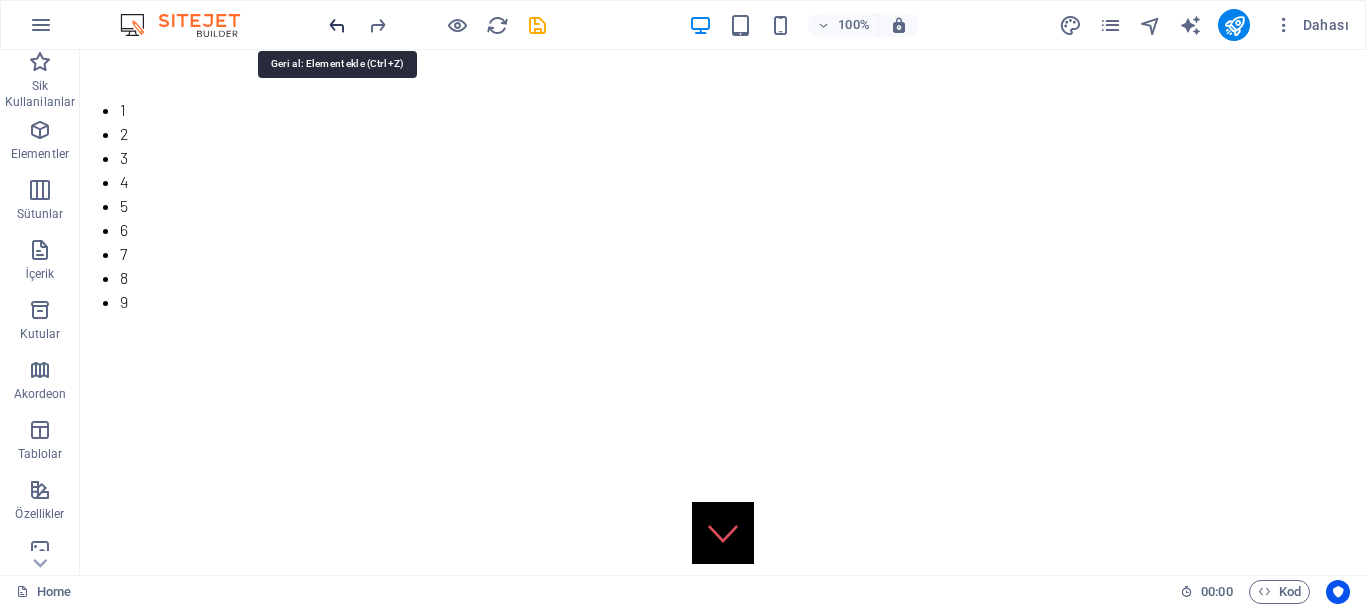 click at bounding box center [337, 25] 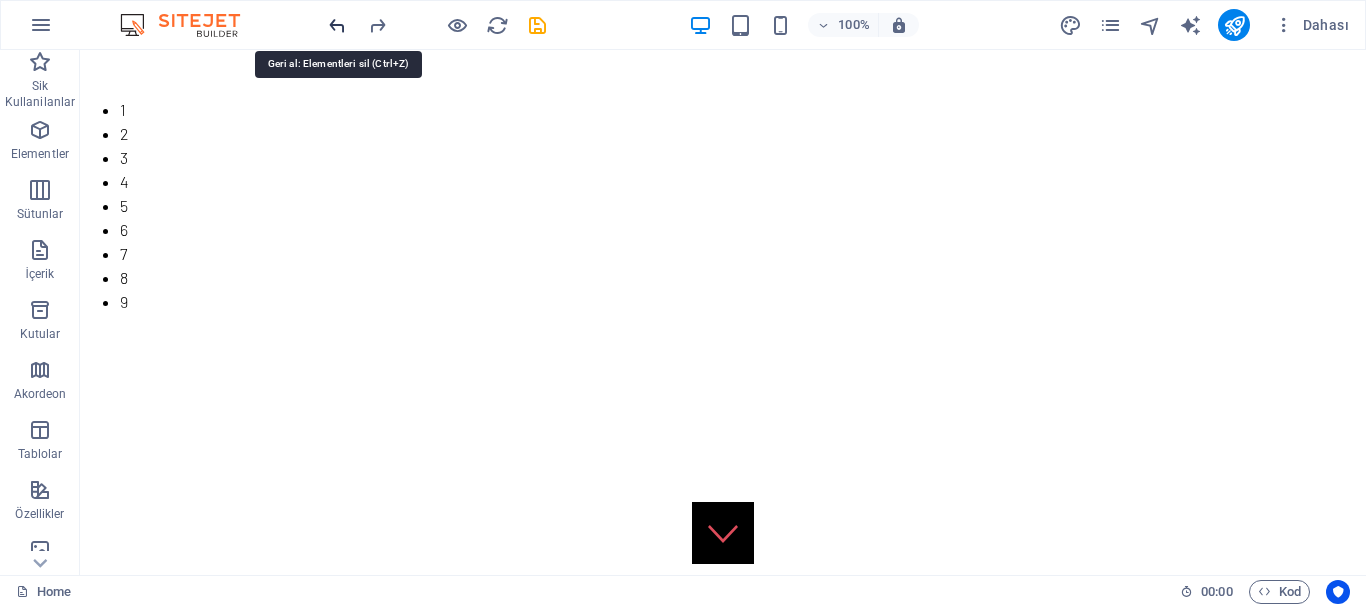 click at bounding box center [337, 25] 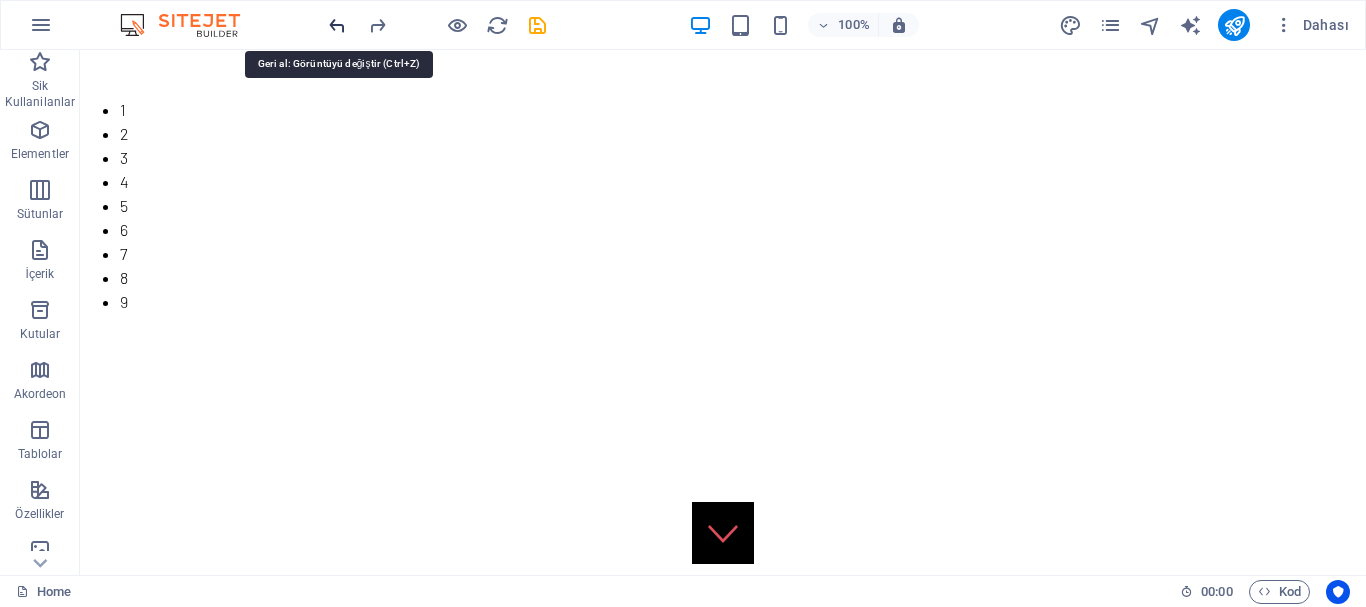click at bounding box center (337, 25) 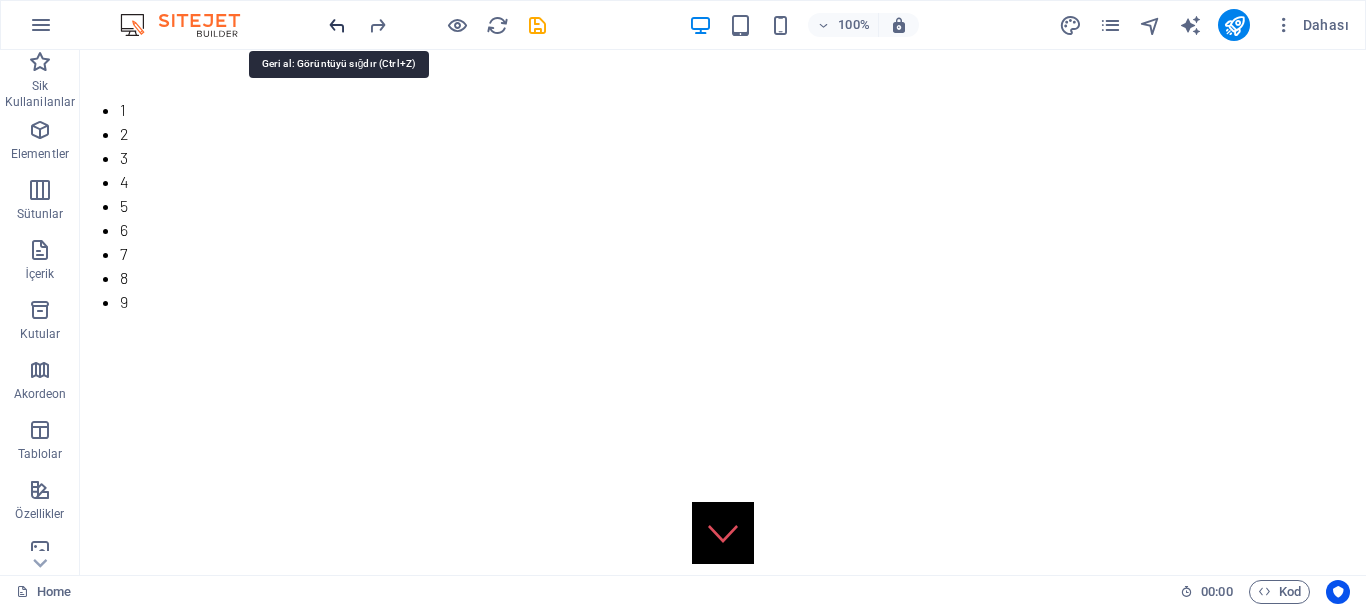 click at bounding box center (337, 25) 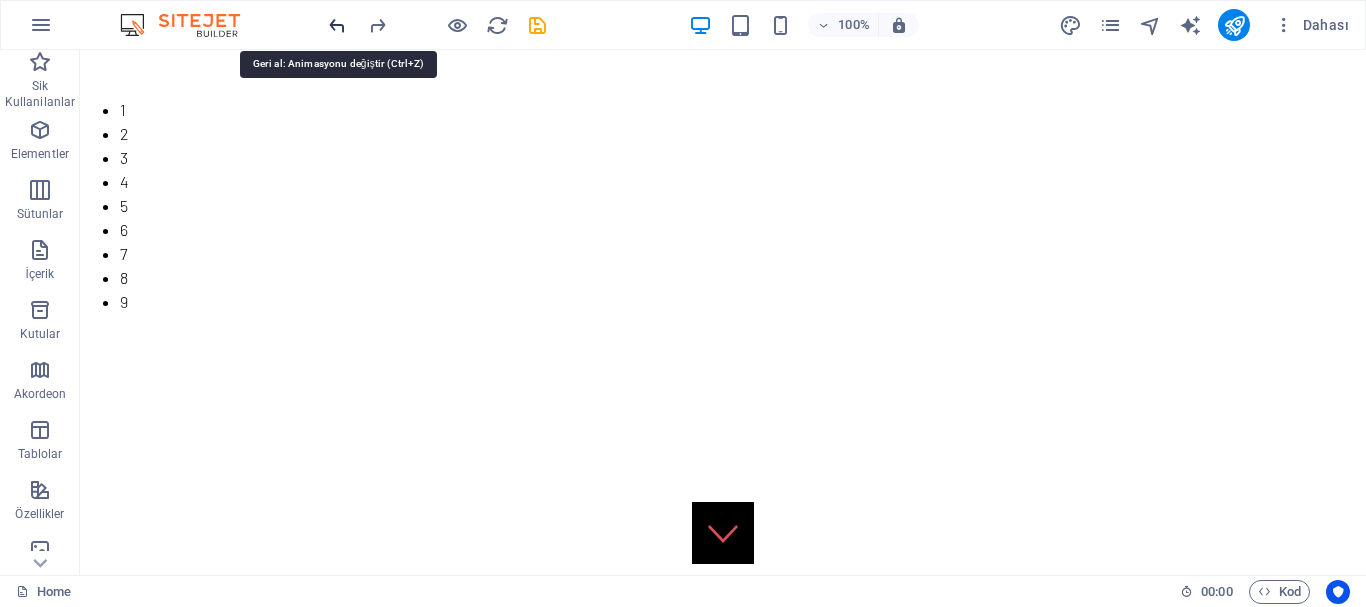 click at bounding box center [337, 25] 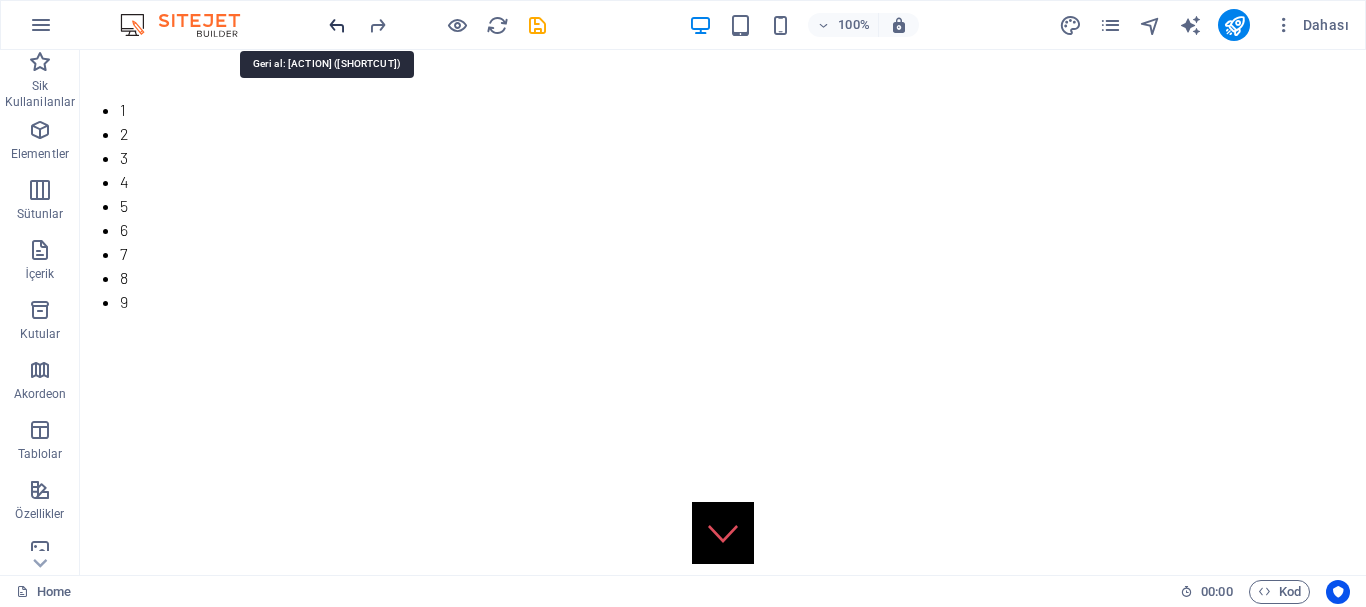 click at bounding box center (337, 25) 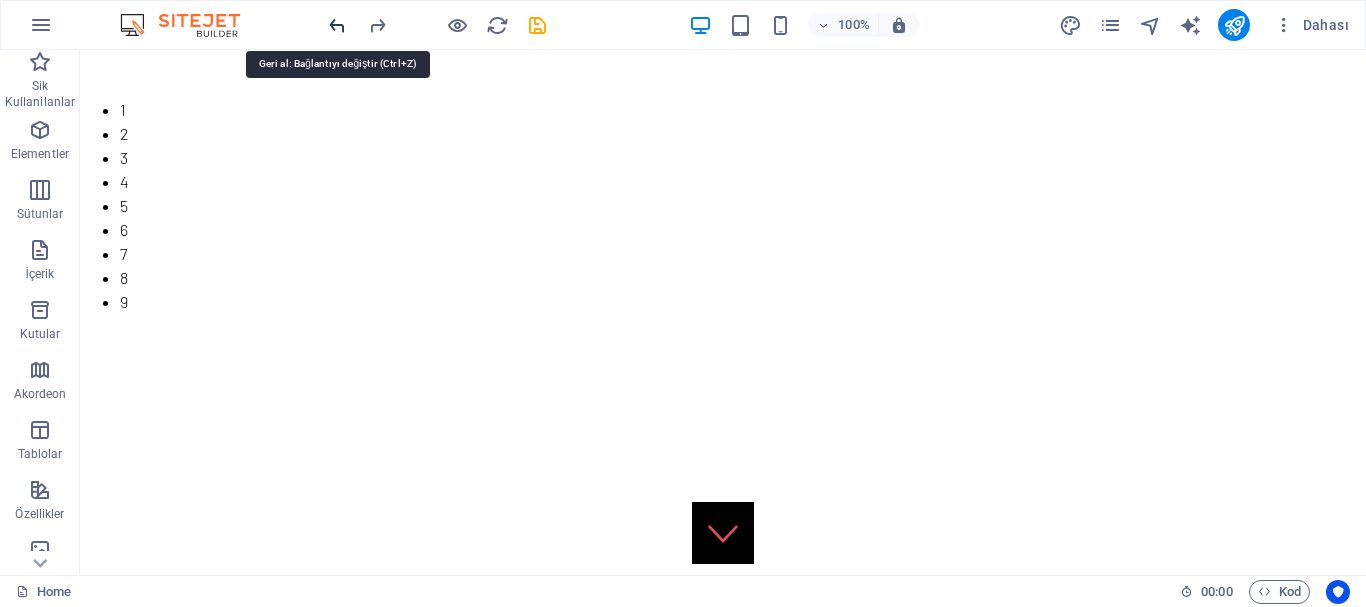click at bounding box center (337, 25) 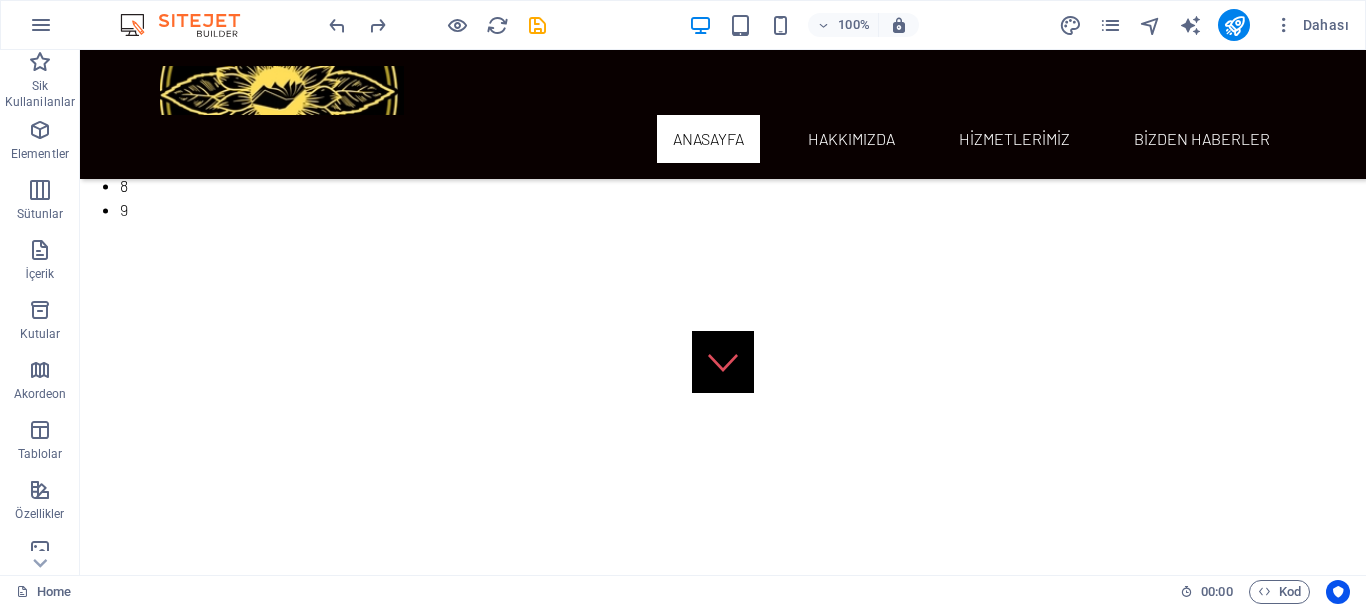 scroll, scrollTop: 153, scrollLeft: 0, axis: vertical 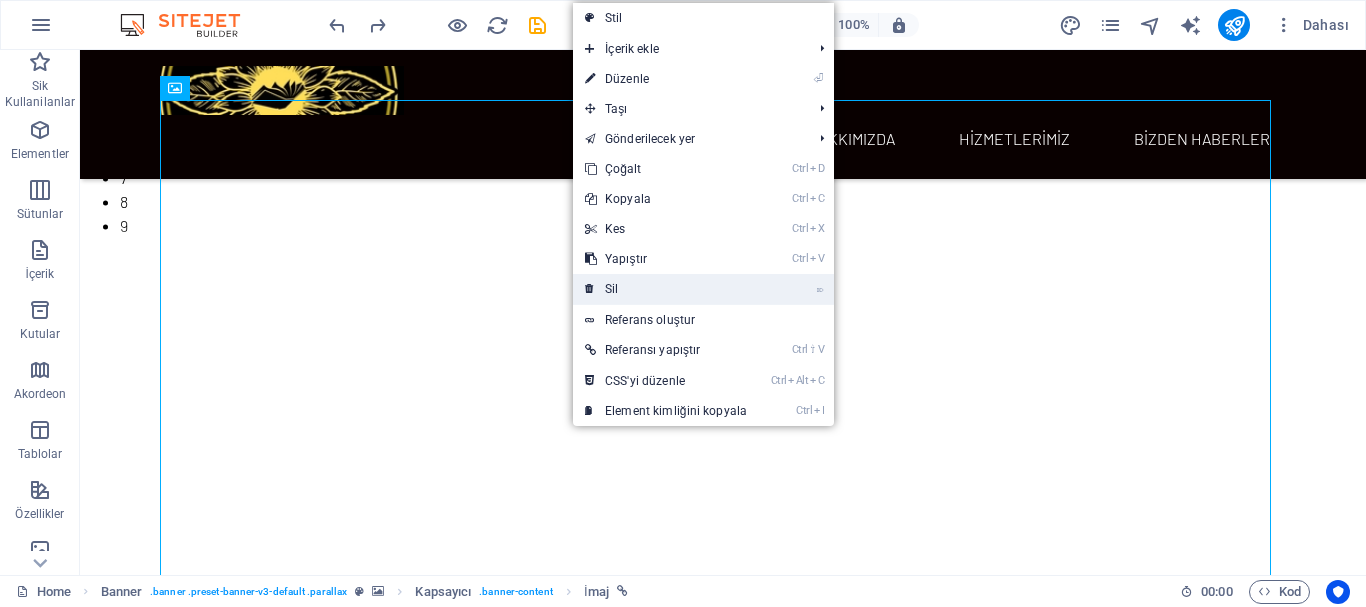 click on "⌦  Sil" at bounding box center [666, 289] 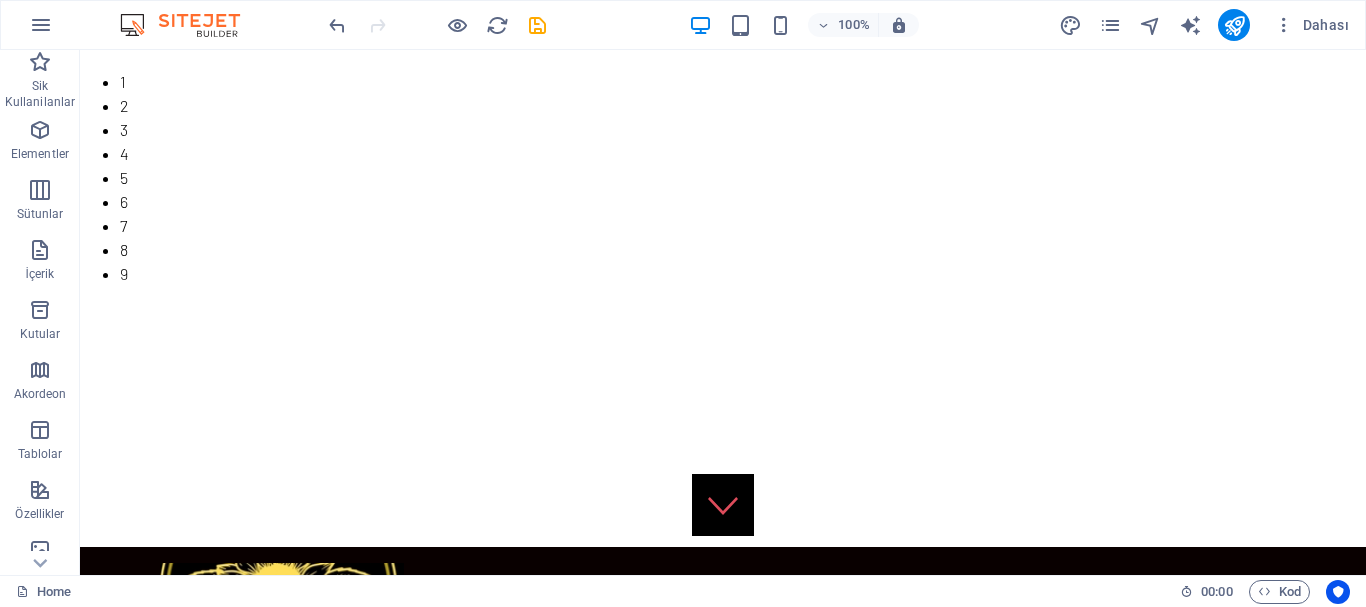 scroll, scrollTop: 0, scrollLeft: 0, axis: both 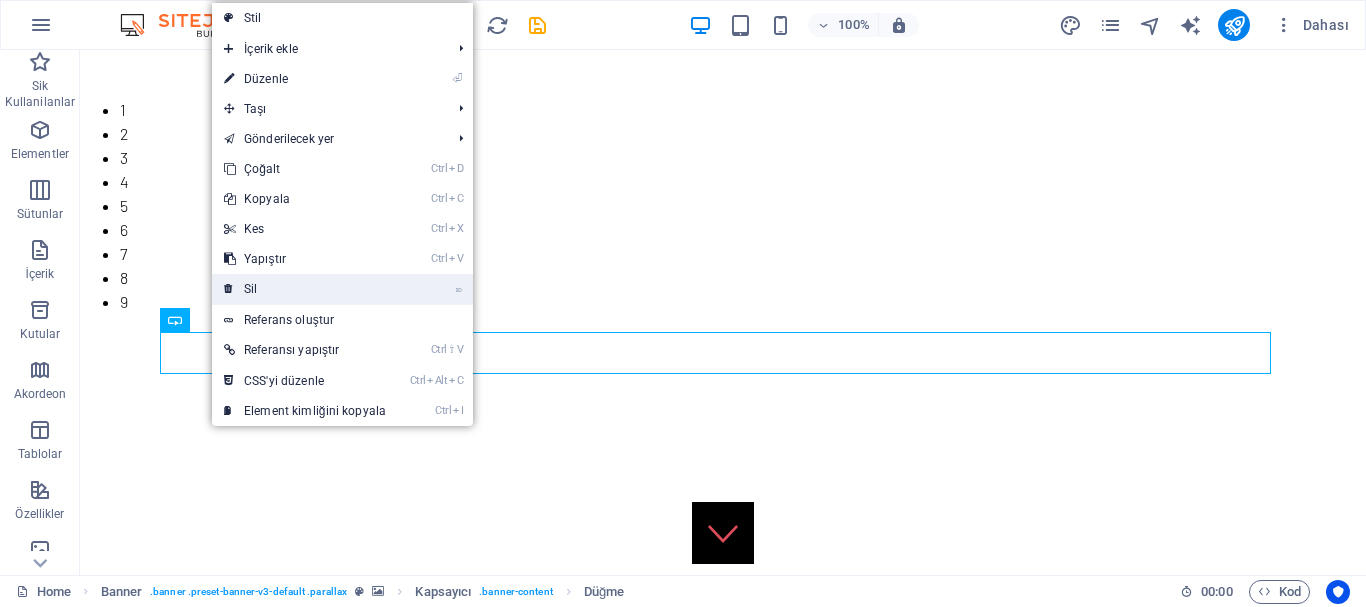 click on "⌦  Sil" at bounding box center (305, 289) 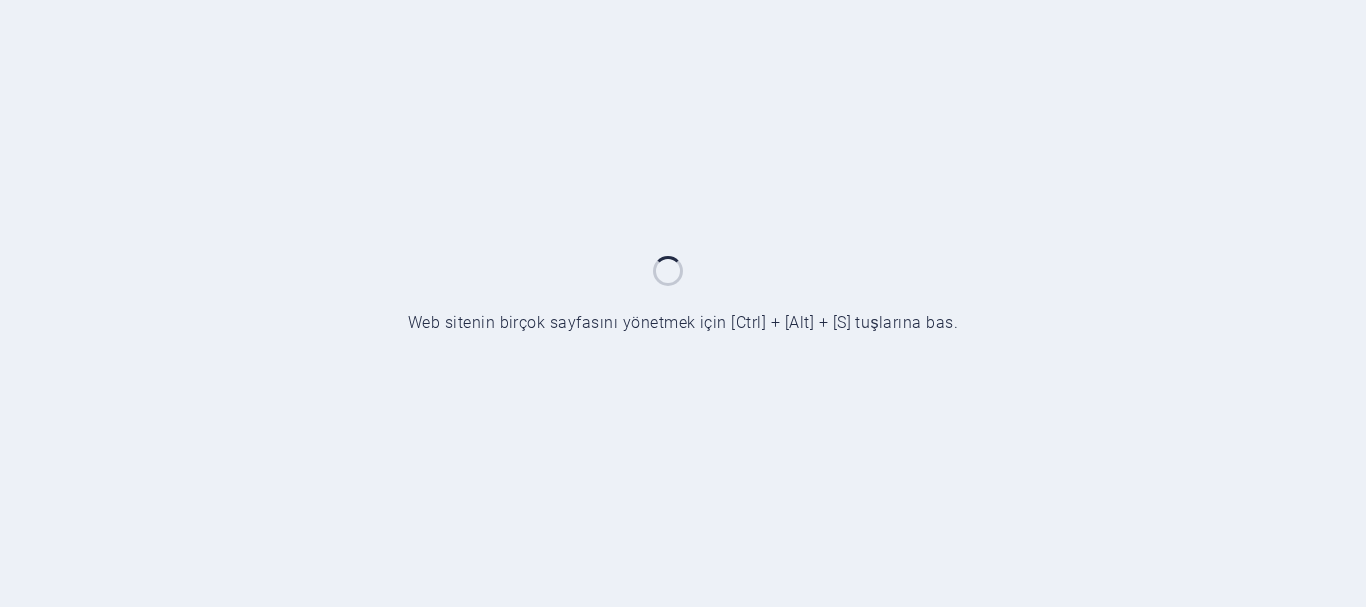scroll, scrollTop: 0, scrollLeft: 0, axis: both 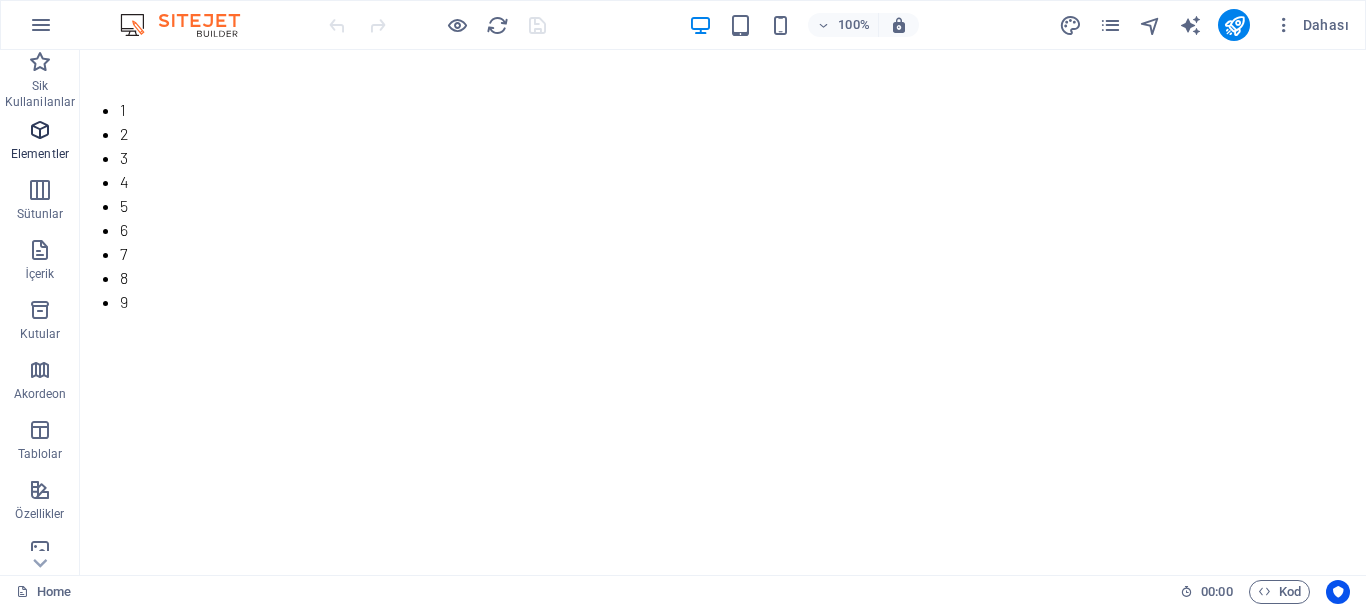 click at bounding box center [40, 130] 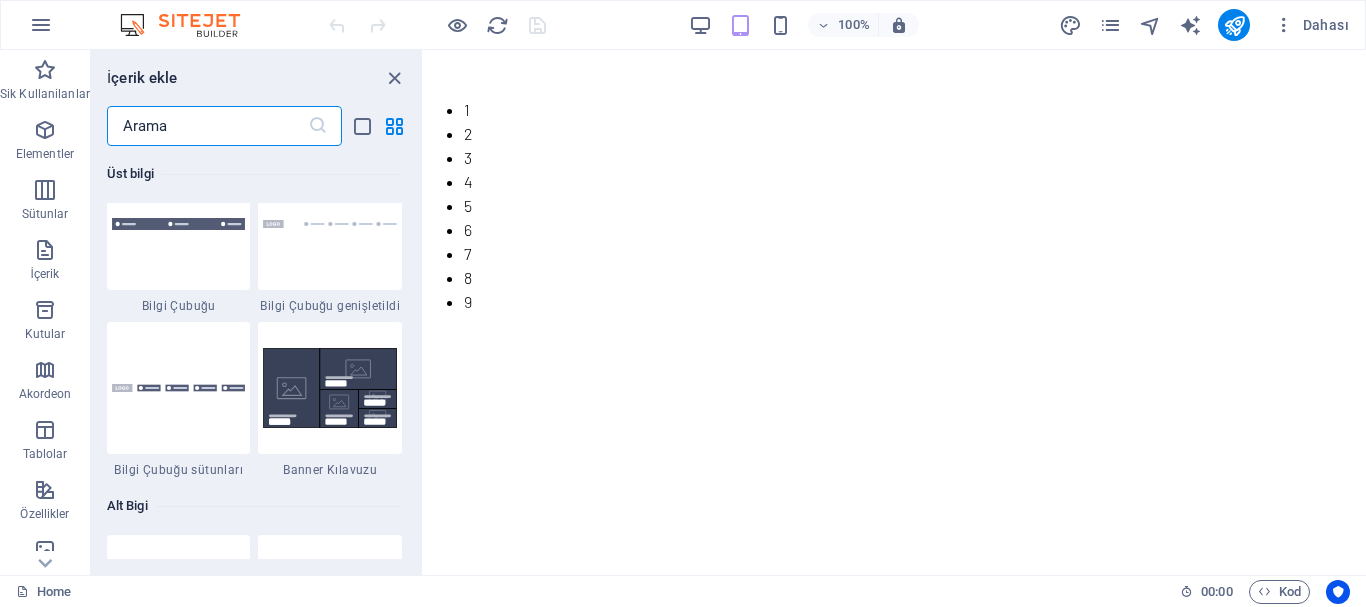 scroll, scrollTop: 12498, scrollLeft: 0, axis: vertical 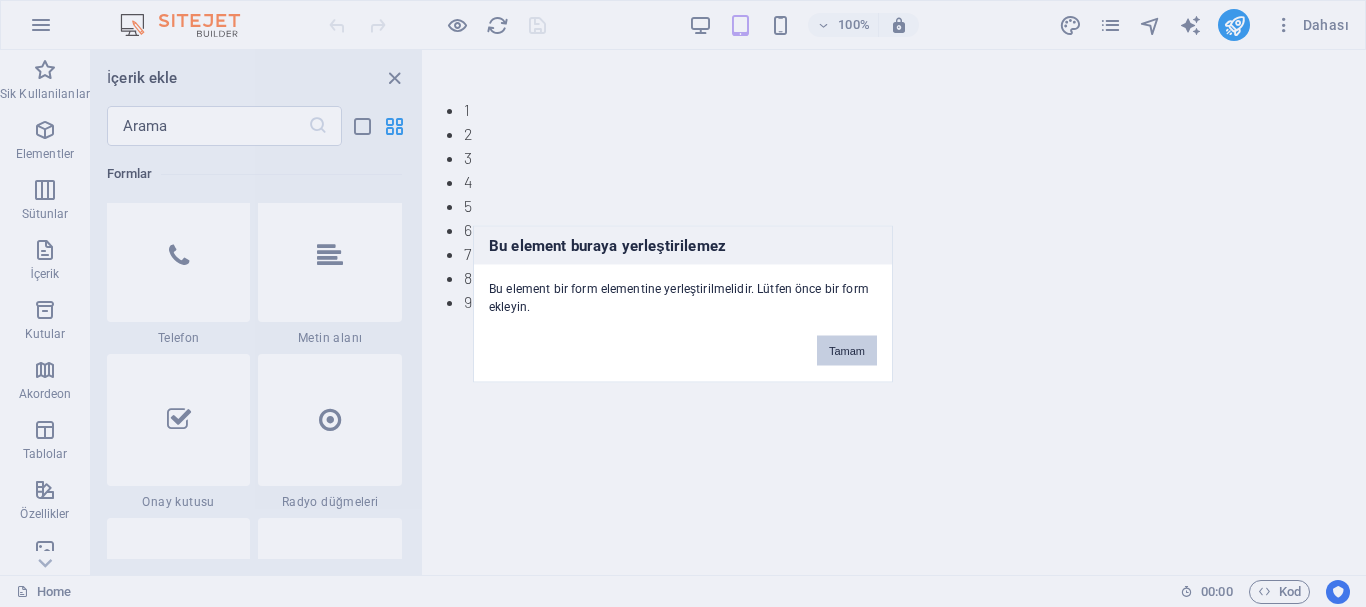 click on "Tamam" at bounding box center [847, 350] 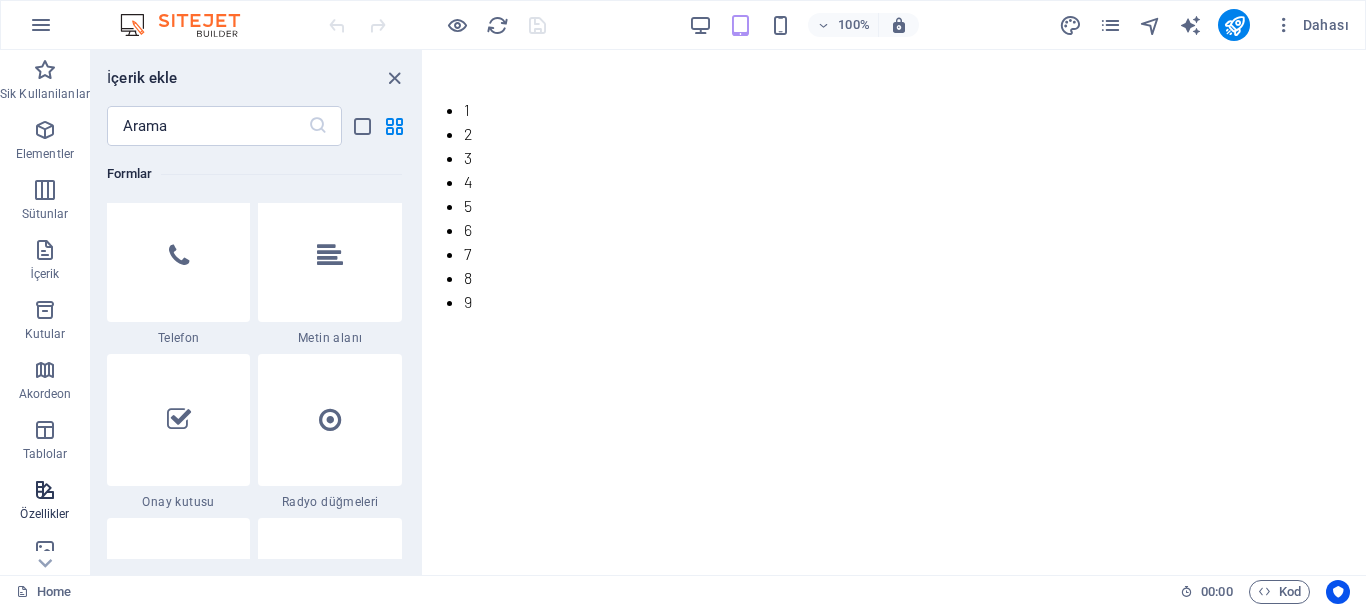 scroll, scrollTop: 375, scrollLeft: 0, axis: vertical 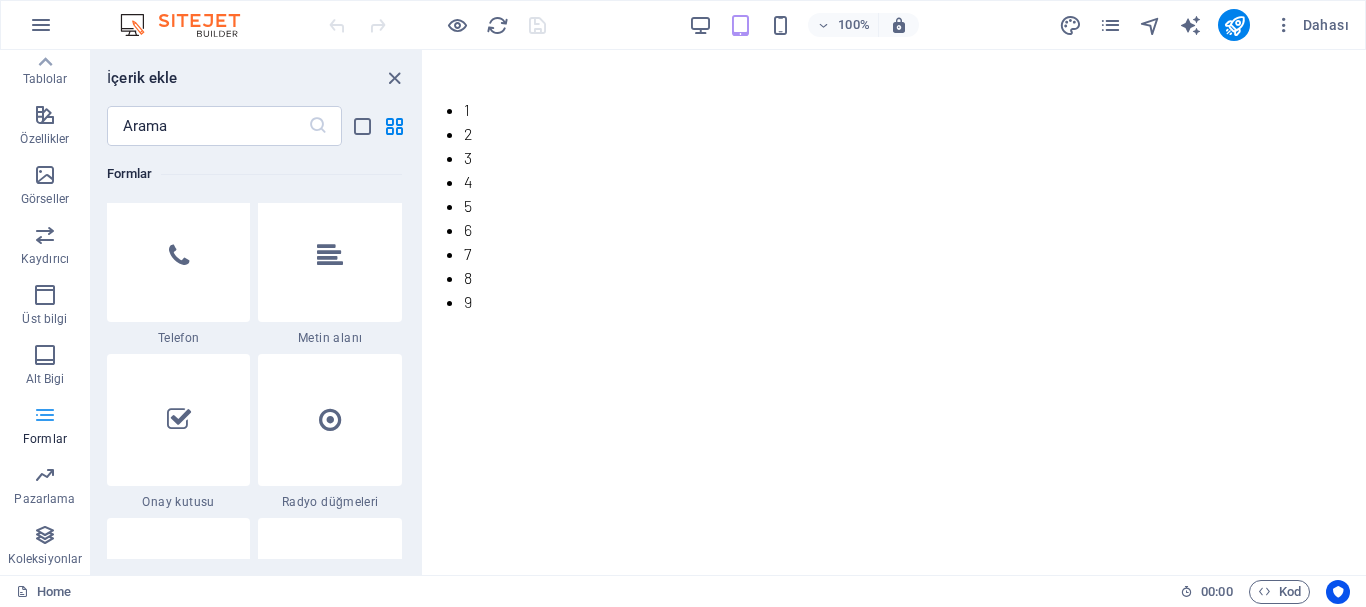 click on "Formlar" at bounding box center [45, 439] 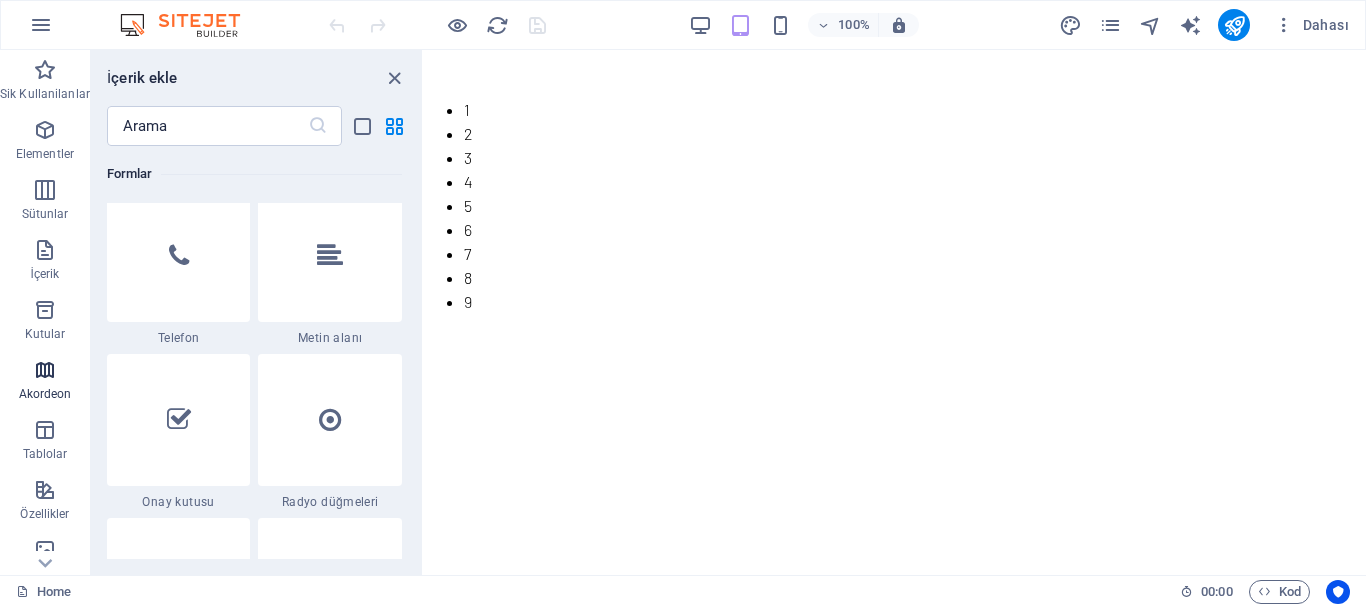 scroll, scrollTop: 375, scrollLeft: 0, axis: vertical 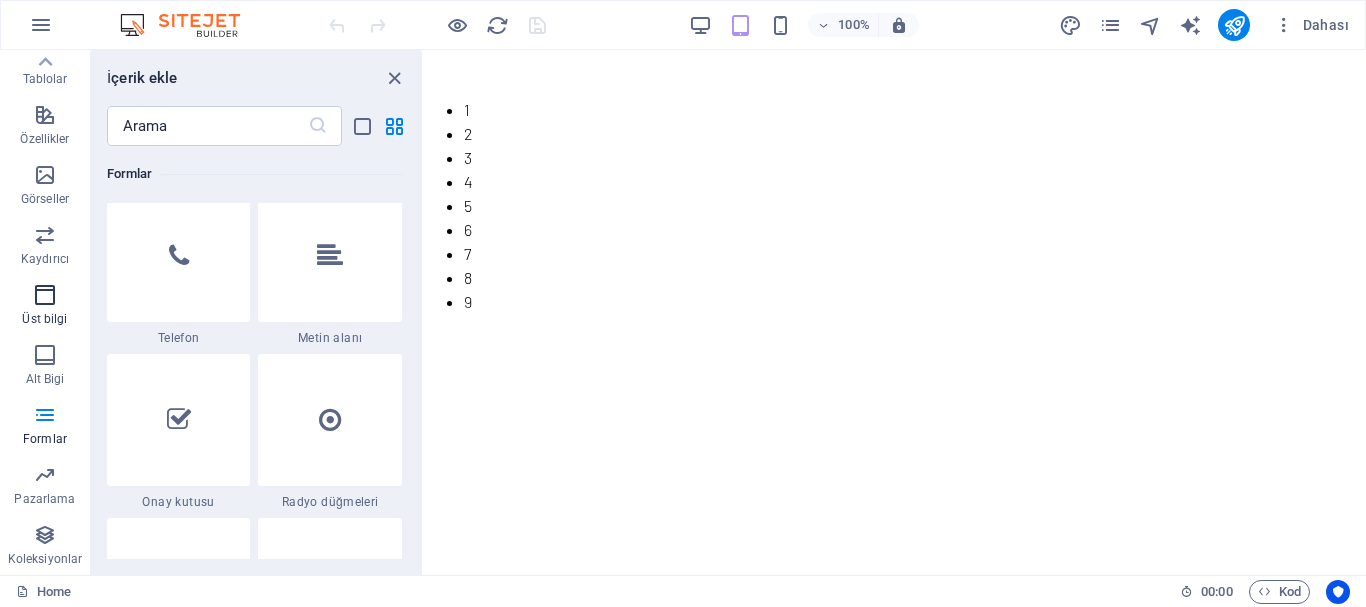 click at bounding box center (45, 295) 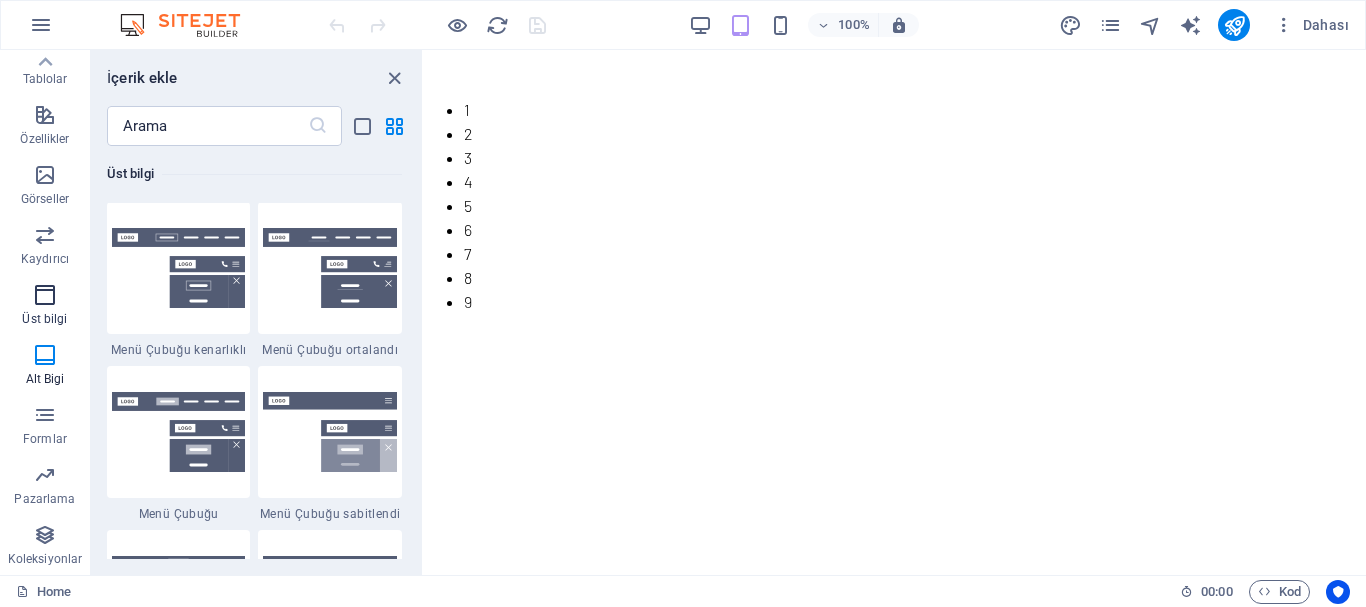 scroll, scrollTop: 12042, scrollLeft: 0, axis: vertical 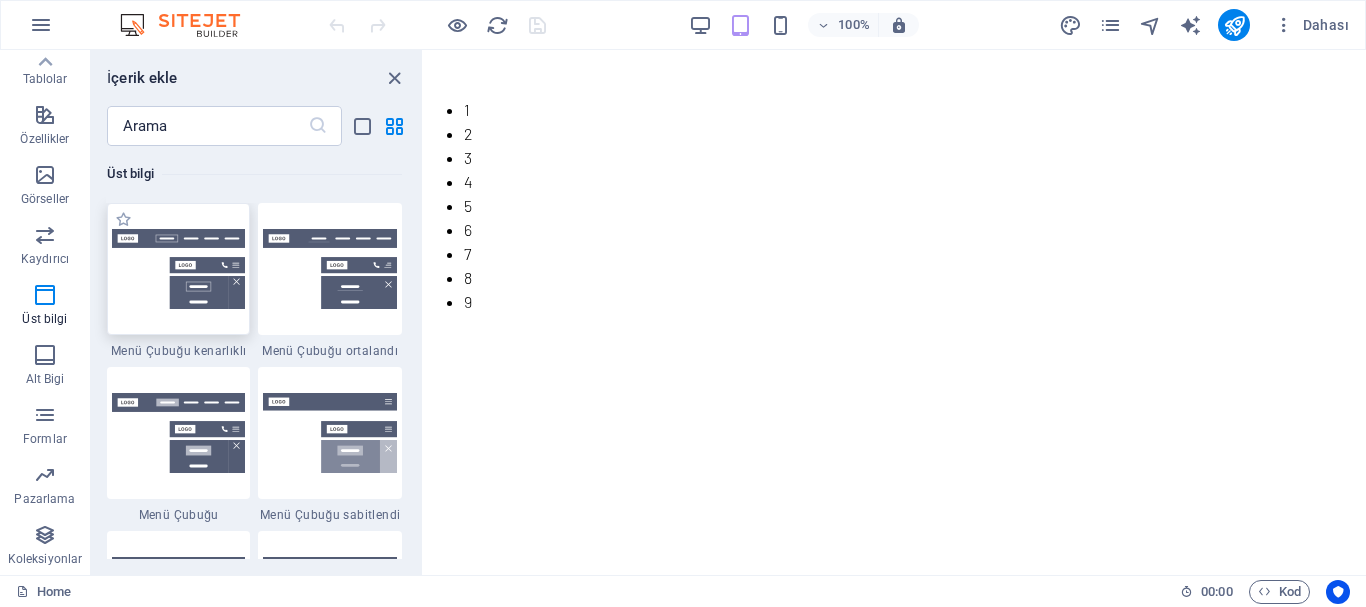 click at bounding box center (179, 269) 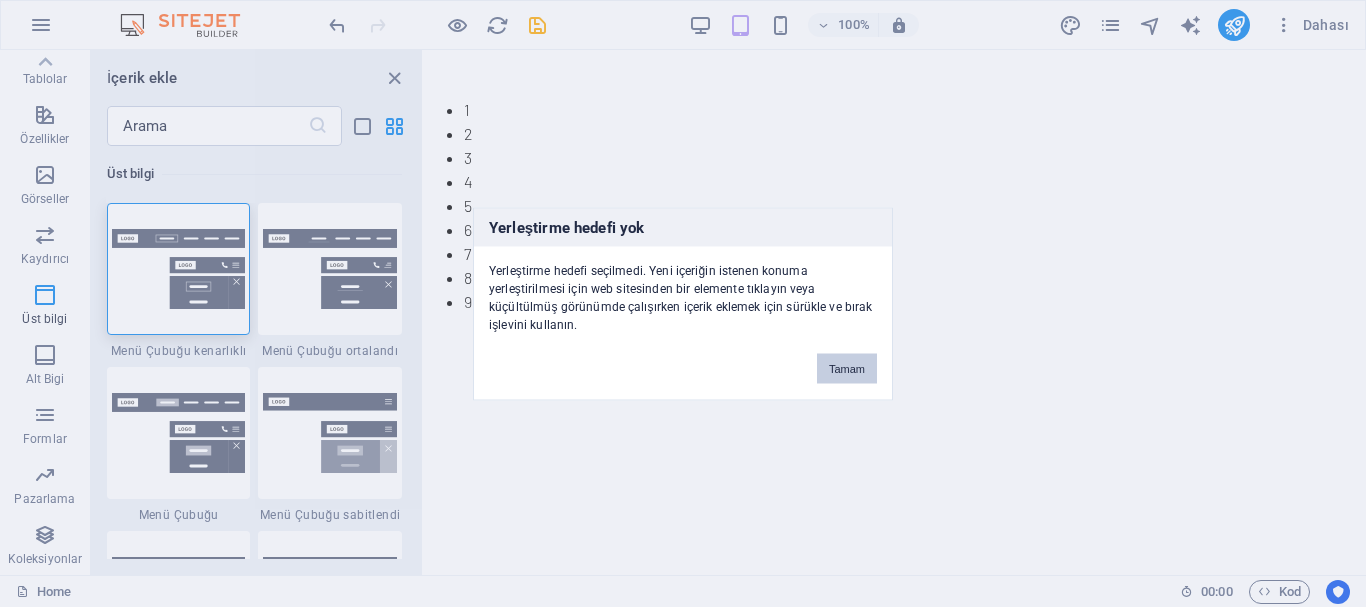 click on "Tamam" at bounding box center [847, 368] 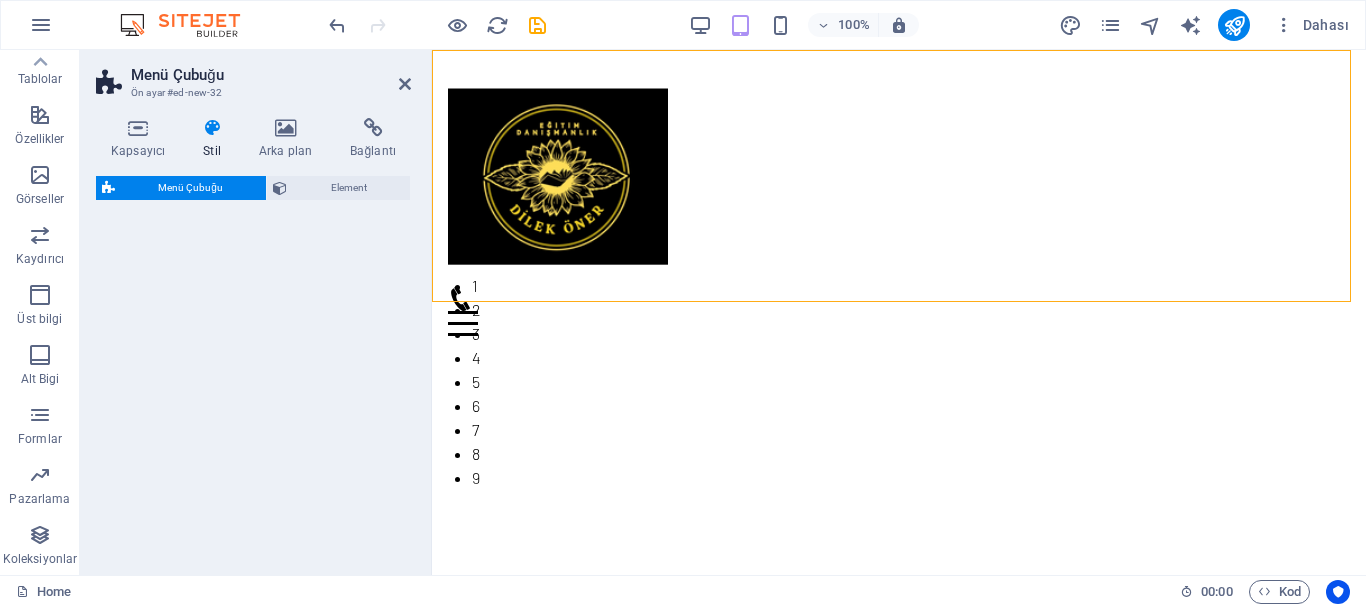 select on "rem" 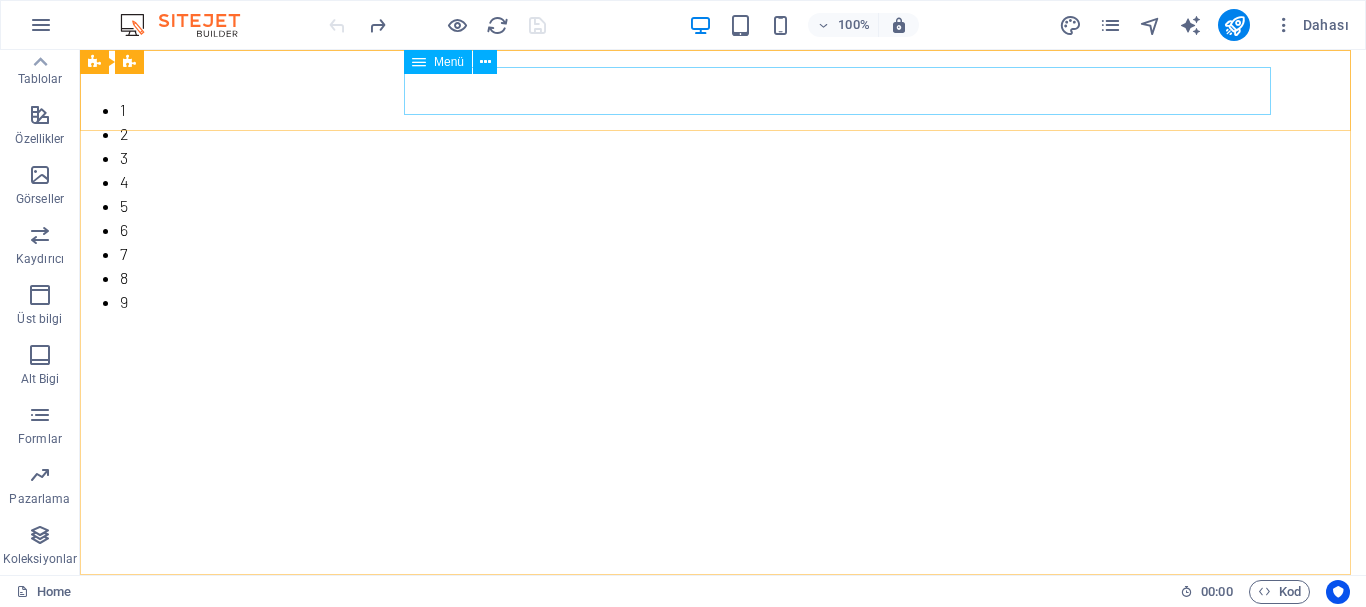 click at bounding box center (419, 62) 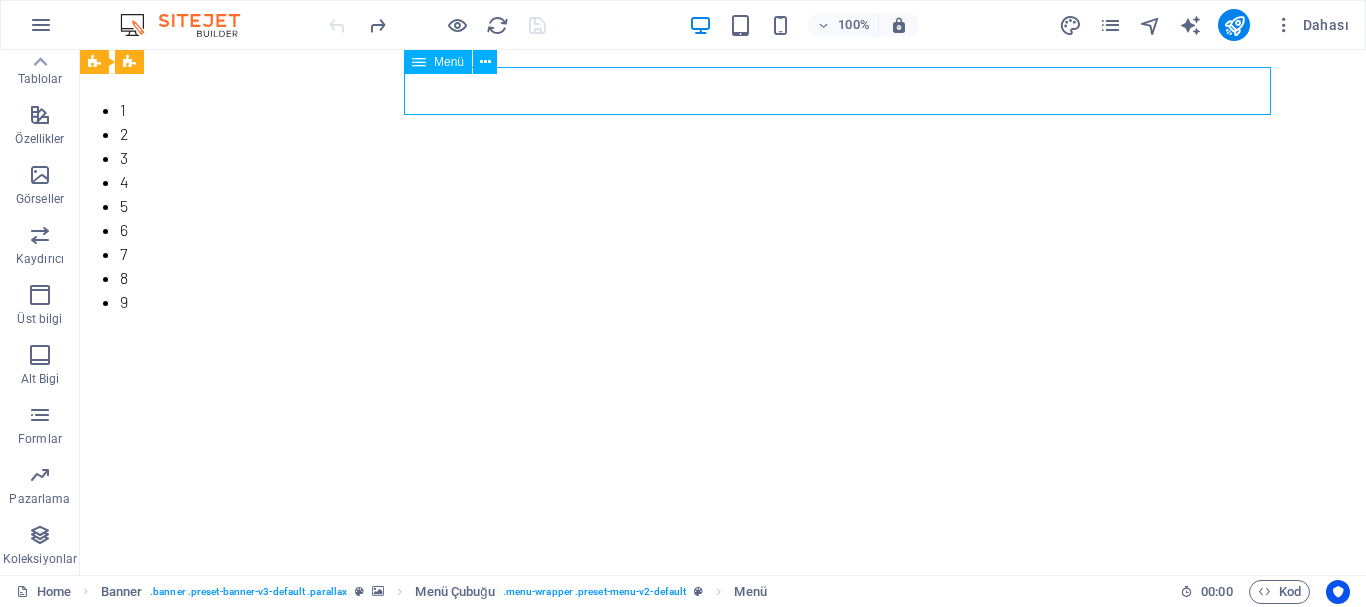 click at bounding box center [419, 62] 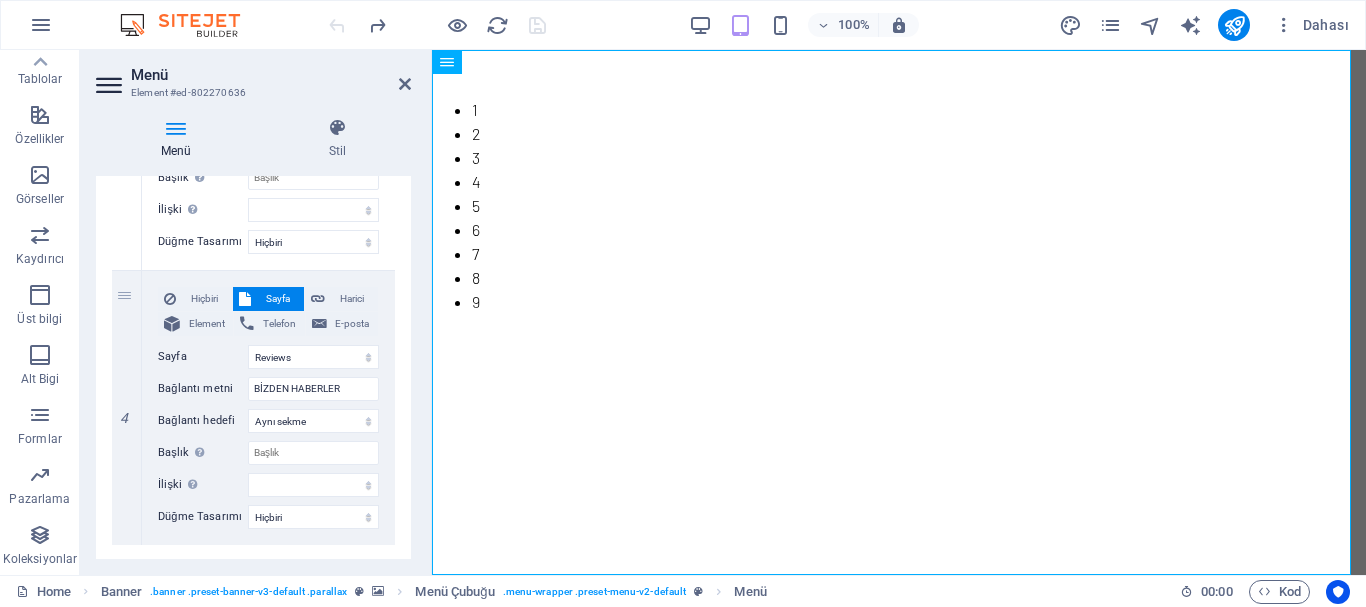 scroll, scrollTop: 962, scrollLeft: 0, axis: vertical 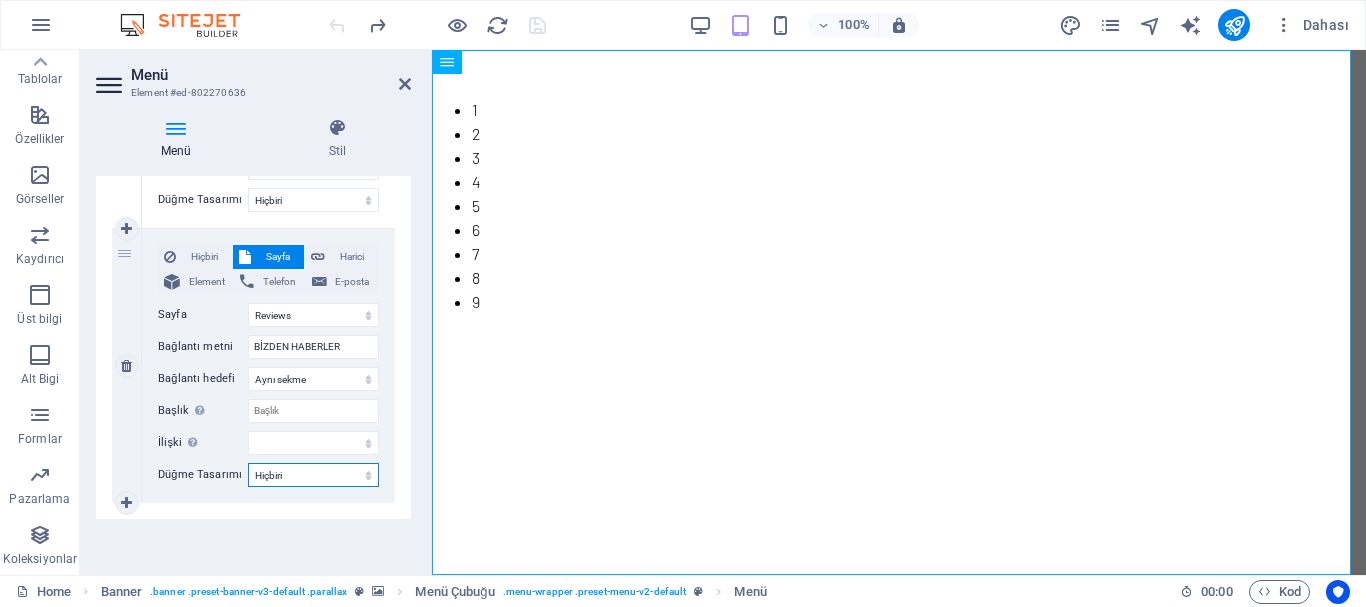 click on "Hiçbiri Varsayılan Birincil İkincil" at bounding box center (313, 475) 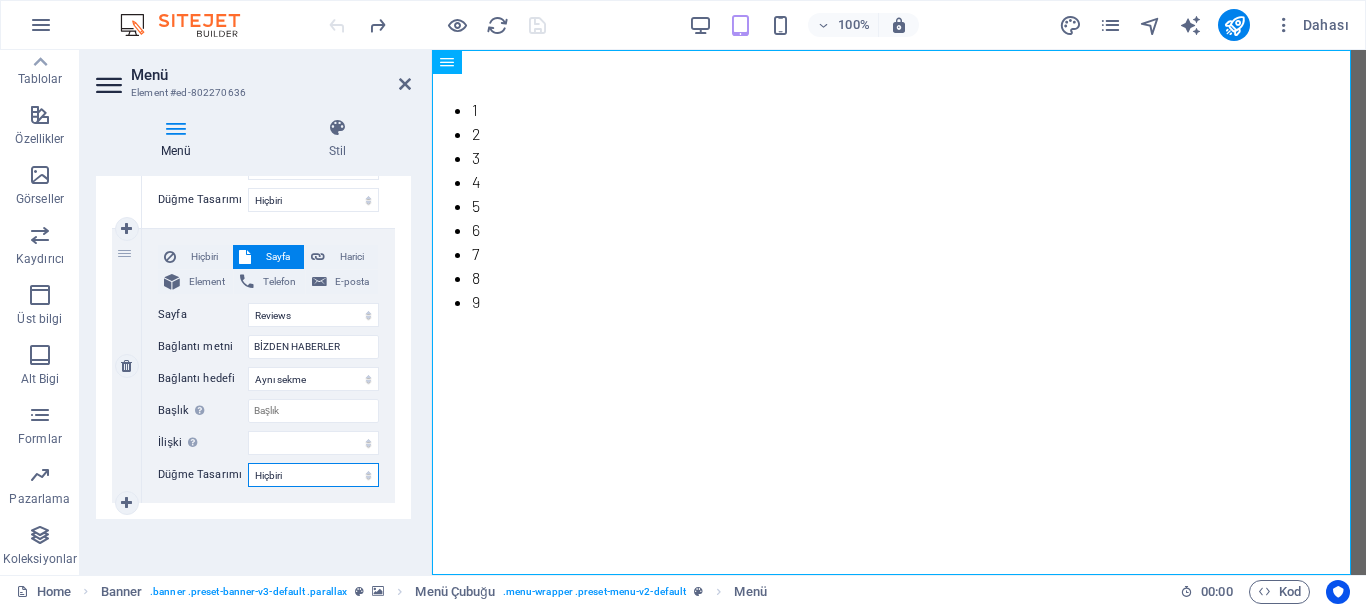 select on "primary" 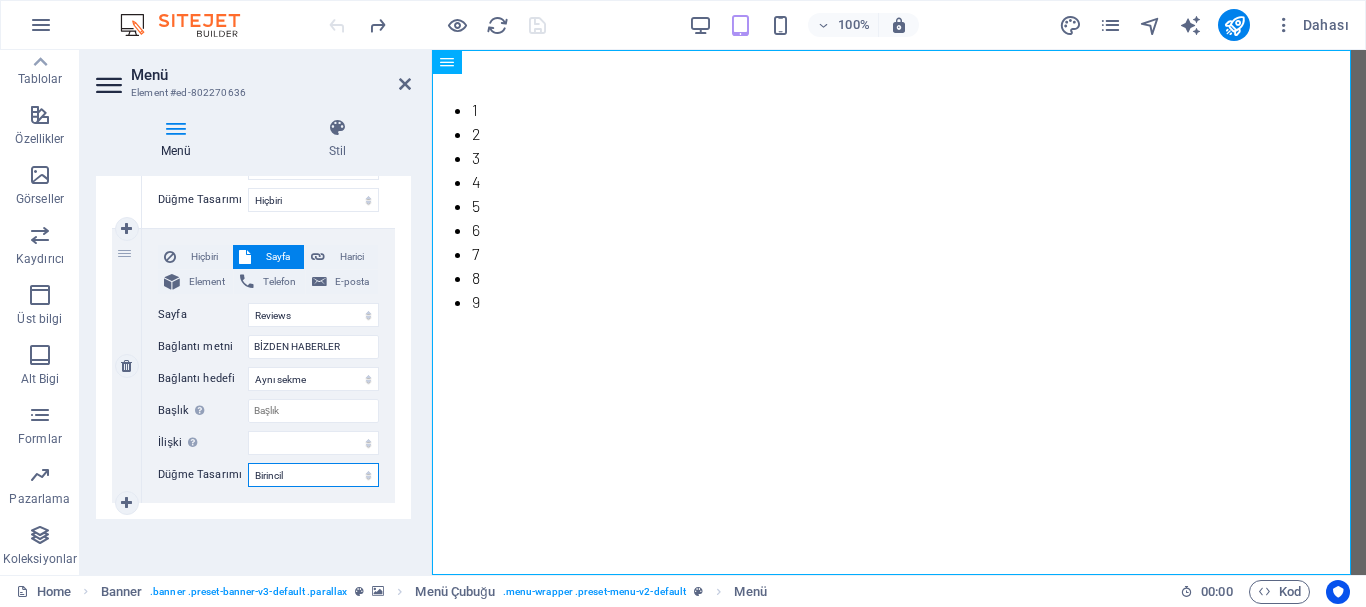 click on "Hiçbiri Varsayılan Birincil İkincil" at bounding box center (313, 475) 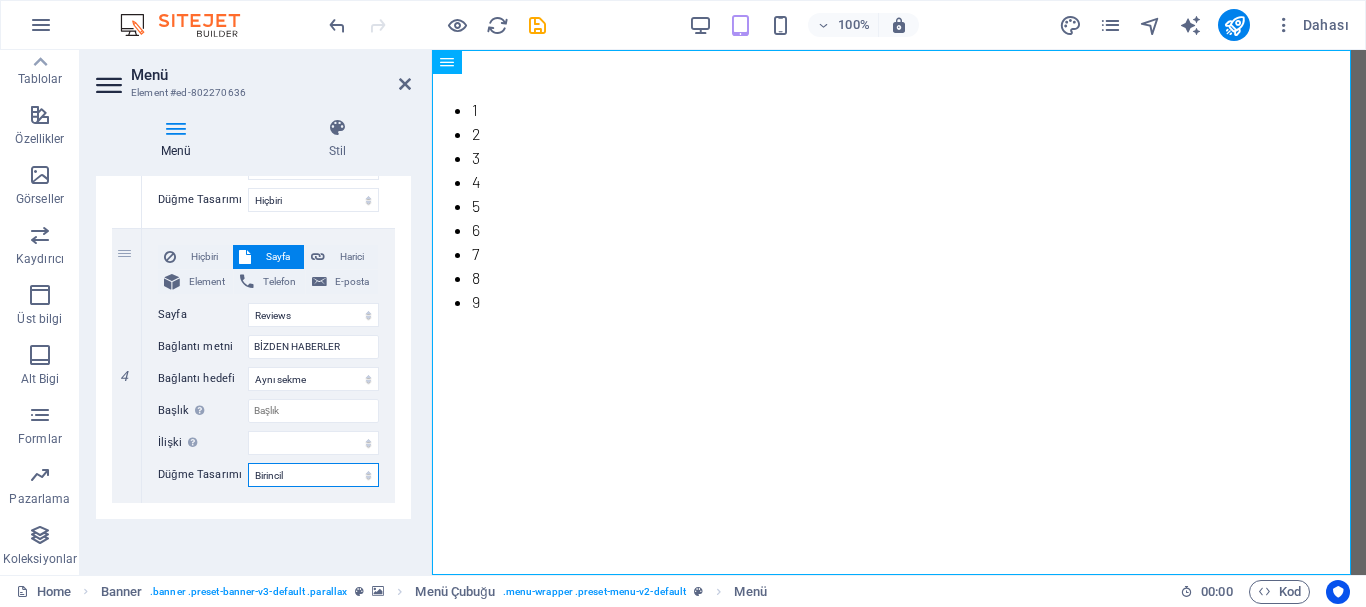 select 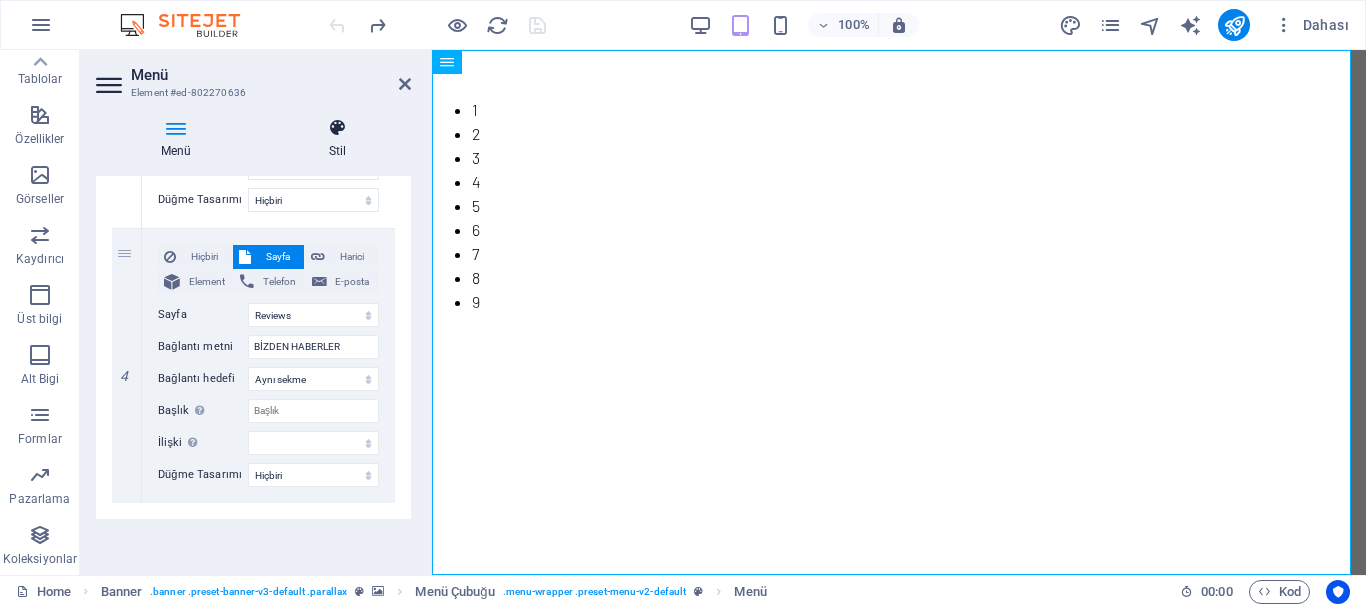 click at bounding box center [337, 128] 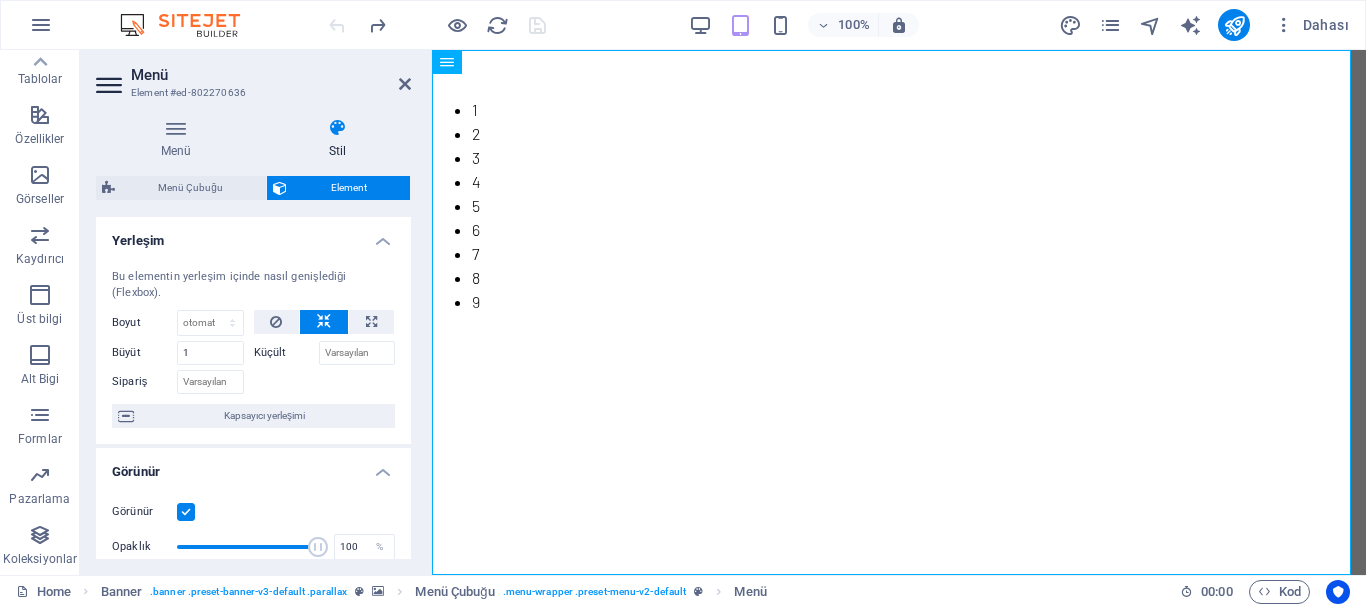 drag, startPoint x: 406, startPoint y: 328, endPoint x: 410, endPoint y: 389, distance: 61.13101 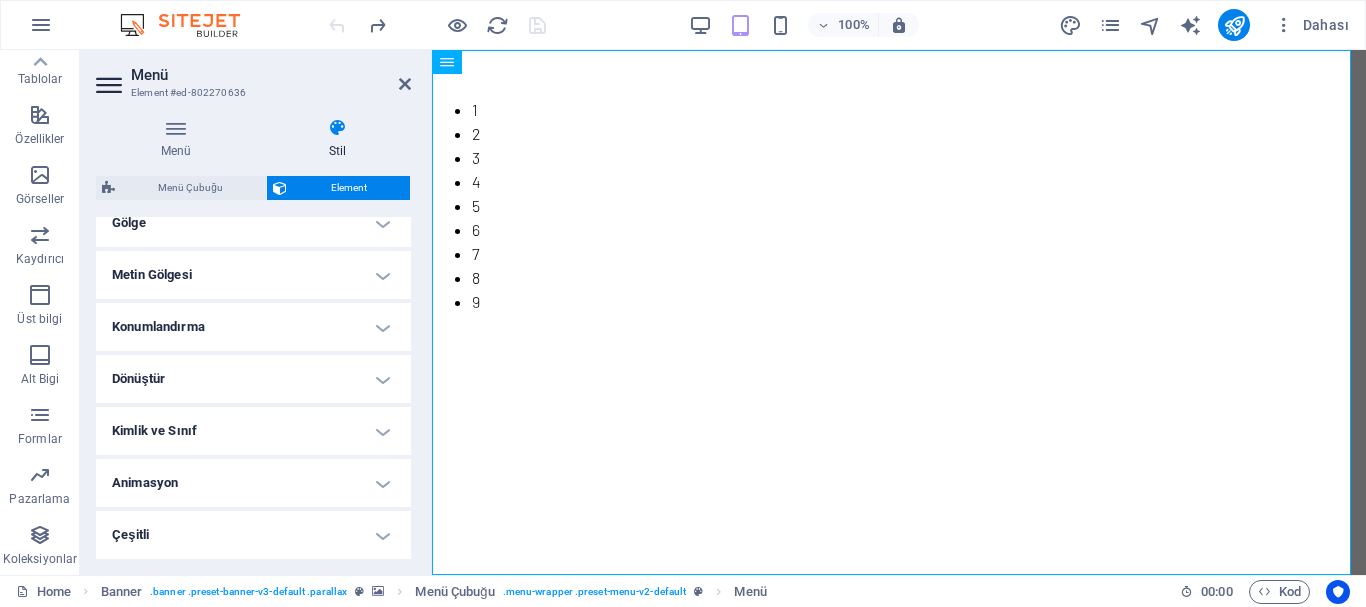 scroll, scrollTop: 507, scrollLeft: 0, axis: vertical 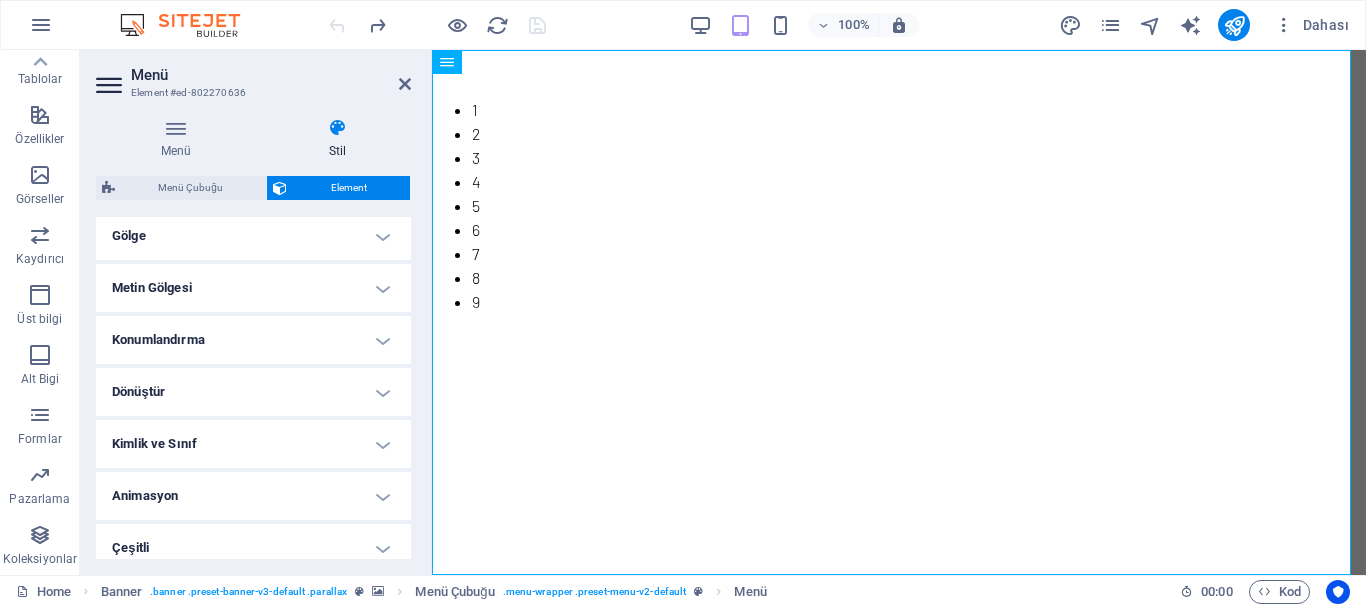 click on "Animasyon" at bounding box center (253, 496) 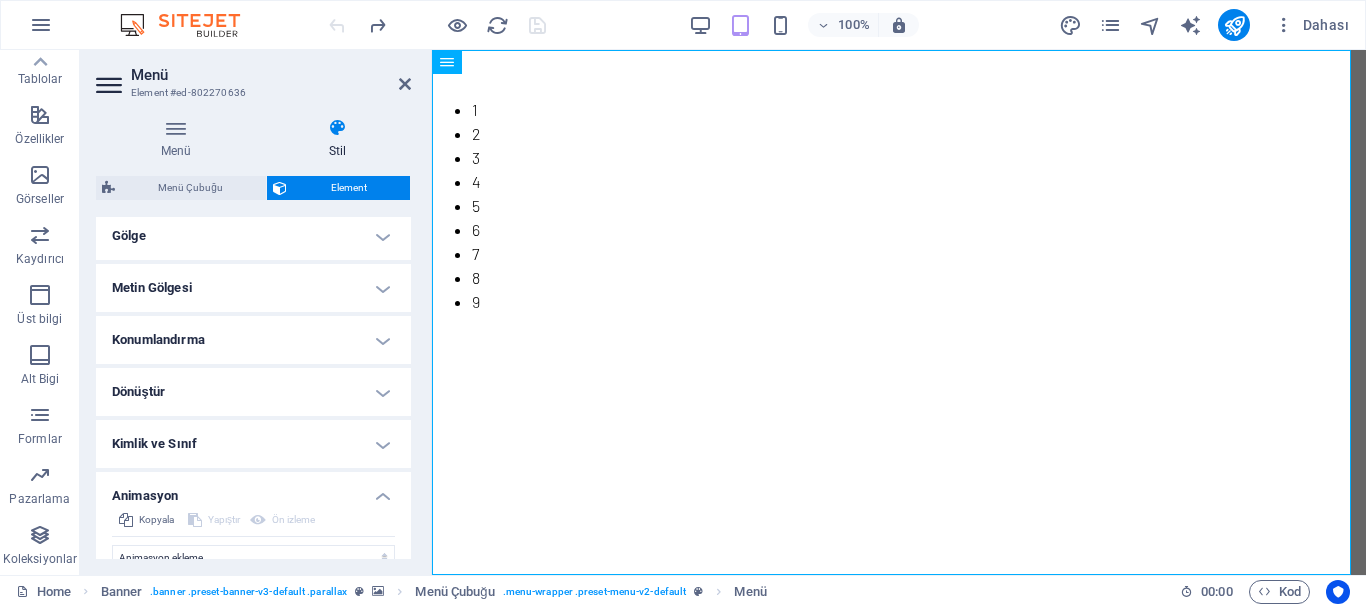 drag, startPoint x: 406, startPoint y: 433, endPoint x: 406, endPoint y: 501, distance: 68 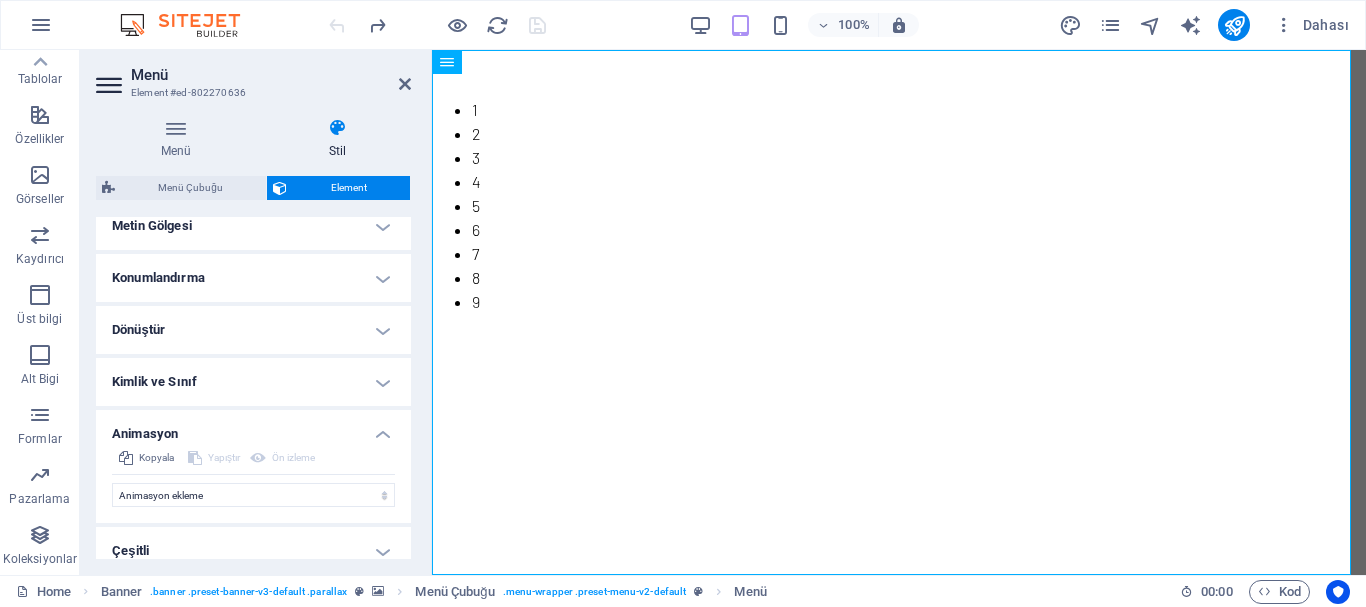 scroll, scrollTop: 585, scrollLeft: 0, axis: vertical 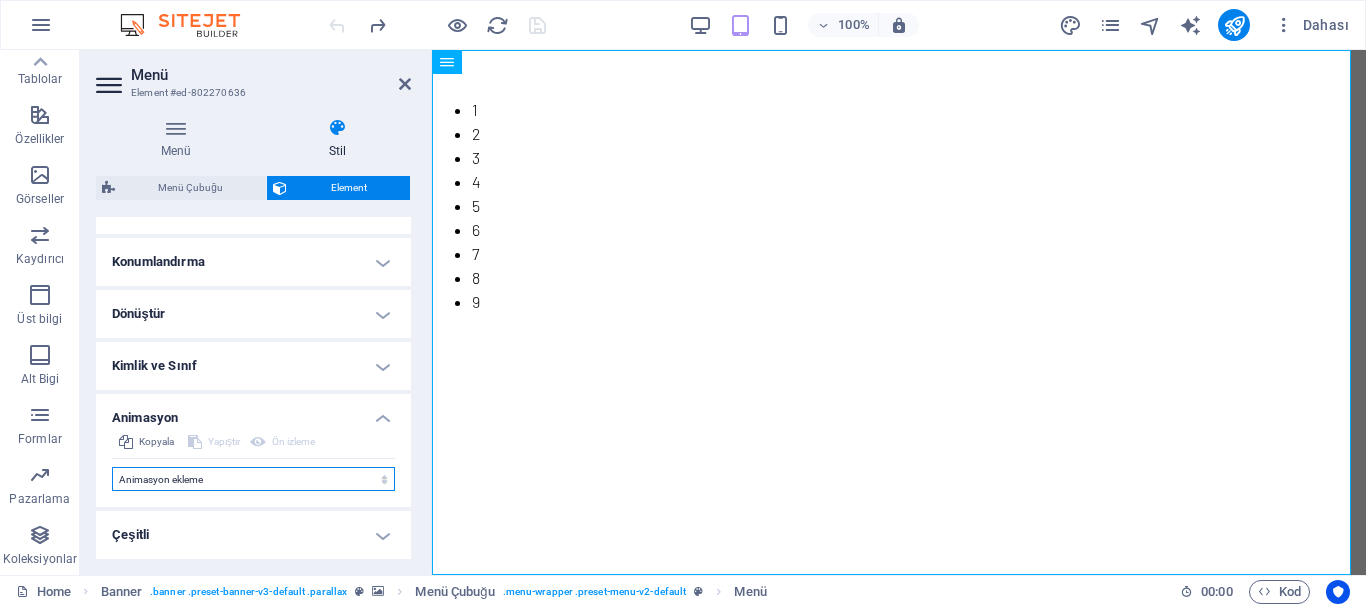 click on "Animasyon ekleme Göster / Gizle Yukarı/Aşağı kaydır Yakınlaştır/Uzaklaştır Soldan sağa kaydır Sağdan sola kaydır Yukarıdan aşağıya kaydır Aşağıdan yukarıya kaydır Nabız atışı Yanıp sönme Kaplama olarak aç" at bounding box center (253, 479) 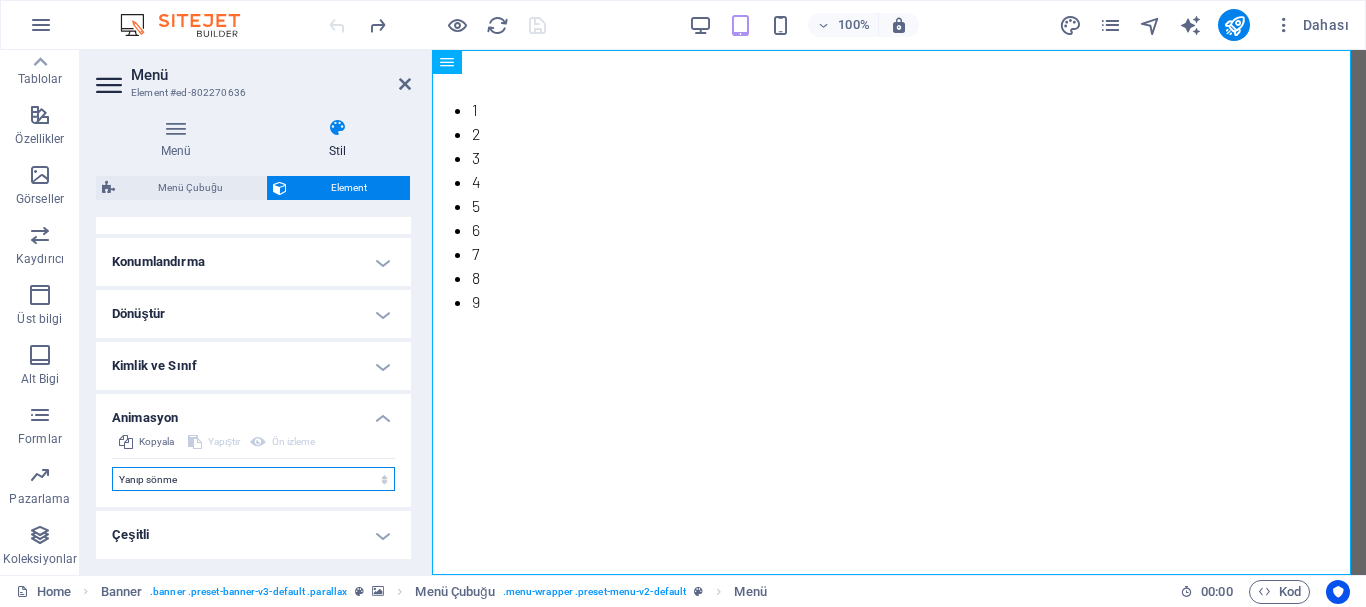 click on "Animasyon ekleme Göster / Gizle Yukarı/Aşağı kaydır Yakınlaştır/Uzaklaştır Soldan sağa kaydır Sağdan sola kaydır Yukarıdan aşağıya kaydır Aşağıdan yukarıya kaydır Nabız atışı Yanıp sönme Kaplama olarak aç" at bounding box center (253, 479) 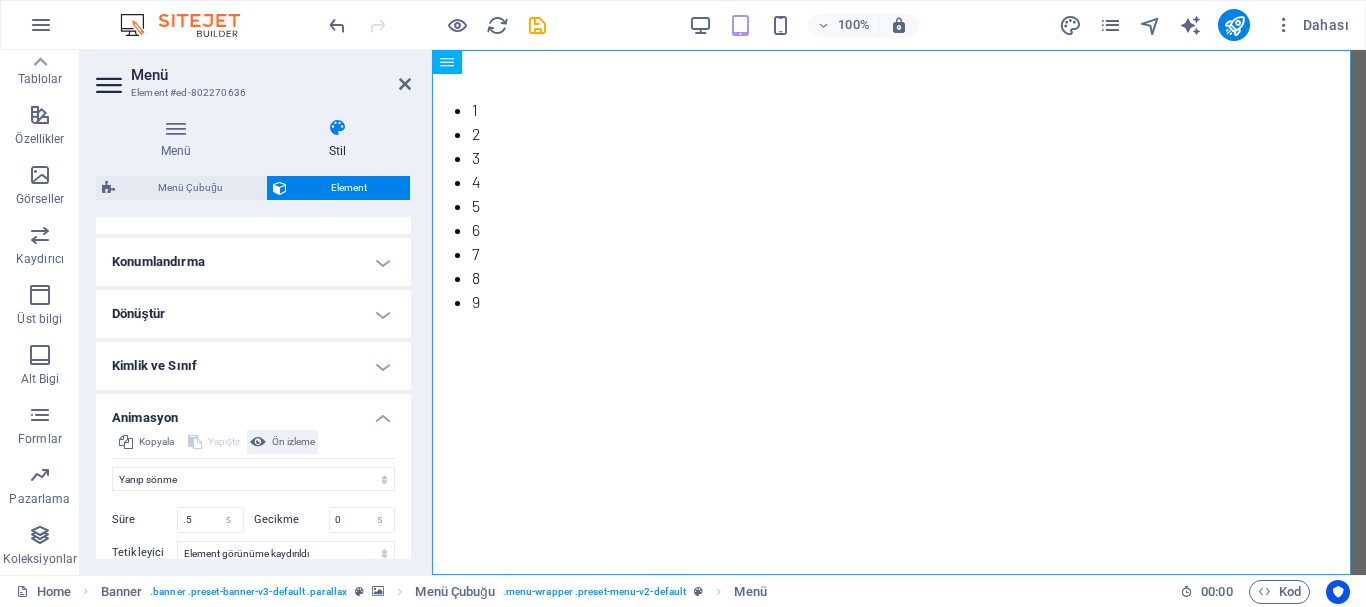 click on "Ön izleme" at bounding box center (293, 442) 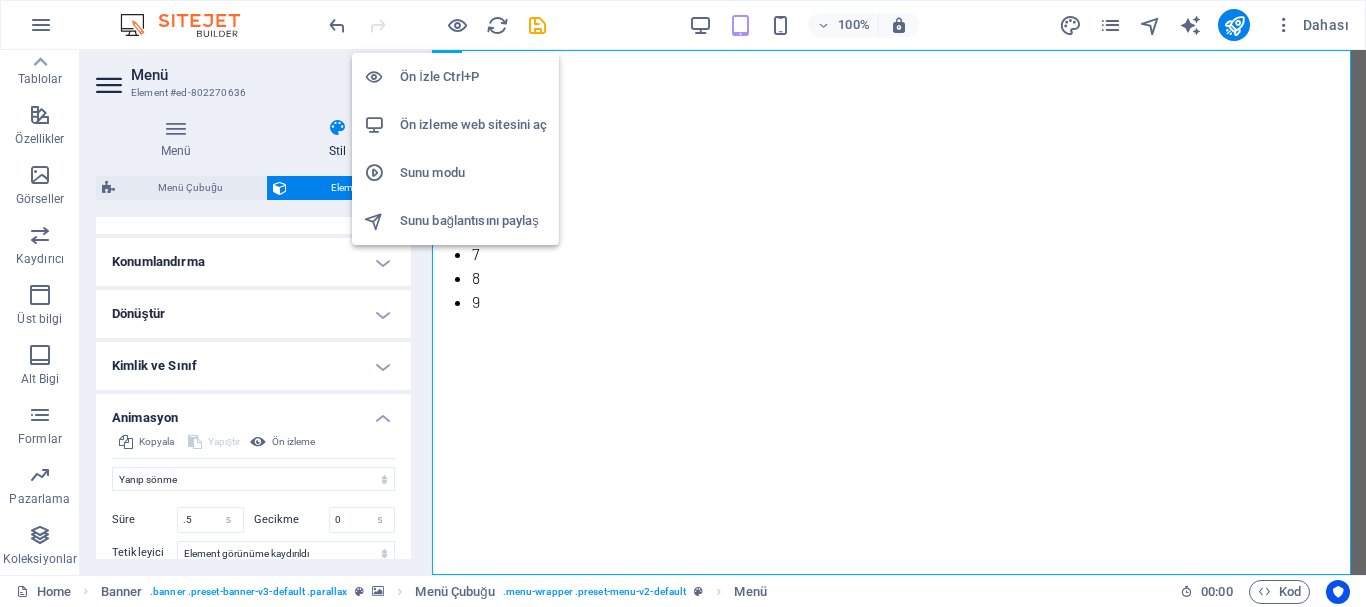 click on "Ön İzle Ctrl+P" at bounding box center (473, 77) 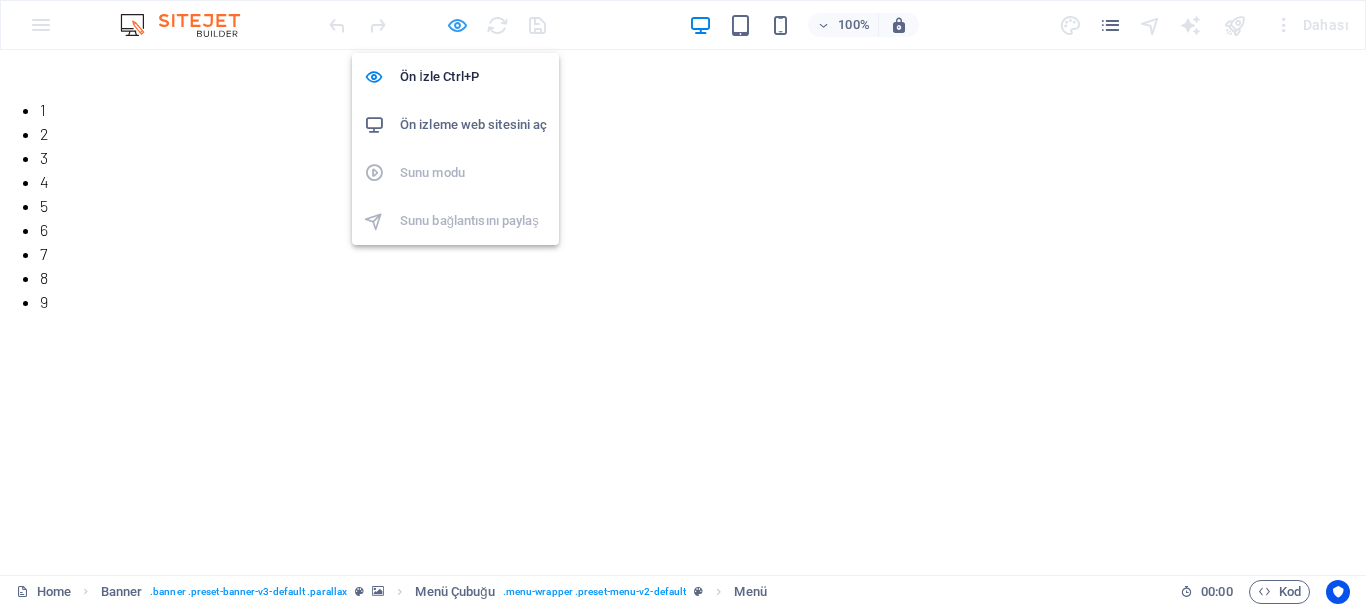 click at bounding box center [457, 25] 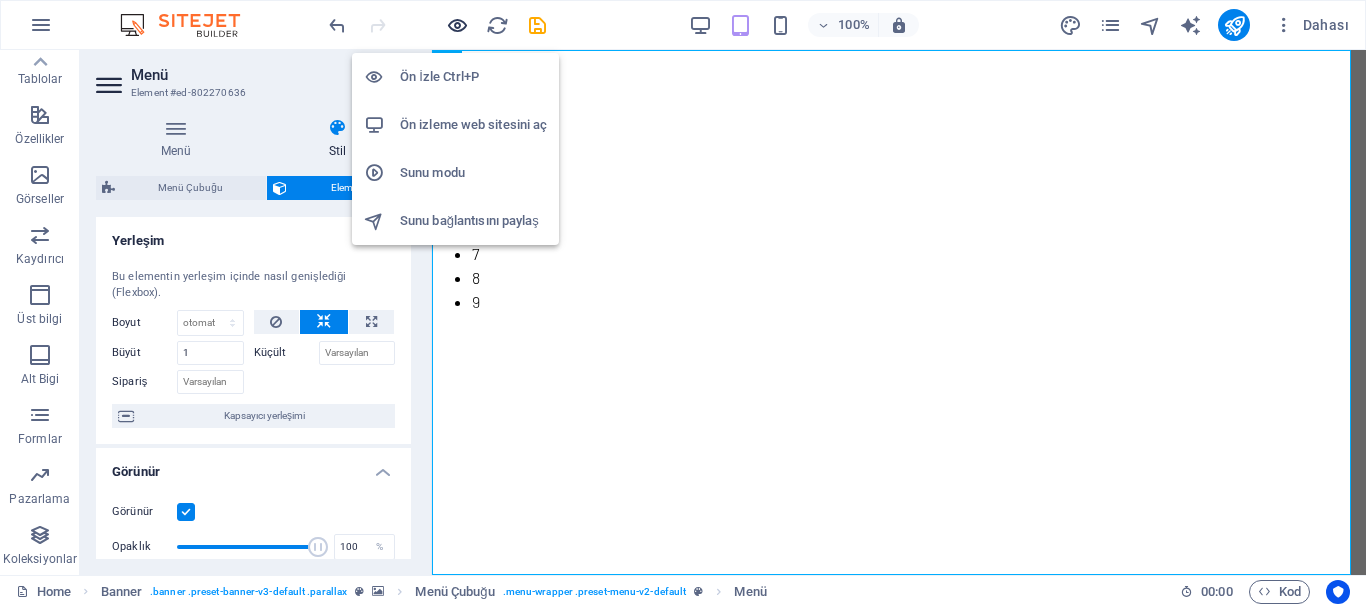 click at bounding box center [457, 25] 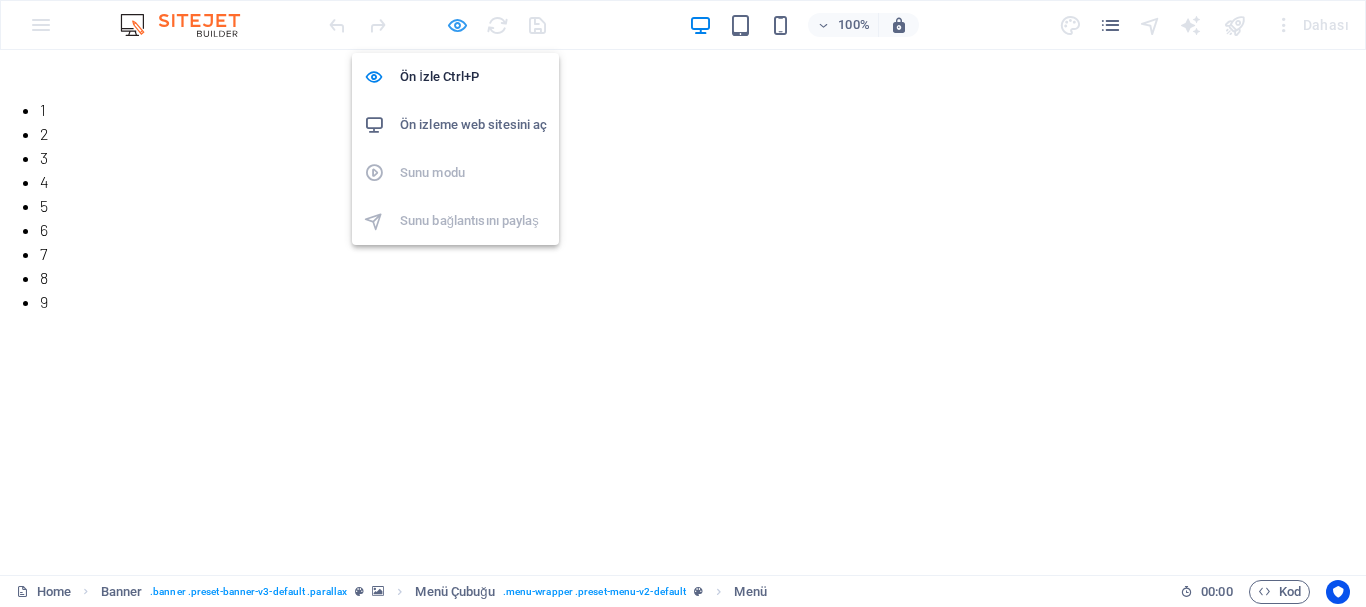 click at bounding box center [457, 25] 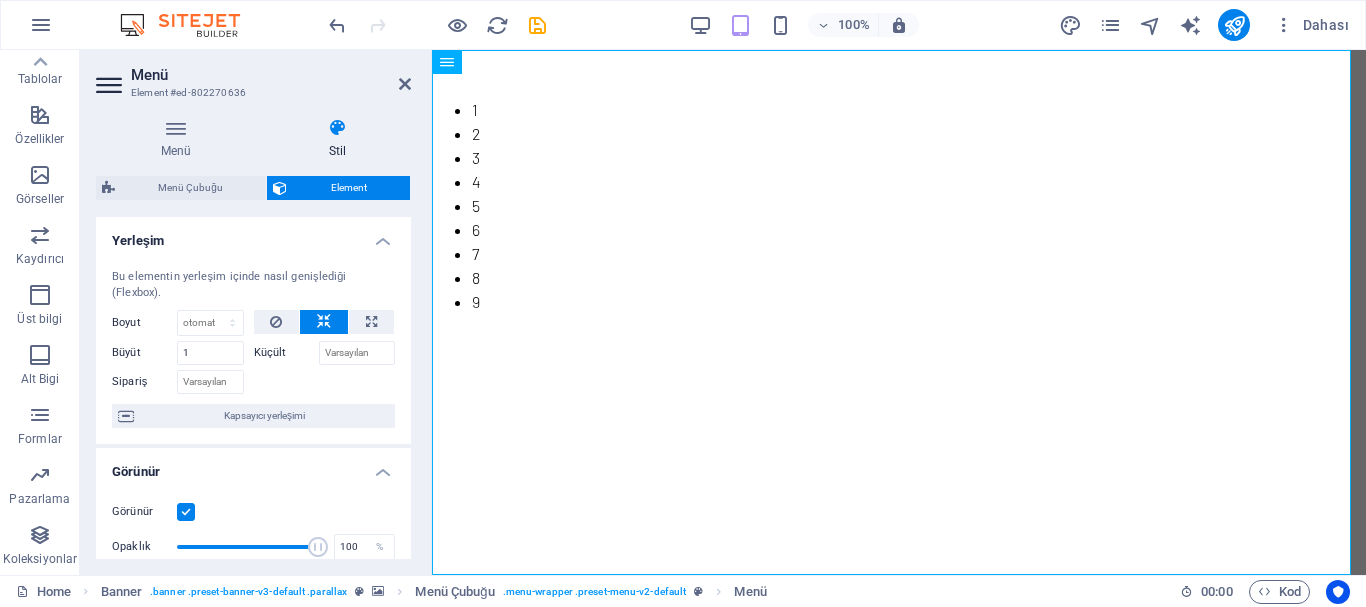 drag, startPoint x: 406, startPoint y: 255, endPoint x: 407, endPoint y: 346, distance: 91.00549 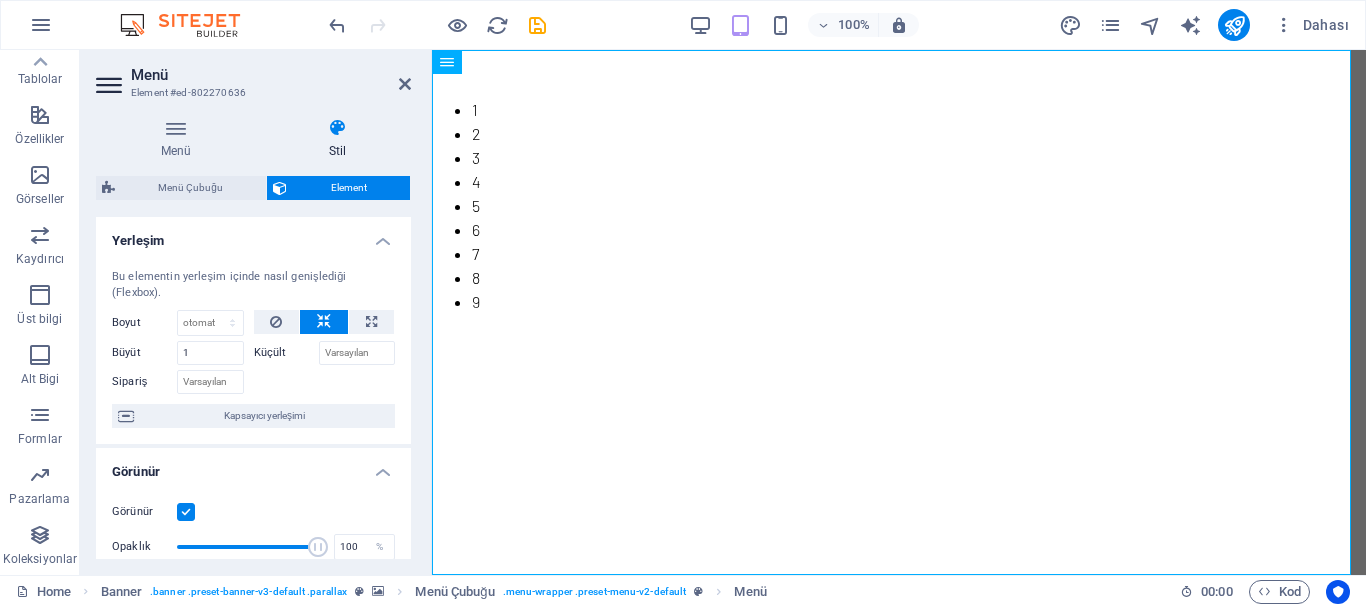 drag, startPoint x: 403, startPoint y: 255, endPoint x: 406, endPoint y: 343, distance: 88.051125 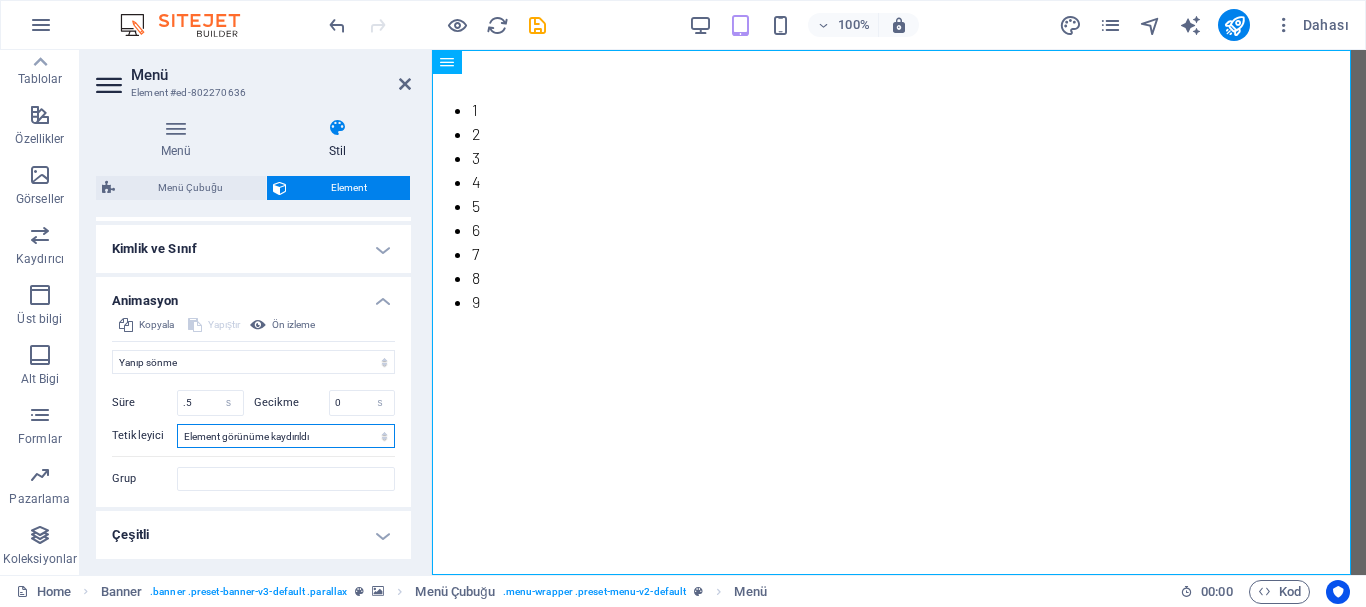 click on "Otomatik tetikleyici yok Sayfa yüklendiğinde Element görünüme kaydırıldı" at bounding box center (286, 436) 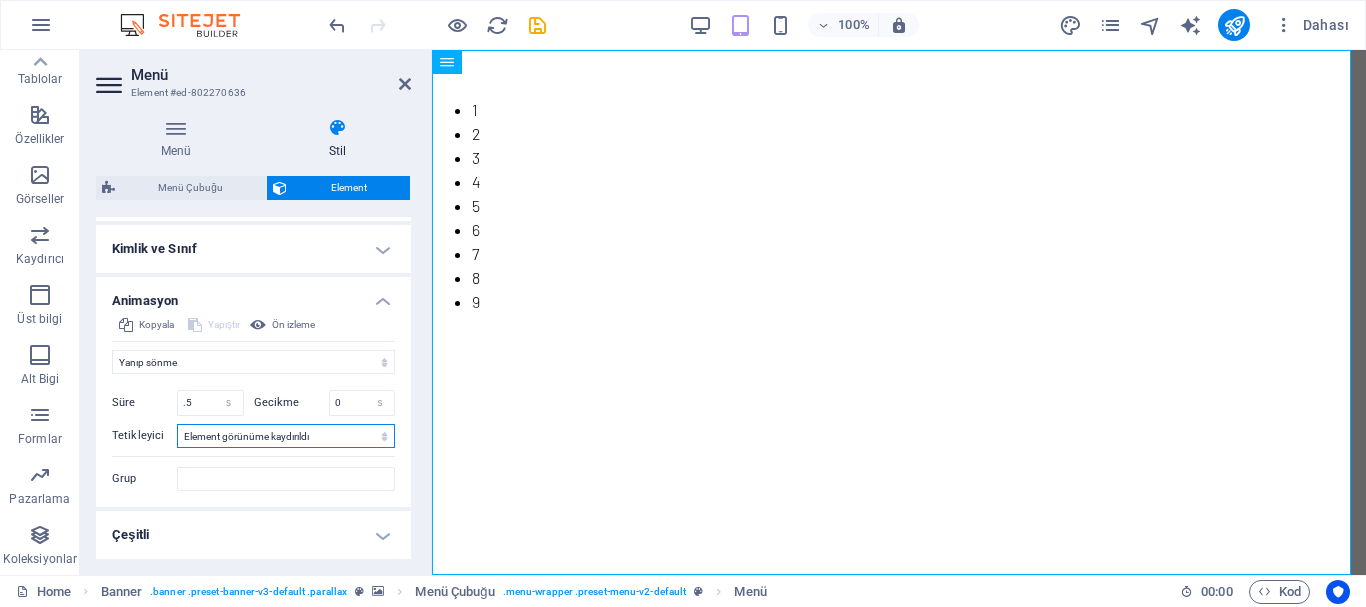 click on "Otomatik tetikleyici yok Sayfa yüklendiğinde Element görünüme kaydırıldı" at bounding box center (286, 436) 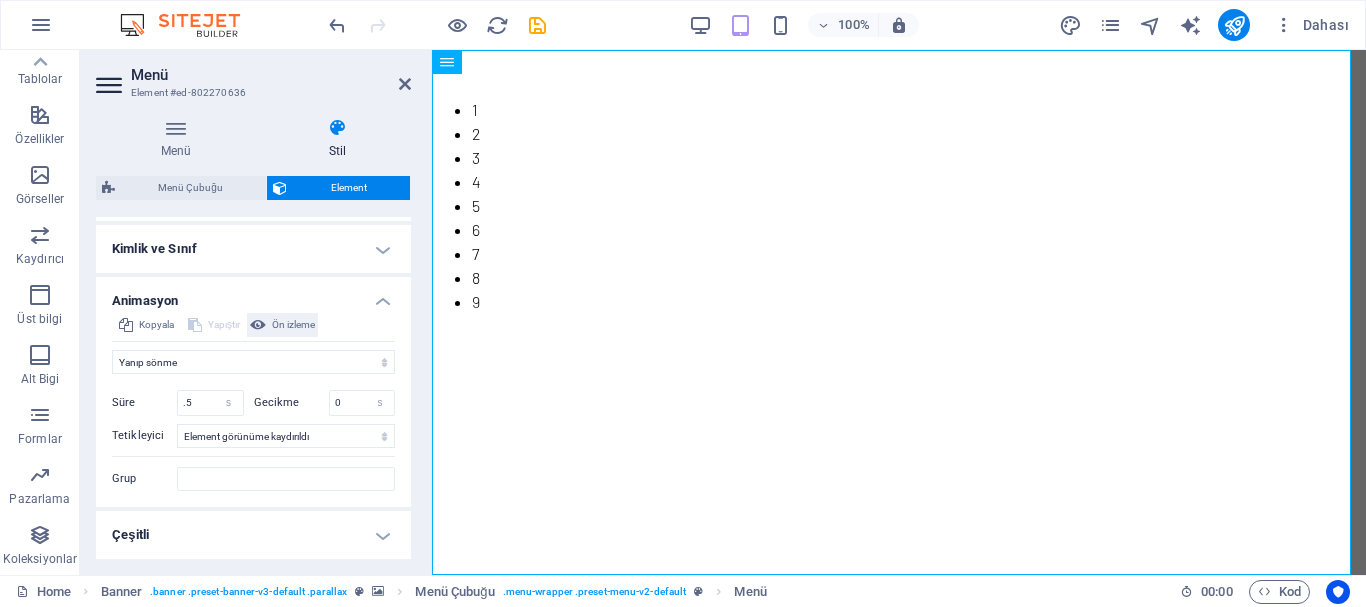 click on "Ön izleme" at bounding box center [293, 325] 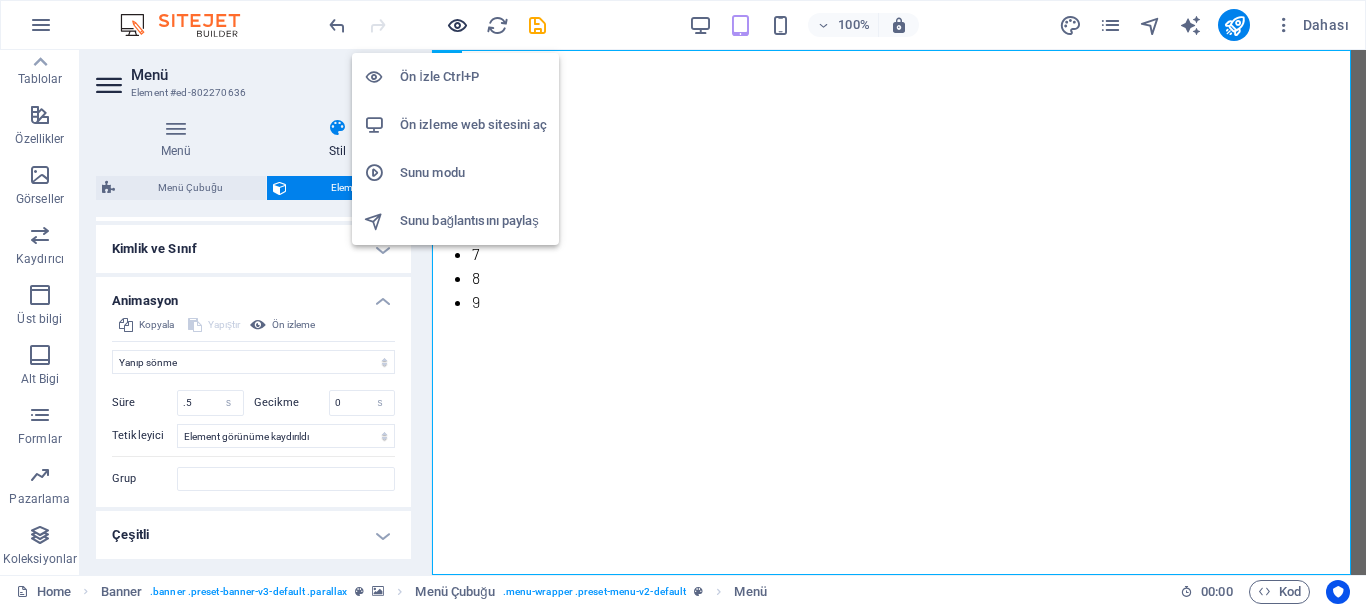 click at bounding box center (457, 25) 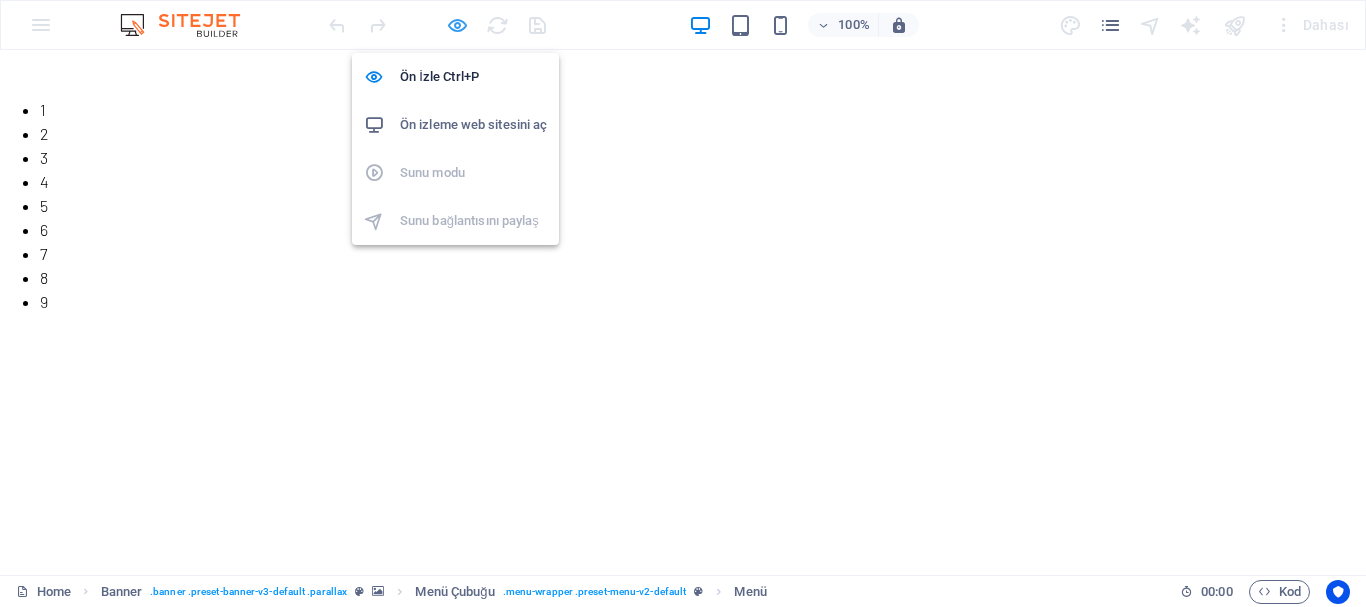 click at bounding box center (457, 25) 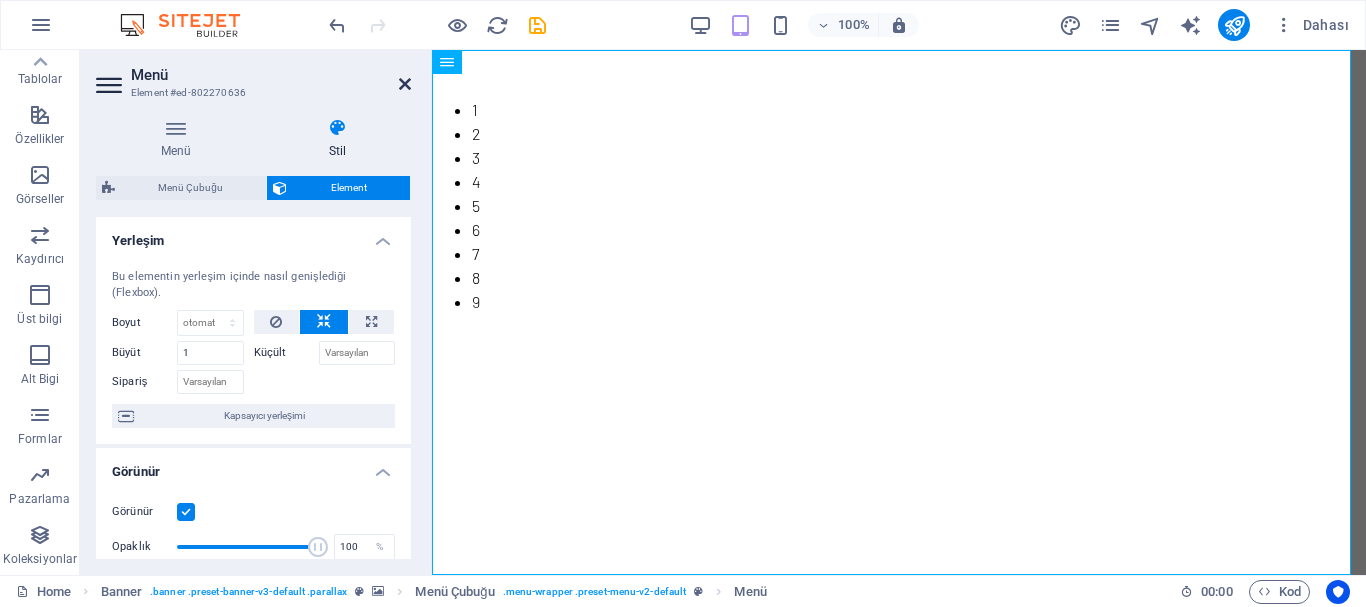 click at bounding box center (405, 84) 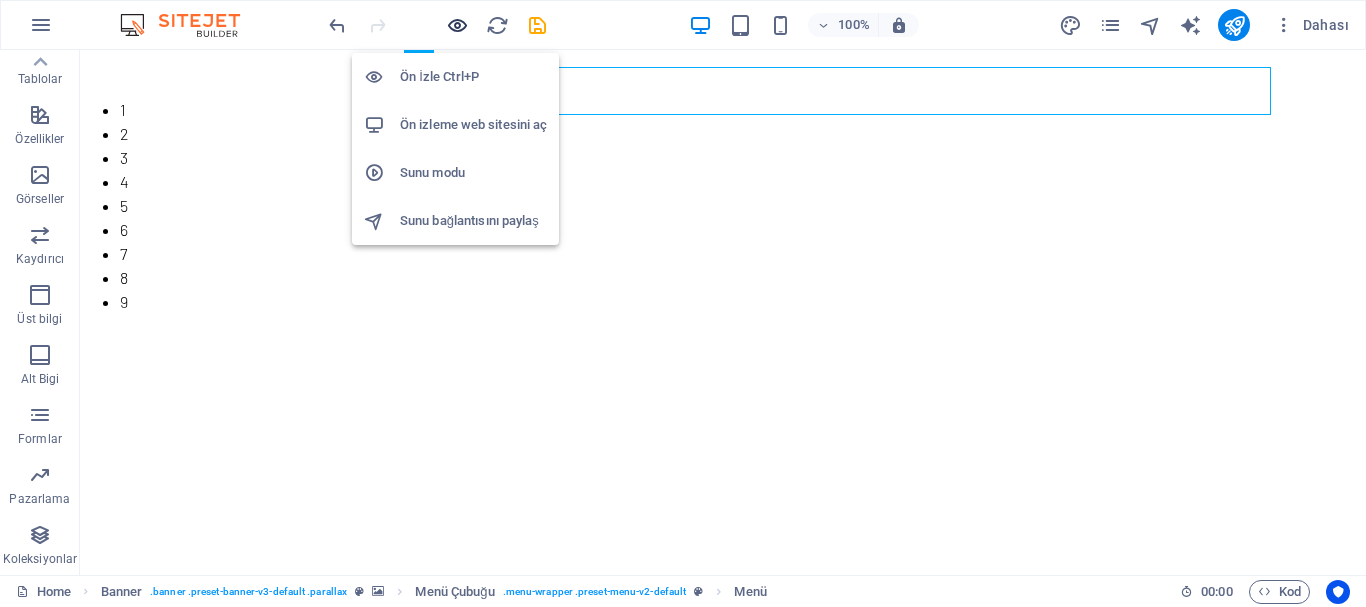 click at bounding box center (457, 25) 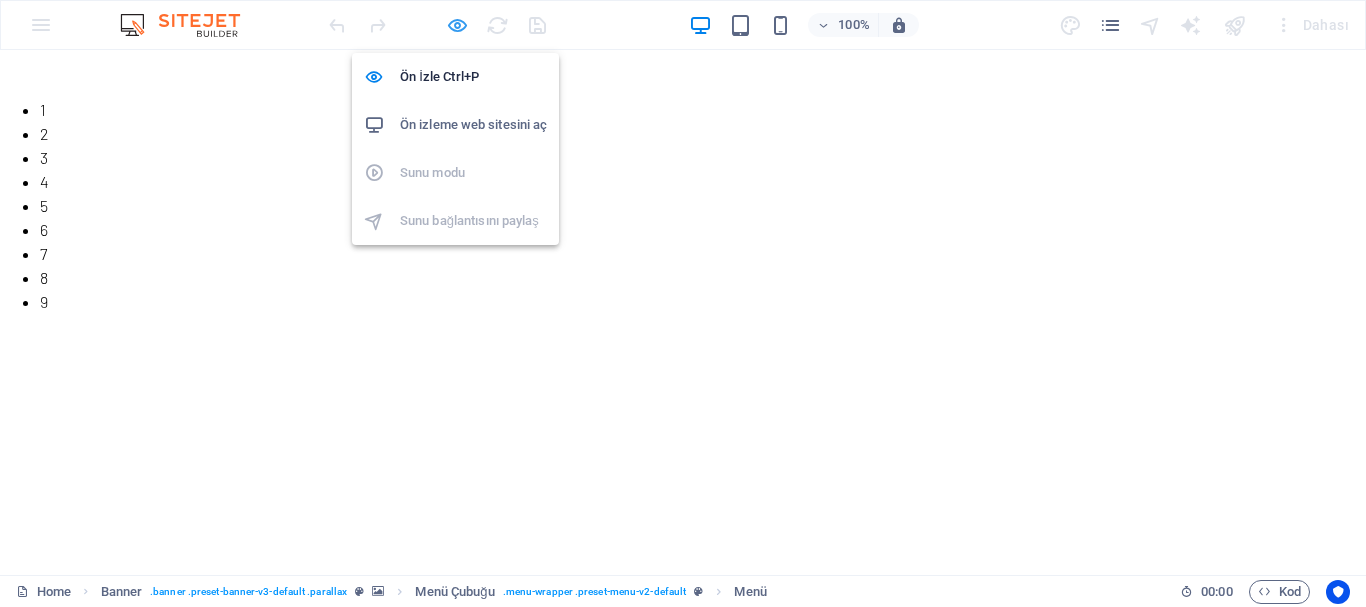 click at bounding box center (457, 25) 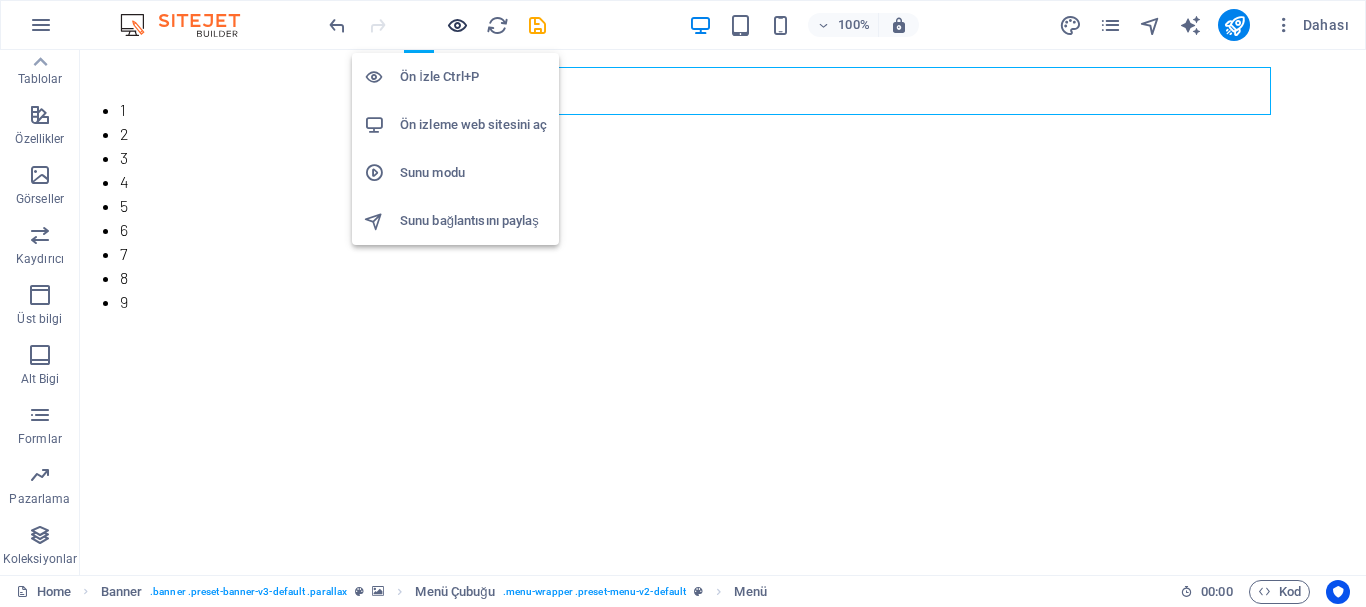 click at bounding box center [457, 25] 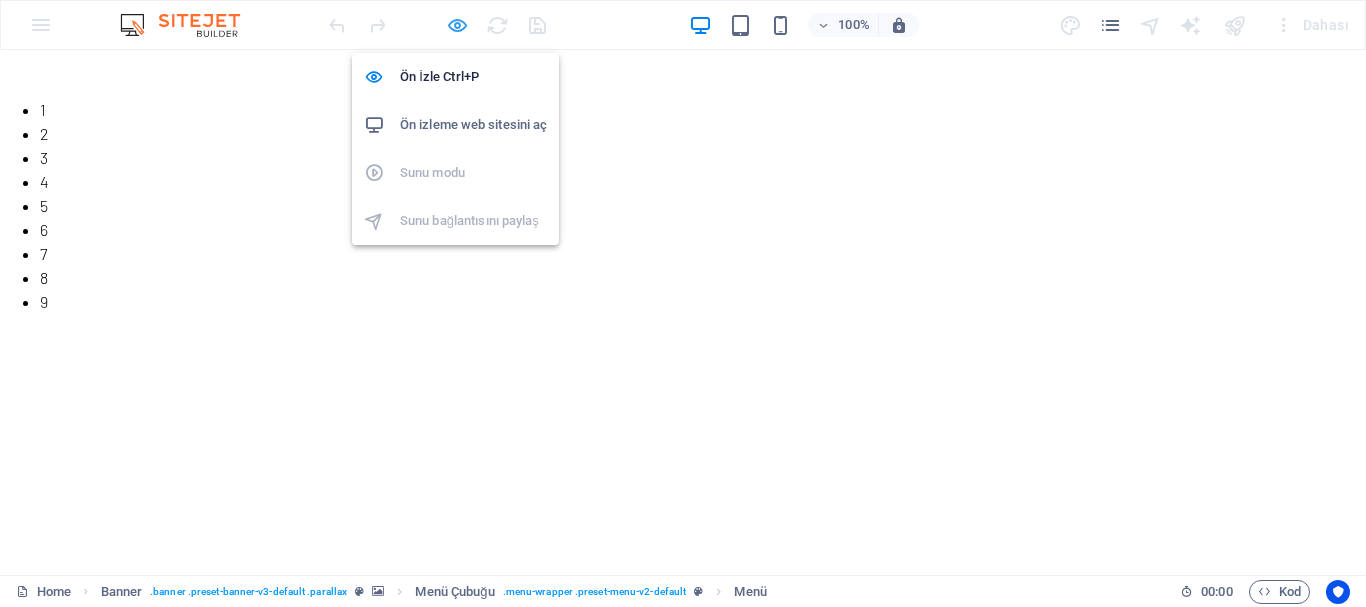 click at bounding box center [457, 25] 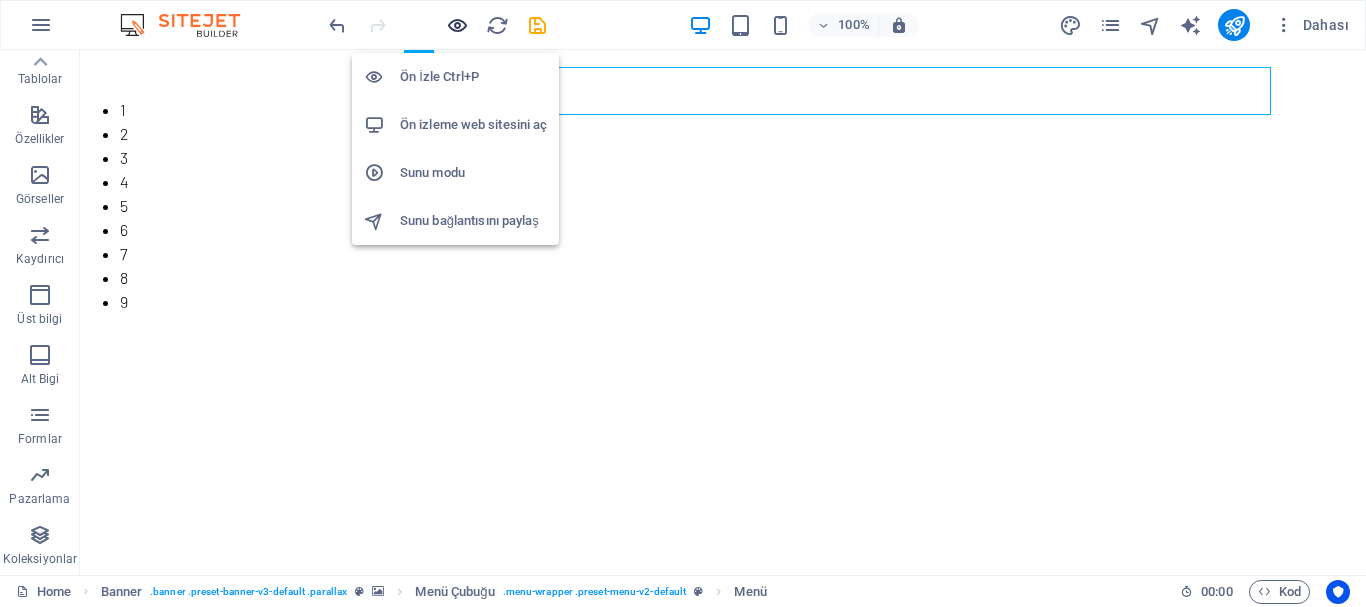 click at bounding box center (457, 25) 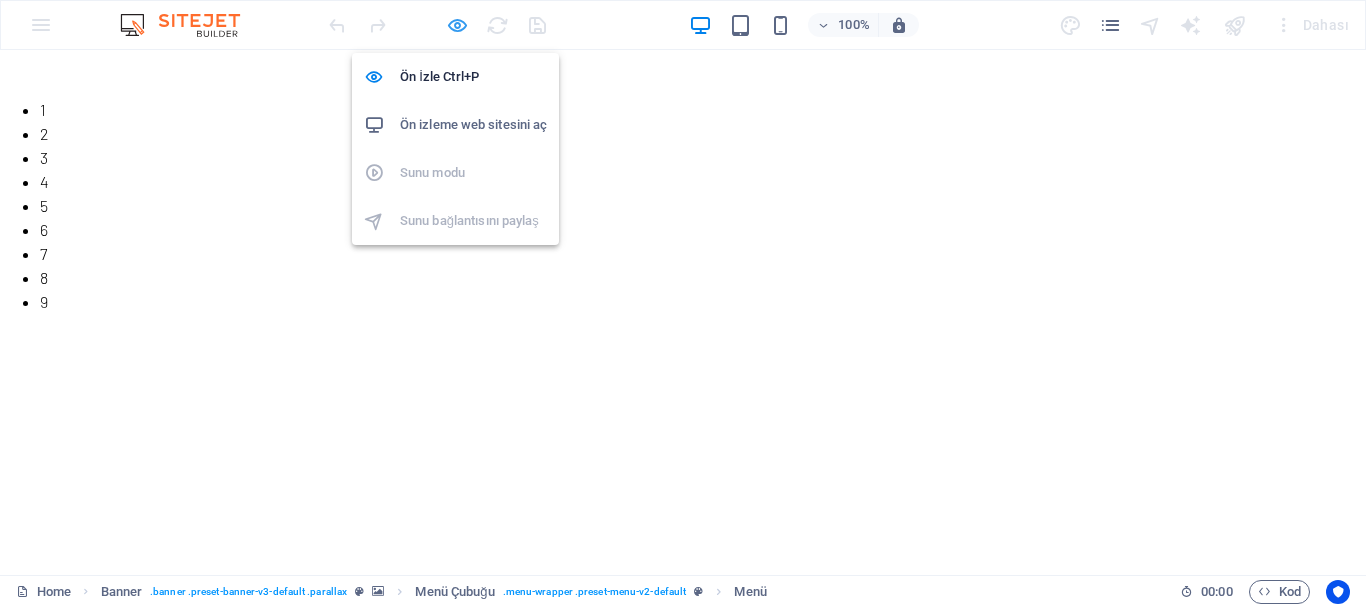 click at bounding box center (457, 25) 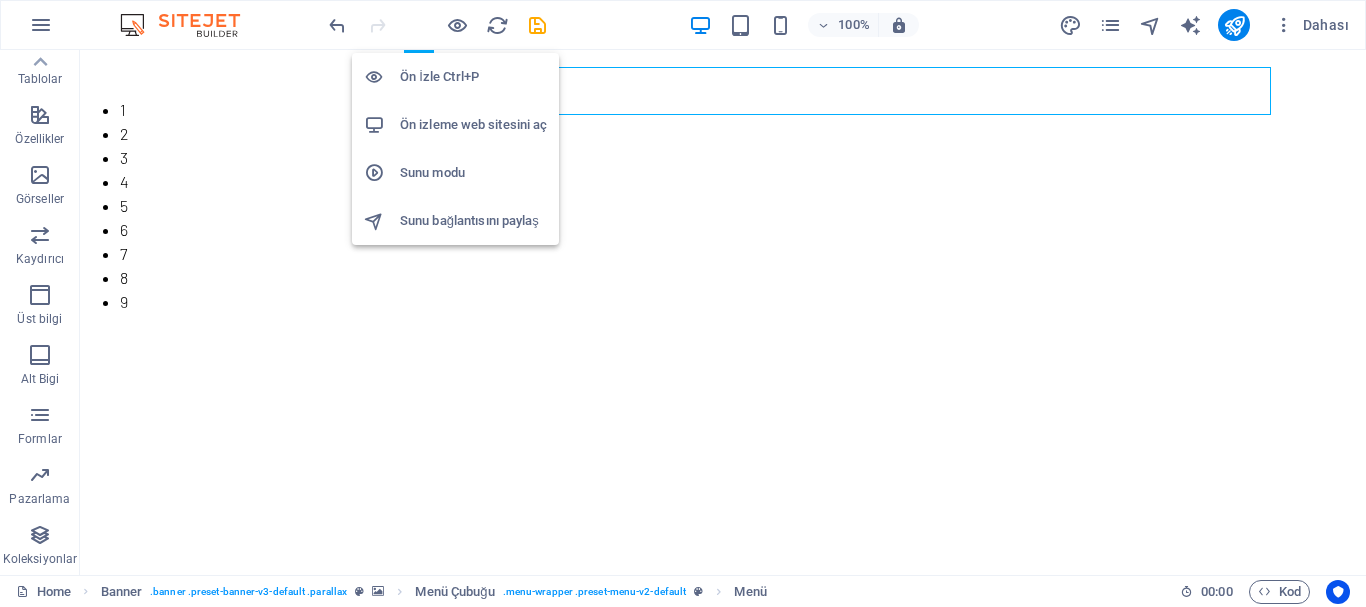 click on "Ön izleme web sitesini aç" at bounding box center [473, 125] 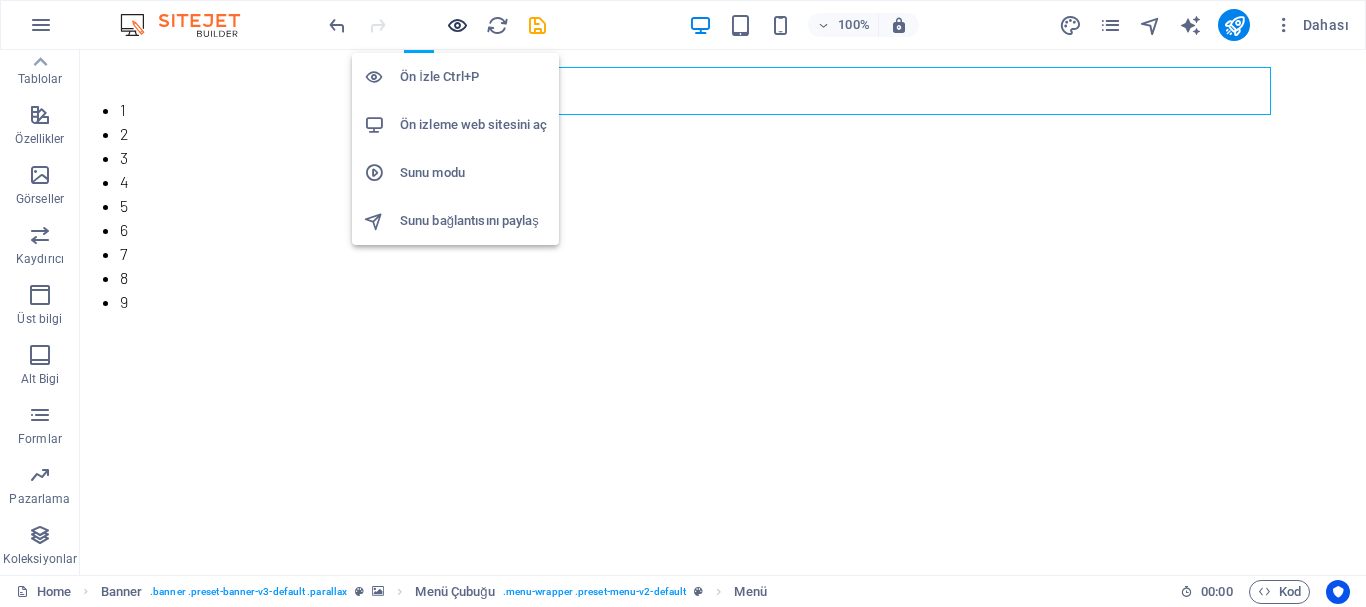 click at bounding box center [457, 25] 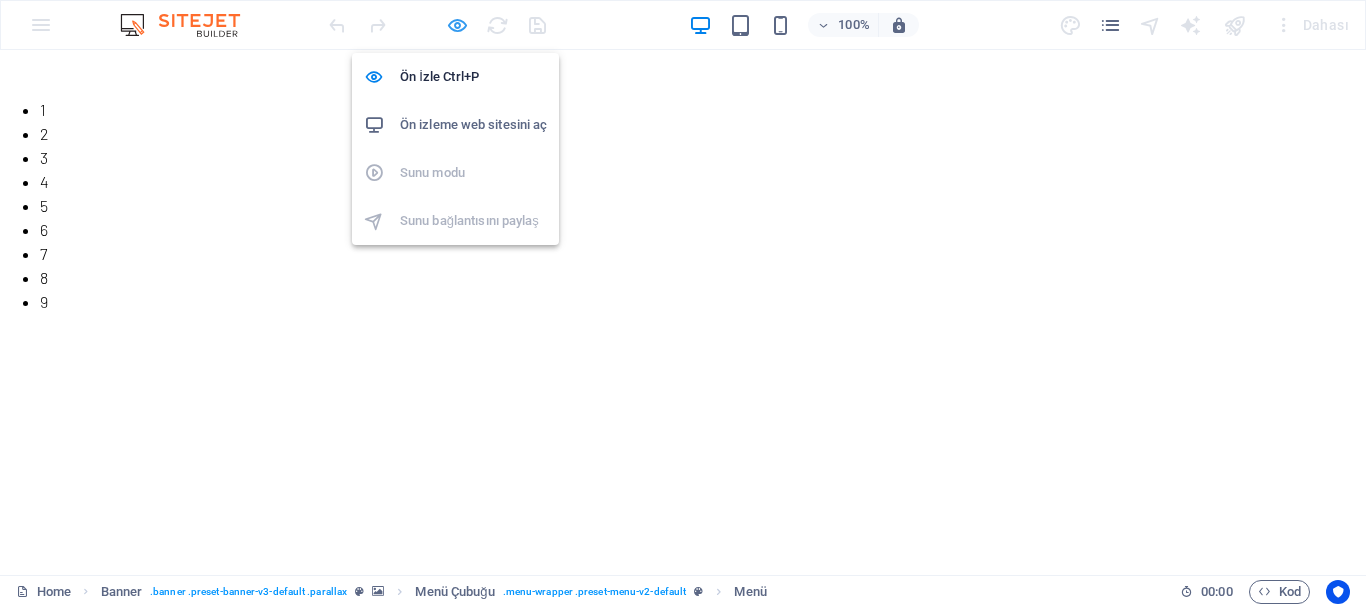 click at bounding box center (457, 25) 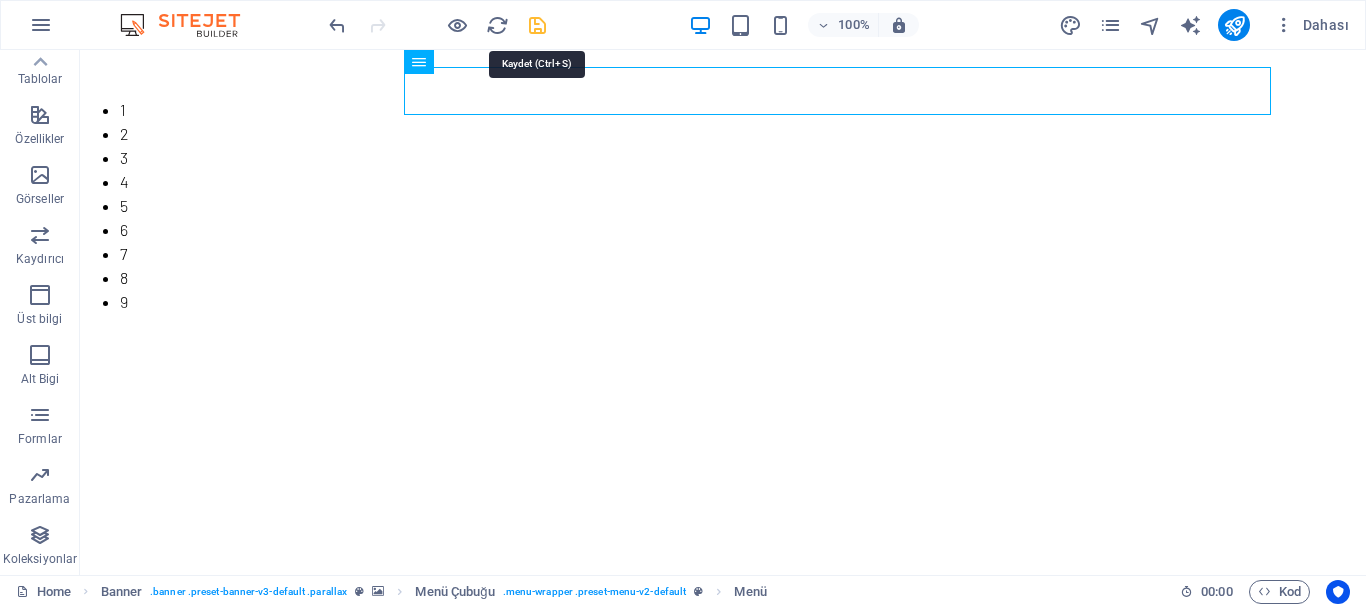 click at bounding box center (537, 25) 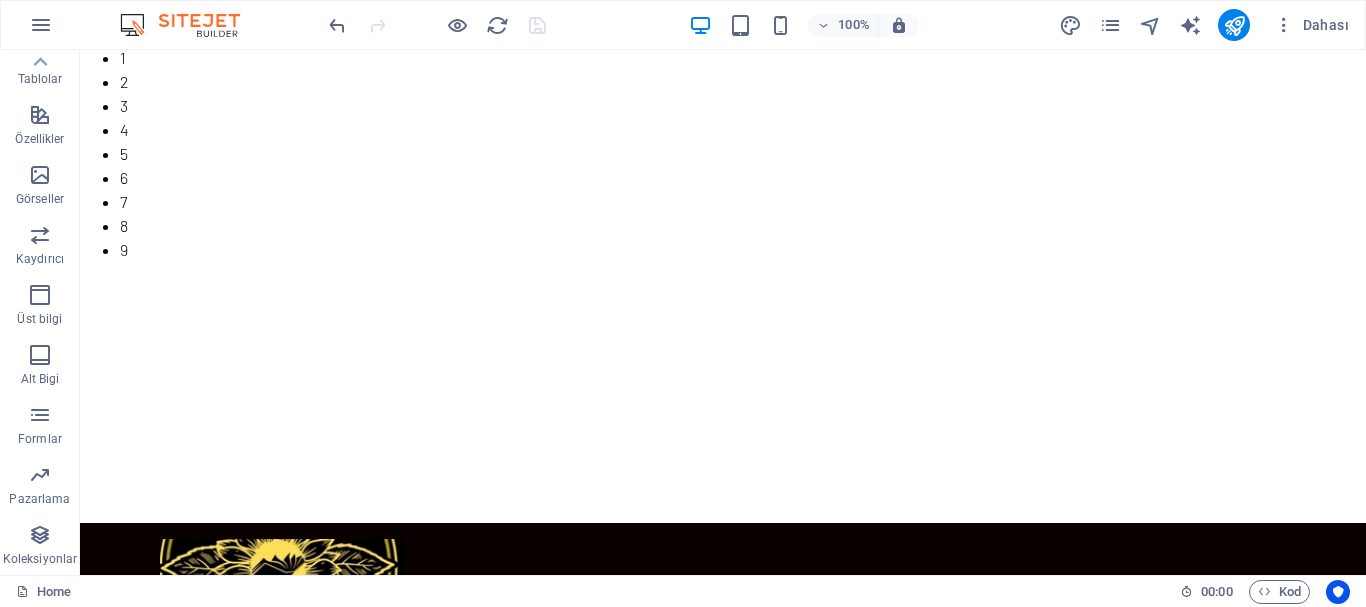 scroll, scrollTop: 0, scrollLeft: 0, axis: both 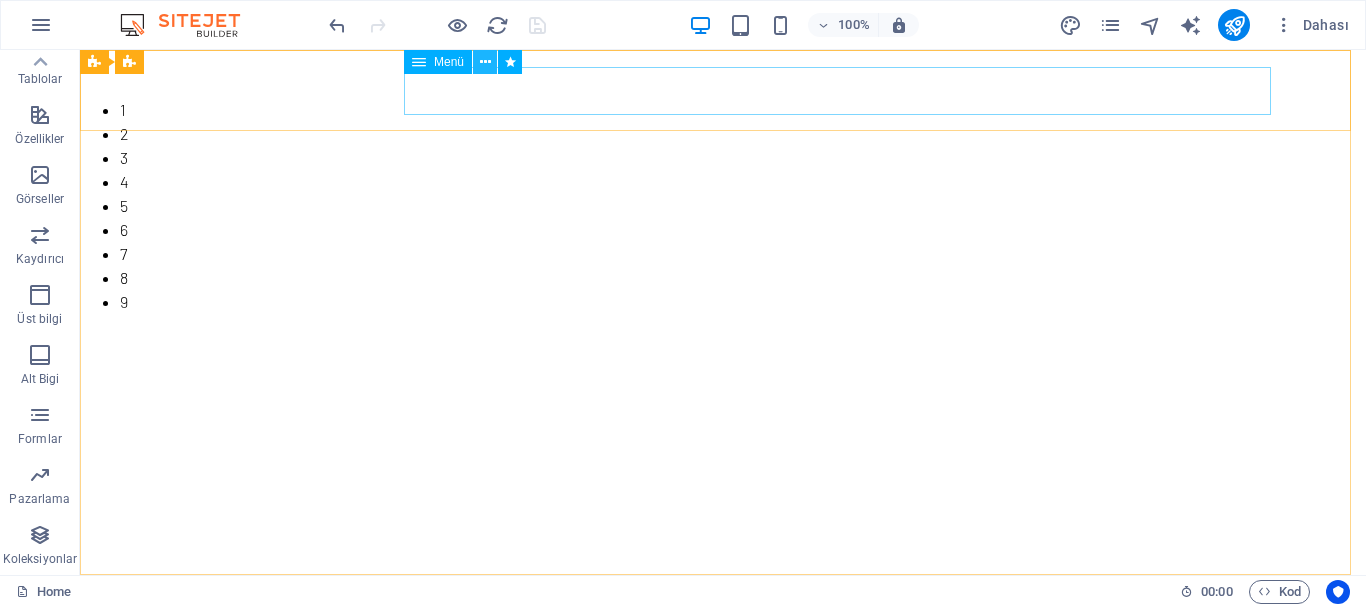 click at bounding box center (485, 62) 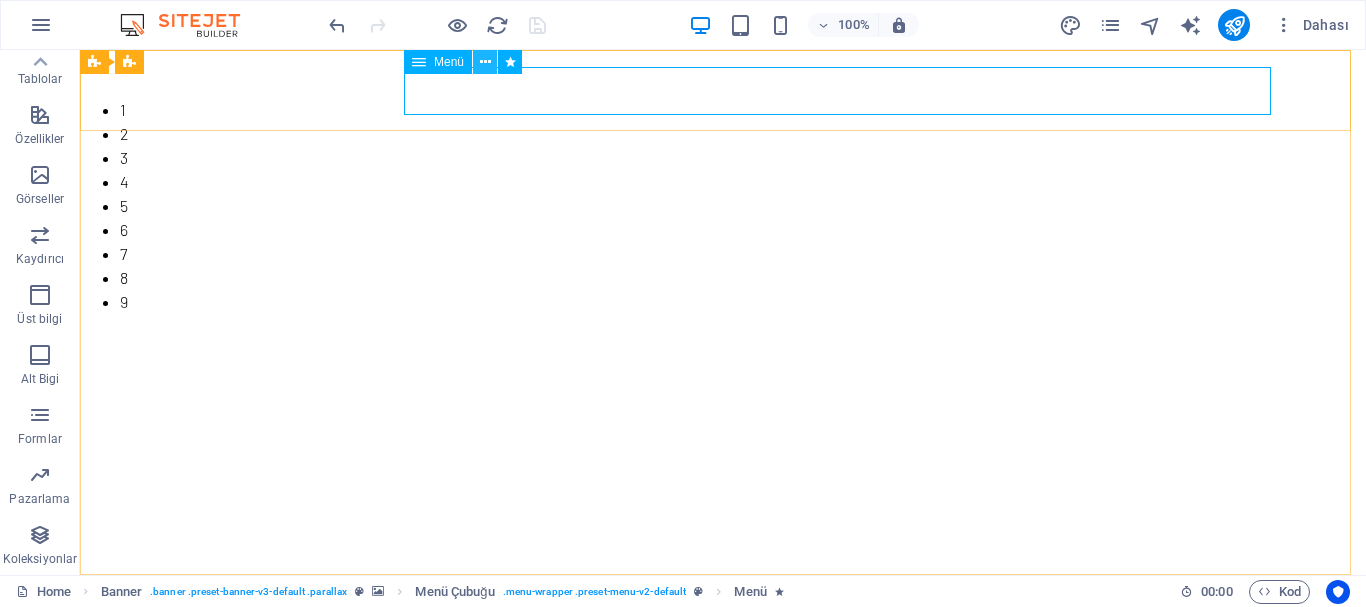click at bounding box center [485, 62] 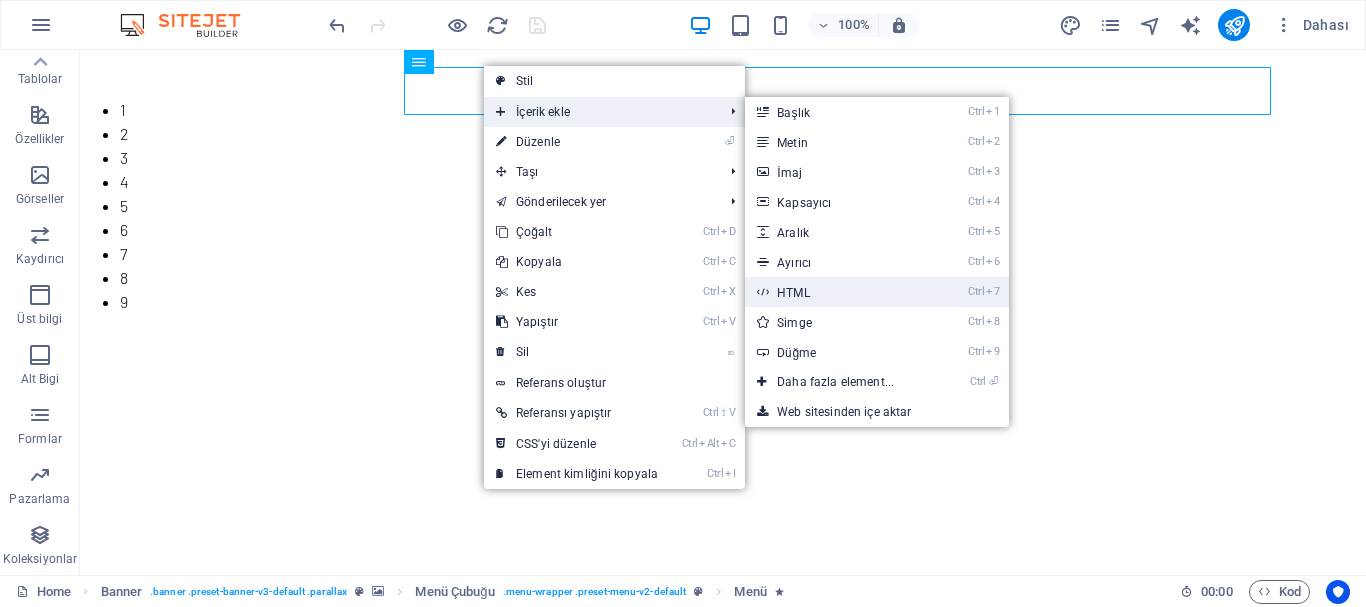 drag, startPoint x: 370, startPoint y: 240, endPoint x: 802, endPoint y: 290, distance: 434.88388 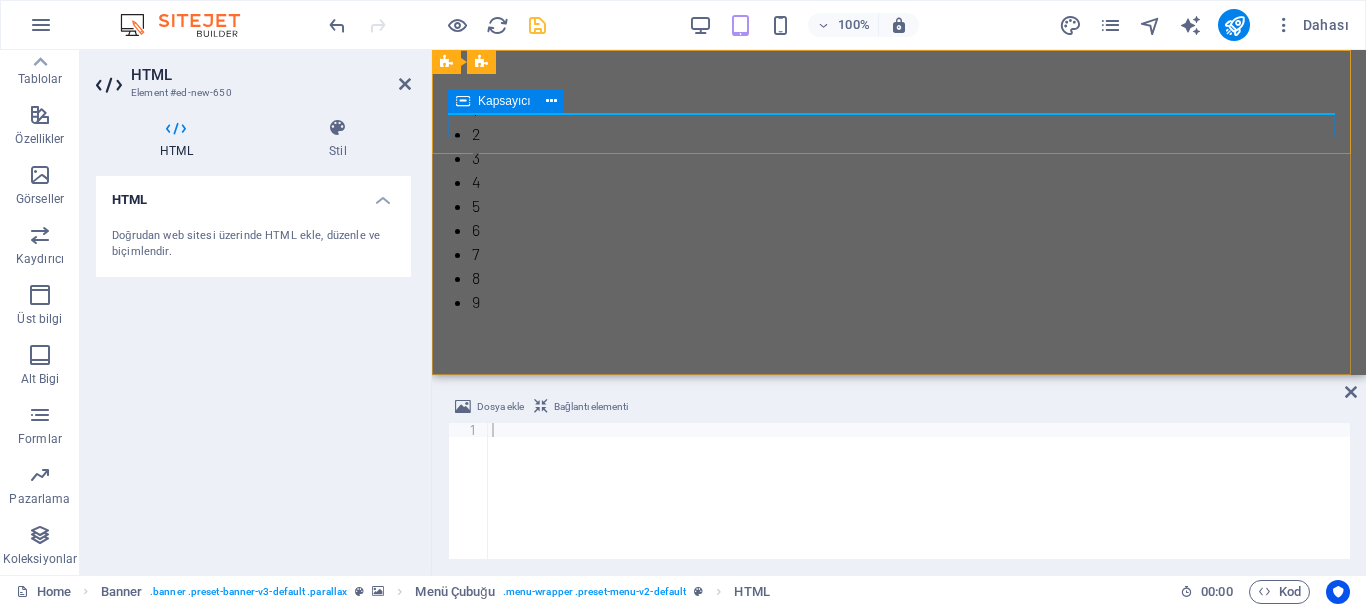 click at bounding box center [899, 463] 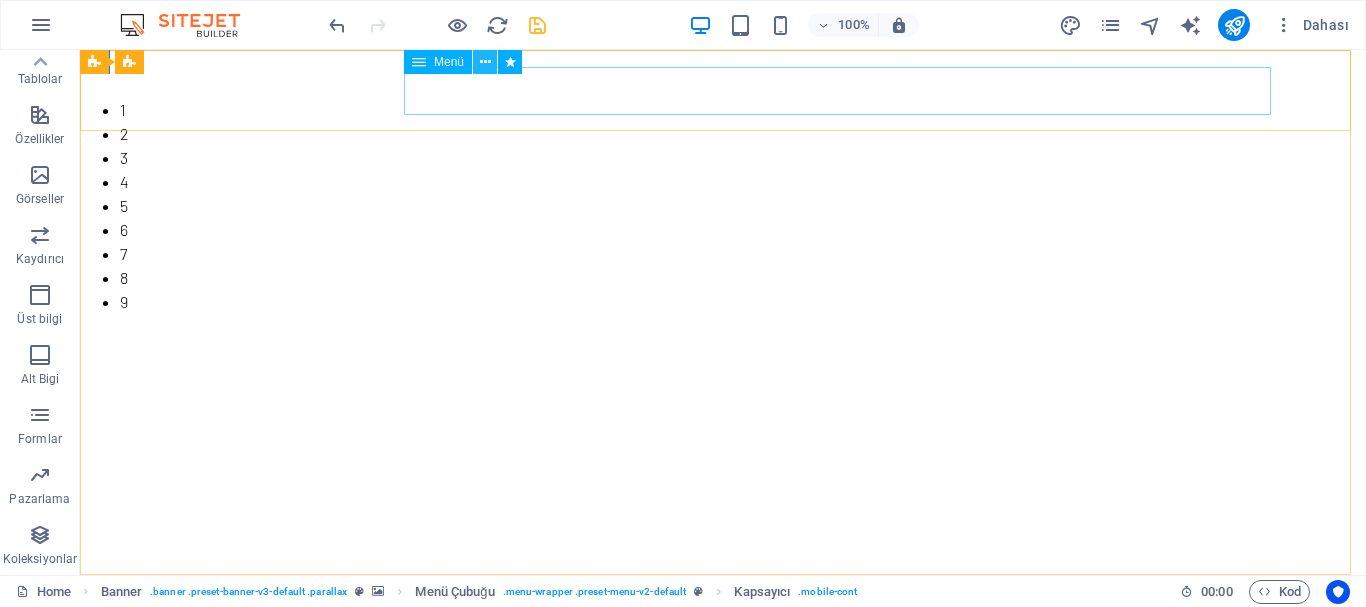 click at bounding box center [485, 62] 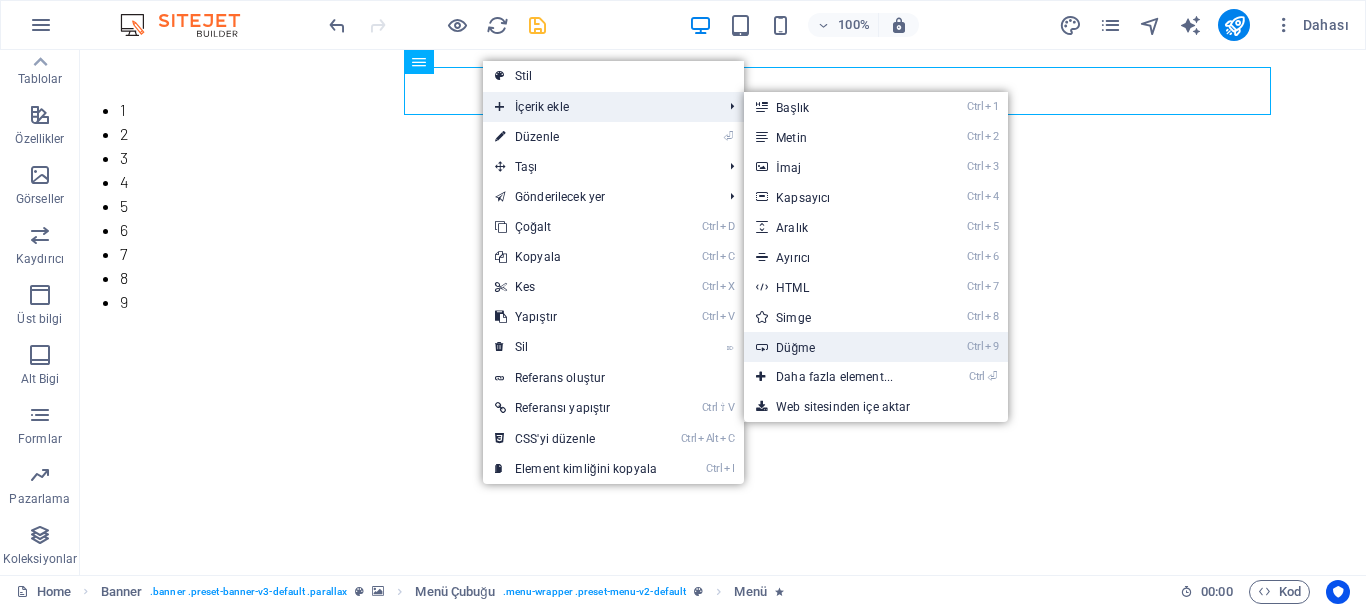 drag, startPoint x: 789, startPoint y: 348, endPoint x: 359, endPoint y: 298, distance: 432.89722 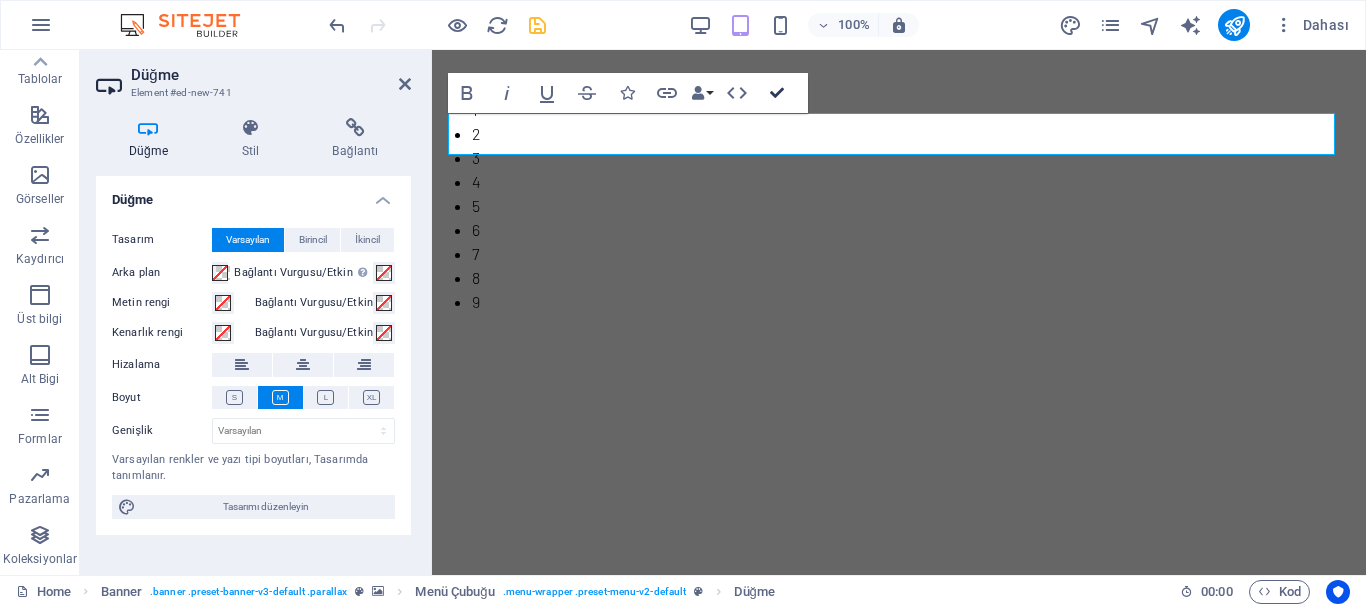 drag, startPoint x: 782, startPoint y: 95, endPoint x: 719, endPoint y: 57, distance: 73.57309 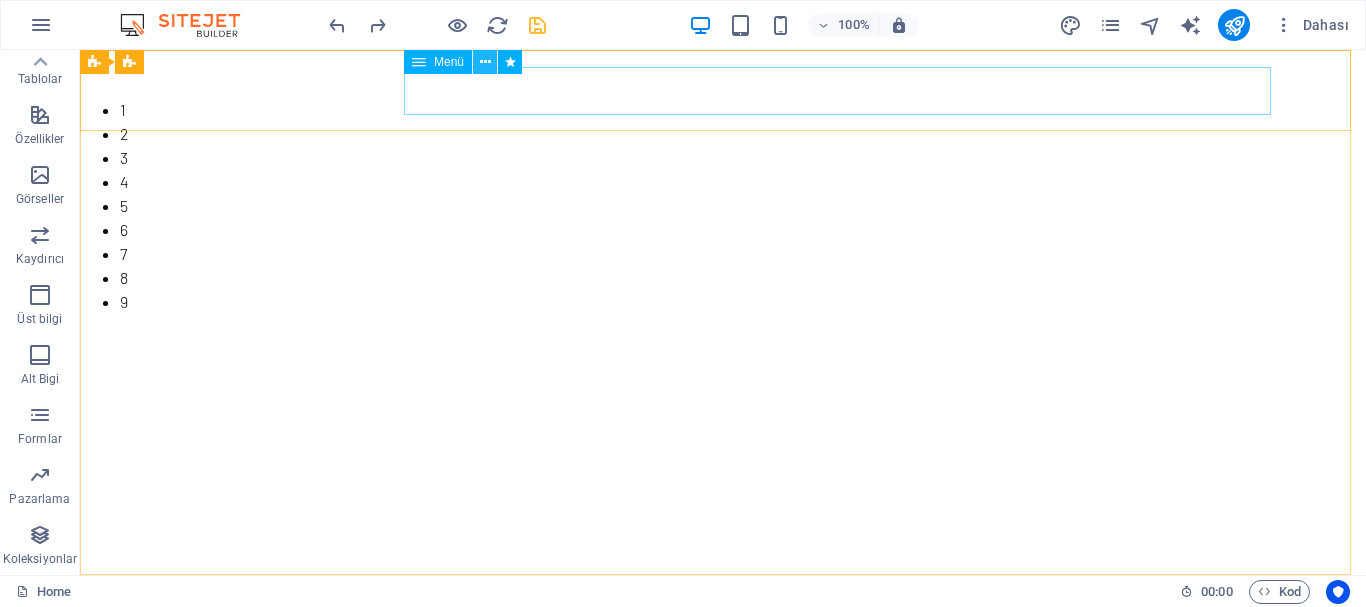 click at bounding box center (485, 62) 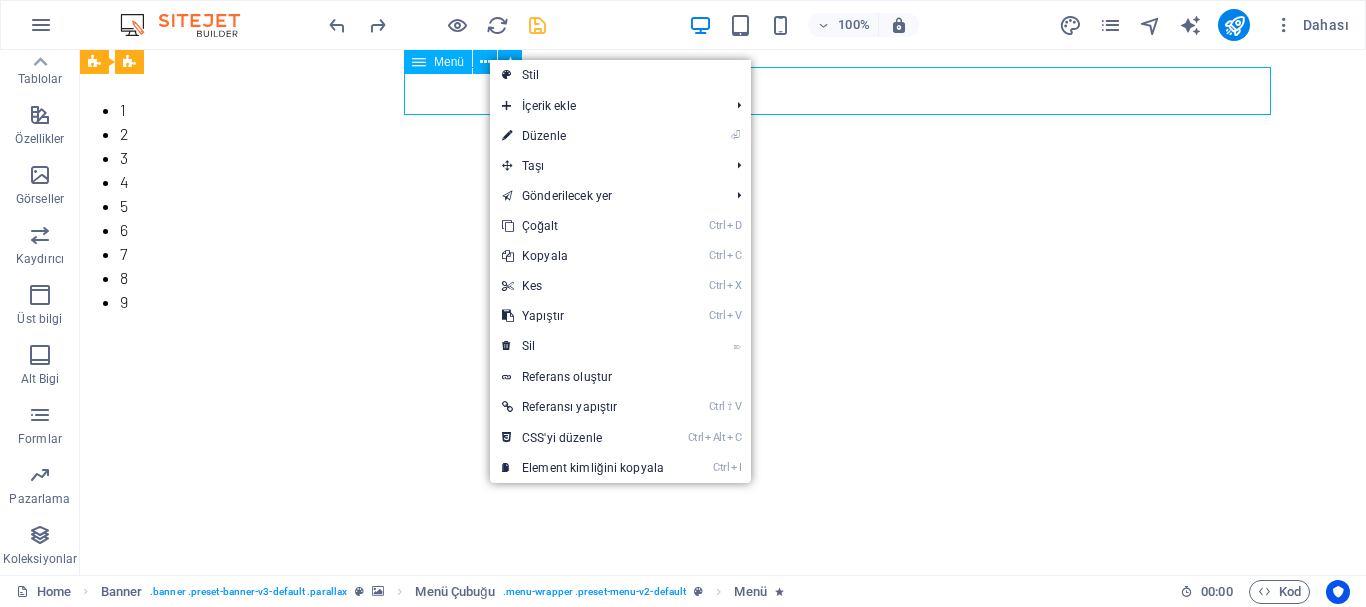 click on "Menü" at bounding box center [438, 62] 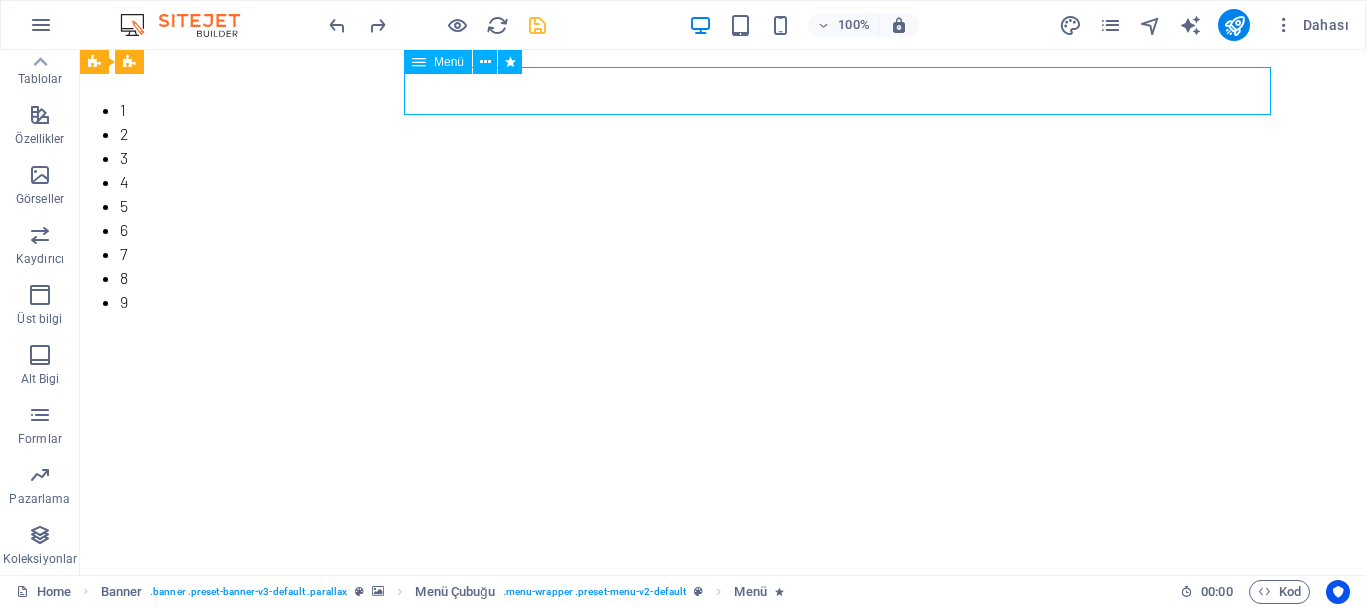 click on "Menü" at bounding box center (449, 62) 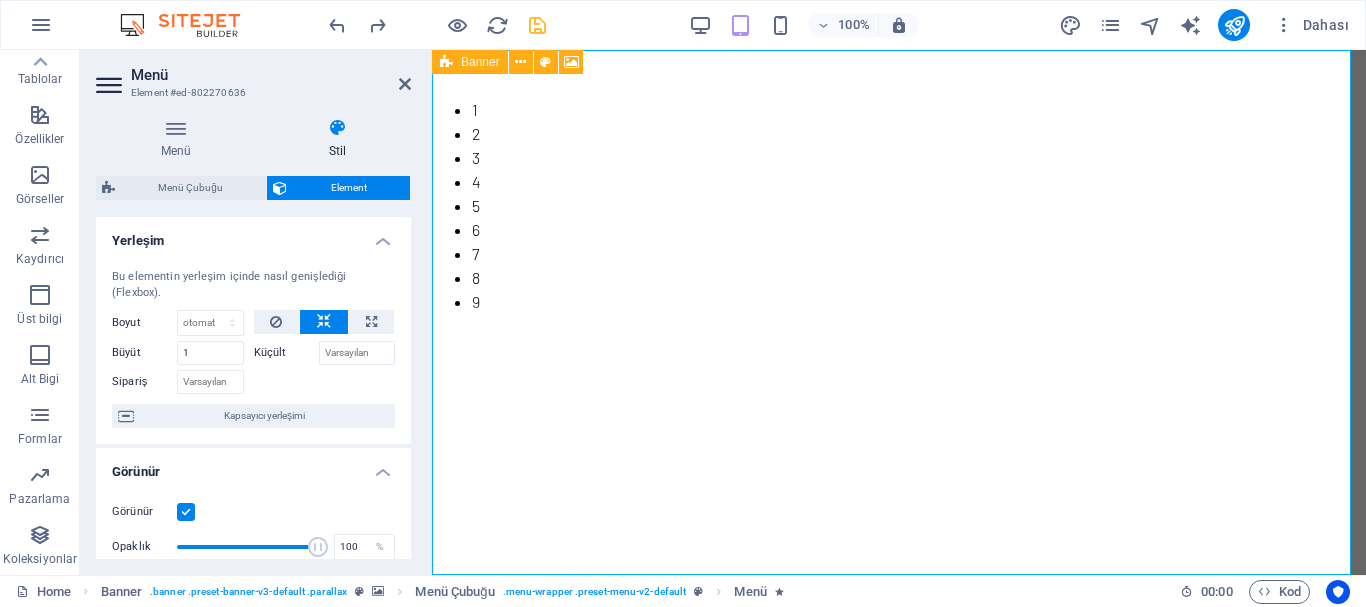 click at bounding box center [446, 62] 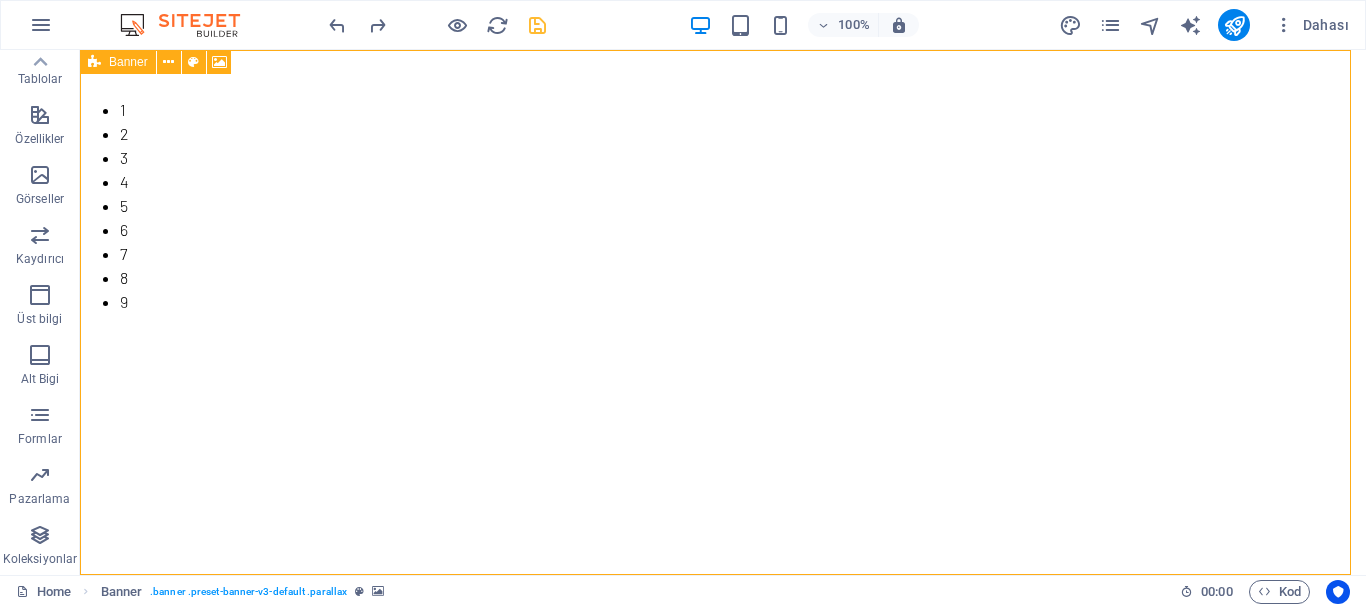 click on "Banner" at bounding box center (128, 62) 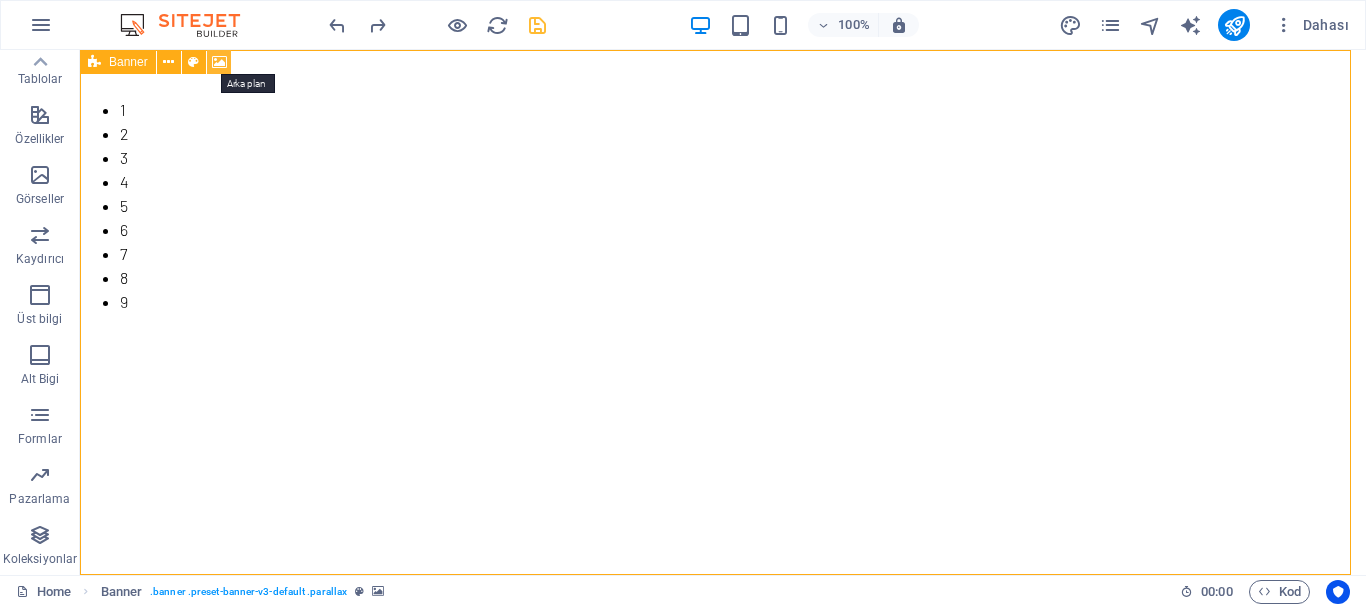 click at bounding box center (219, 62) 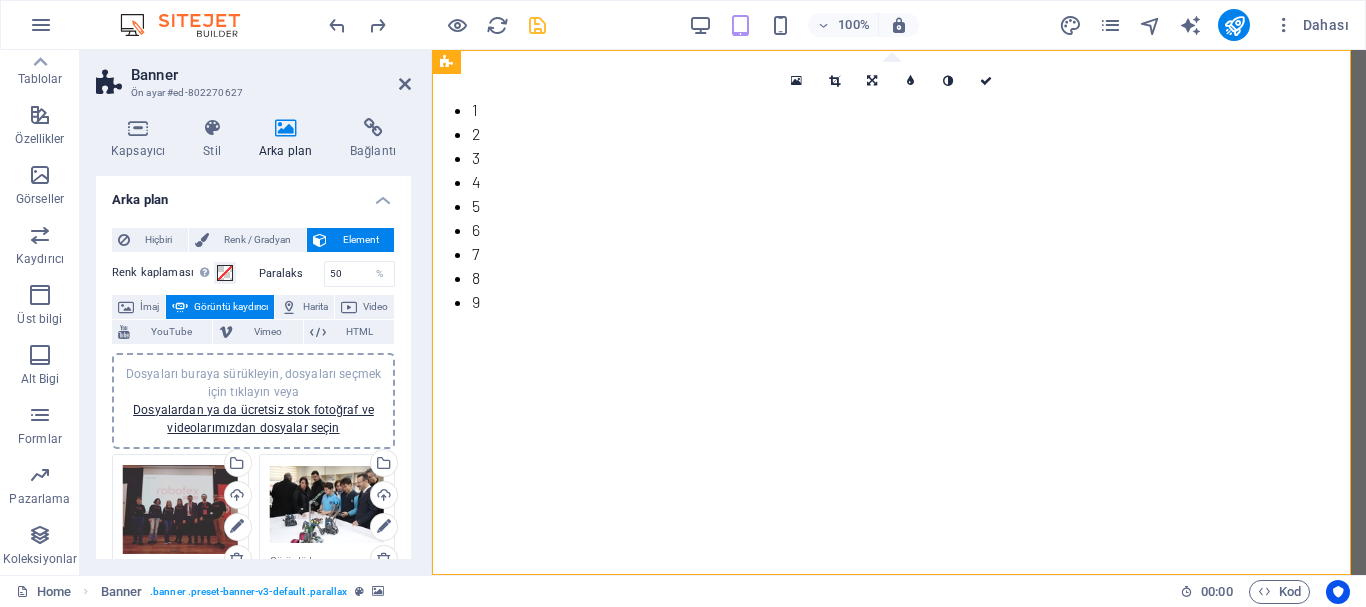 drag, startPoint x: 406, startPoint y: 206, endPoint x: 407, endPoint y: 250, distance: 44.011364 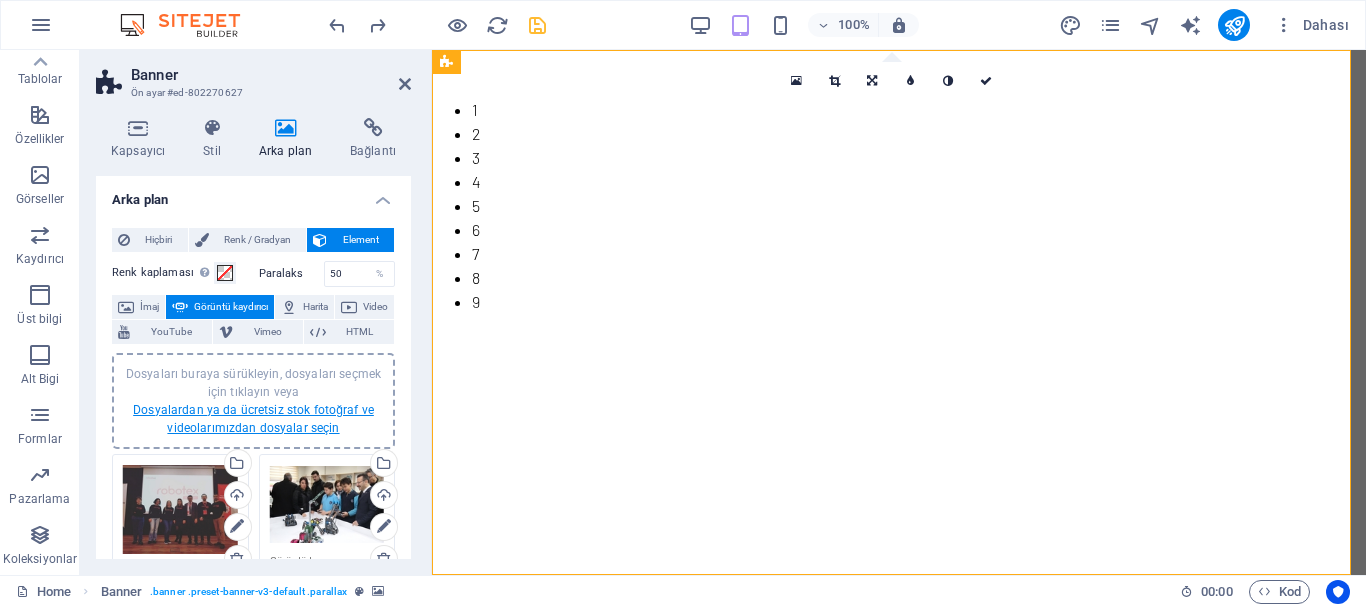click on "Dosyalardan ya da ücretsiz stok fotoğraf ve videolarımızdan dosyalar seçin" at bounding box center [253, 419] 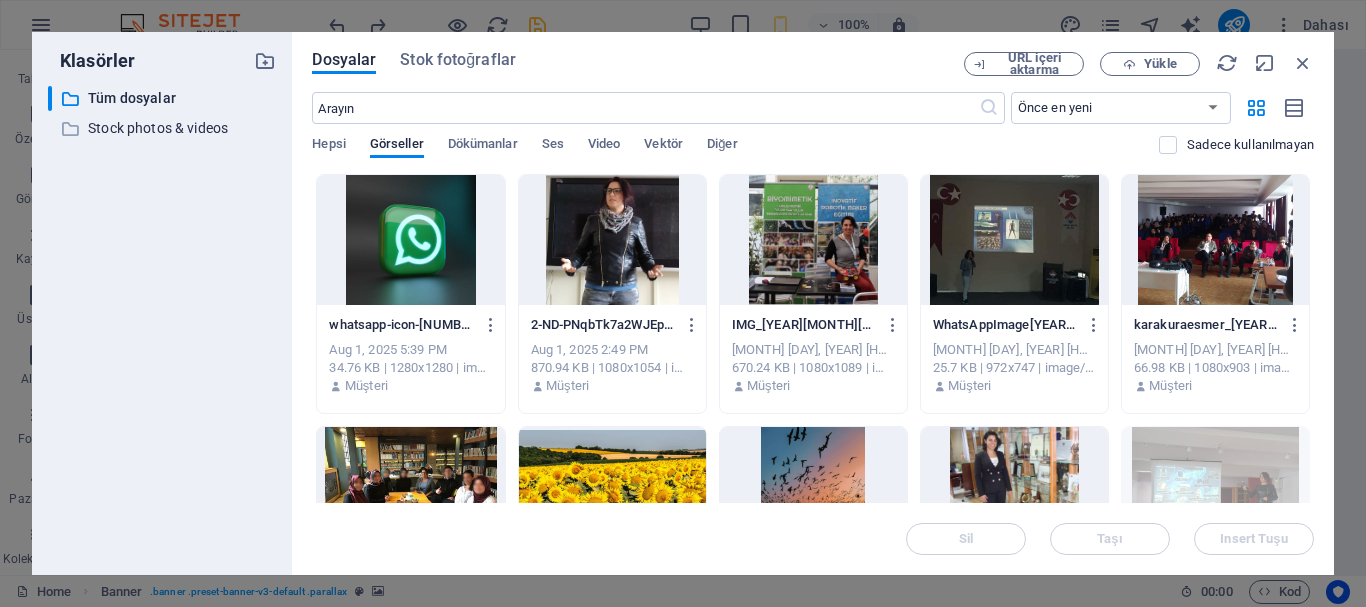 click at bounding box center [410, 240] 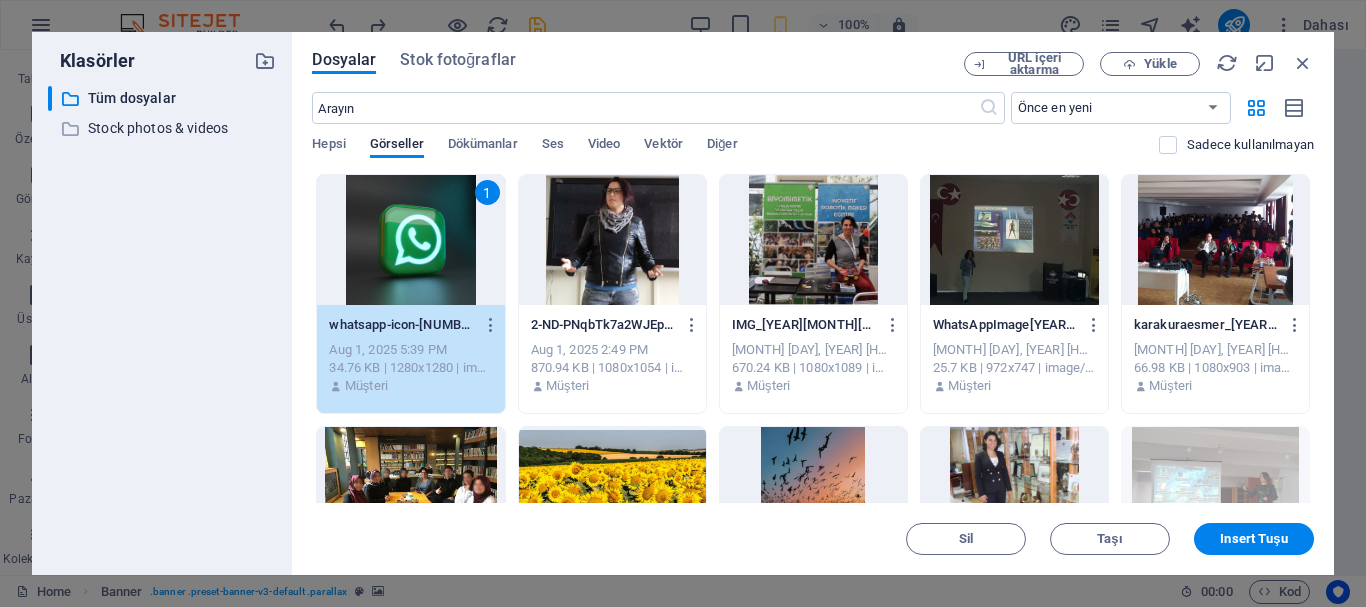 click on "1" at bounding box center [410, 240] 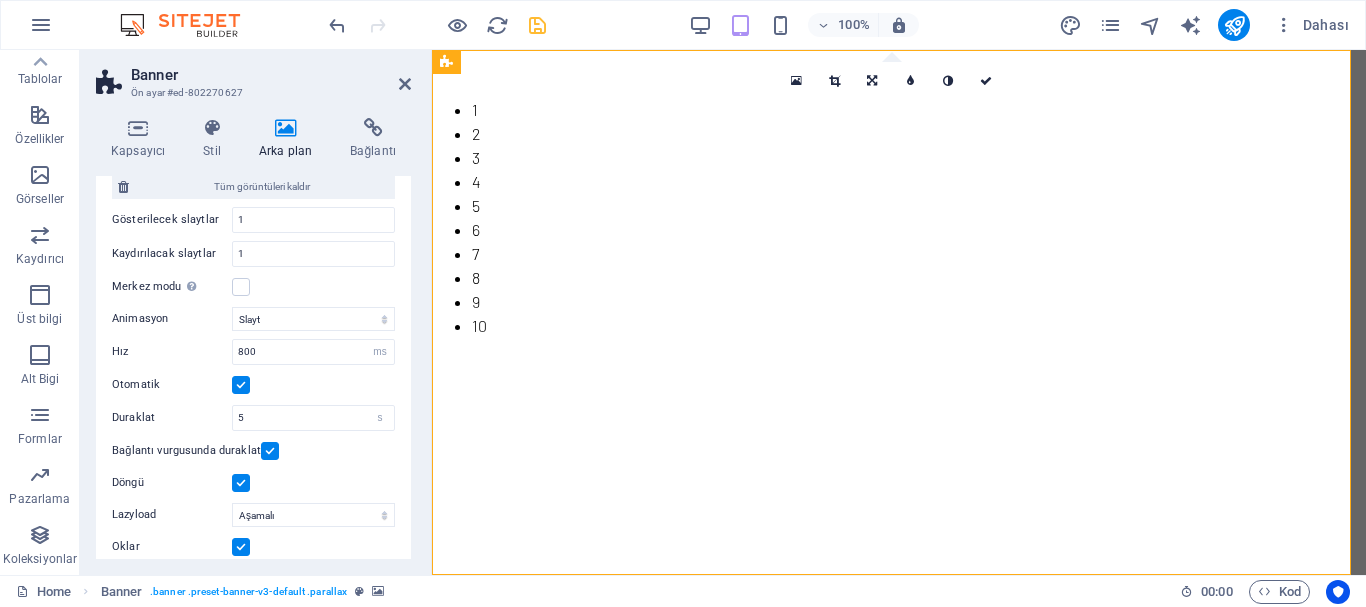 scroll, scrollTop: 777, scrollLeft: 0, axis: vertical 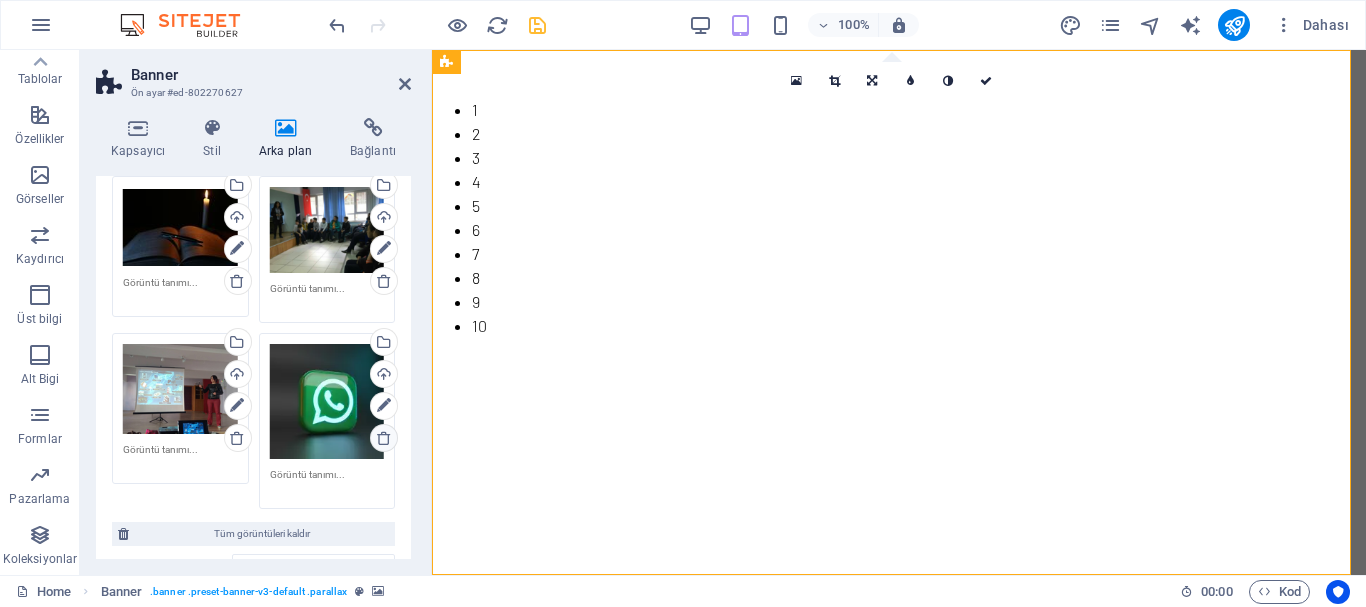 click at bounding box center (384, 438) 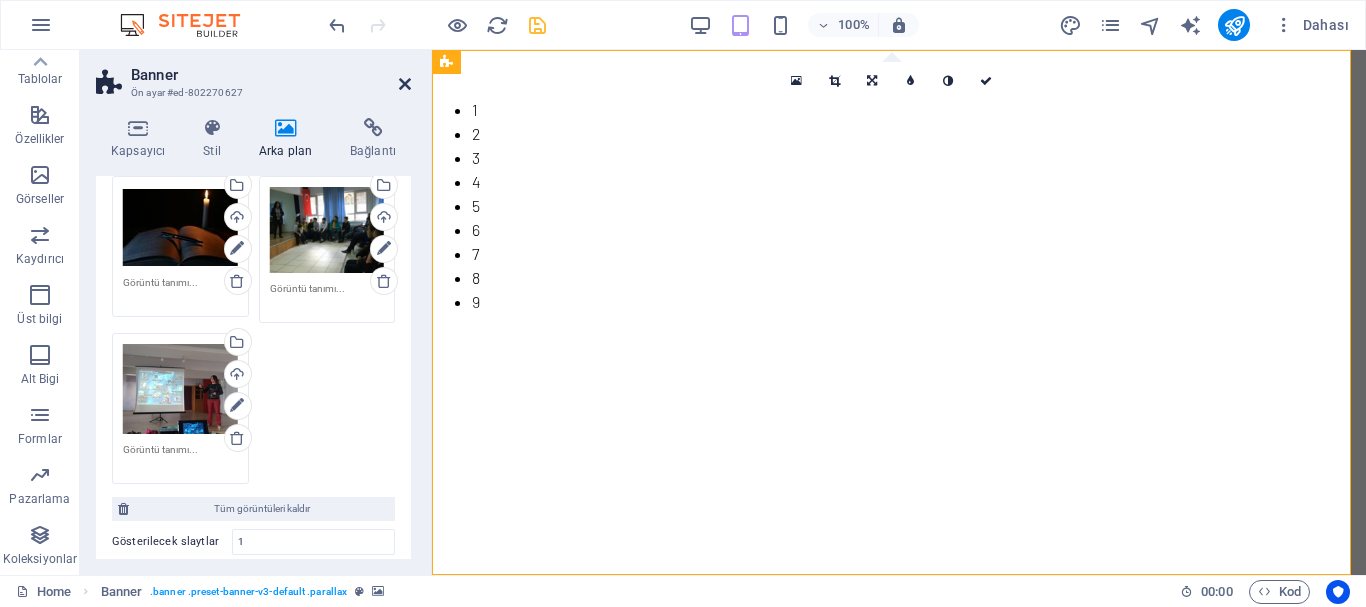 click at bounding box center (405, 84) 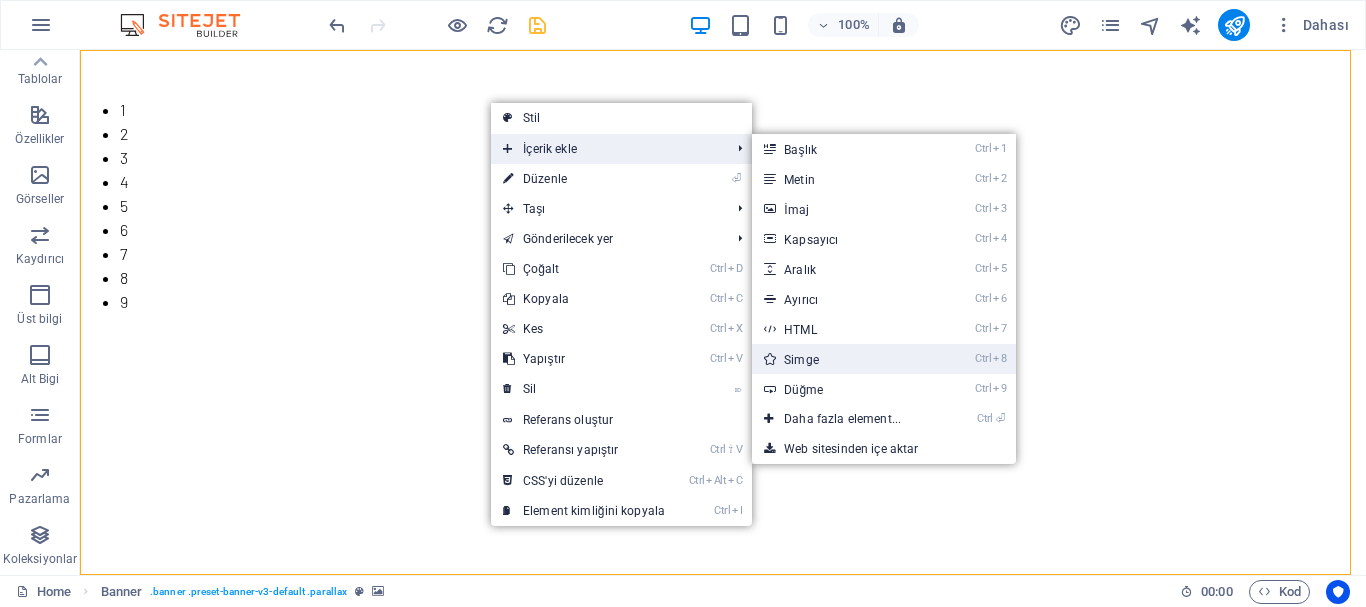 click on "Ctrl 8  Simge" at bounding box center [846, 359] 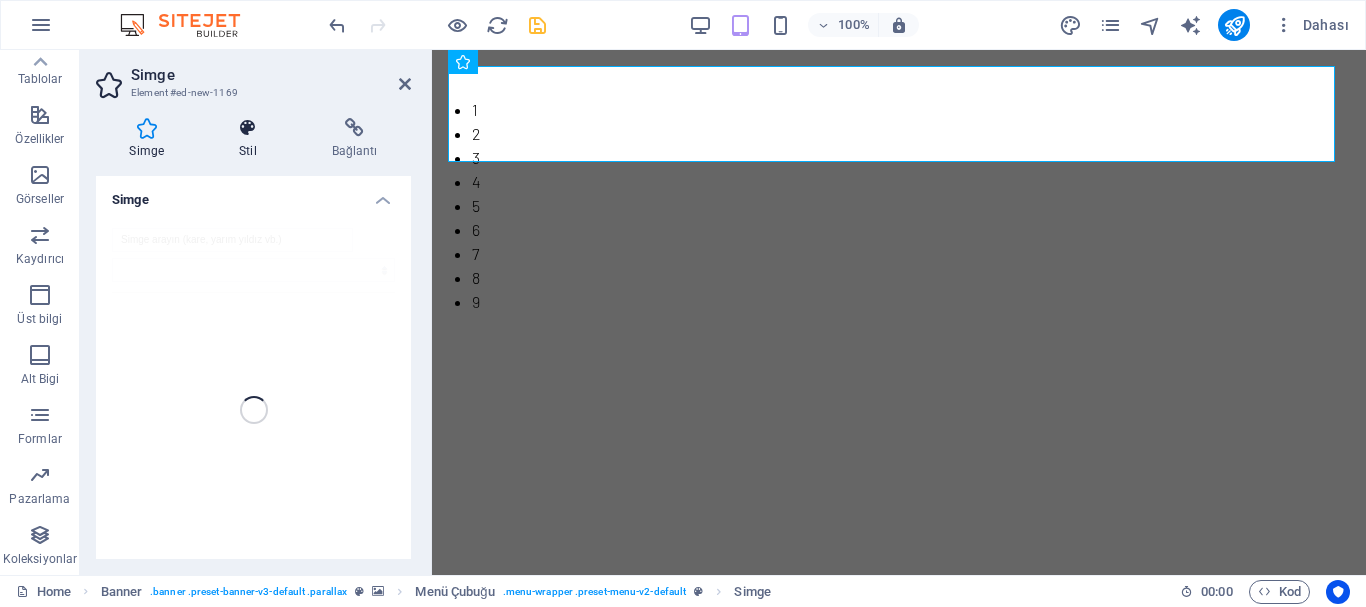 click at bounding box center (248, 128) 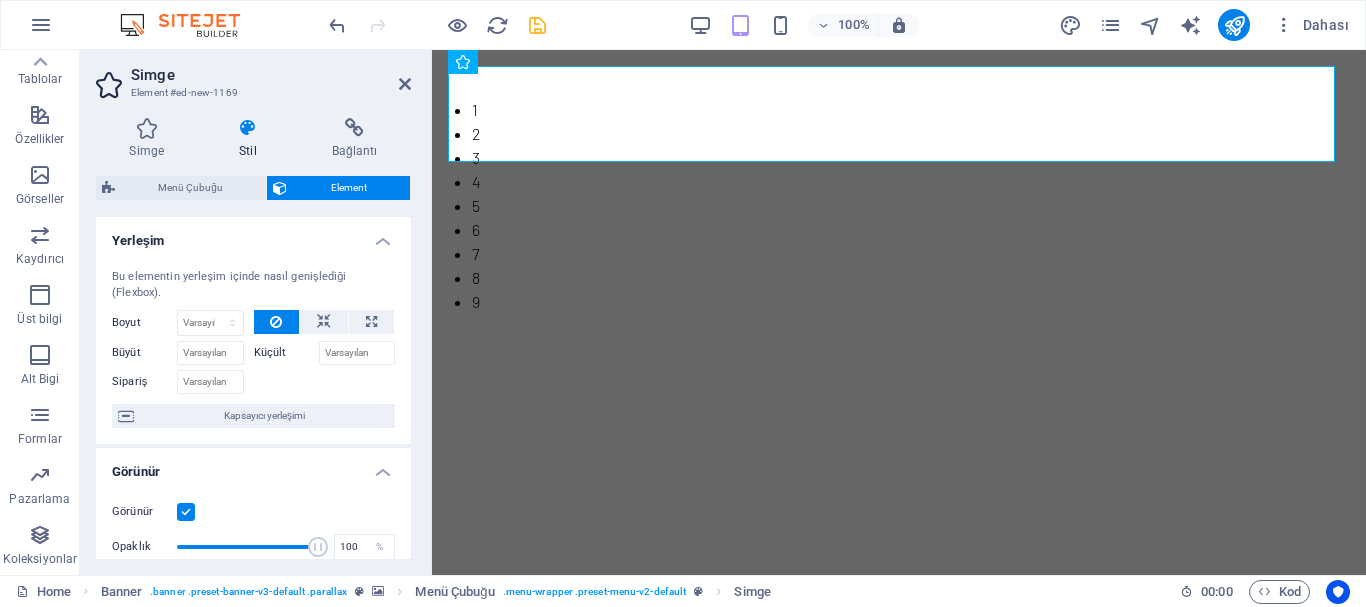 click on "Element" at bounding box center [348, 188] 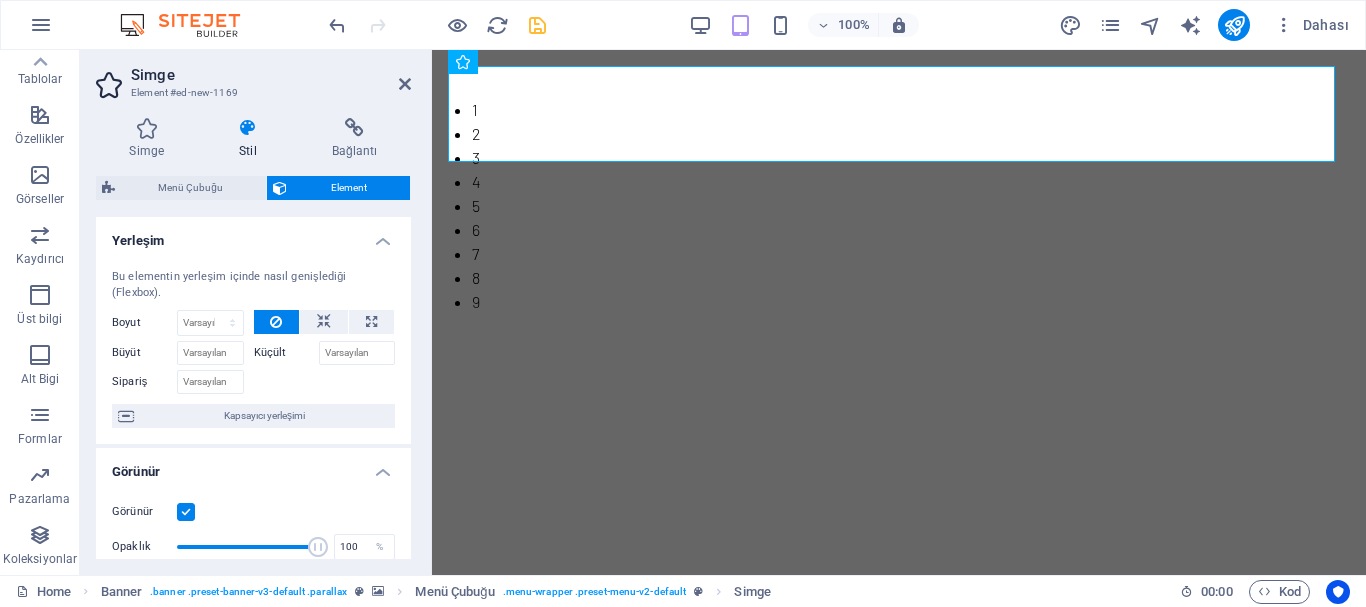 drag, startPoint x: 405, startPoint y: 251, endPoint x: 394, endPoint y: 334, distance: 83.725746 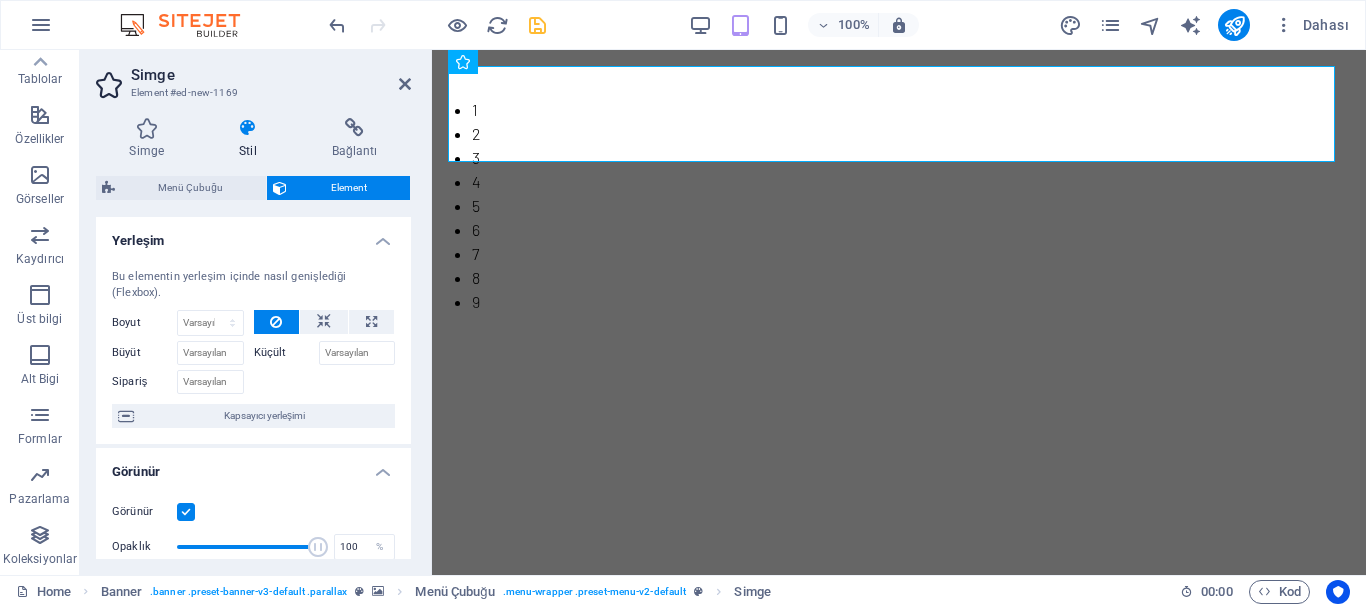 click on "Yerleşim Bu elementin yerleşim içinde nasıl genişlediği (Flexbox). Boyut Varsayılan otomatik px % 1/1 1/2 1/3 1/4 1/5 1/6 1/7 1/8 1/9 1/10 Büyüt Küçült Sipariş Kapsayıcı yerleşimi" at bounding box center [253, 330] 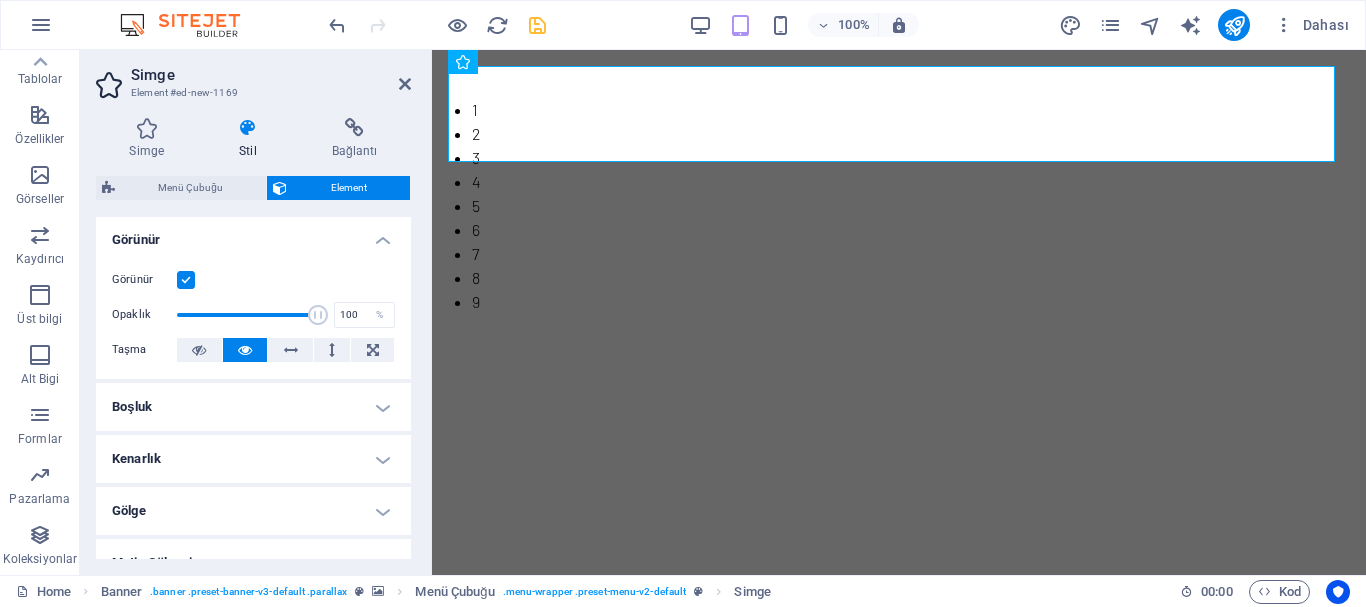 scroll, scrollTop: 0, scrollLeft: 0, axis: both 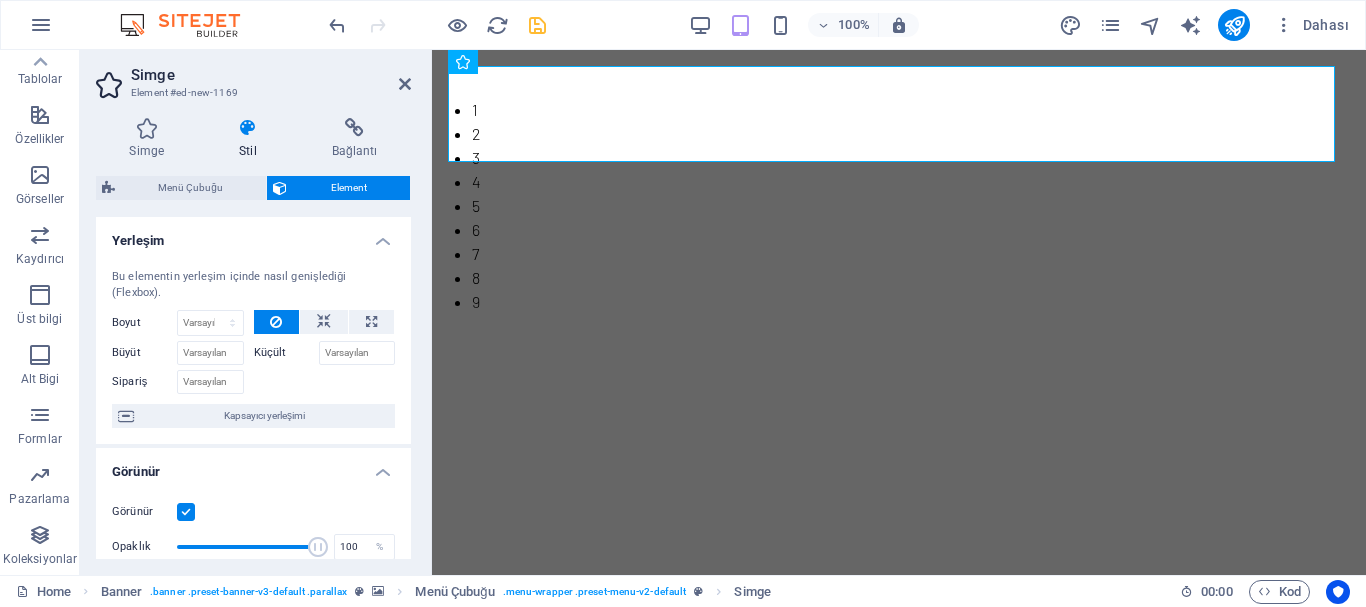drag, startPoint x: 407, startPoint y: 264, endPoint x: 22, endPoint y: 137, distance: 405.40598 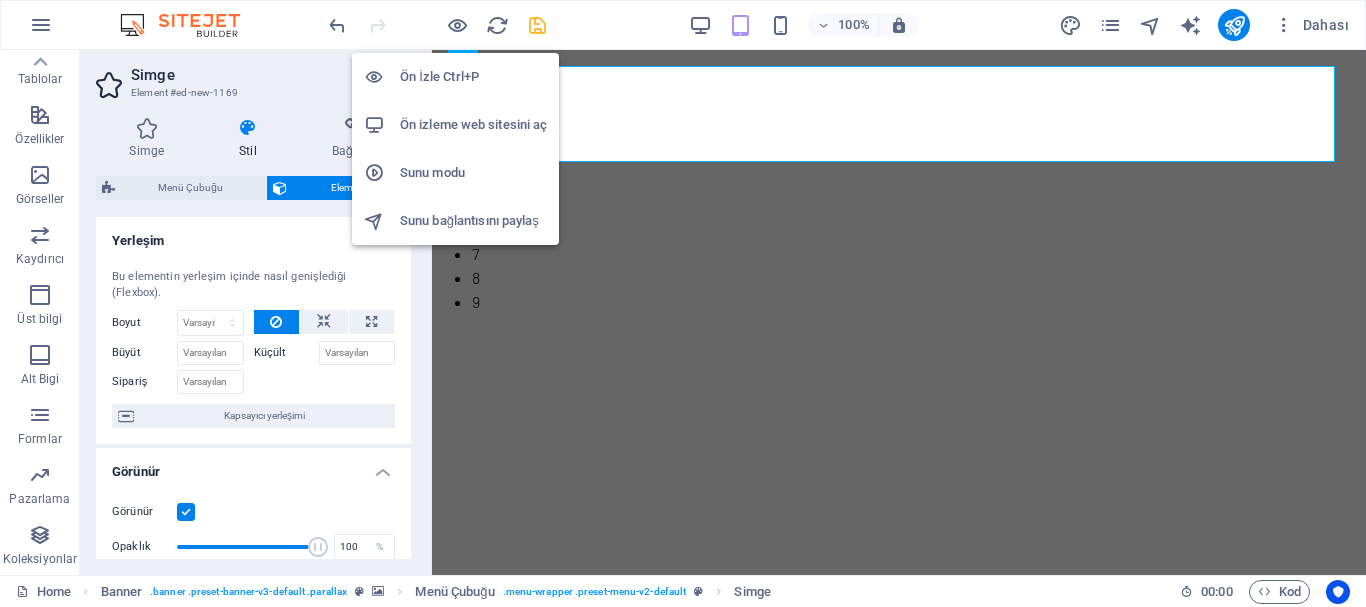 click on "Ön İzle Ctrl+P" at bounding box center (473, 77) 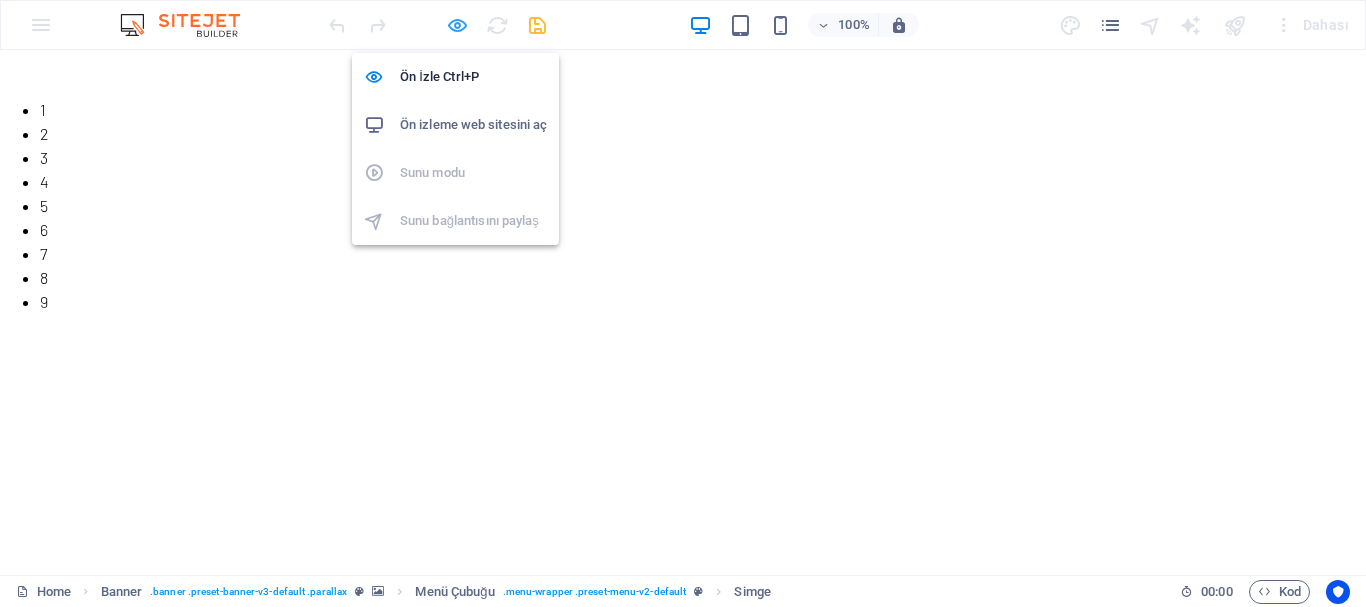 click at bounding box center [457, 25] 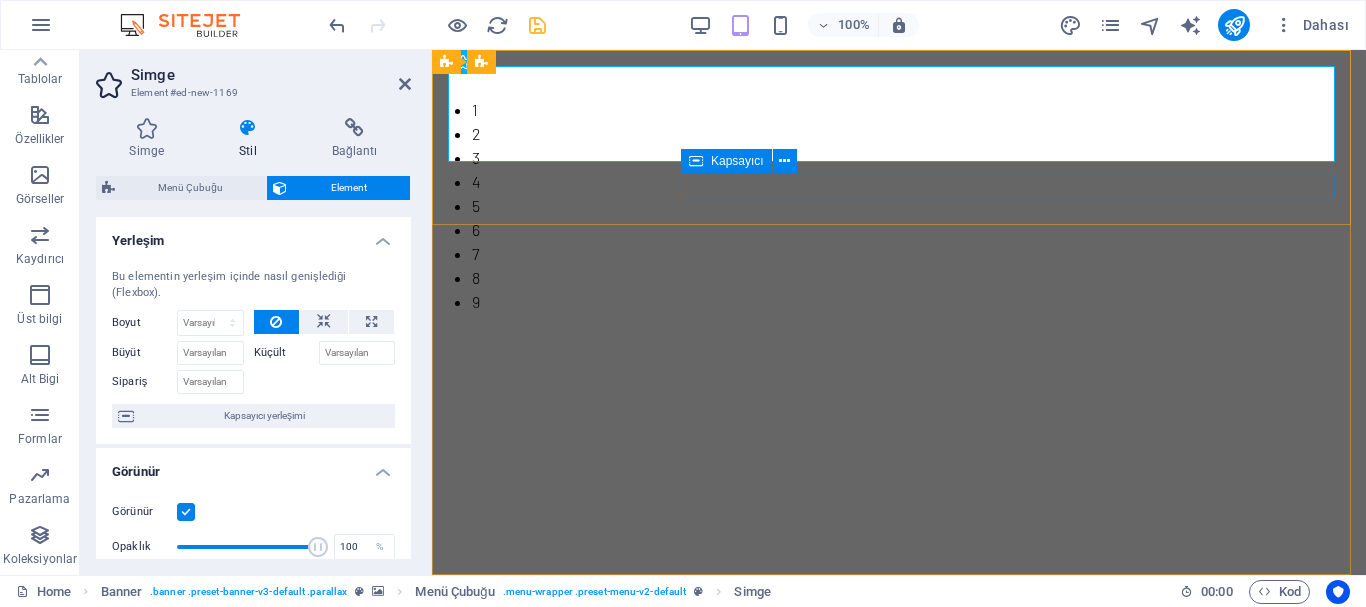 type 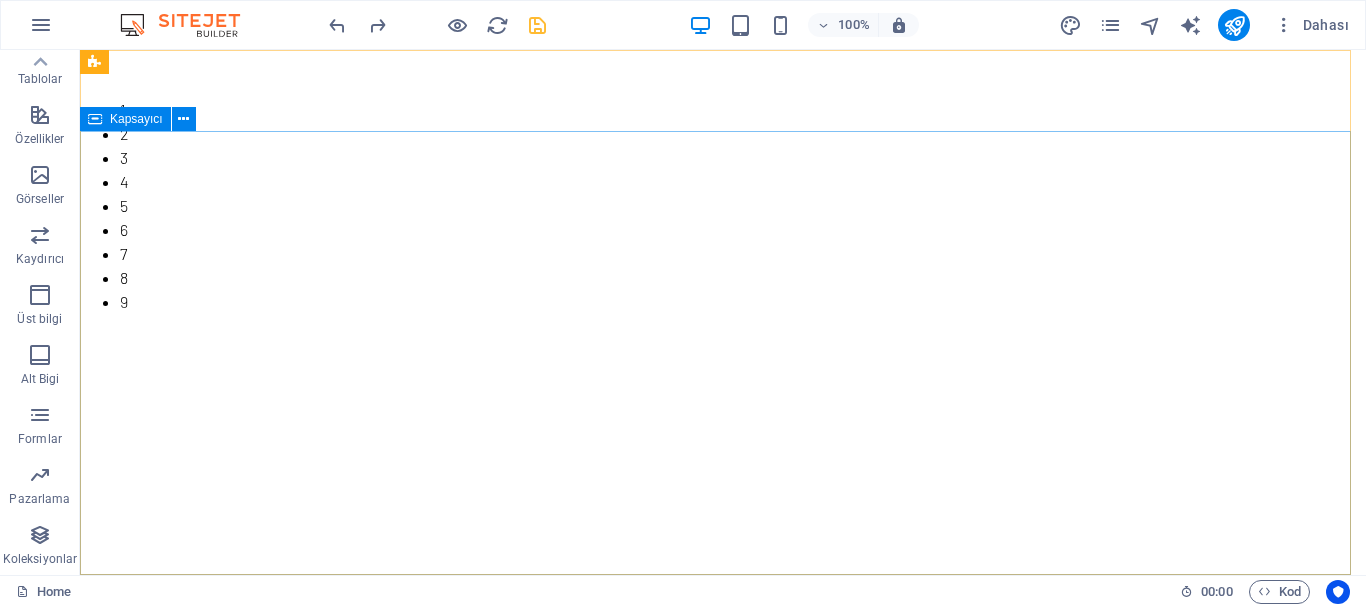 click on "Kapsayıcı" at bounding box center [136, 119] 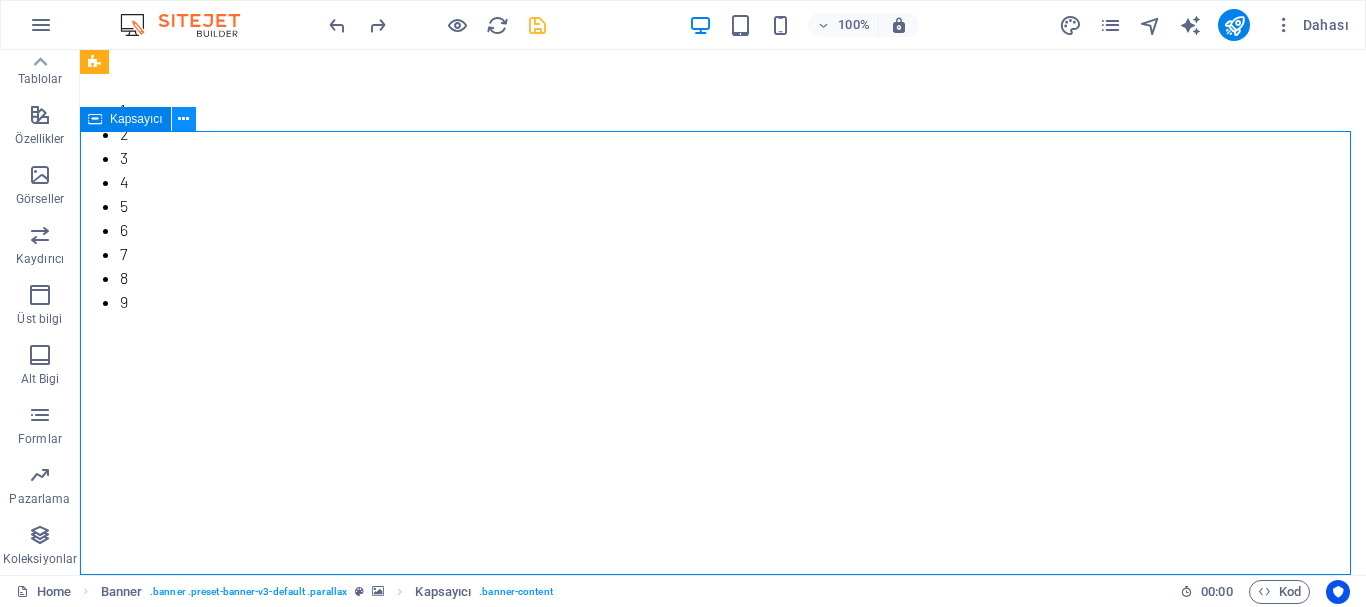 click at bounding box center [183, 119] 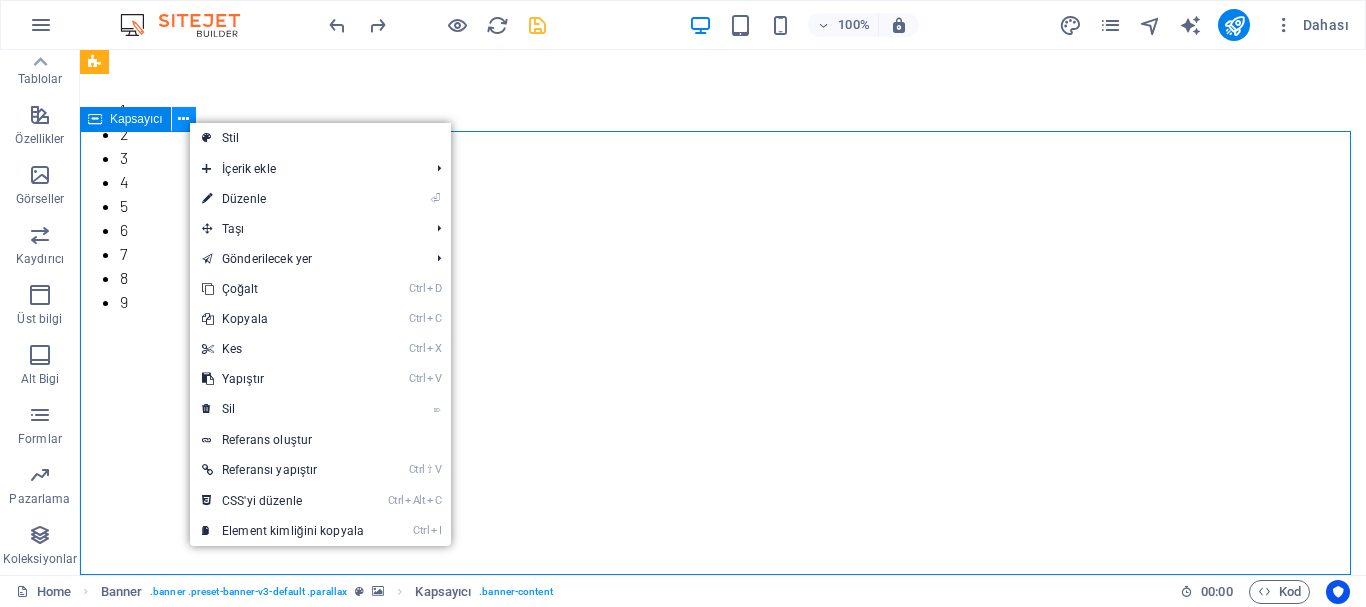 click at bounding box center [183, 119] 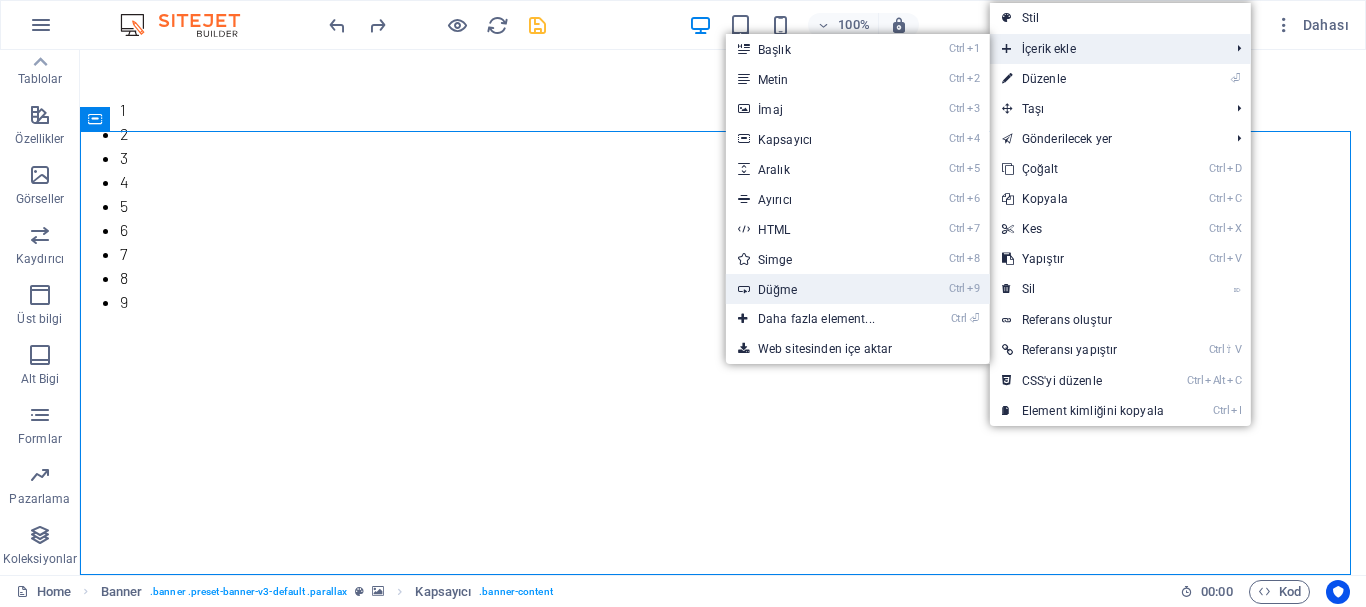click on "Ctrl 9  Düğme" at bounding box center (820, 289) 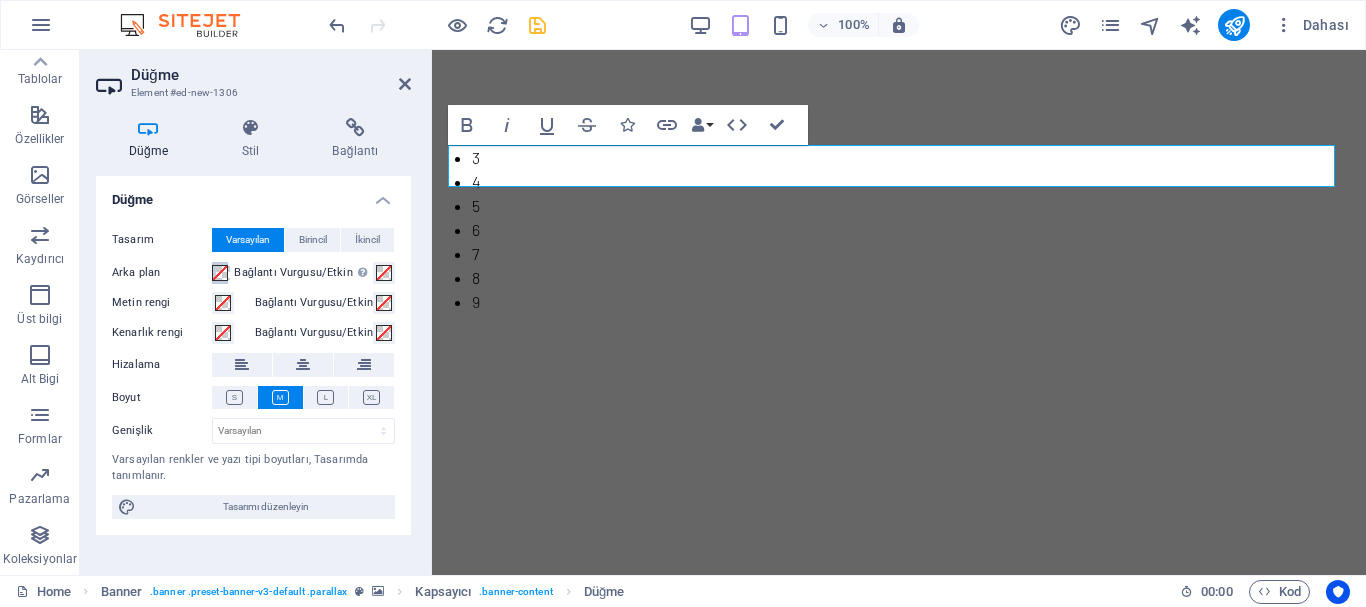 click at bounding box center (220, 273) 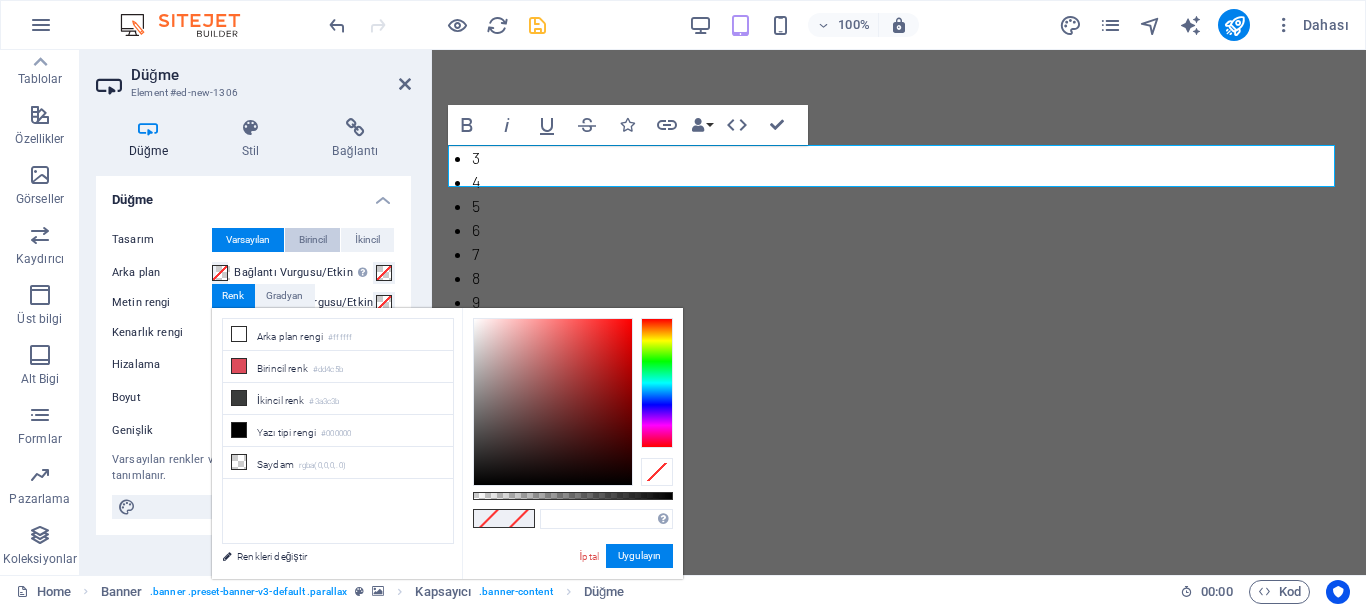 click on "Birincil" at bounding box center (313, 240) 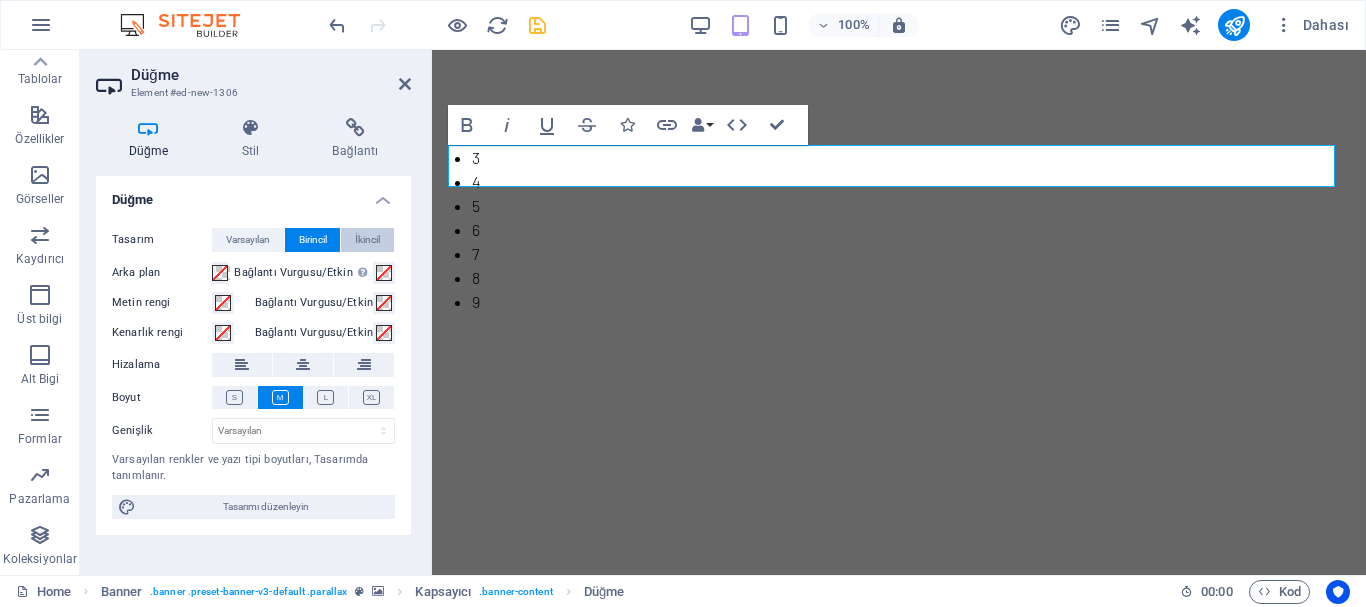 click on "İkincil" at bounding box center (367, 240) 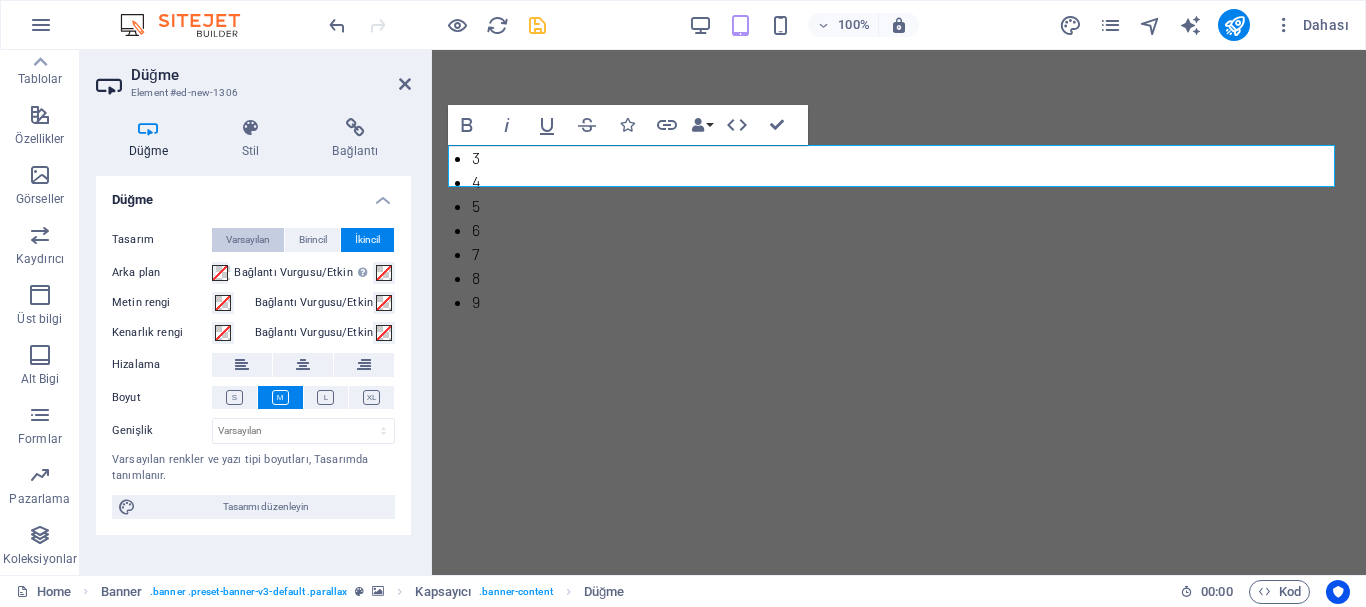 click on "Varsayılan" at bounding box center [248, 240] 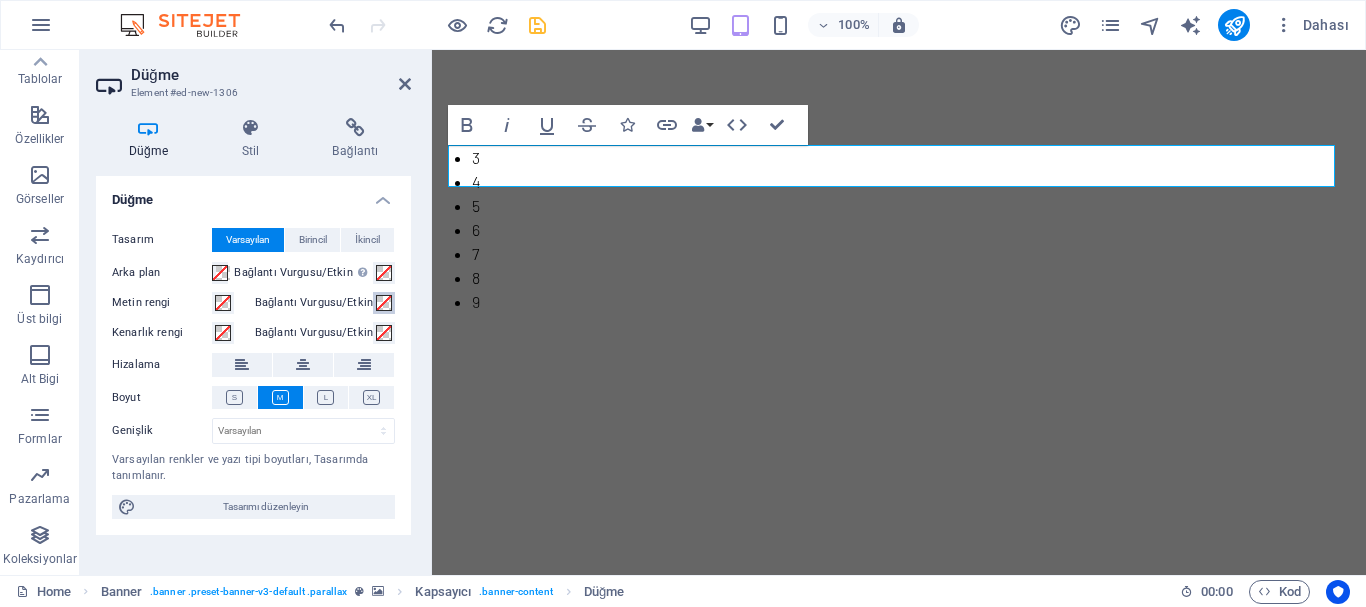 click at bounding box center (384, 303) 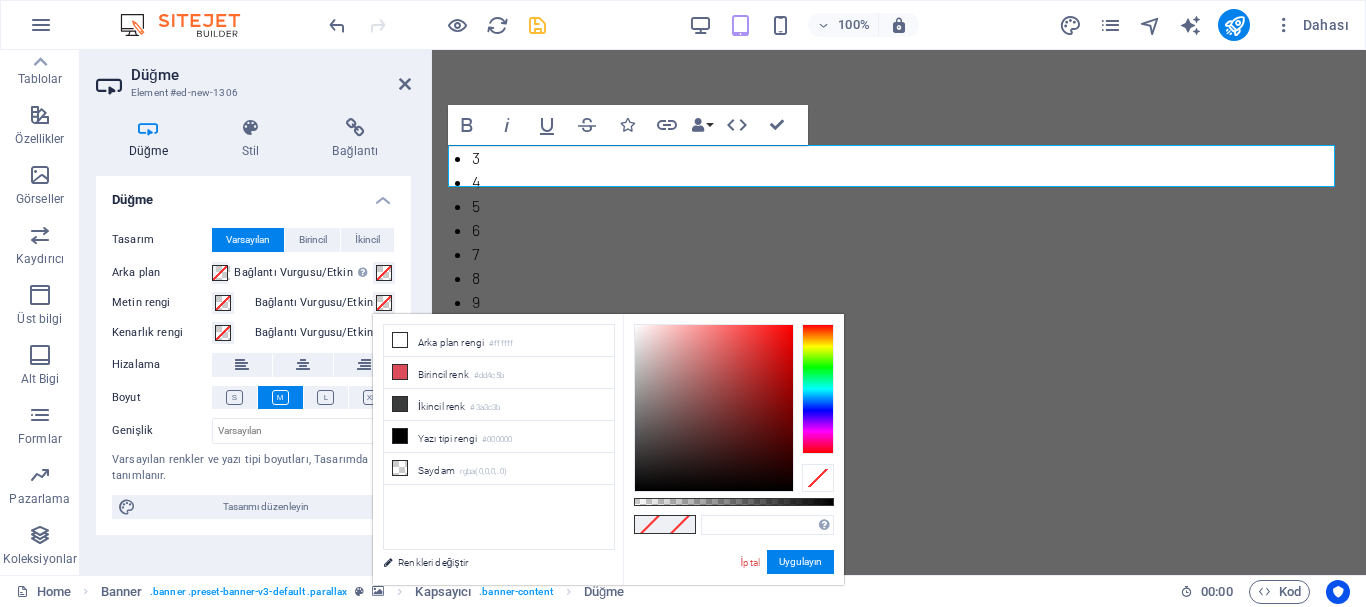 click at bounding box center [384, 303] 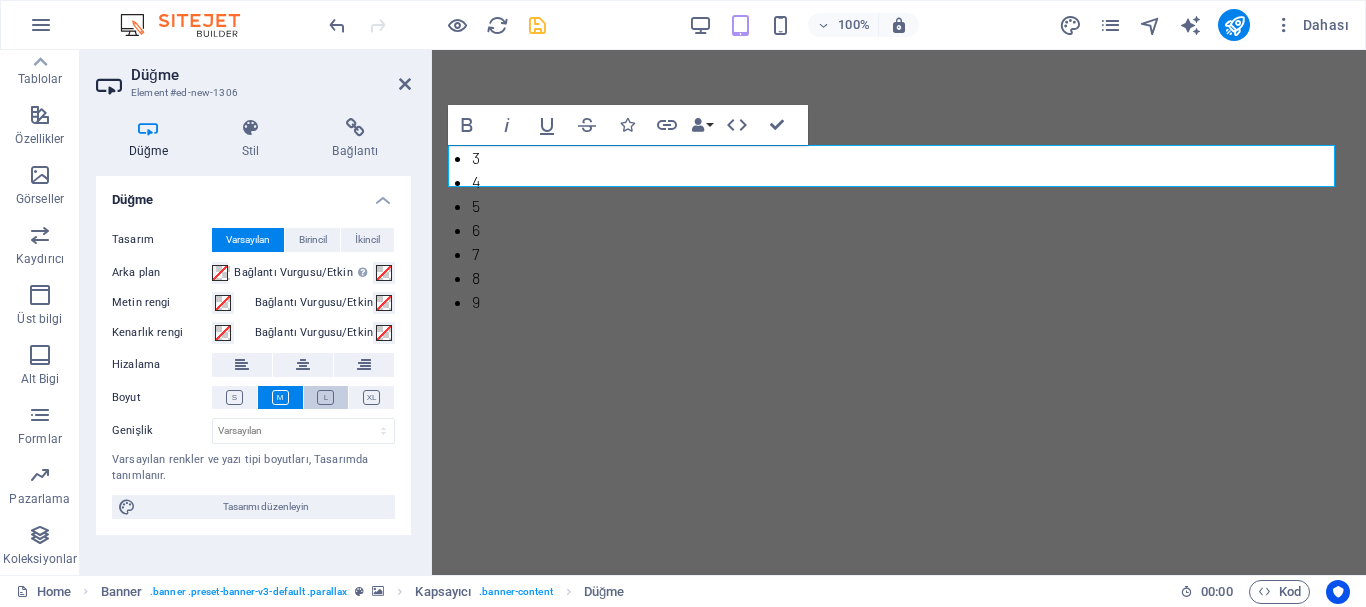 click at bounding box center (325, 397) 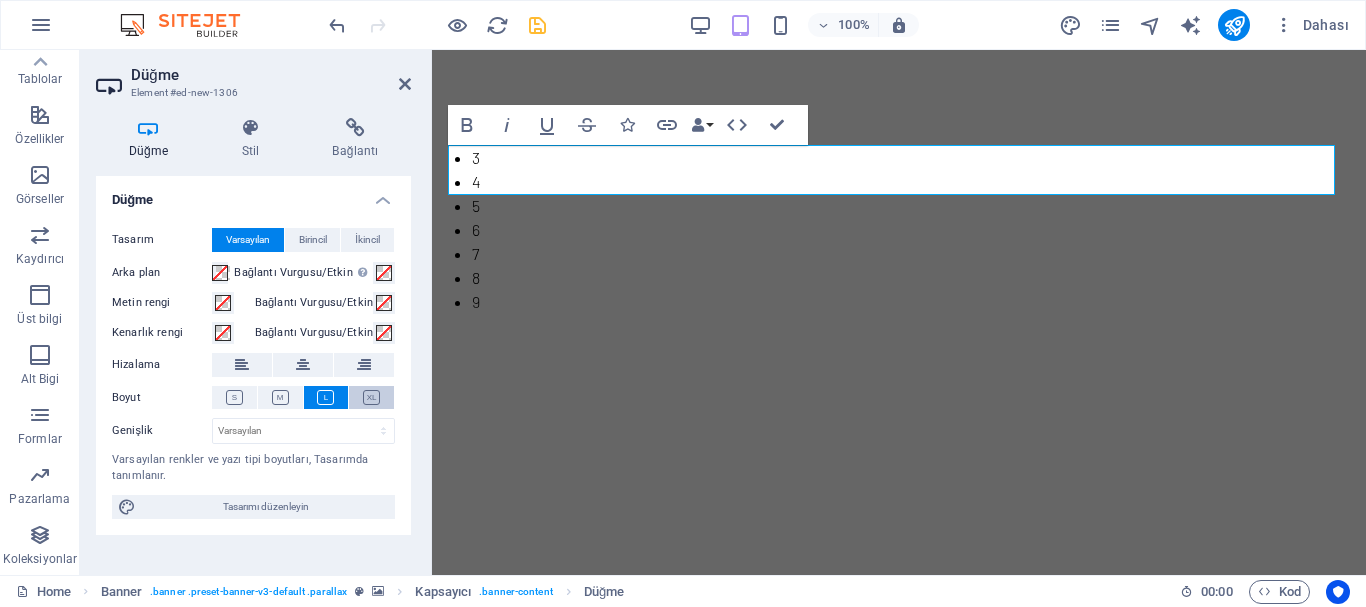 click at bounding box center [371, 397] 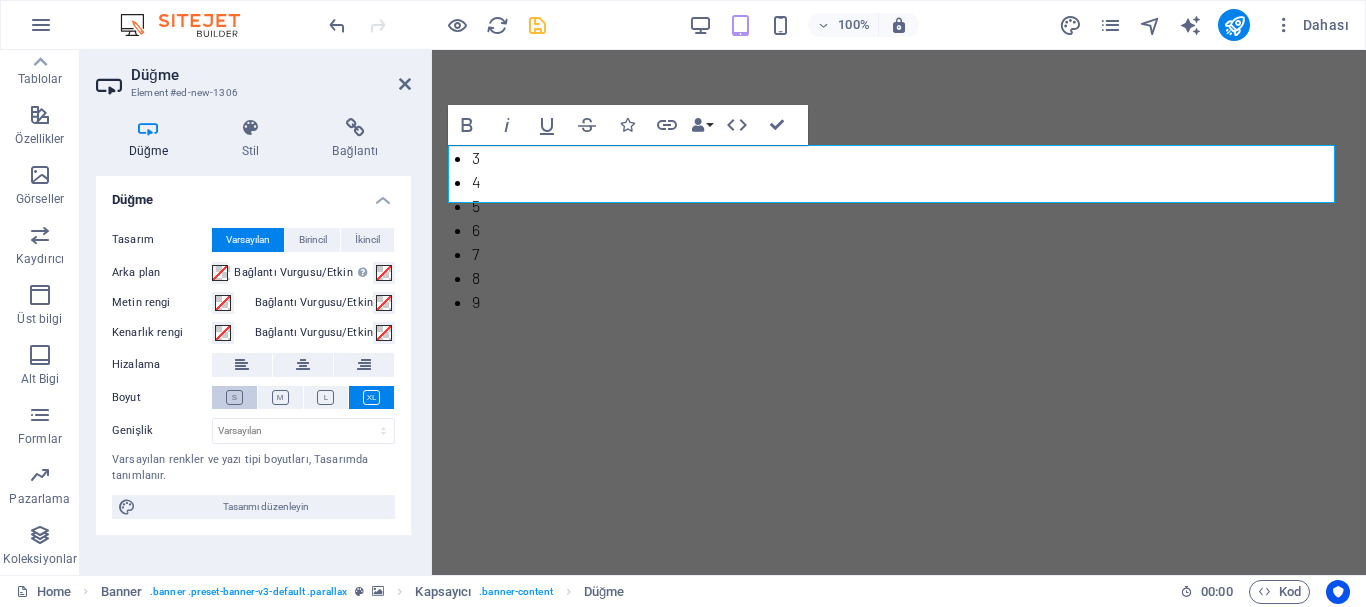 click at bounding box center [234, 397] 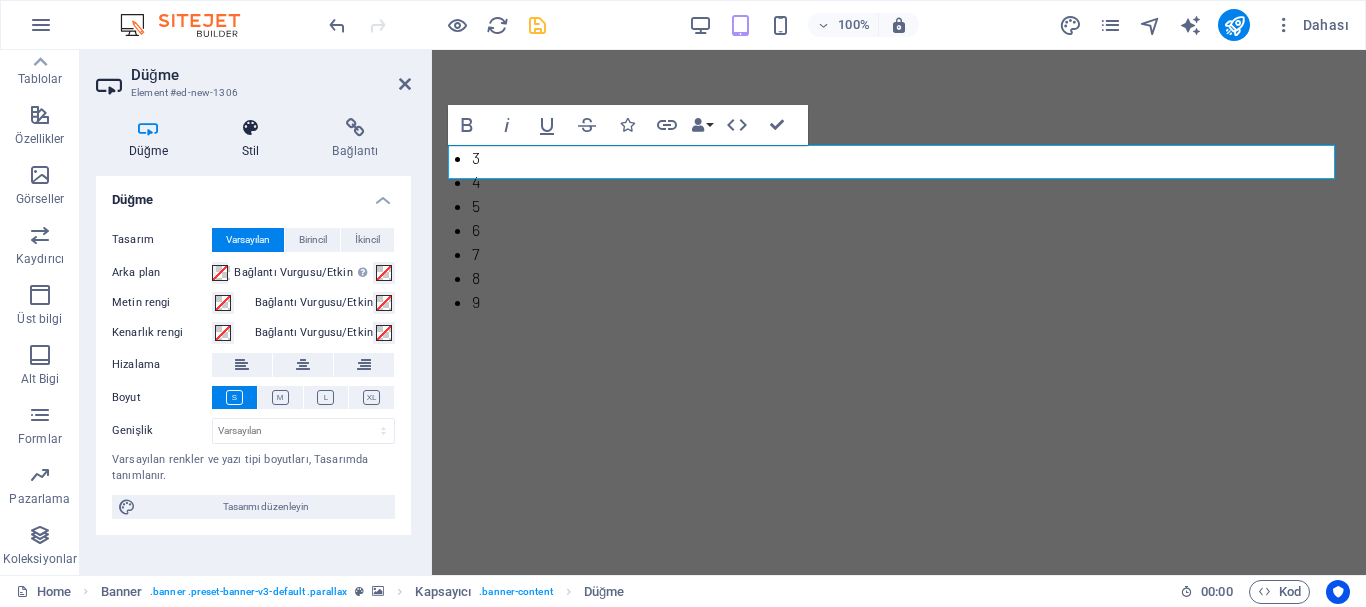 click at bounding box center [250, 128] 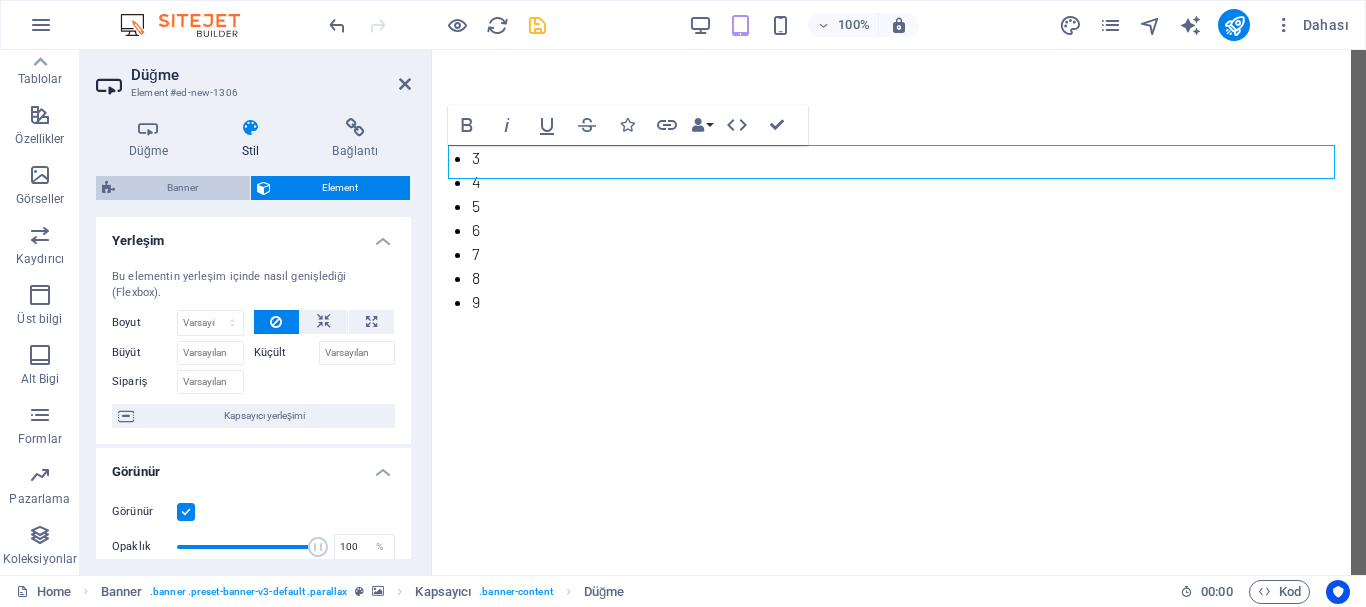 click on "Banner" at bounding box center [182, 188] 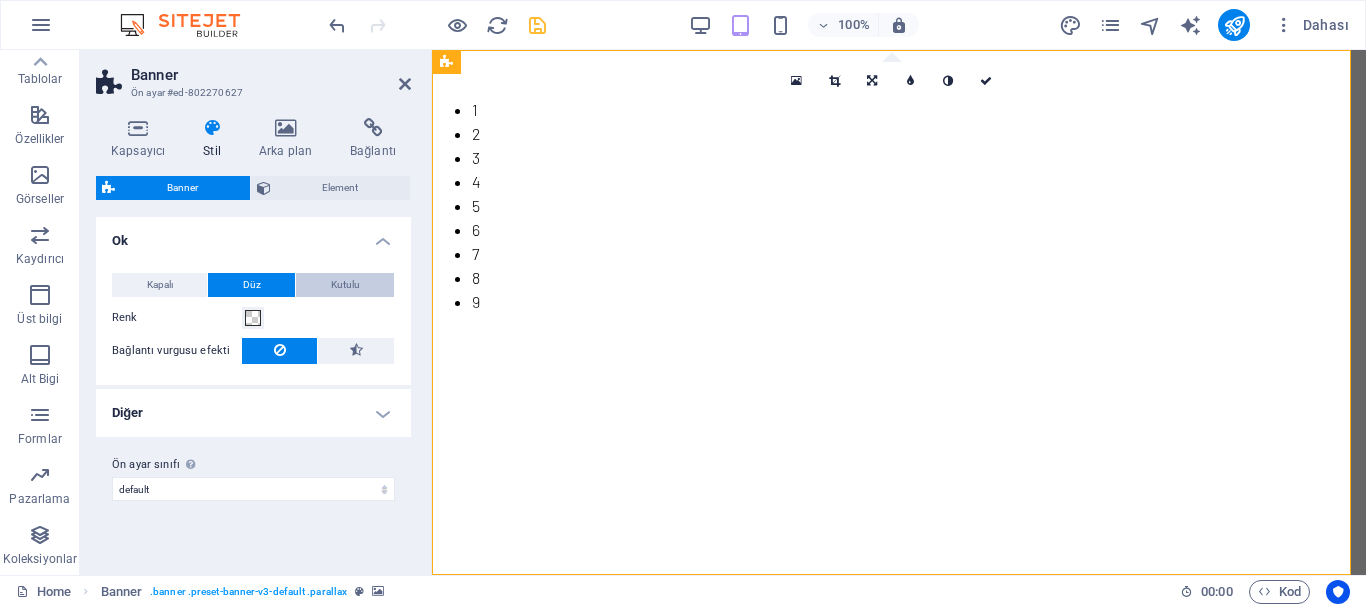 click on "Kutulu" at bounding box center [345, 285] 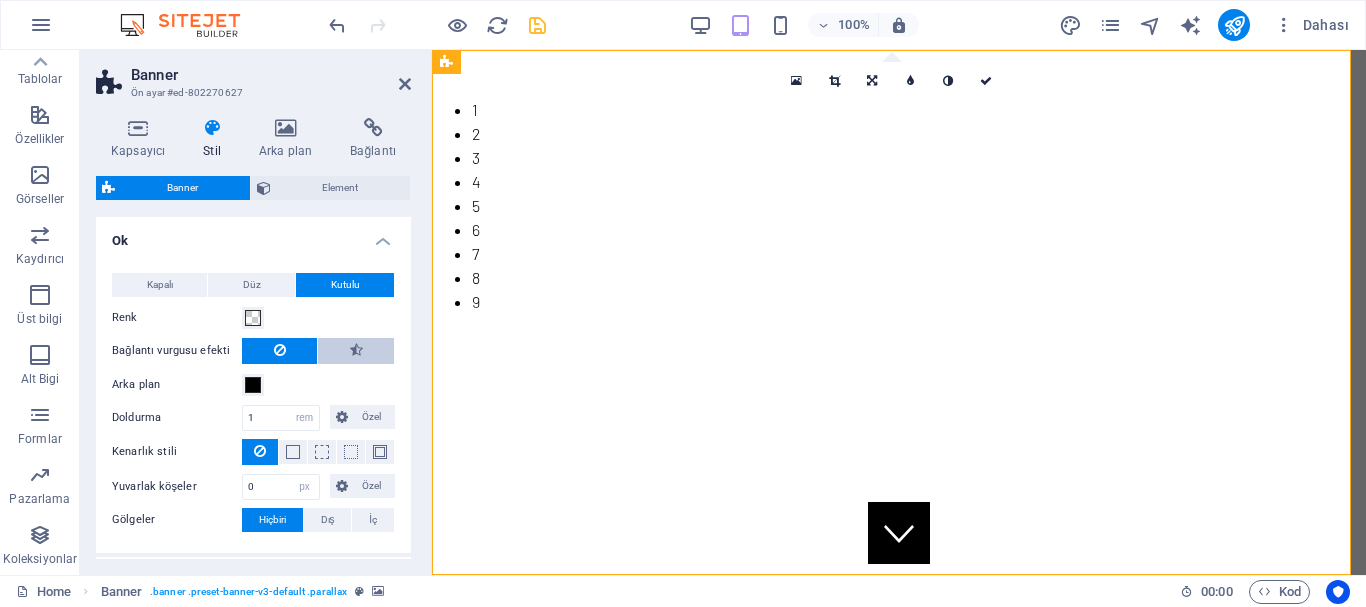 click at bounding box center [356, 350] 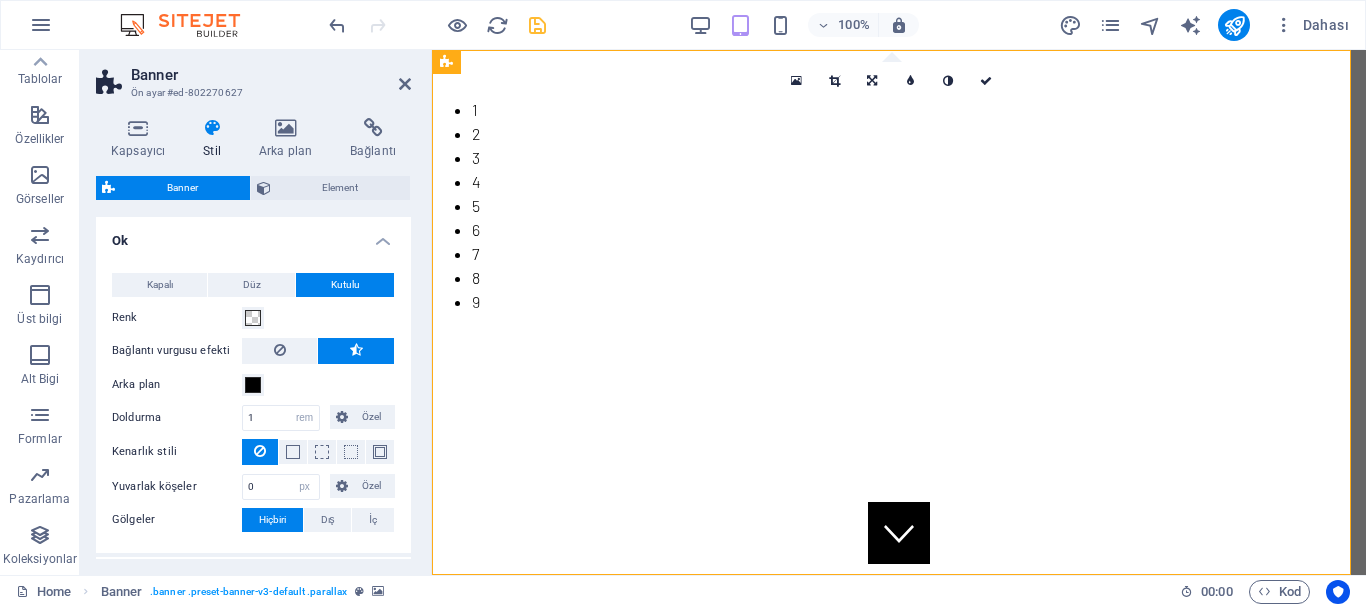 drag, startPoint x: 406, startPoint y: 340, endPoint x: 408, endPoint y: 402, distance: 62.03225 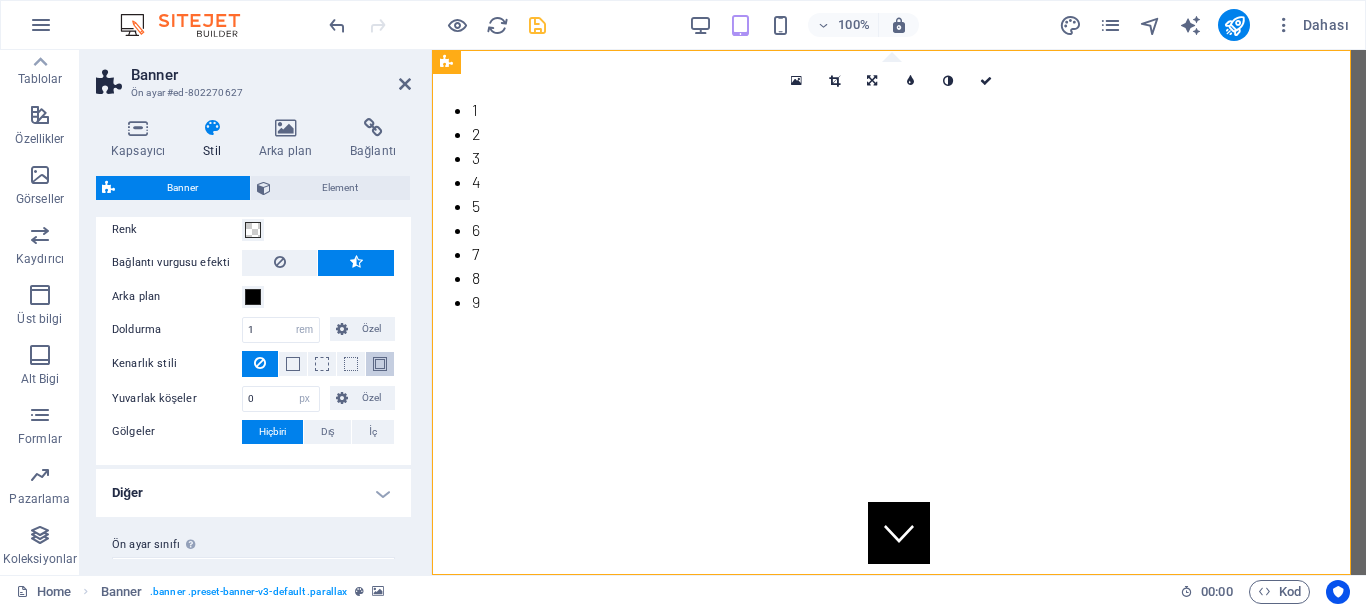 scroll, scrollTop: 126, scrollLeft: 0, axis: vertical 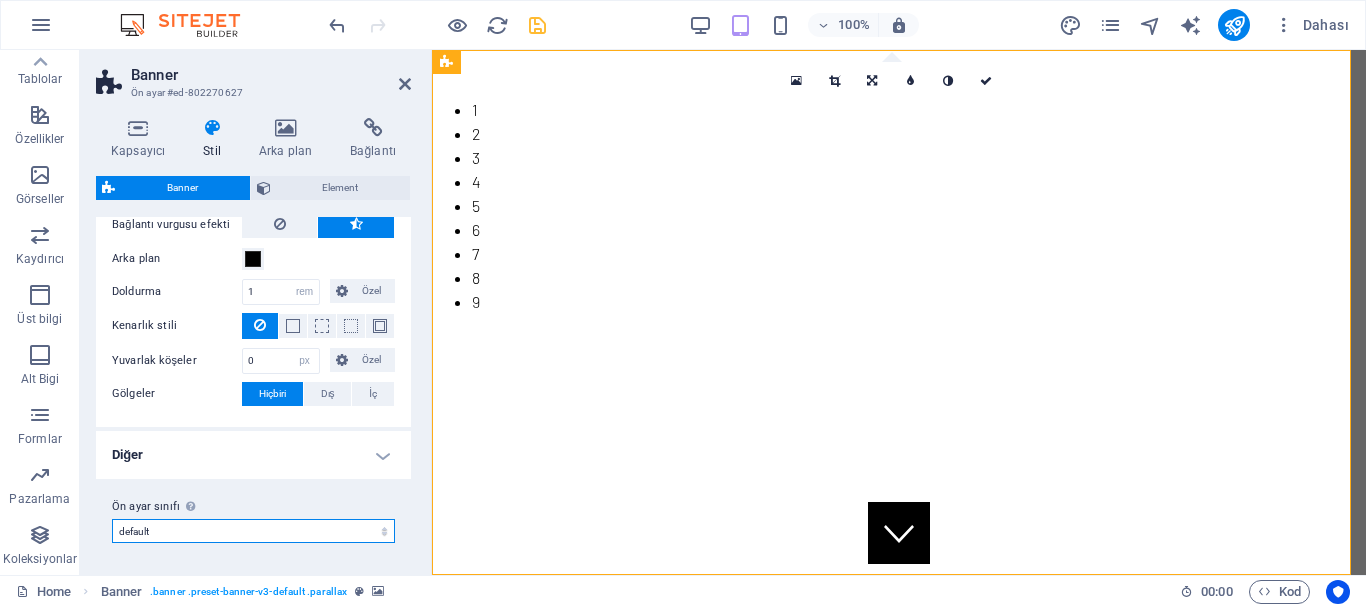 click on "default Ön ayar sınıfı ekle" at bounding box center [253, 531] 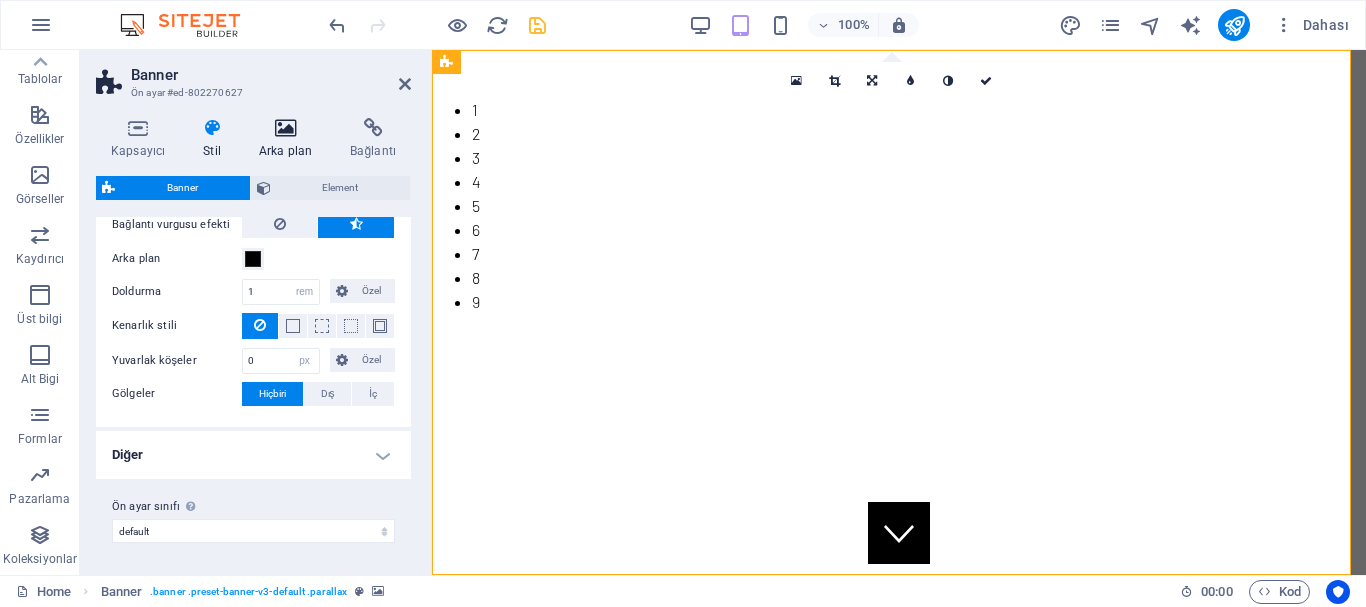 click at bounding box center [285, 128] 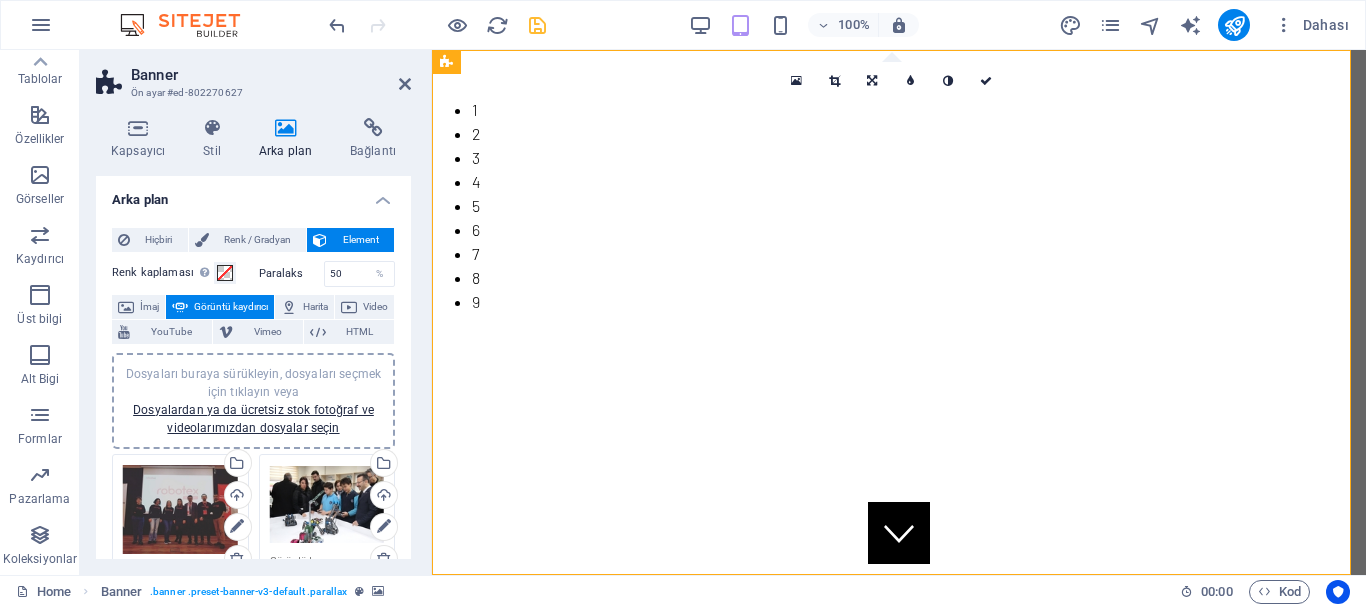 click on "Element" at bounding box center (360, 240) 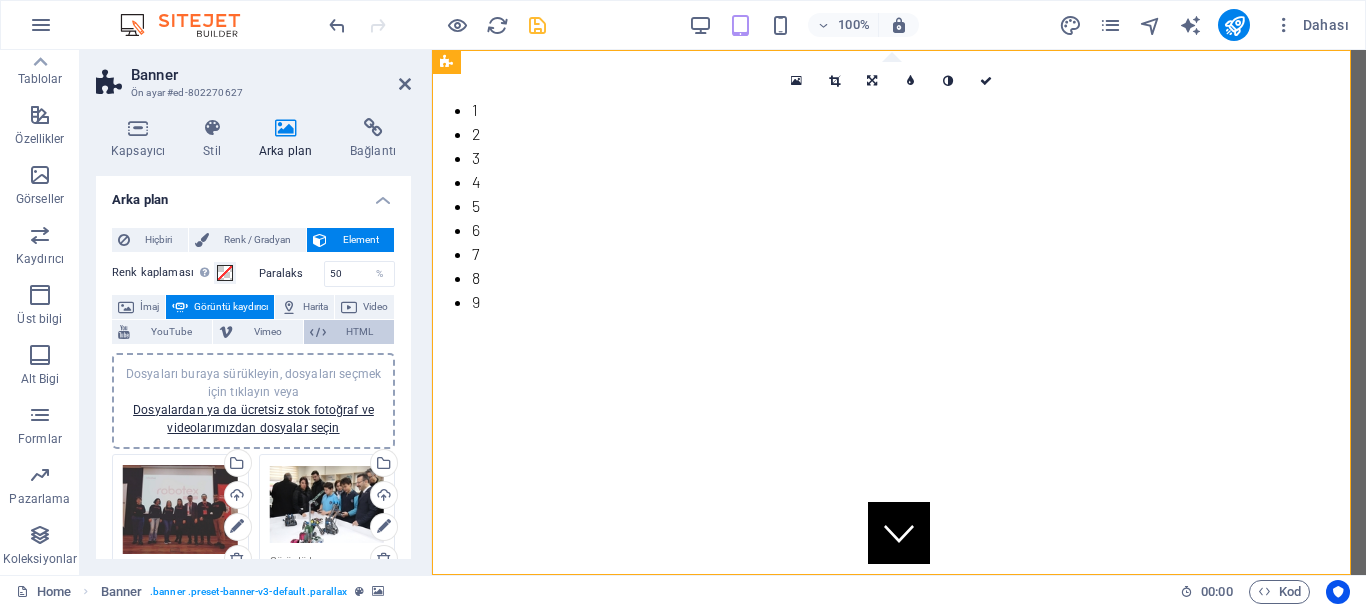 click on "HTML" at bounding box center (360, 332) 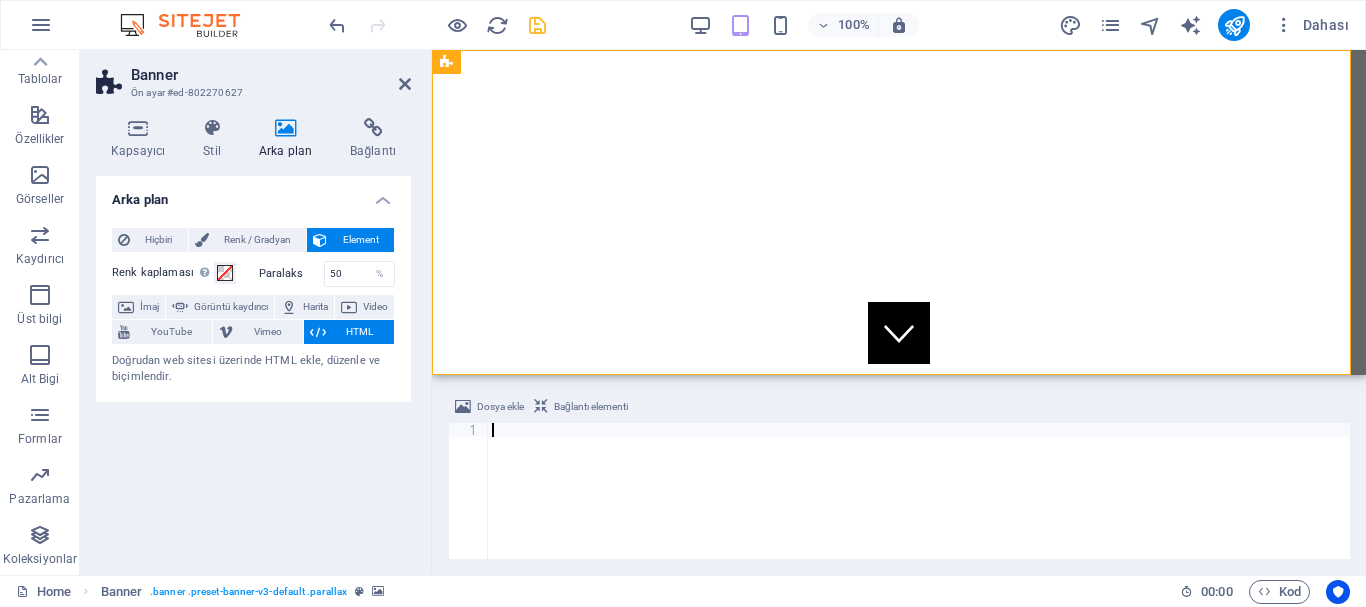 paste on "web sitesine whatsapp ekleme," 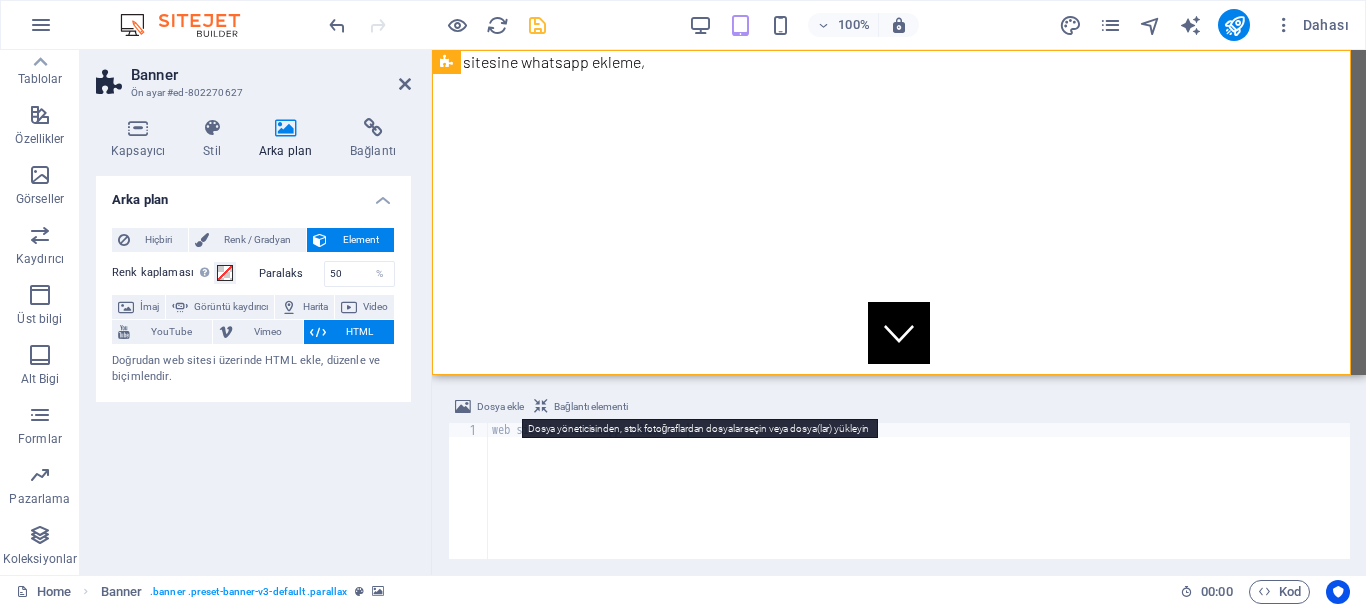 click on "Dosya ekle" at bounding box center [489, 407] 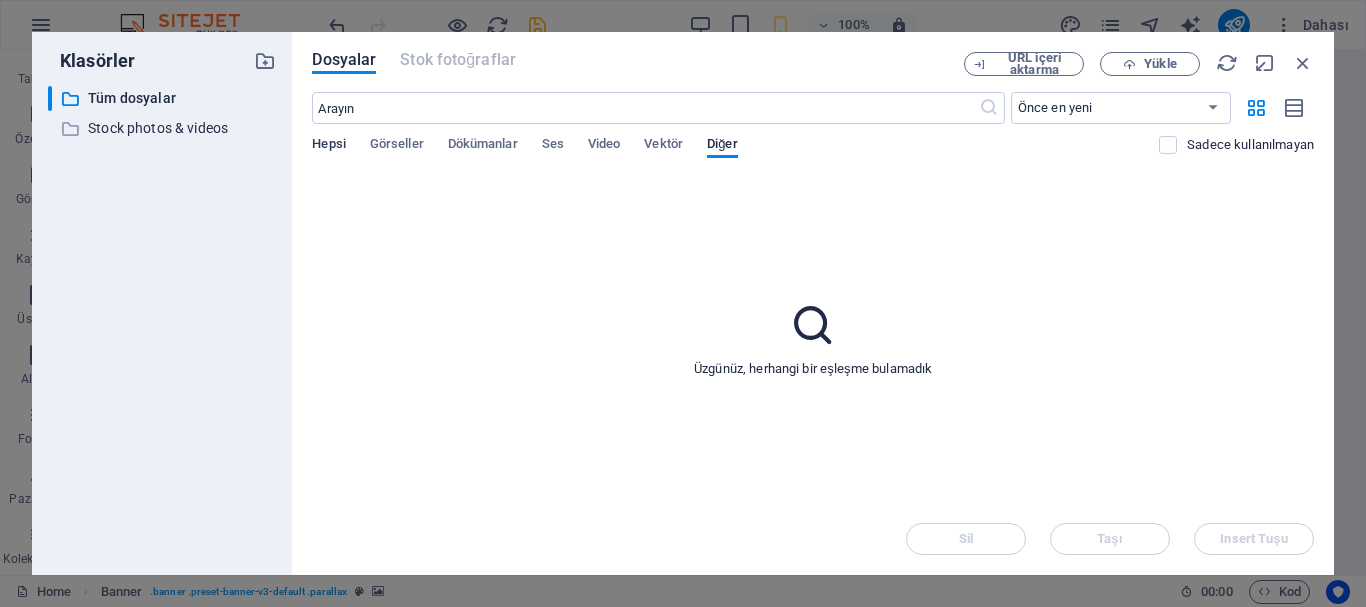 click on "Hepsi" at bounding box center [328, 146] 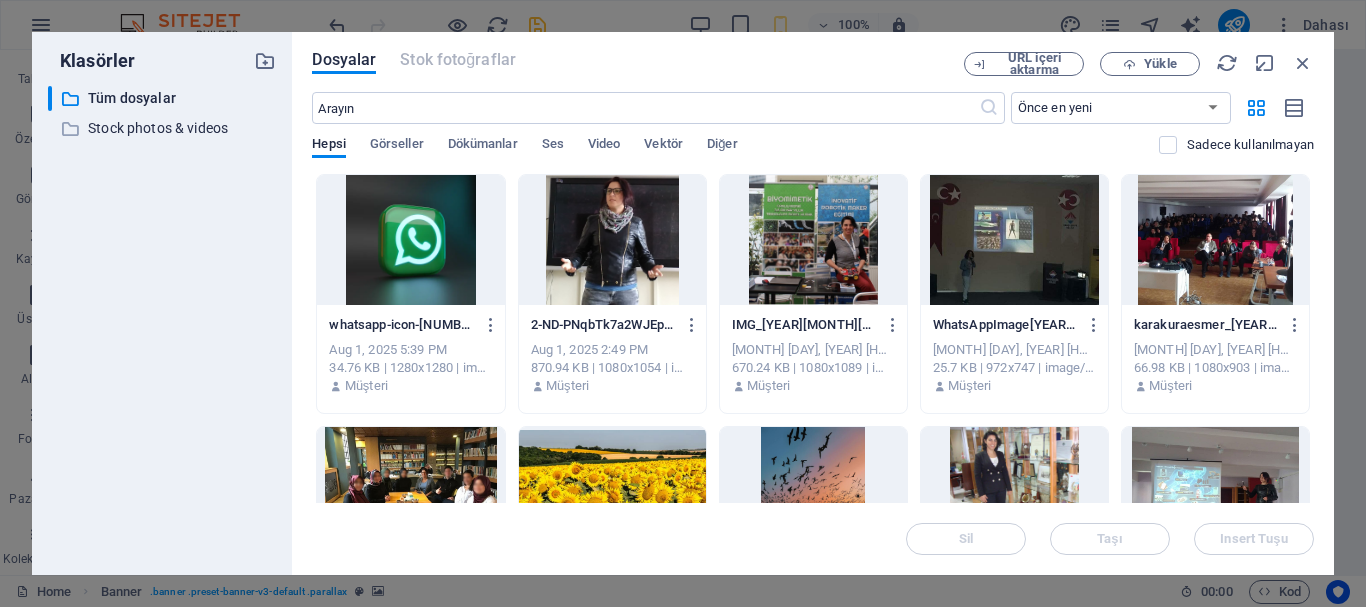 click at bounding box center (410, 240) 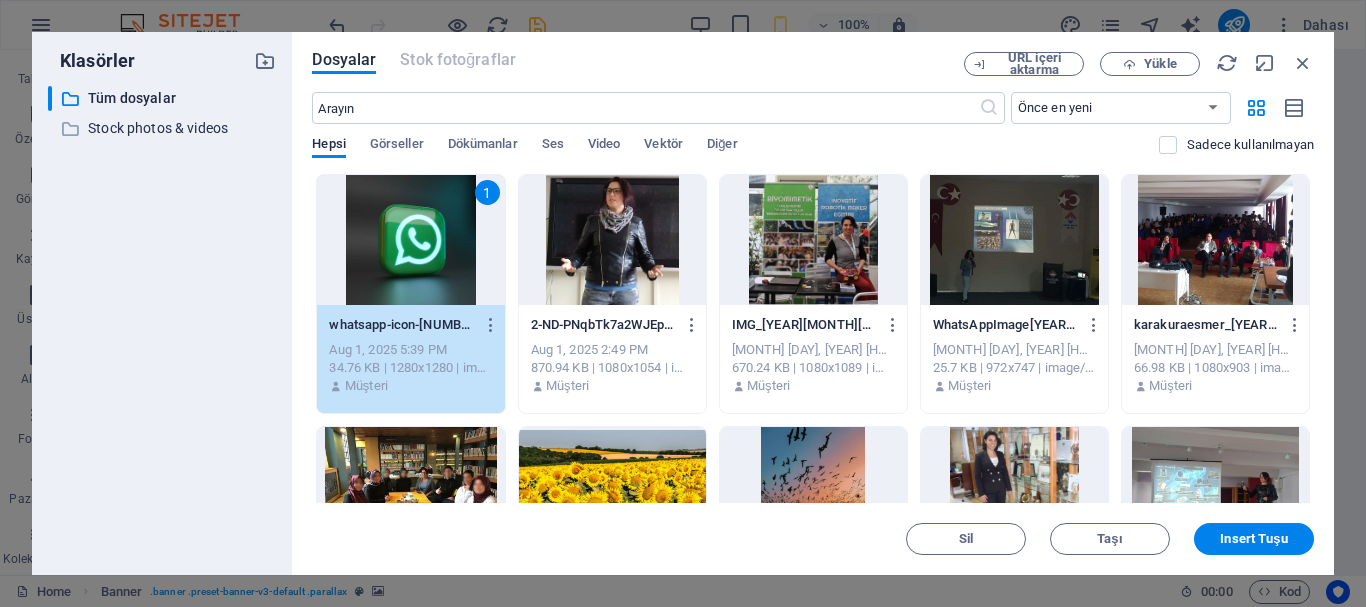 click on "1" at bounding box center [410, 240] 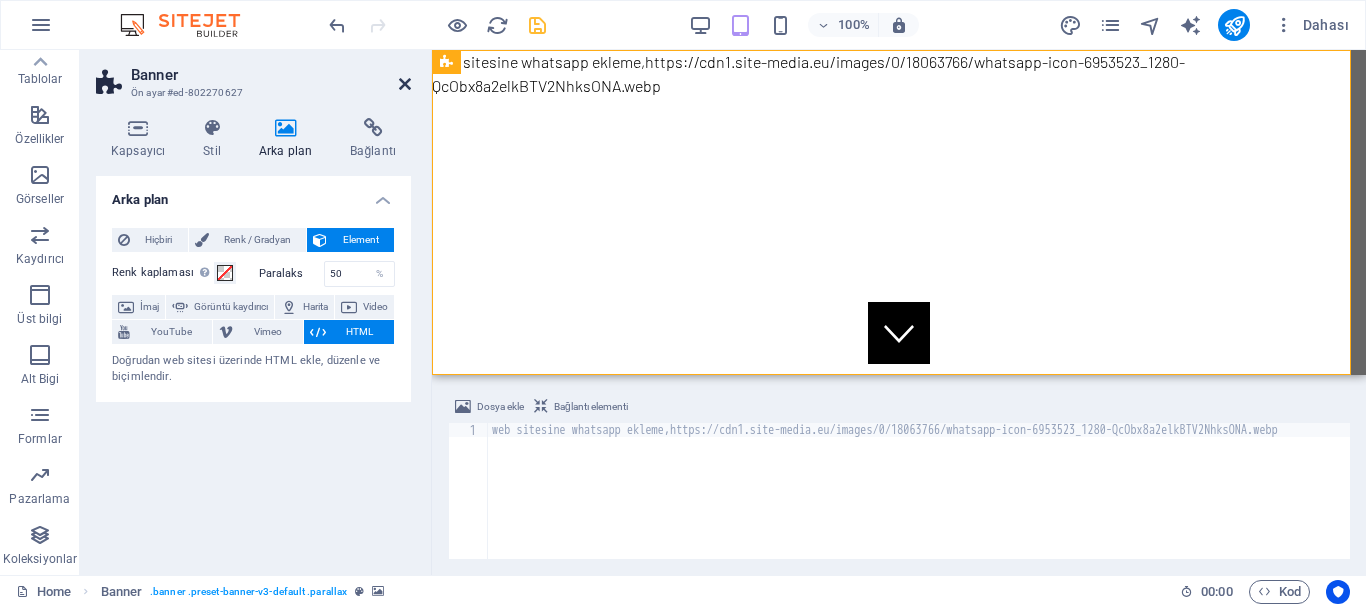 click at bounding box center [405, 84] 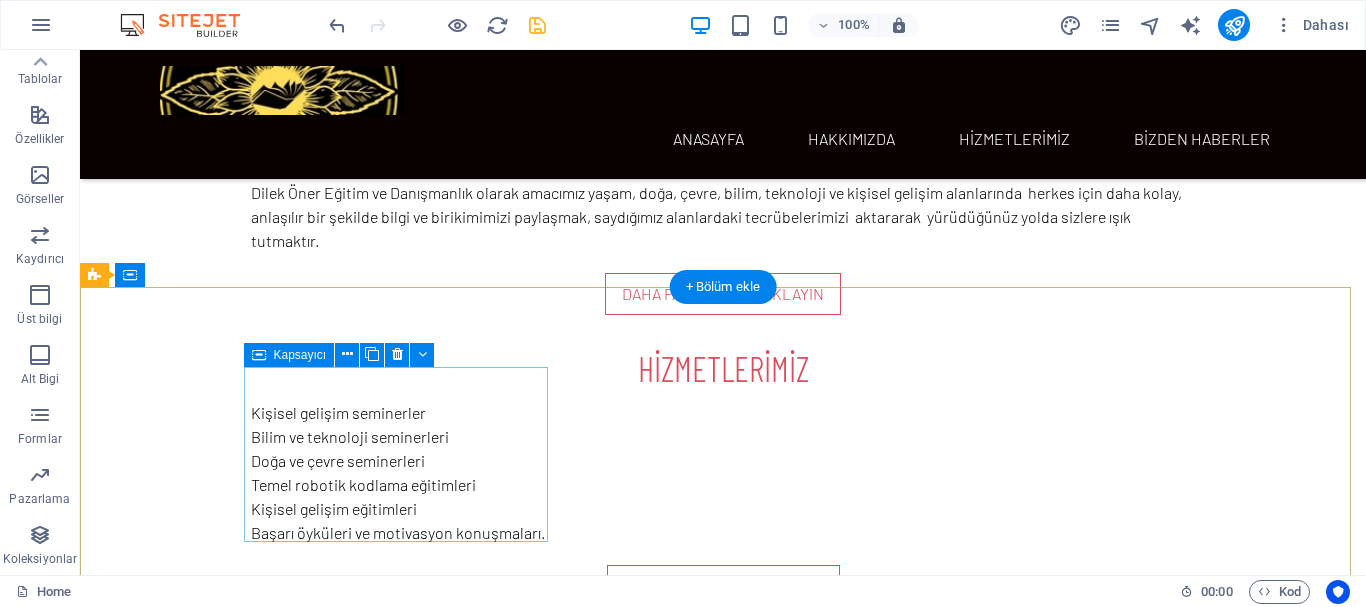 scroll, scrollTop: 0, scrollLeft: 0, axis: both 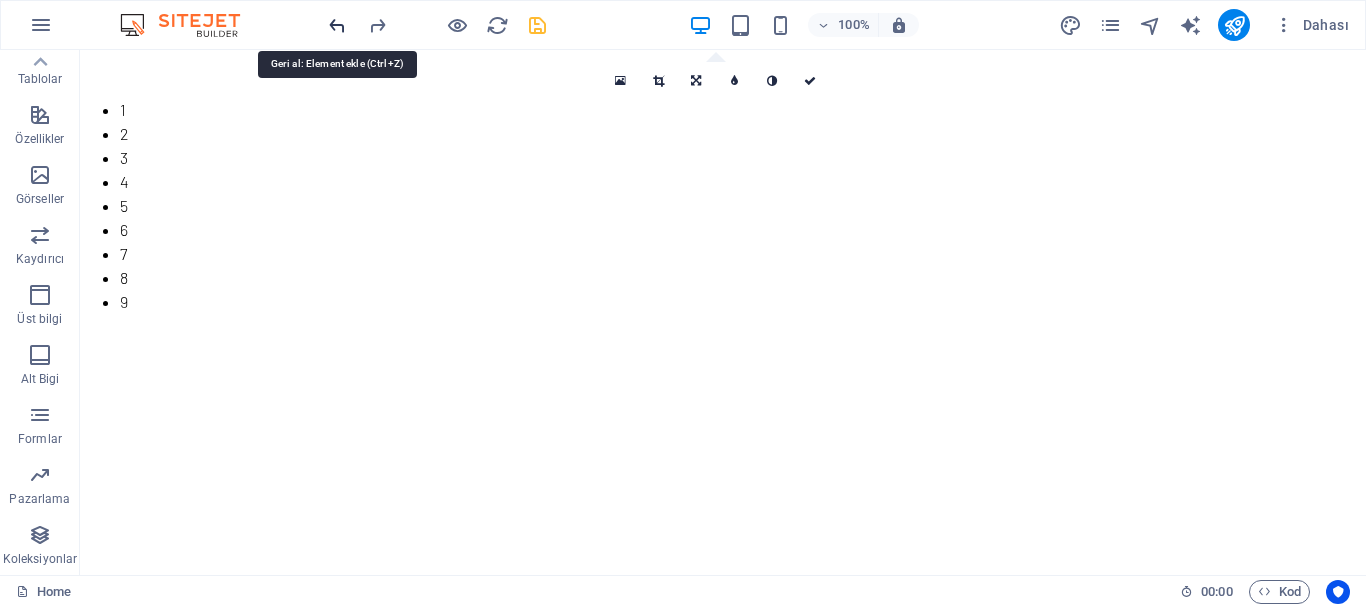 click at bounding box center [337, 25] 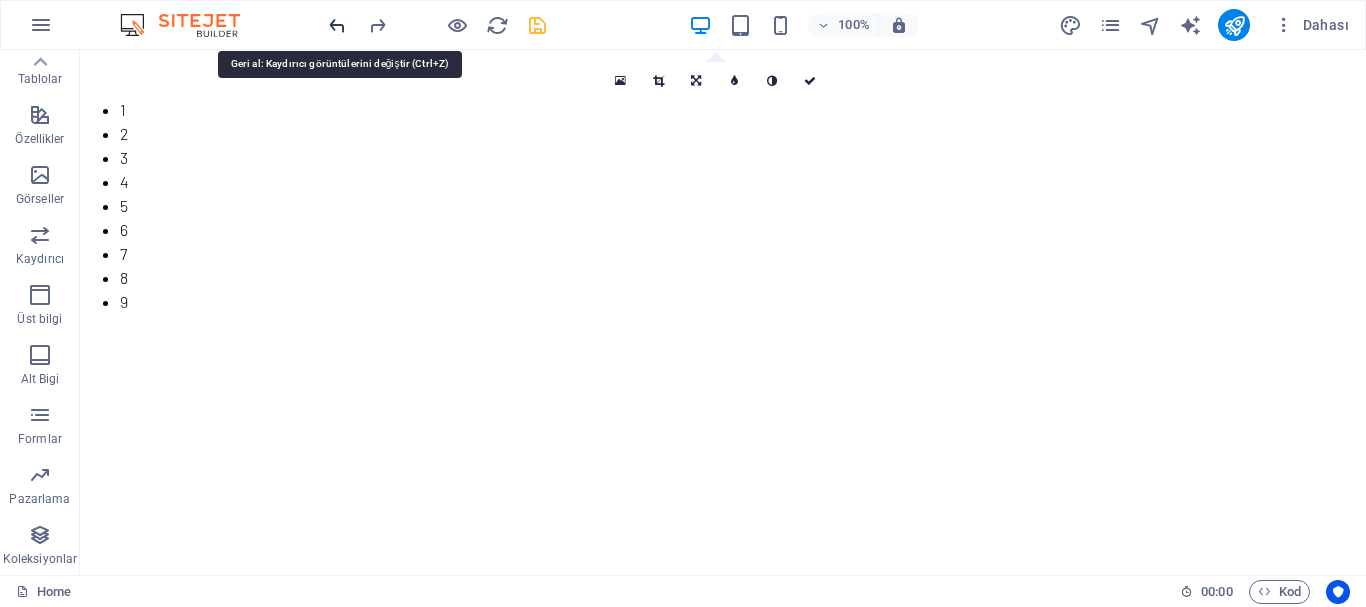 click at bounding box center [337, 25] 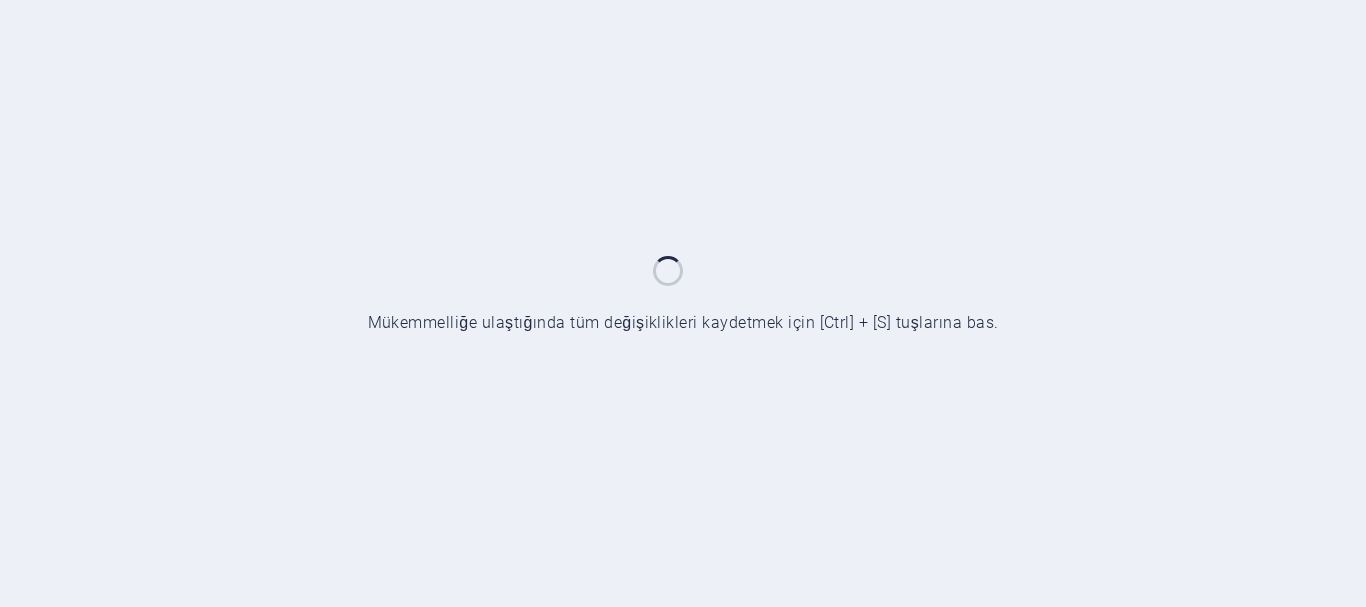 scroll, scrollTop: 0, scrollLeft: 0, axis: both 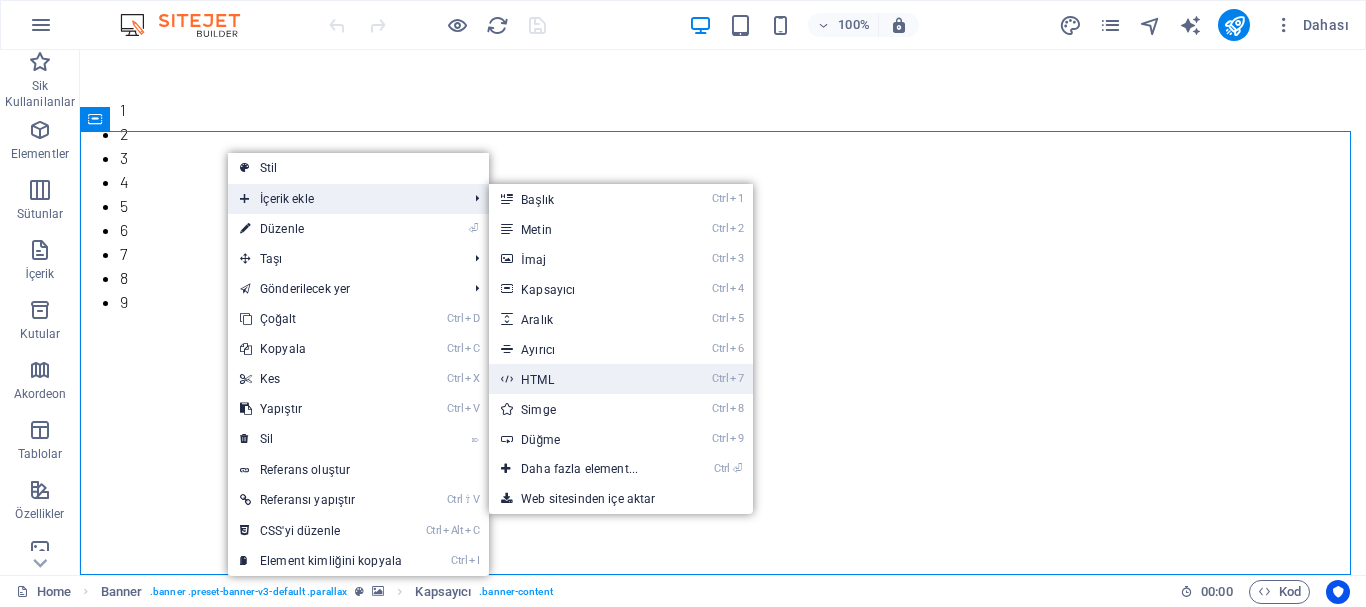 click on "Ctrl 7  HTML" at bounding box center (583, 379) 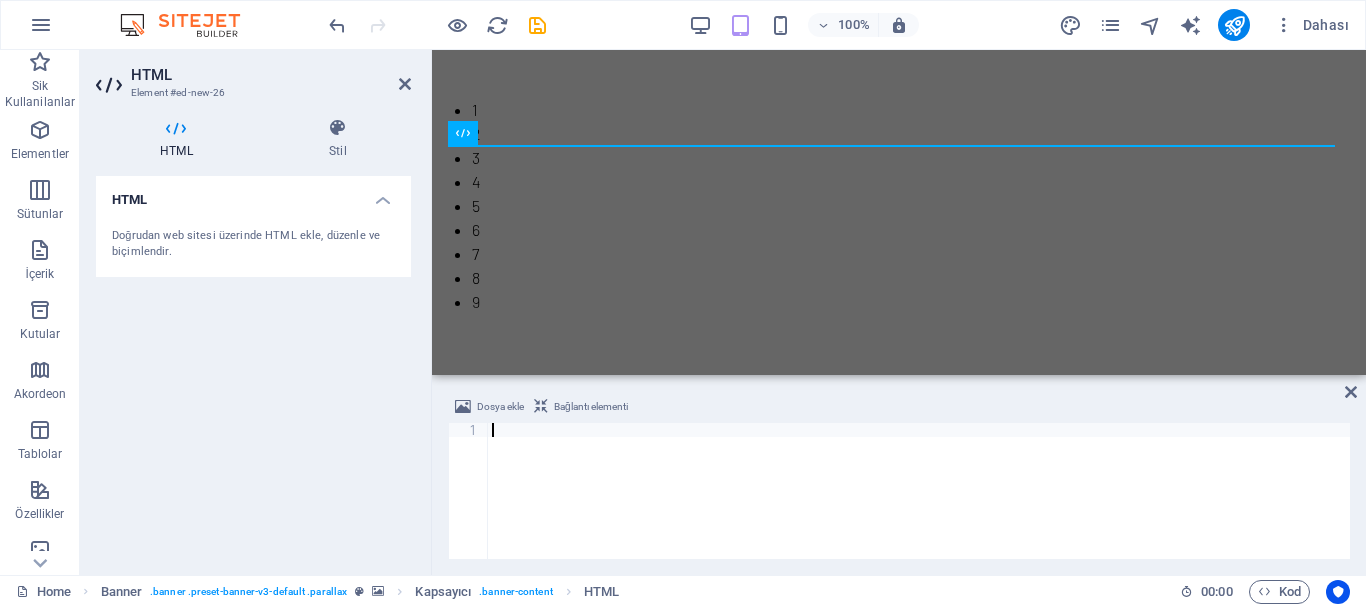 click at bounding box center [919, 505] 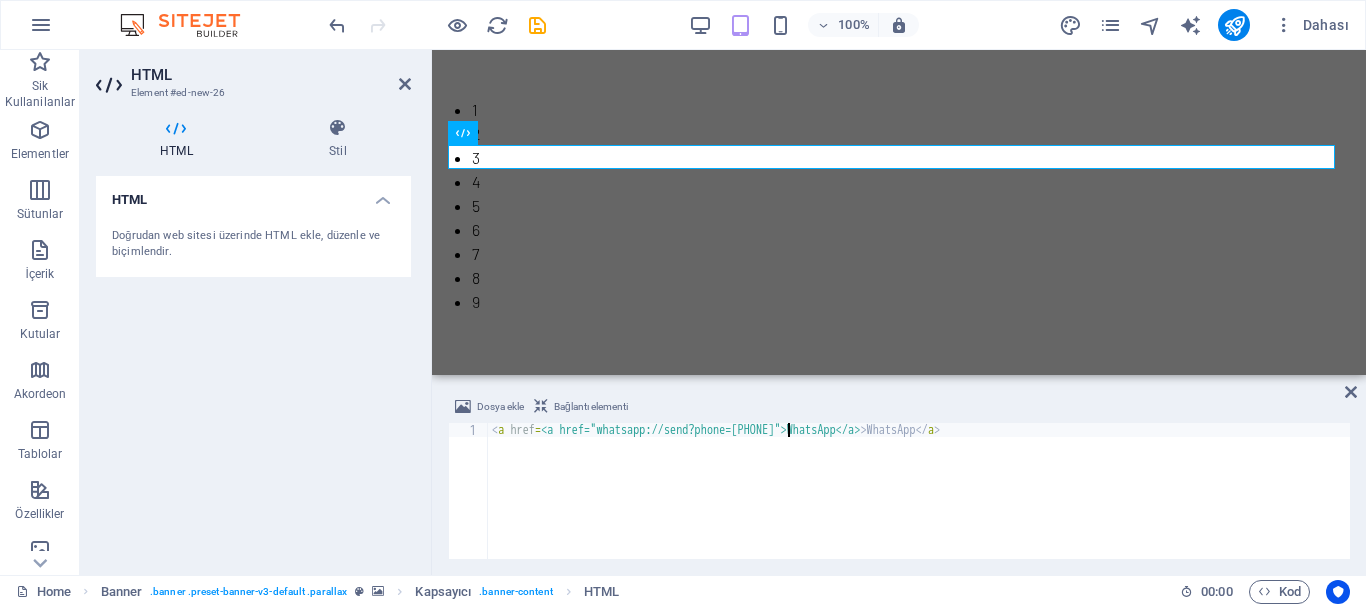 click on "< a   href = "whatsapp://send?phone=[PHONE]" > WhatsApp </ a >" at bounding box center [919, 505] 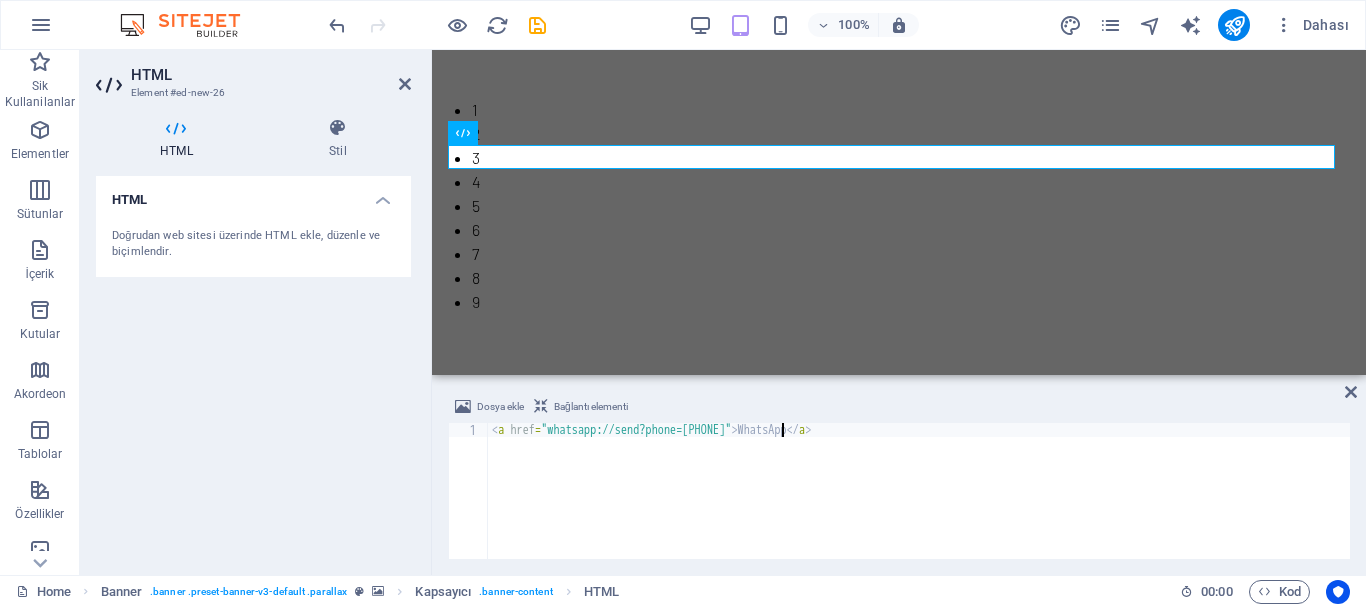 scroll, scrollTop: 0, scrollLeft: 24, axis: horizontal 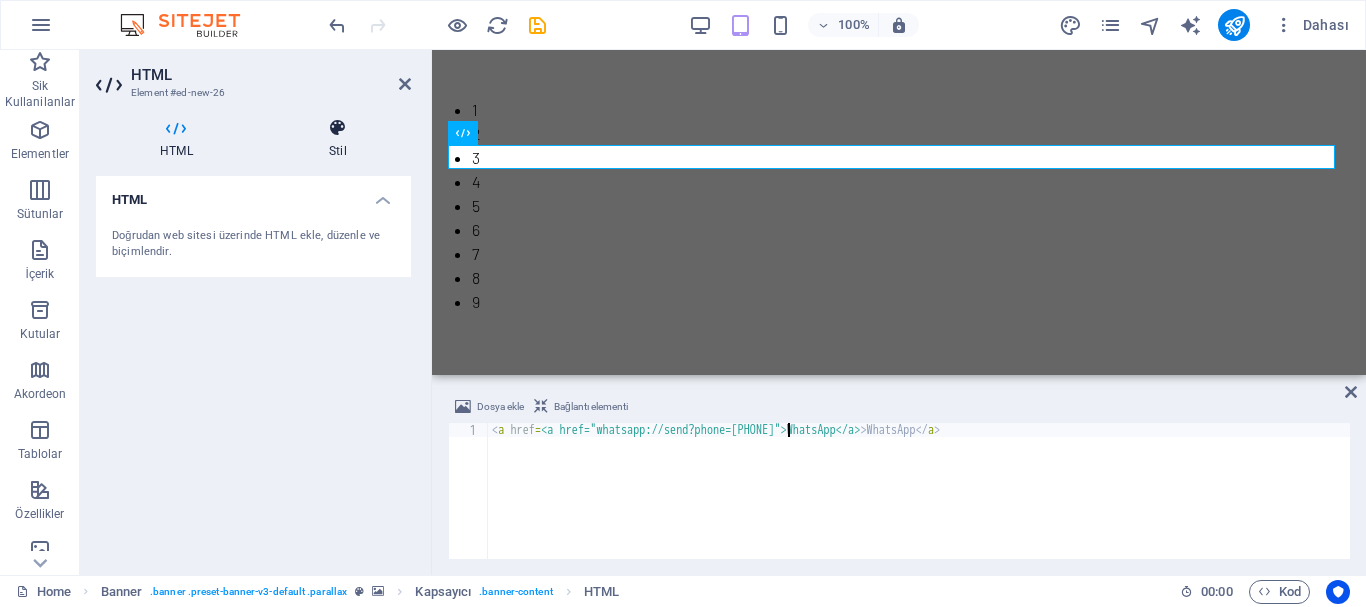 type on "<a href="whatsapp://send?phone=[PHONE]">WhatsApp</a>" 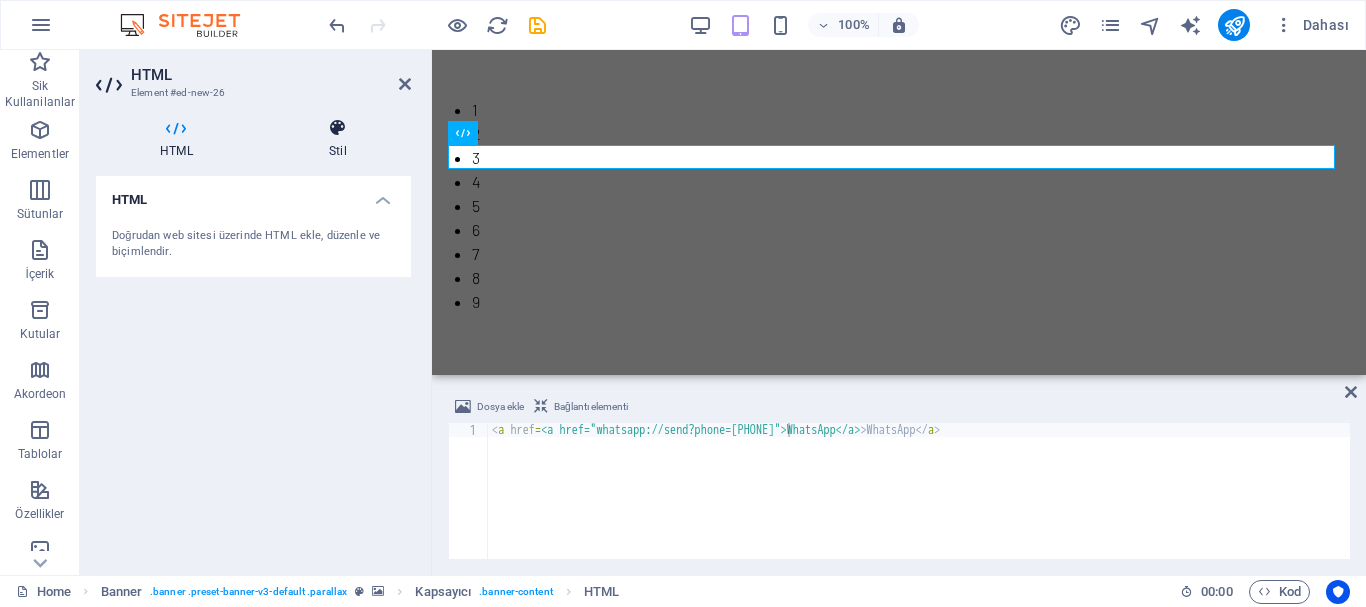 click at bounding box center (338, 128) 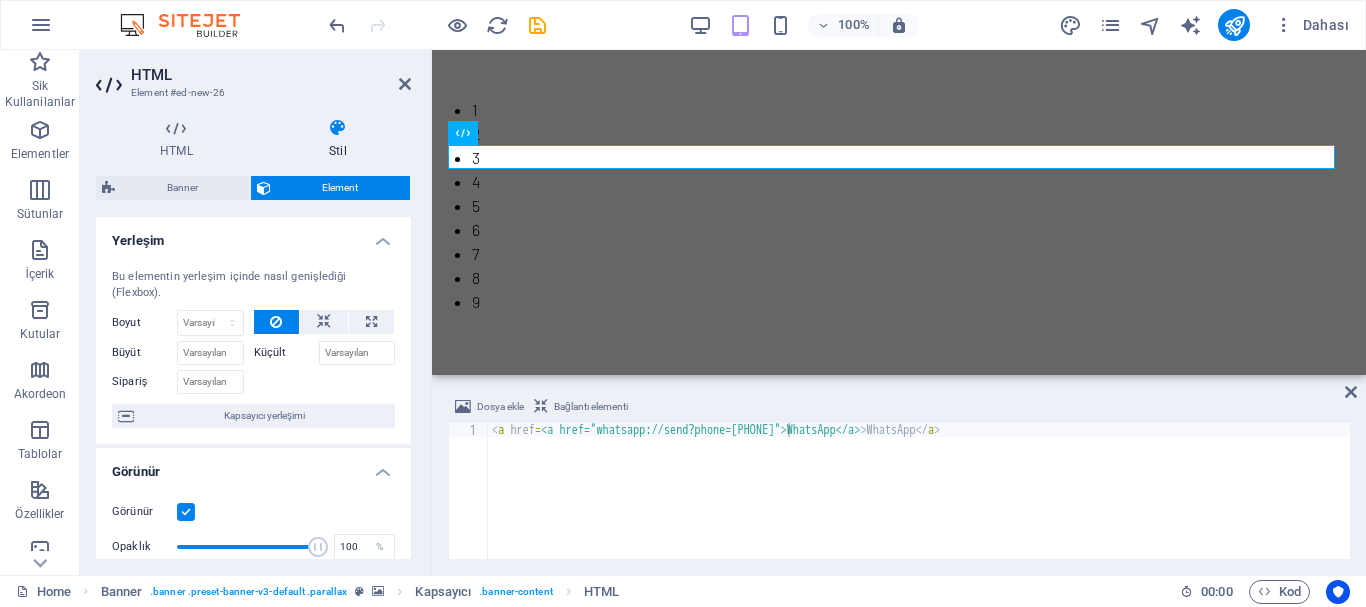 click on "Element" at bounding box center [341, 188] 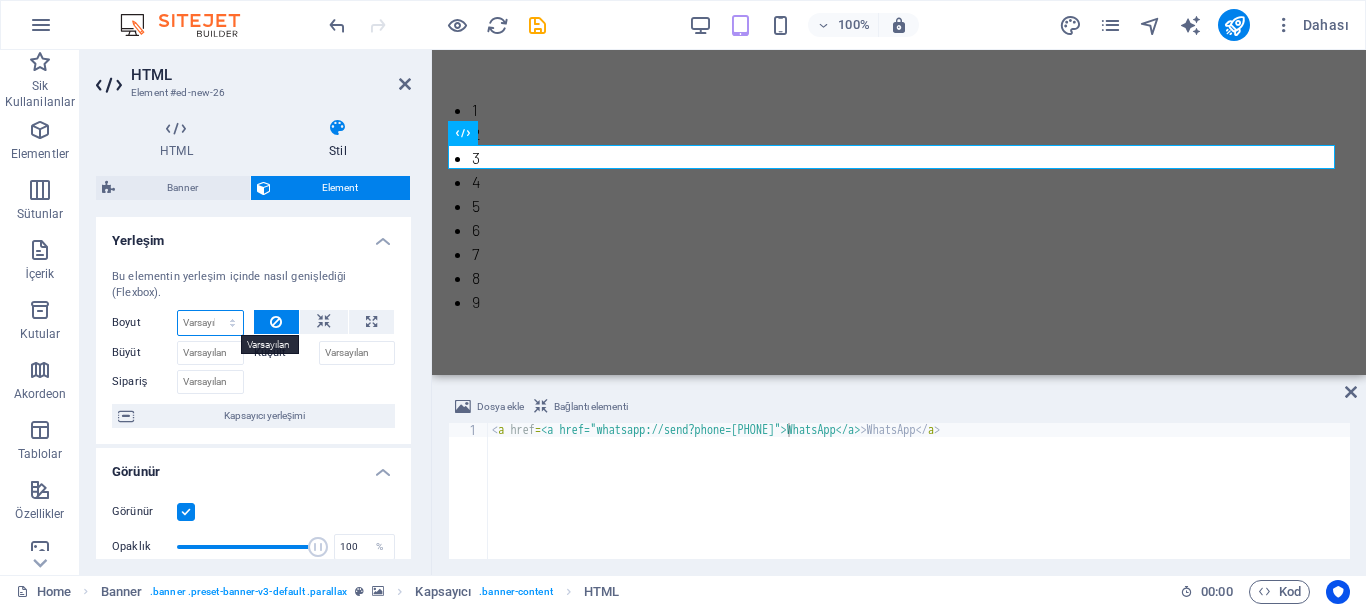 click on "Varsayılan otomatik px % 1/1 1/2 1/3 1/4 1/5 1/6 1/7 1/8 1/9 1/10" at bounding box center (210, 323) 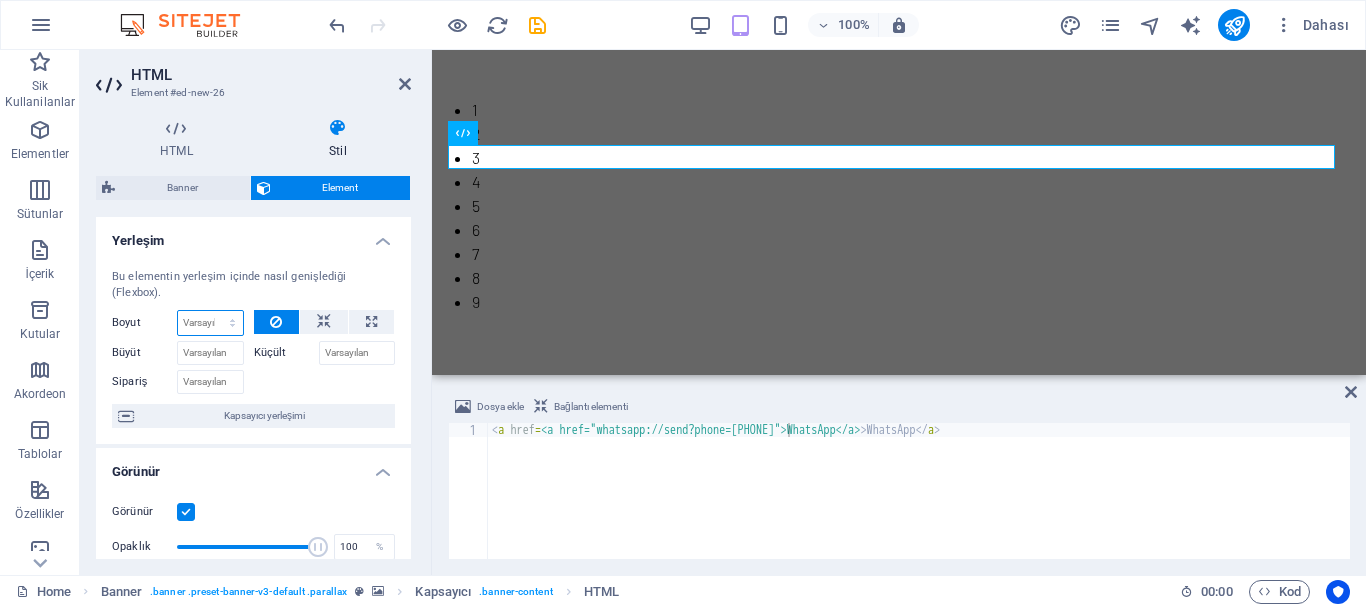 select on "1/1" 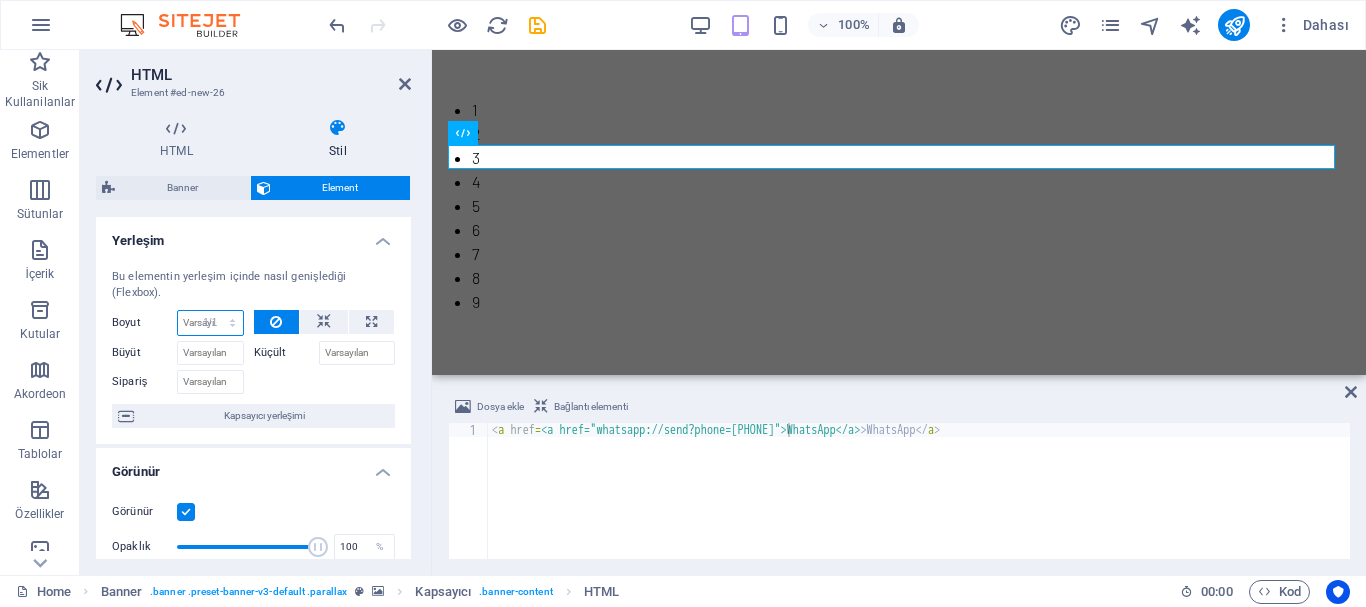 click on "Varsayılan otomatik px % 1/1 1/2 1/3 1/4 1/5 1/6 1/7 1/8 1/9 1/10" at bounding box center (210, 323) 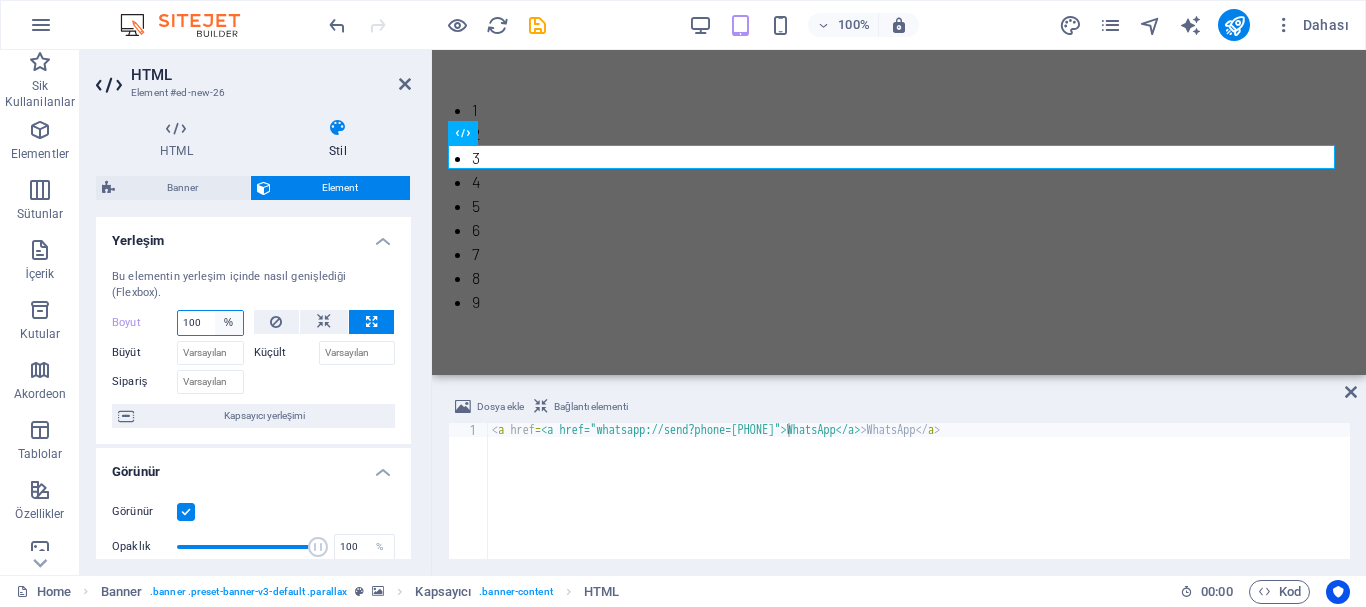 click on "Varsayılan otomatik px % 1/1 1/2 1/3 1/4 1/5 1/6 1/7 1/8 1/9 1/10" at bounding box center (229, 323) 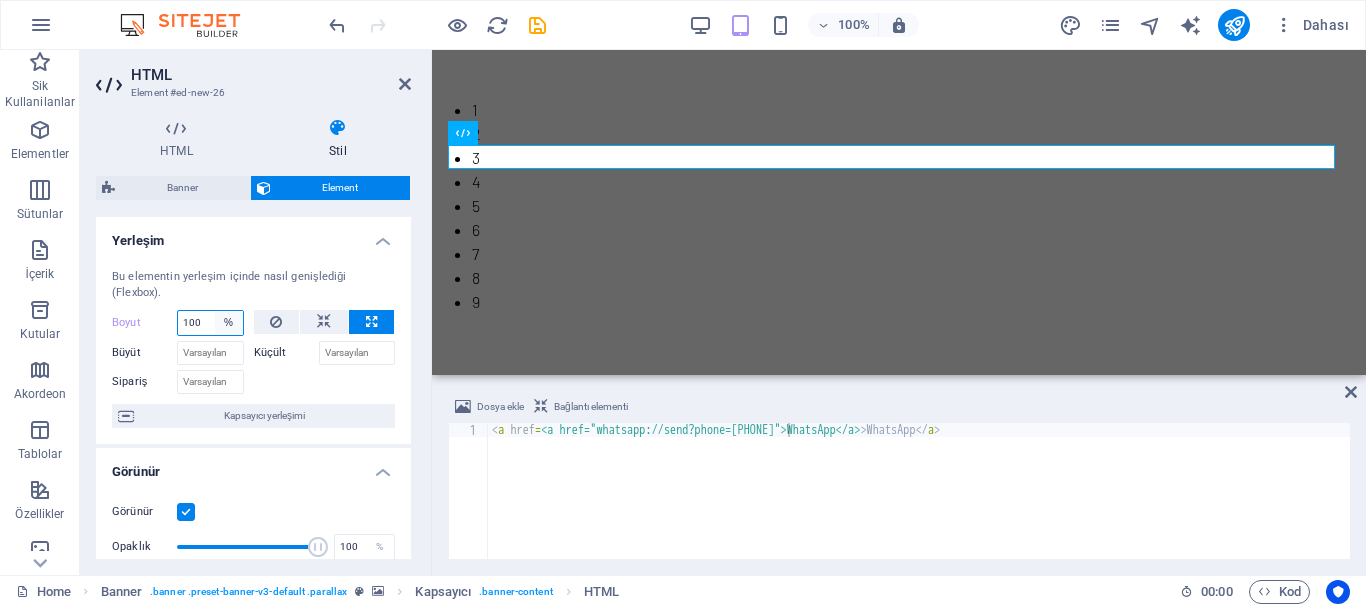 select on "1/10" 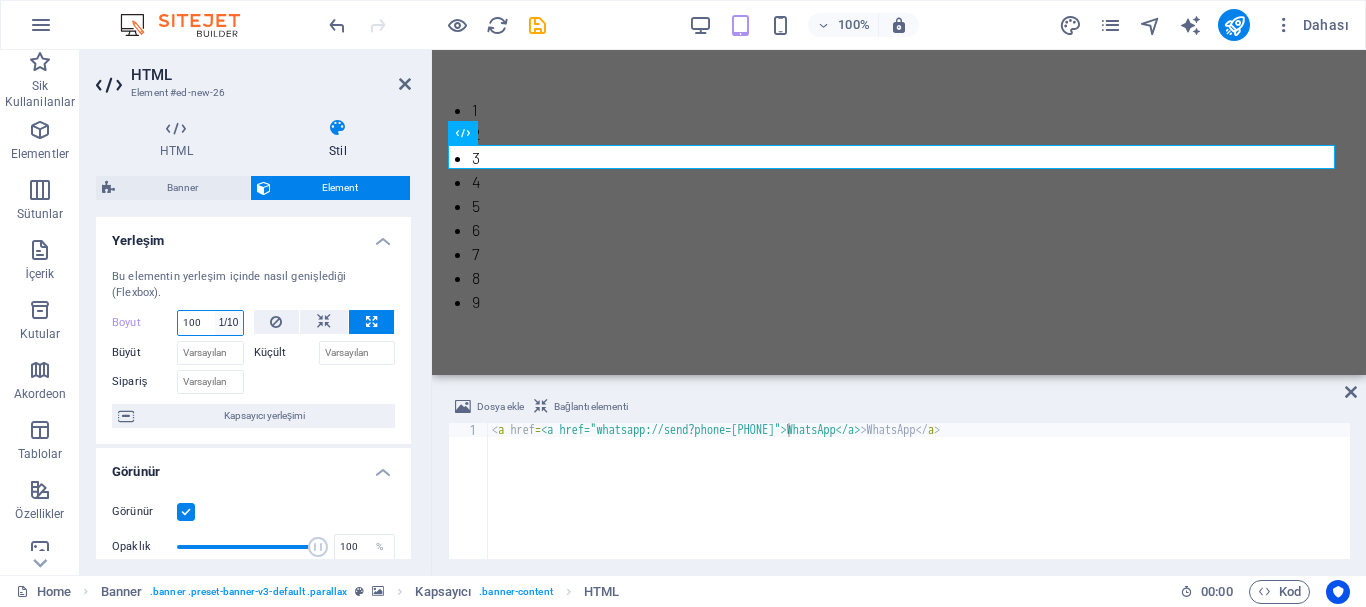 click on "Varsayılan otomatik px % 1/1 1/2 1/3 1/4 1/5 1/6 1/7 1/8 1/9 1/10" at bounding box center (229, 323) 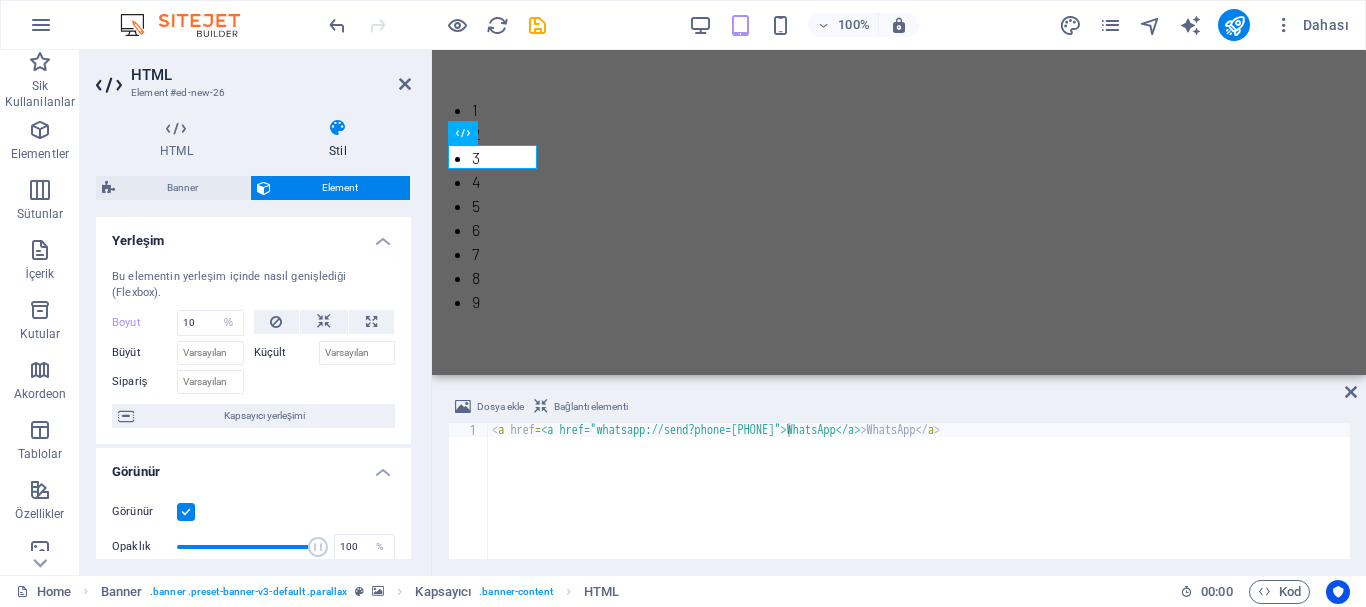 click on "Element" at bounding box center (341, 188) 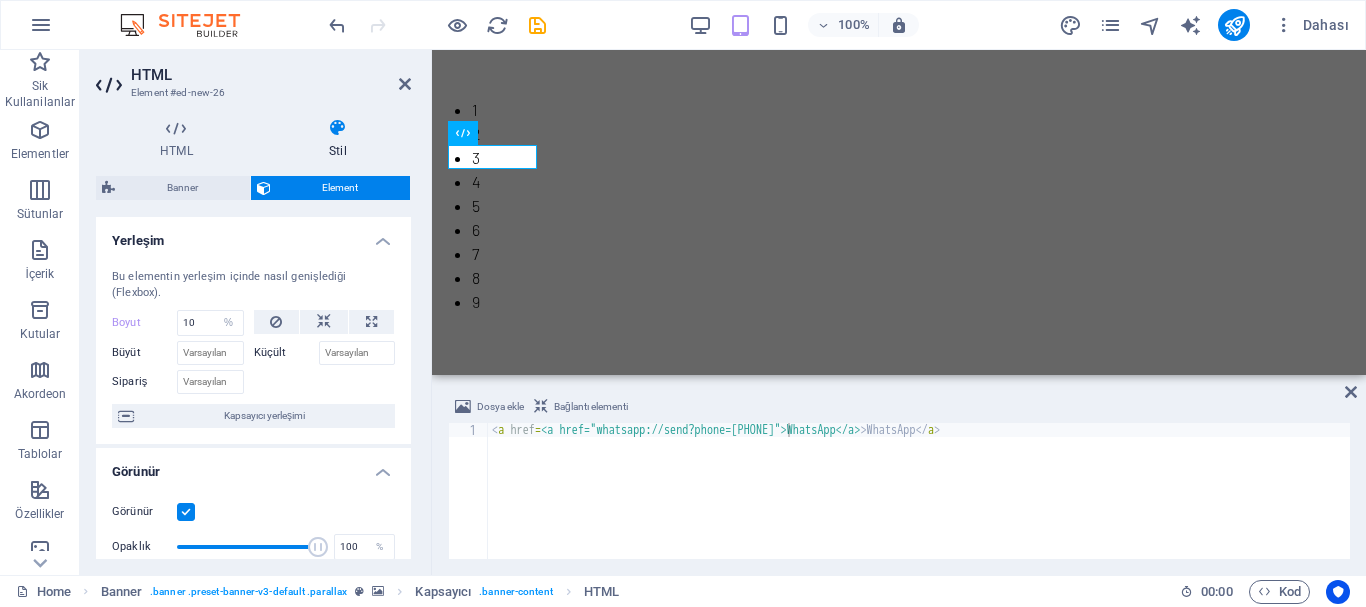drag, startPoint x: 406, startPoint y: 243, endPoint x: 400, endPoint y: 321, distance: 78.23043 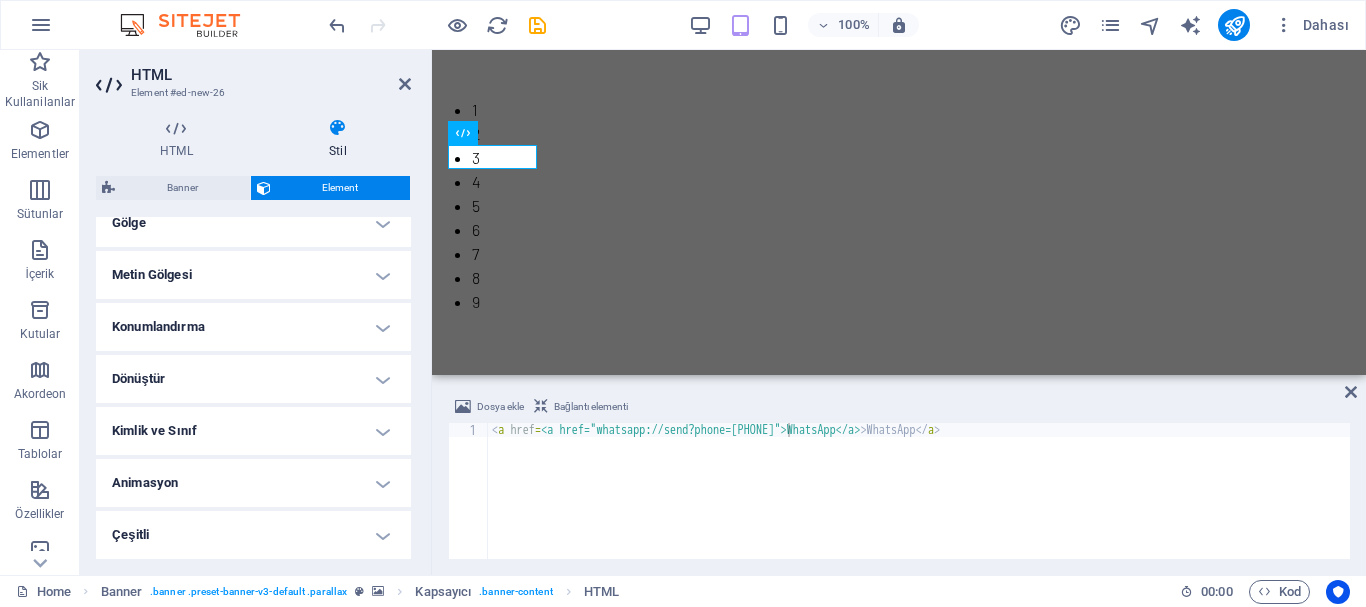 scroll, scrollTop: 0, scrollLeft: 0, axis: both 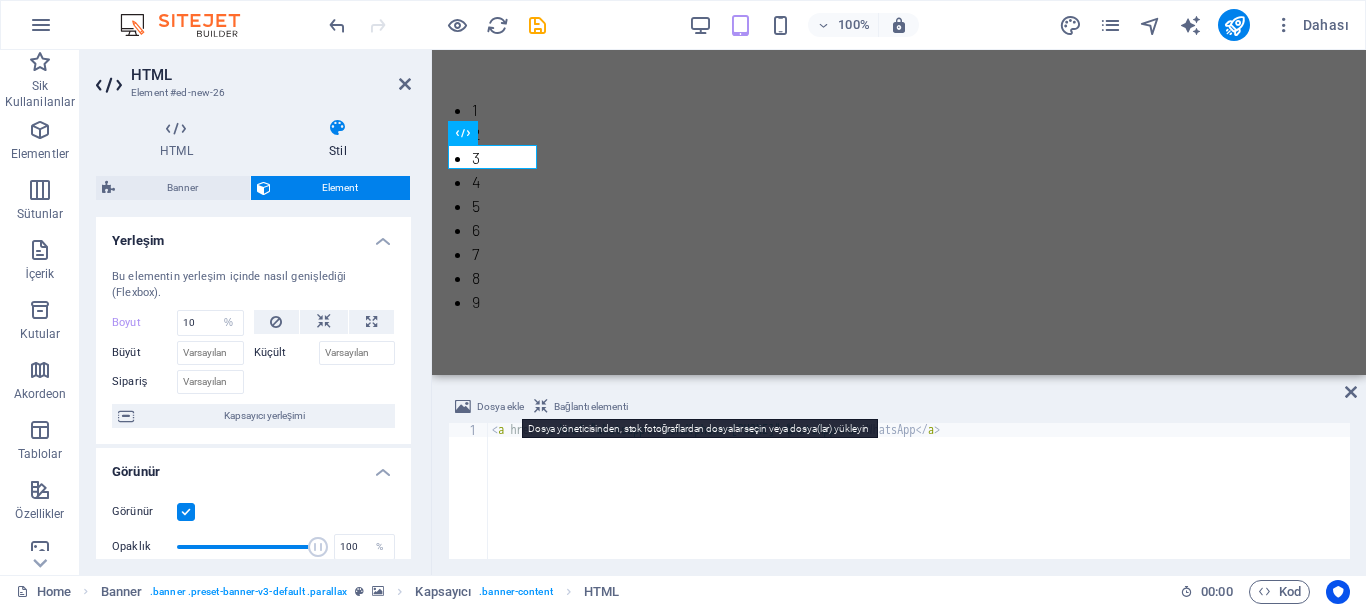 click at bounding box center (463, 407) 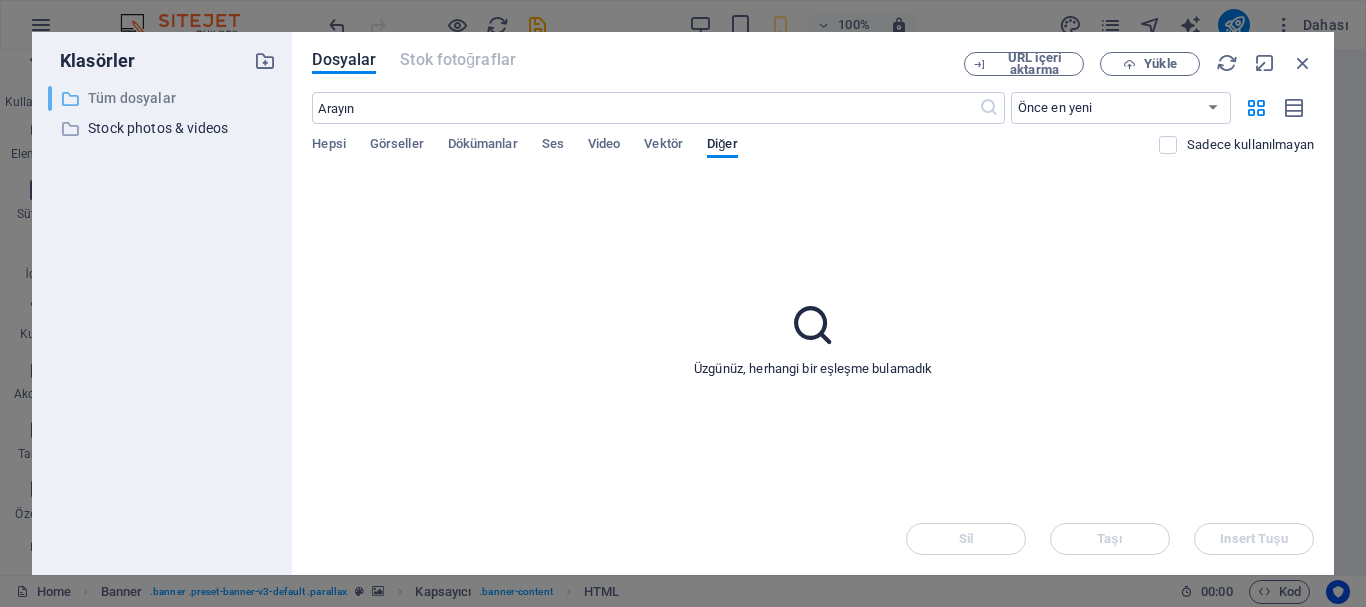 click on "Tüm dosyalar" at bounding box center (164, 98) 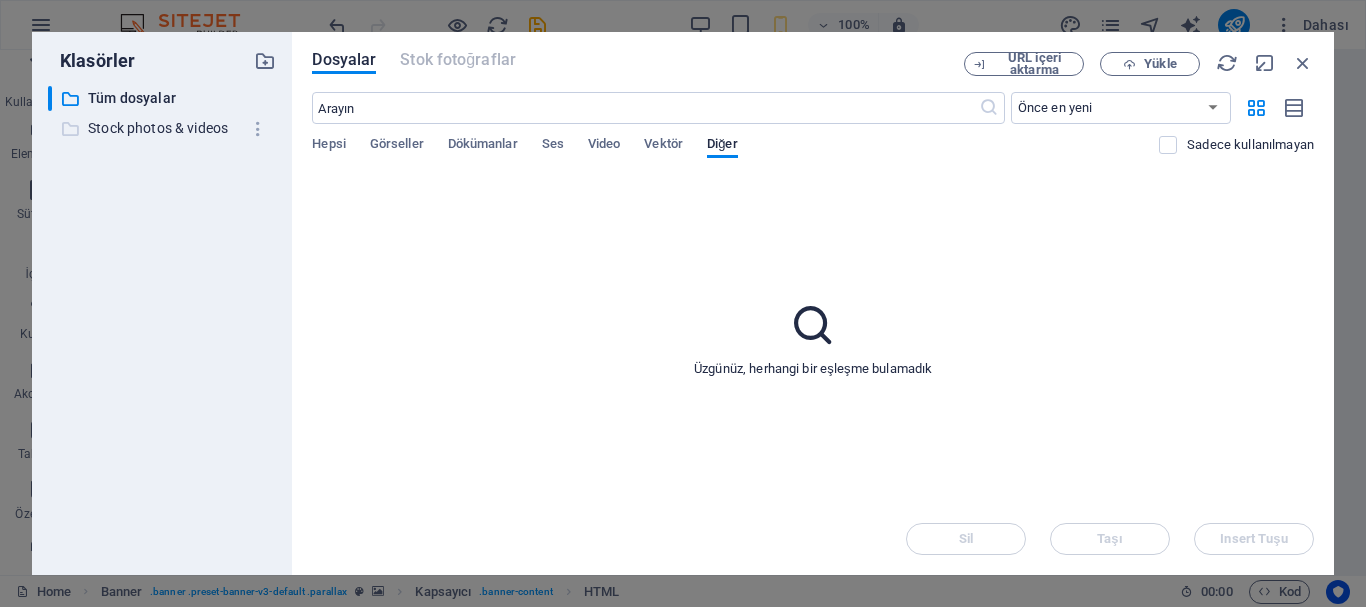 click on "Stock photos & videos" at bounding box center (164, 128) 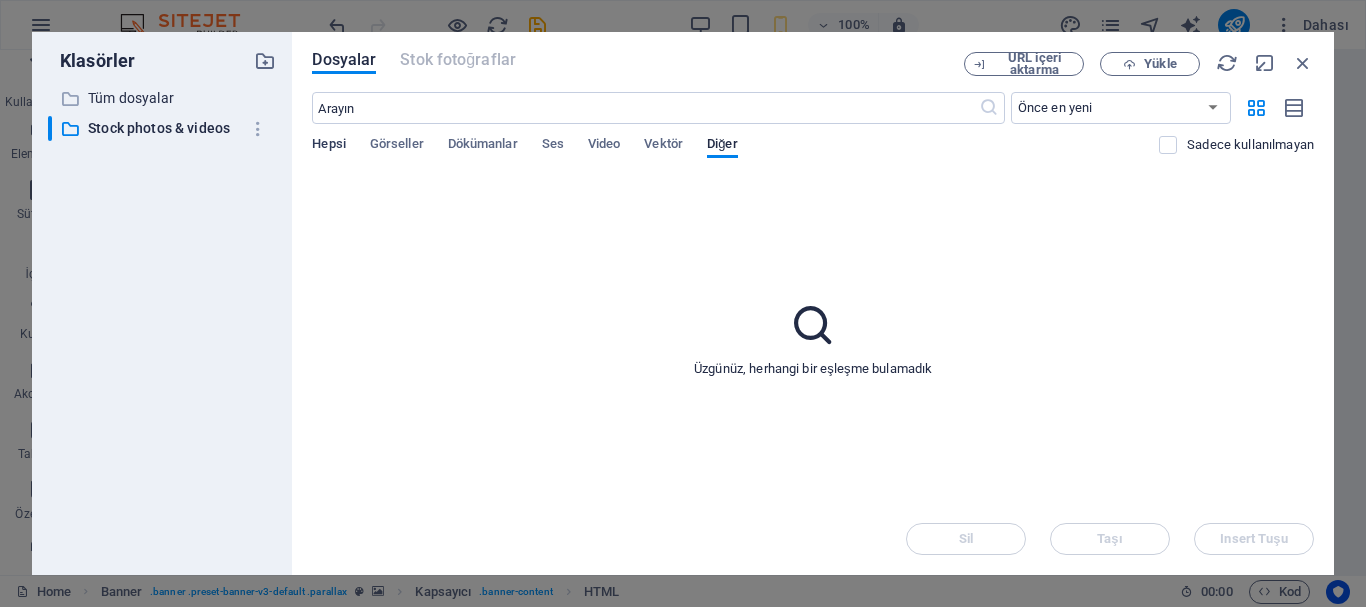 click on "Hepsi" at bounding box center (328, 146) 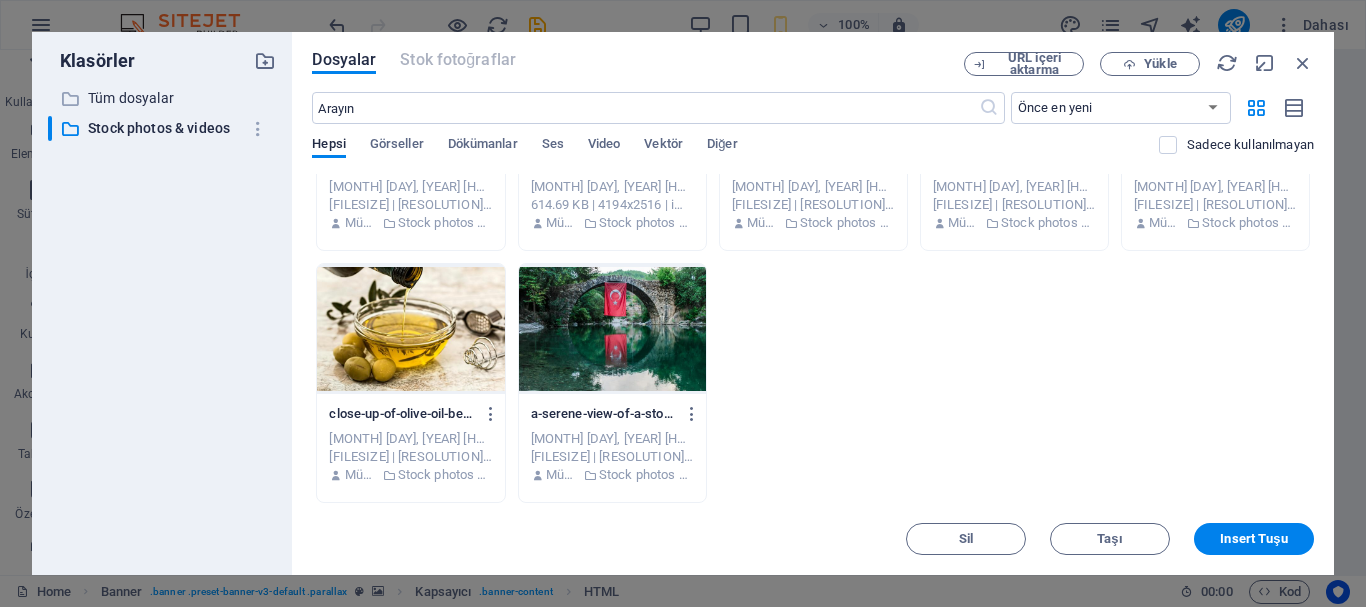 scroll, scrollTop: 0, scrollLeft: 0, axis: both 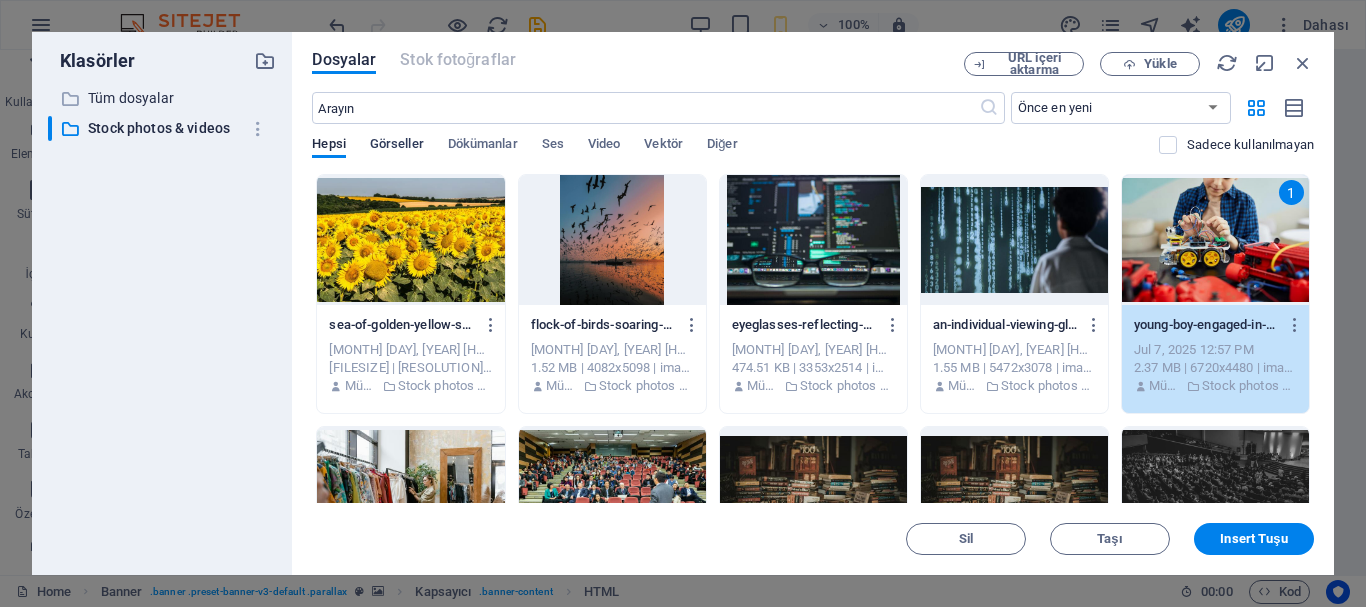 click on "Görseller" at bounding box center (397, 146) 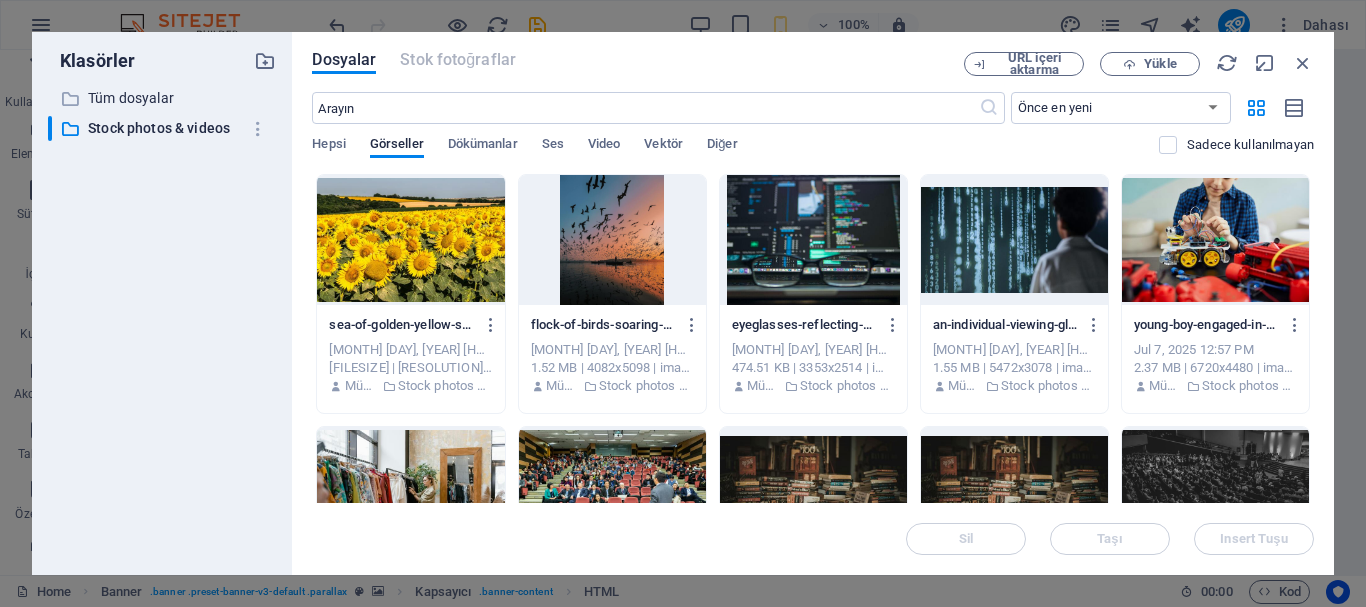 click on "Dosyalar Stok fotoğraflar URL içeri aktarma Yükle ​ Önce en yeni Önce en eski Ad (A-Z) Ad (Z-A) Boyut (0-9) Boyut (9-0) Çözünürlük (0-9) Çözünürlük (9-0) Hepsi Görseller Dökümanlar Ses Video Vektör Diğer Sadece kullanılmayan Anında yüklemek için dosyaları buraya bırakın sea-of-golden-yellow-sunflowers-joOIWra9cnWBl_Fz2OL4sQ.jpeg sea-of-golden-yellow-sunflowers-joOIWra9cnWBl_Fz2OL4sQ.jpeg [MONTH] [DAY], [YEAR] [HOUR]:[MINUTE] [AM/PM] [FILESIZE] | [RESOLUTION] | image/jpeg Müşteri Stock photos & videos flock-of-birds-soaring-over-calm-water-with-distant-man-standing-in-boat-on-surface-at-sunset-time-in-nature-TOvB2RGJt2FLhCwinAL--g.jpeg flock-of-birds-soaring-over-calm-water-with-distant-man-standing-in-boat-on-surface-at-sunset-time-in-nature-TOvB2RGJt2FLhCwinAL--g.jpeg [MONTH] [DAY], [YEAR] [HOUR]:[MINUTE] [AM/PM] [FILESIZE] | [RESOLUTION] | image/jpeg Müşteri Stock photos & videos eyeglasses-reflecting-computer-code-on-a-monitor-ideal-for-technology-and-programming-themes-bfROuSZoHPqabJX04ryo8w.jpeg [MONTH] [DAY], [YEAR] [HOUR]:[MINUTE] [AM/PM] Müşteri Sil" at bounding box center [813, 303] 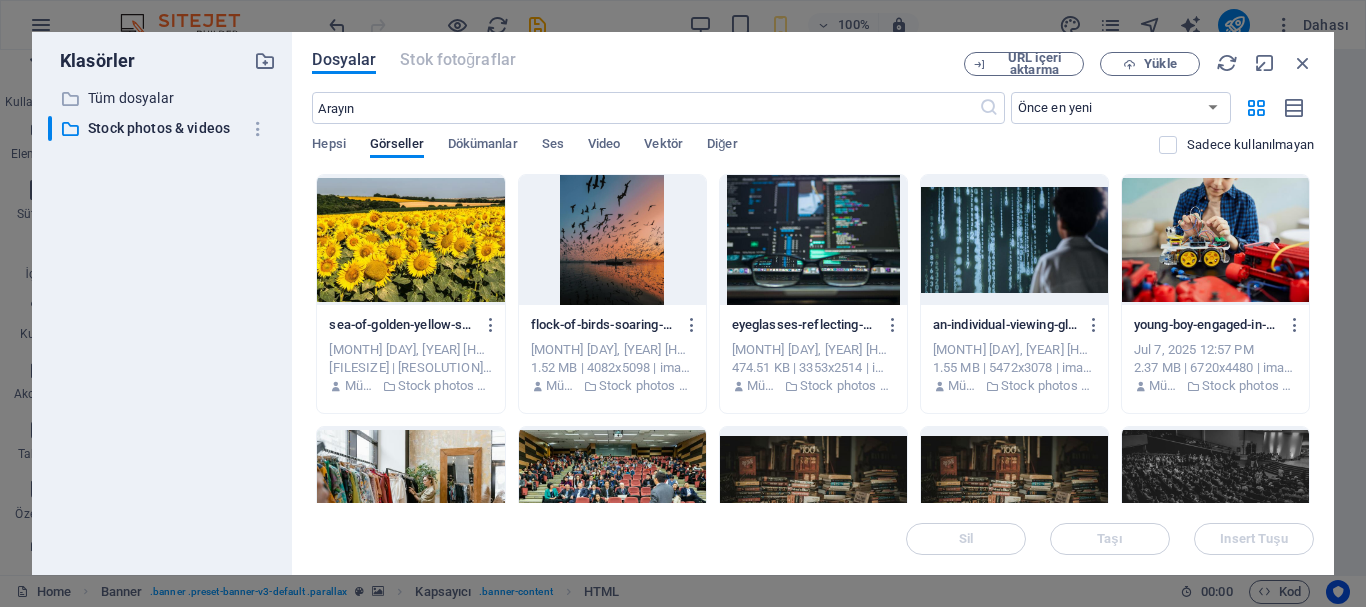 click on "Dosyalar" at bounding box center (344, 60) 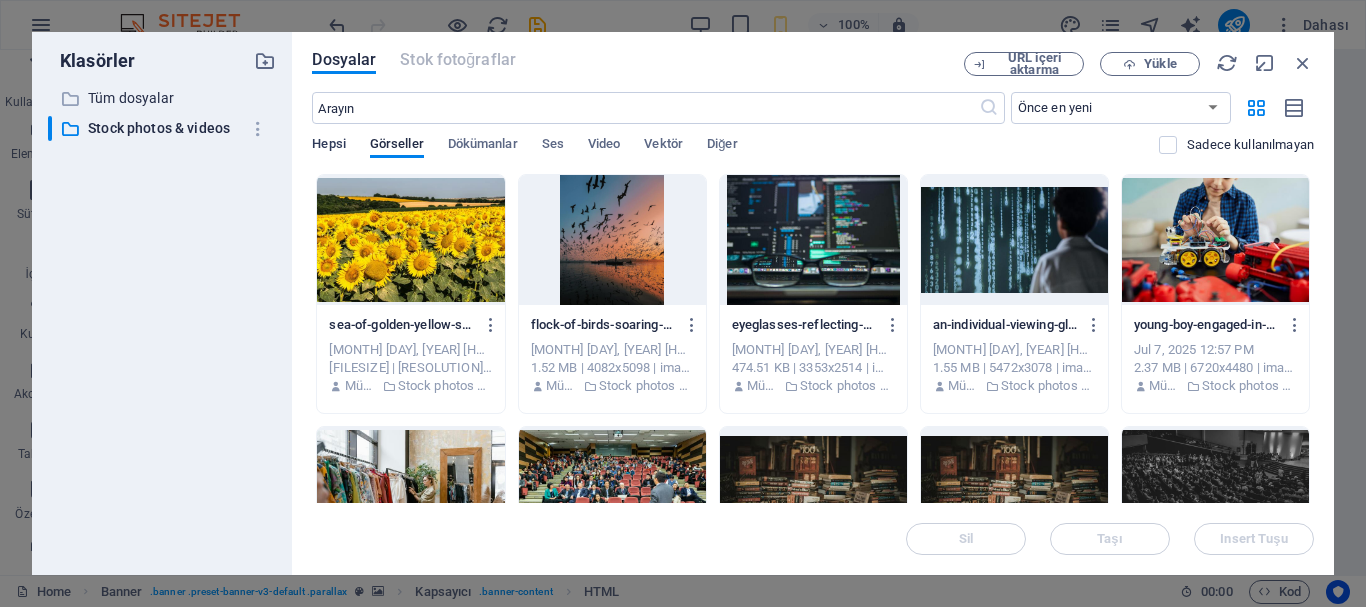 click on "Hepsi" at bounding box center [328, 146] 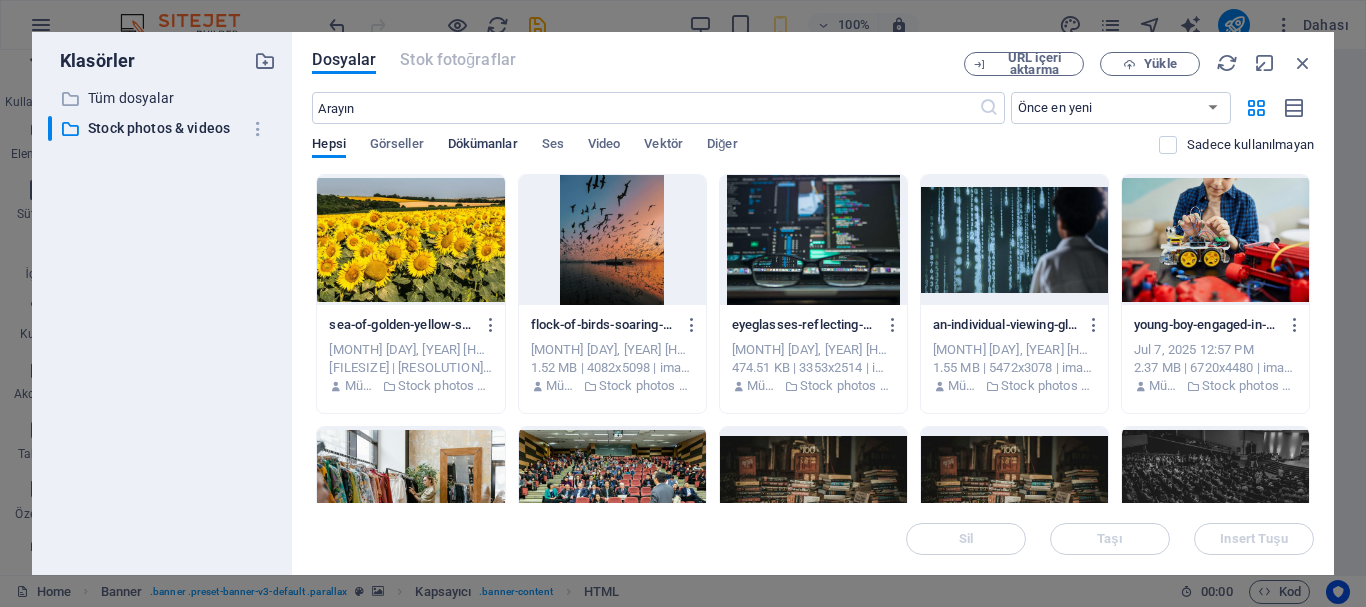 click on "Dökümanlar" at bounding box center [483, 146] 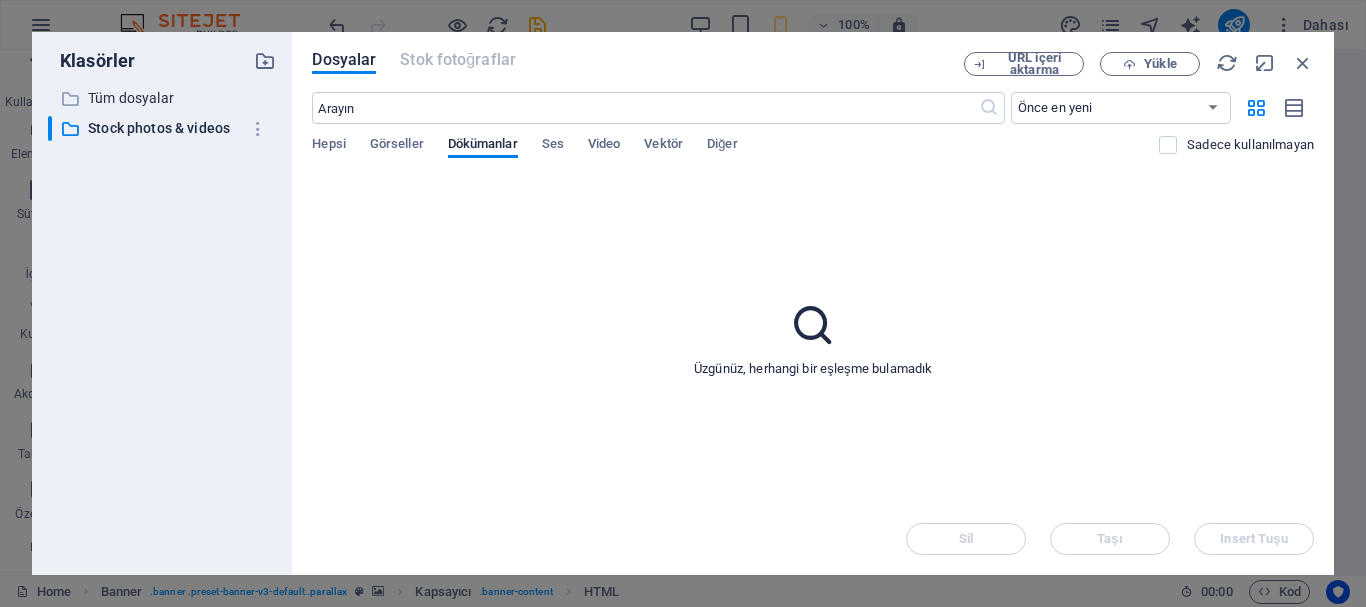 click on "Hepsi Görseller Dökümanlar Ses Video Vektör Diğer" at bounding box center (735, 155) 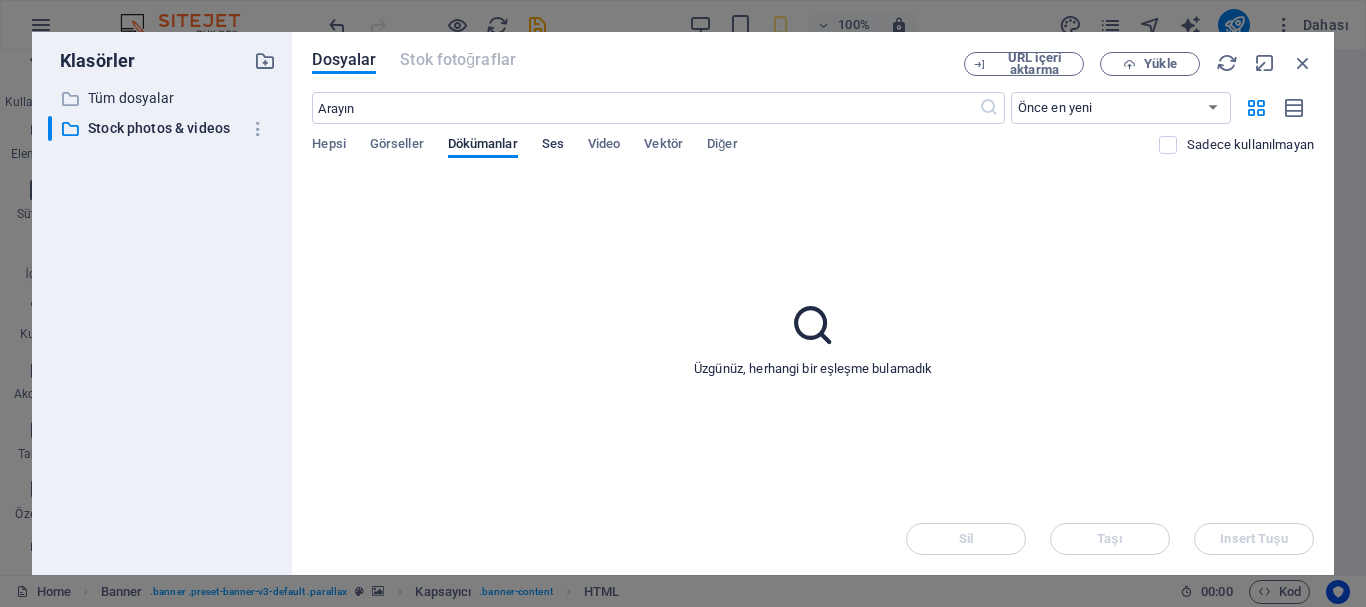 click on "Ses" at bounding box center [553, 146] 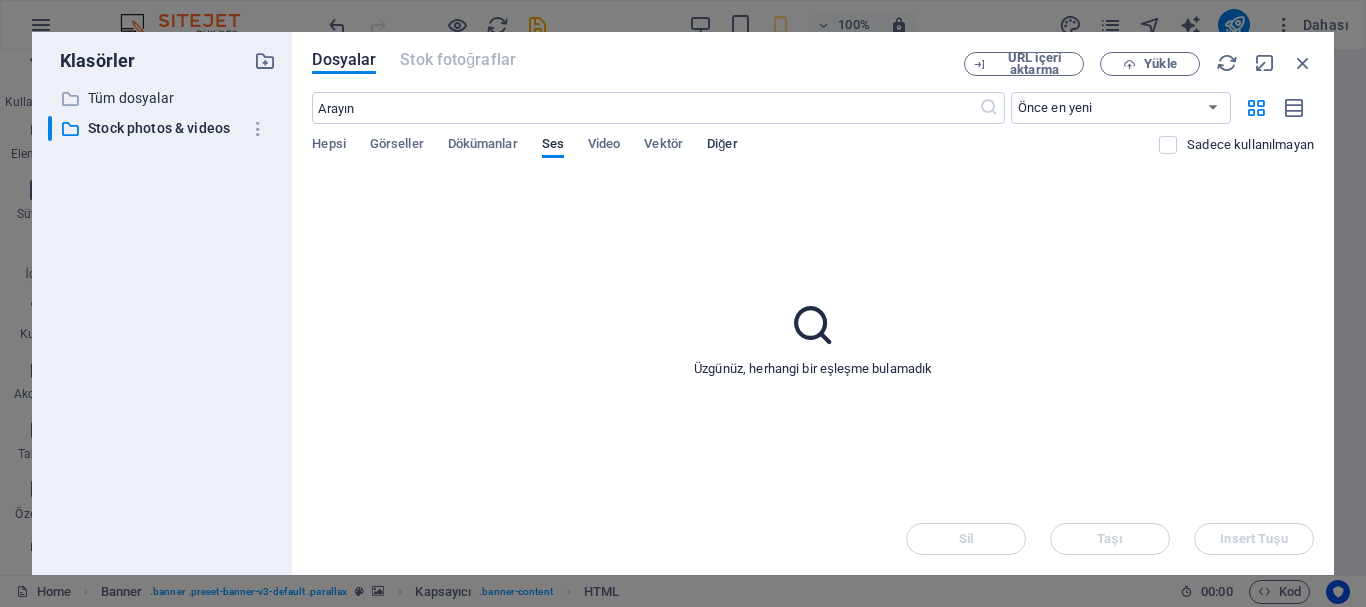 click on "Diğer" at bounding box center (722, 146) 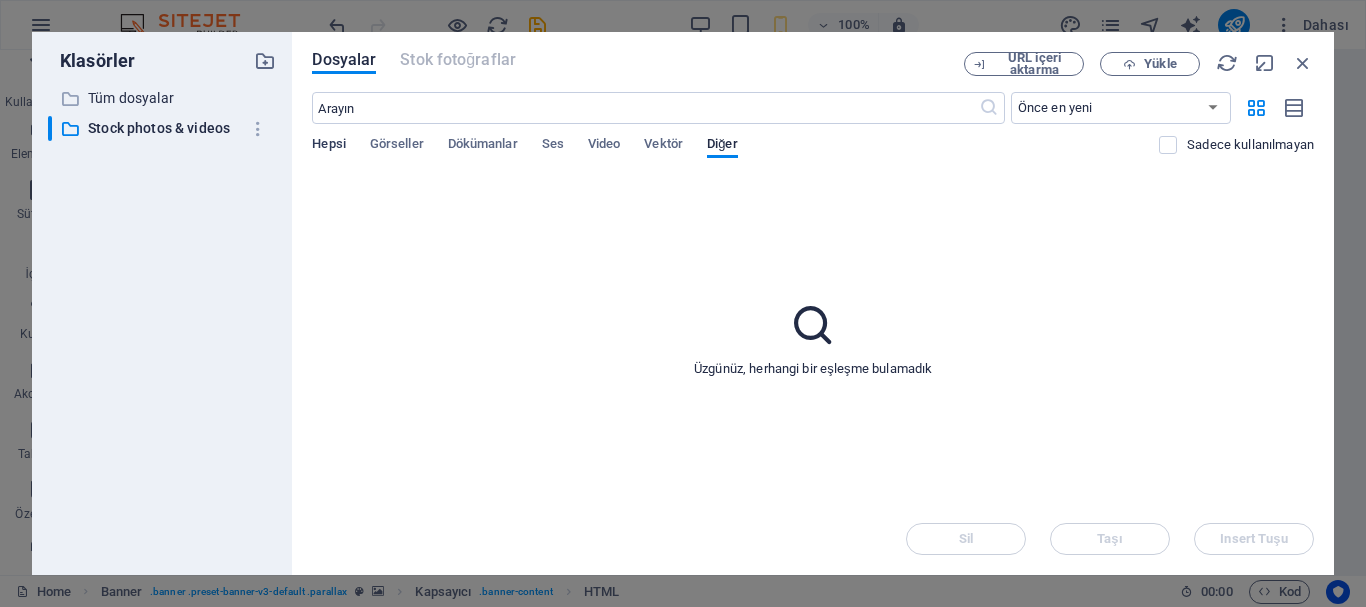 click on "Hepsi" at bounding box center [328, 146] 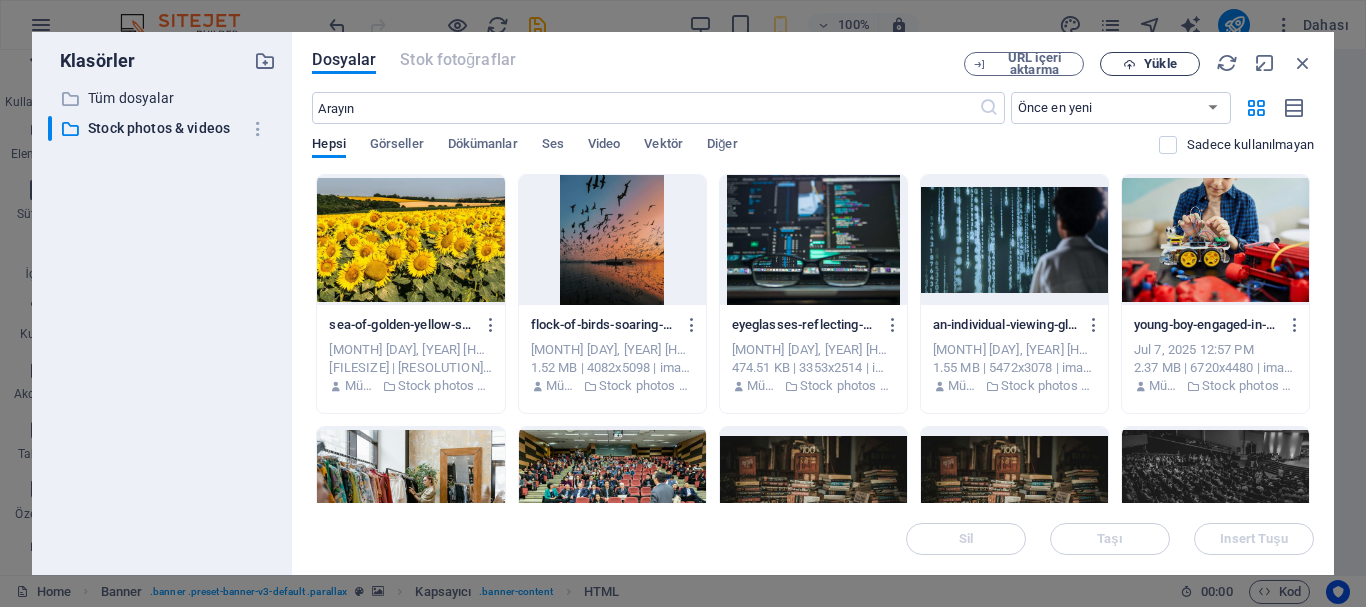 click on "Yükle" at bounding box center (1150, 64) 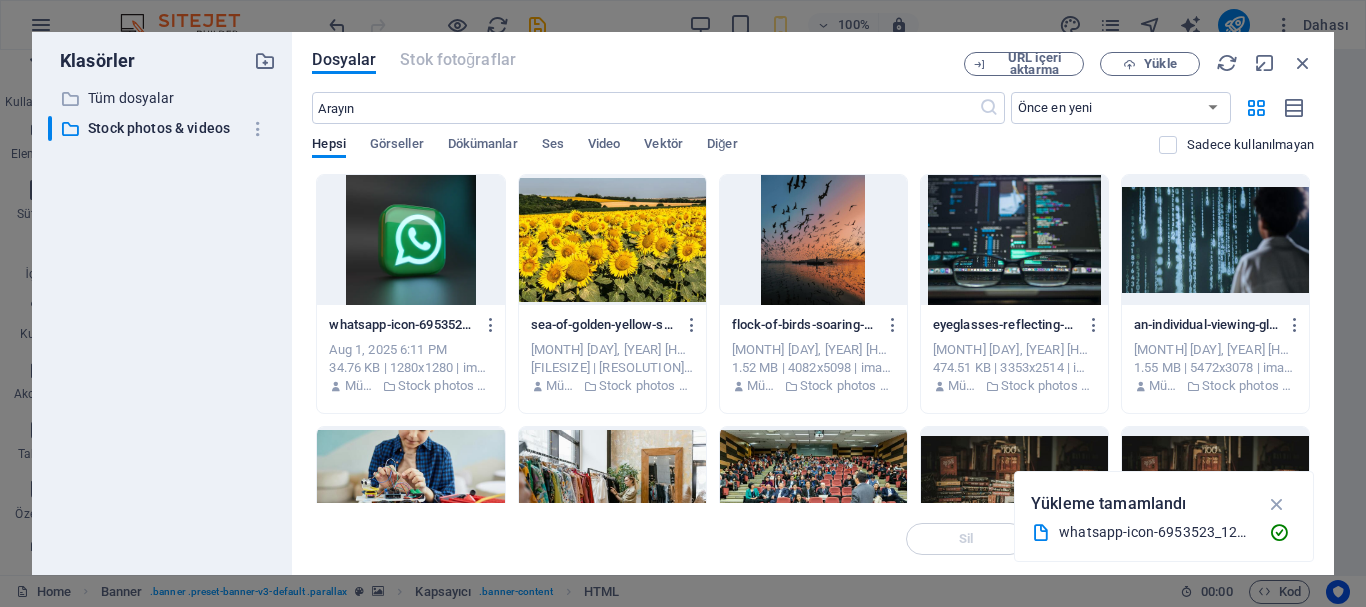click at bounding box center [410, 240] 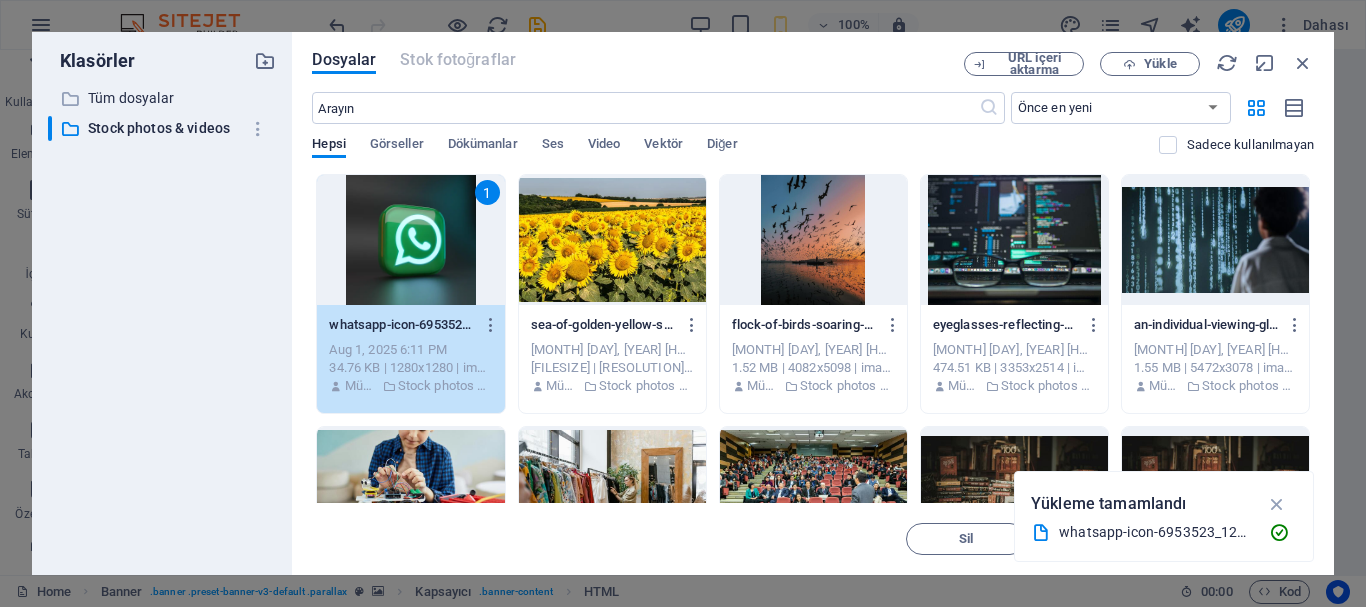 click on "1" at bounding box center (410, 240) 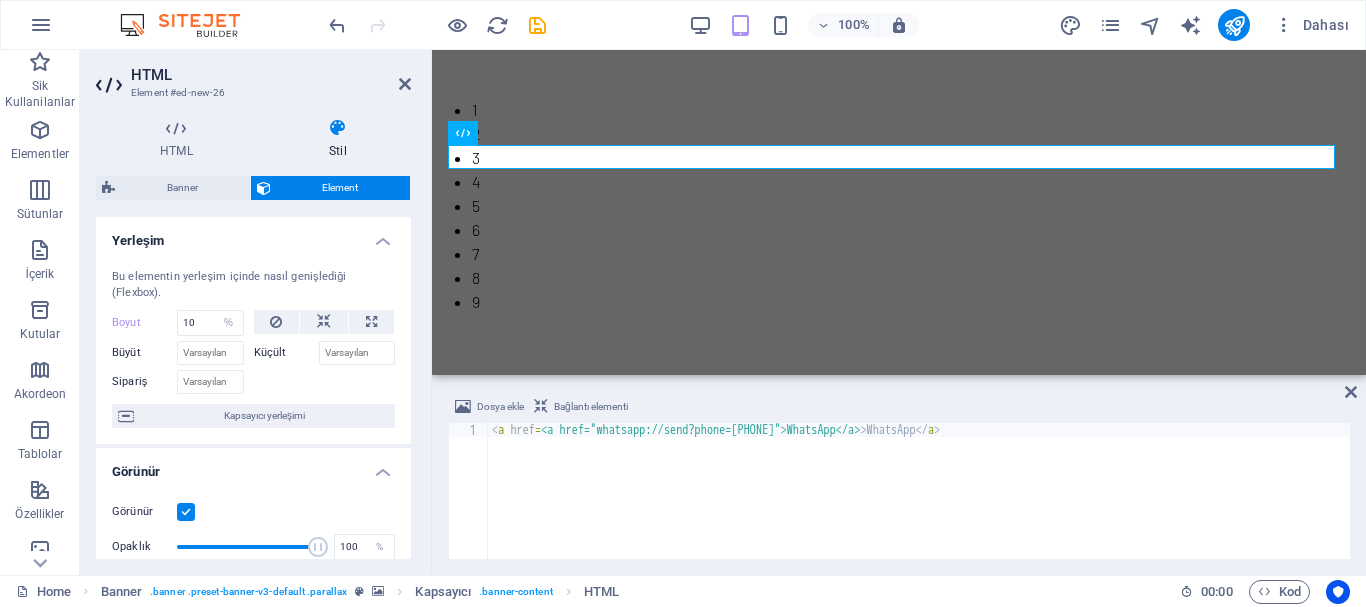 click on "Küçült" at bounding box center (286, 353) 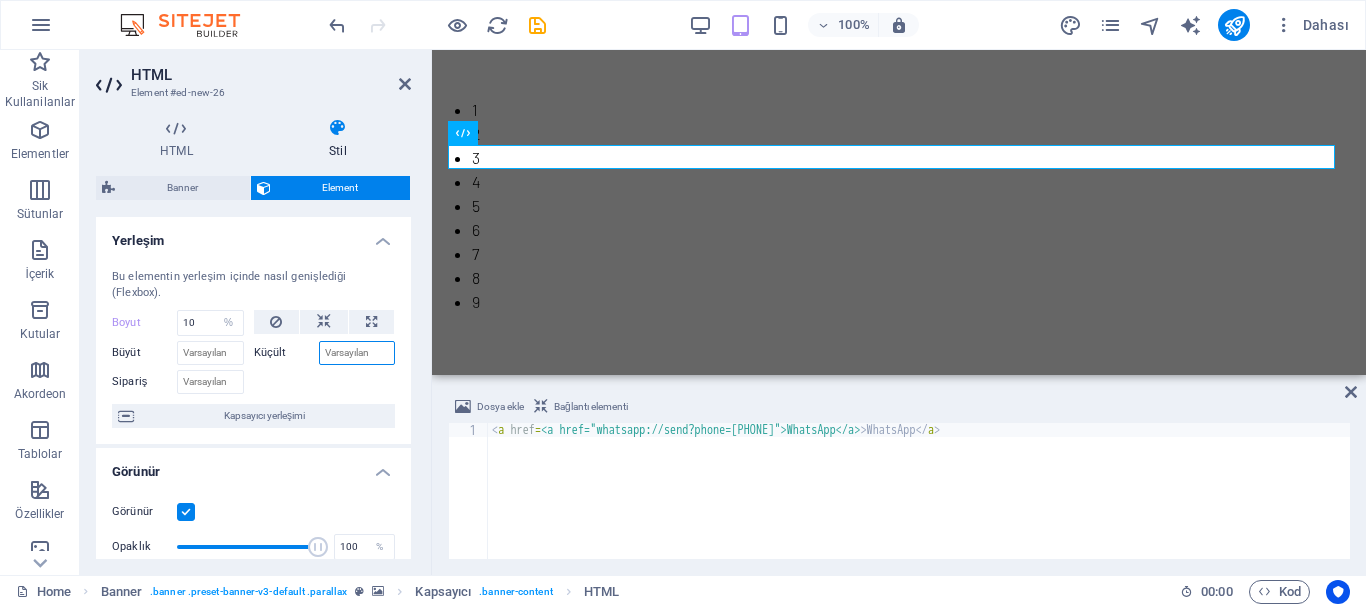 click on "Küçült" at bounding box center [357, 353] 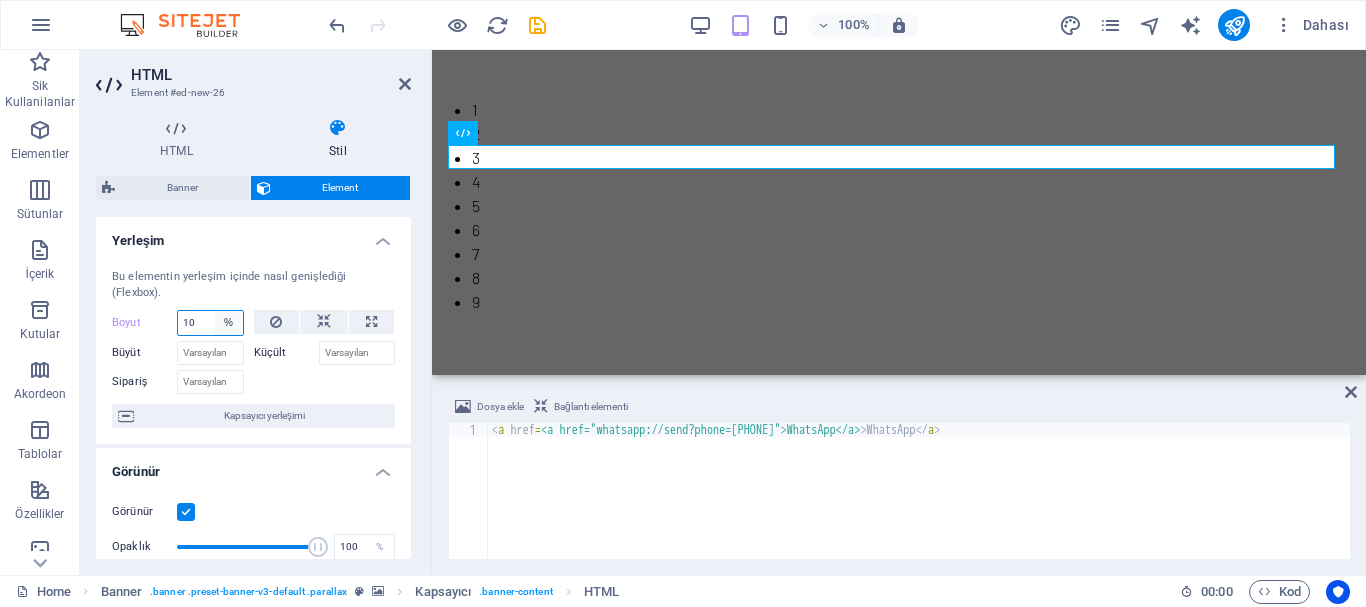 click on "Varsayılan otomatik px % 1/1 1/2 1/3 1/4 1/5 1/6 1/7 1/8 1/9 1/10" at bounding box center (229, 323) 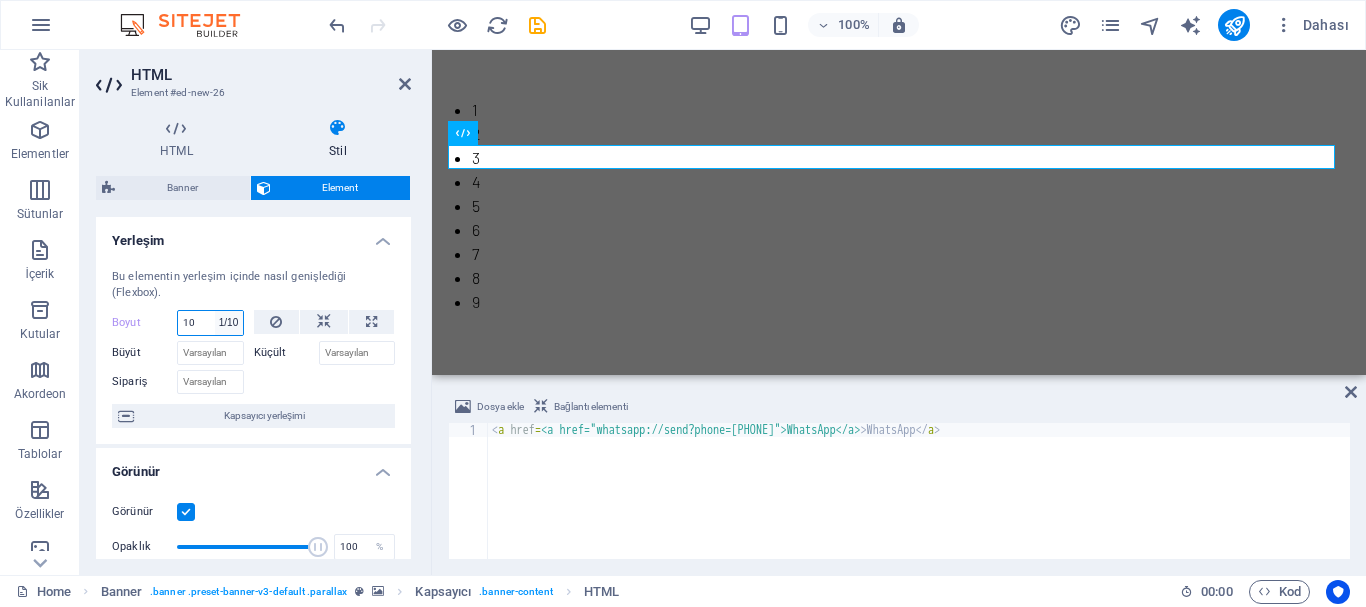 click on "Varsayılan otomatik px % 1/1 1/2 1/3 1/4 1/5 1/6 1/7 1/8 1/9 1/10" at bounding box center [229, 323] 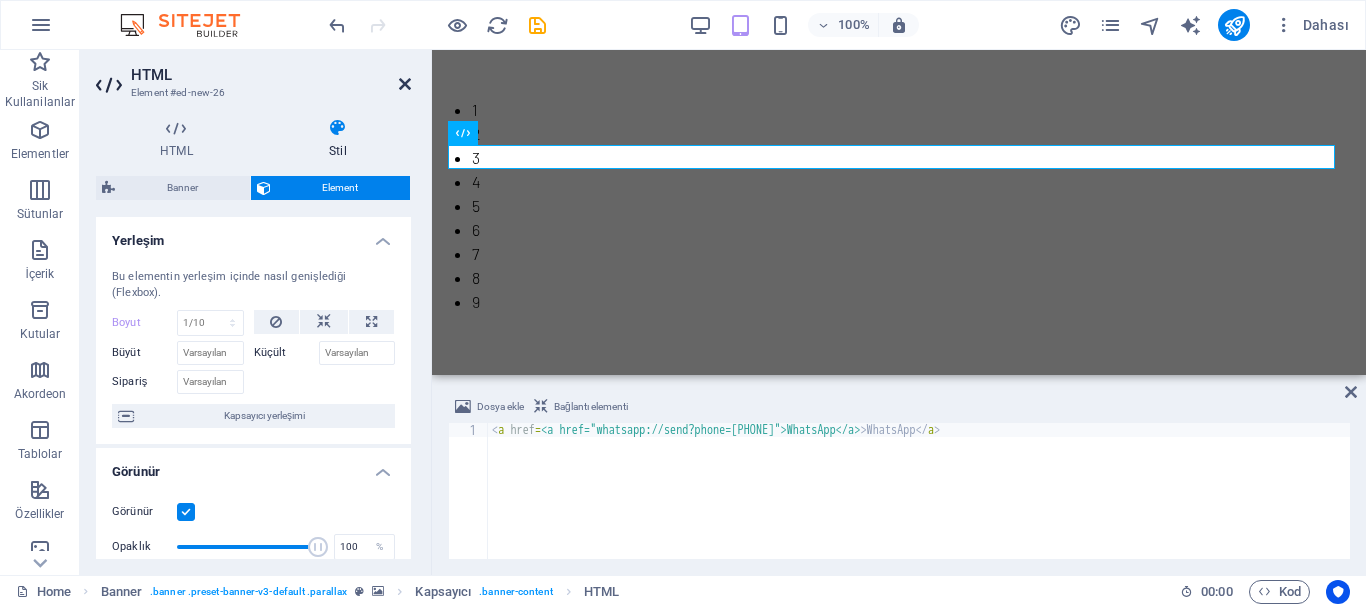 click at bounding box center [405, 84] 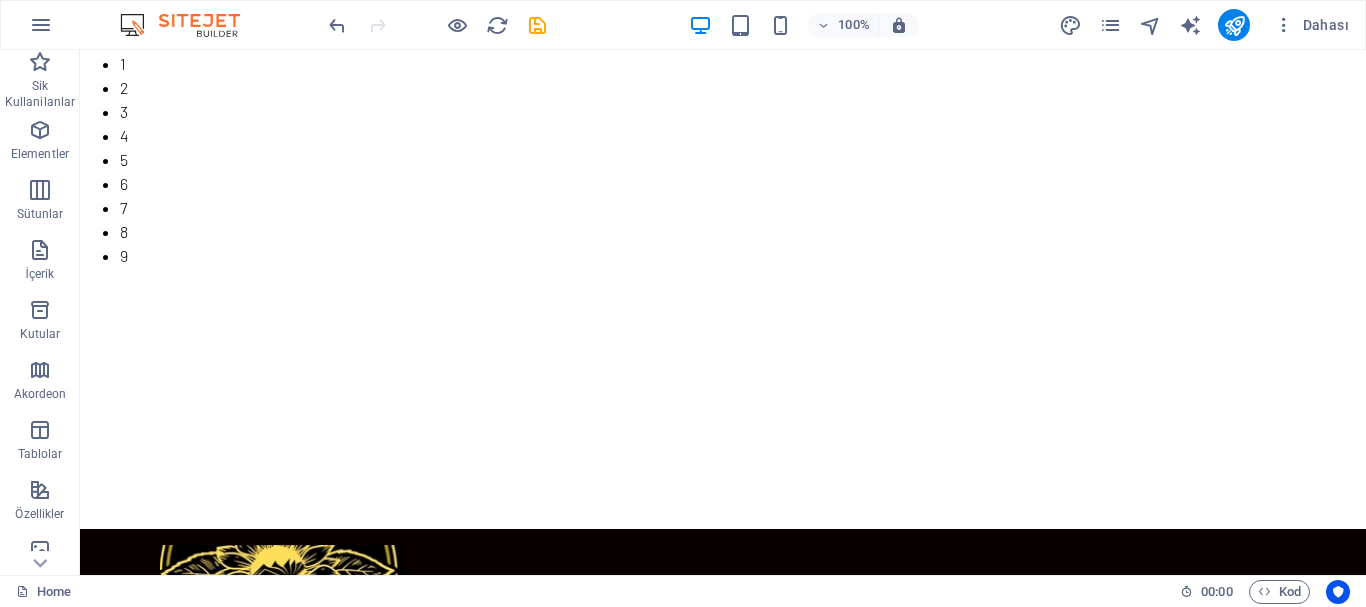 scroll, scrollTop: 0, scrollLeft: 0, axis: both 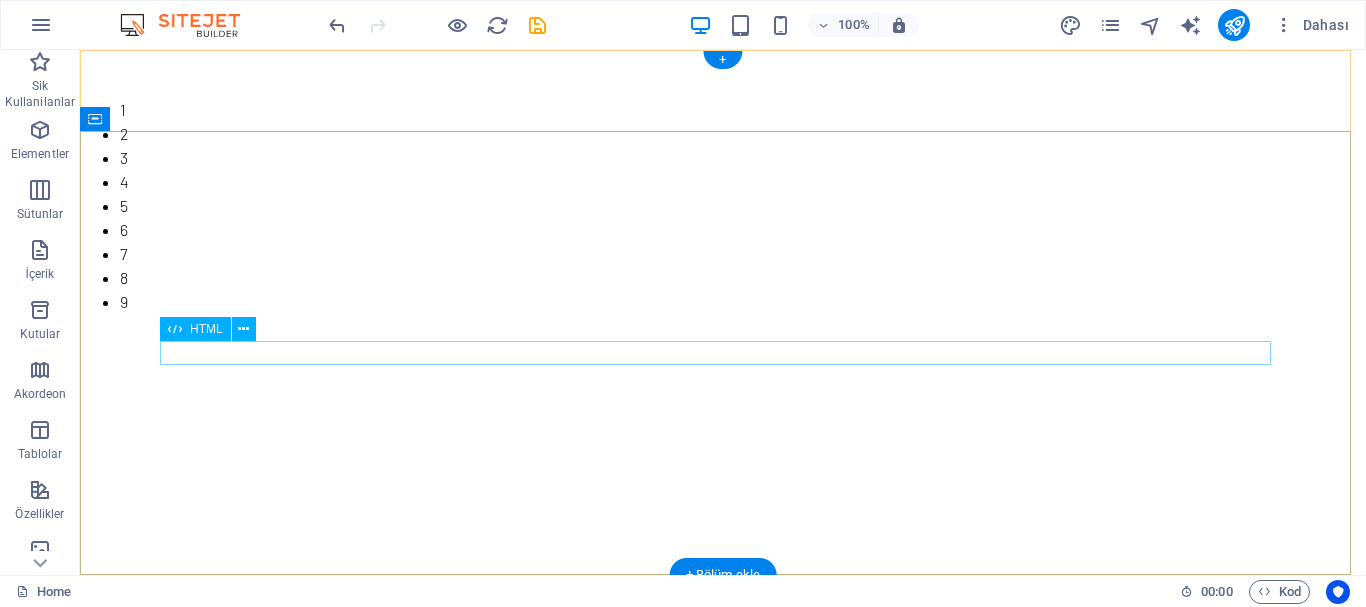 click on "WhatsApp" at bounding box center [723, 796] 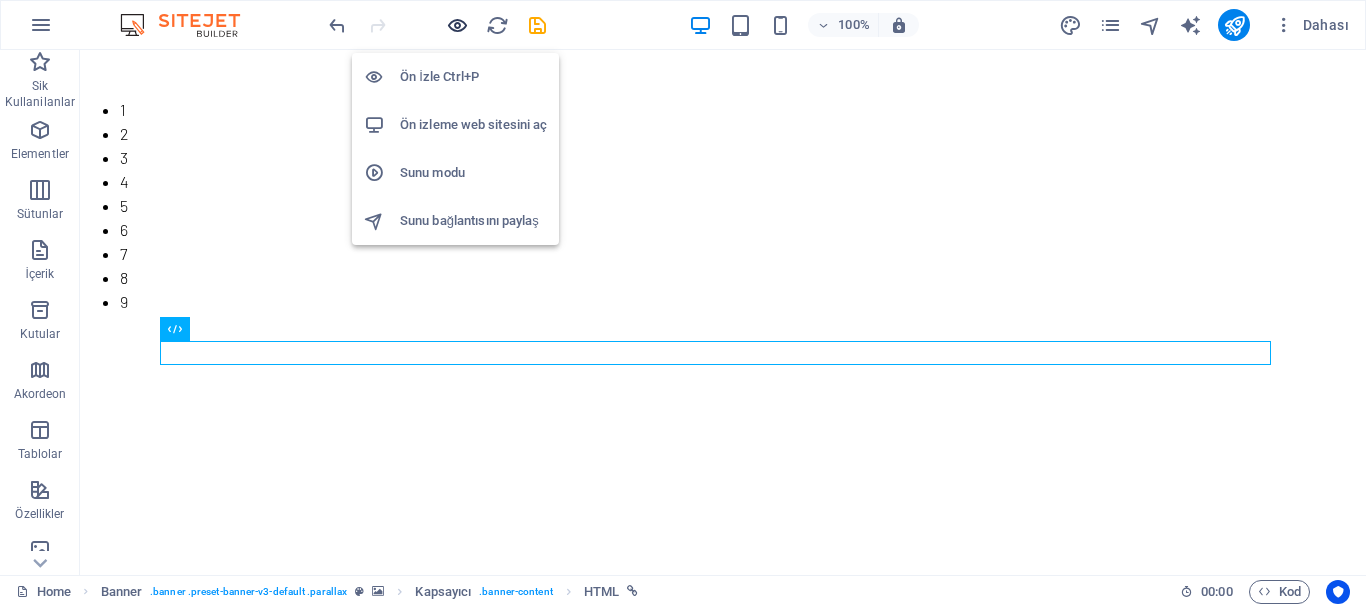 click at bounding box center [457, 25] 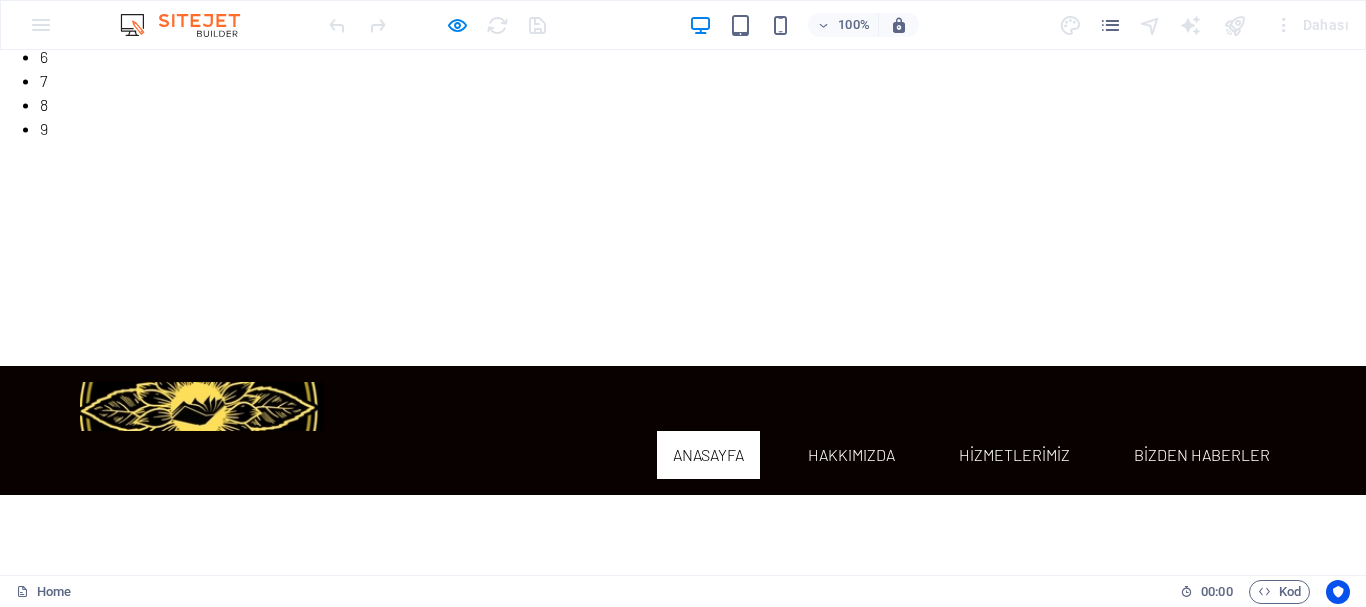 scroll, scrollTop: 0, scrollLeft: 0, axis: both 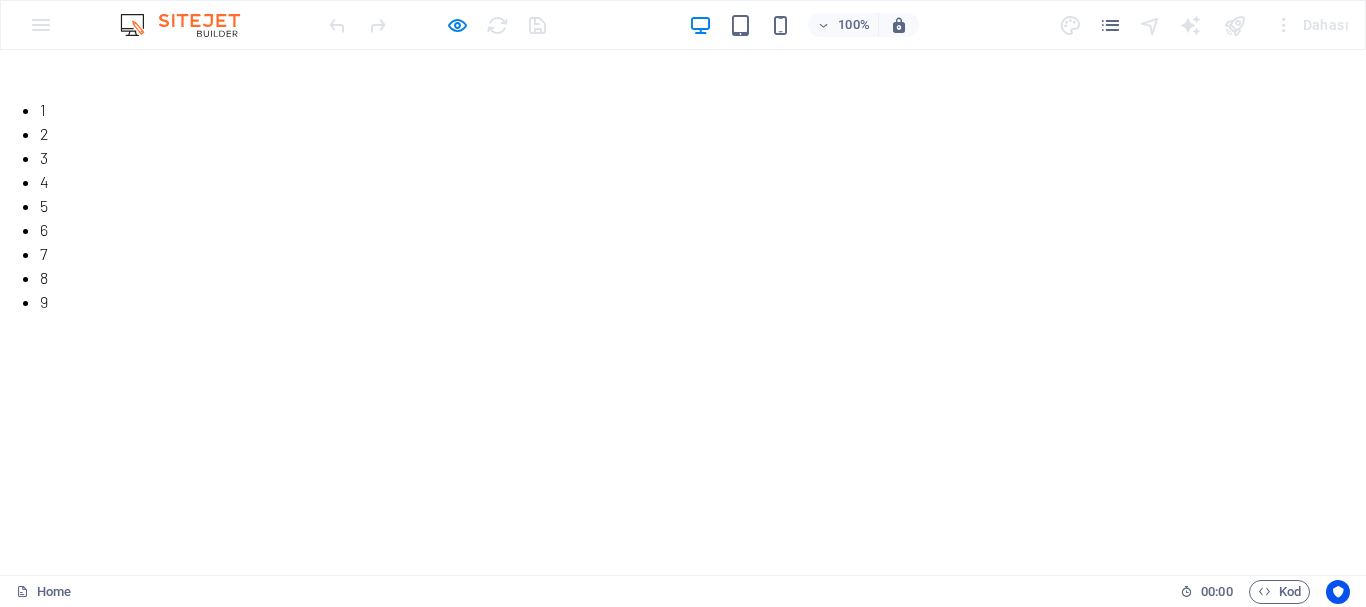 click on "WhatsApp" at bounding box center (116, 795) 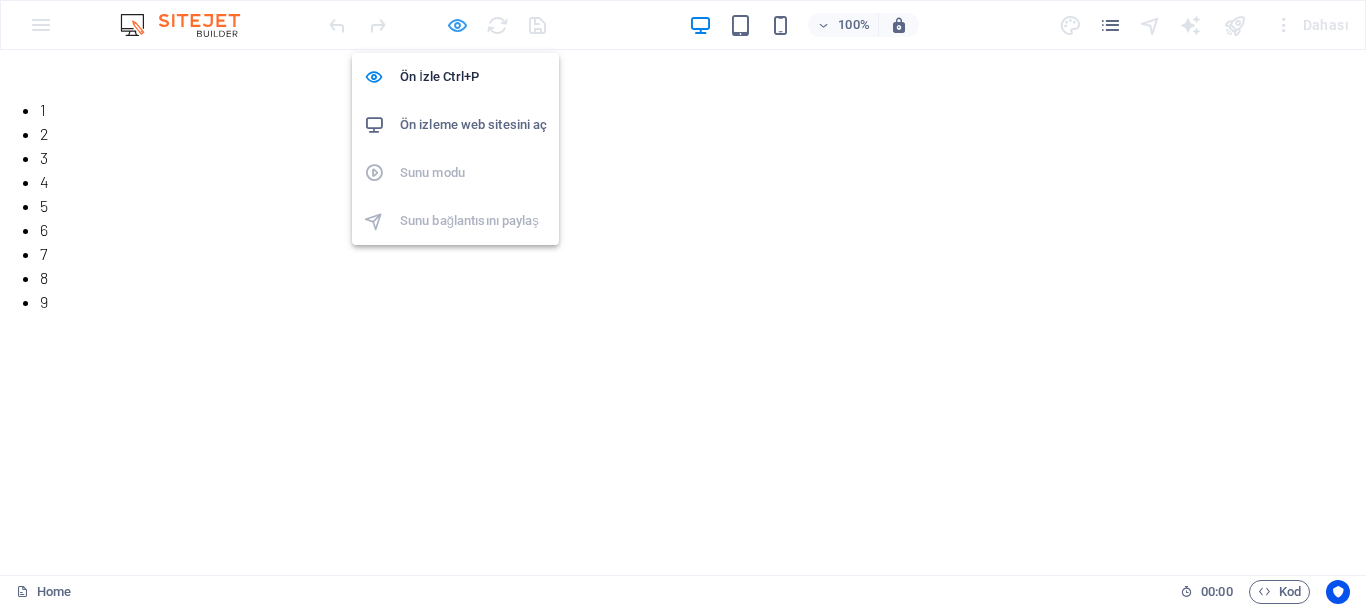 click at bounding box center [457, 25] 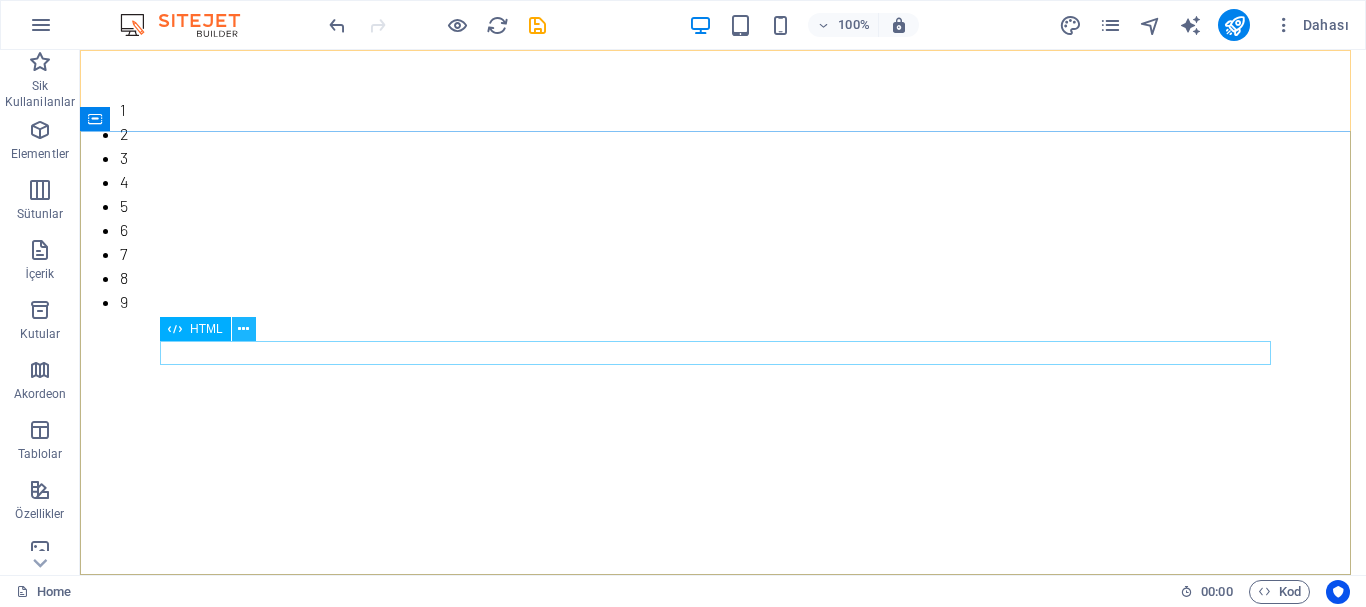 click at bounding box center [243, 329] 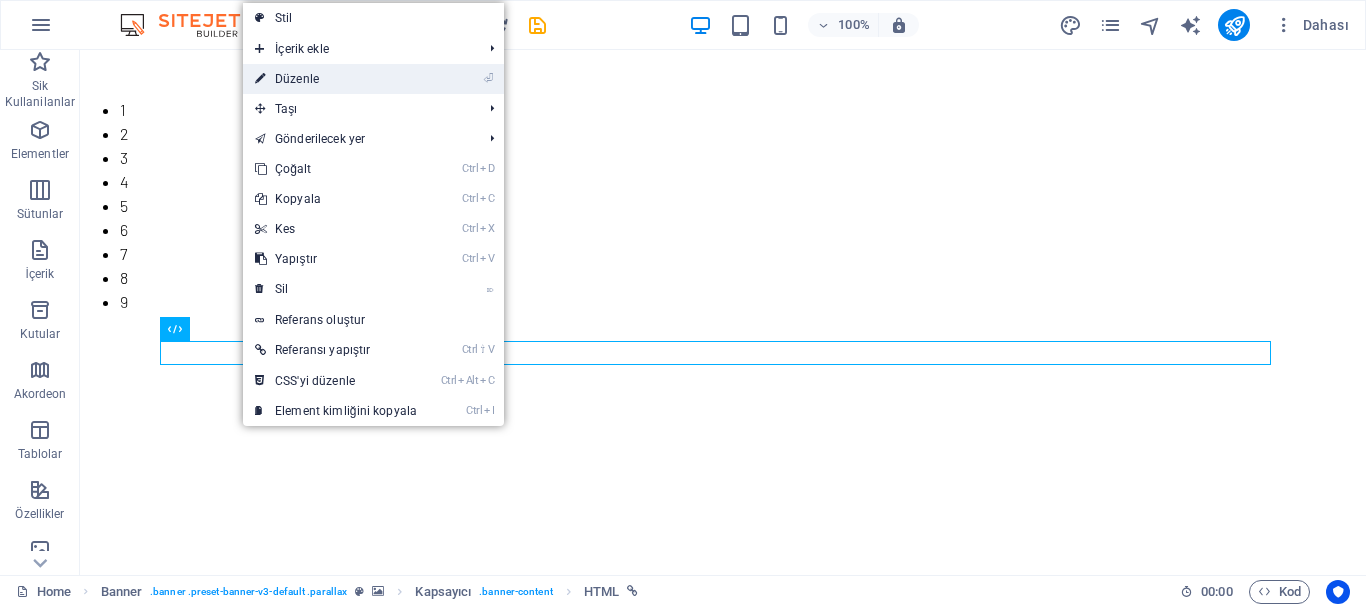 click on "⏎  Düzenle" at bounding box center [336, 79] 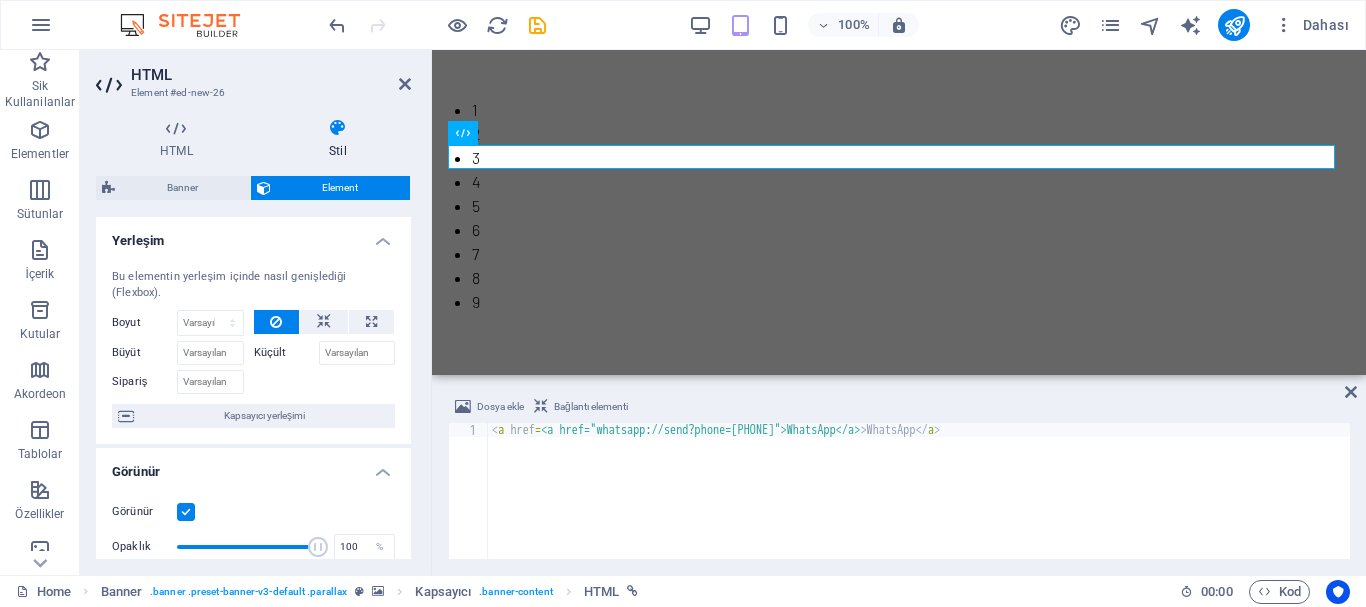 click on "Element" at bounding box center [341, 188] 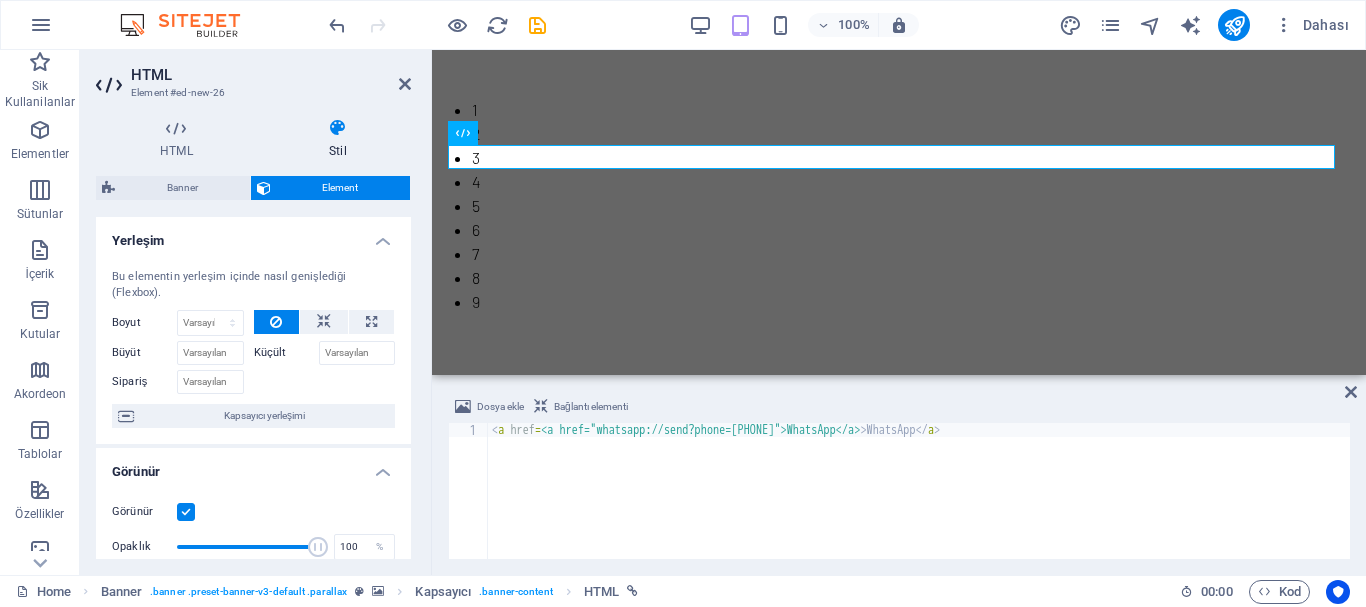 type 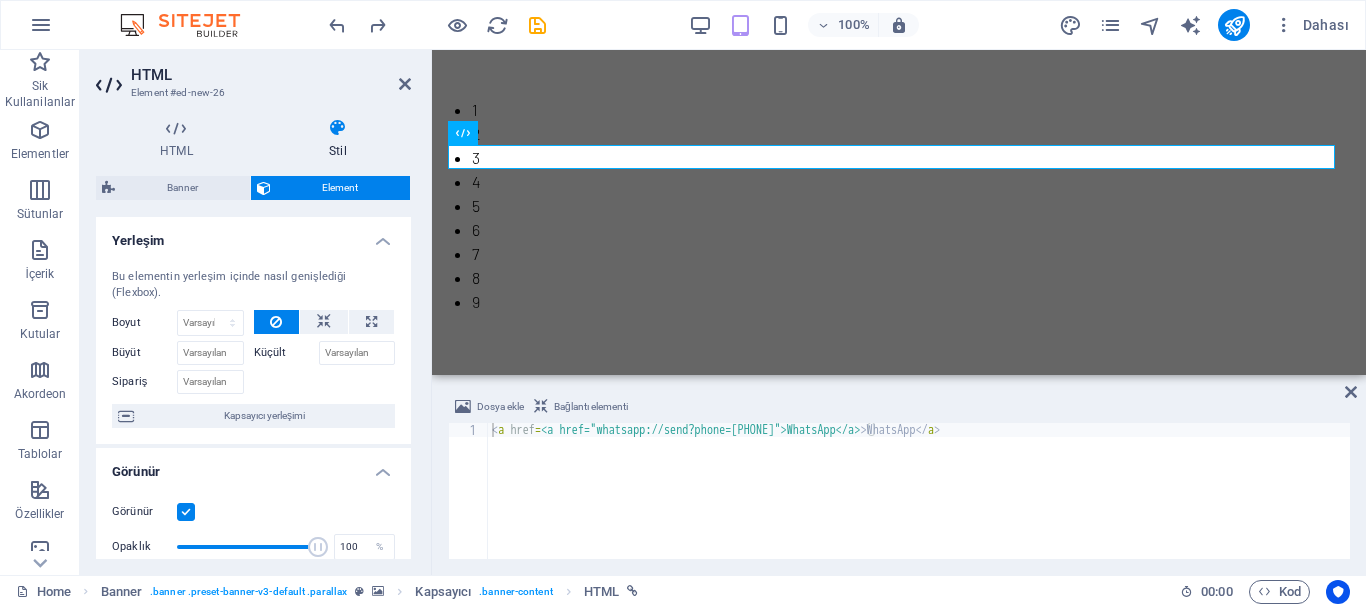 type on "100" 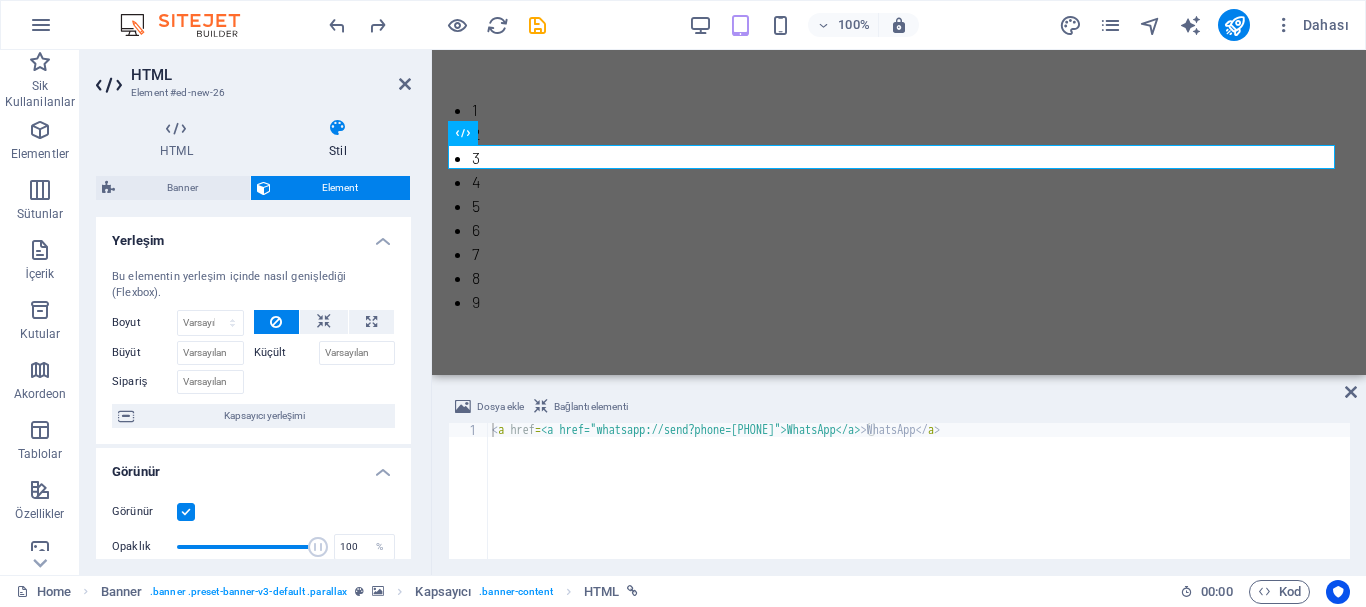 select on "%" 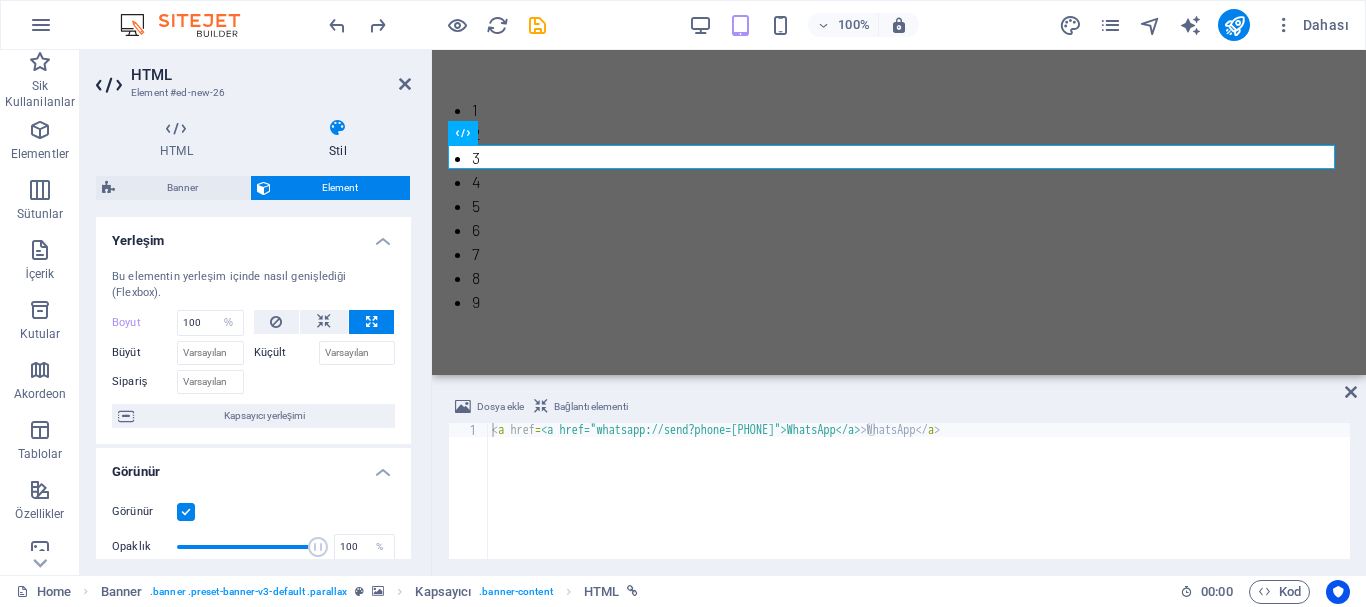 type 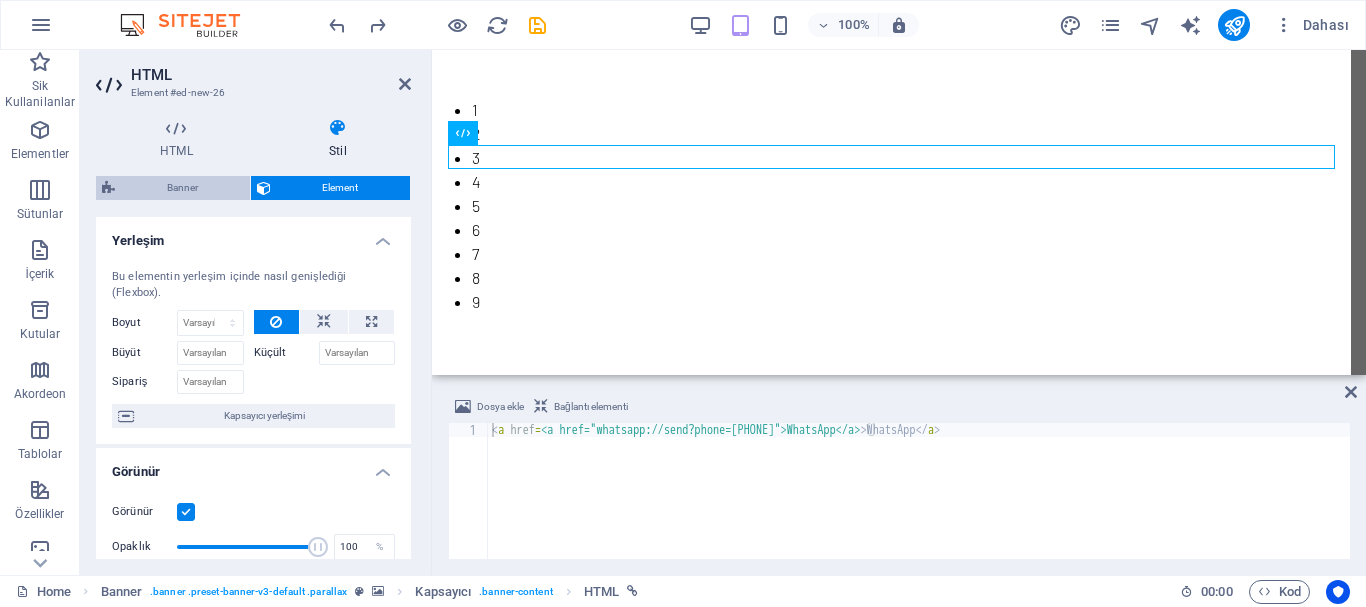 click on "Banner" at bounding box center [182, 188] 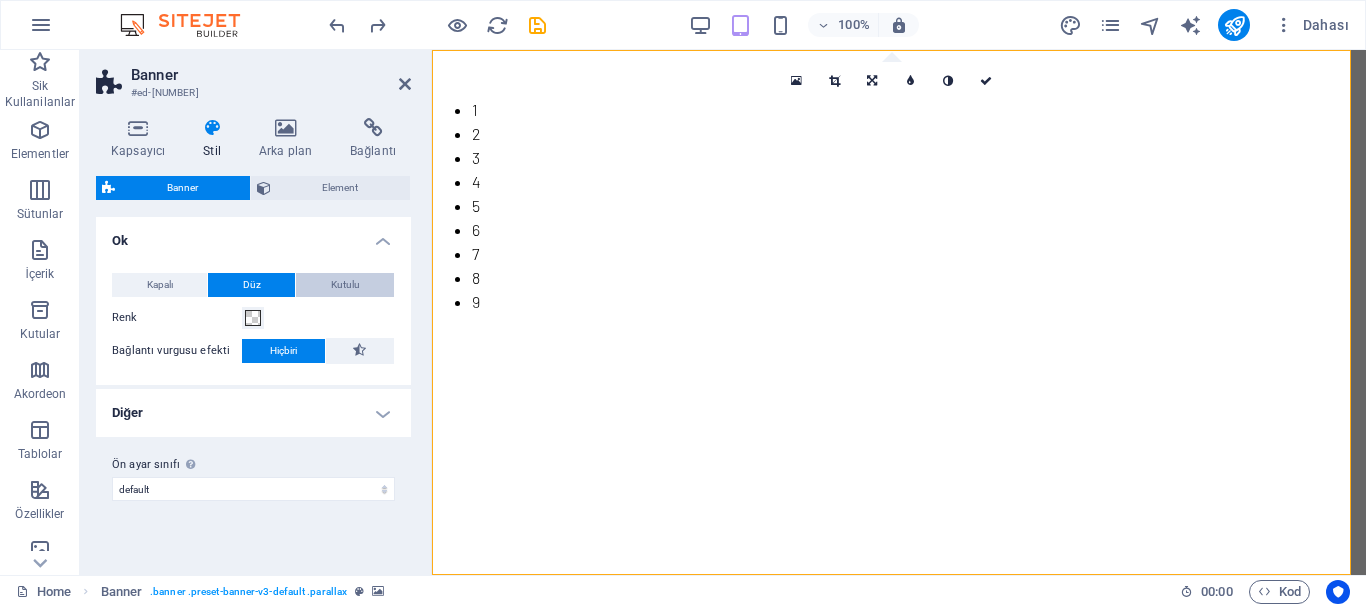 click on "Kutulu" at bounding box center [345, 285] 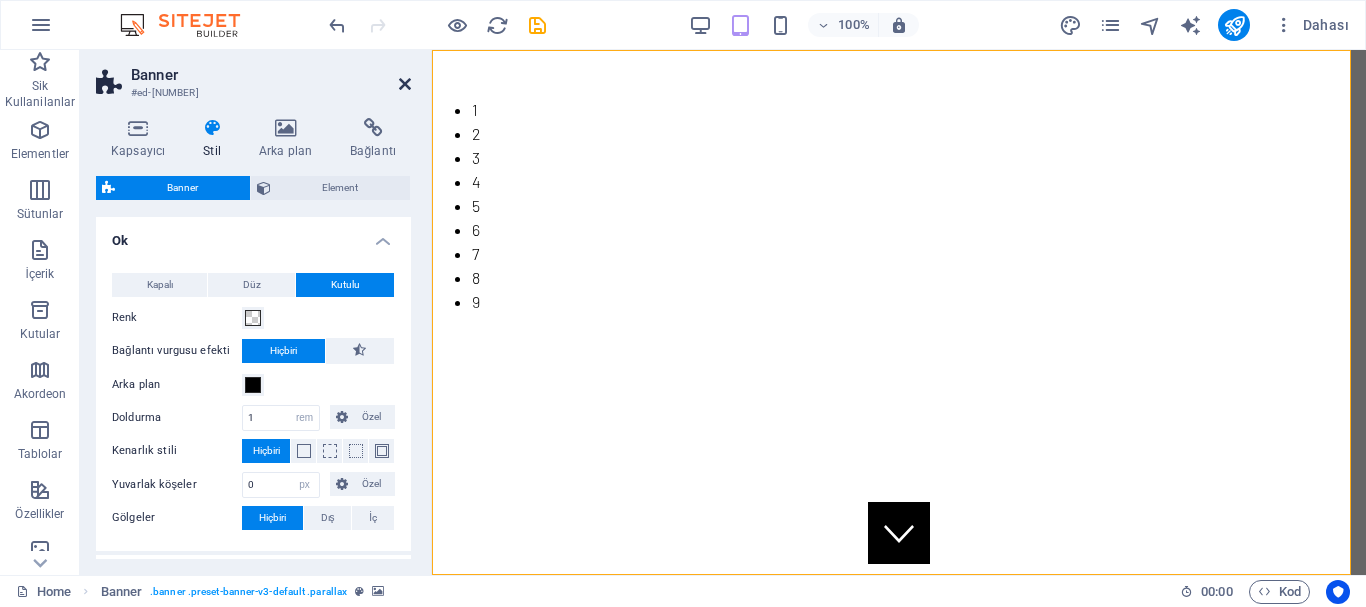 click at bounding box center (405, 84) 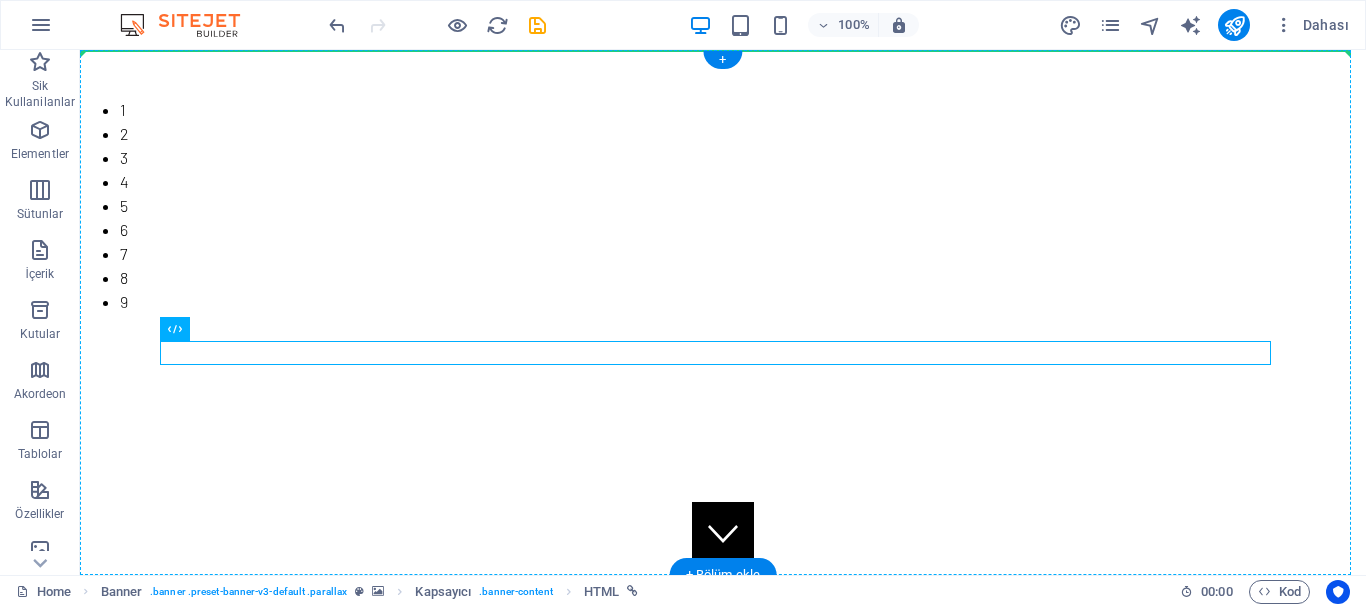 drag, startPoint x: 281, startPoint y: 379, endPoint x: 157, endPoint y: 234, distance: 190.79047 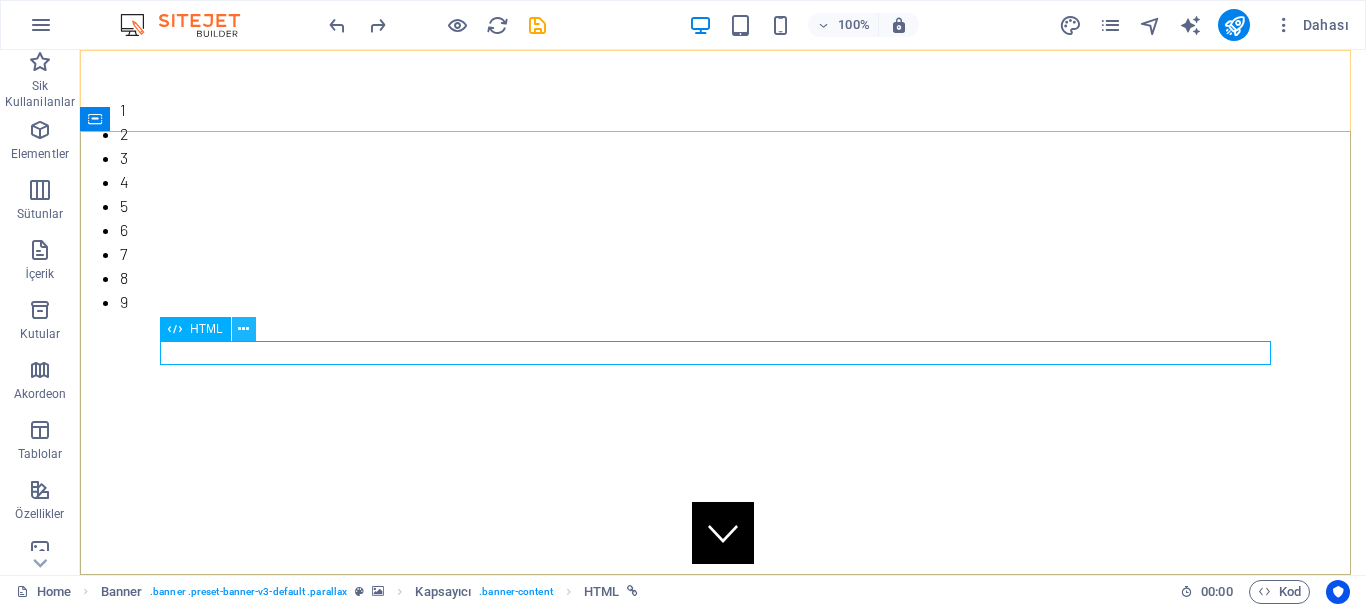 click at bounding box center (243, 329) 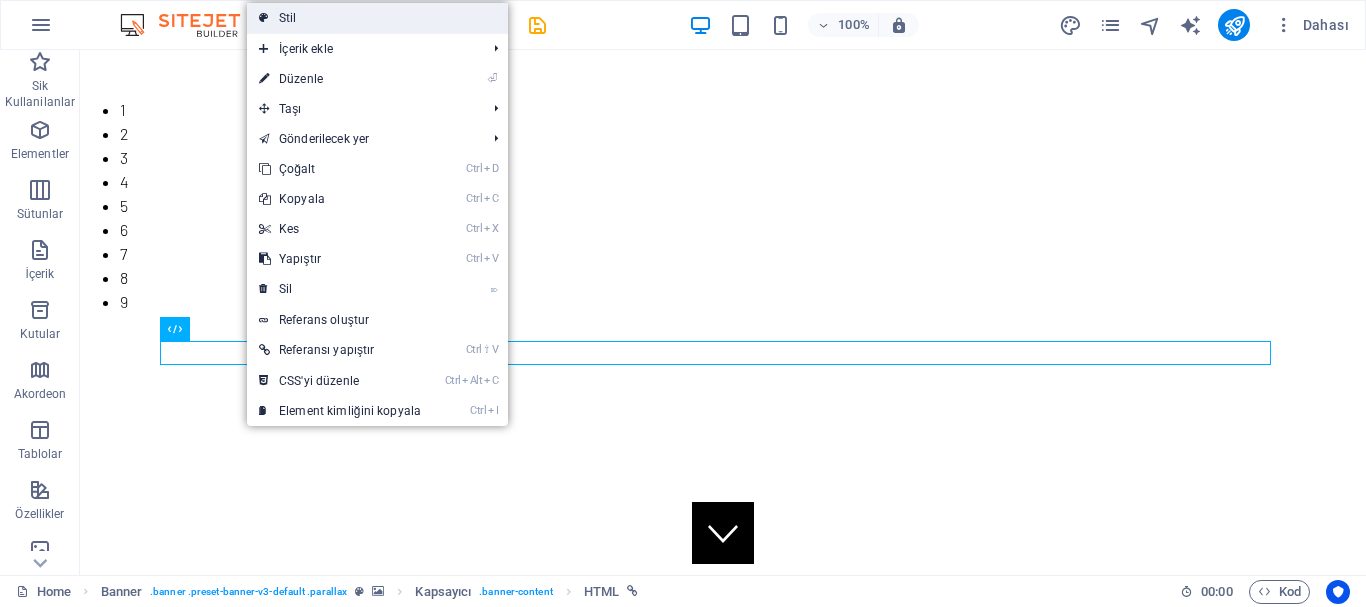 click on "Stil" at bounding box center (377, 18) 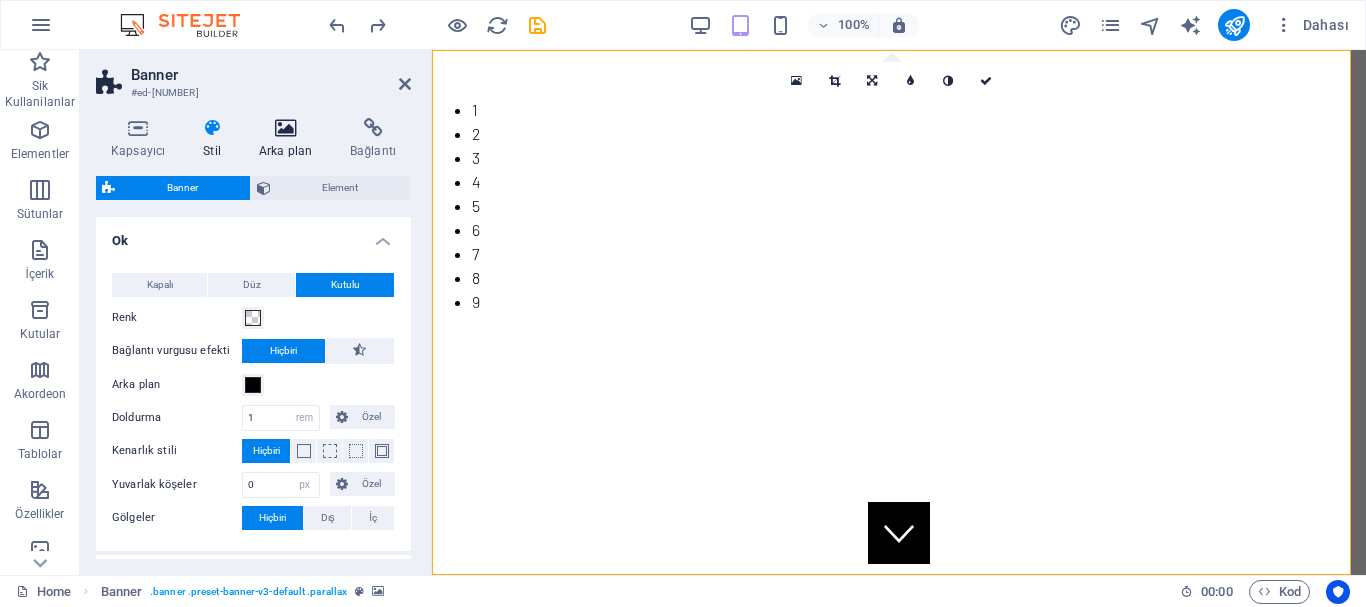 click on "Arka plan" at bounding box center [289, 139] 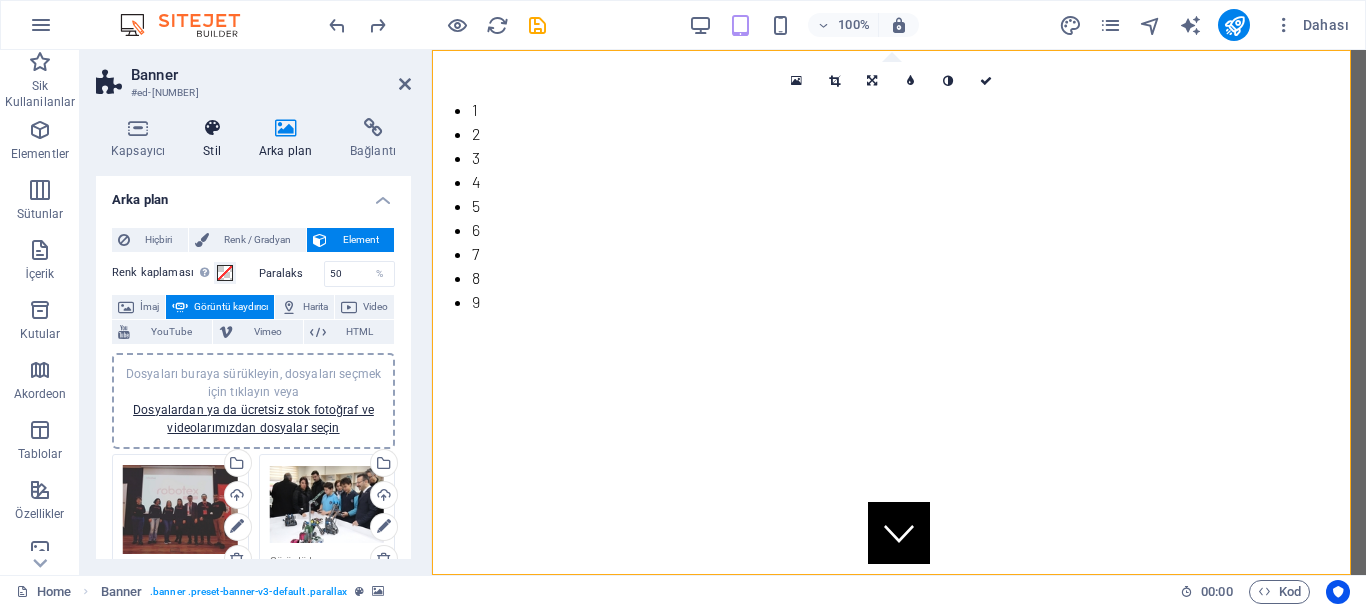 click on "Stil" at bounding box center [216, 139] 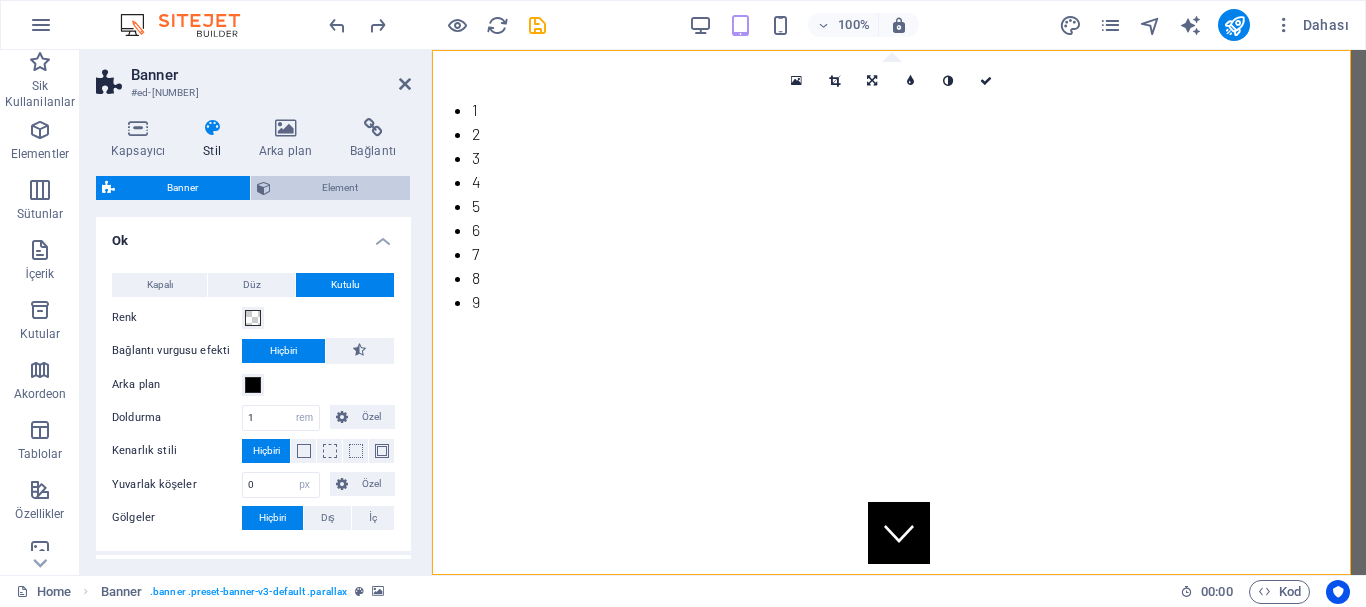 click on "Element" at bounding box center [341, 188] 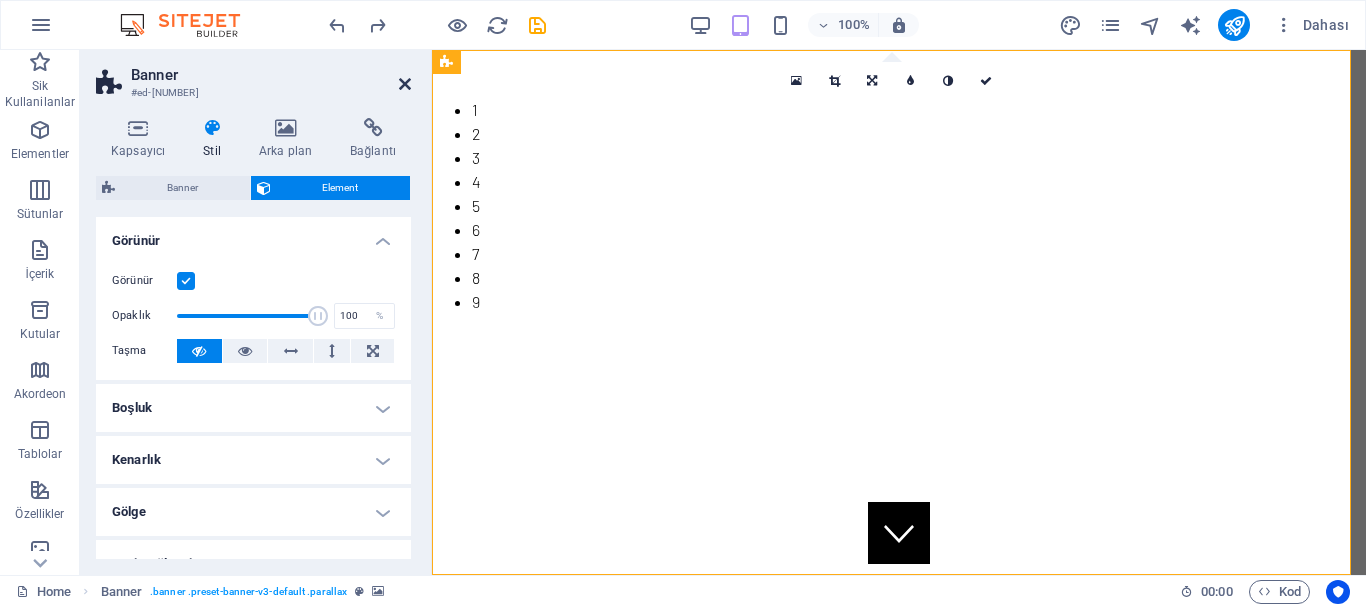 drag, startPoint x: 405, startPoint y: 82, endPoint x: 310, endPoint y: 38, distance: 104.69479 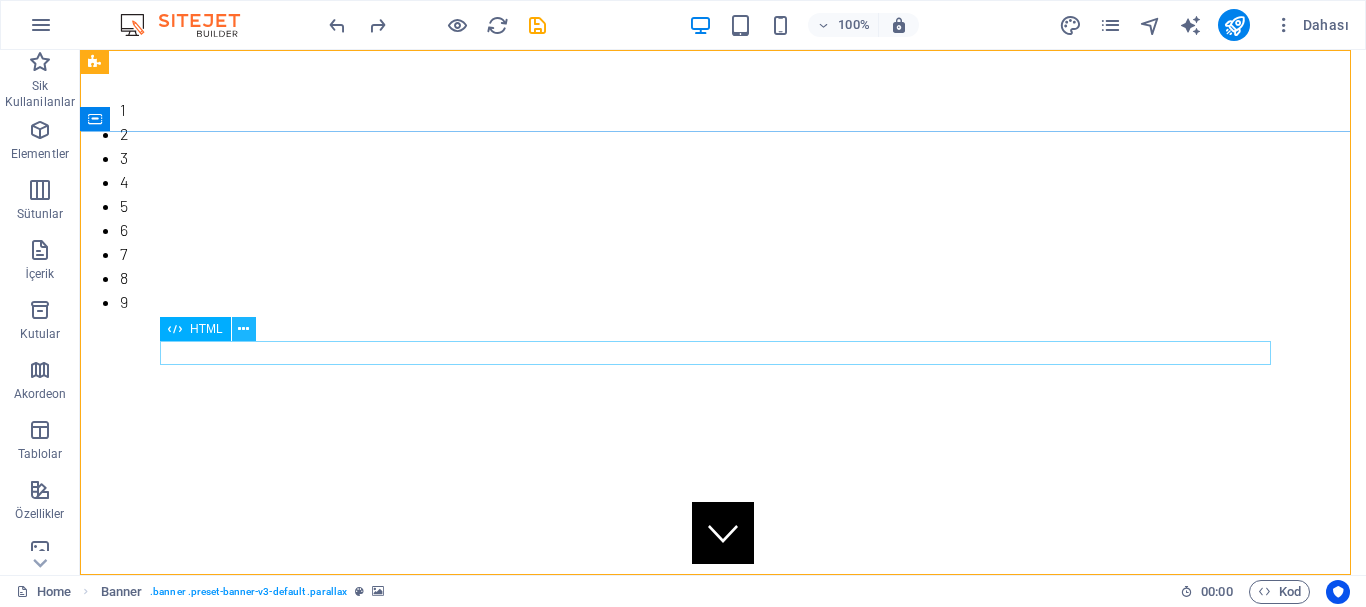 click at bounding box center (243, 329) 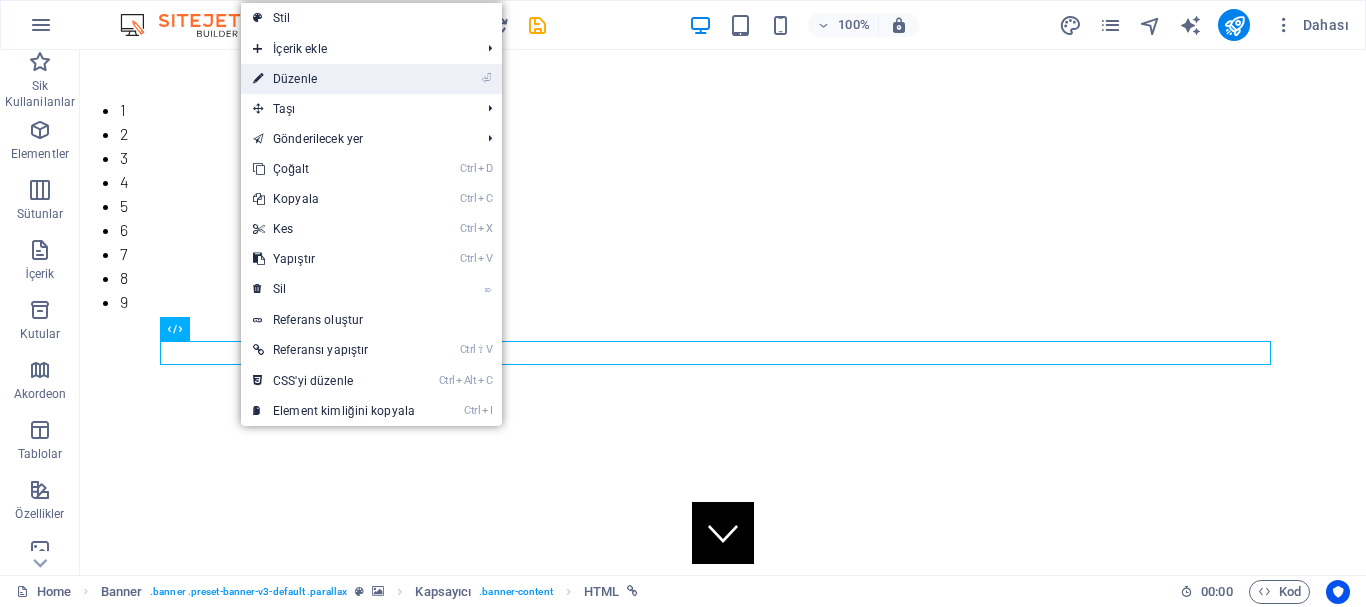 click on "⏎  Düzenle" at bounding box center [334, 79] 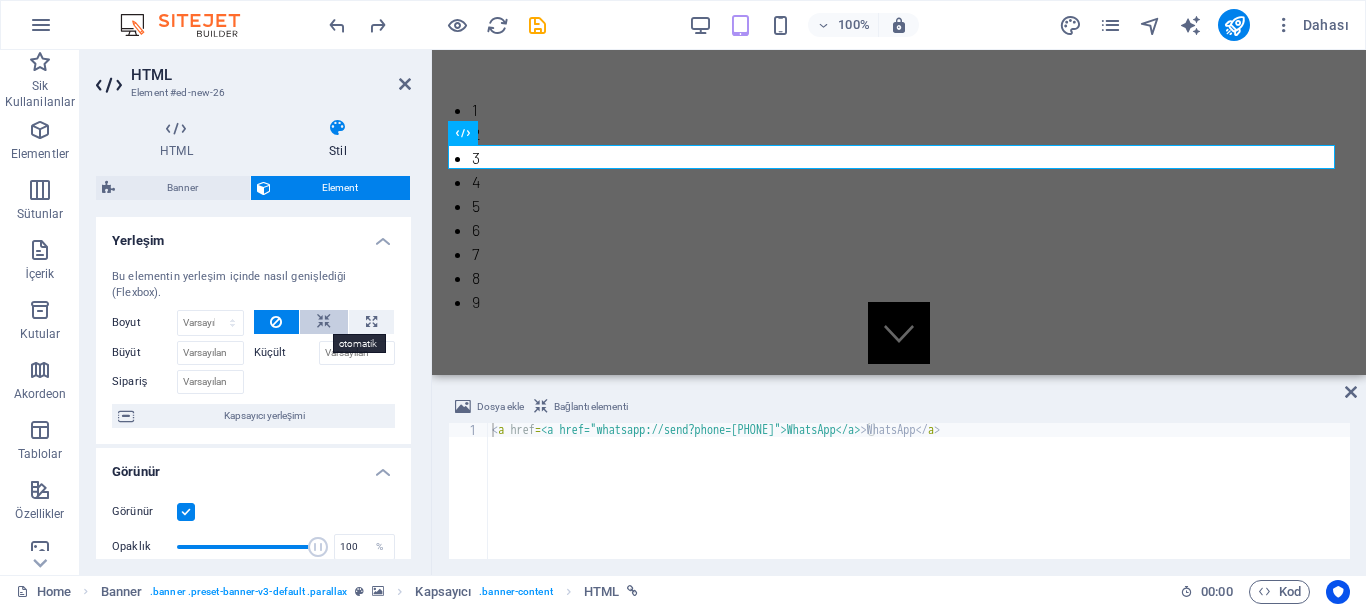 click at bounding box center [324, 322] 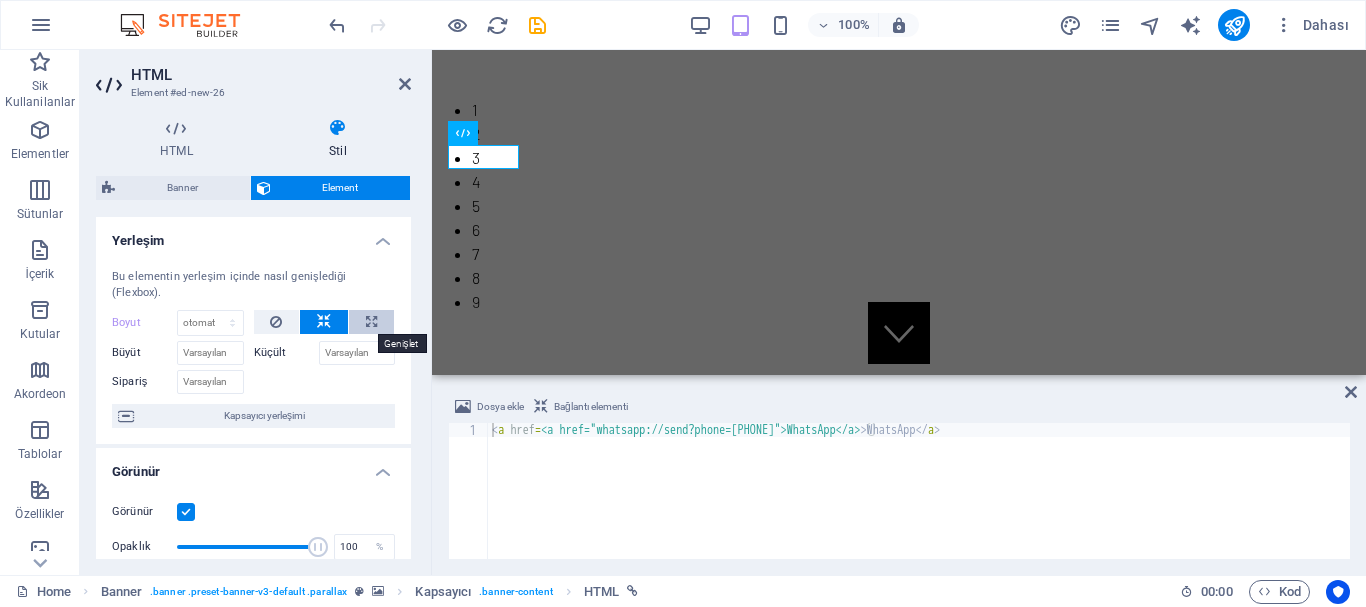 click at bounding box center [371, 322] 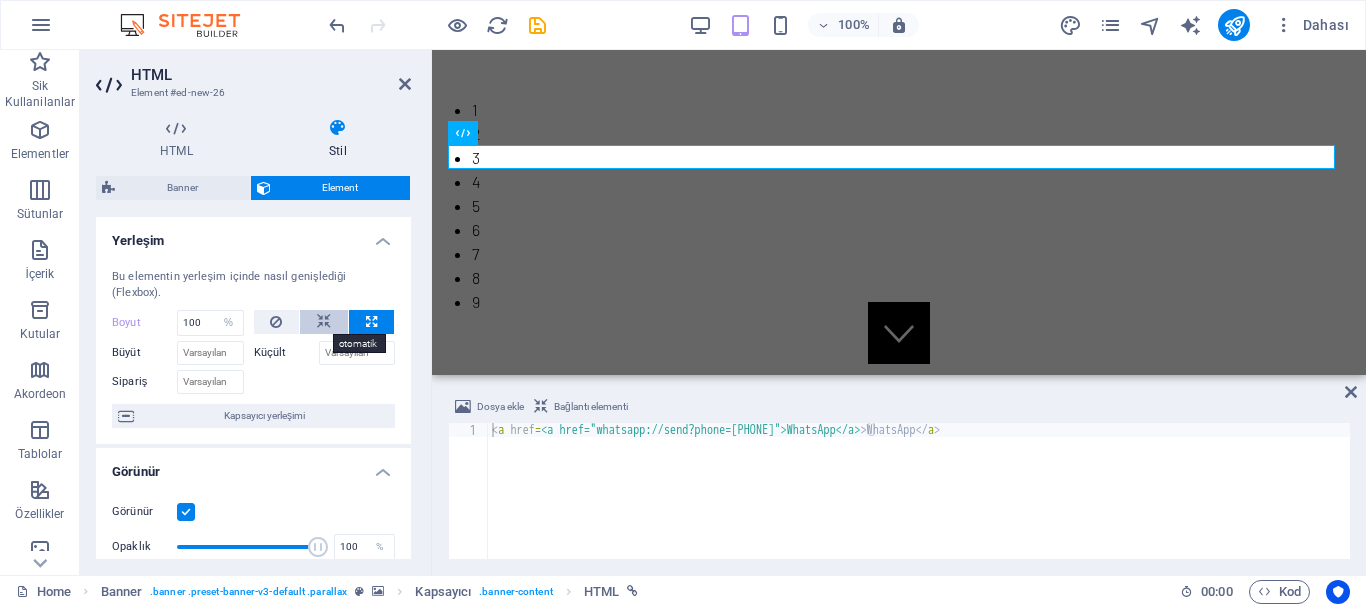 click at bounding box center (324, 322) 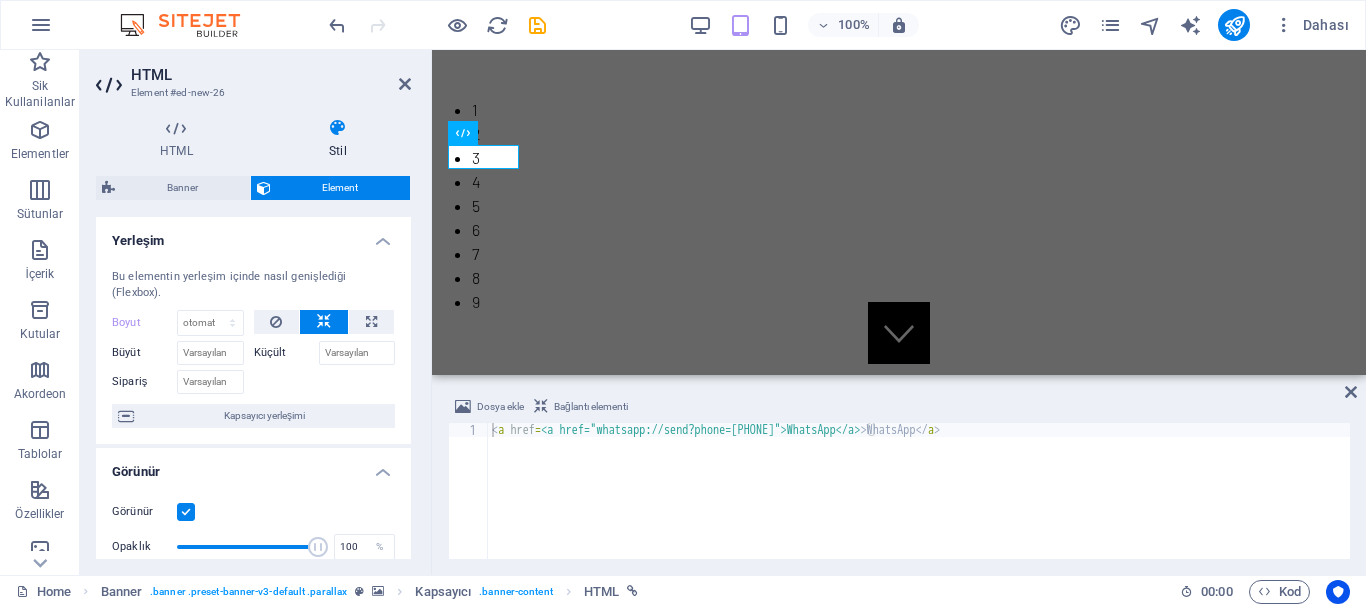 drag, startPoint x: 406, startPoint y: 323, endPoint x: 405, endPoint y: 377, distance: 54.00926 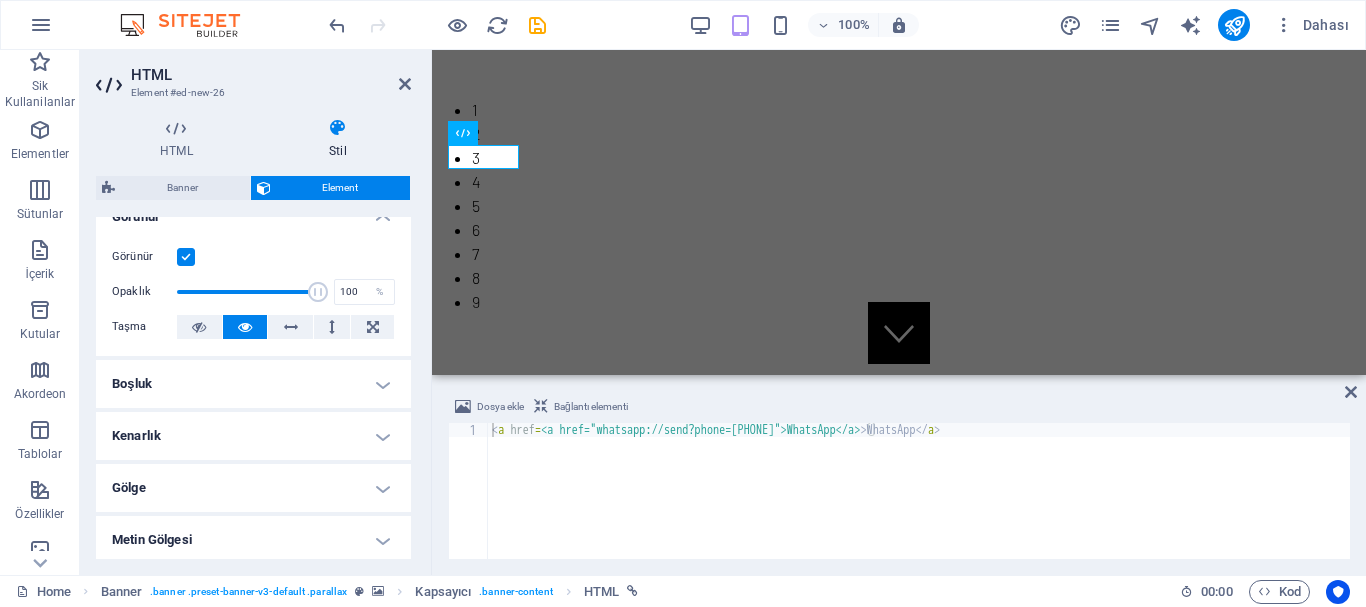 scroll, scrollTop: 263, scrollLeft: 0, axis: vertical 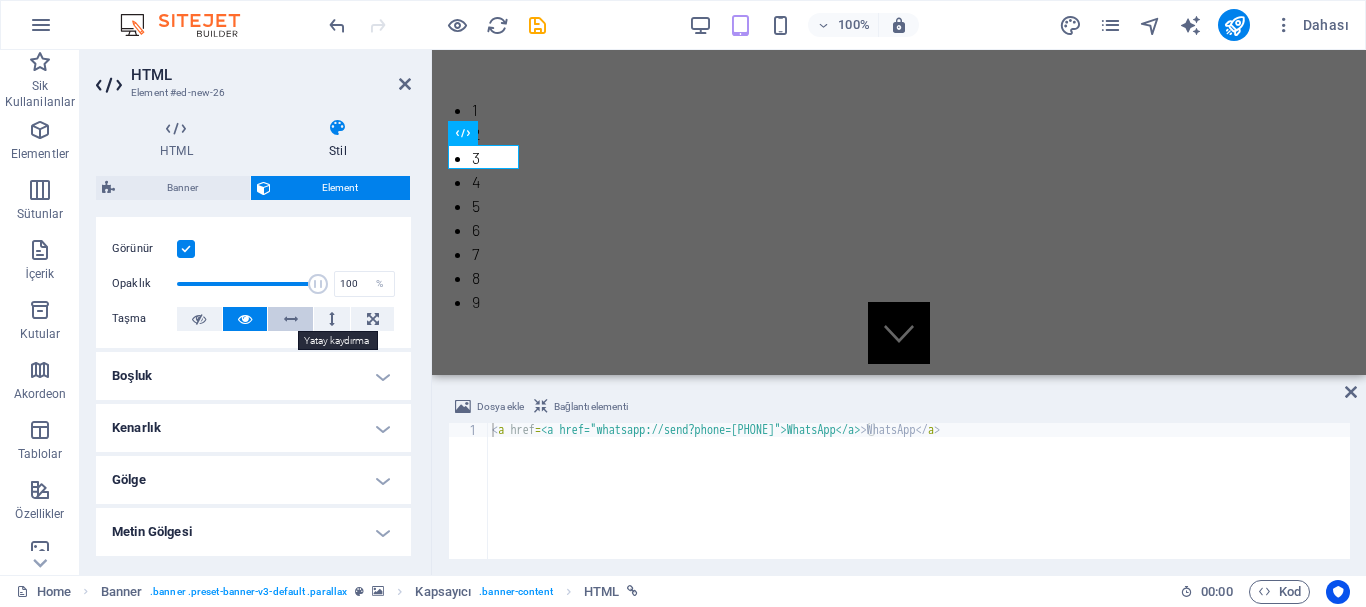 click at bounding box center [291, 319] 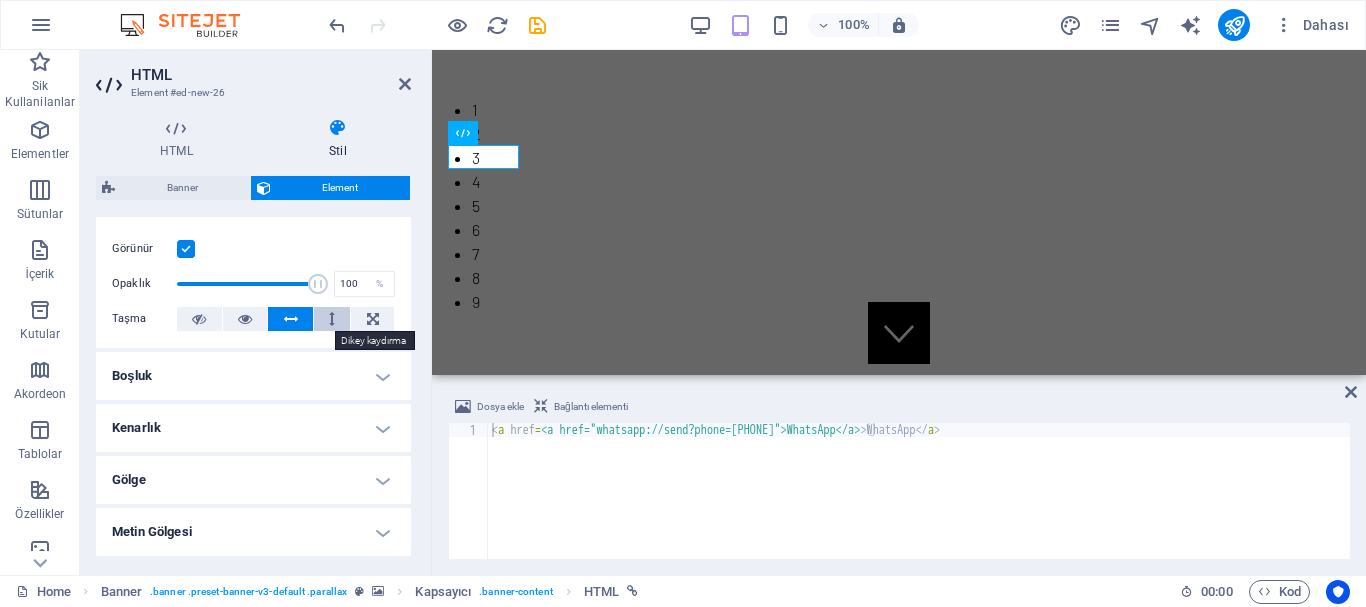 click at bounding box center (332, 319) 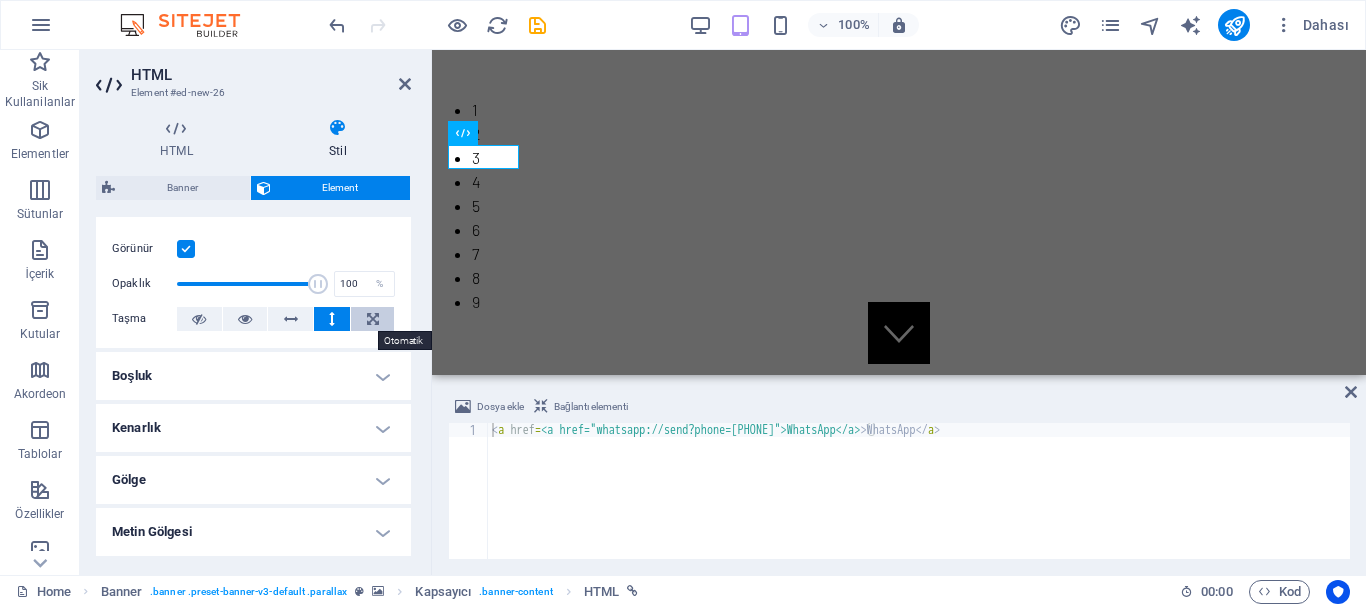 click at bounding box center (372, 319) 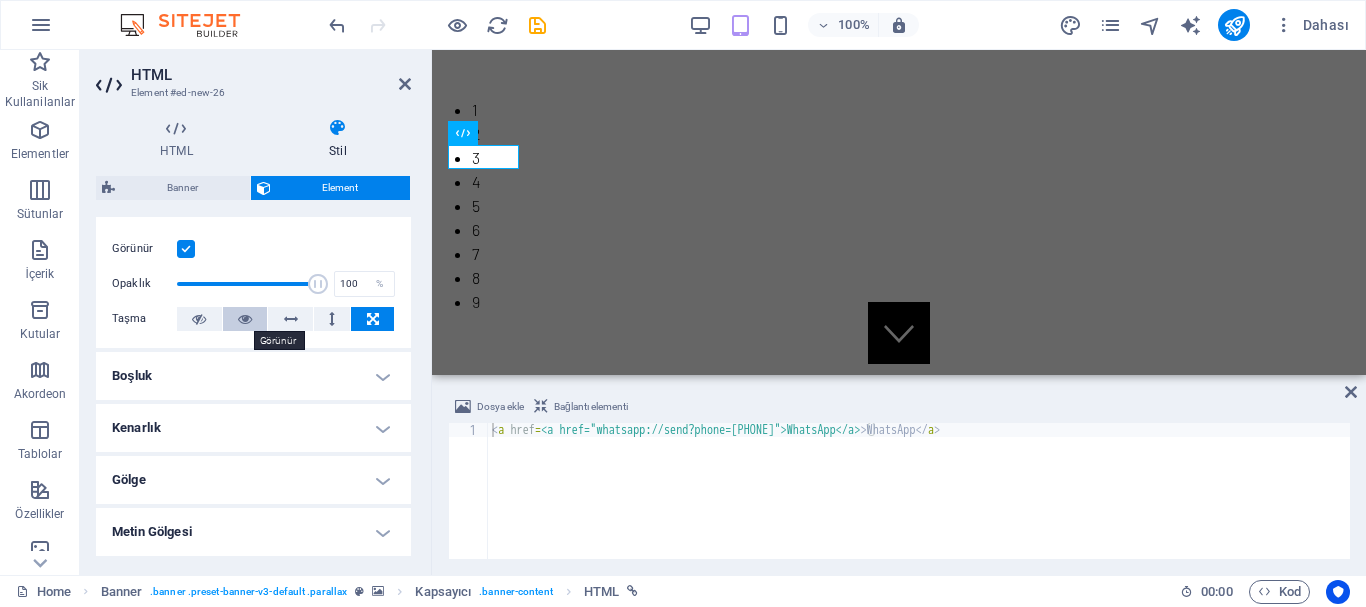 click at bounding box center (245, 319) 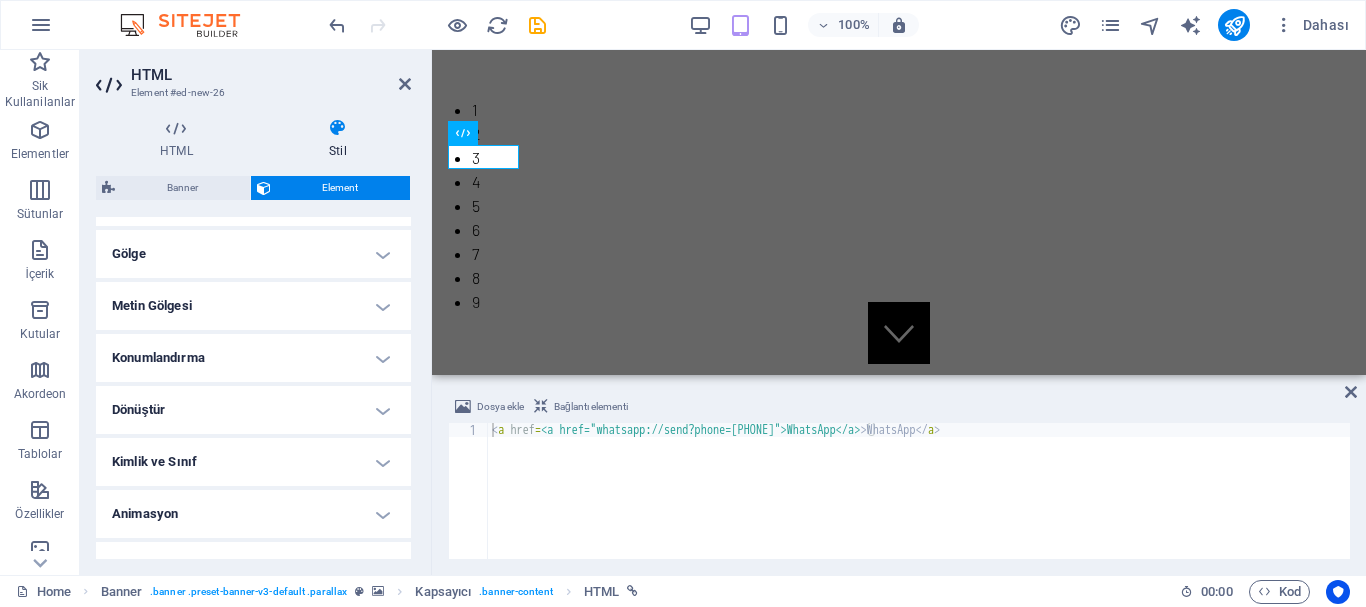 scroll, scrollTop: 520, scrollLeft: 0, axis: vertical 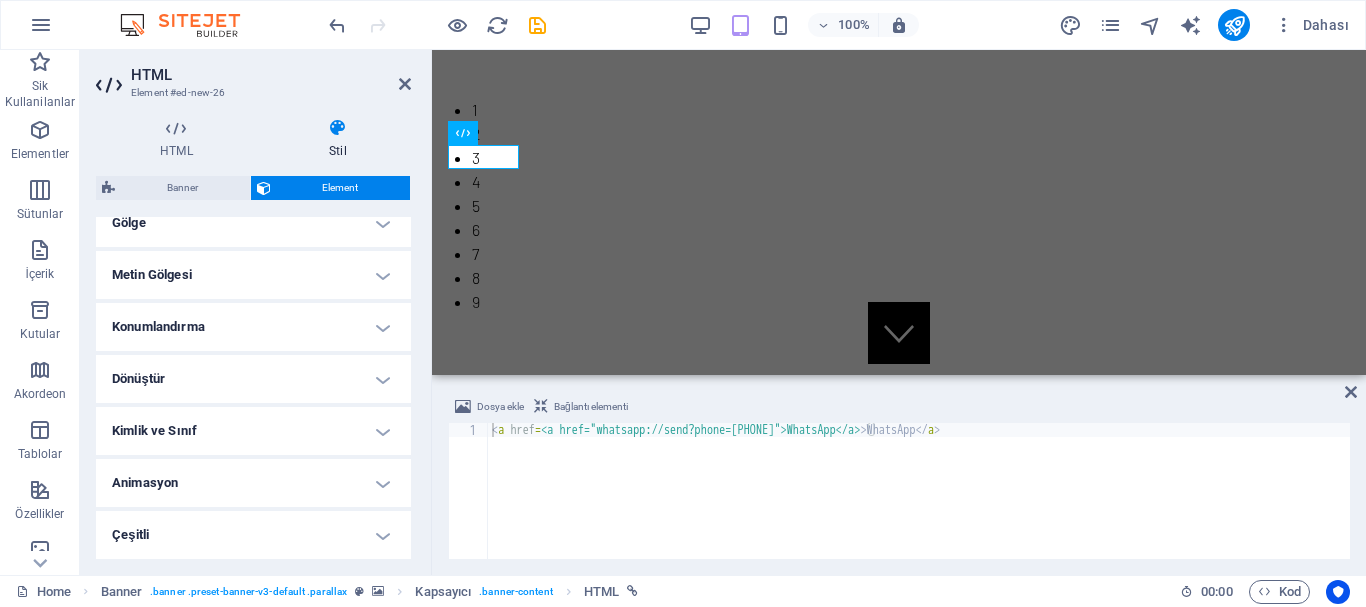 click on "Animasyon" at bounding box center (253, 483) 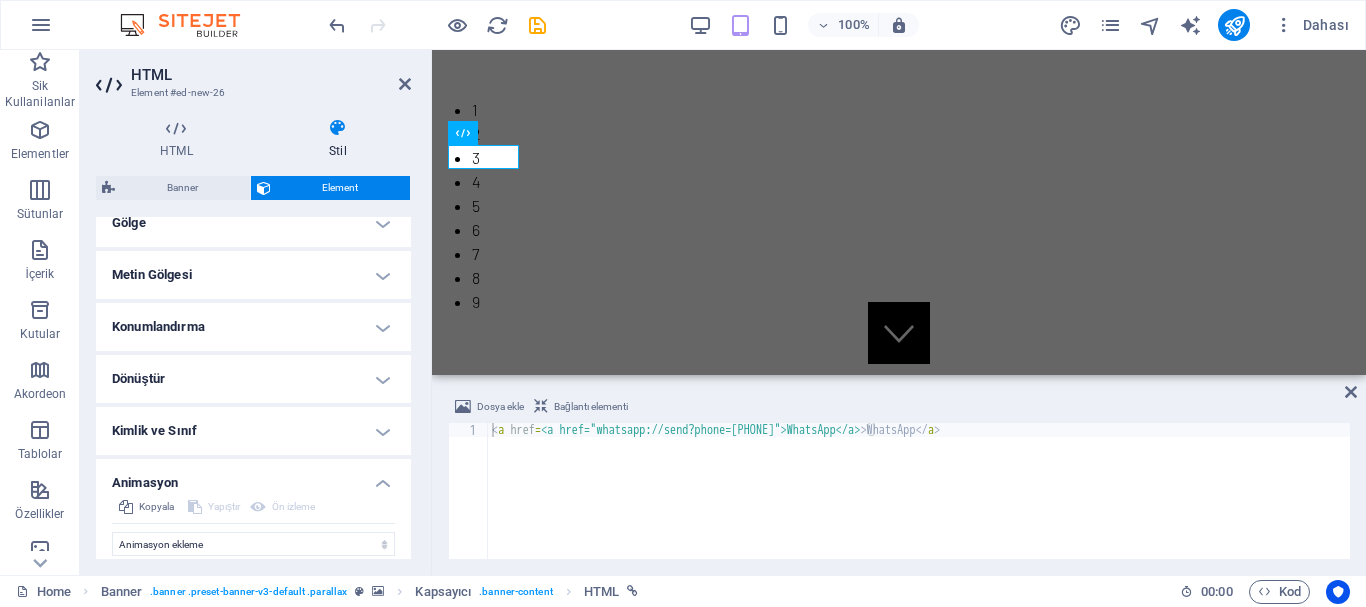drag, startPoint x: 406, startPoint y: 471, endPoint x: 407, endPoint y: 540, distance: 69.00725 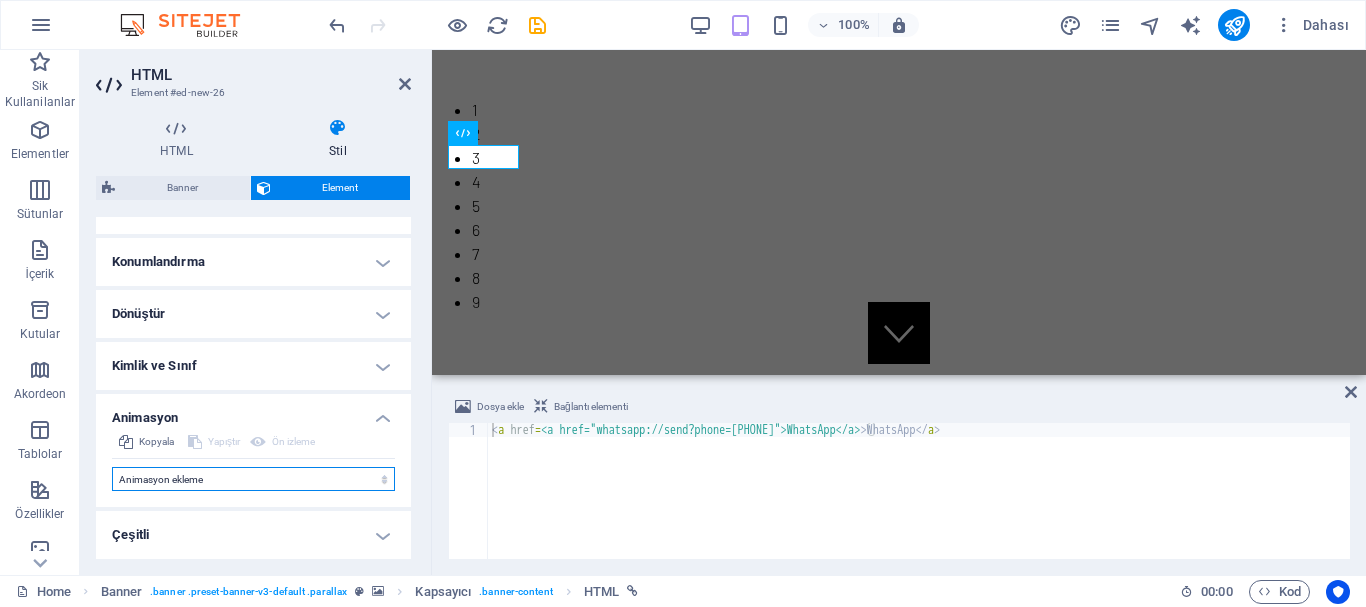 click on "Animasyon ekleme Göster / Gizle Yukarı/Aşağı kaydır Yakınlaştır/Uzaklaştır Soldan sağa kaydır Sağdan sola kaydır Yukarıdan aşağıya kaydır Aşağıdan yukarıya kaydır Nabız atışı Yanıp sönme Kaplama olarak aç" at bounding box center [253, 479] 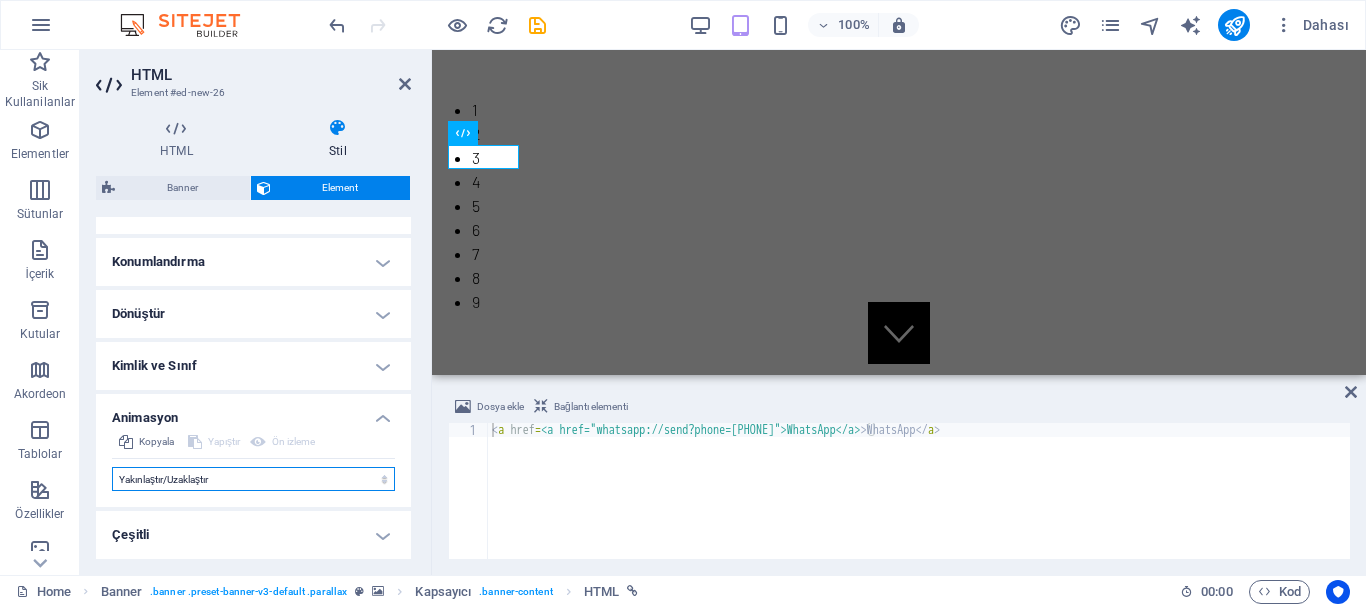click on "Animasyon ekleme Göster / Gizle Yukarı/Aşağı kaydır Yakınlaştır/Uzaklaştır Soldan sağa kaydır Sağdan sola kaydır Yukarıdan aşağıya kaydır Aşağıdan yukarıya kaydır Nabız atışı Yanıp sönme Kaplama olarak aç" at bounding box center [253, 479] 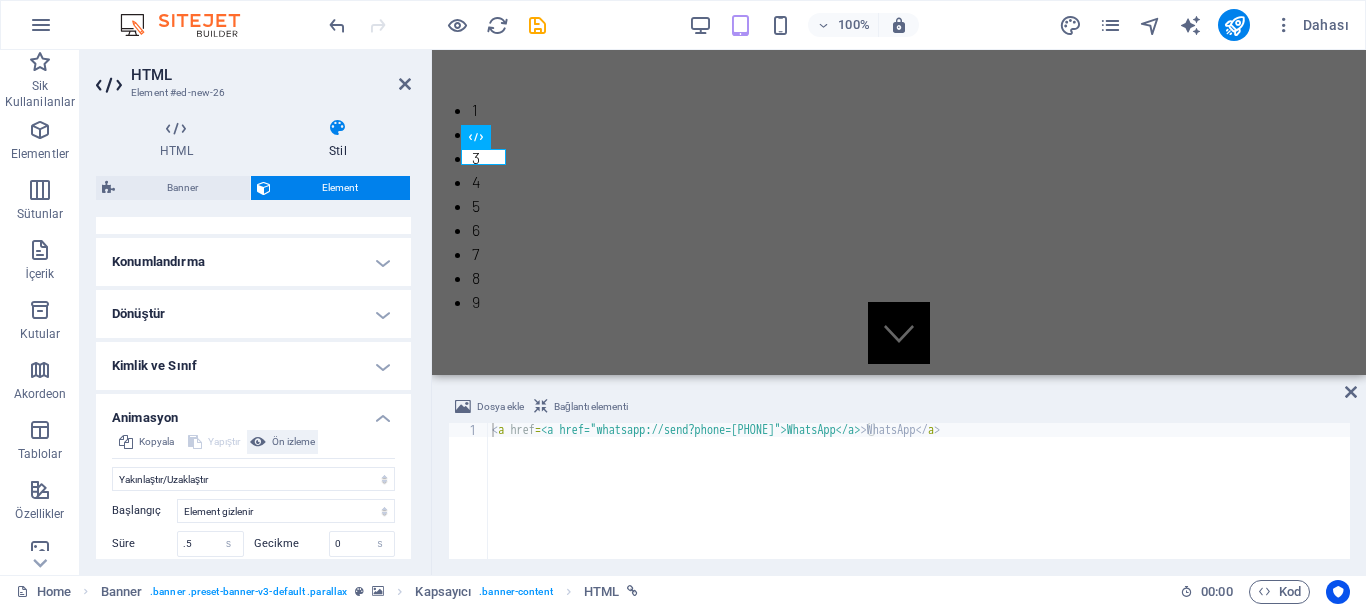 click on "Ön izleme" at bounding box center [293, 442] 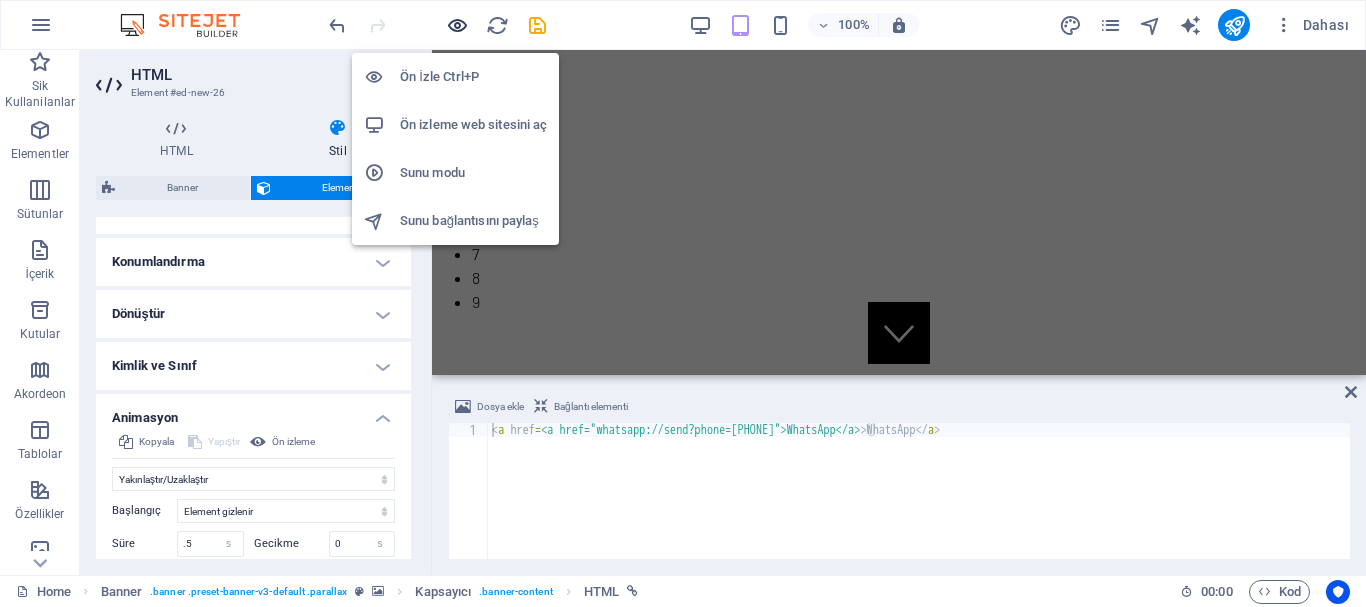 click at bounding box center (457, 25) 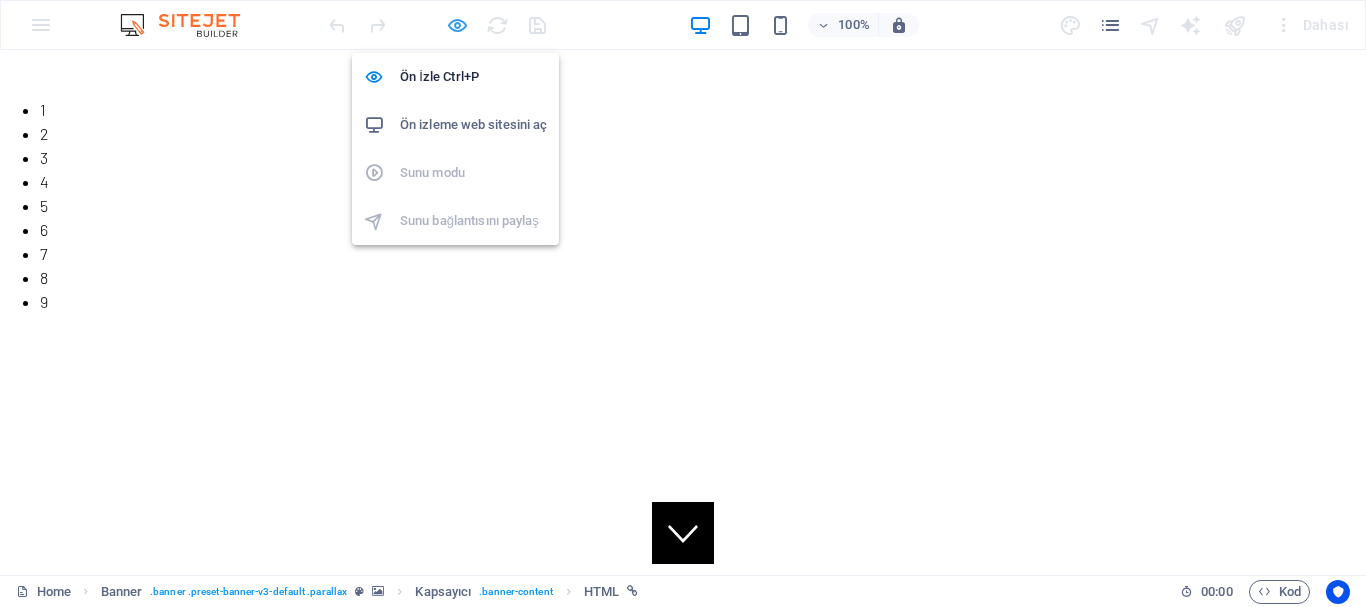 click at bounding box center (457, 25) 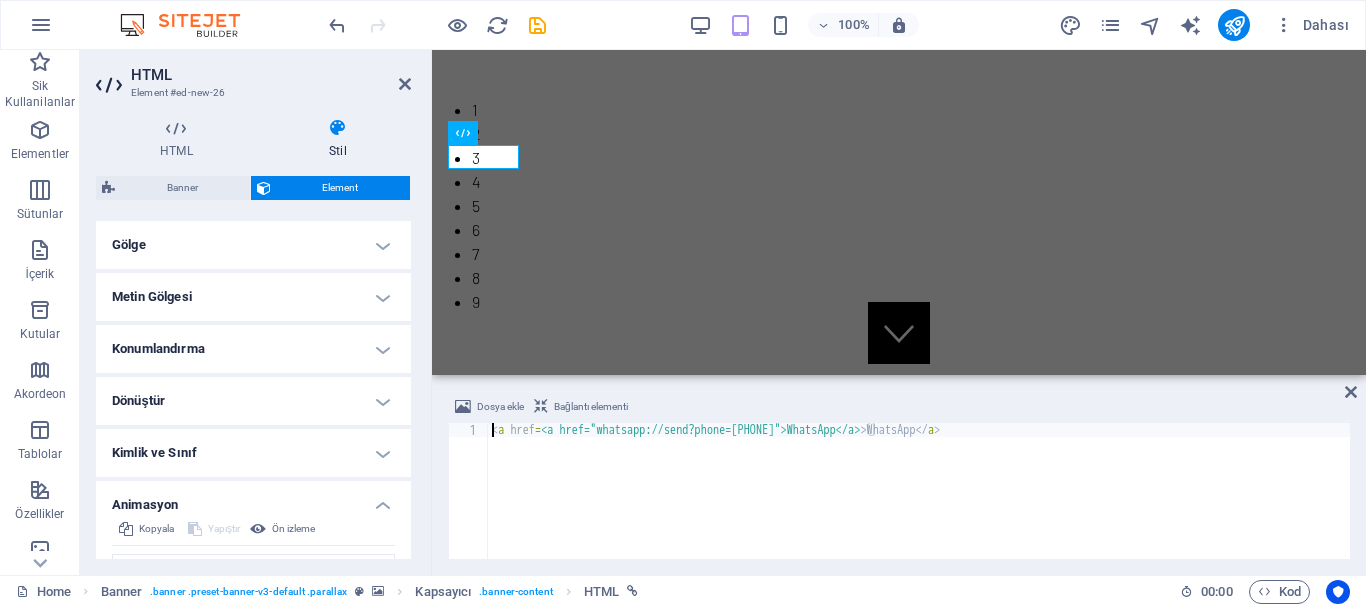 scroll, scrollTop: 504, scrollLeft: 0, axis: vertical 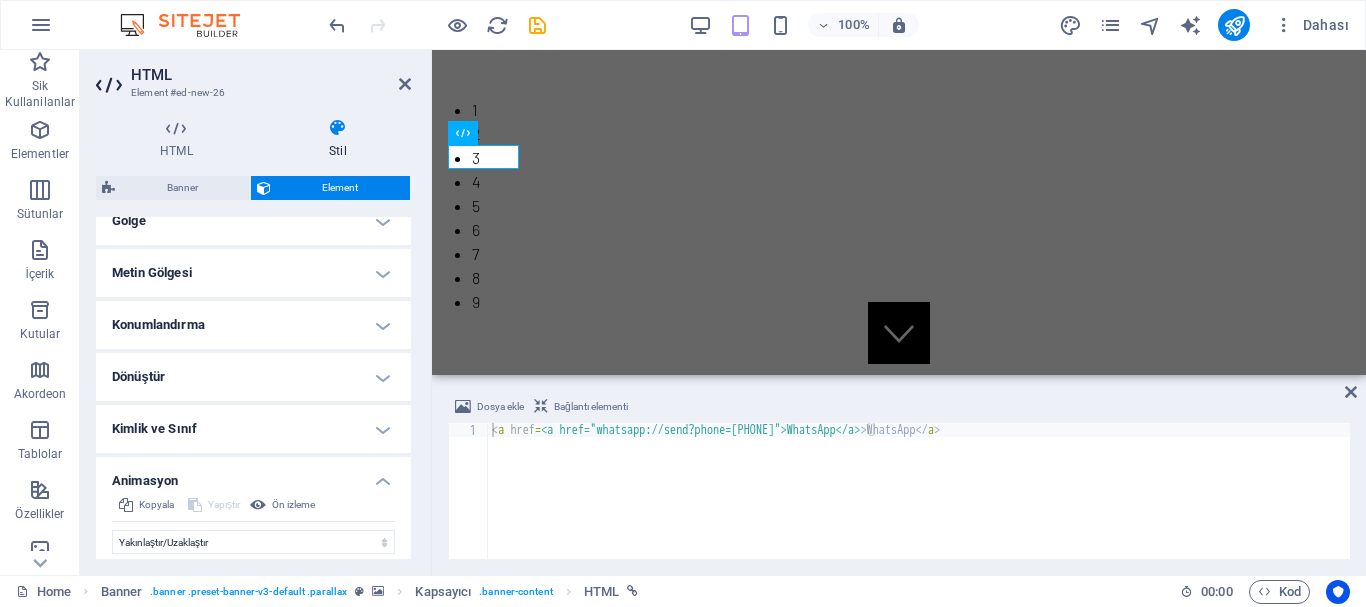click on "Dönüştür" at bounding box center (253, 377) 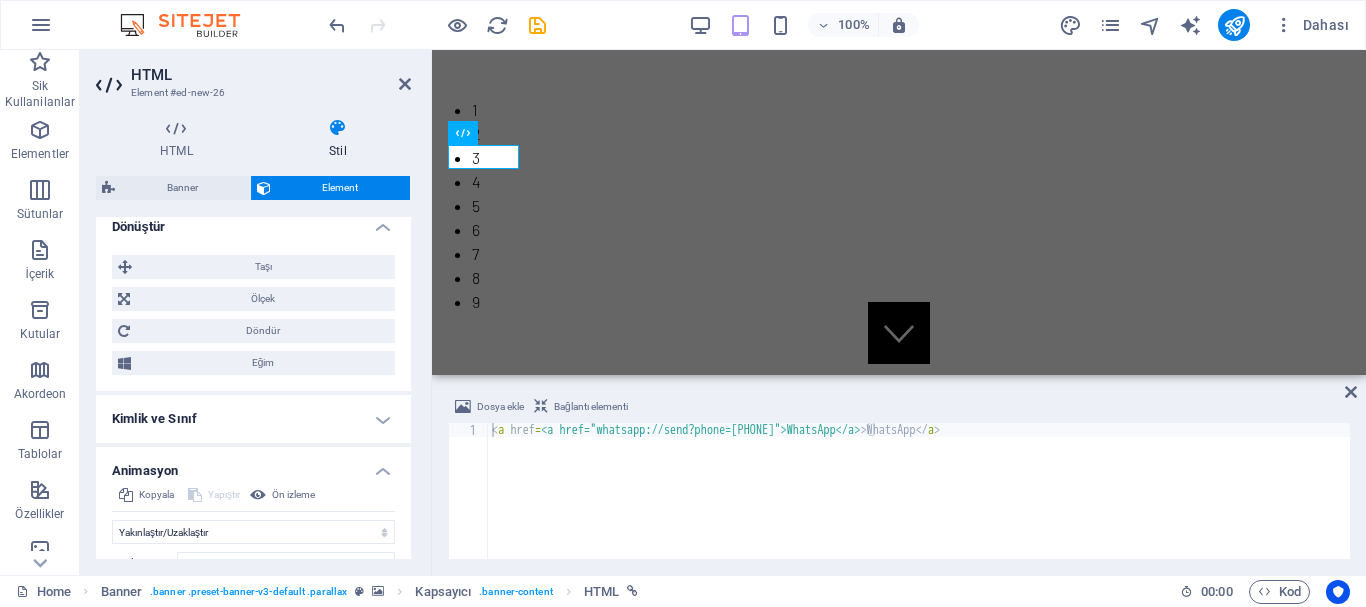 scroll, scrollTop: 686, scrollLeft: 0, axis: vertical 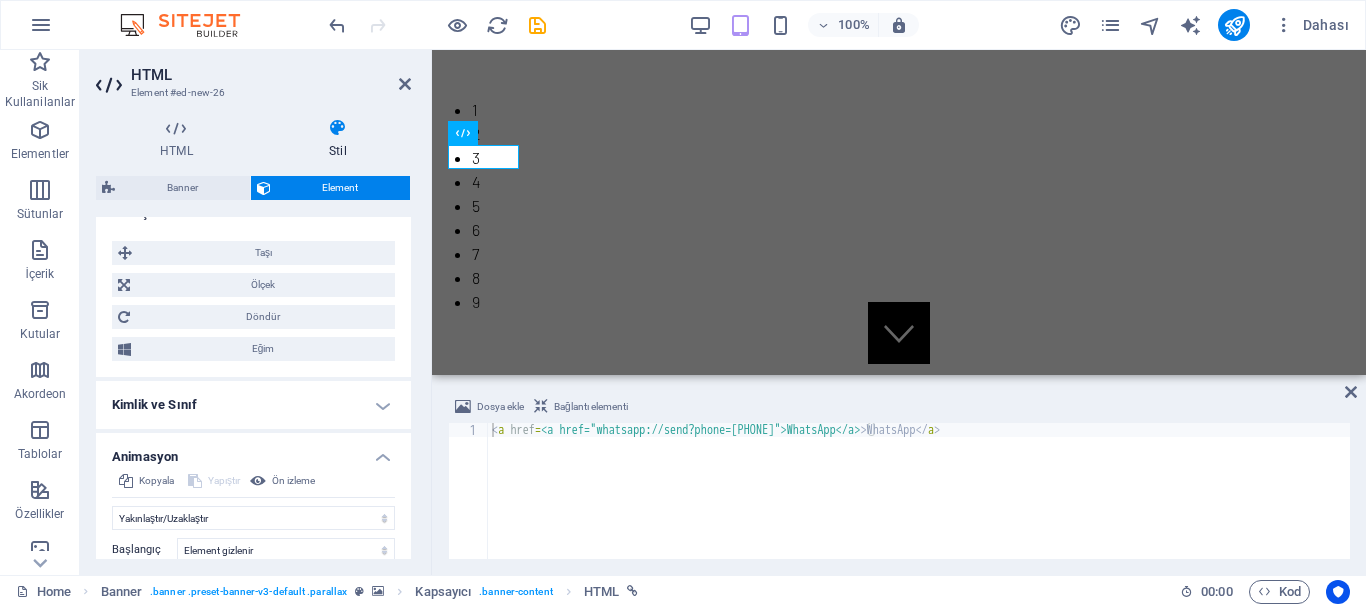 click on "Kimlik ve Sınıf" at bounding box center (253, 405) 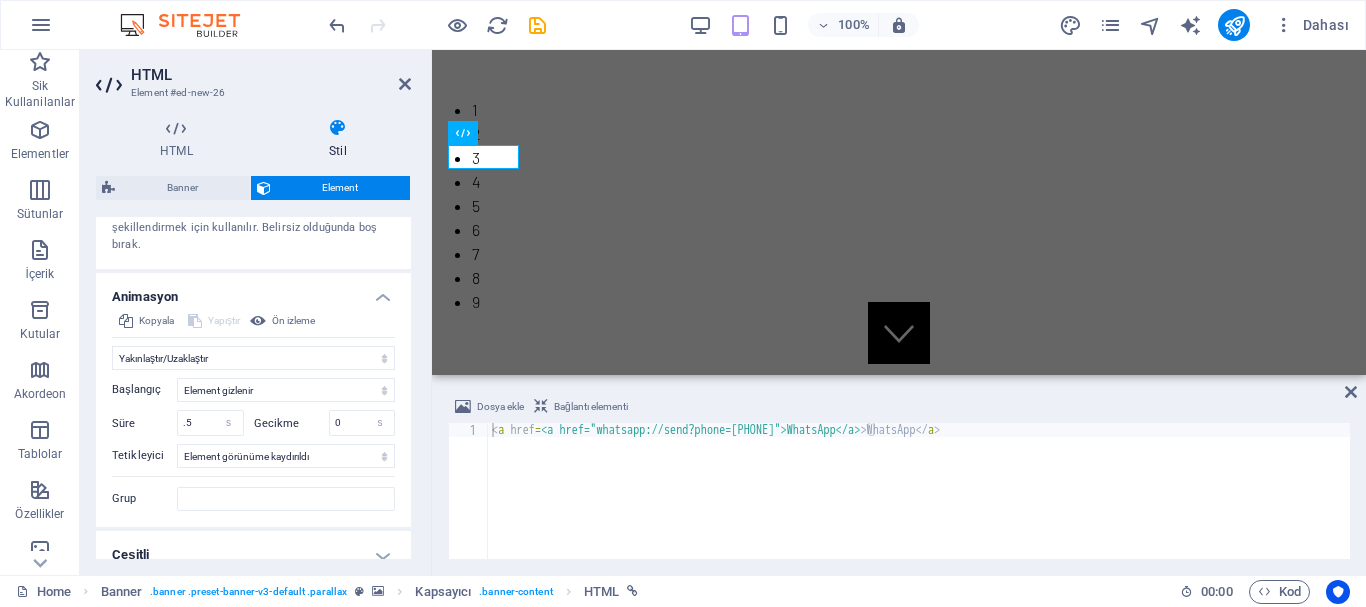 scroll, scrollTop: 1159, scrollLeft: 0, axis: vertical 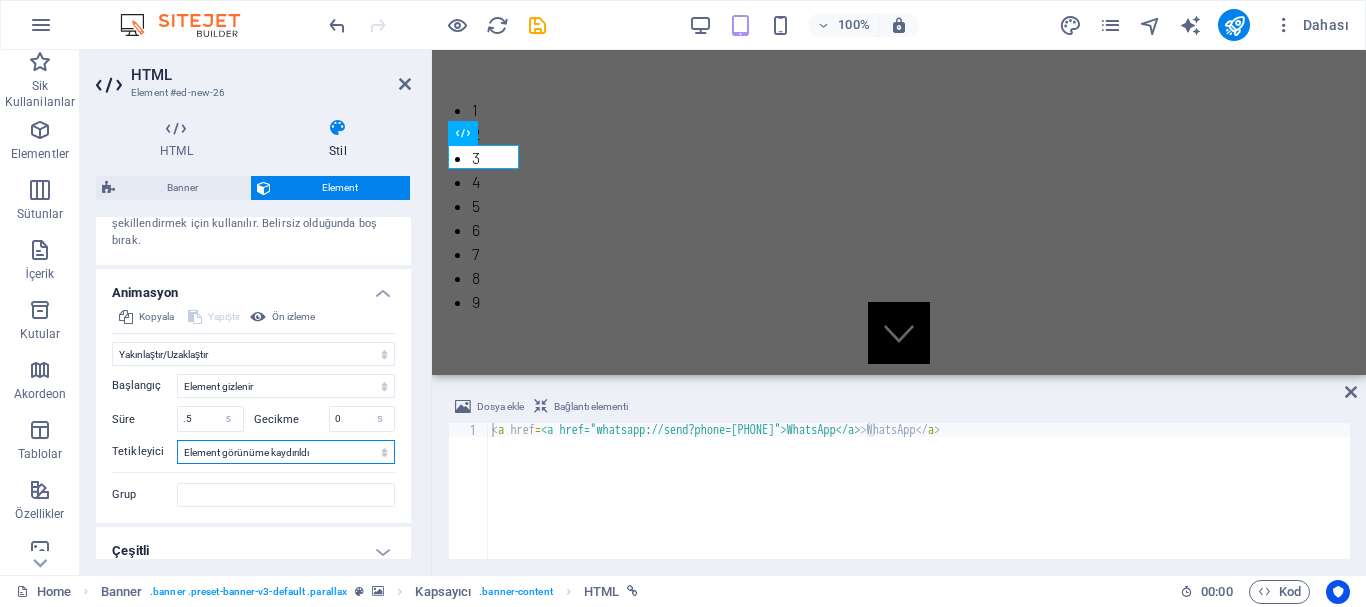 click on "Otomatik tetikleyici yok Sayfa yüklendiğinde Element görünüme kaydırıldı" at bounding box center (286, 452) 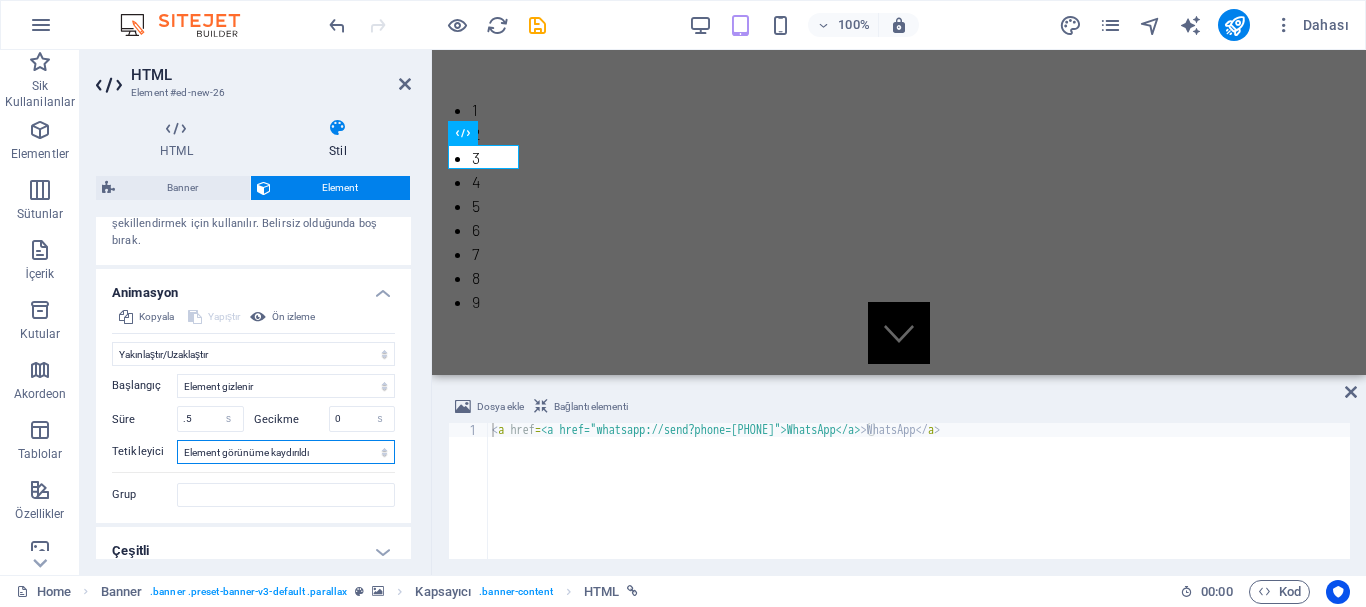 select on "onload" 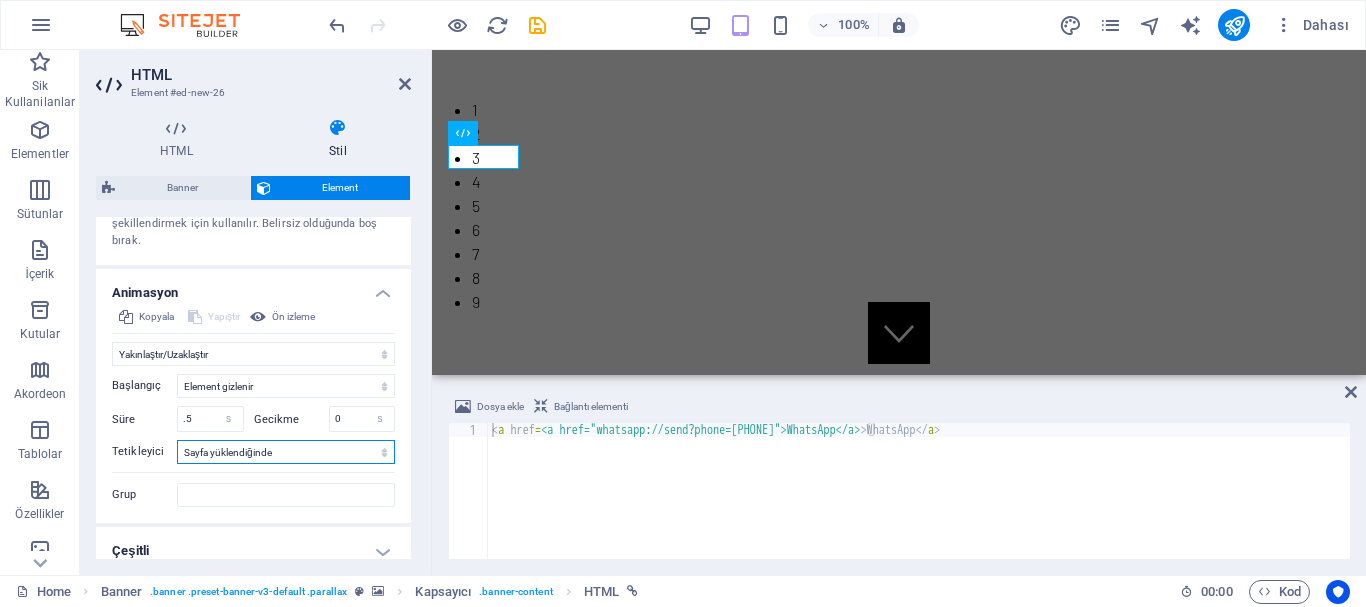 click on "Otomatik tetikleyici yok Sayfa yüklendiğinde Element görünüme kaydırıldı" at bounding box center (286, 452) 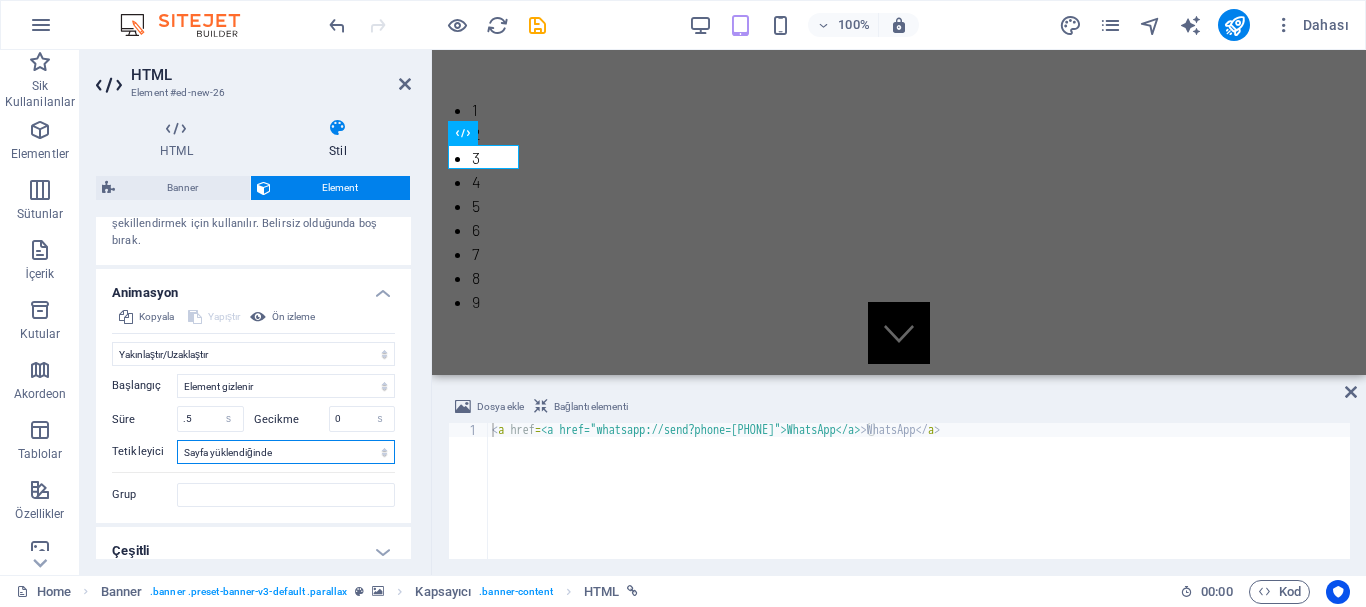 click on "Otomatik tetikleyici yok Sayfa yüklendiğinde Element görünüme kaydırıldı" at bounding box center (286, 452) 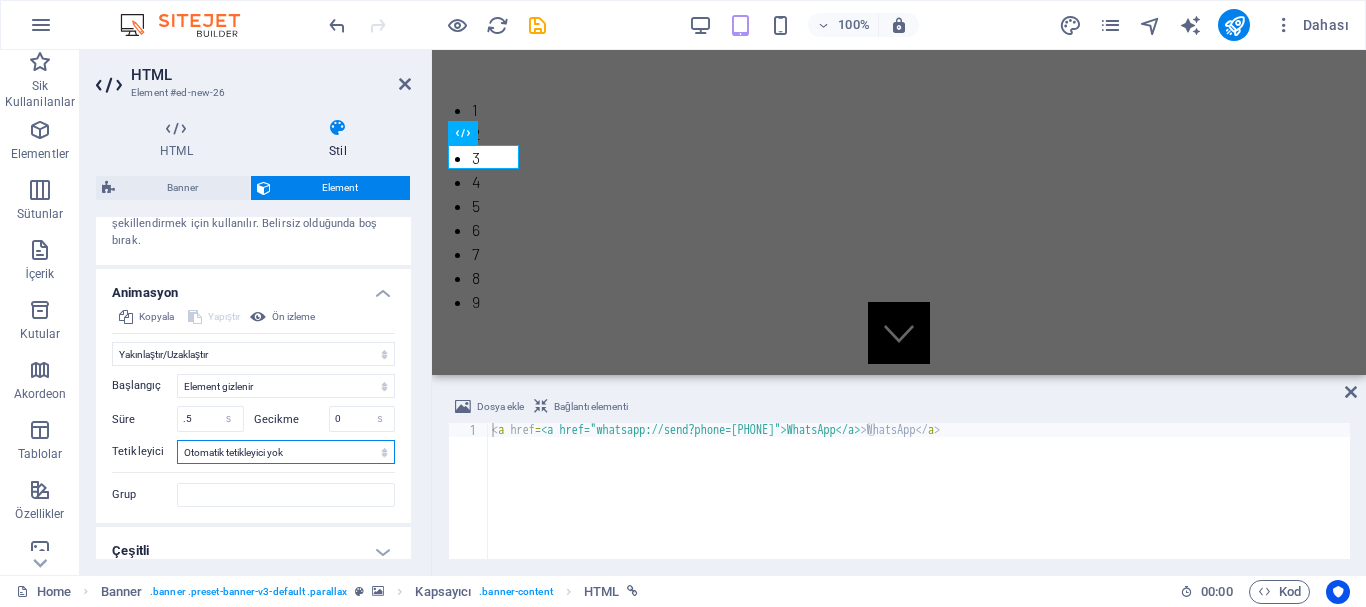 click on "Otomatik tetikleyici yok Sayfa yüklendiğinde Element görünüme kaydırıldı" at bounding box center (286, 452) 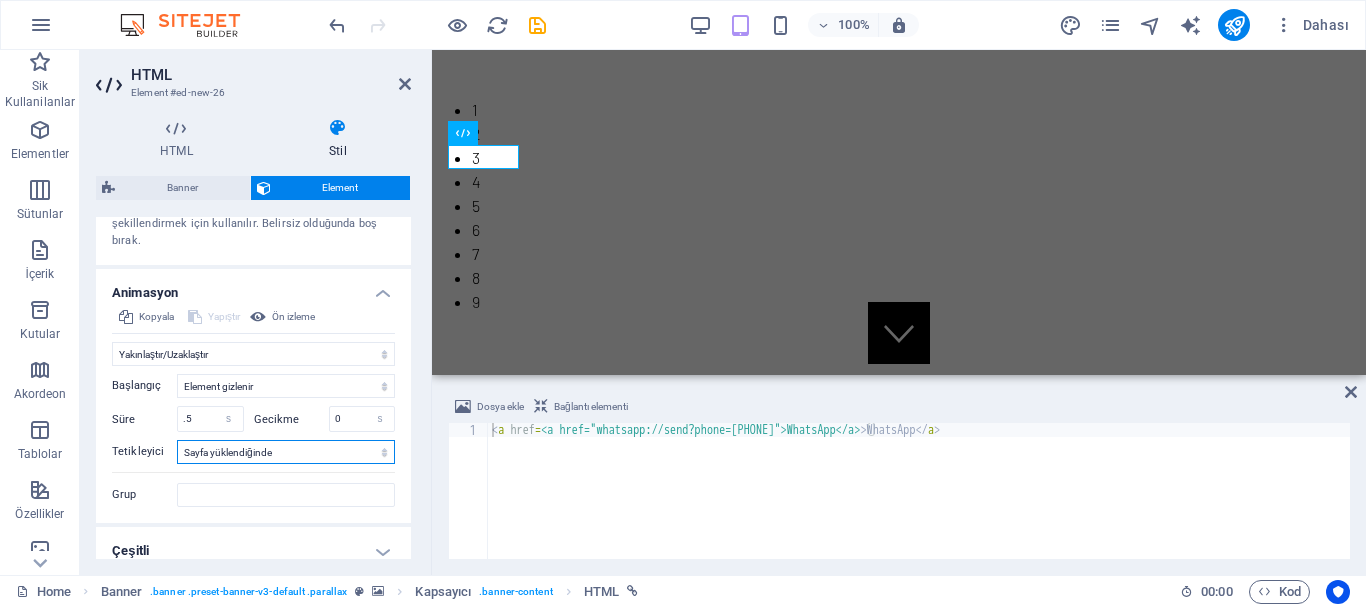 click on "Otomatik tetikleyici yok Sayfa yüklendiğinde Element görünüme kaydırıldı" at bounding box center [286, 452] 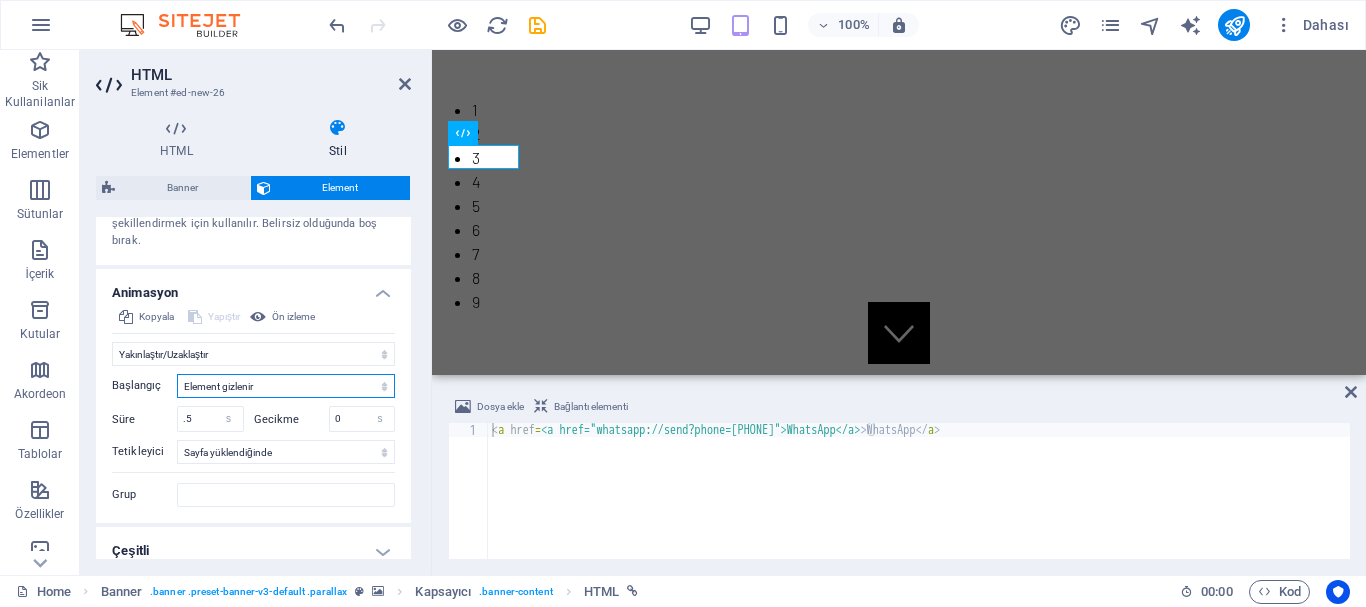 click on "Element gizlenir Element gösterilir" at bounding box center (286, 386) 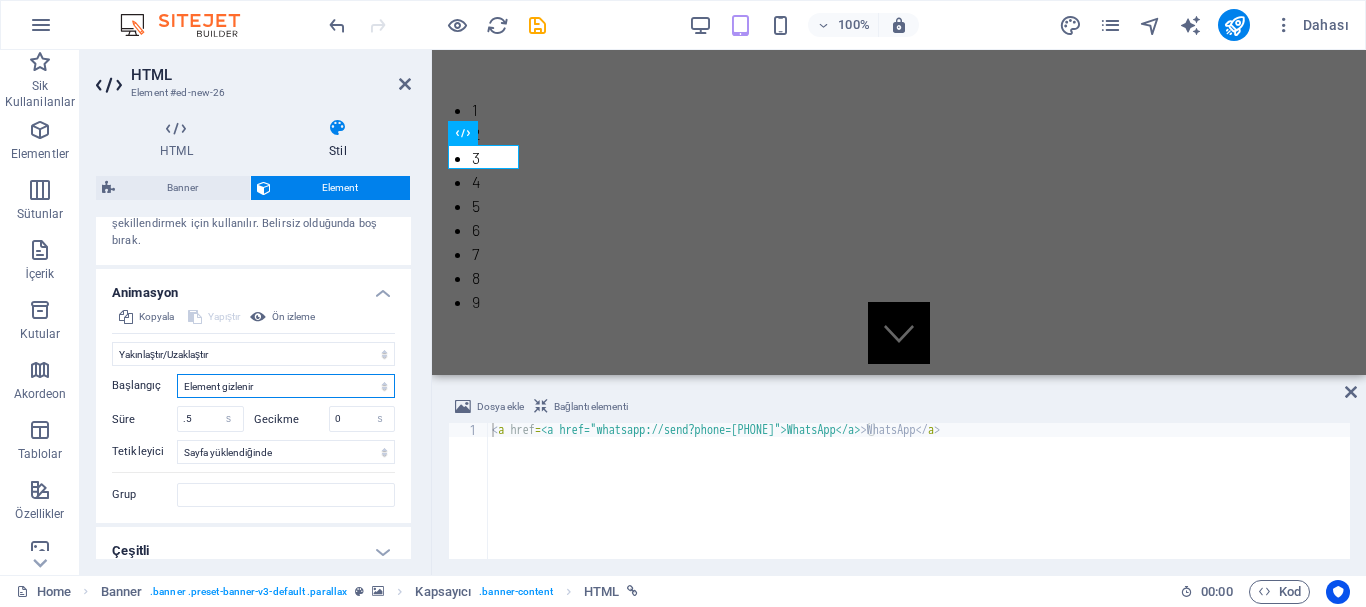 select on "show" 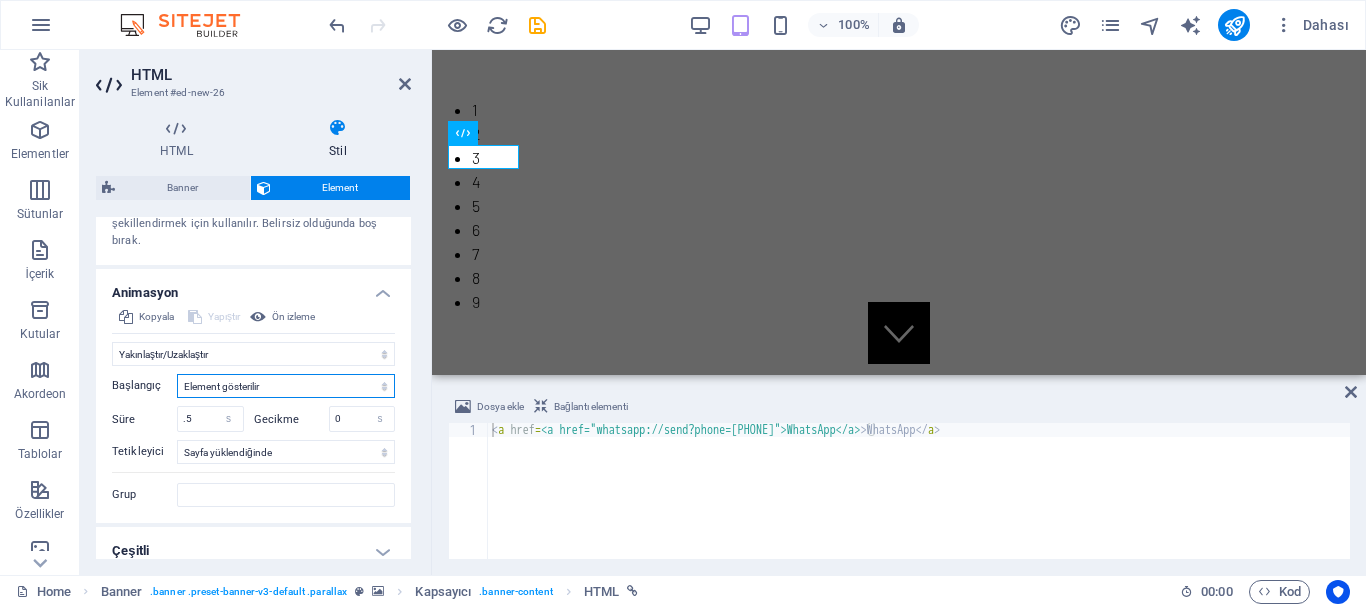 click on "Element gizlenir Element gösterilir" at bounding box center (286, 386) 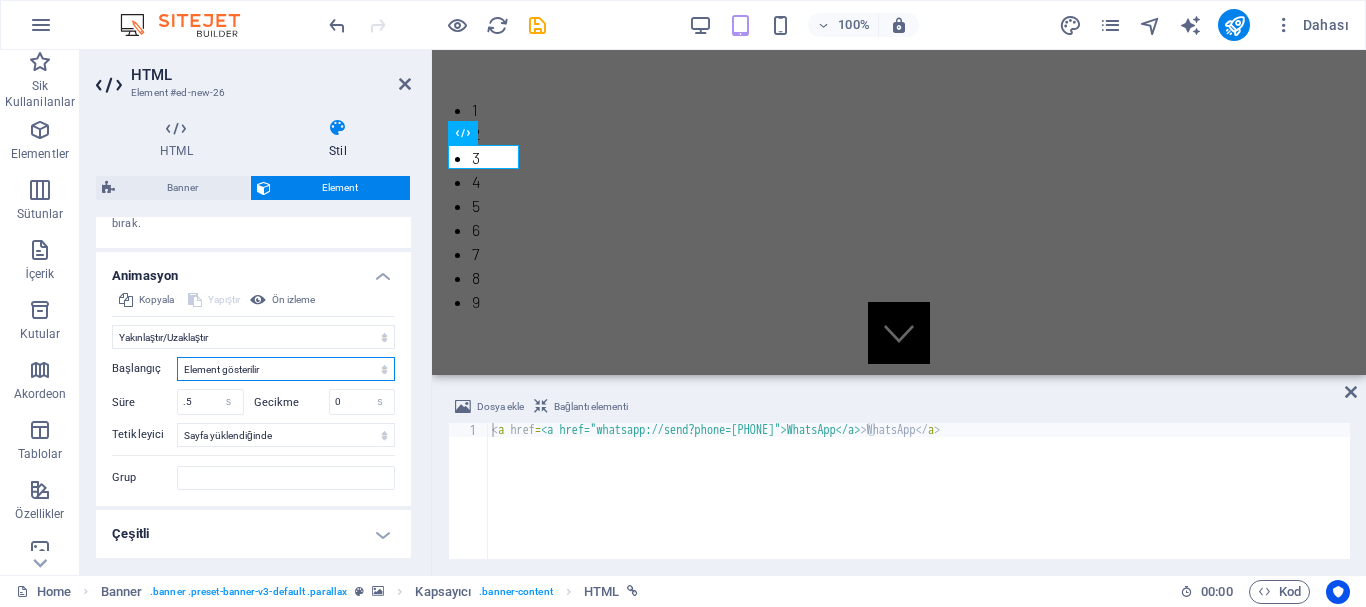 scroll, scrollTop: 1102, scrollLeft: 0, axis: vertical 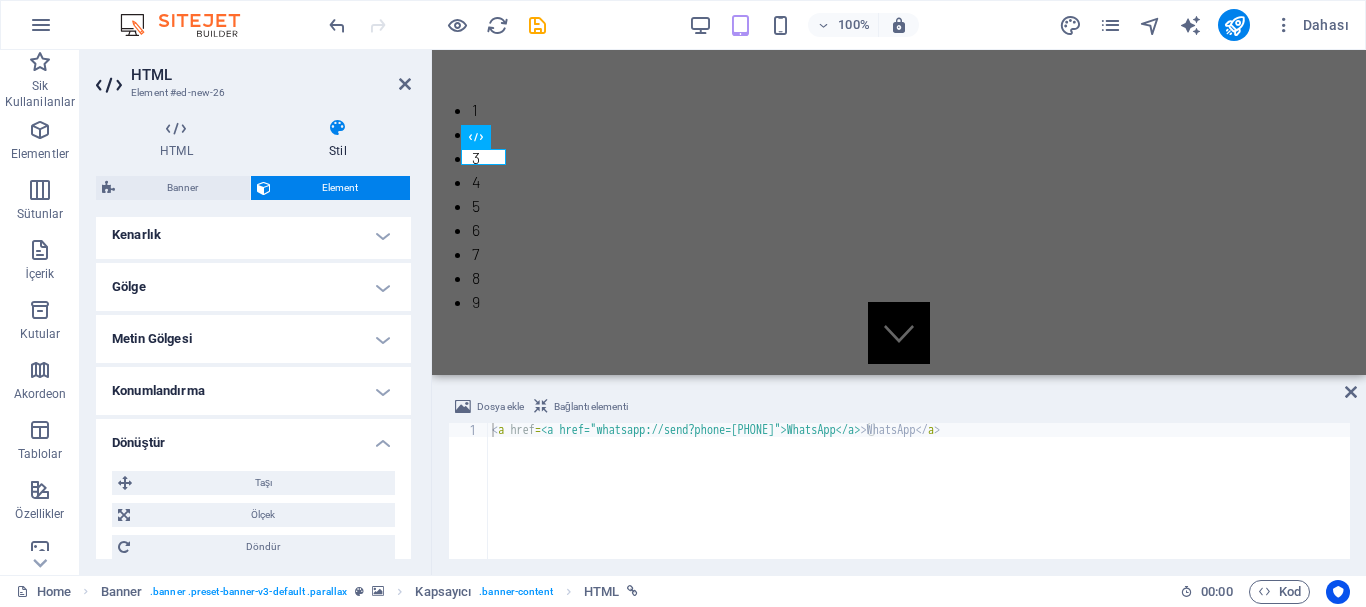 click on "Metin Gölgesi" at bounding box center (253, 339) 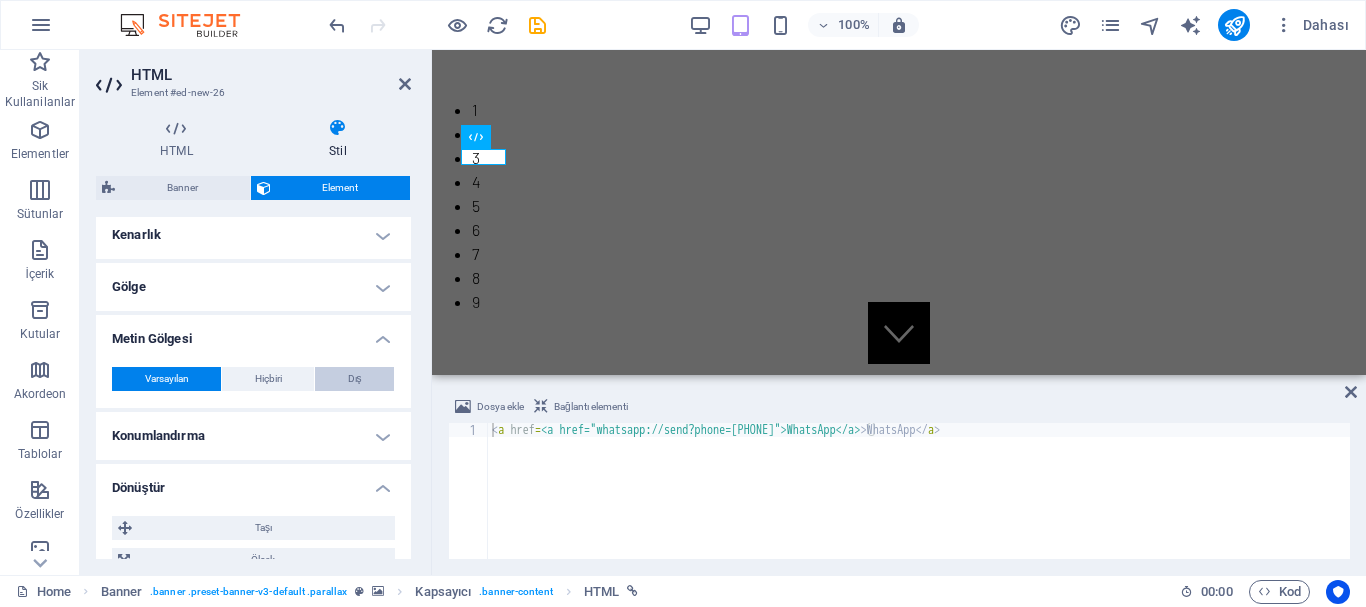 click on "Dış" at bounding box center [355, 379] 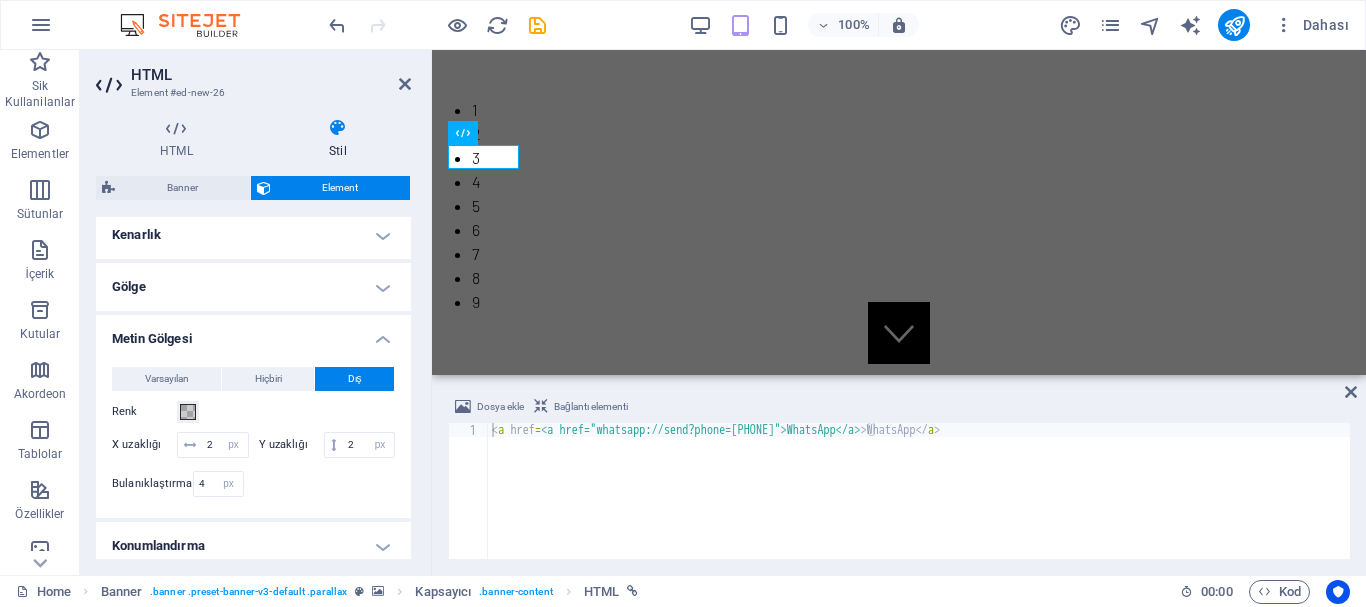 drag, startPoint x: 411, startPoint y: 350, endPoint x: 402, endPoint y: 389, distance: 40.024994 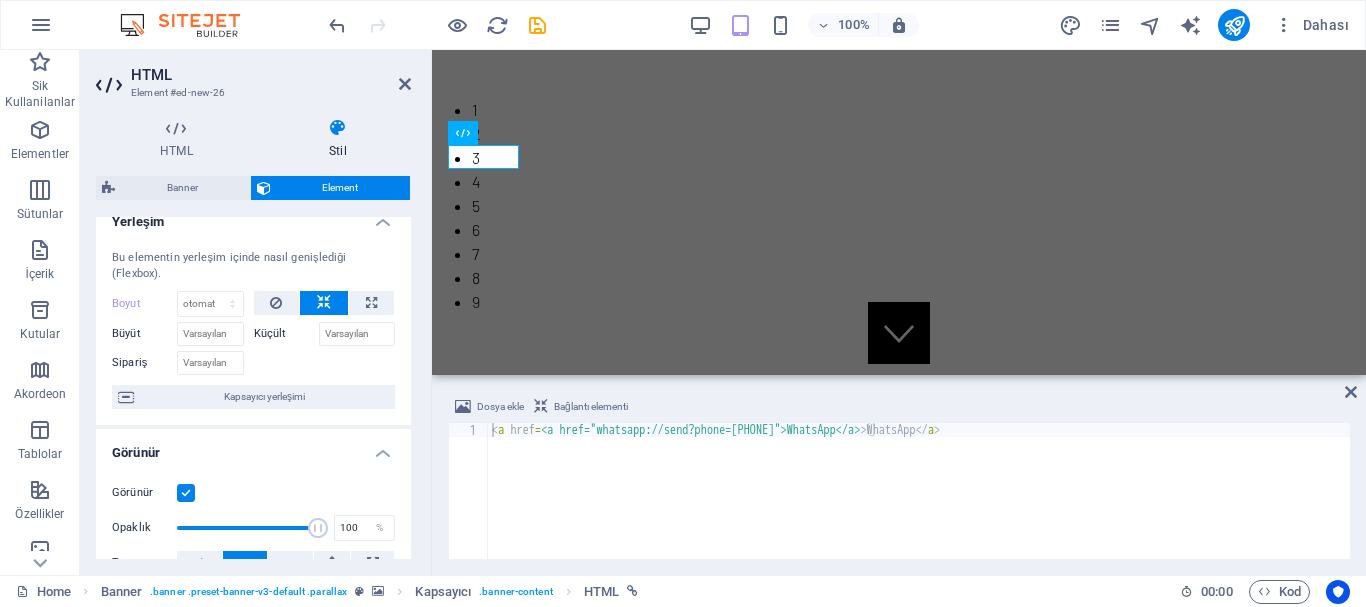 scroll, scrollTop: 0, scrollLeft: 0, axis: both 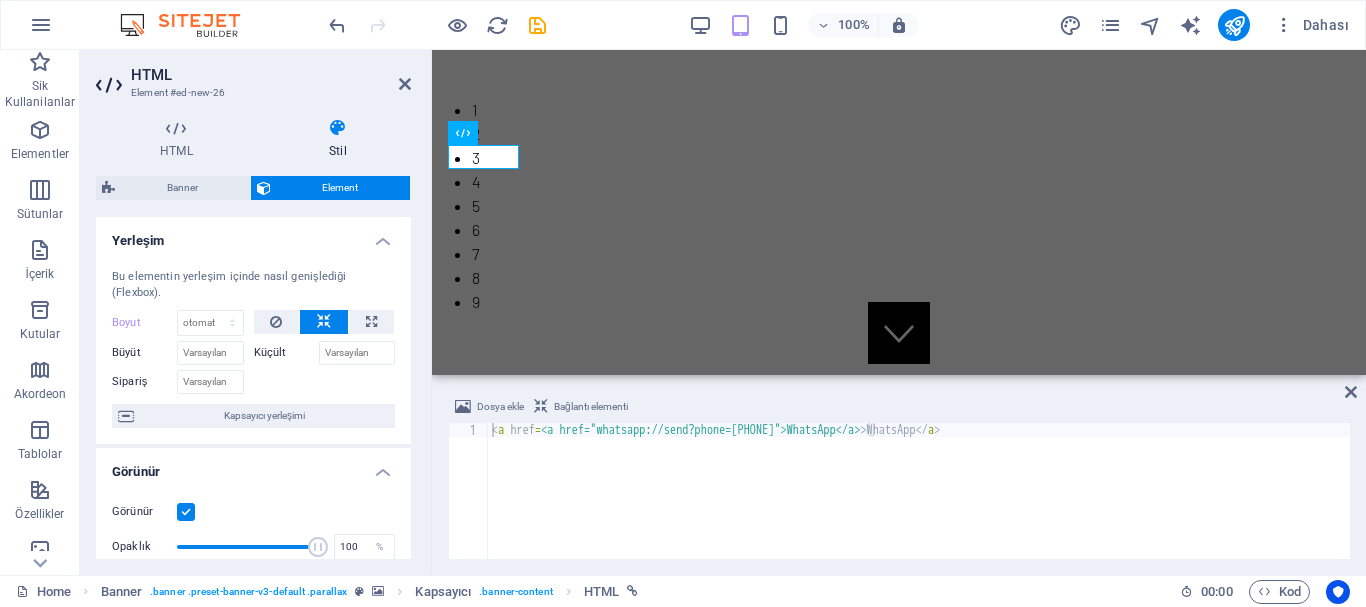 drag, startPoint x: 407, startPoint y: 351, endPoint x: 2, endPoint y: 171, distance: 443.1986 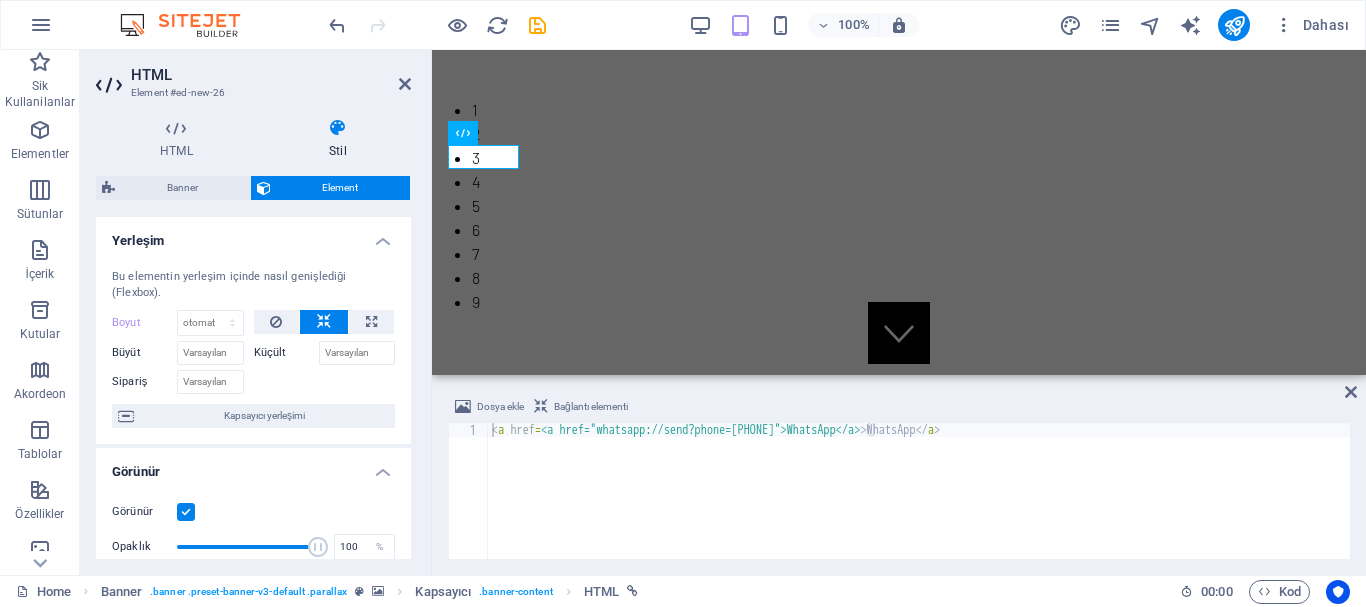click at bounding box center [338, 128] 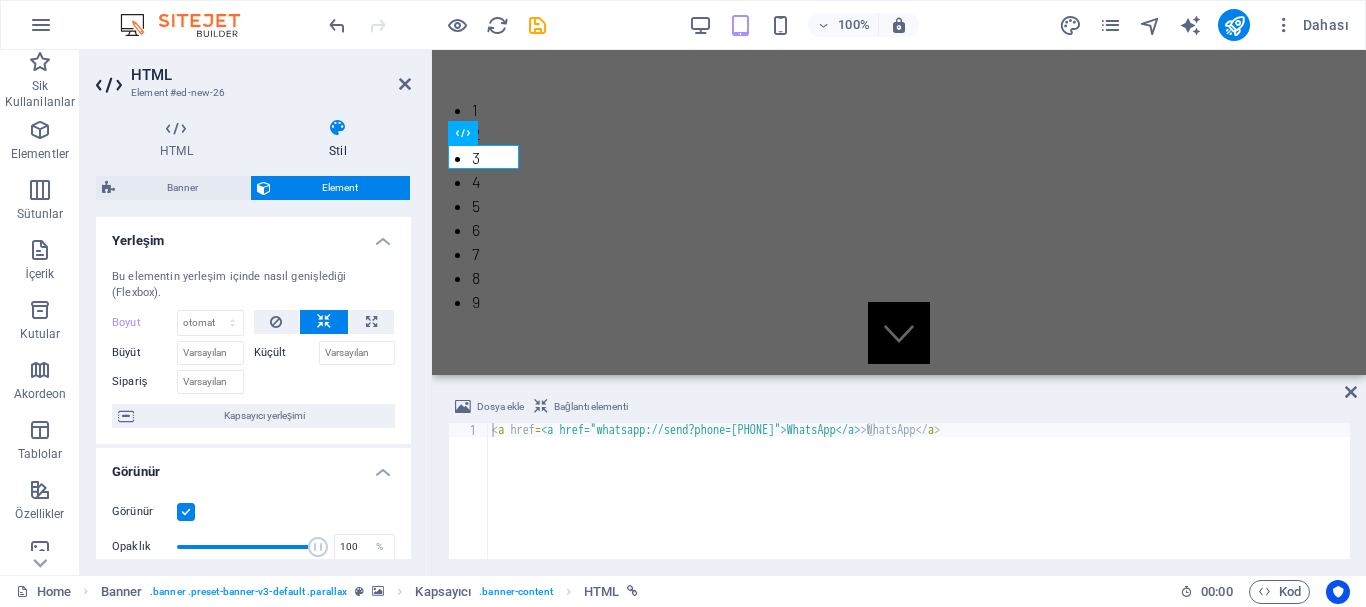 drag, startPoint x: 329, startPoint y: 186, endPoint x: 316, endPoint y: 191, distance: 13.928389 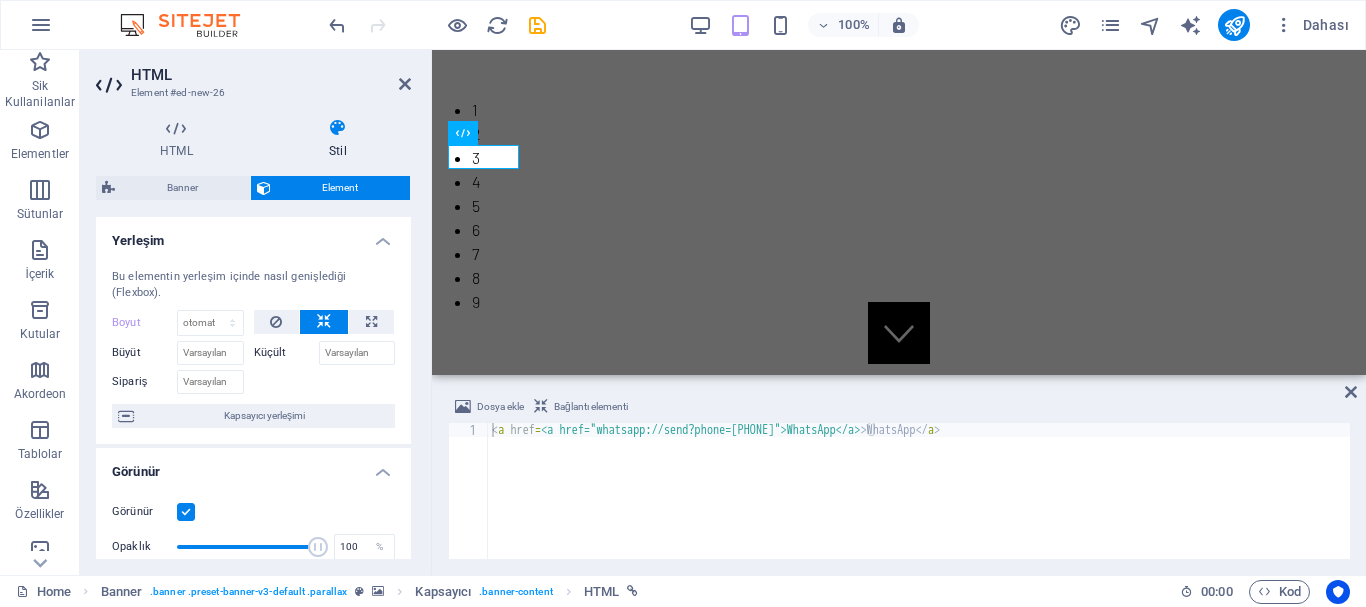 click on "Element" at bounding box center [341, 188] 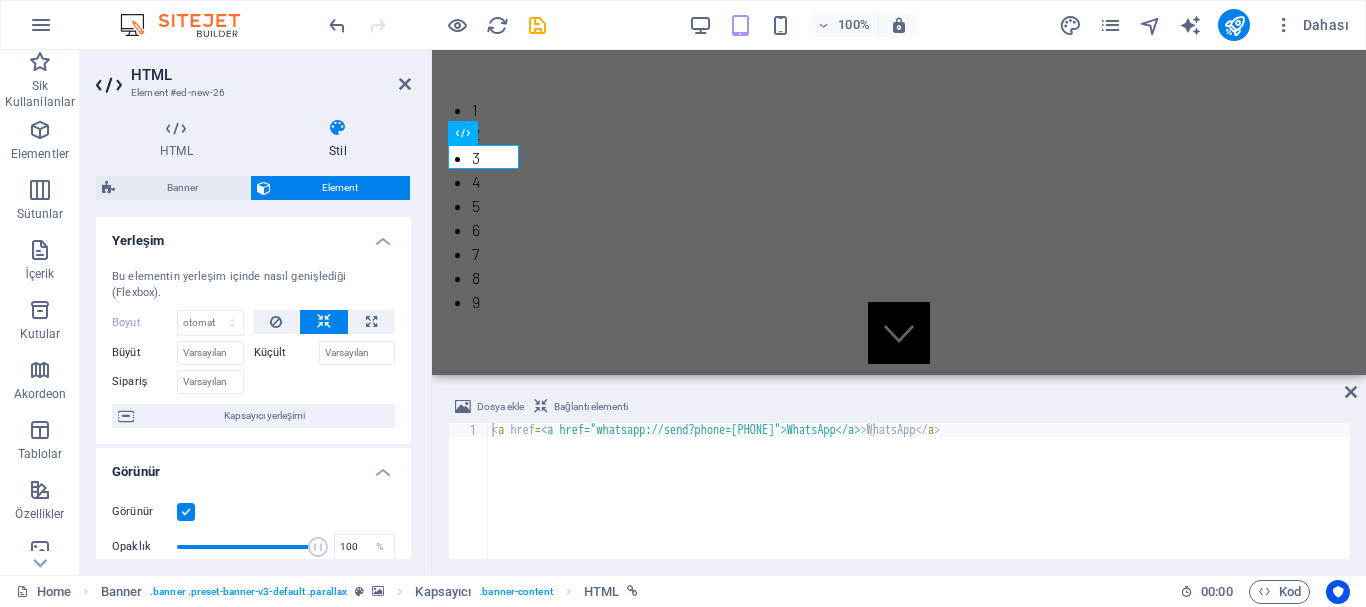 click at bounding box center [264, 188] 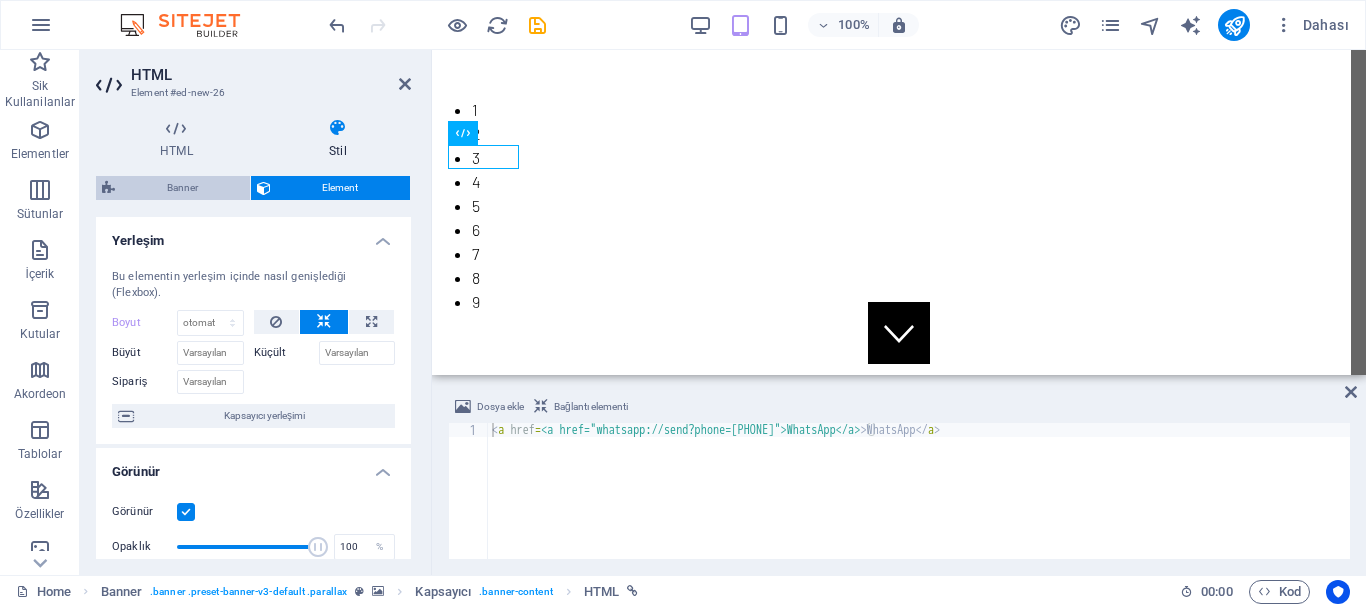 click on "Banner" at bounding box center [182, 188] 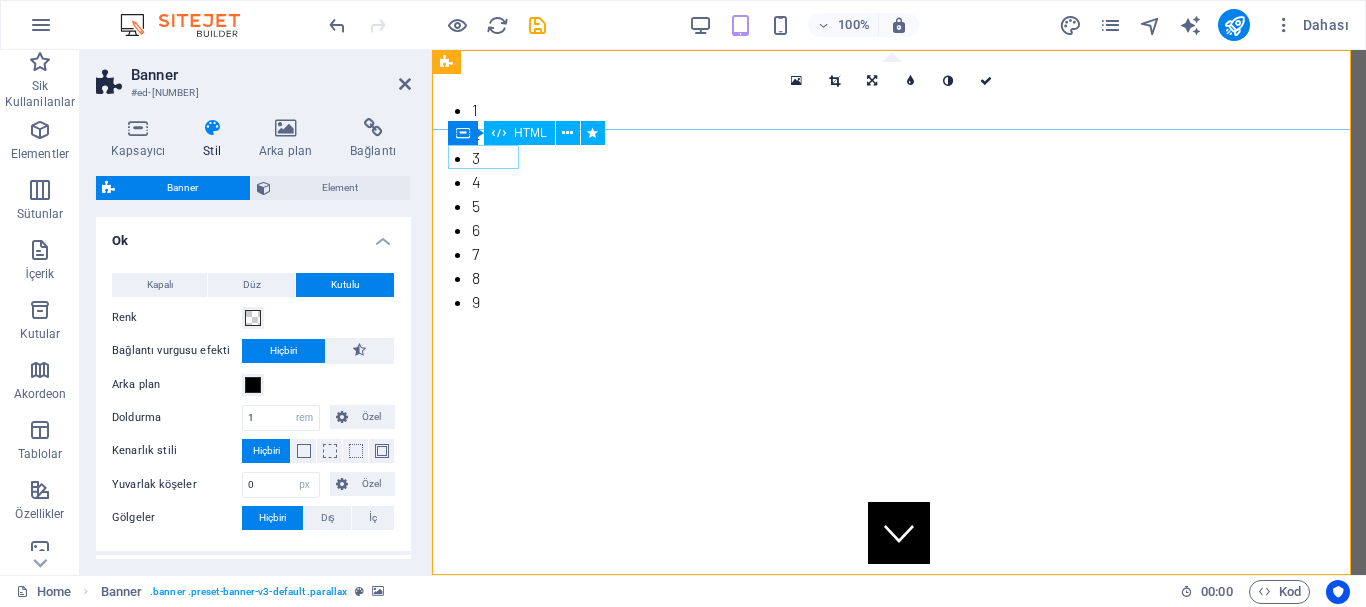 click on "WhatsApp" at bounding box center (899, 732) 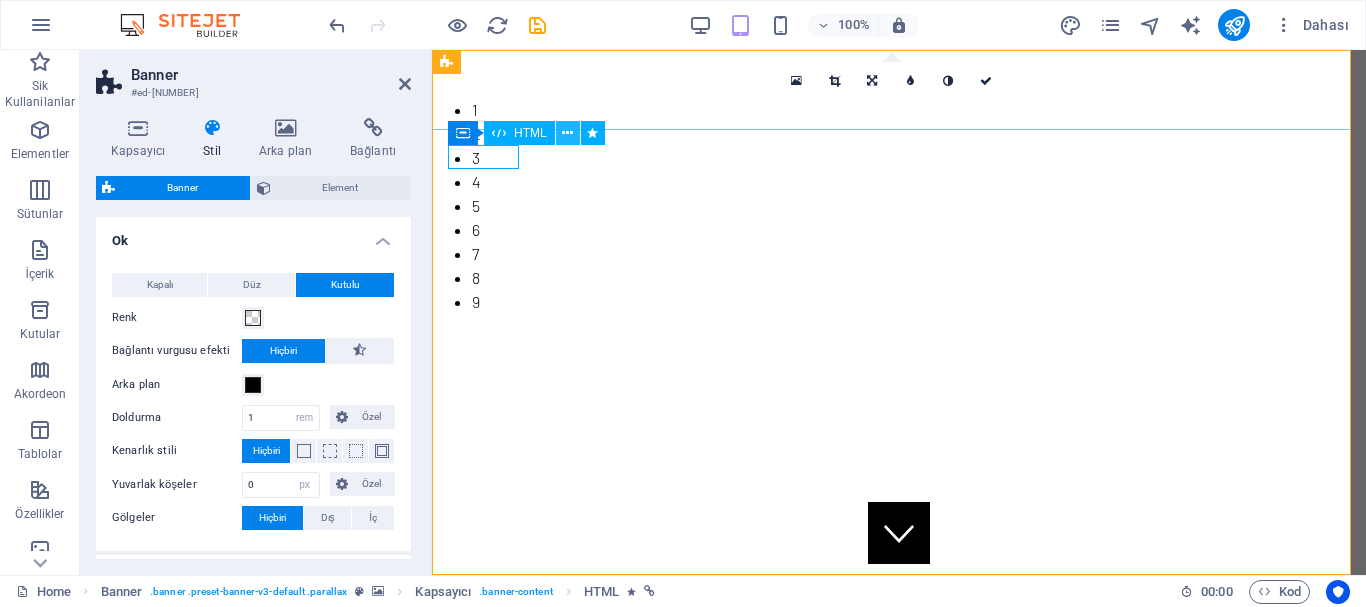 click at bounding box center [567, 133] 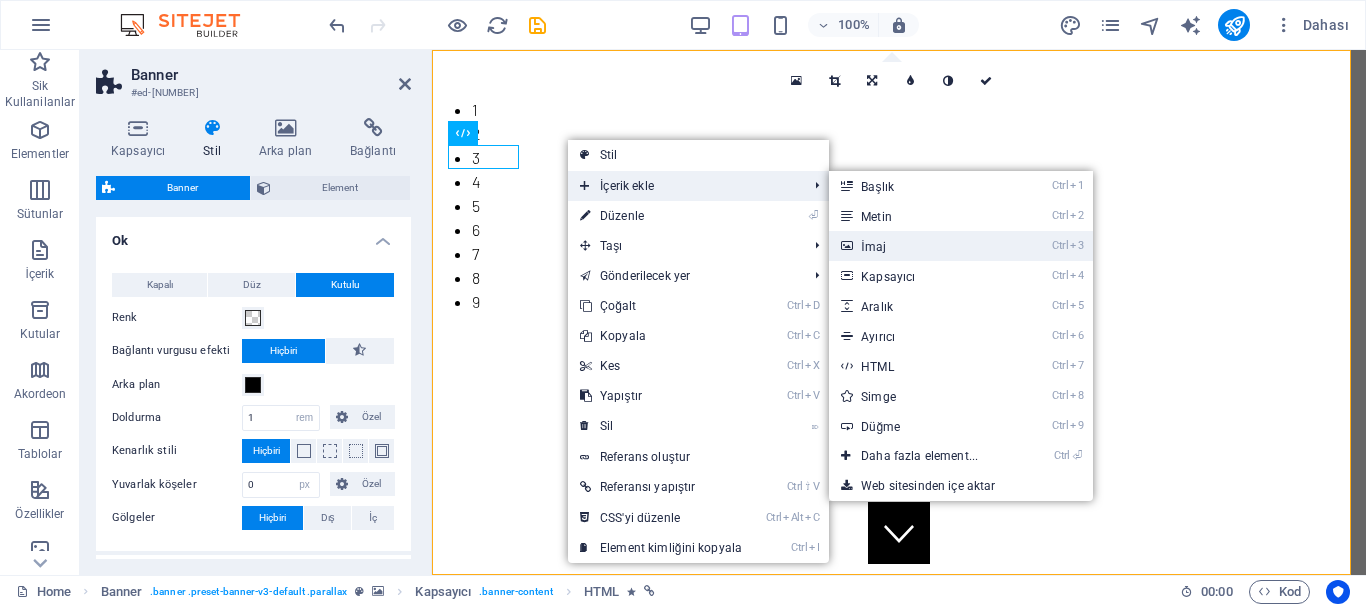 click on "Ctrl 3  İmaj" at bounding box center [923, 246] 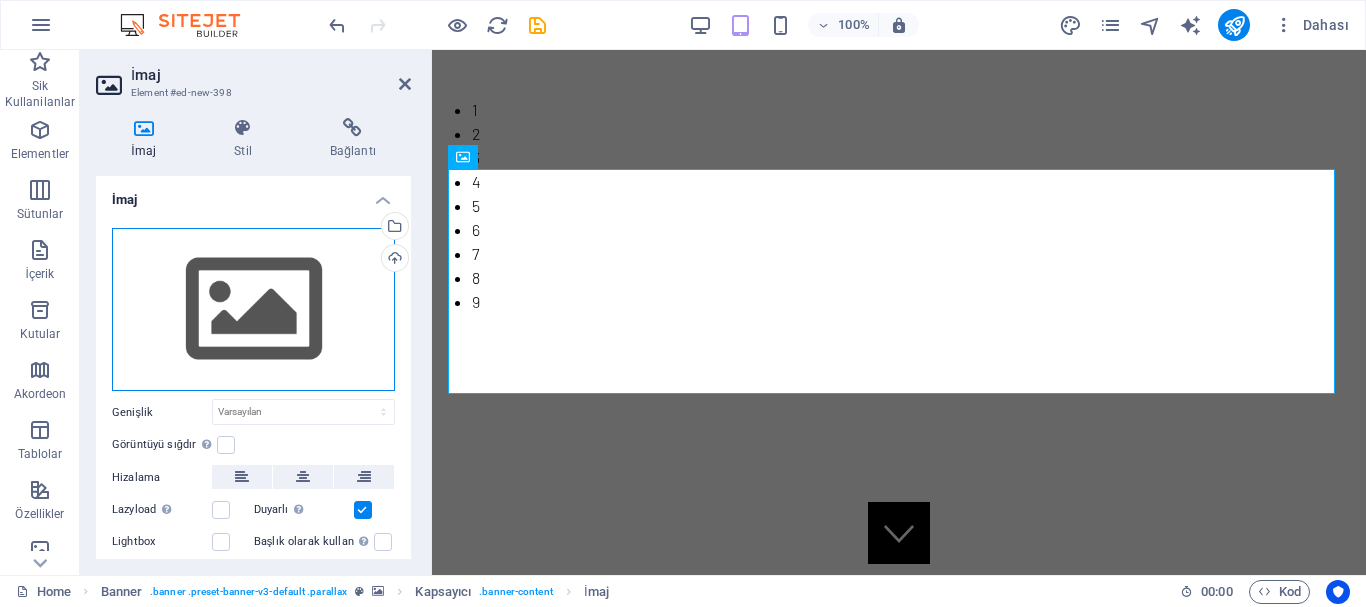 click on "Dosyaları buraya sürükleyin, dosyaları seçmek için tıklayın veya Dosyalardan ya da ücretsiz stok fotoğraf ve videolarımızdan dosyalar seçin" at bounding box center [253, 310] 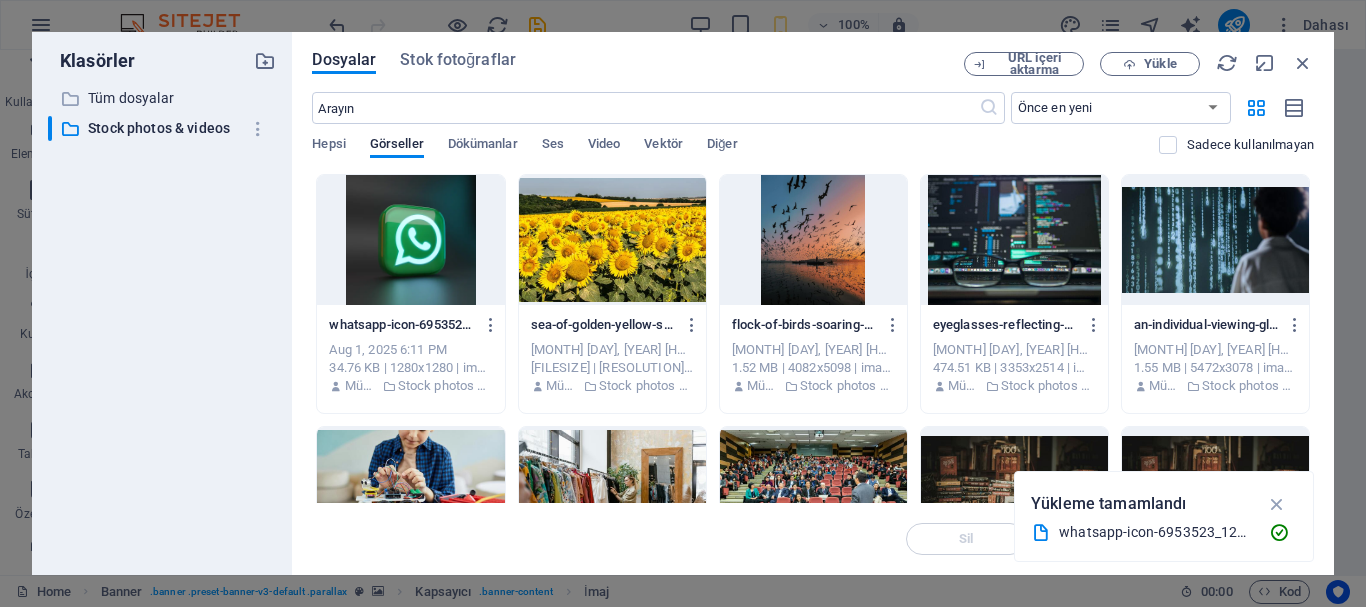 click at bounding box center (410, 240) 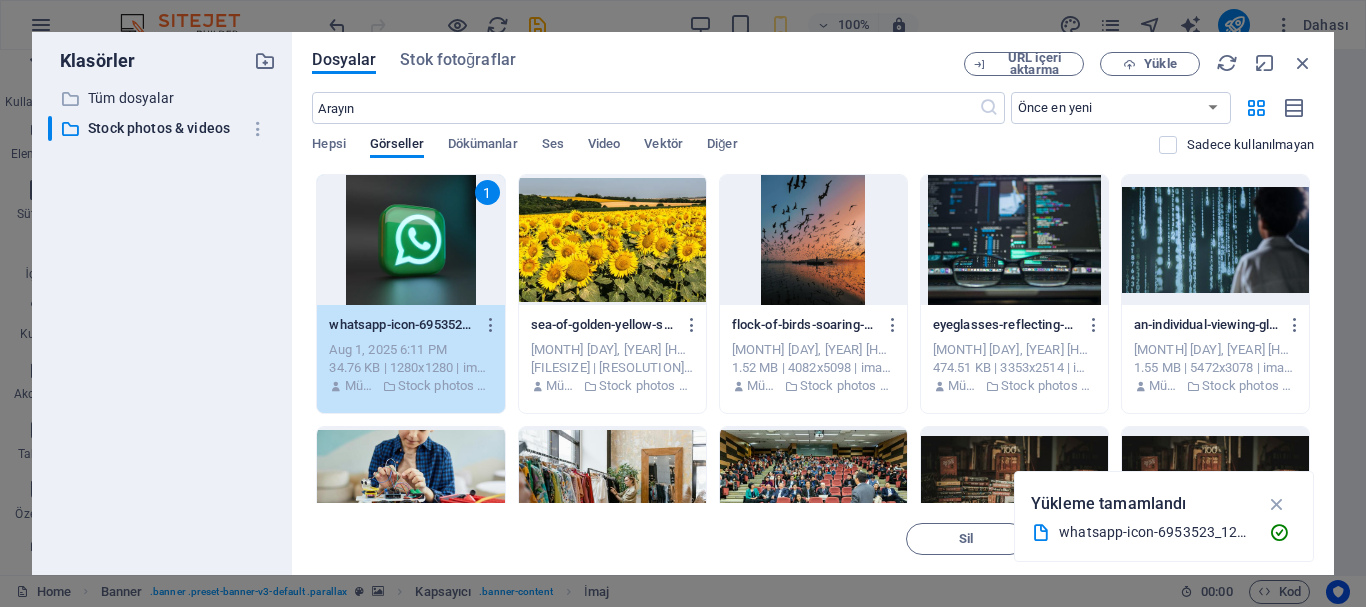 click on "1" at bounding box center [410, 240] 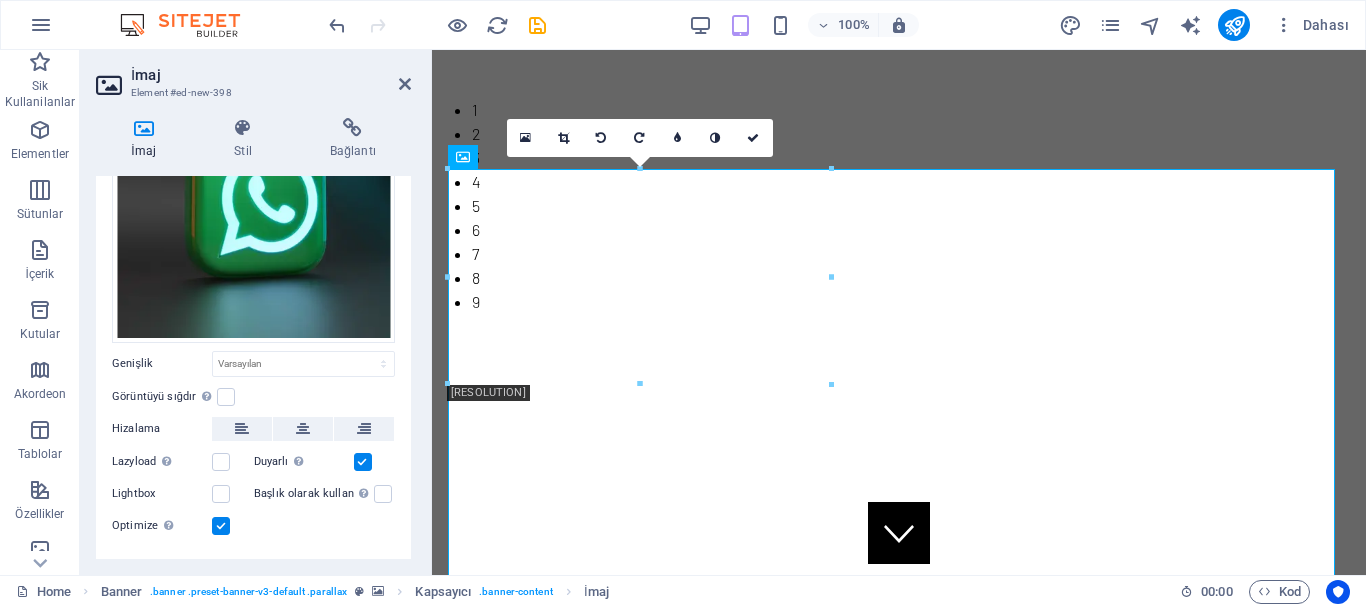 scroll, scrollTop: 207, scrollLeft: 0, axis: vertical 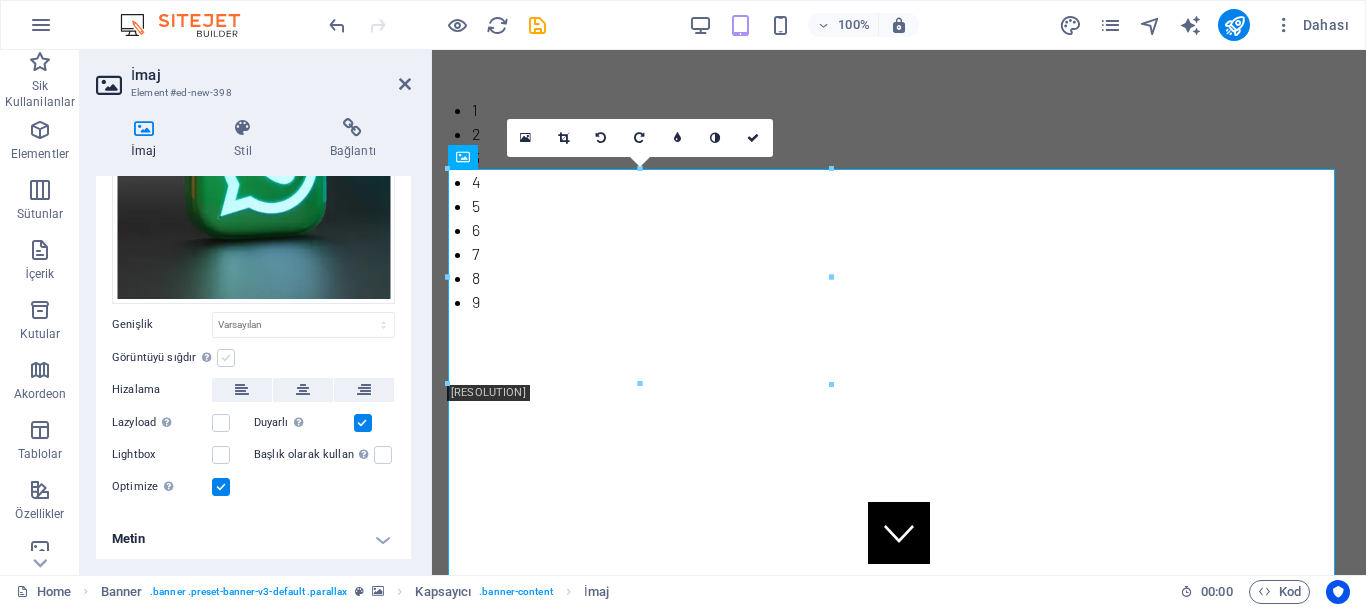 click at bounding box center [226, 358] 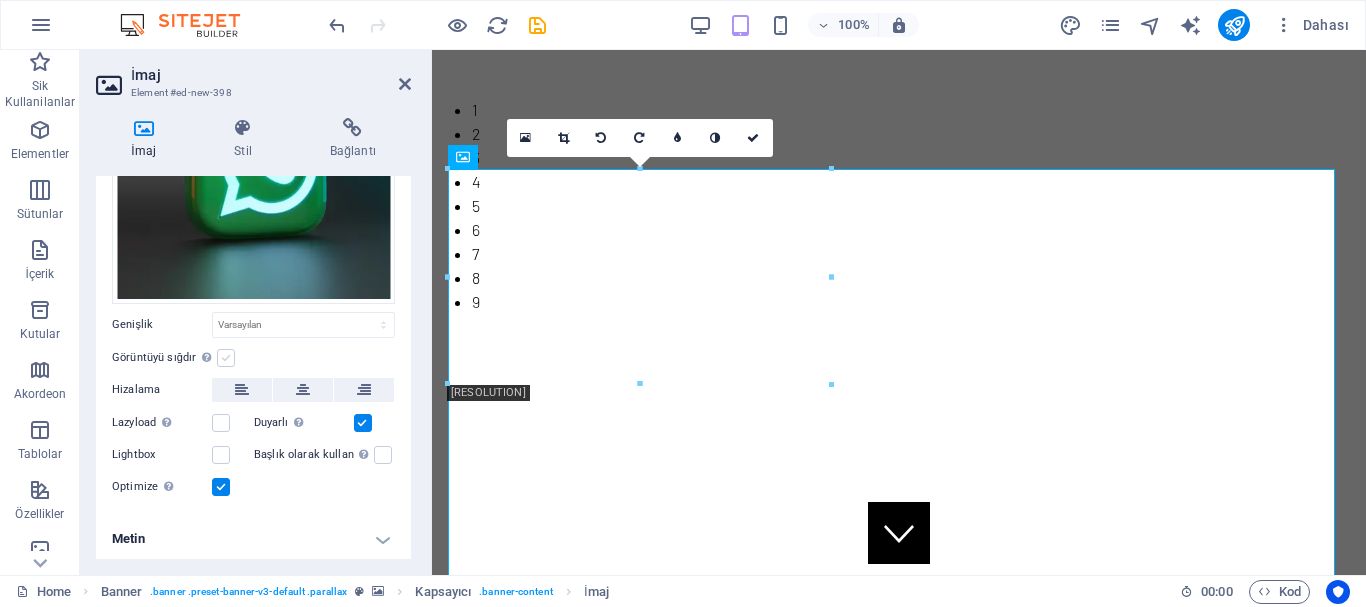 click on "Görüntüyü sığdır Görüntüyü otomatik olarak sabit bir genişliğe ve yüksekliğe sığdır" at bounding box center [0, 0] 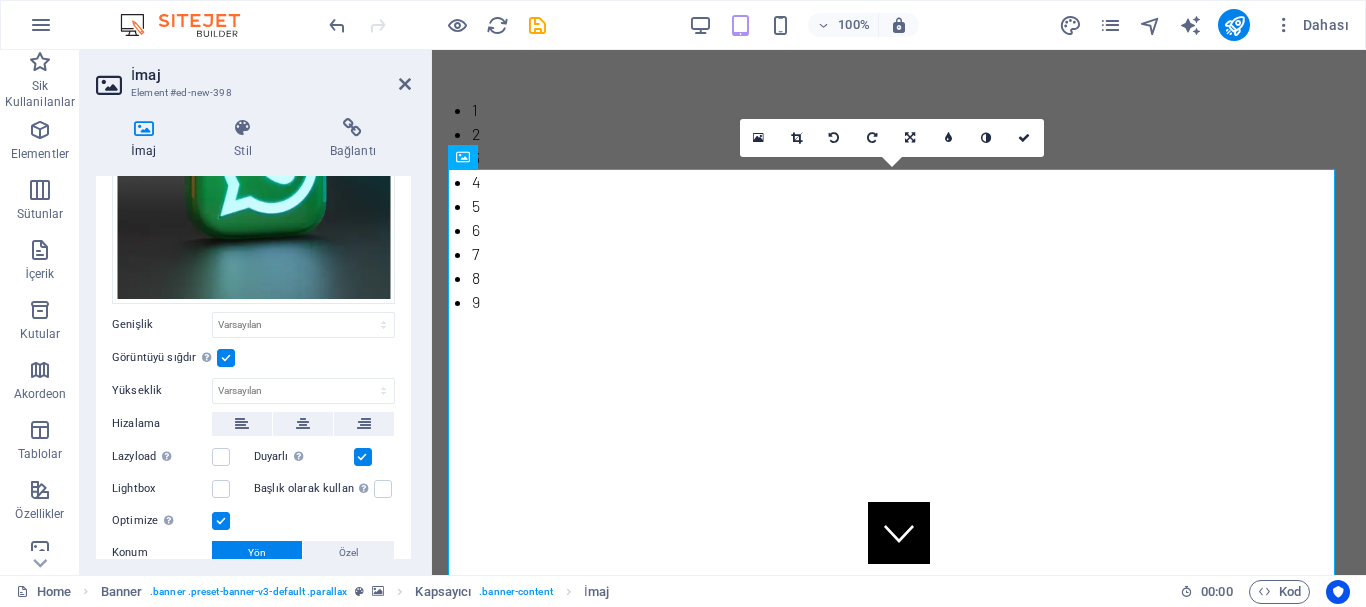 drag, startPoint x: 411, startPoint y: 303, endPoint x: 410, endPoint y: 383, distance: 80.00625 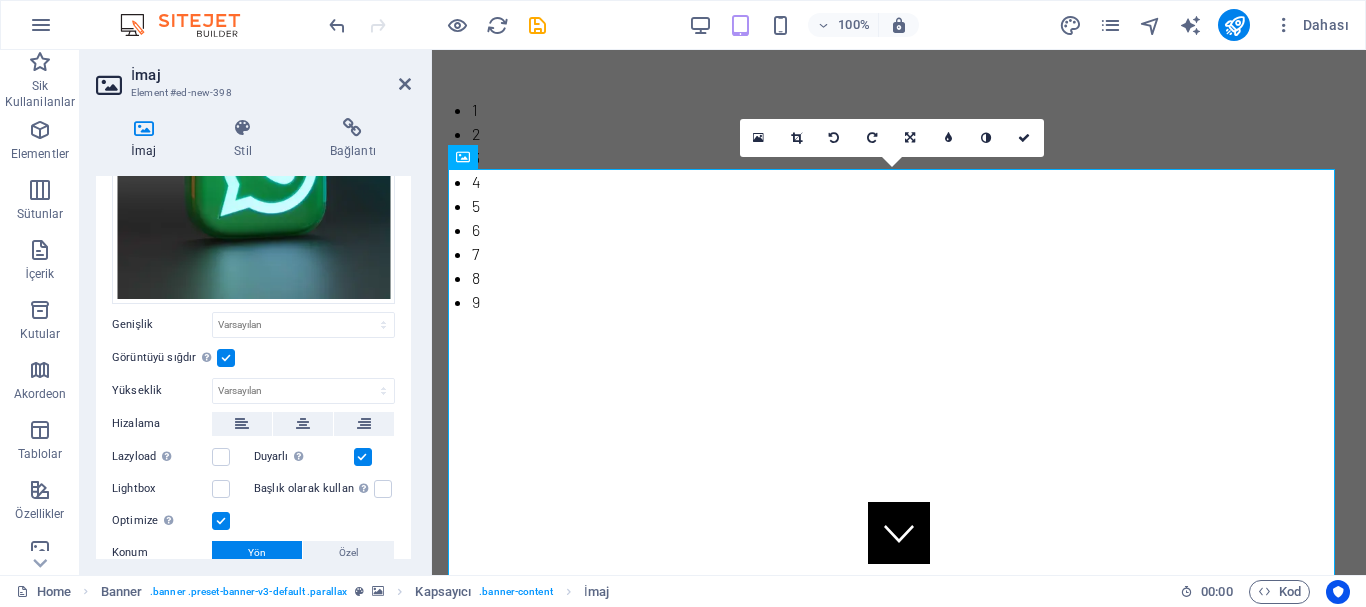 click on "İmaj Stil Bağlantı İmaj Dosyaları buraya sürükleyin, dosyaları seçmek için tıklayın veya Dosyalardan ya da ücretsiz stok fotoğraf ve videolarımızdan dosyalar seçin Dosya yöneticisinden, stok fotoğraflardan dosyalar seçin veya dosya(lar) yükleyin Yükle Genişlik Varsayılan otomatik px rem % em vh vw Görüntüyü sığdır Görüntüyü otomatik olarak sabit bir genişliğe ve yüksekliğe sığdır Yükseklik Varsayılan otomatik px Hizalama Lazyload Sayfa yüklendikten sonra görüntülerin yüklenmesi, sayfa hızını artırır. Duyarlı Retina görüntüsünü ve akıllı telefon için optimize edilmiş boyutları otomatik olarak yükle. Lightbox Başlık olarak kullan Görüntü, bir H1 başlık etiketine sığdırılacak. Alternatif metne H1 başlığının genişliğini vermek için kullanışlıdır, ör. logo için. Belirsizse işaretlemeden bırak. Optimize Görseller, sayfa hızını iyileştirmek için sıkıştırılmıştır. Konum Yön Özel X uzaklığı 50 px rem % vh vw" at bounding box center (253, 338) 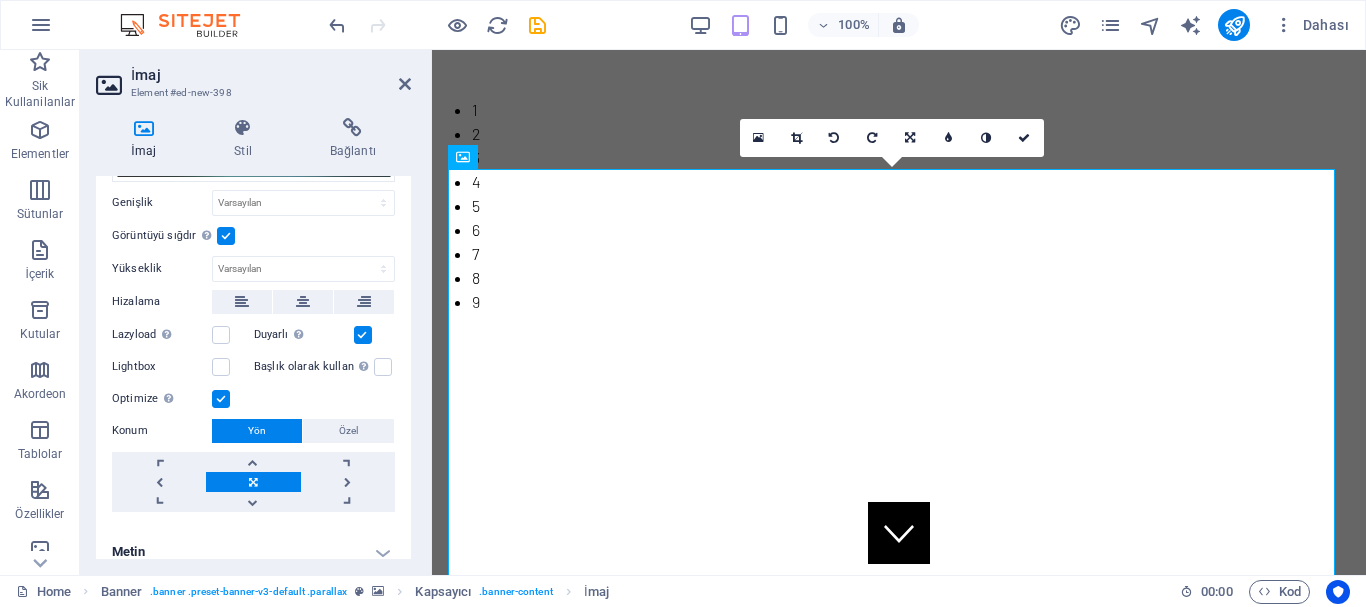 scroll, scrollTop: 342, scrollLeft: 0, axis: vertical 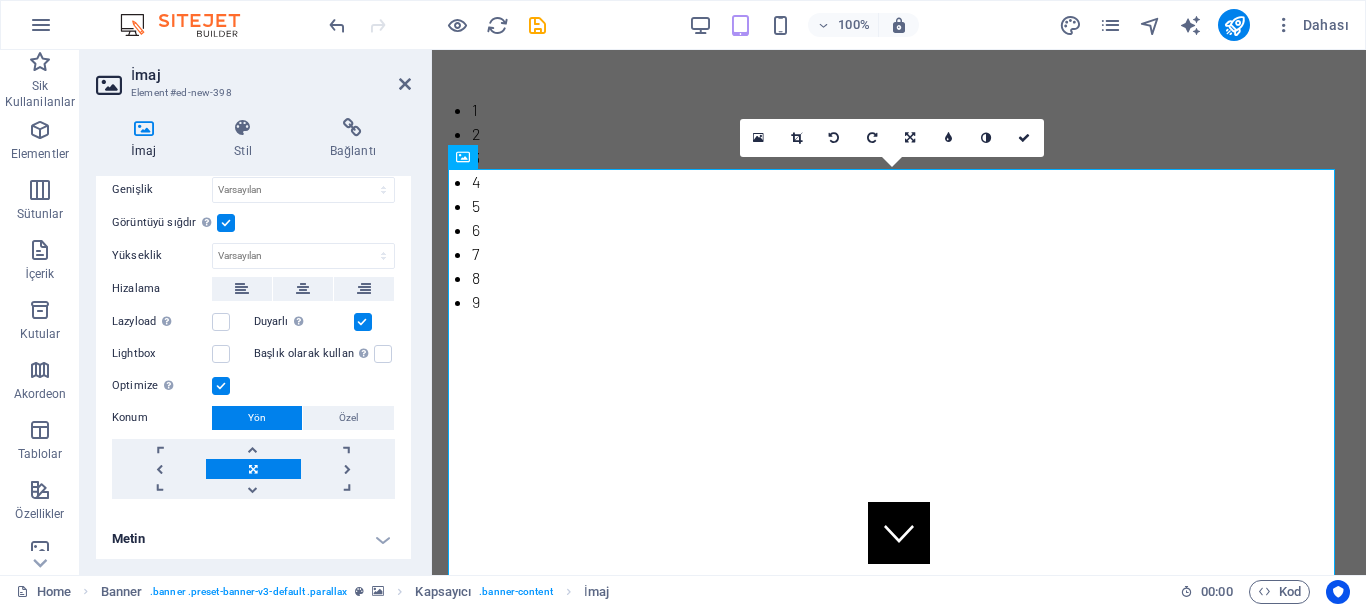 click at bounding box center [253, 469] 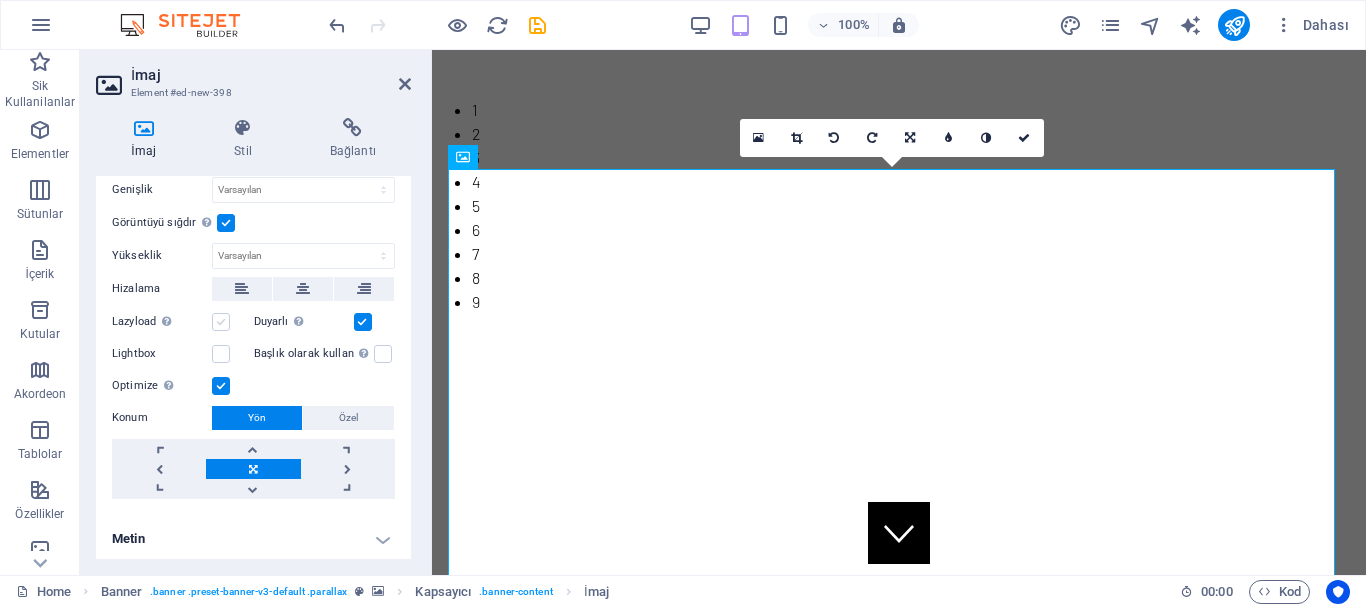 click at bounding box center (221, 322) 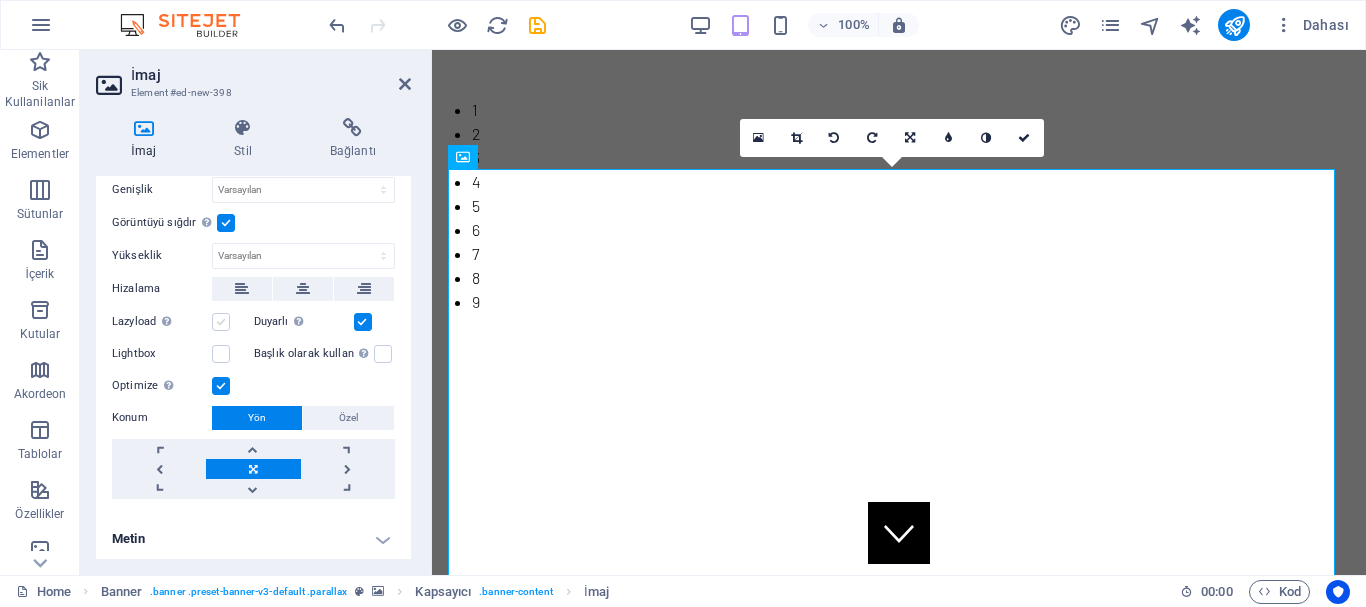 click on "Lazyload Sayfa yüklendikten sonra görüntülerin yüklenmesi, sayfa hızını artırır." at bounding box center (0, 0) 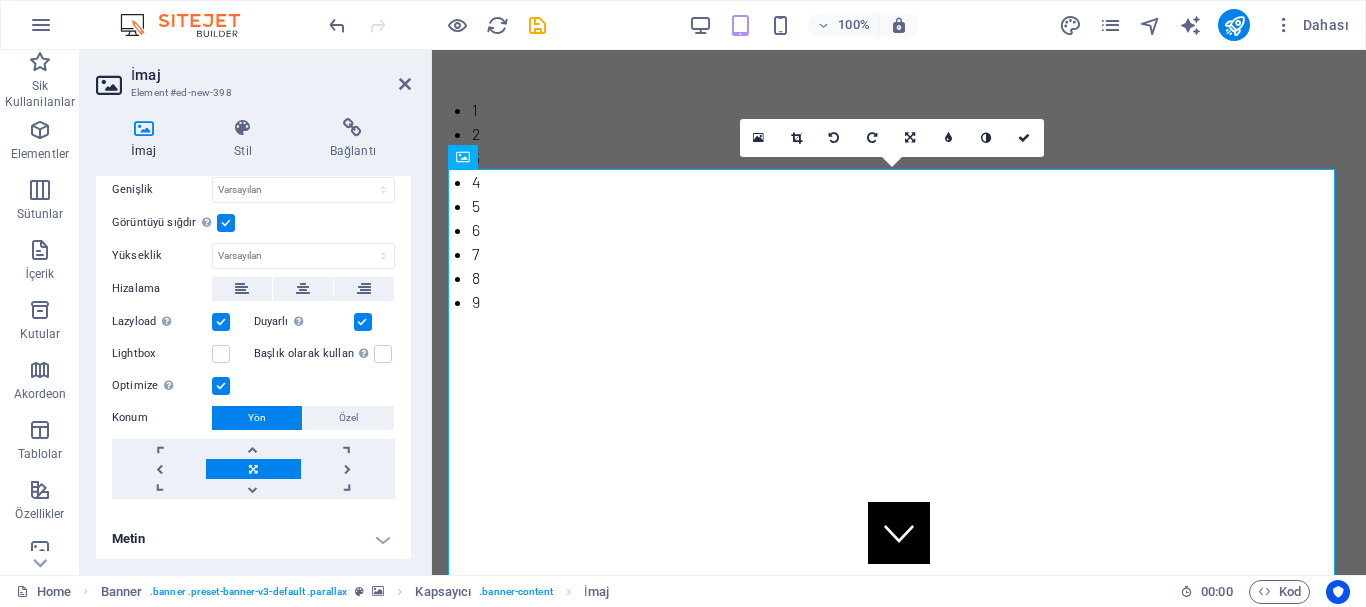 click at bounding box center (221, 322) 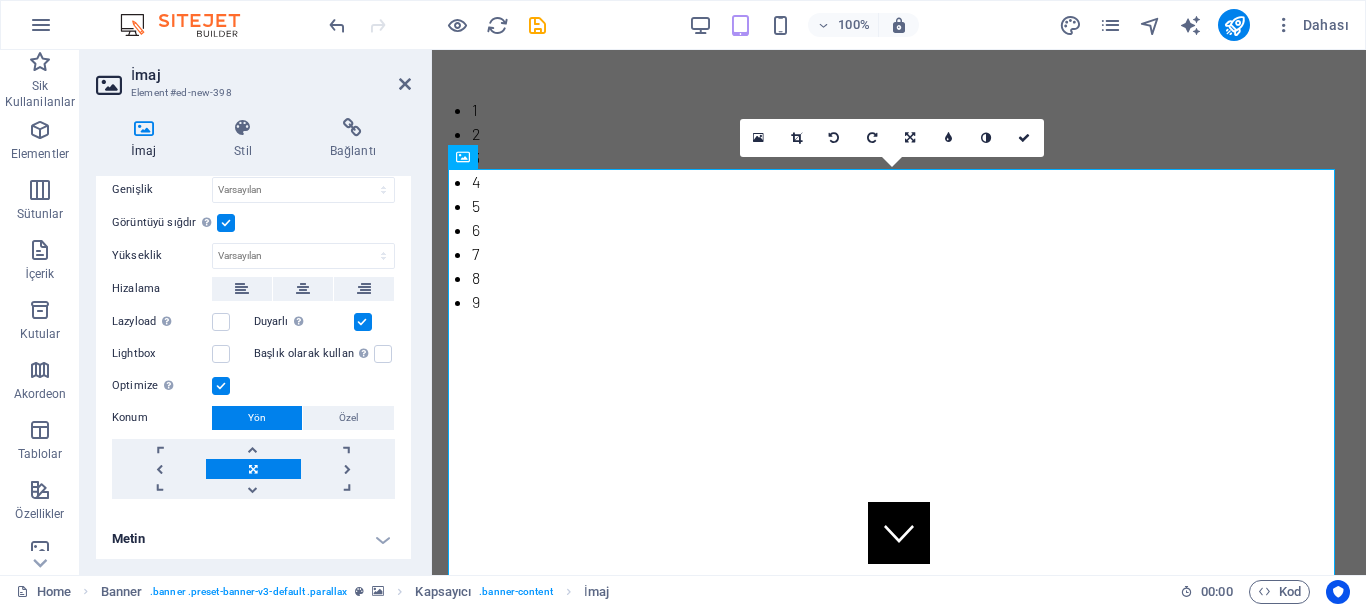 click on "Metin" at bounding box center (253, 539) 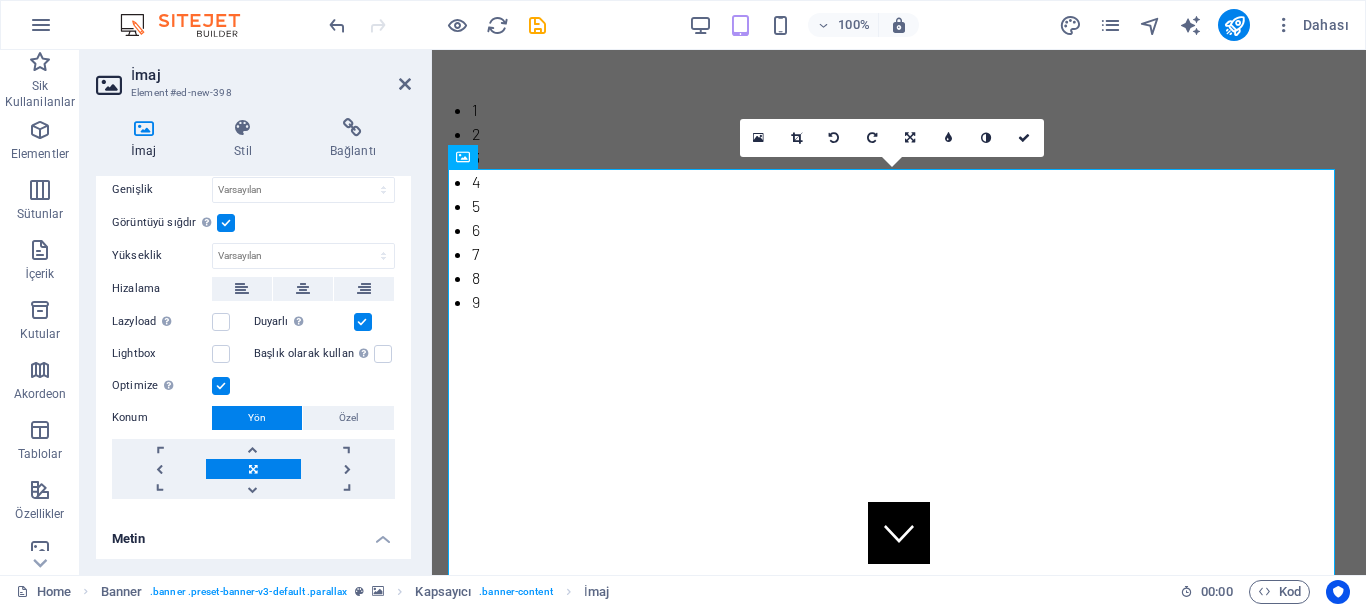 click on "Metin" at bounding box center (253, 533) 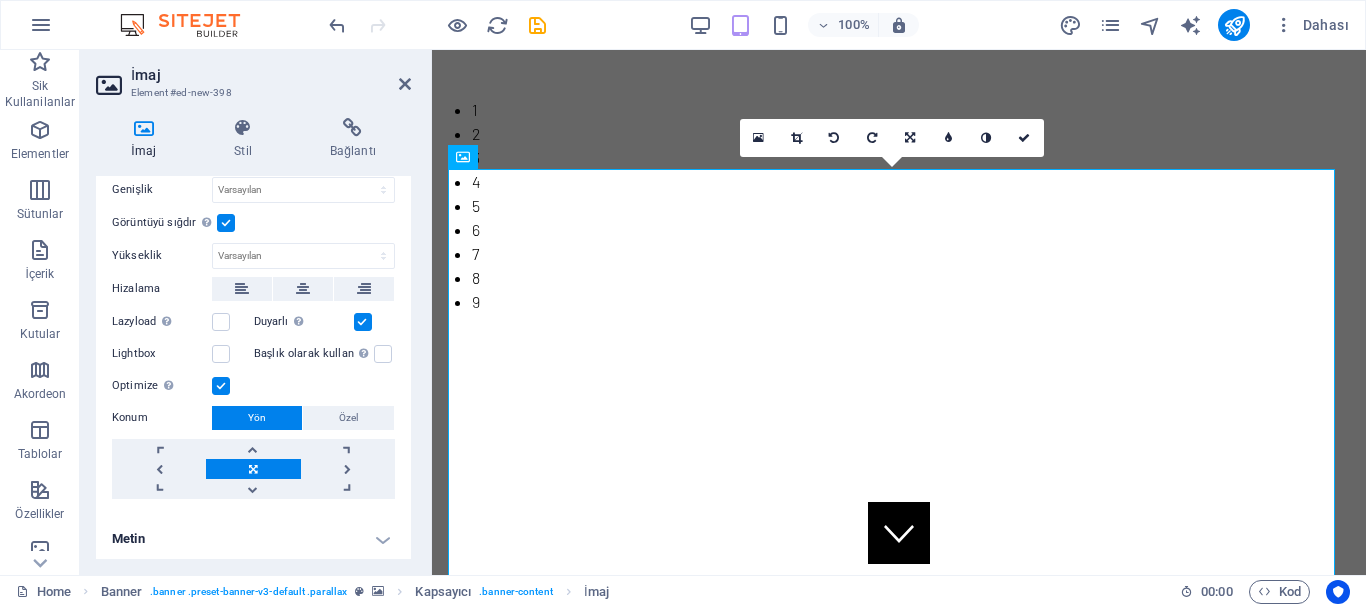 click on "Genişlik" at bounding box center (162, 189) 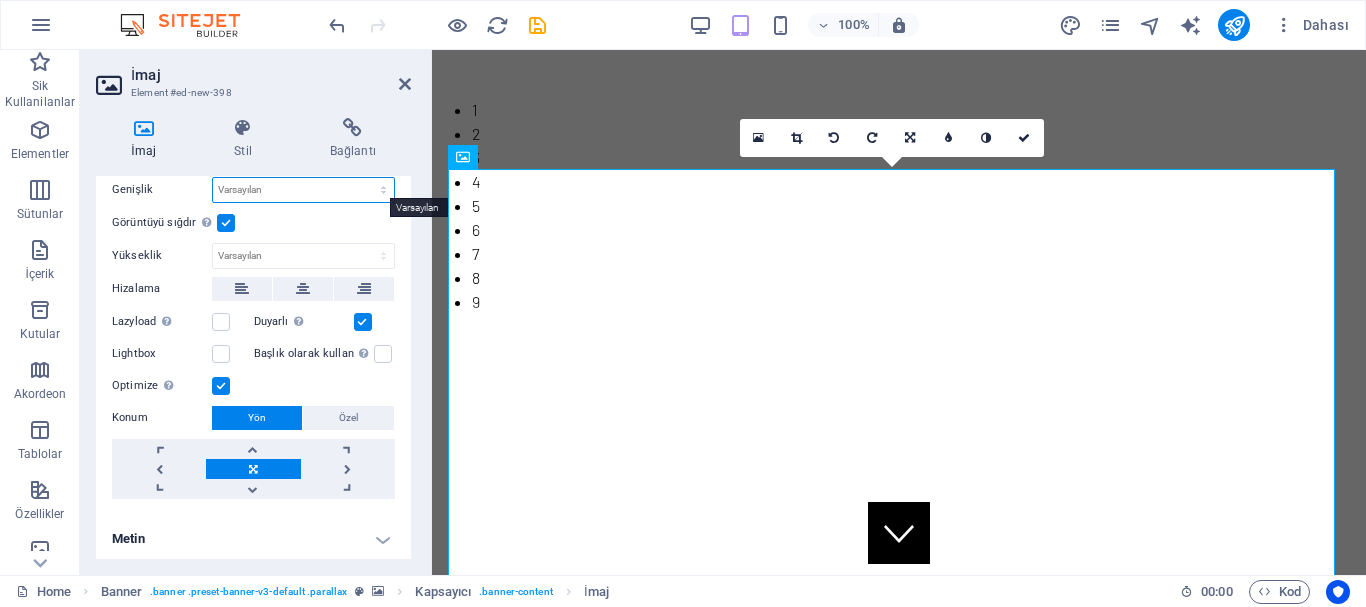 scroll, scrollTop: 340, scrollLeft: 0, axis: vertical 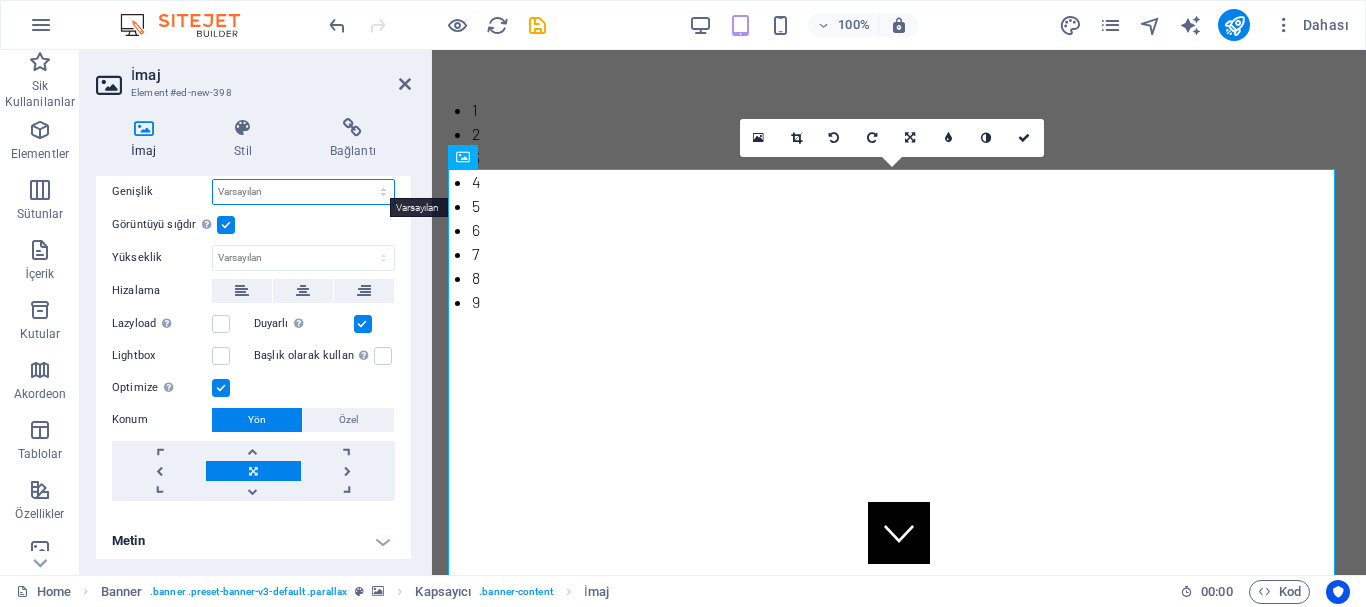 click on "Varsayılan otomatik px rem % em vh vw" at bounding box center [303, 192] 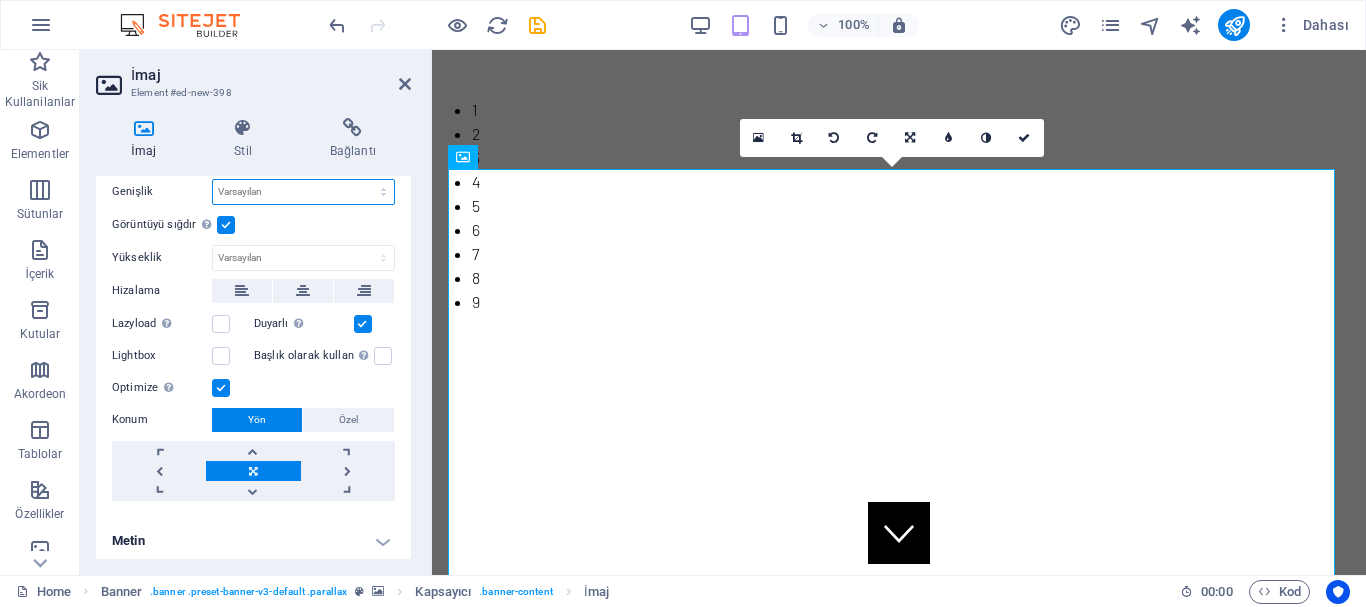 select on "vw" 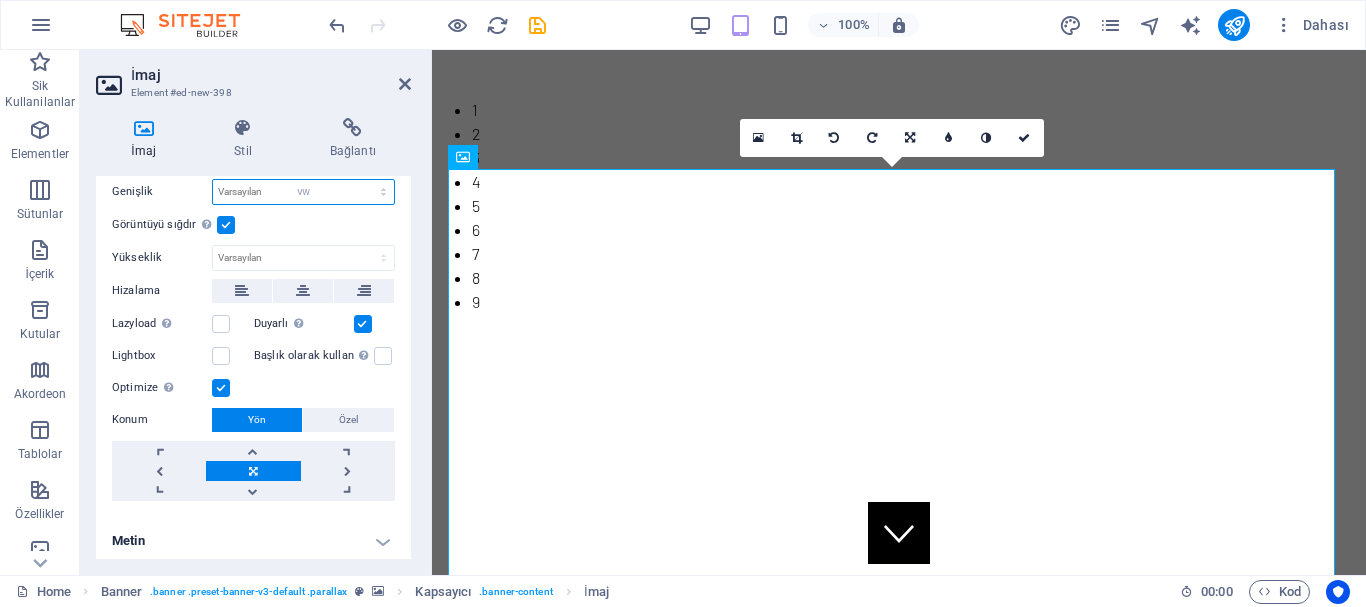 click on "Varsayılan otomatik px rem % em vh vw" at bounding box center [303, 192] 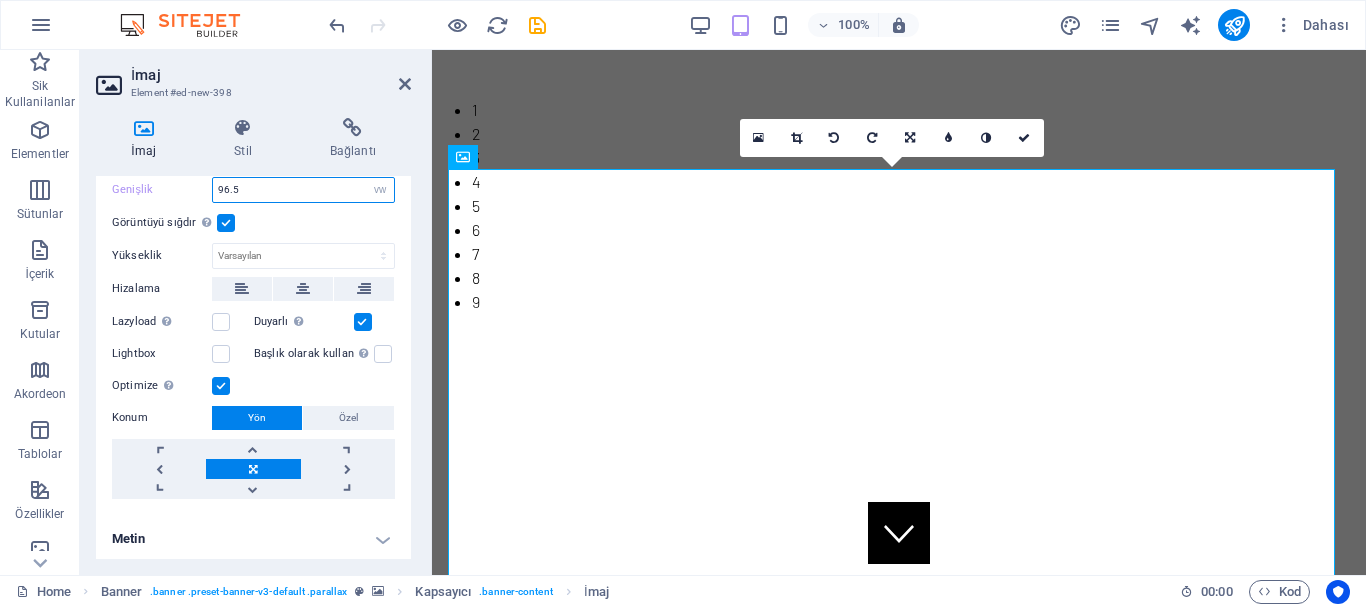 scroll, scrollTop: 0, scrollLeft: 0, axis: both 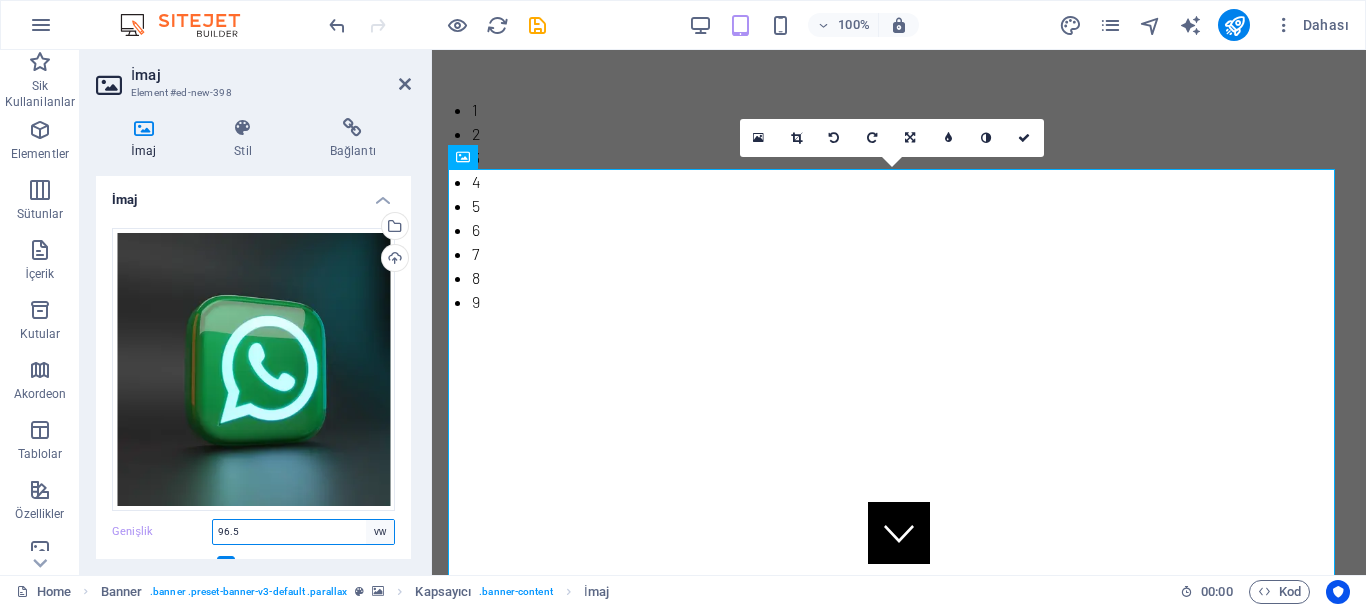 click on "Varsayılan otomatik px rem % em vh vw" at bounding box center (380, 532) 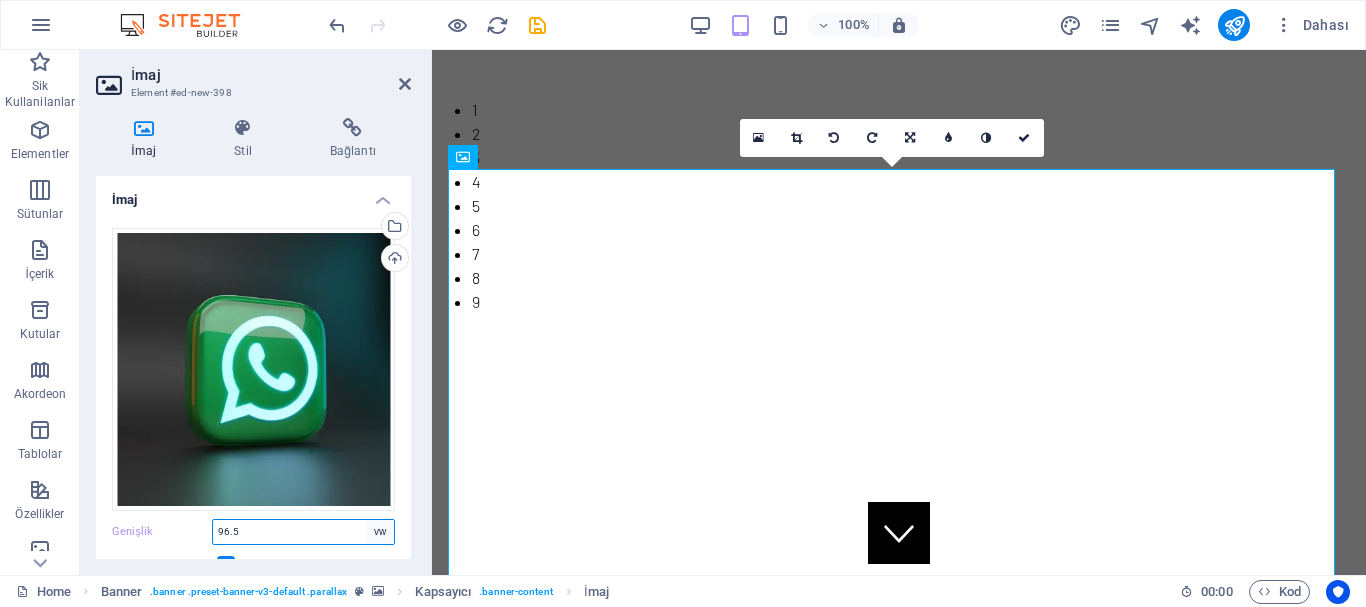 select on "%" 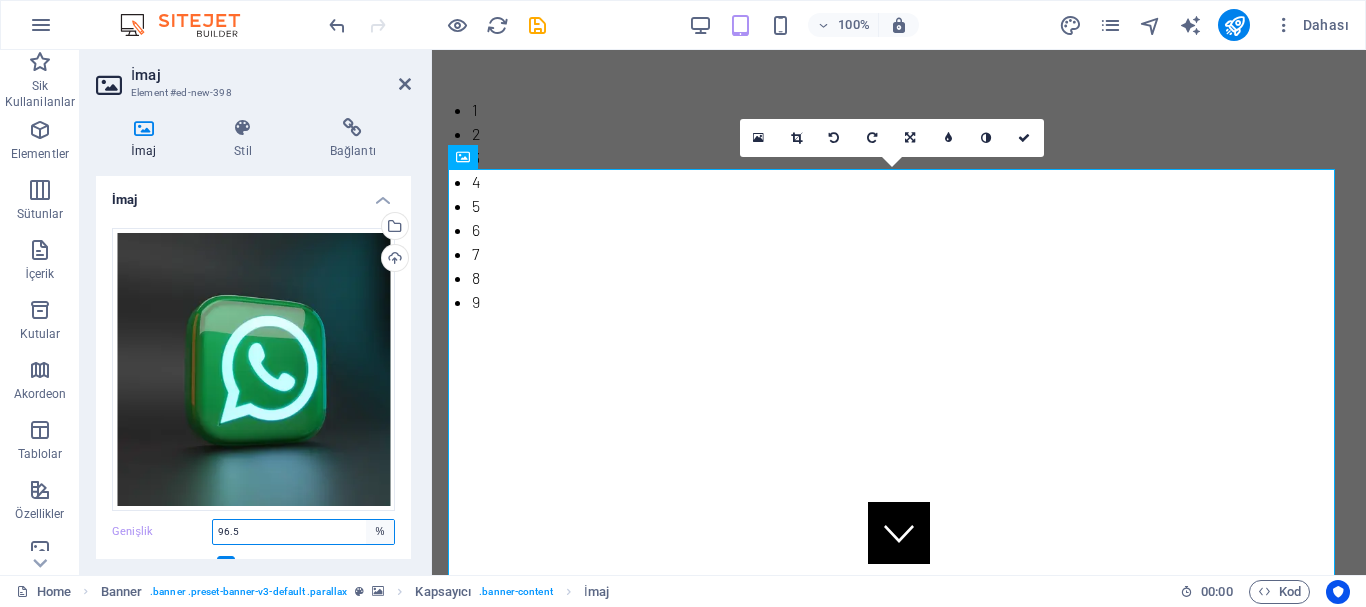 click on "Varsayılan otomatik px rem % em vh vw" at bounding box center [380, 532] 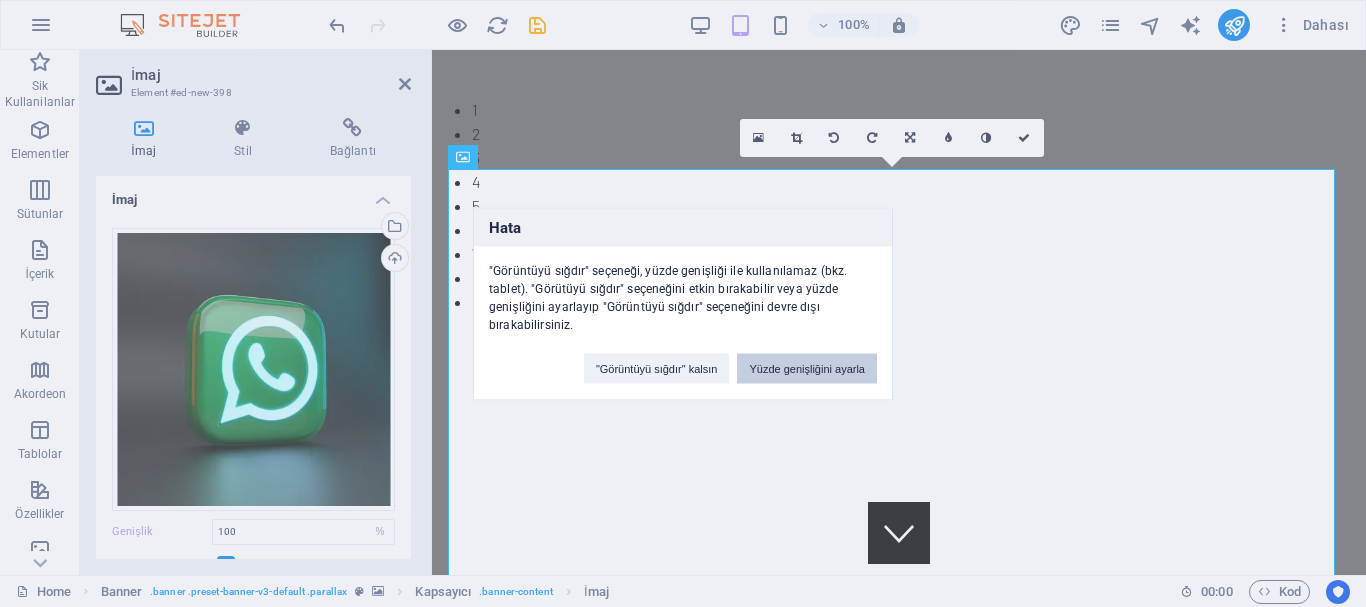 click on "Yüzde genişliğini ayarla" at bounding box center [807, 368] 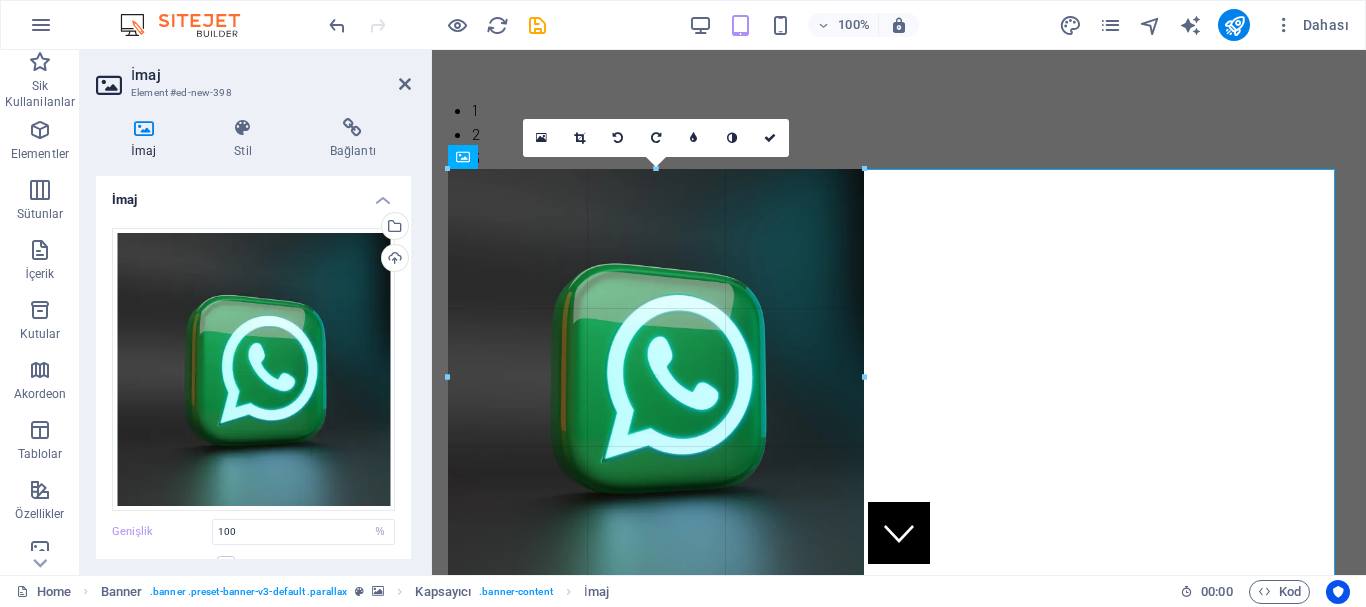 drag, startPoint x: 447, startPoint y: 169, endPoint x: 1252, endPoint y: 646, distance: 935.71045 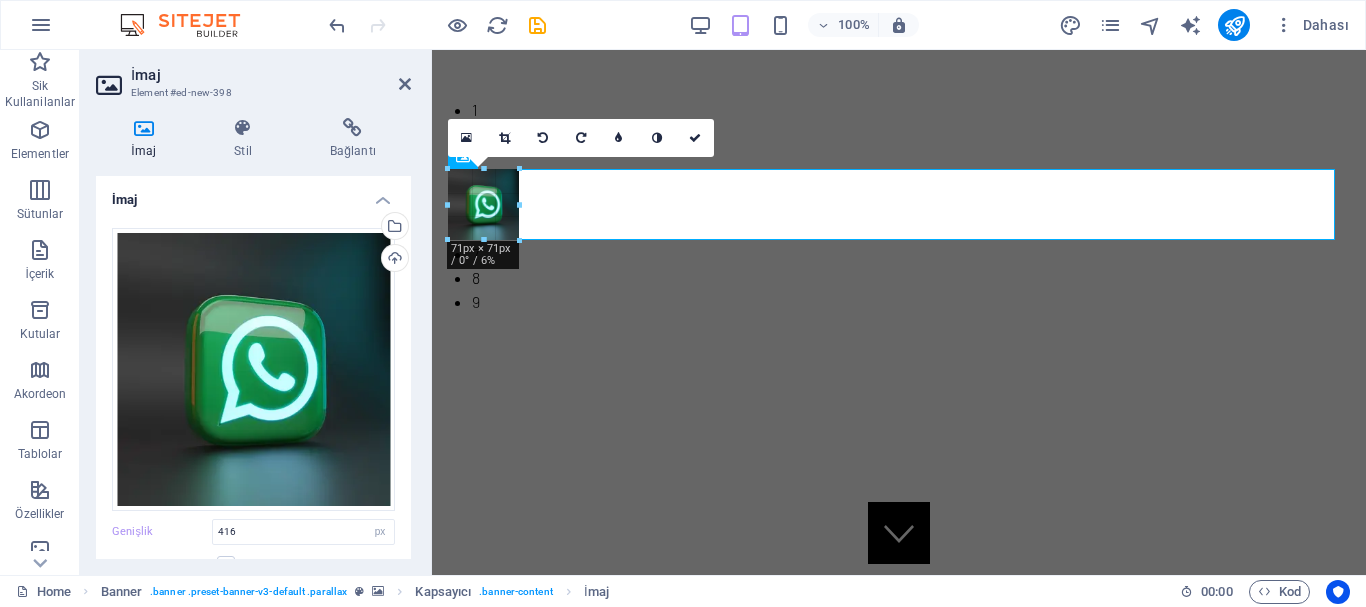 drag, startPoint x: 863, startPoint y: 377, endPoint x: 519, endPoint y: 239, distance: 370.64807 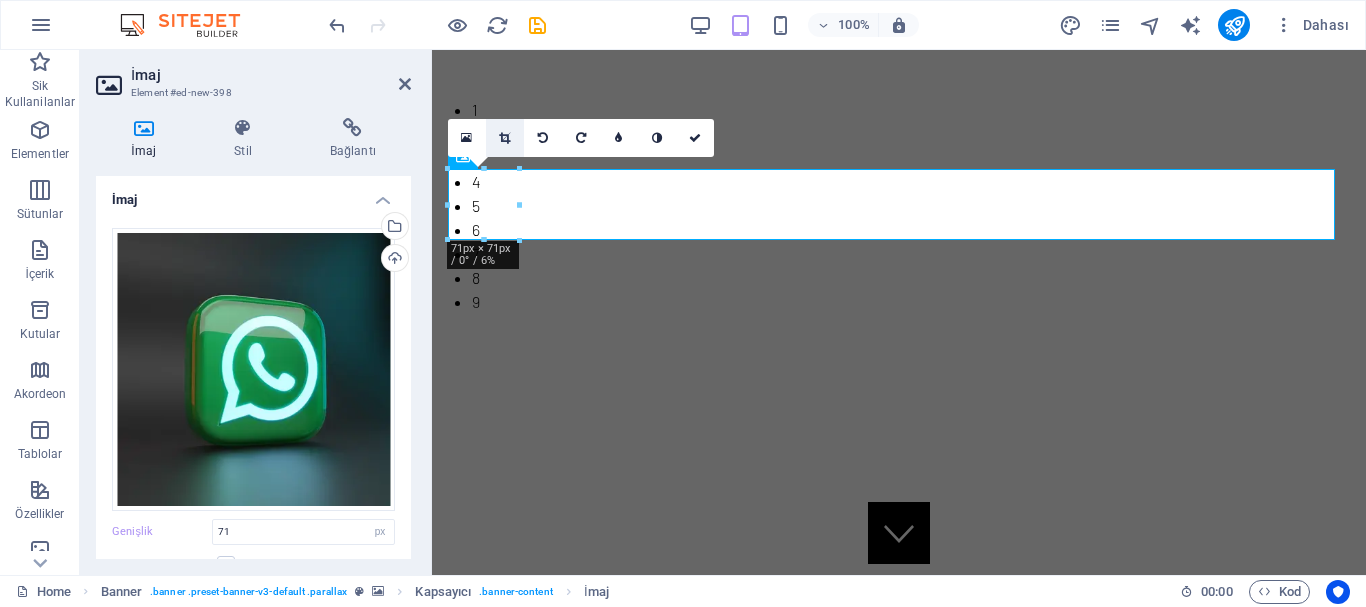 click at bounding box center (505, 138) 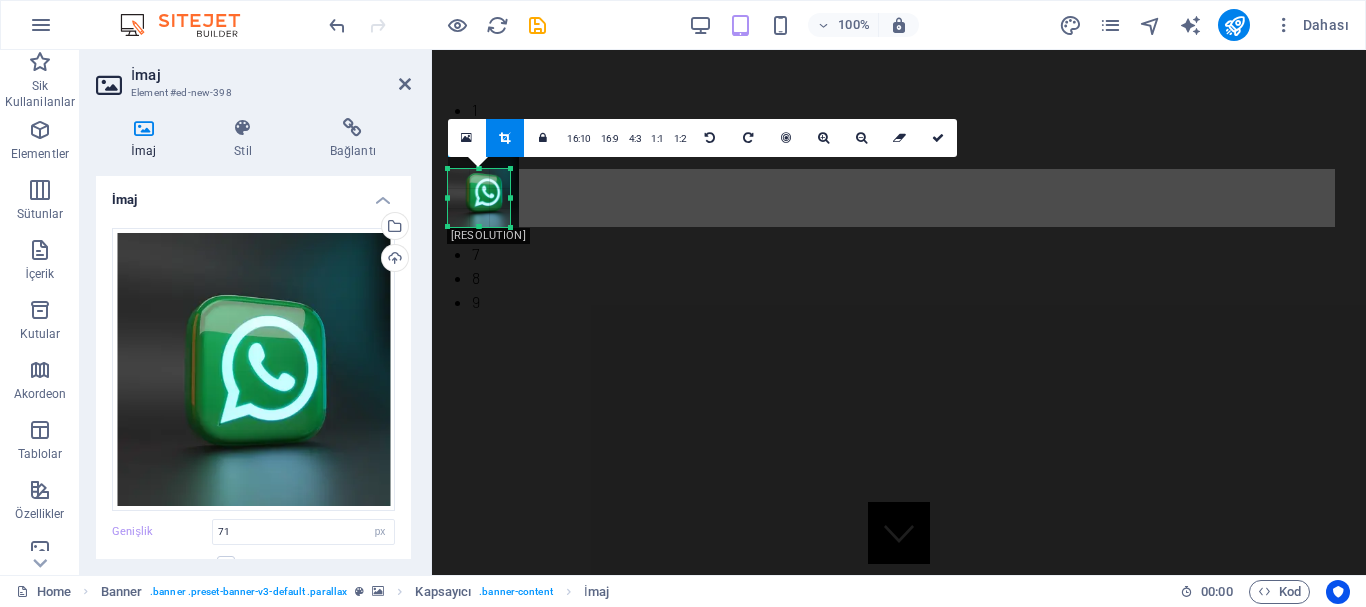 drag, startPoint x: 519, startPoint y: 170, endPoint x: 511, endPoint y: 182, distance: 14.422205 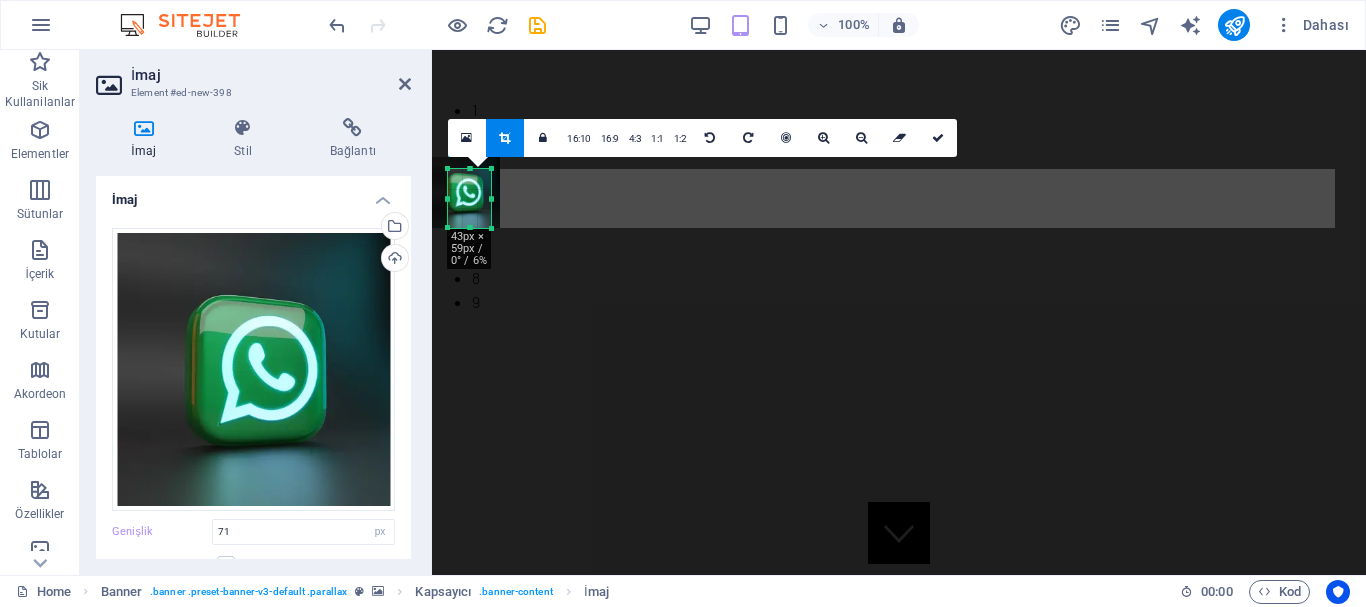 drag, startPoint x: 450, startPoint y: 196, endPoint x: 469, endPoint y: 198, distance: 19.104973 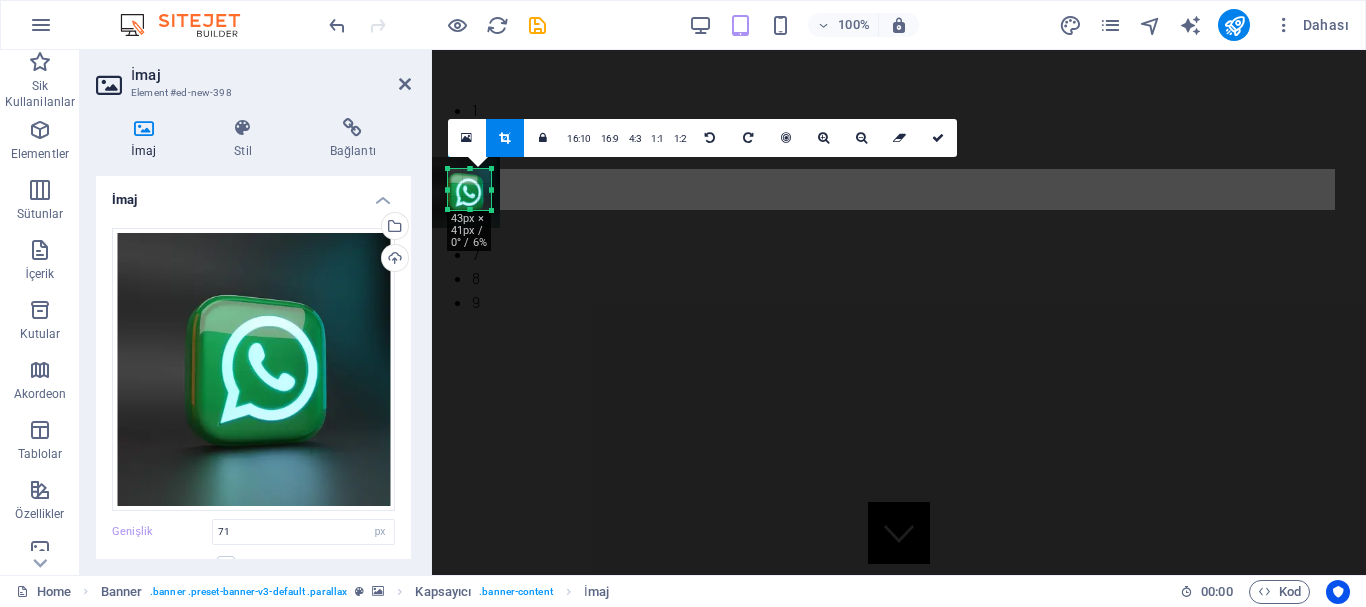 drag, startPoint x: 472, startPoint y: 230, endPoint x: 474, endPoint y: 212, distance: 18.110771 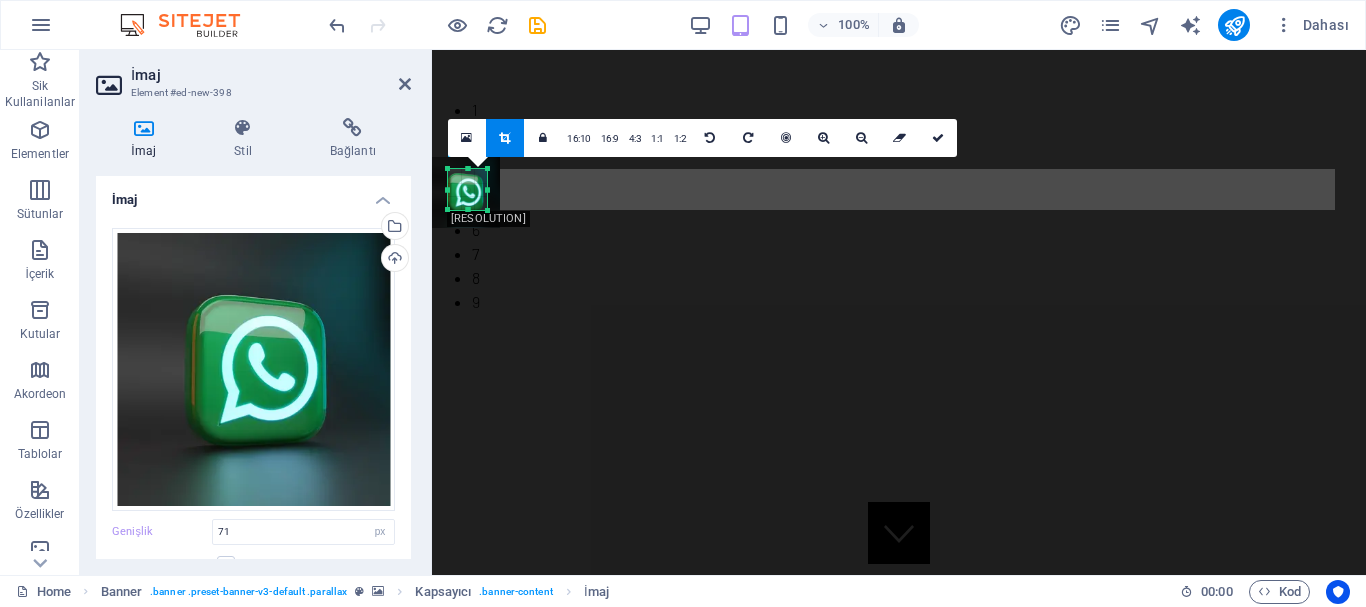 click at bounding box center (487, 189) 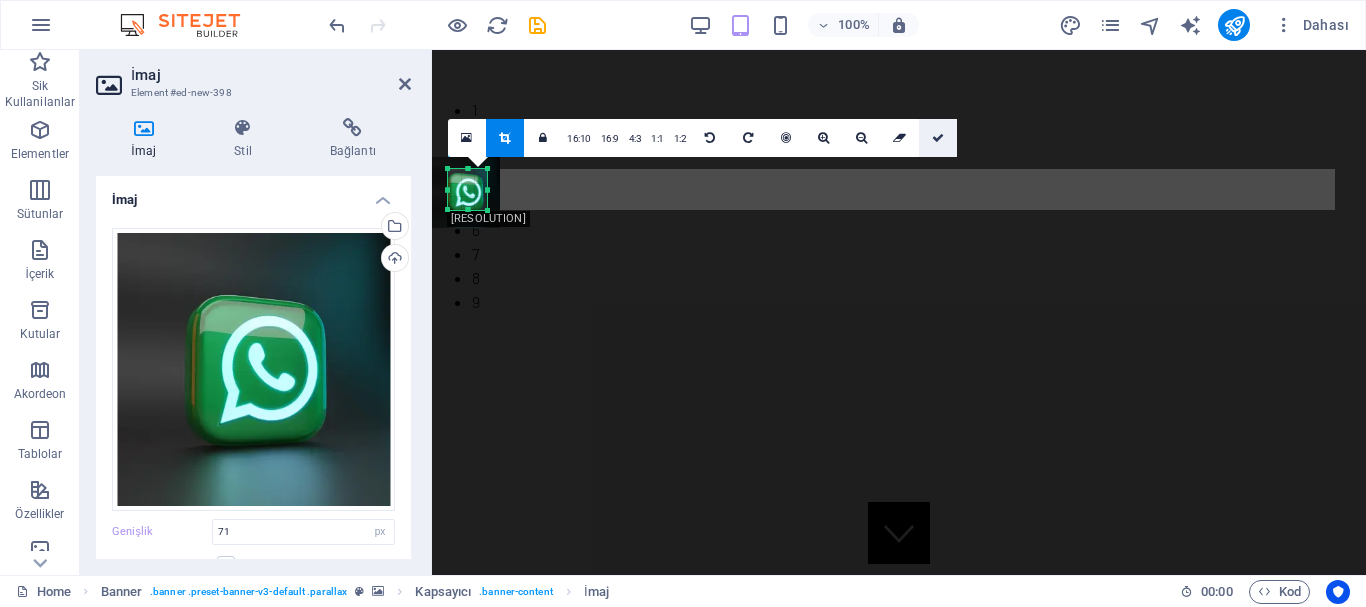 click at bounding box center [938, 138] 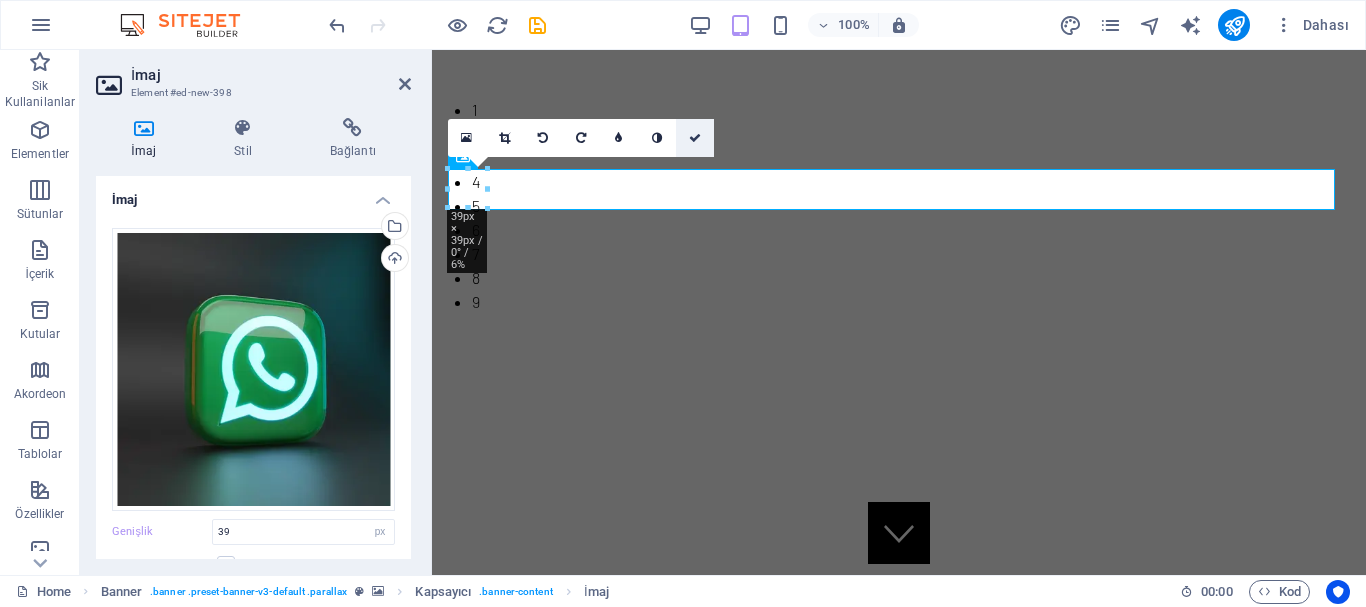 click at bounding box center (695, 138) 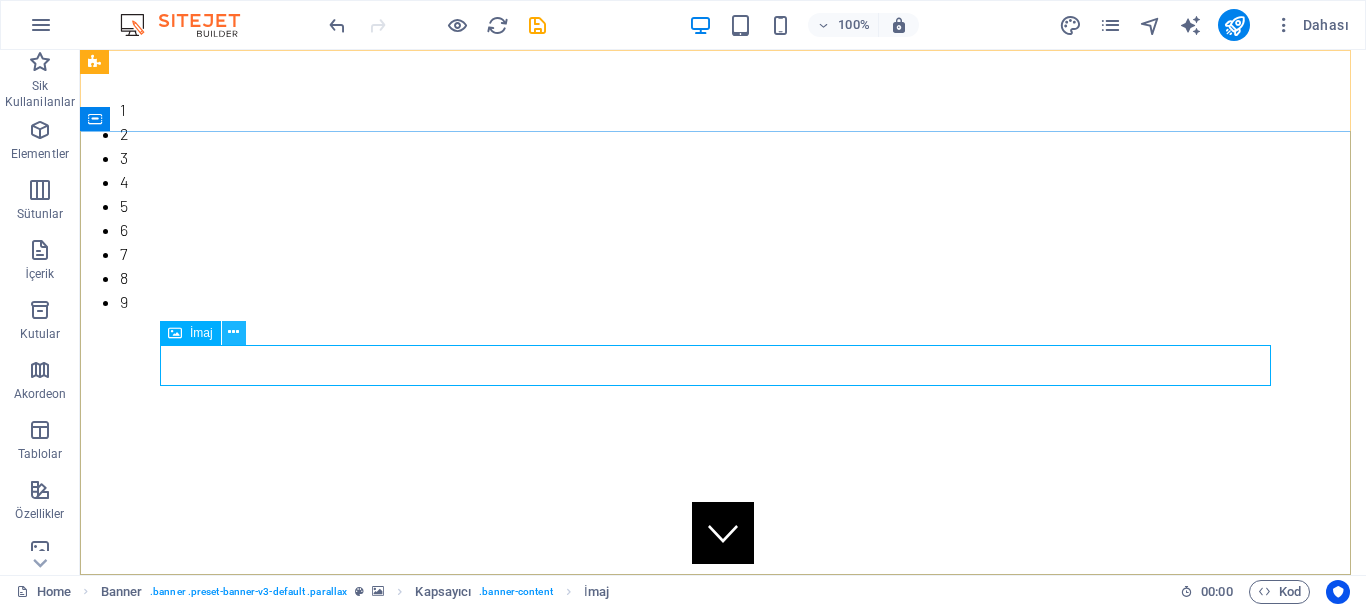 click at bounding box center (234, 333) 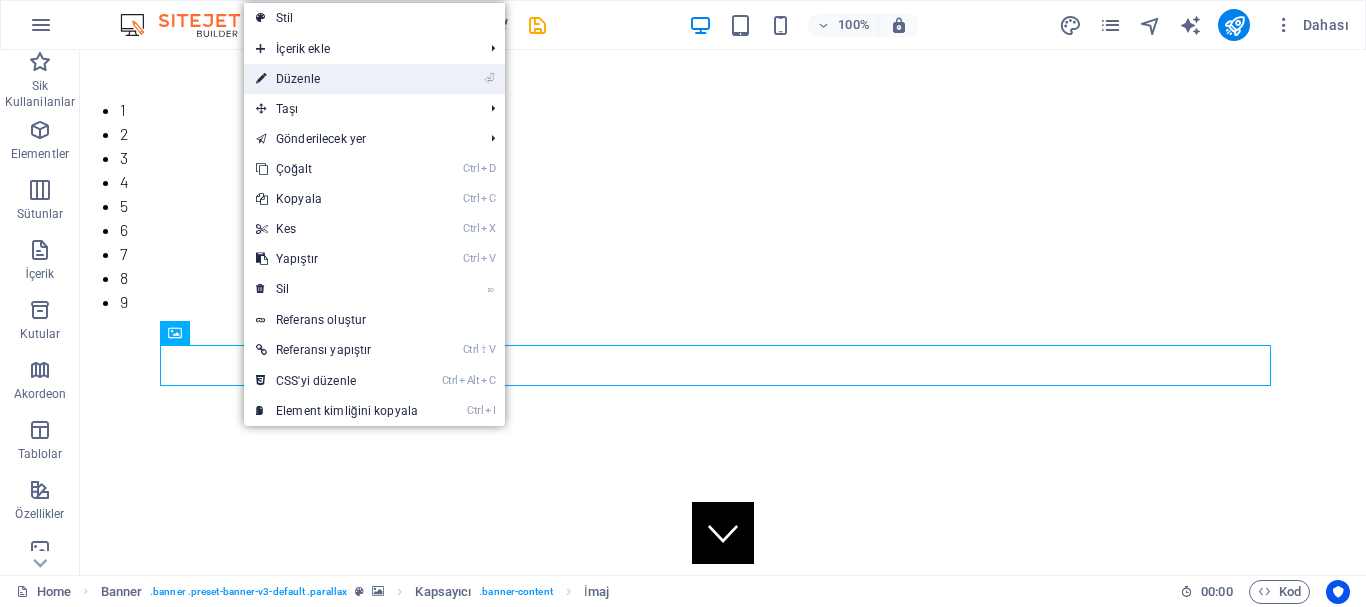 click on "⏎  Düzenle" at bounding box center [337, 79] 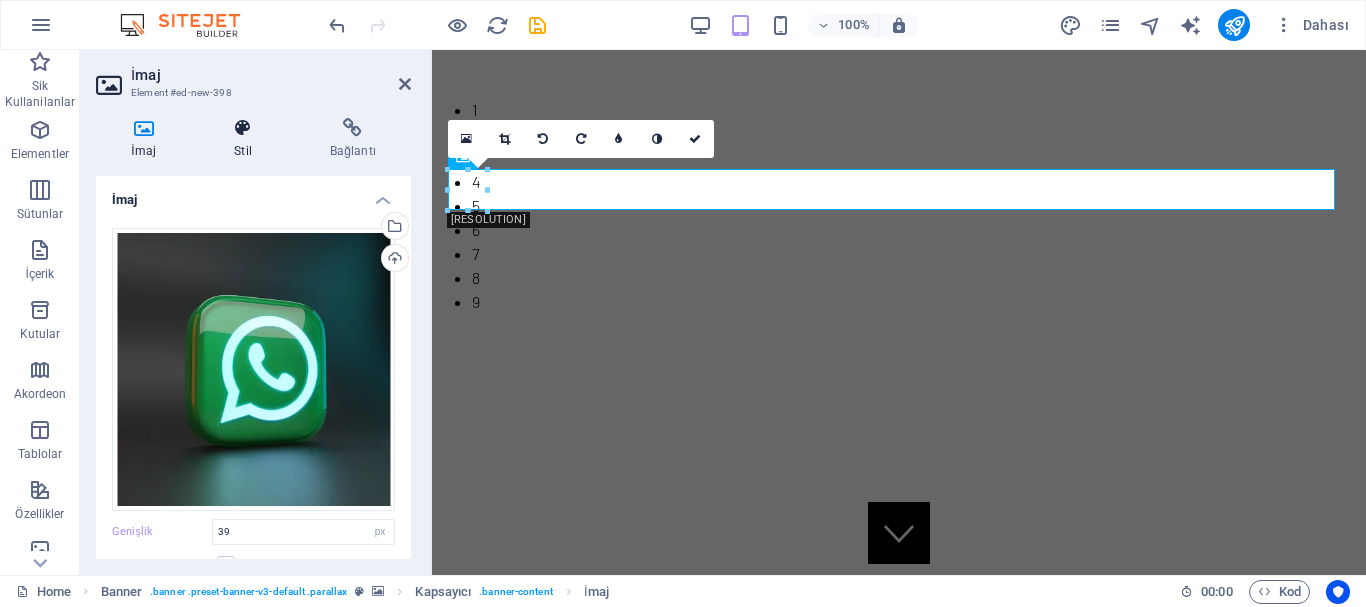 click at bounding box center [243, 128] 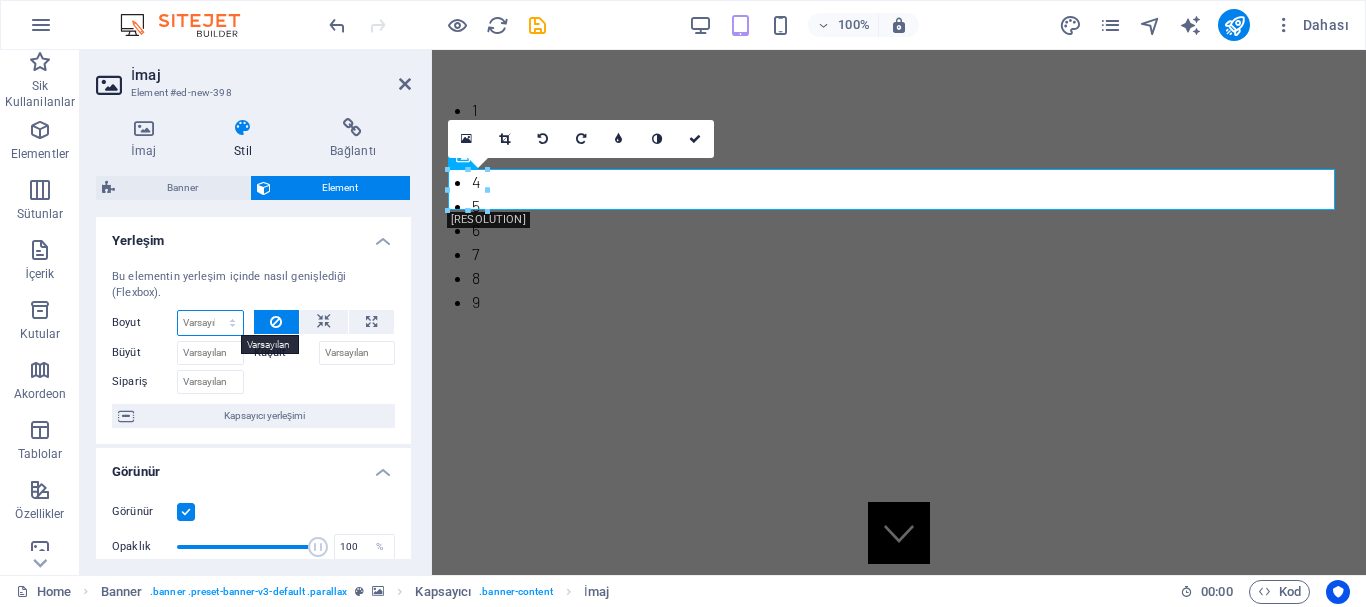 click on "Varsayılan otomatik px % 1/1 1/2 1/3 1/4 1/5 1/6 1/7 1/8 1/9 1/10" at bounding box center [210, 323] 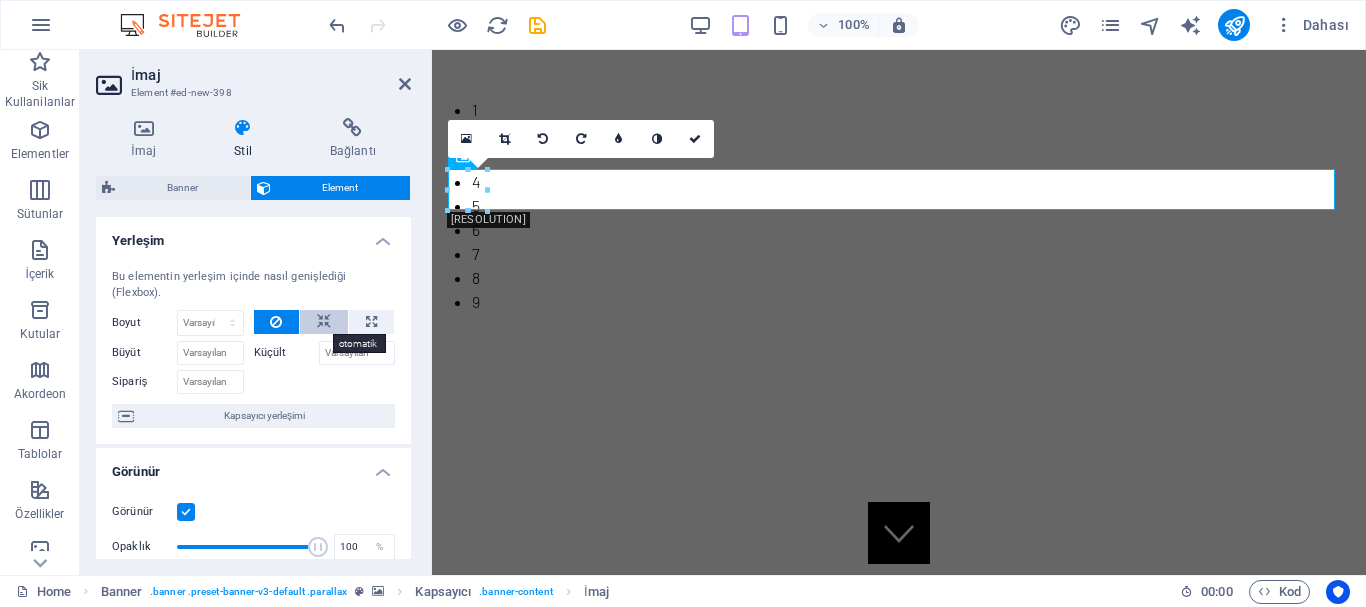 click at bounding box center (324, 322) 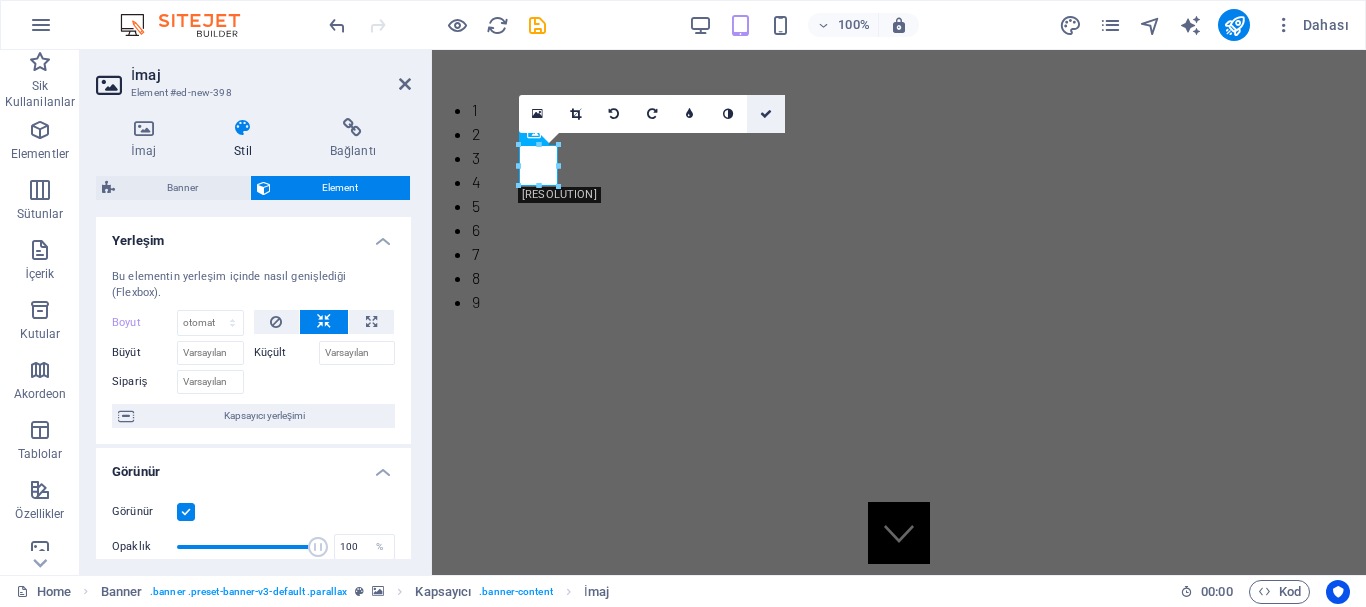 click at bounding box center [766, 114] 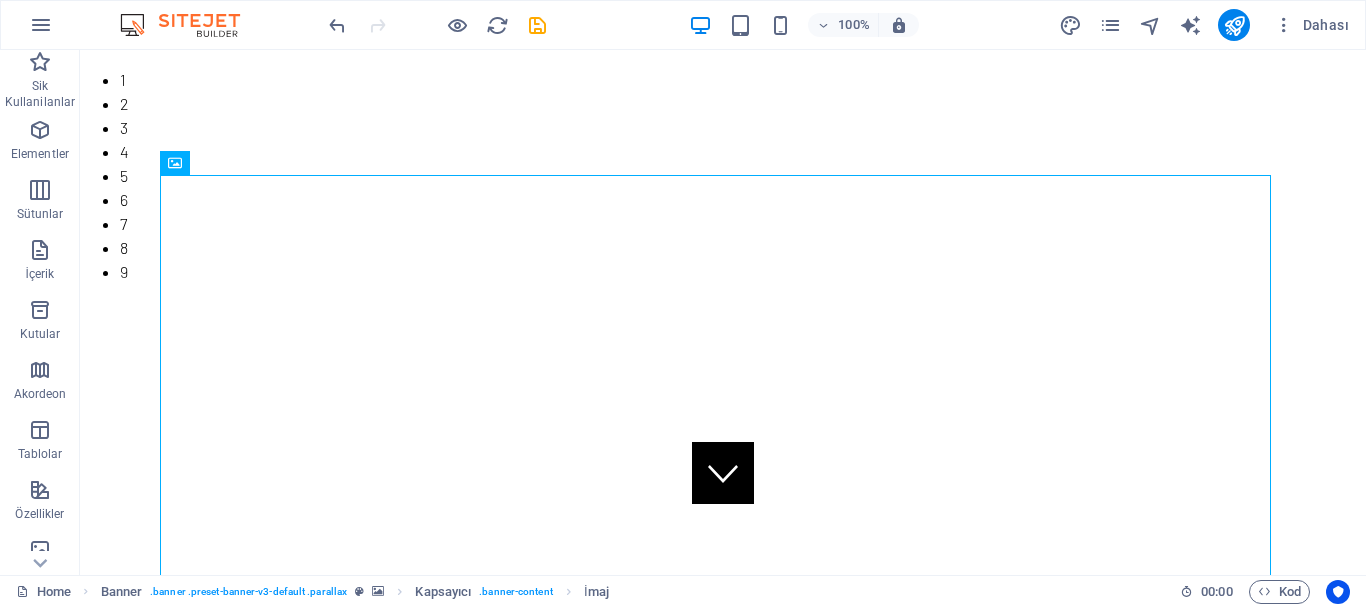 scroll, scrollTop: 0, scrollLeft: 0, axis: both 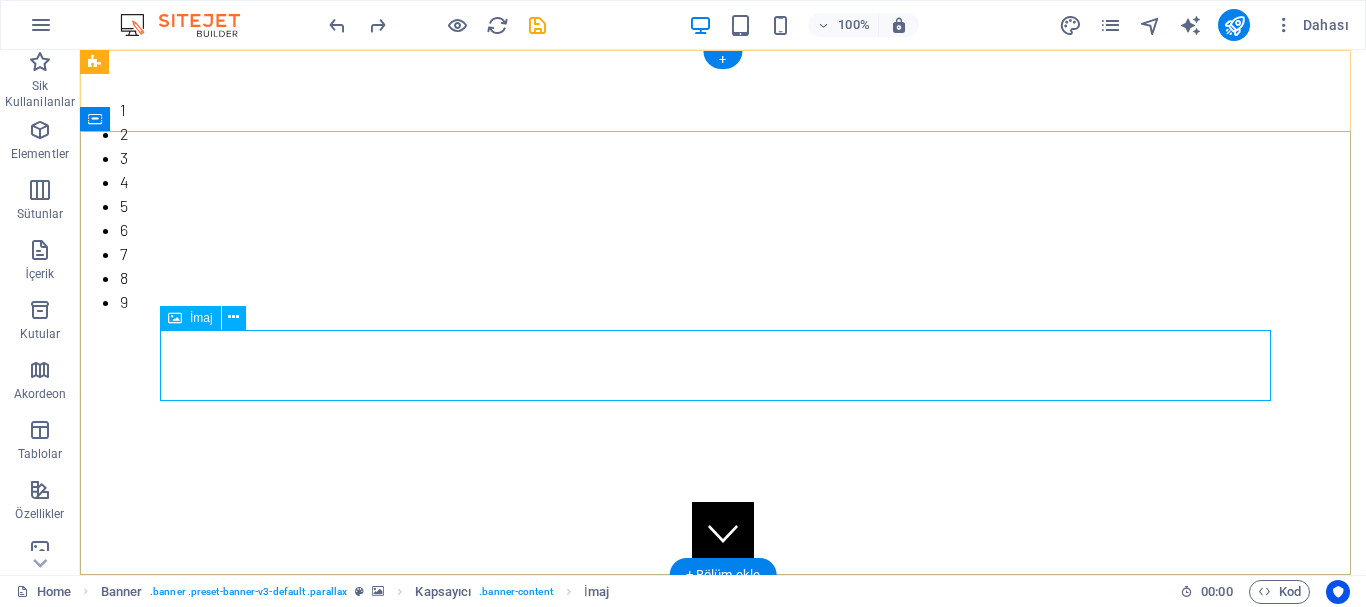 click at bounding box center [723, 843] 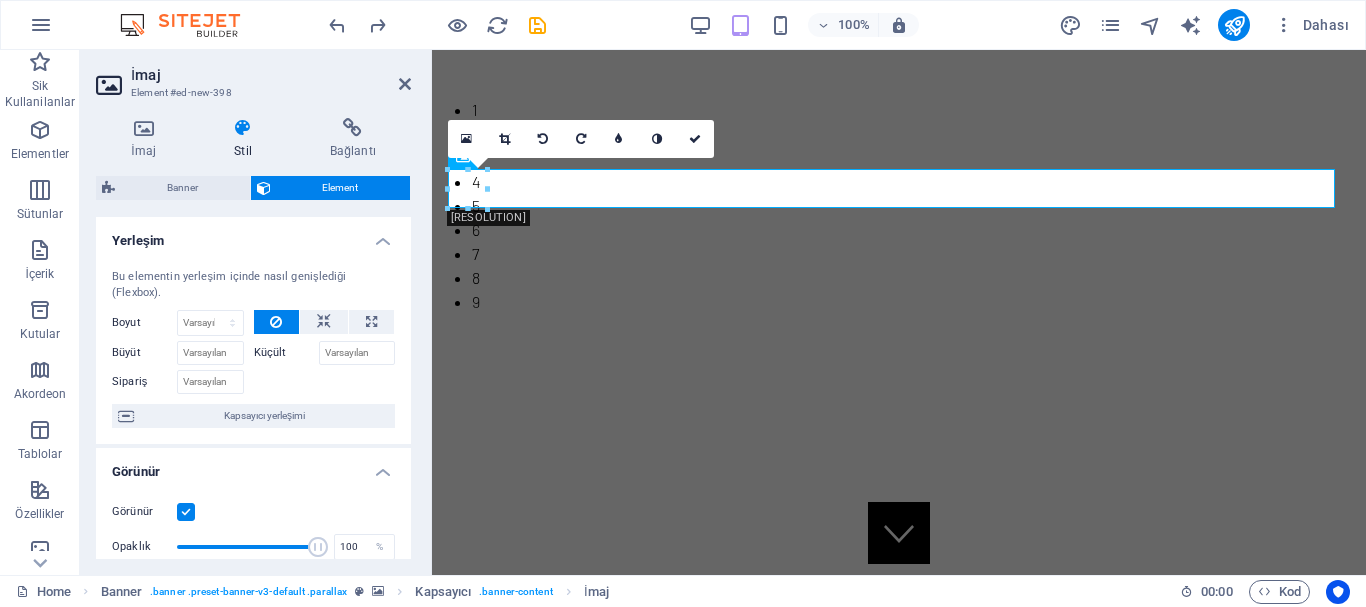 click on "Küçült" at bounding box center (286, 353) 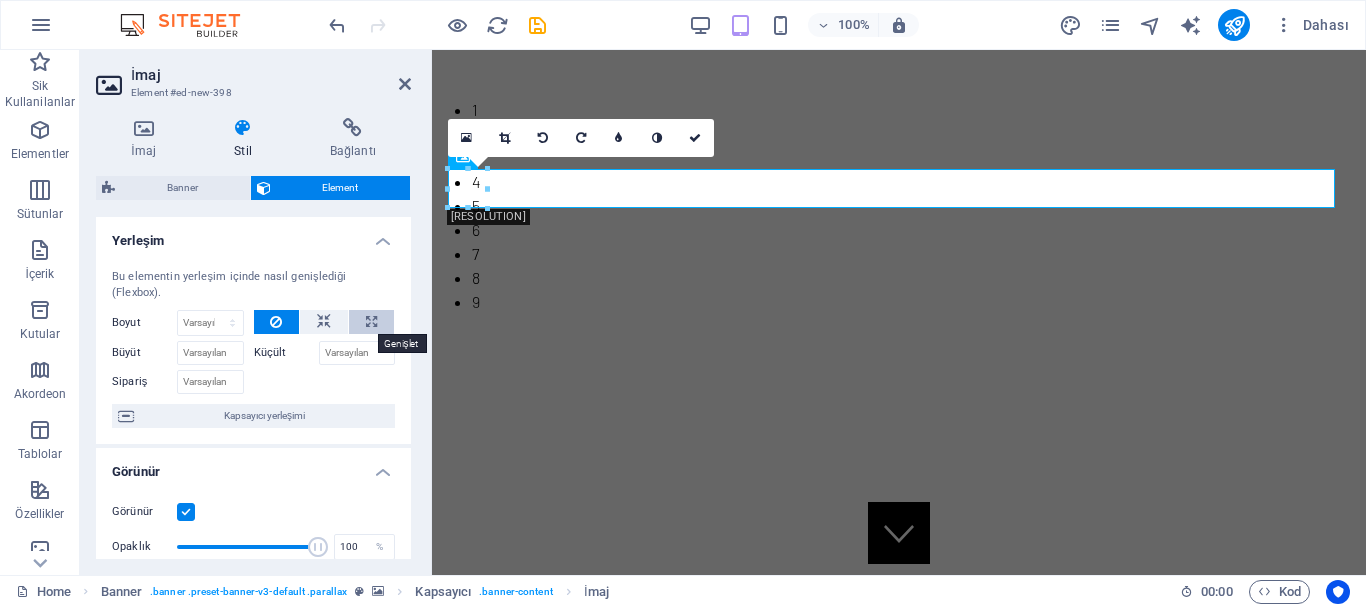 click at bounding box center [371, 322] 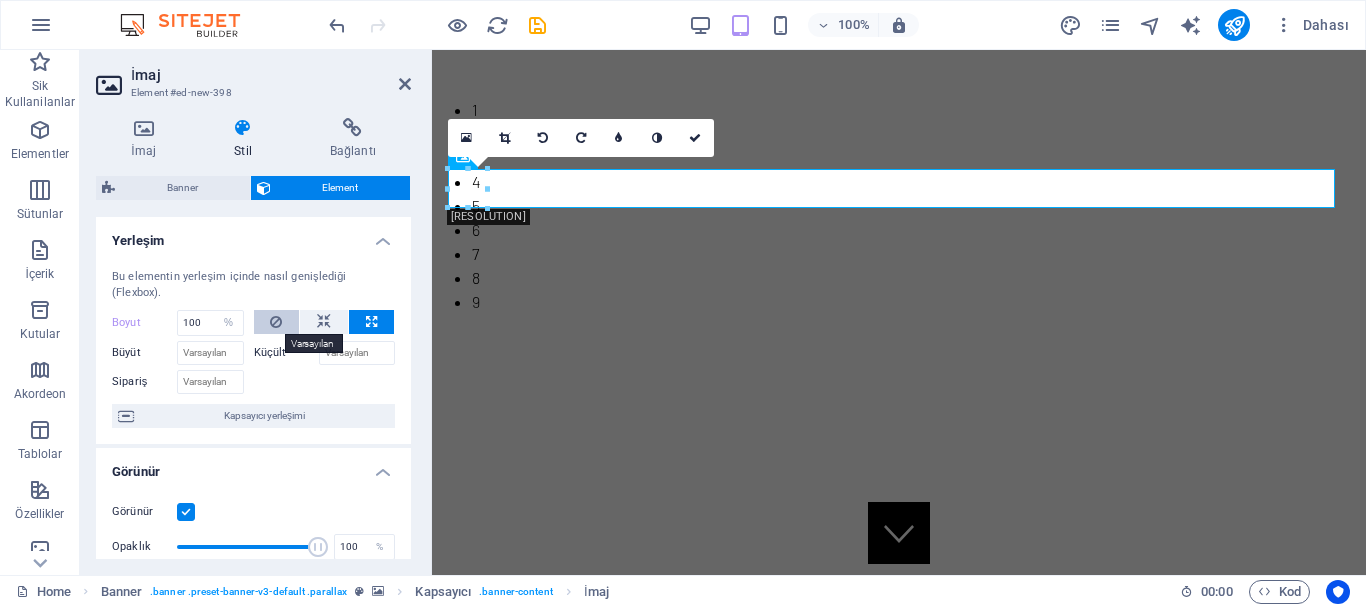 click at bounding box center [276, 322] 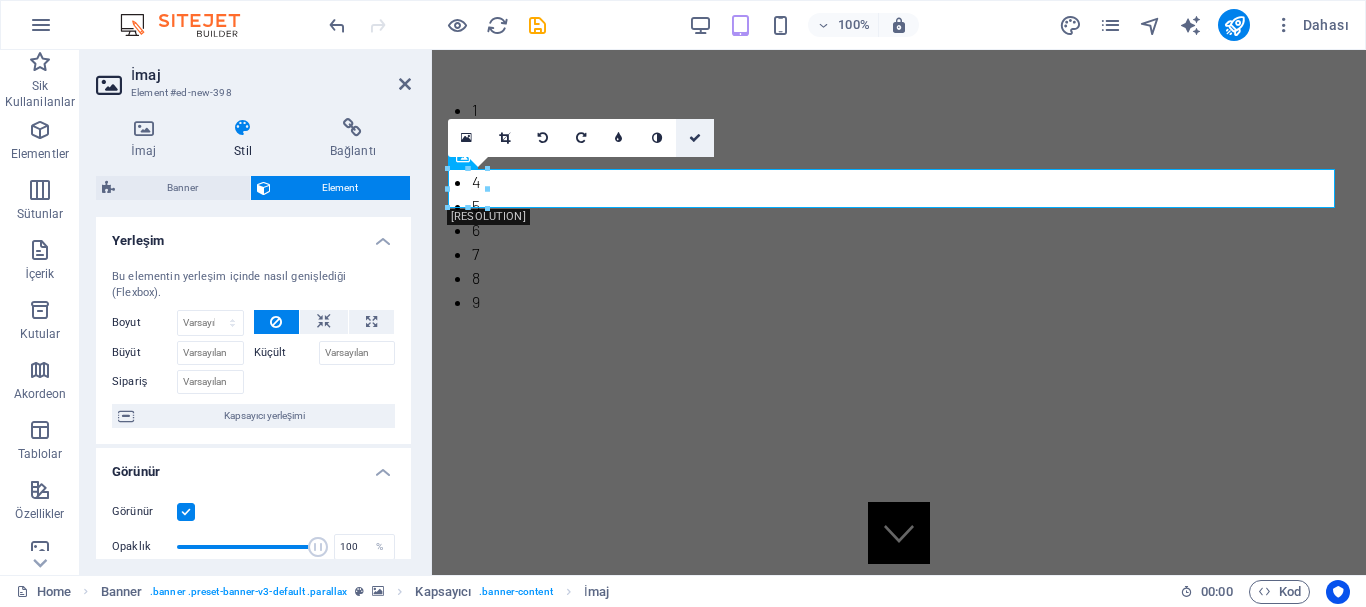 click at bounding box center [695, 138] 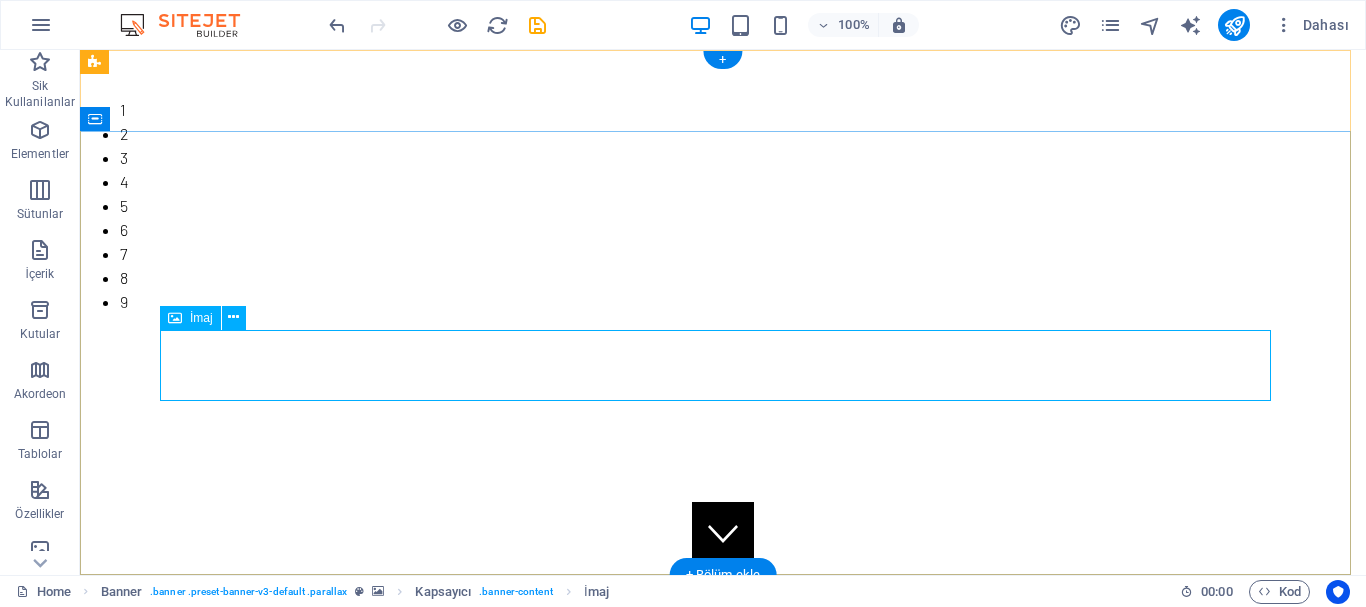 click at bounding box center [723, 843] 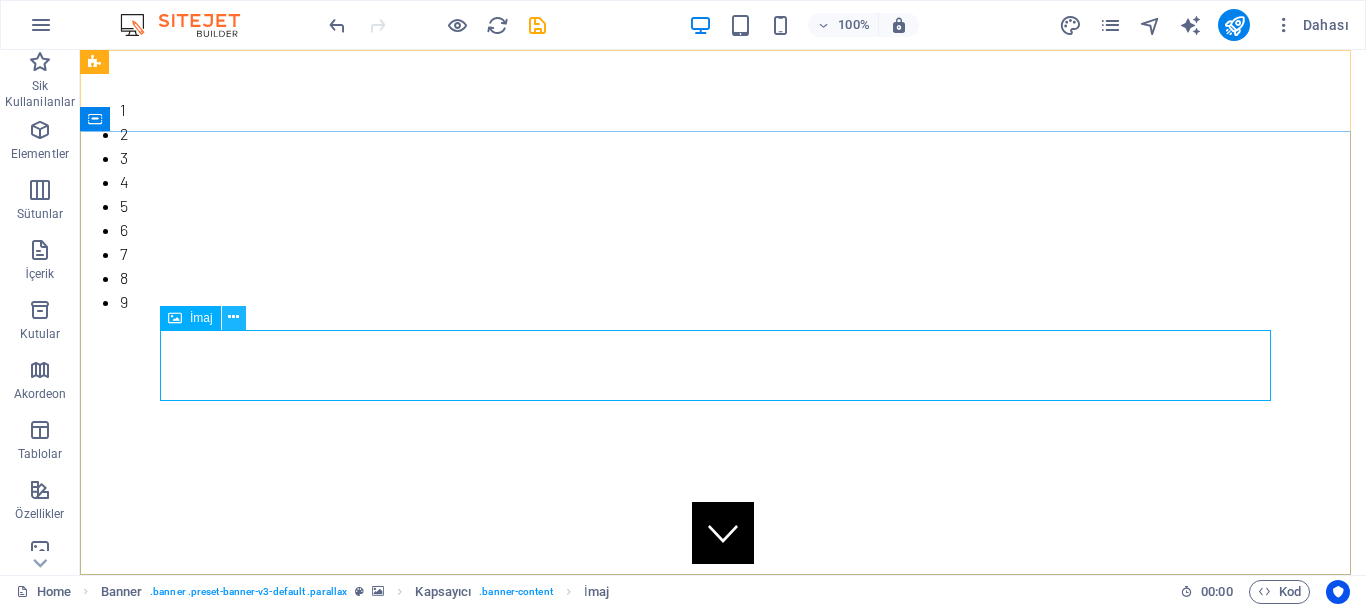 click at bounding box center [233, 317] 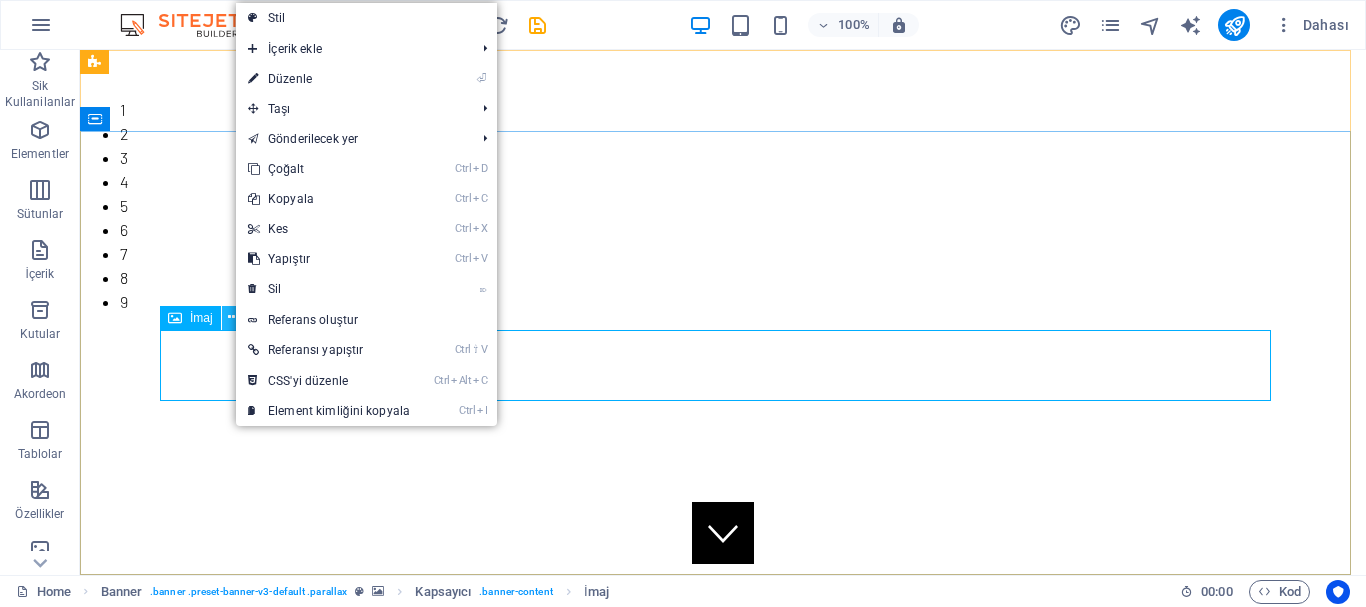 click at bounding box center [233, 317] 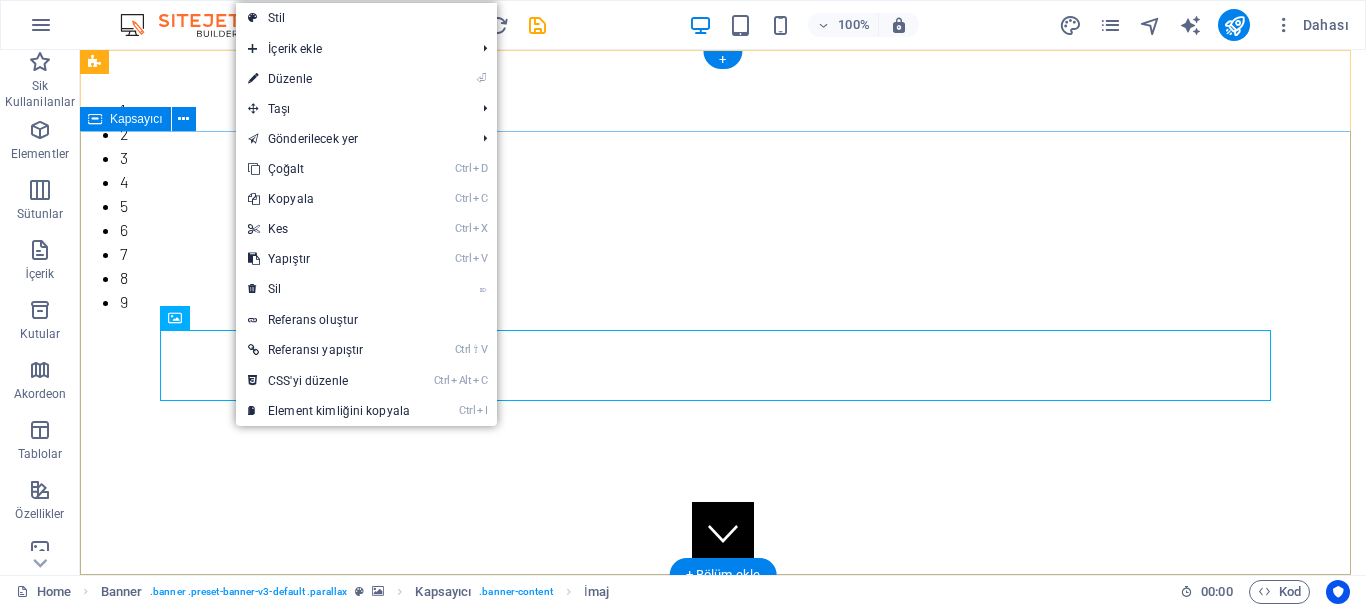 click on "WhatsApp" at bounding box center (723, 831) 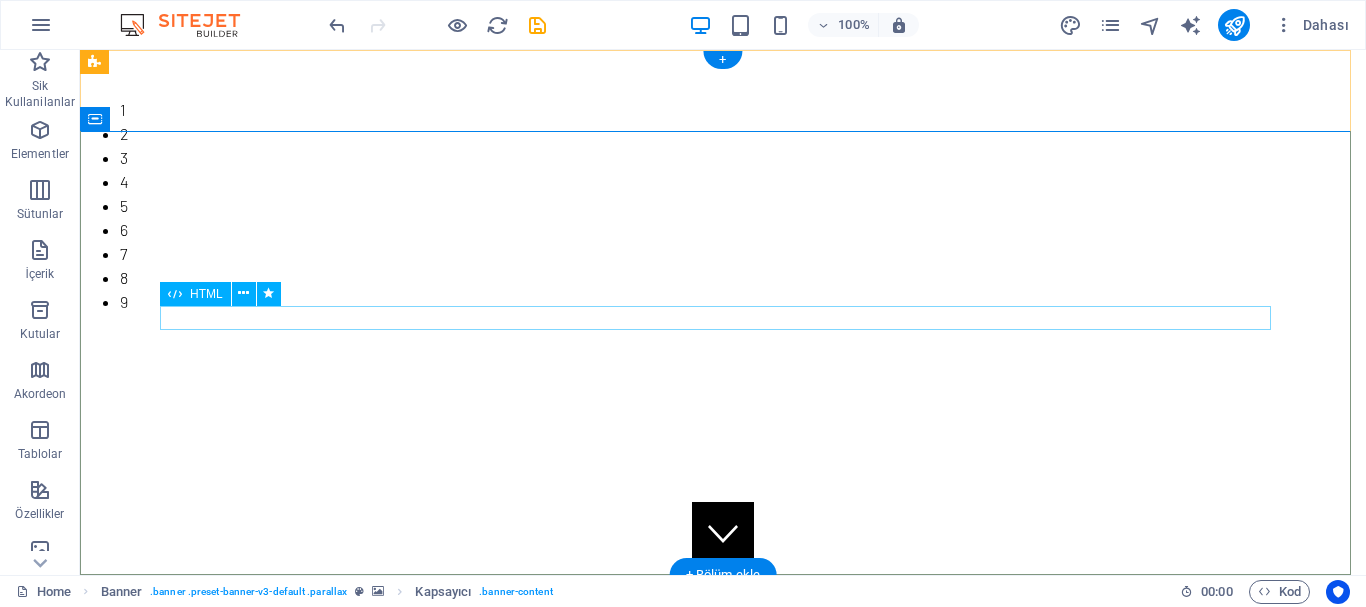 click on "WhatsApp" at bounding box center [723, 796] 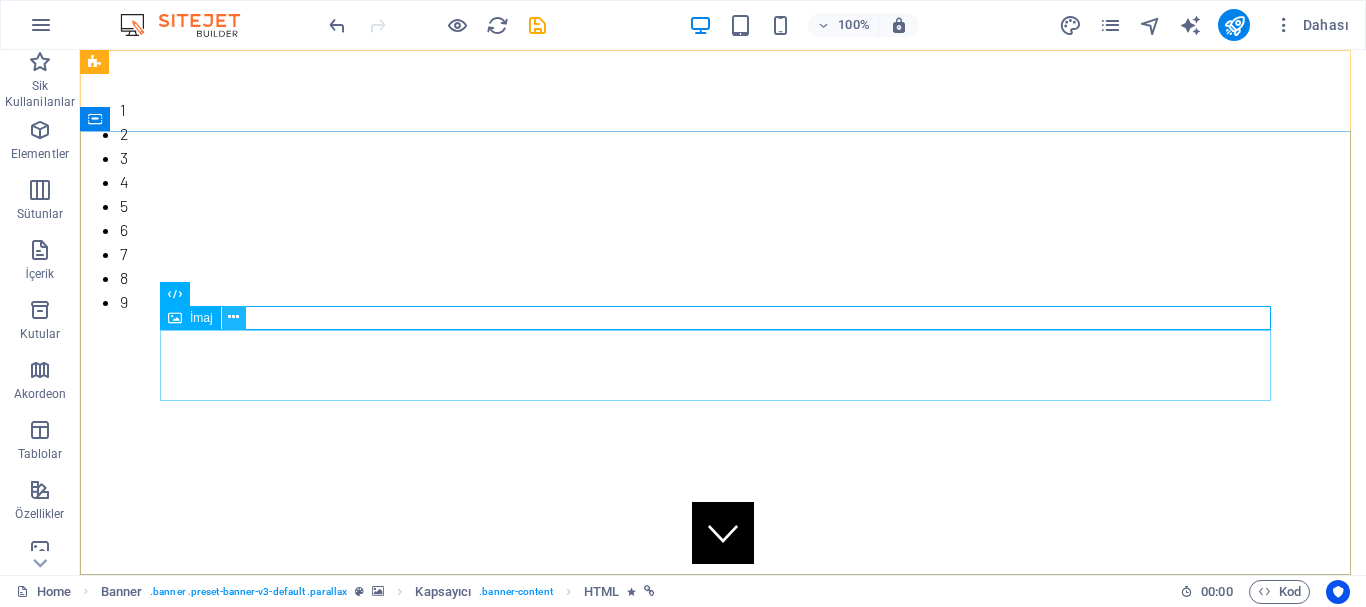 click at bounding box center [233, 317] 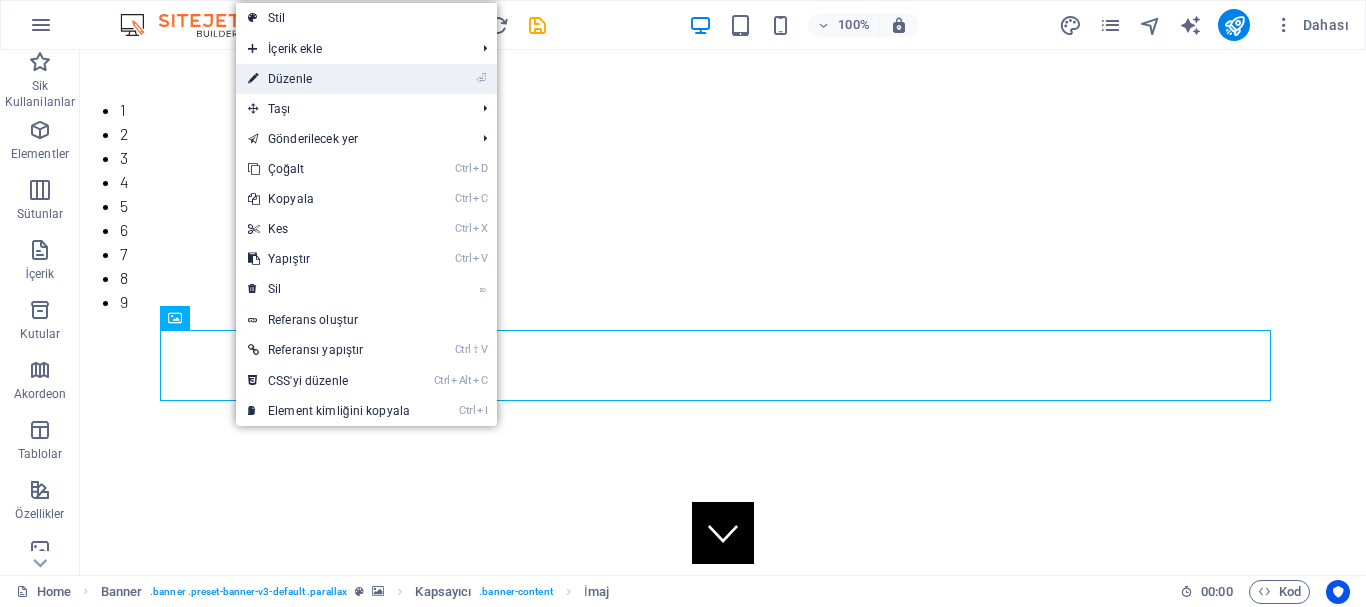 click on "⏎  Düzenle" at bounding box center [329, 79] 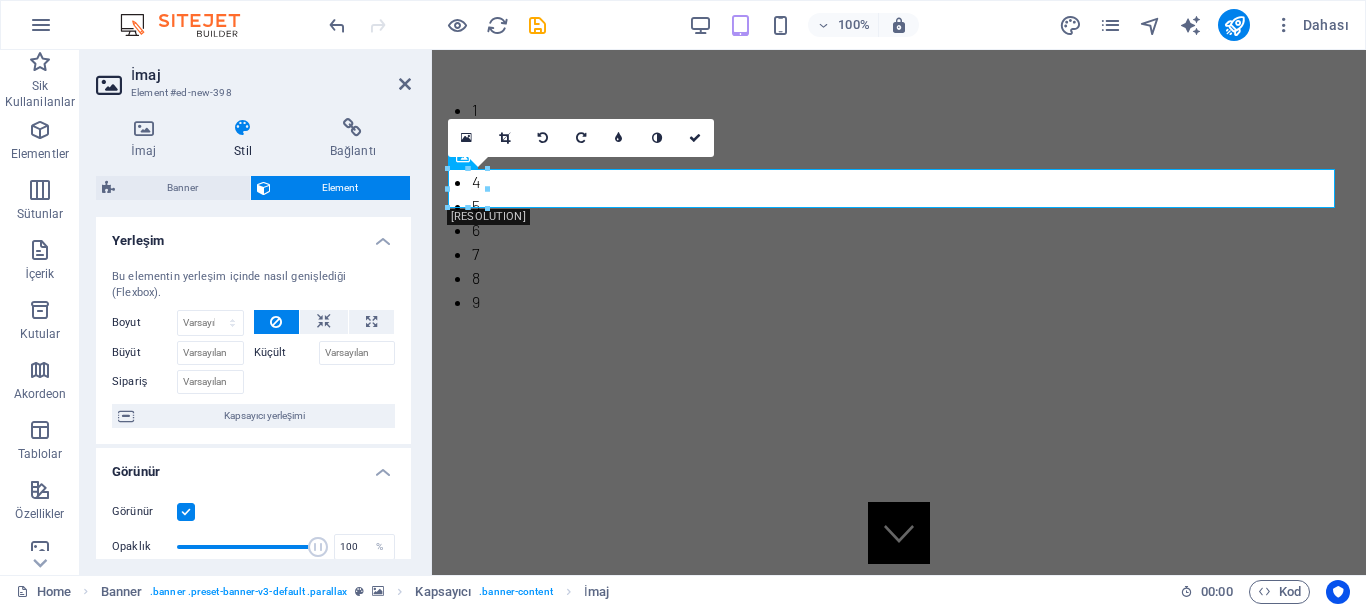 drag, startPoint x: 405, startPoint y: 255, endPoint x: 397, endPoint y: 324, distance: 69.46222 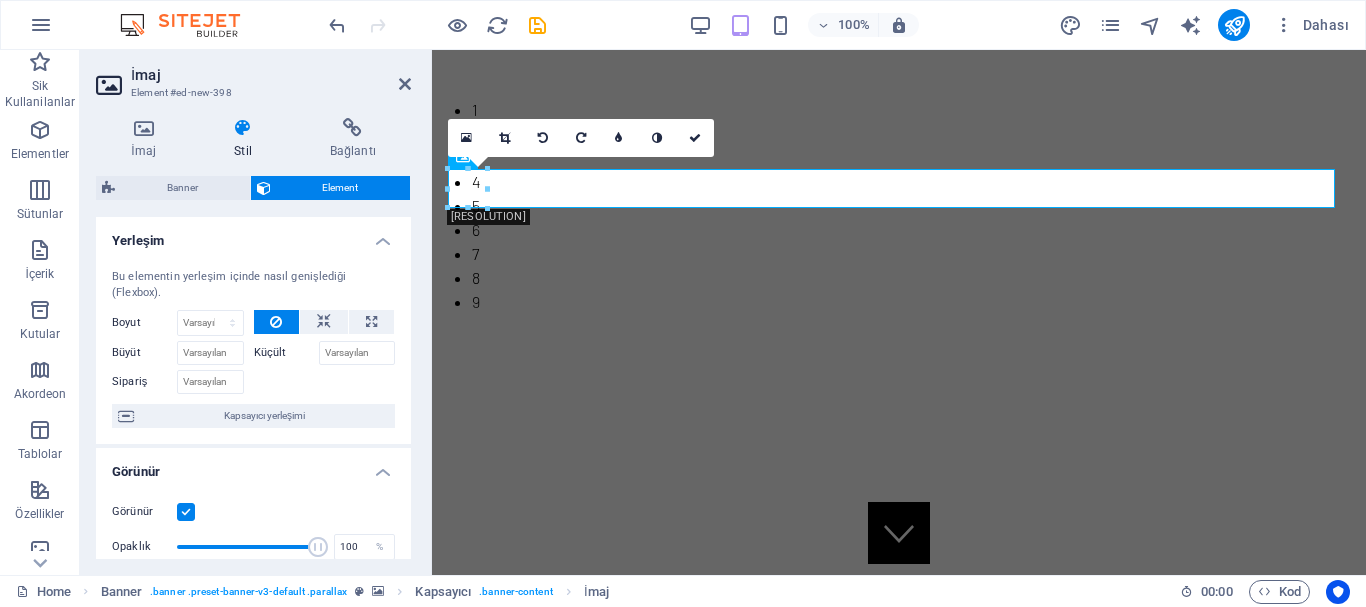 click on "Bu elementin yerleşim içinde nasıl genişlediği (Flexbox). Boyut Varsayılan otomatik px % 1/1 1/2 1/3 1/4 1/5 1/6 1/7 1/8 1/9 1/10 Büyüt Küçült Sipariş Kapsayıcı yerleşimi" at bounding box center [253, 348] 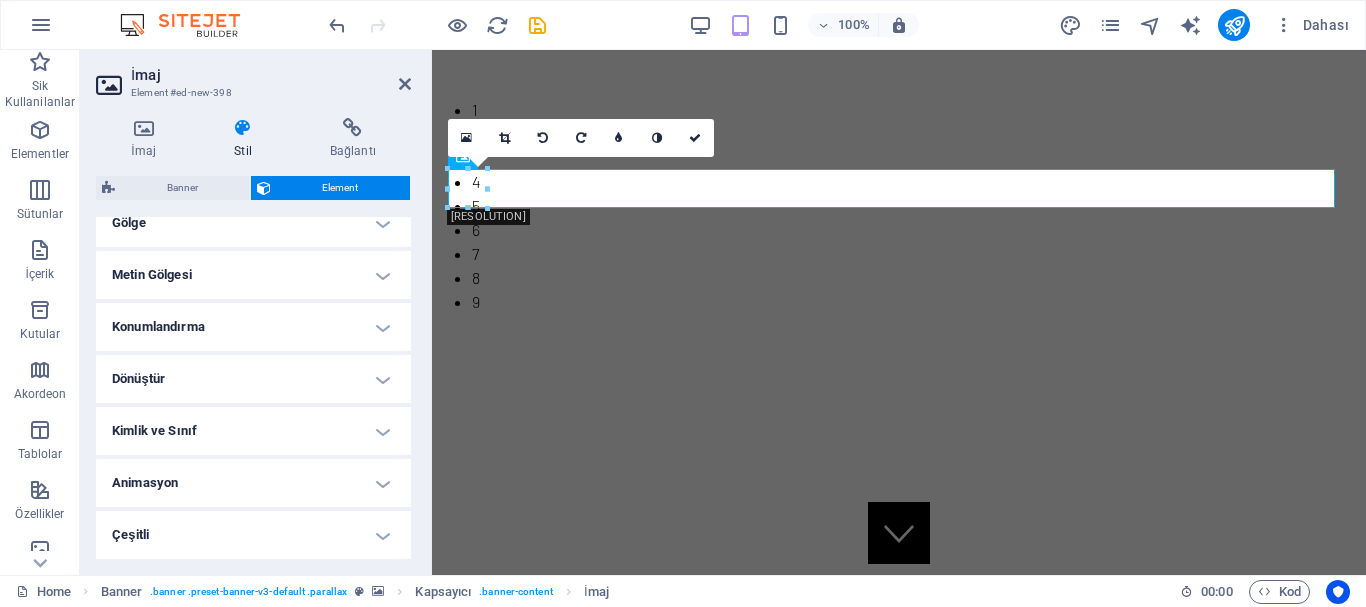 click on "Konumlandırma" at bounding box center (253, 327) 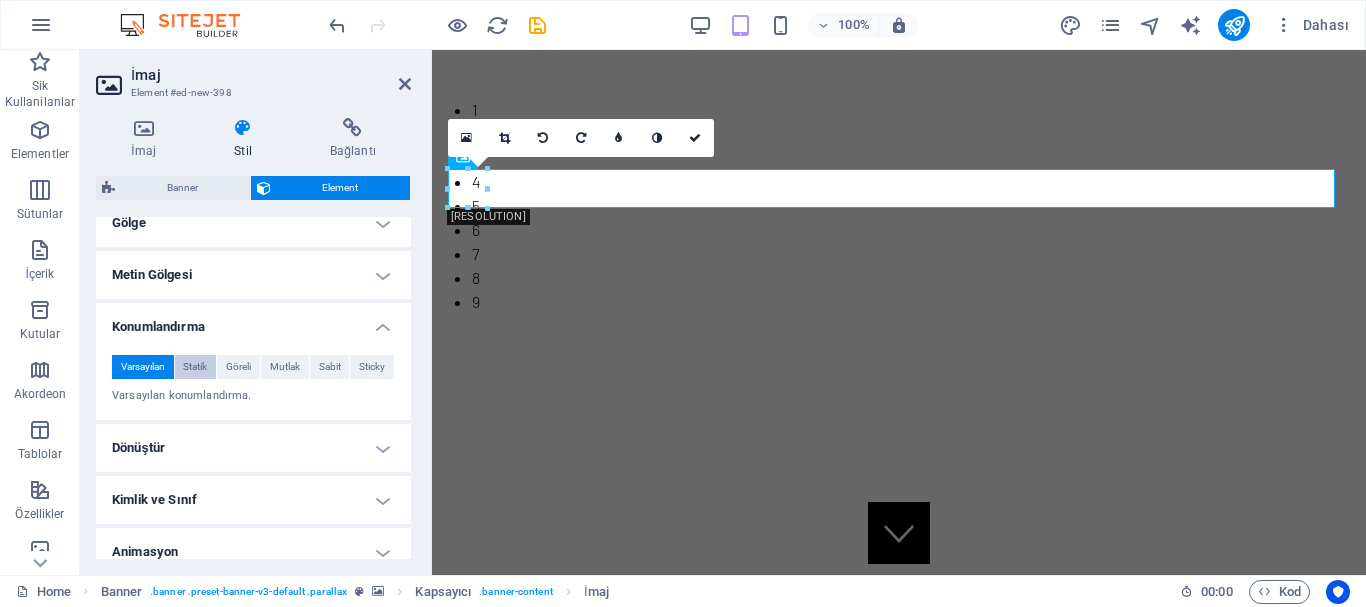 click on "Statik" at bounding box center (195, 367) 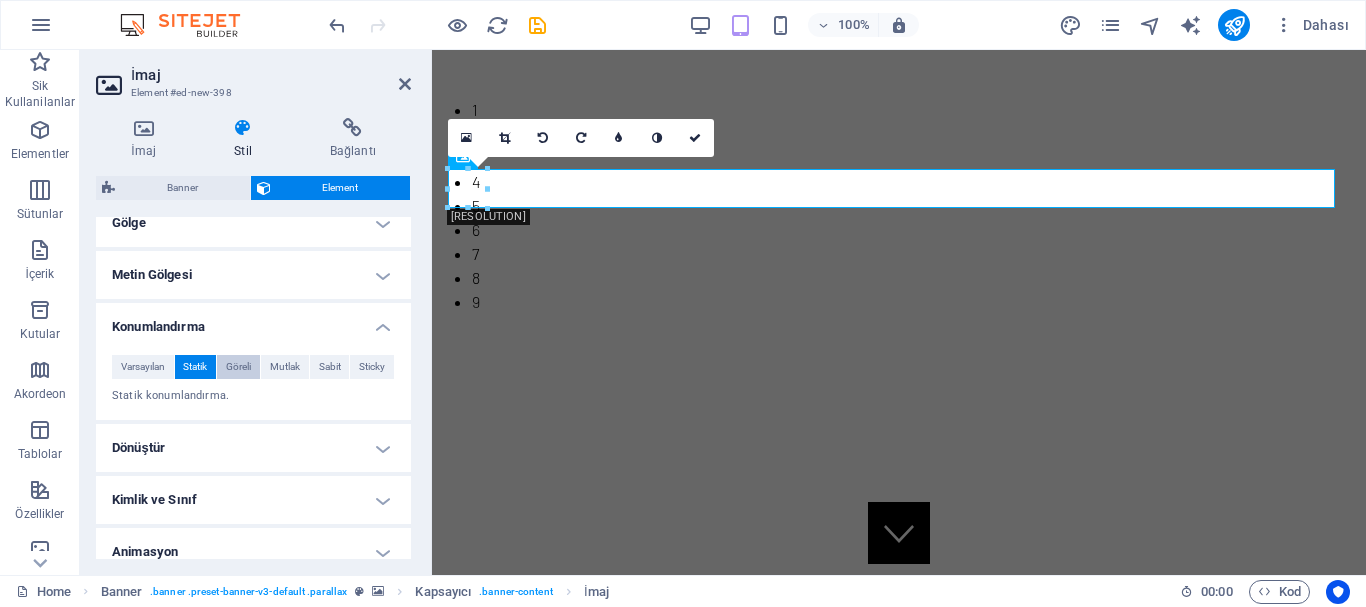 click on "Göreli" at bounding box center (238, 367) 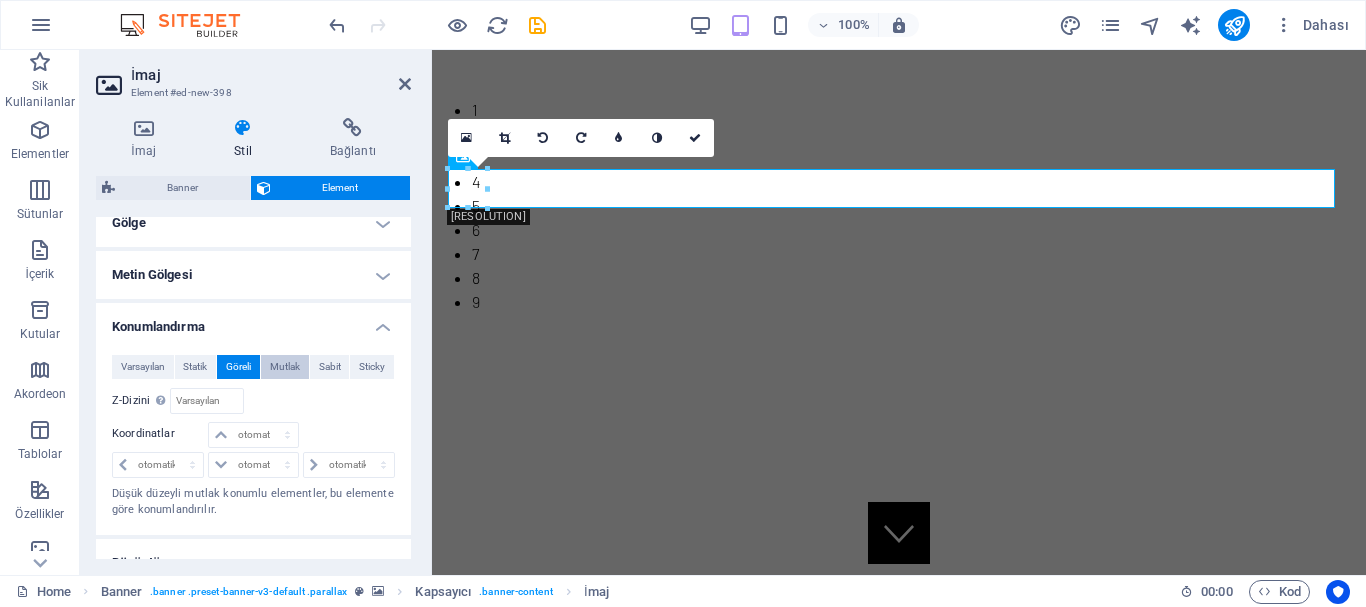 click on "Mutlak" at bounding box center (285, 367) 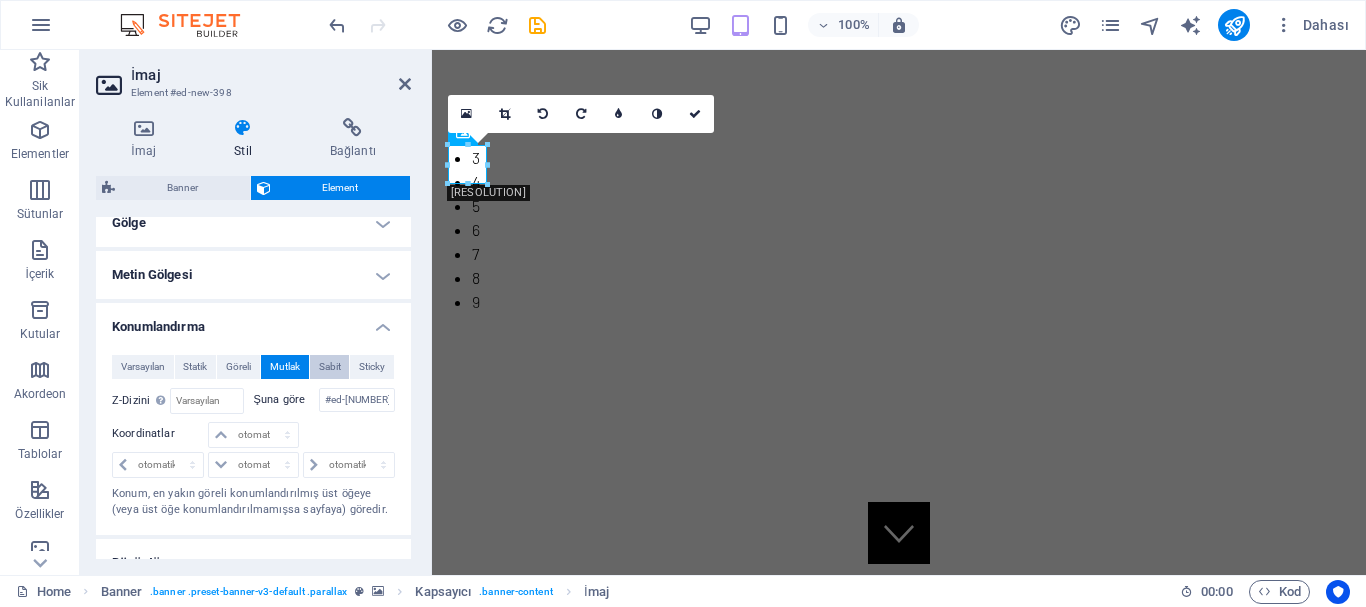click on "Sabit" at bounding box center (330, 367) 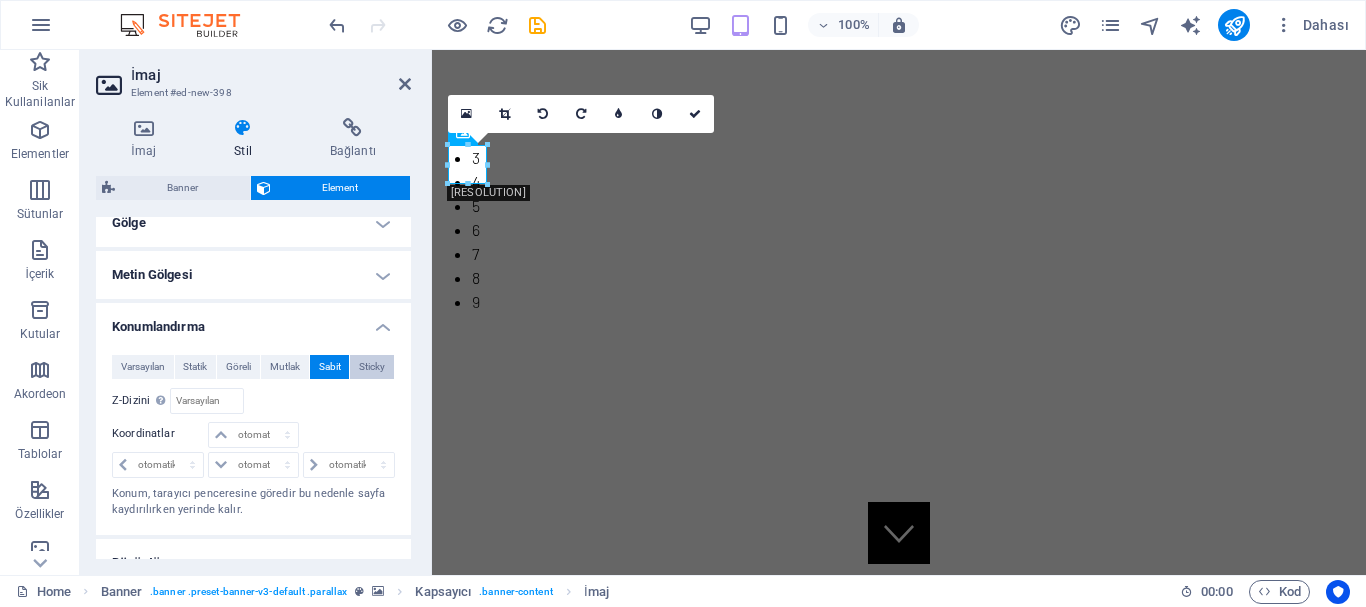 click on "Sticky" at bounding box center (372, 367) 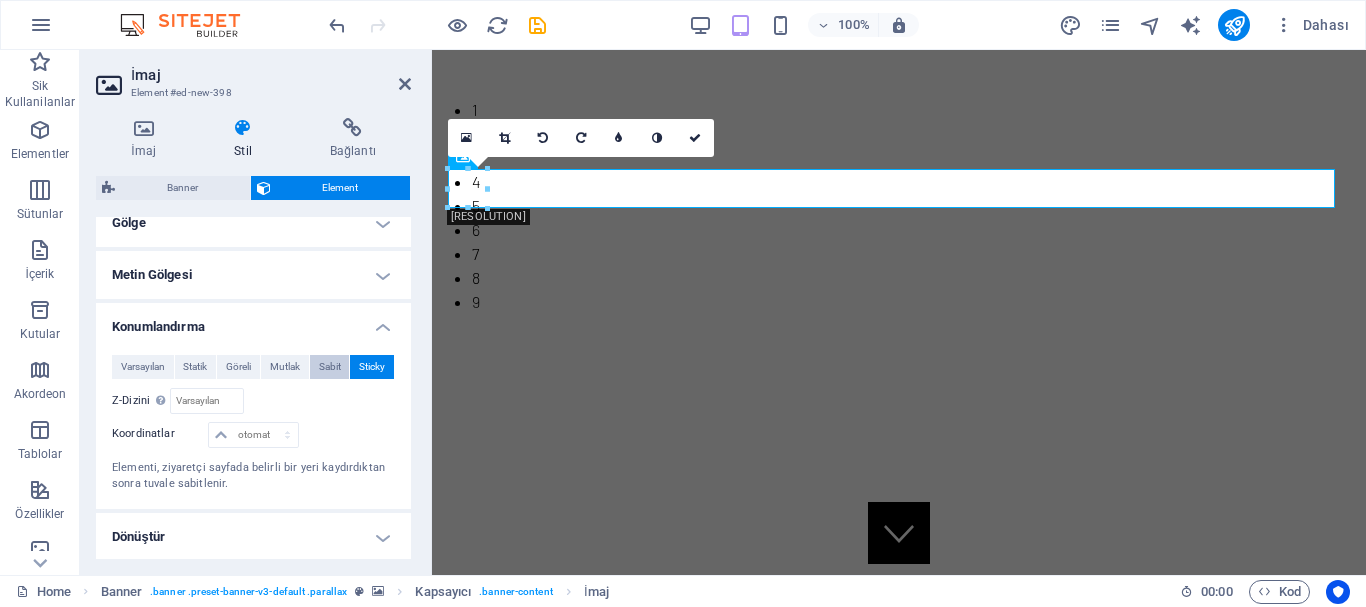 click on "Sabit" at bounding box center (330, 367) 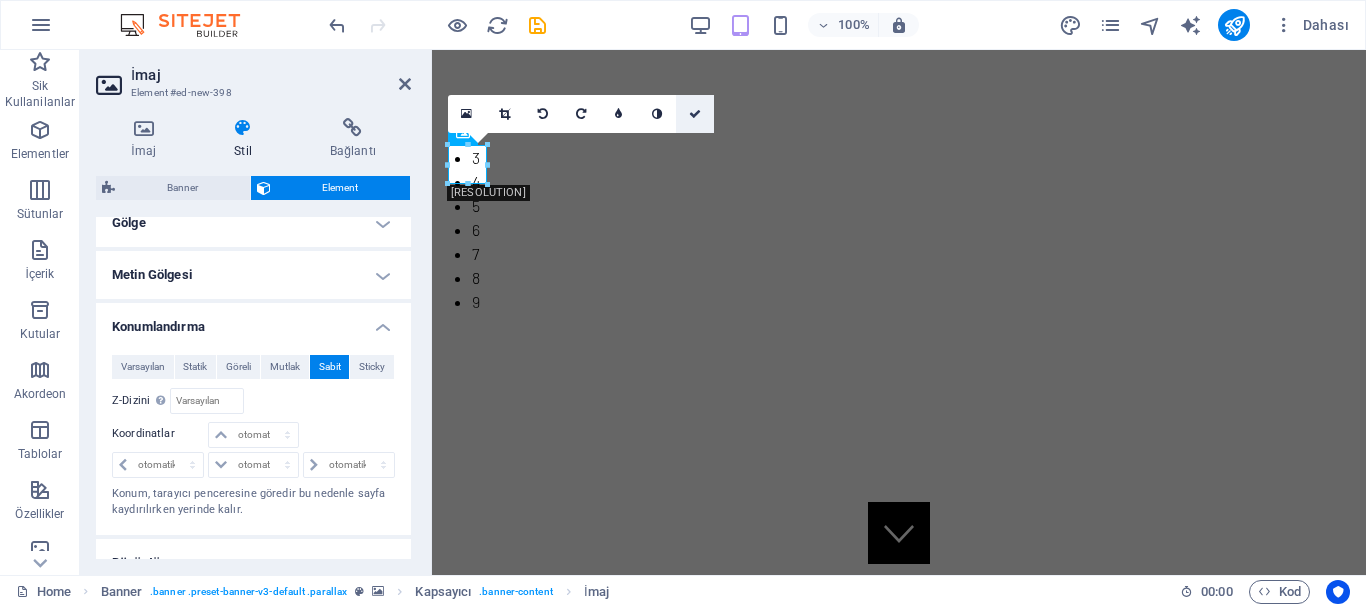 click at bounding box center (695, 114) 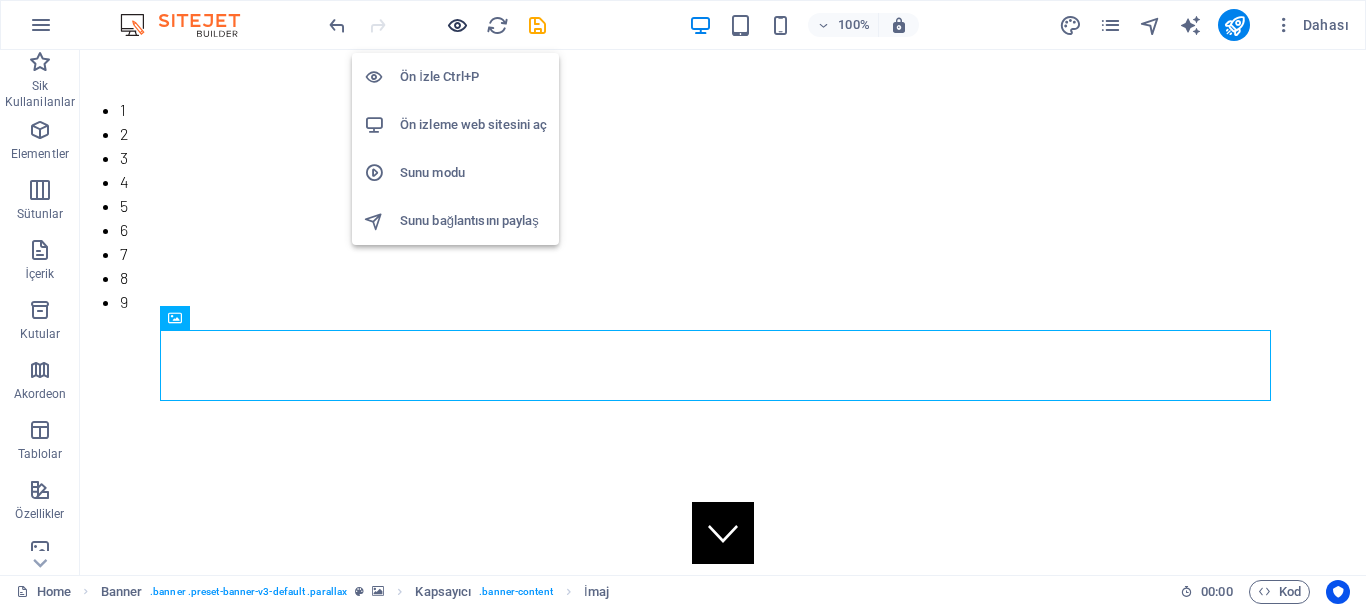 click at bounding box center [457, 25] 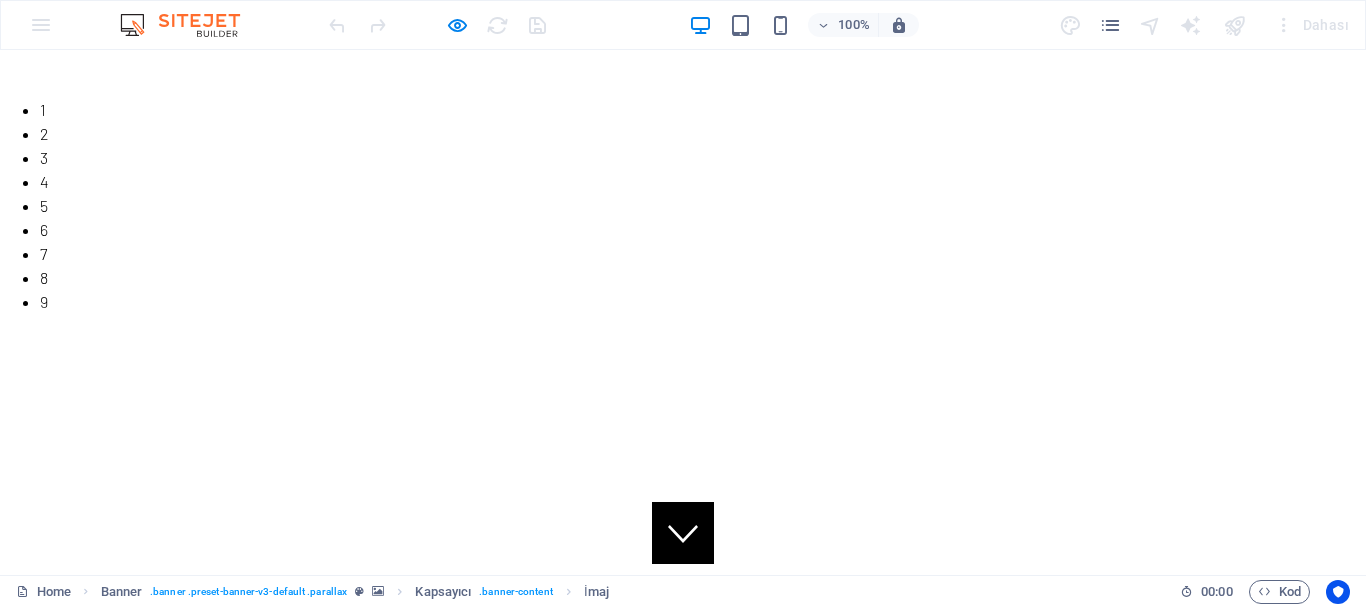click on "WhatsApp" at bounding box center (116, 795) 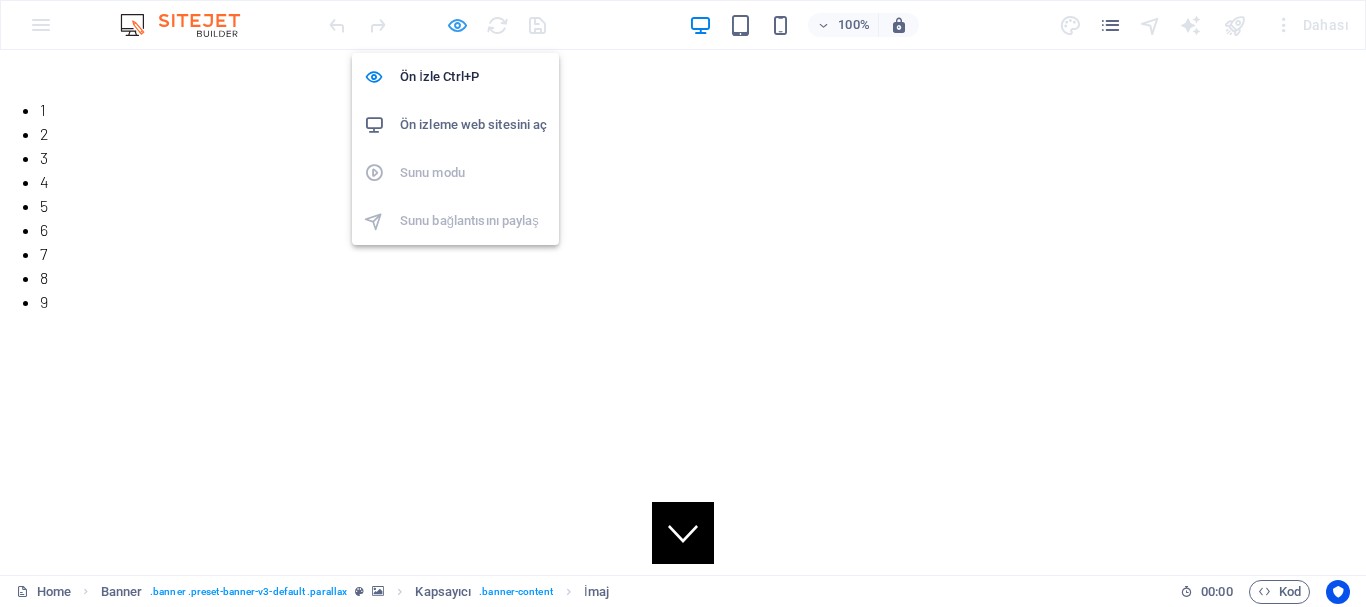 click at bounding box center (457, 25) 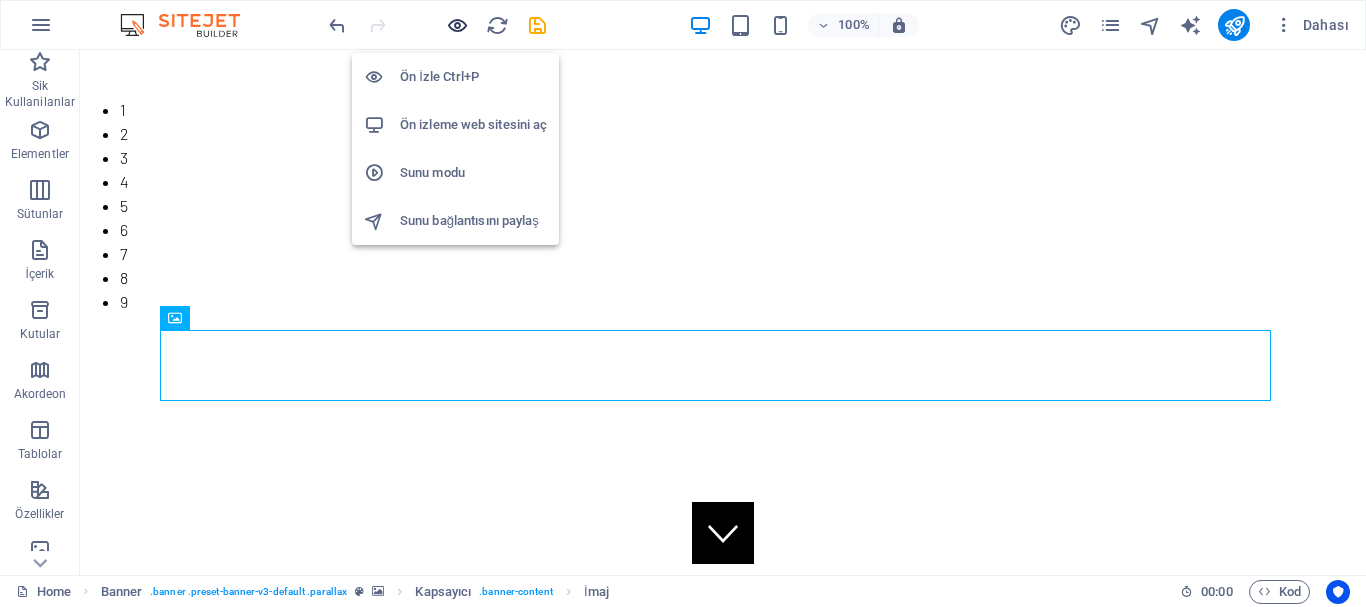 click at bounding box center (457, 25) 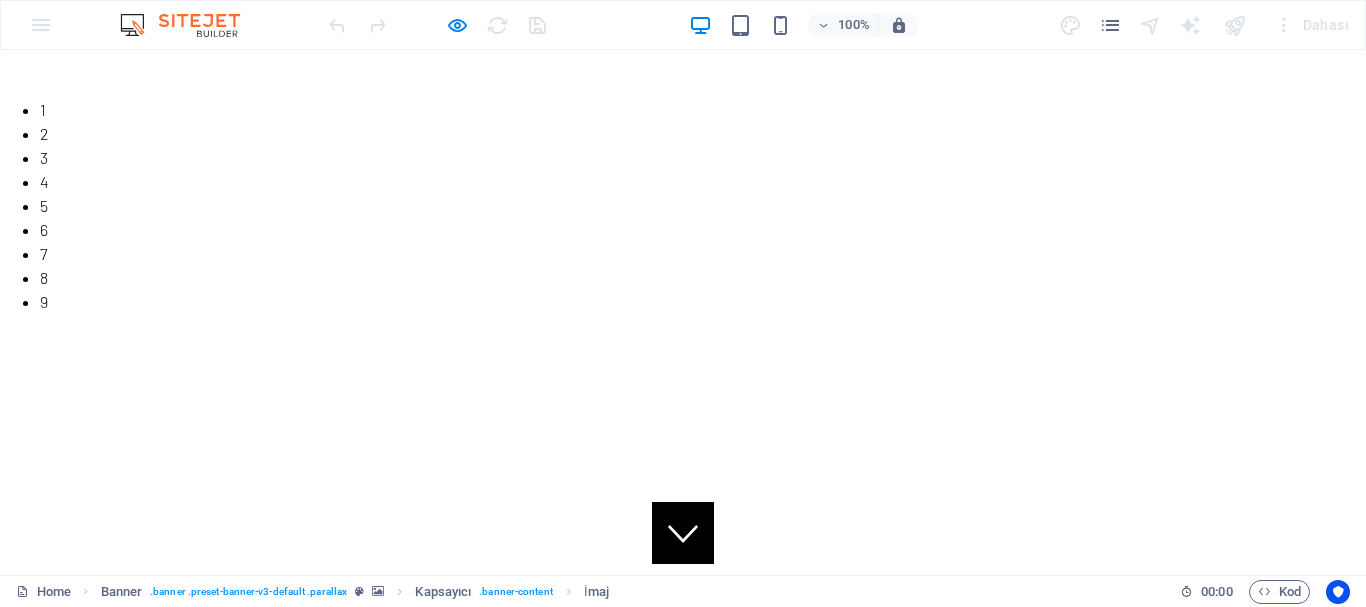 click at bounding box center (683, 843) 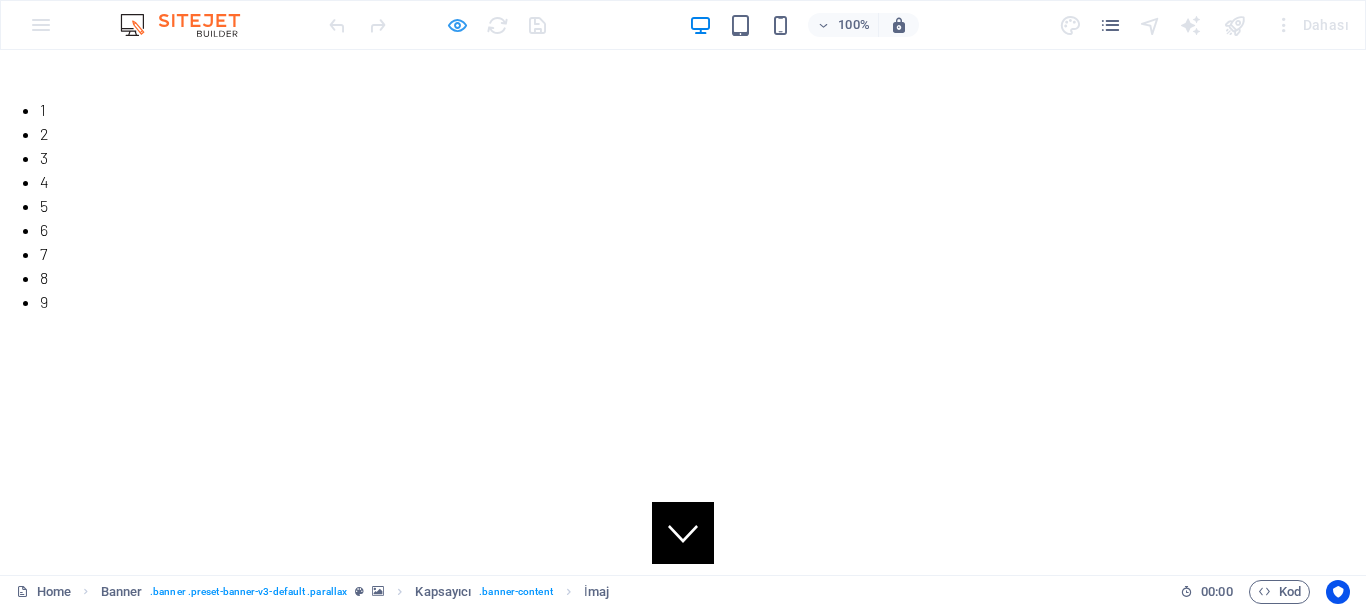 drag, startPoint x: 122, startPoint y: 266, endPoint x: 452, endPoint y: 26, distance: 408.04413 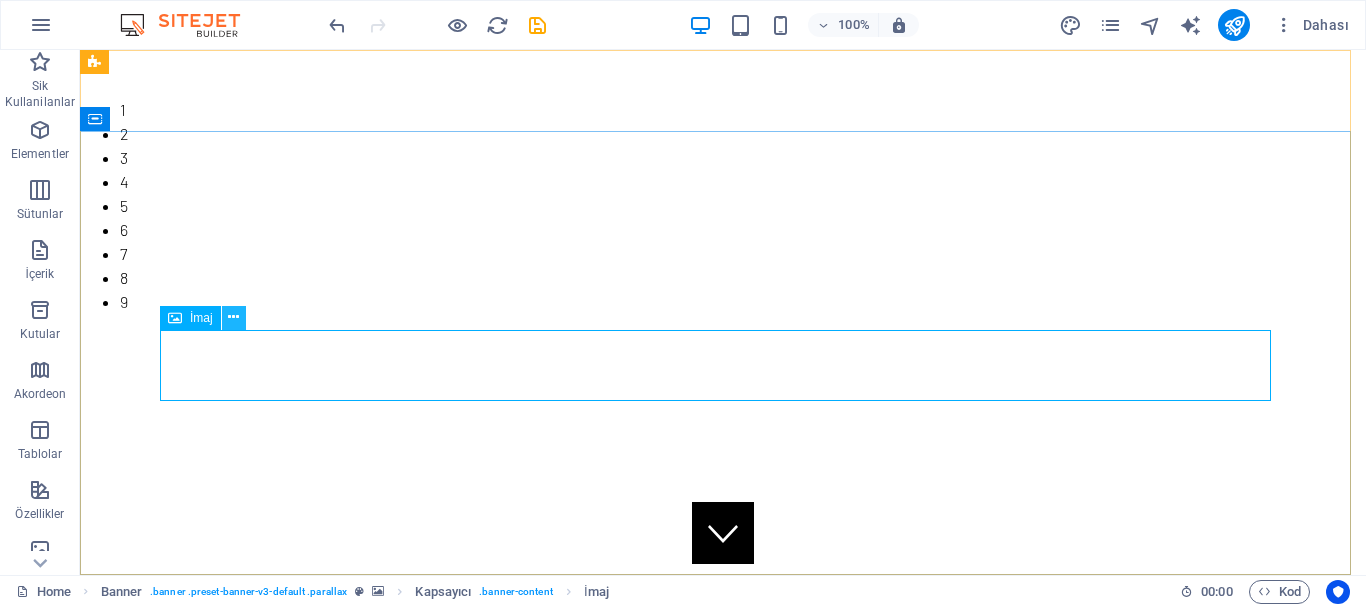 click at bounding box center [234, 318] 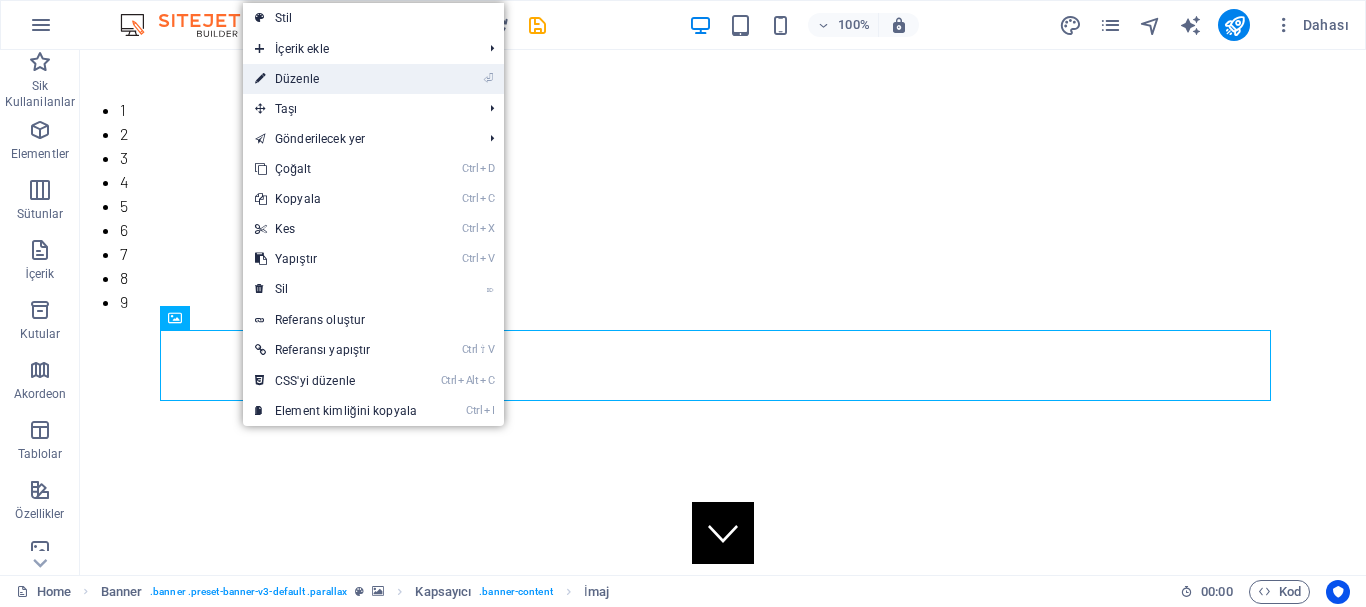 click on "⏎  Düzenle" at bounding box center [336, 79] 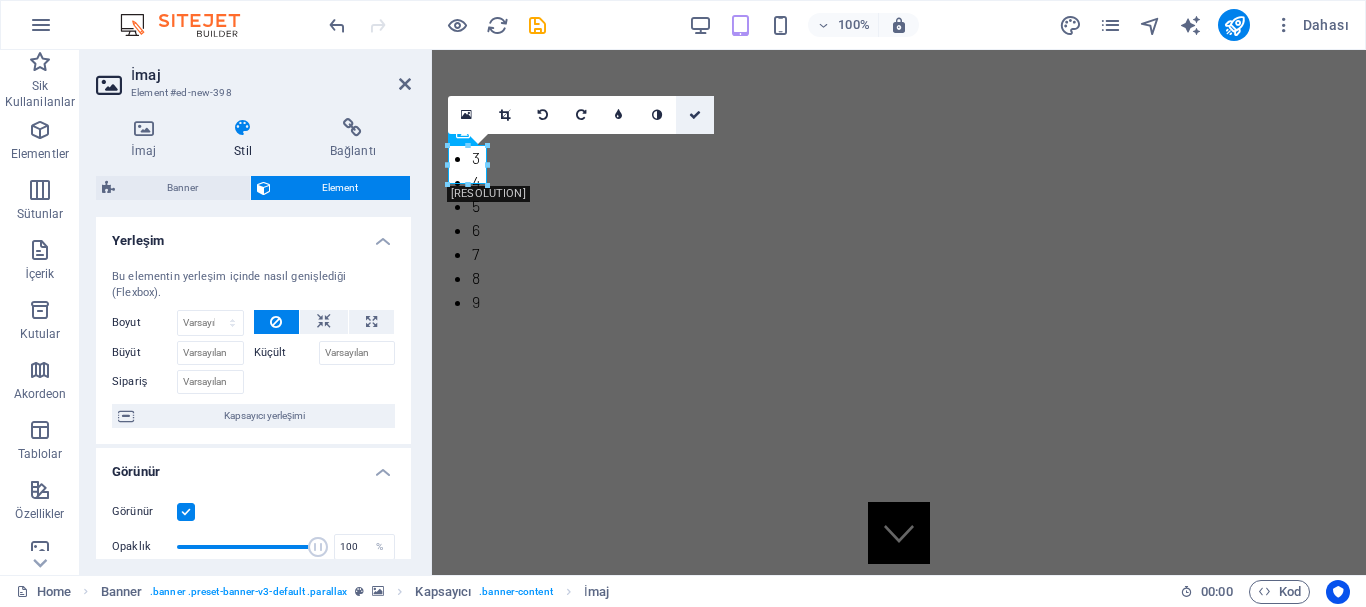 click at bounding box center (695, 115) 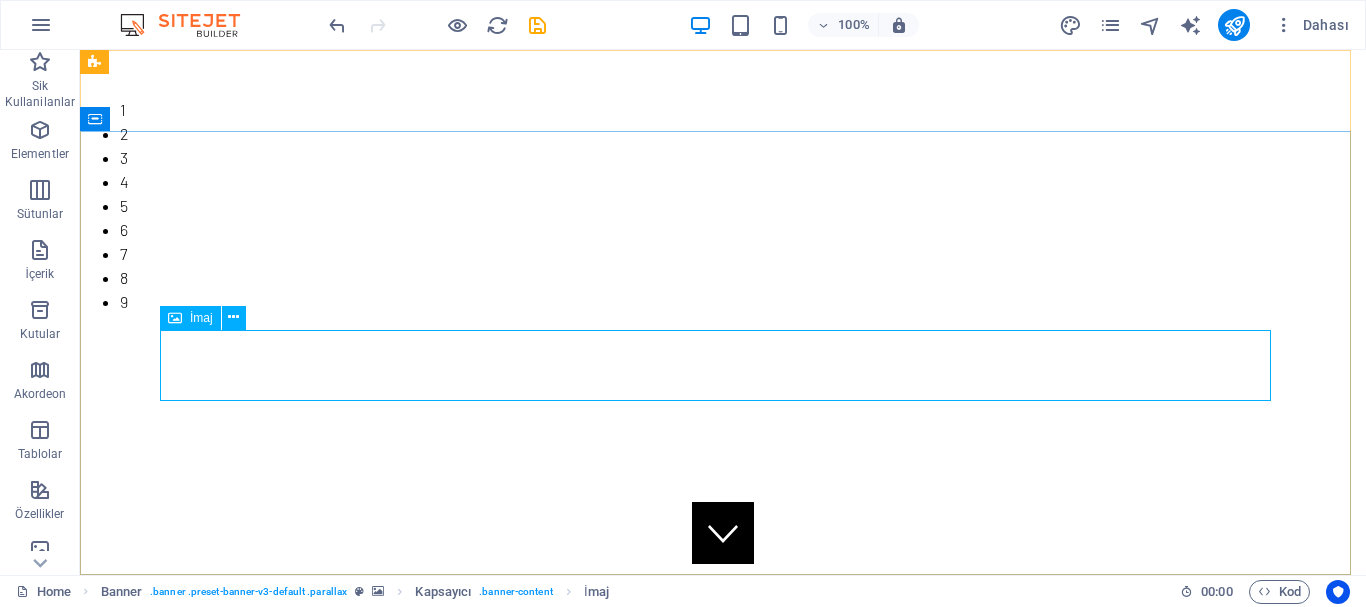 click on "İmaj" at bounding box center (190, 318) 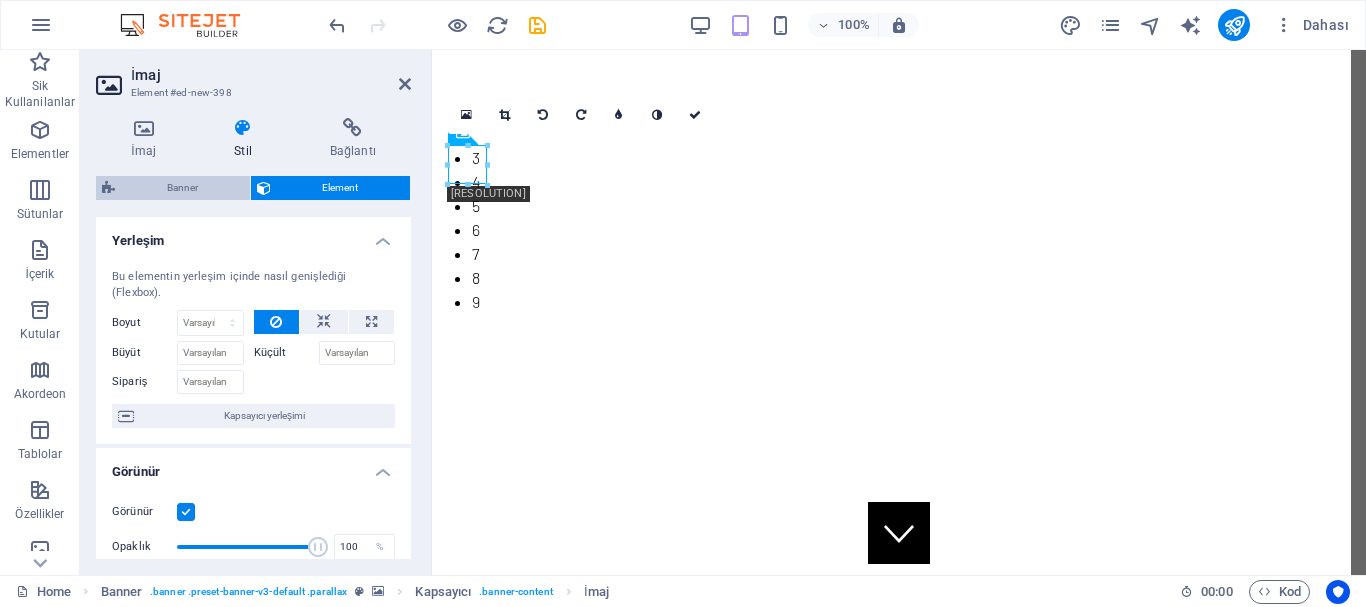 click on "Banner" at bounding box center (182, 188) 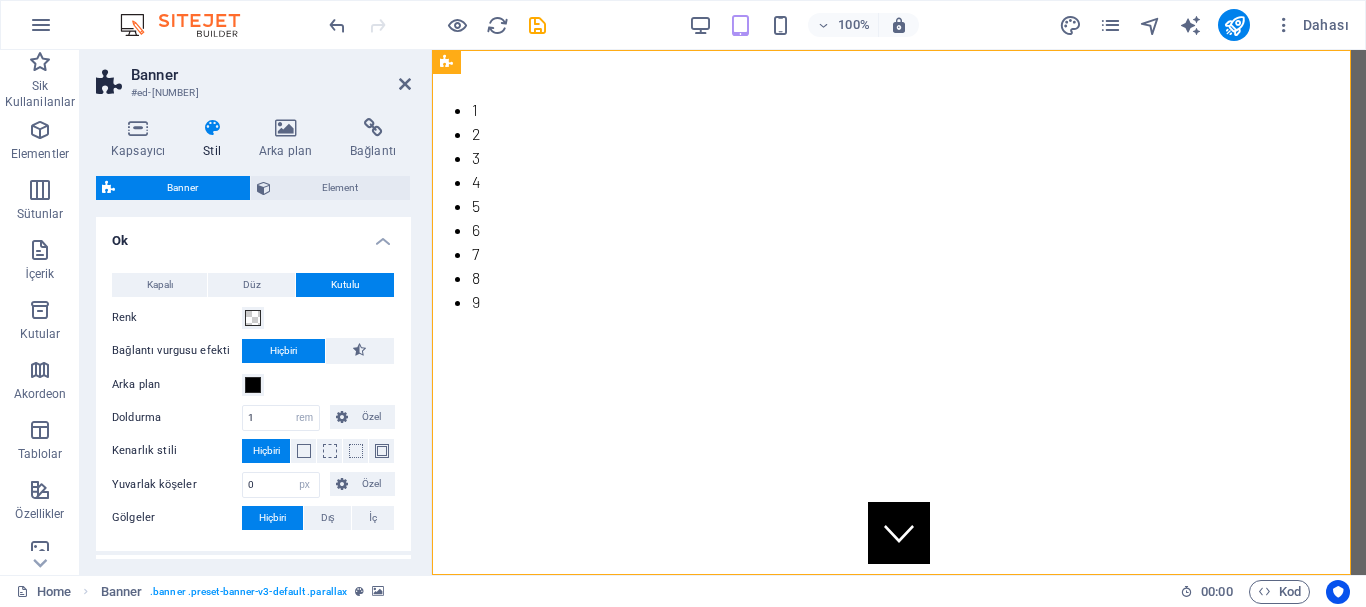 drag, startPoint x: 405, startPoint y: 287, endPoint x: 393, endPoint y: 356, distance: 70.035706 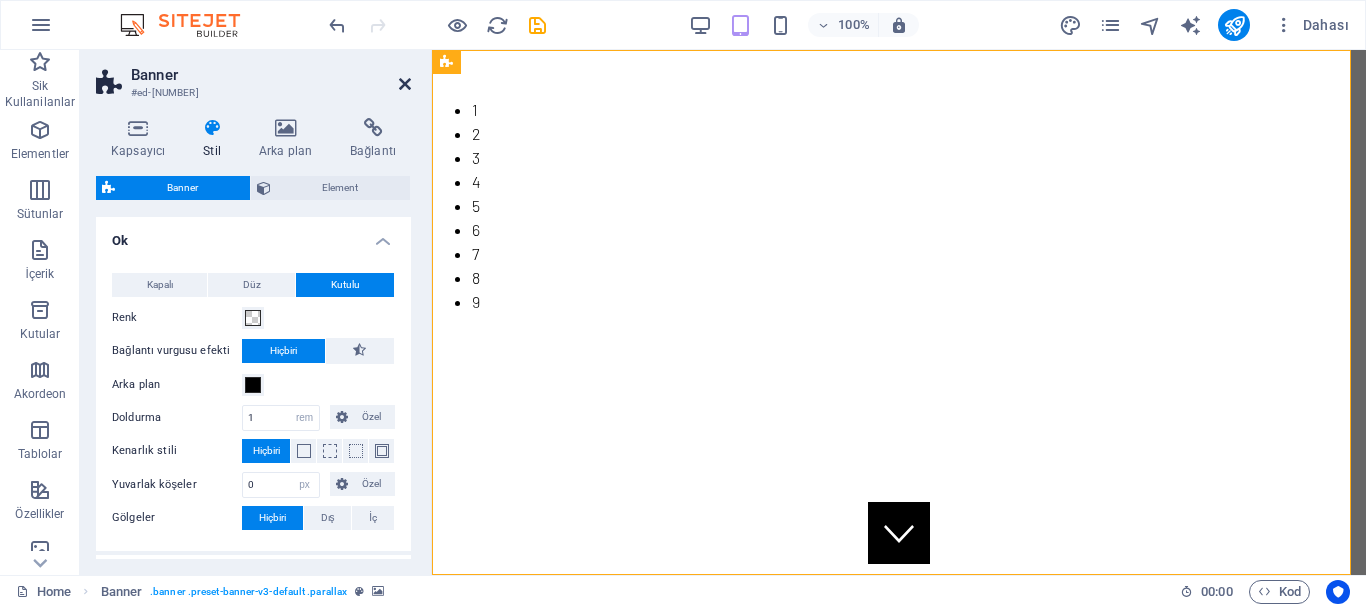 click at bounding box center [405, 84] 